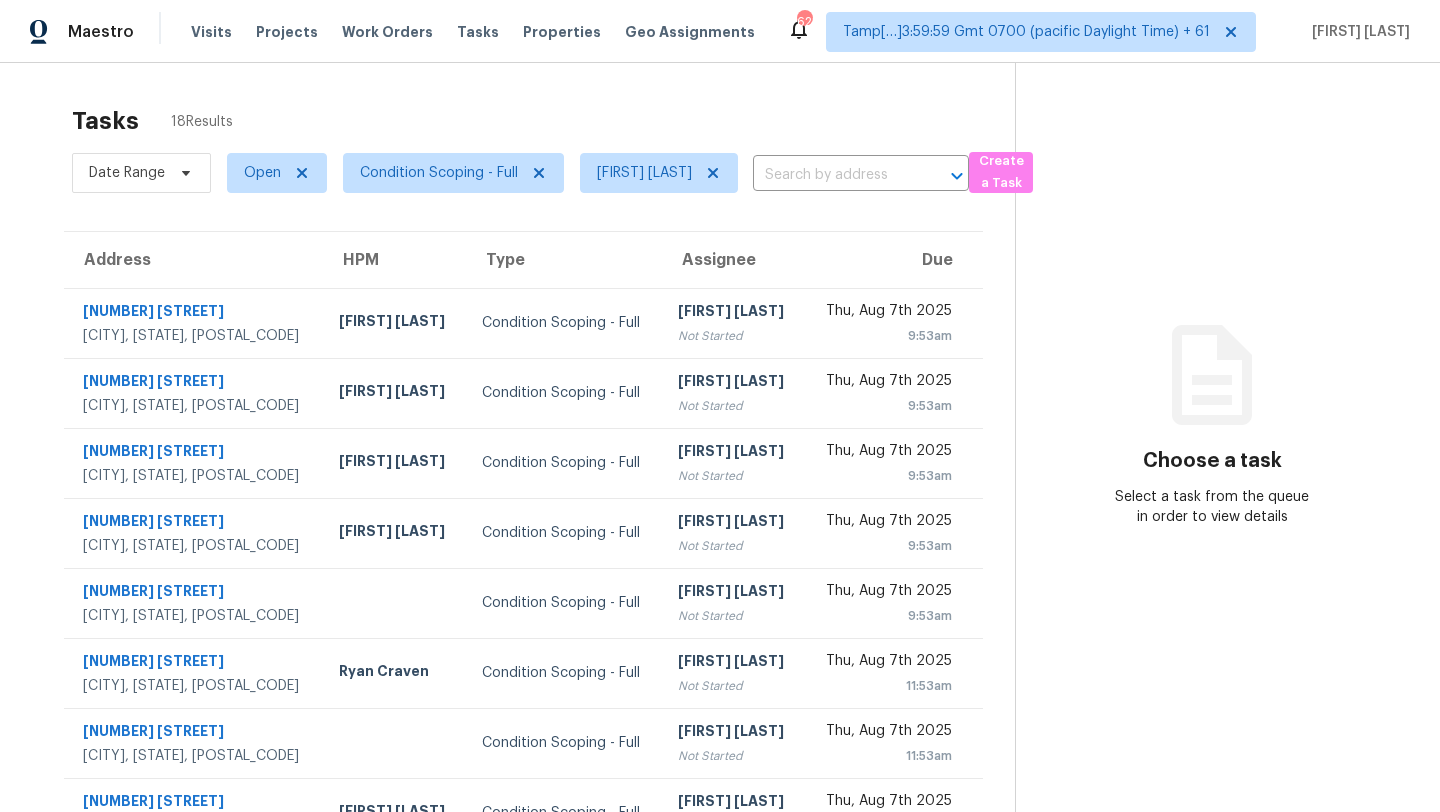 scroll, scrollTop: 0, scrollLeft: 0, axis: both 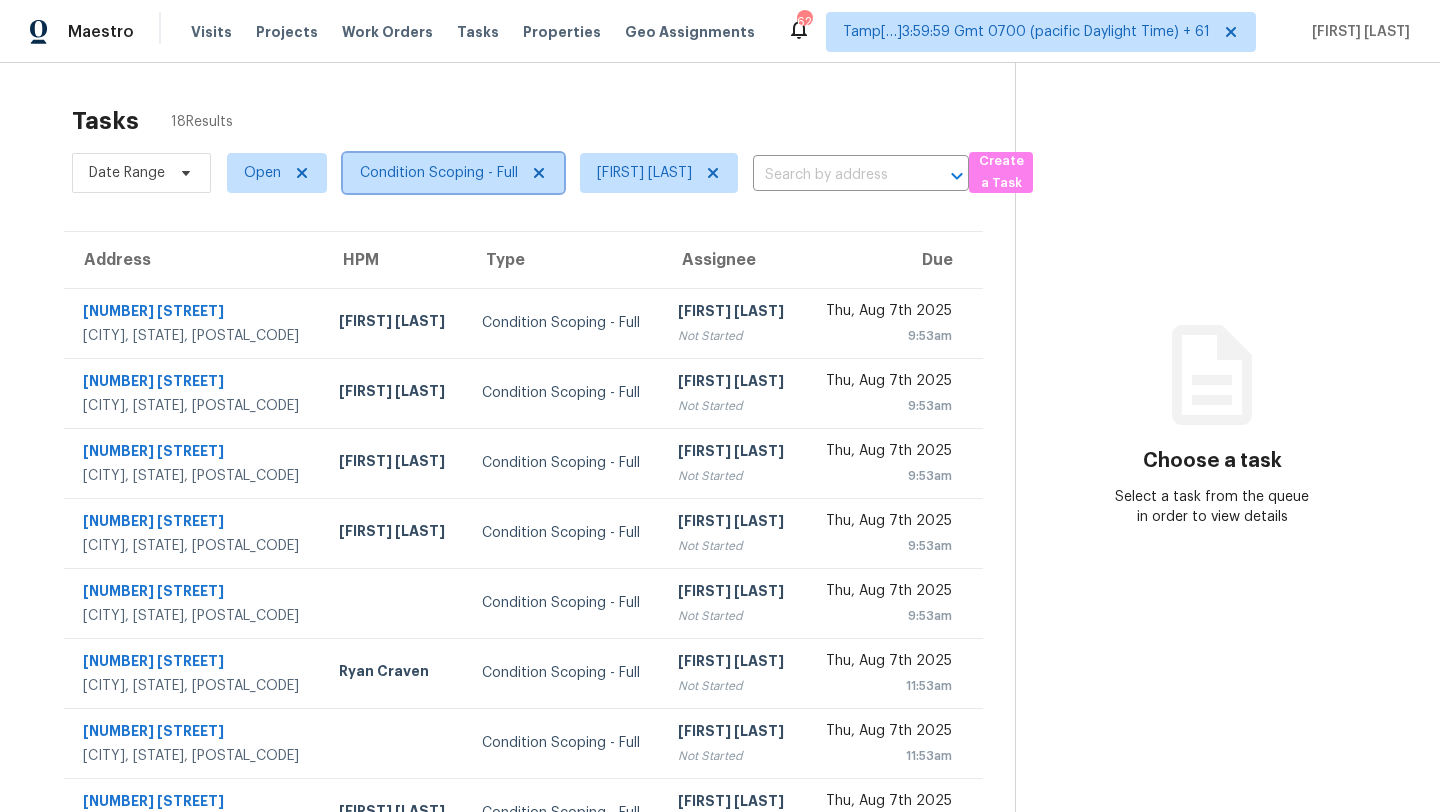 click on "Condition Scoping - Full" at bounding box center (439, 173) 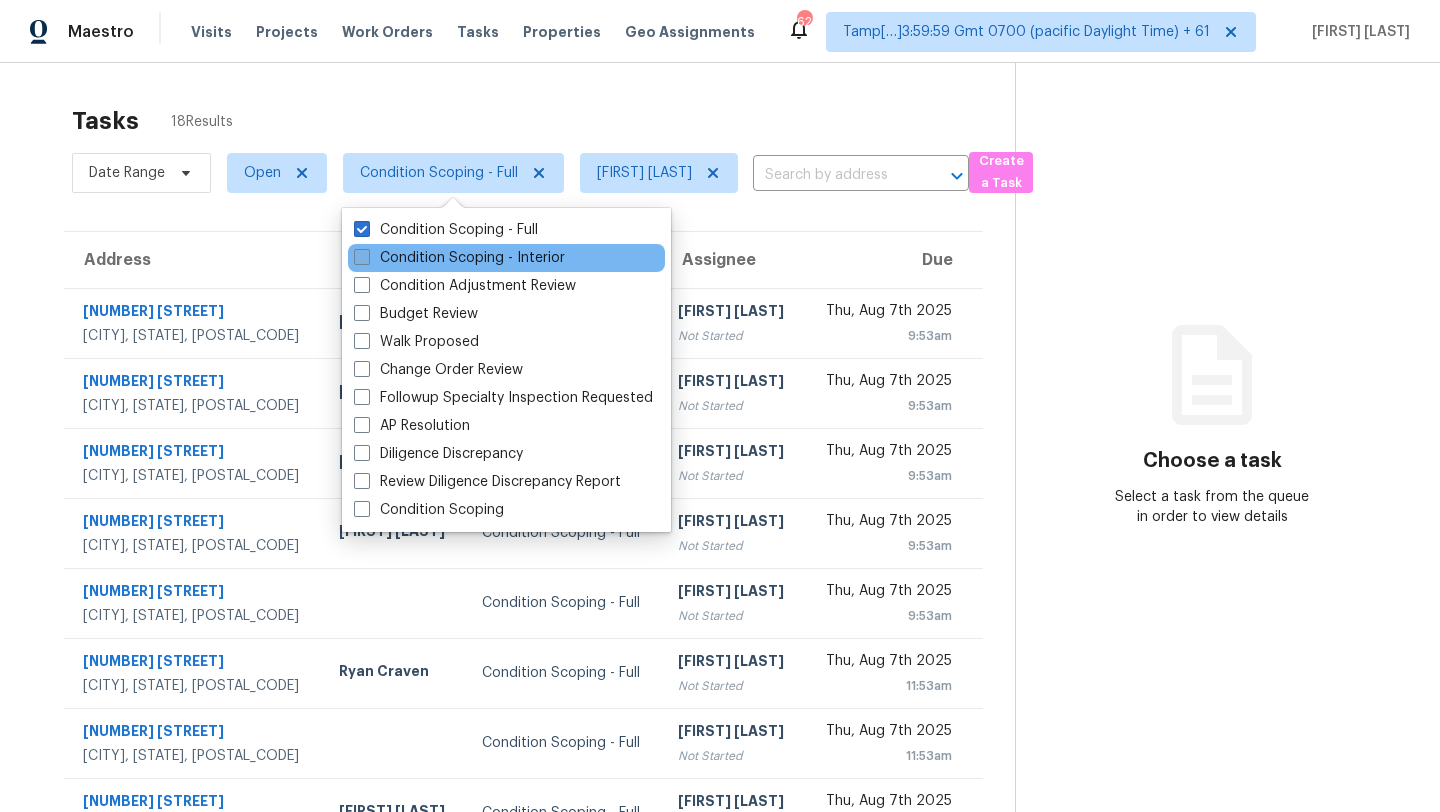 click on "Condition Scoping - Interior" at bounding box center (459, 258) 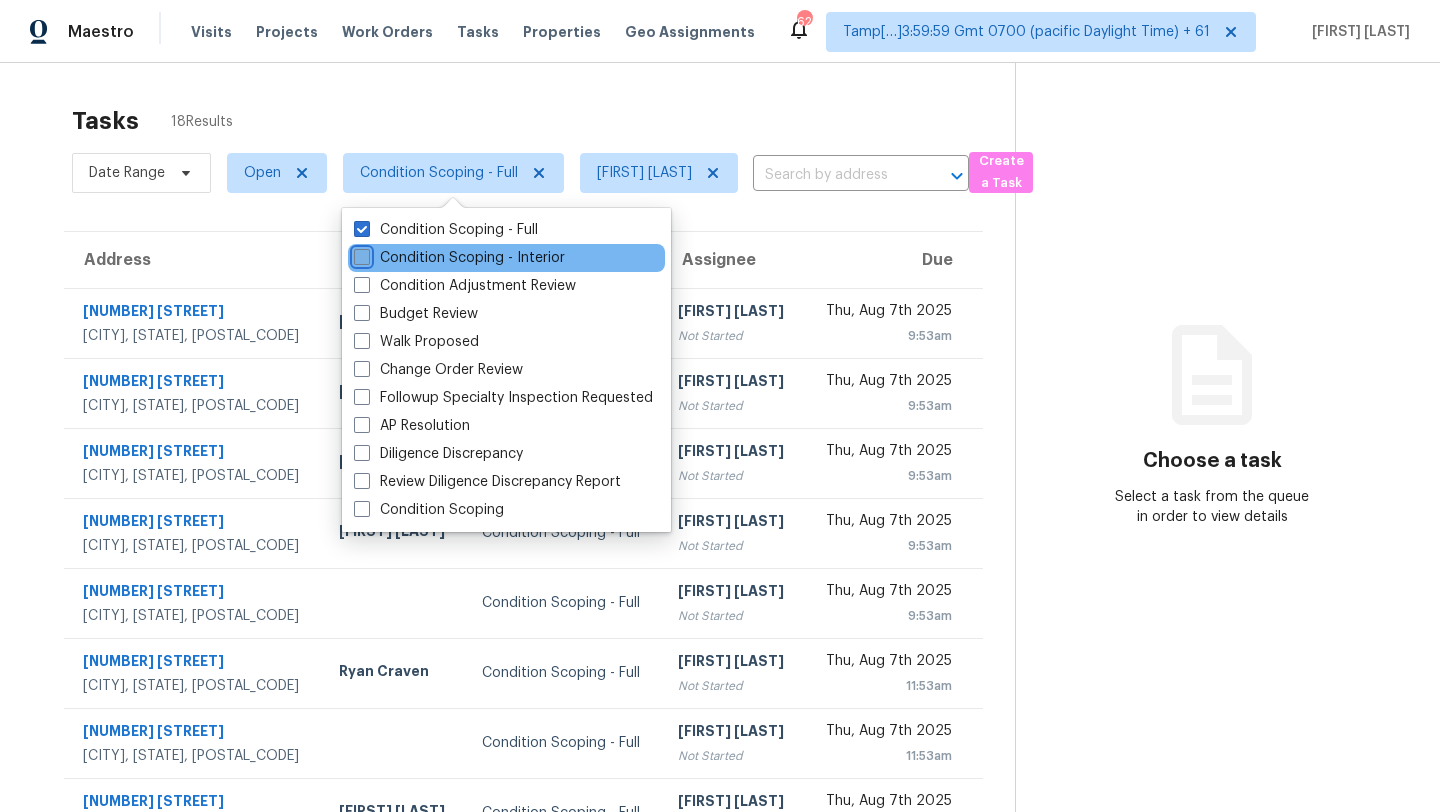 click on "Condition Scoping - Interior" at bounding box center [360, 254] 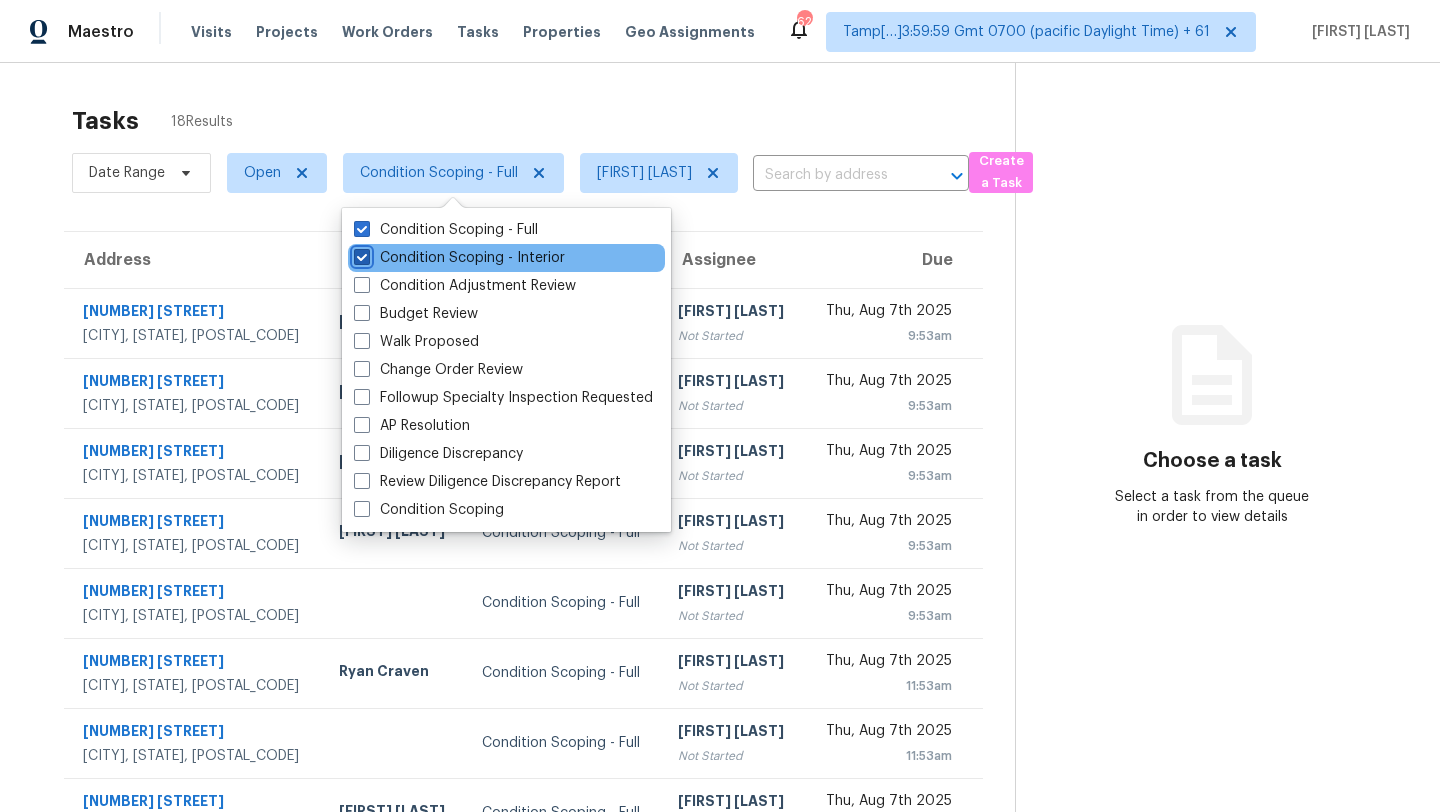 checkbox on "true" 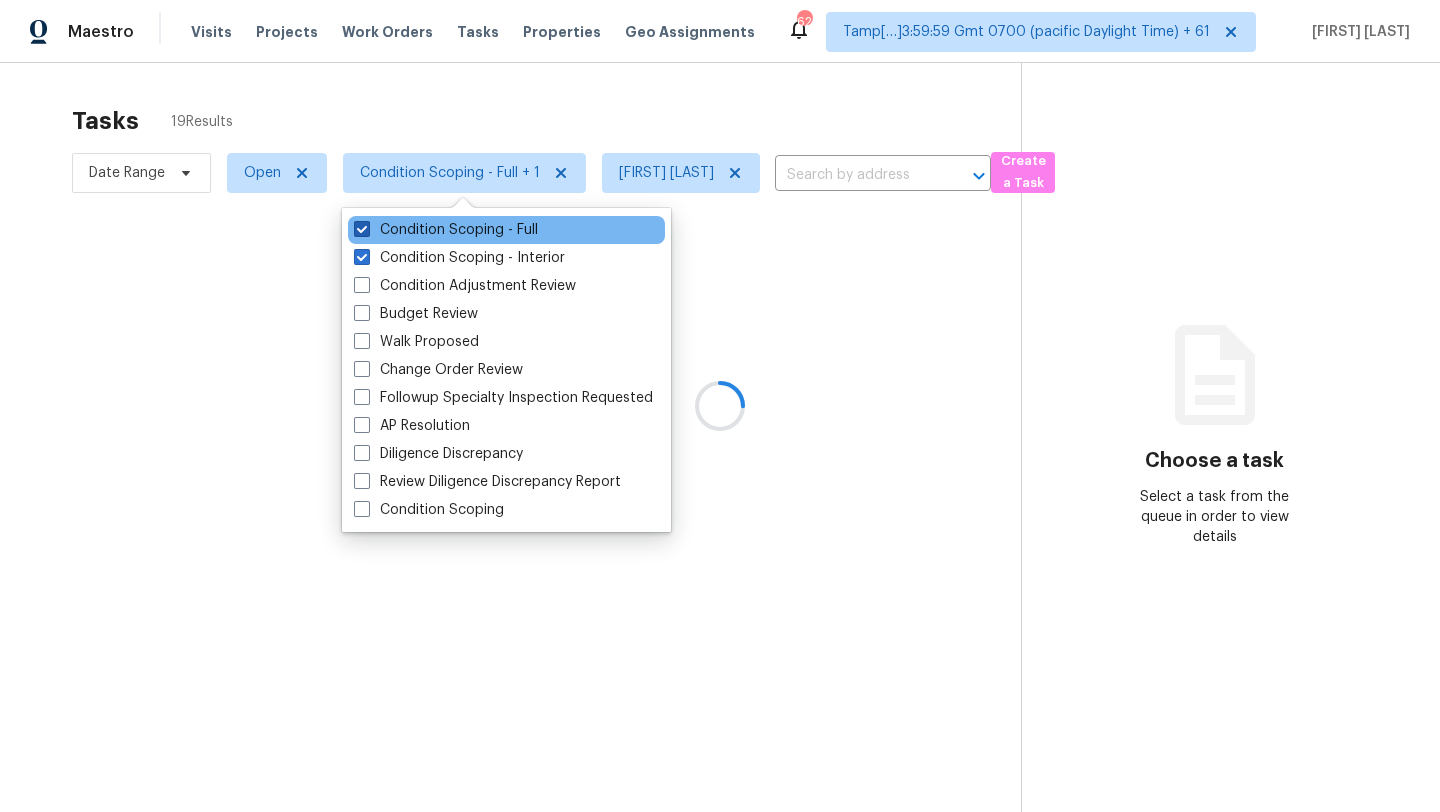 click on "Condition Scoping - Full" at bounding box center (446, 230) 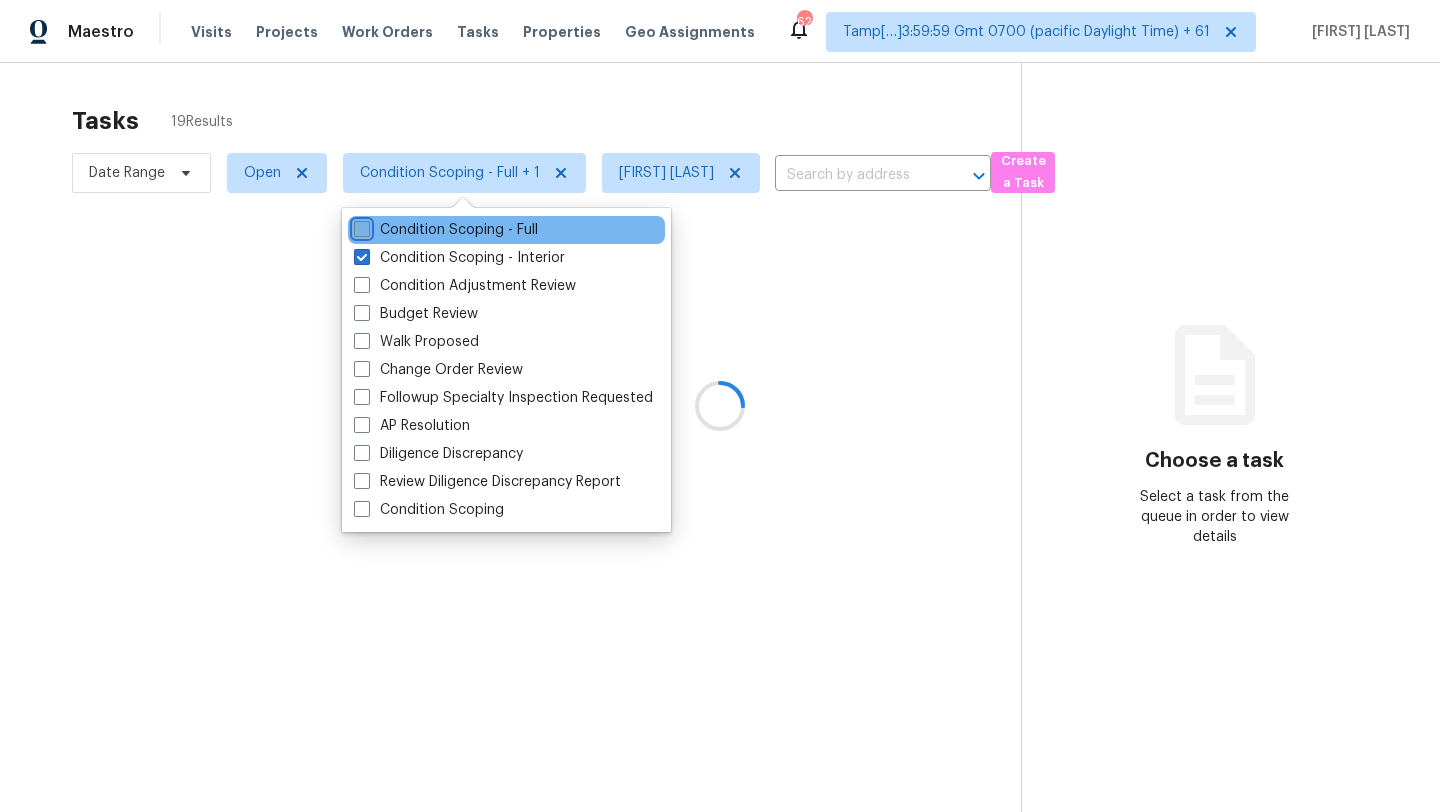 checkbox on "false" 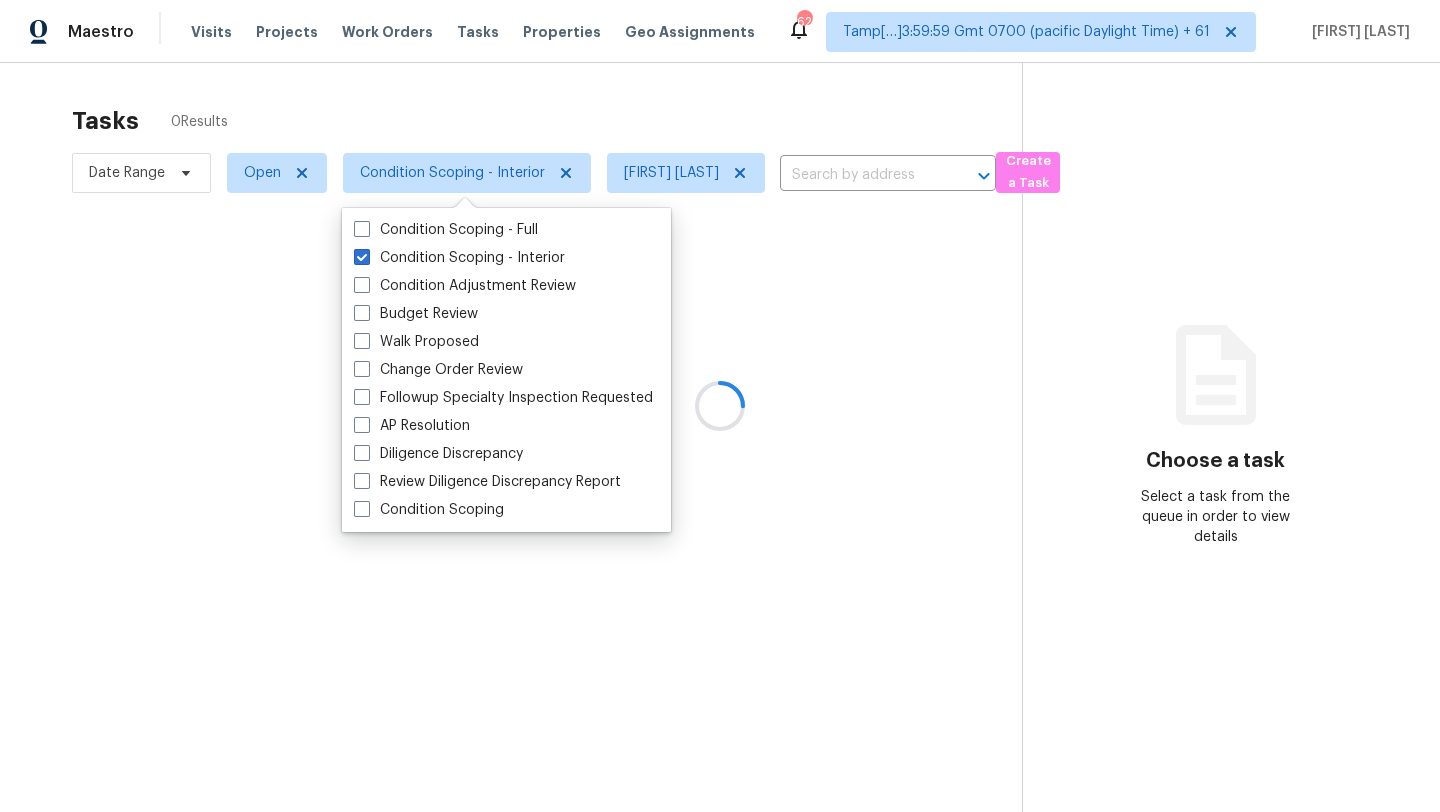 click at bounding box center [720, 406] 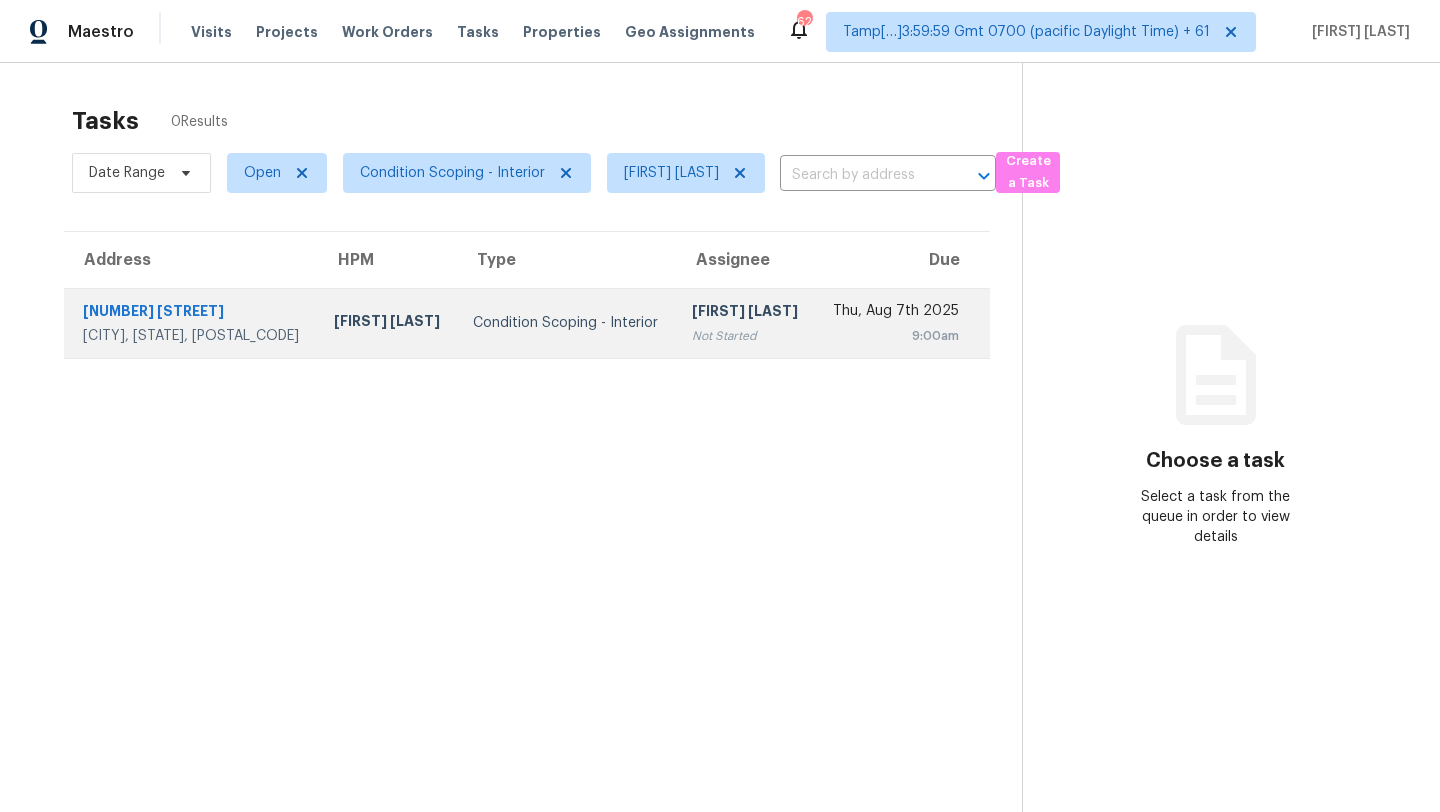 click on "Not Started" at bounding box center [745, 336] 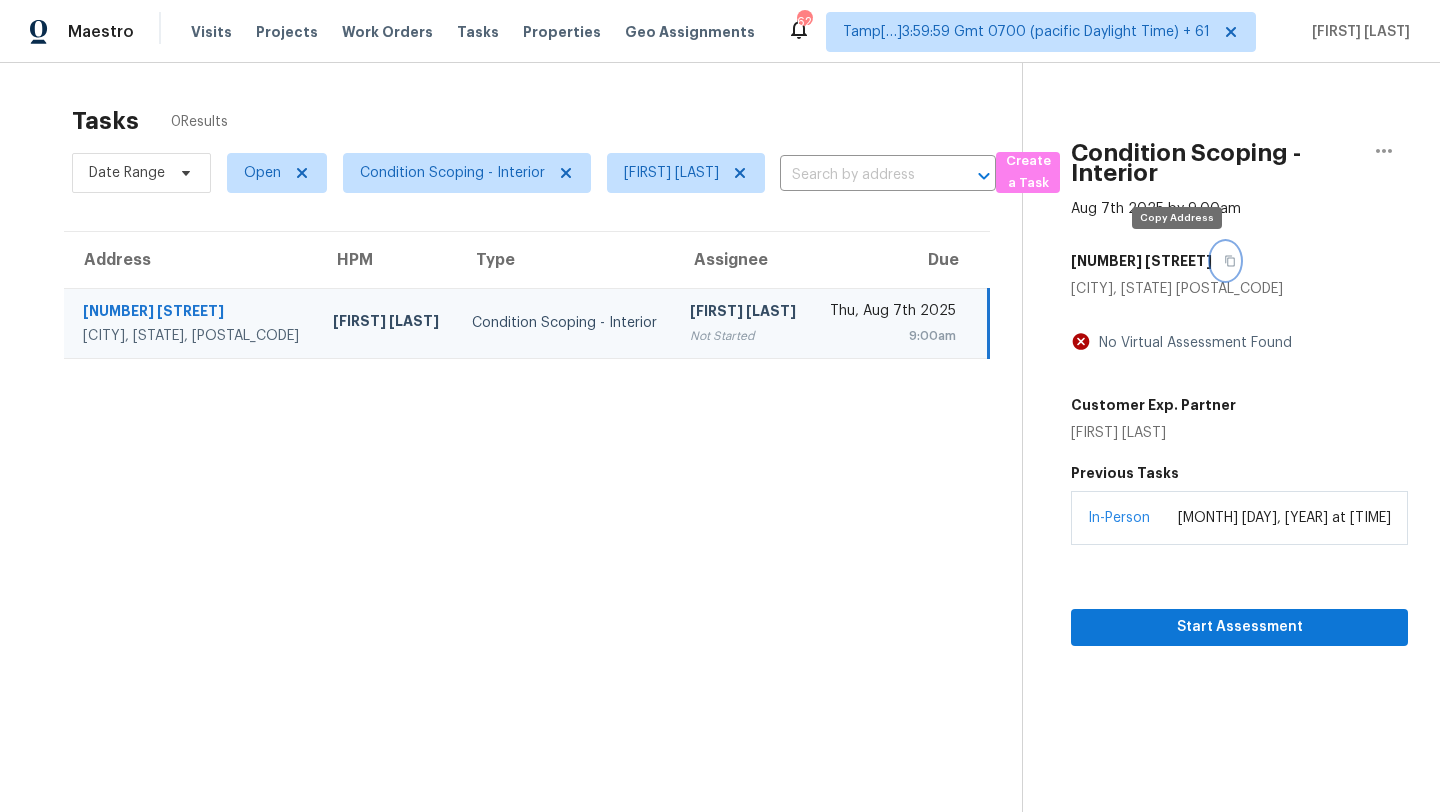 click 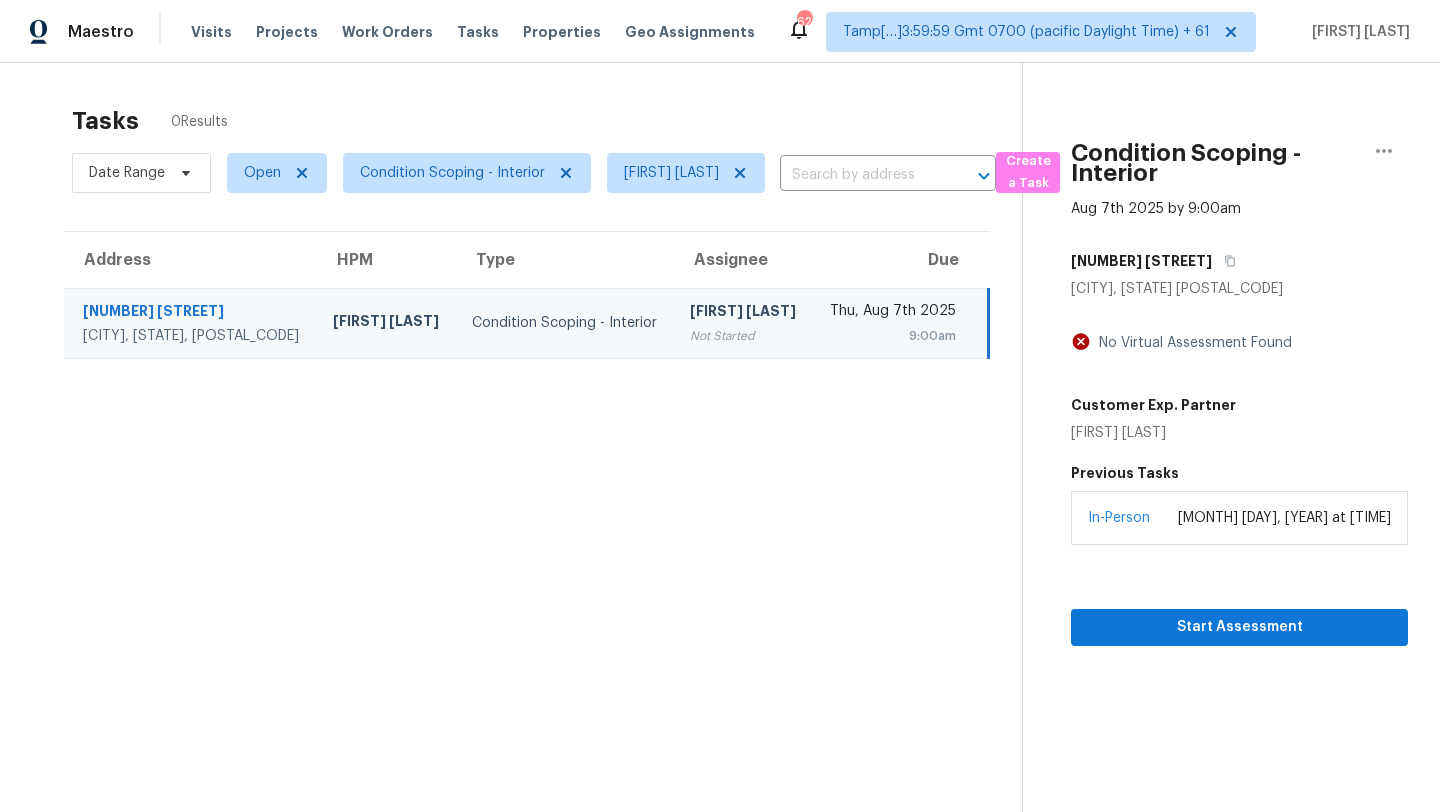 click on "Condition Scoping - Interior" at bounding box center (565, 323) 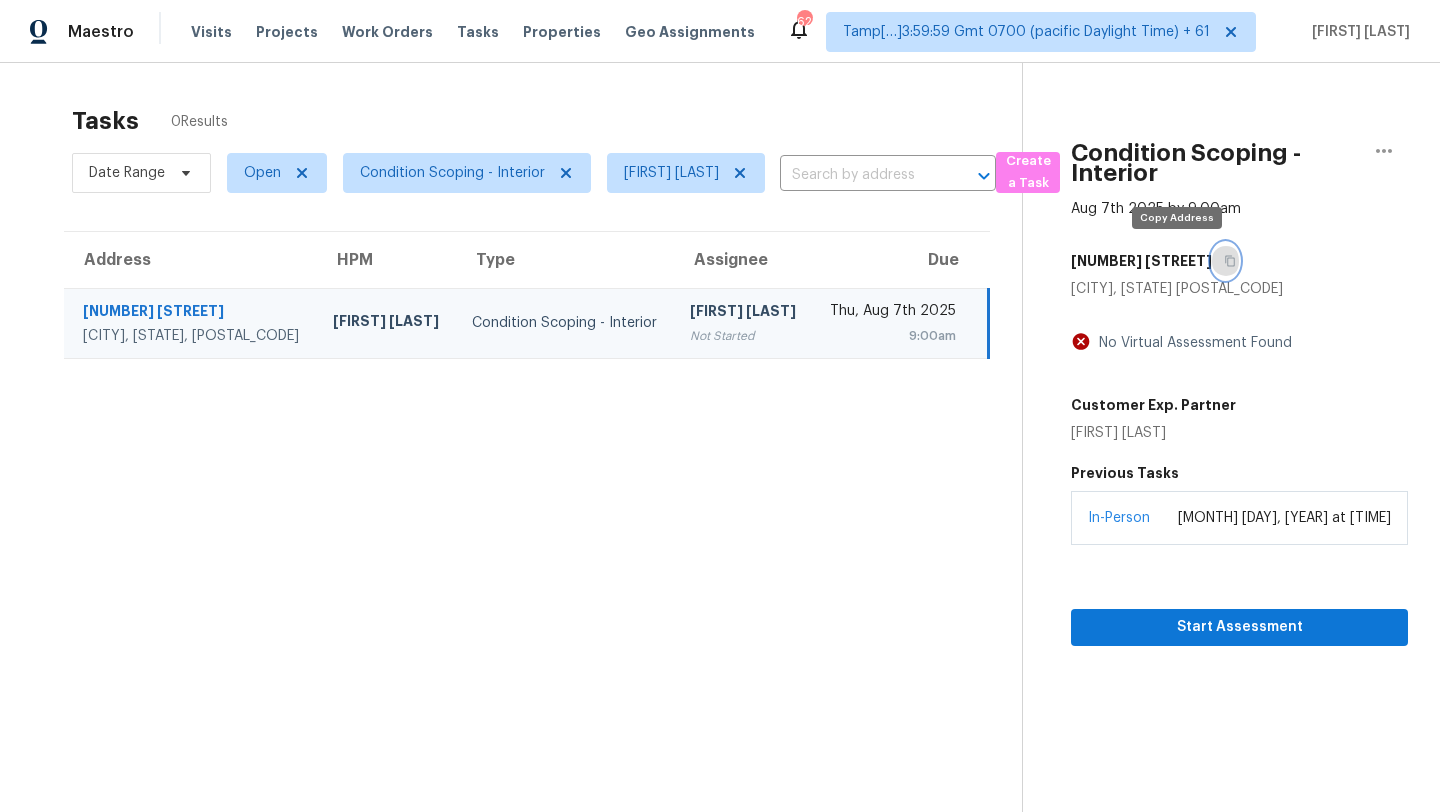 click at bounding box center (1225, 261) 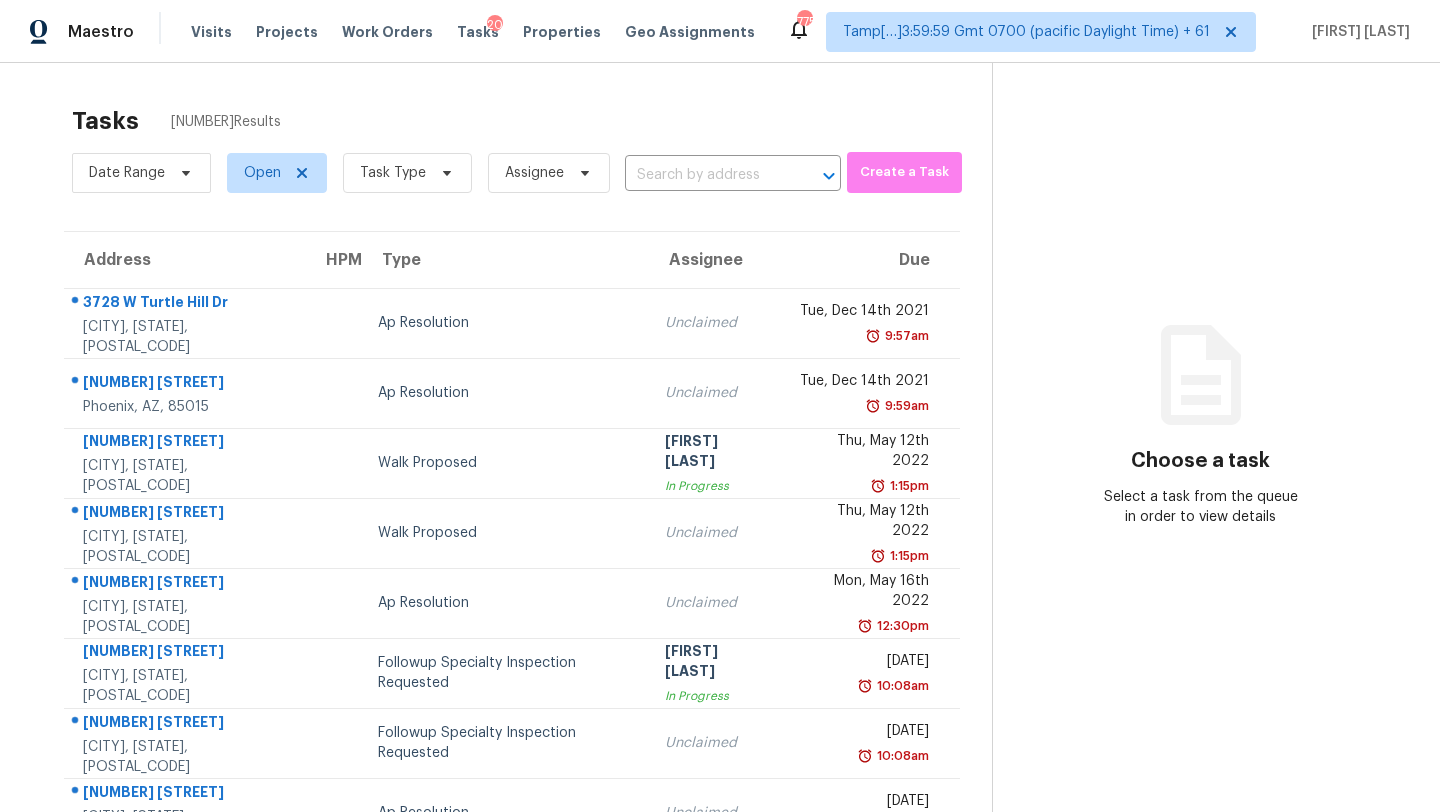 scroll, scrollTop: 0, scrollLeft: 0, axis: both 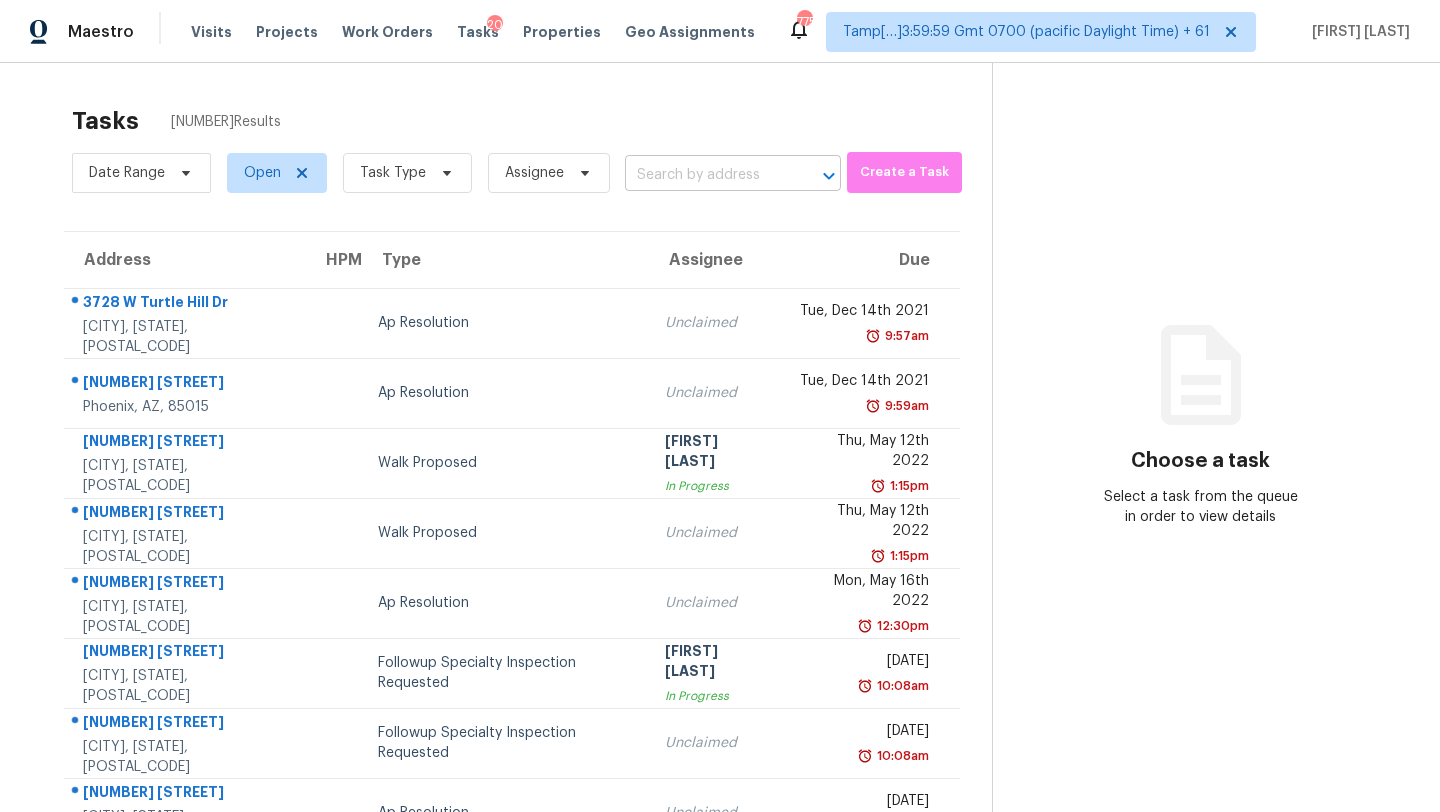 click at bounding box center (705, 175) 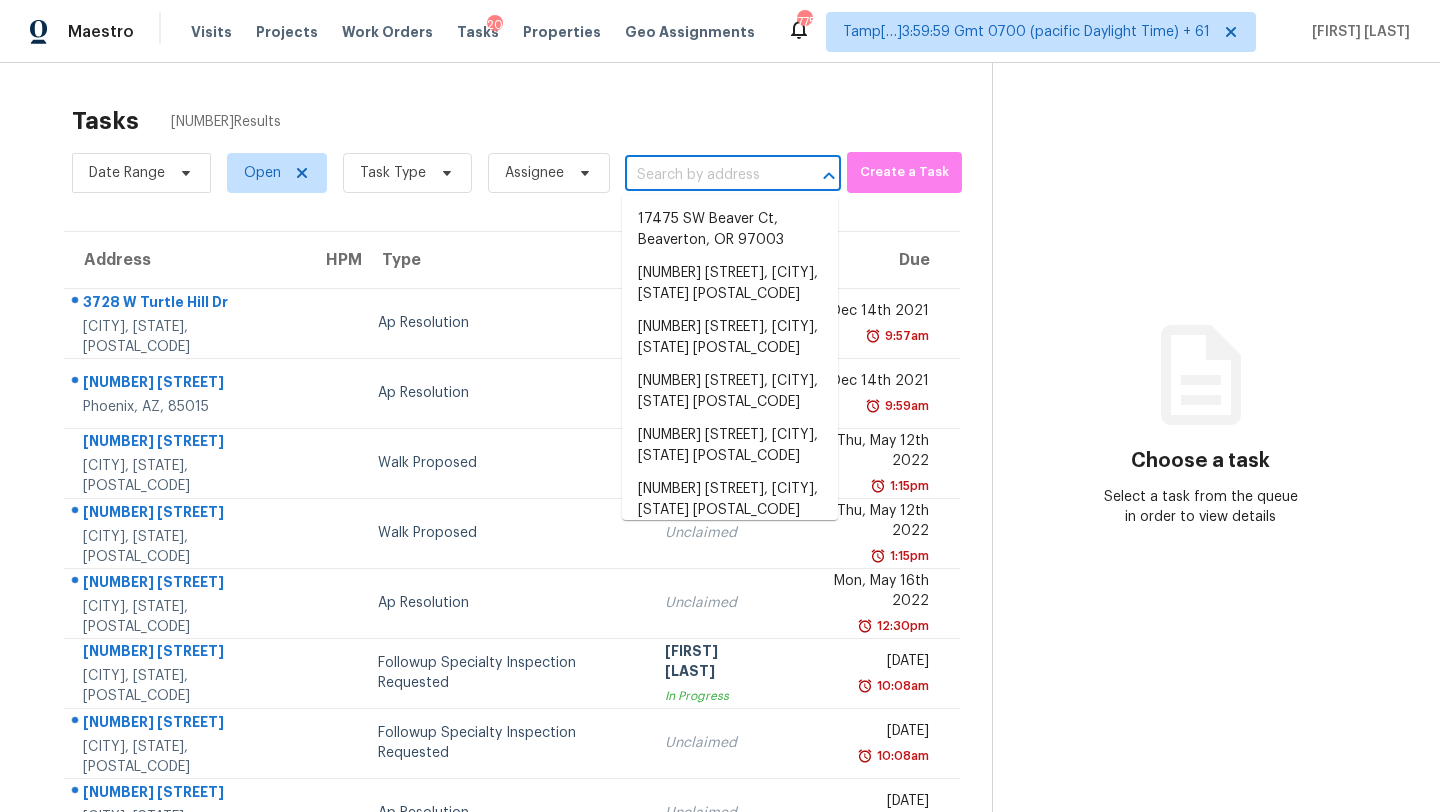 paste on "[NUMBER] [STREET] [CITY], [STATE], [POSTAL_CODE]" 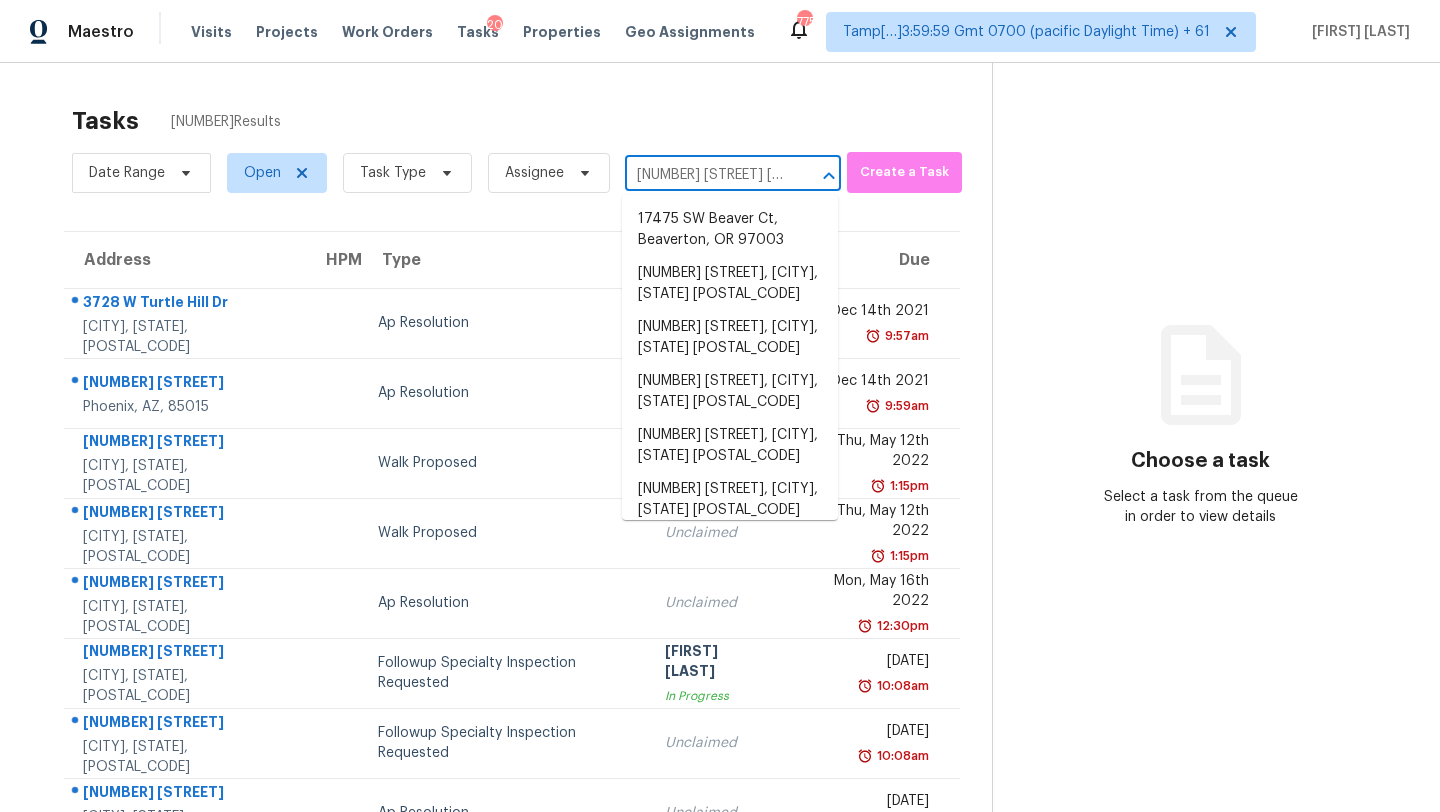 scroll, scrollTop: 0, scrollLeft: 153, axis: horizontal 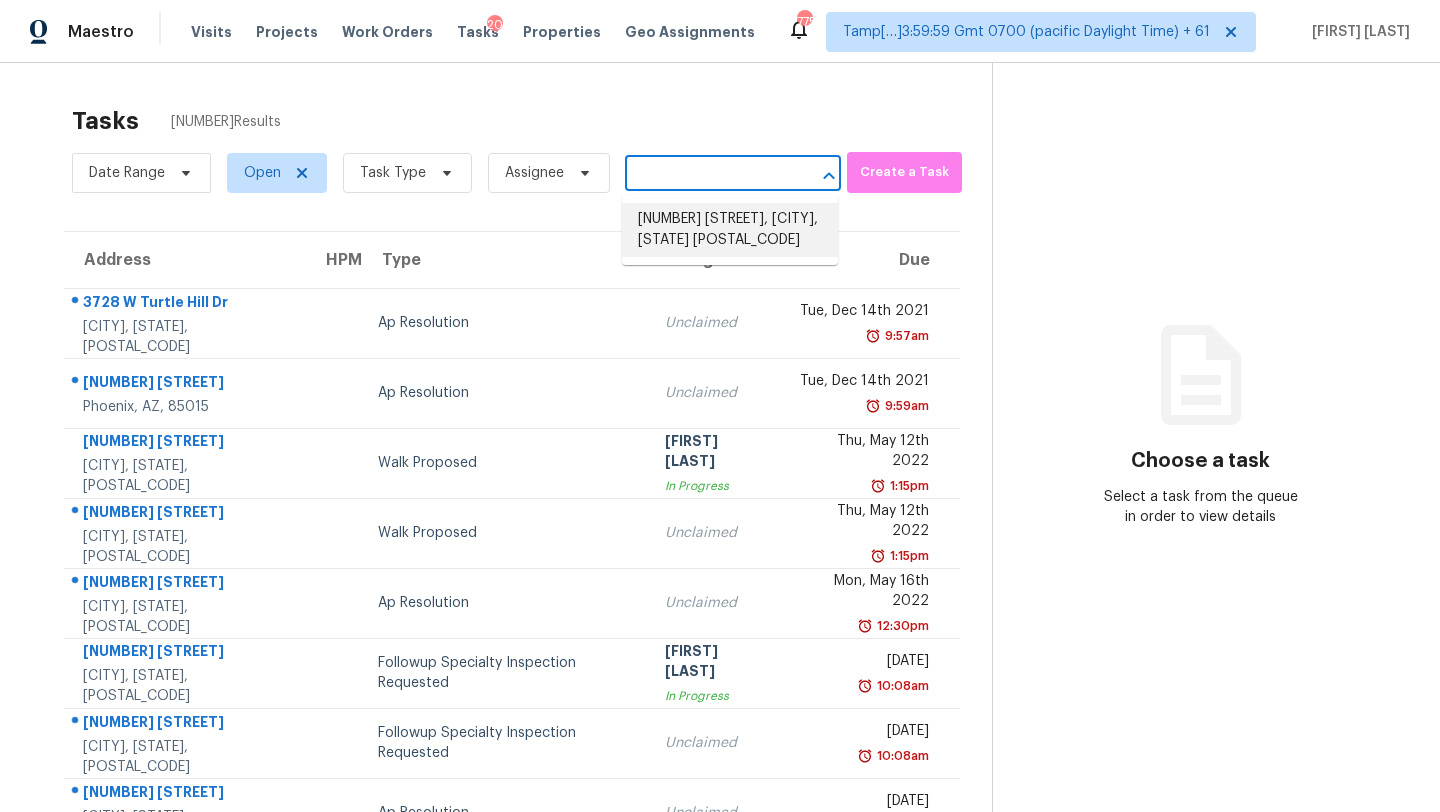 click on "4496 S Parkbury Way, Salt Lake City, UT 84129" at bounding box center (730, 230) 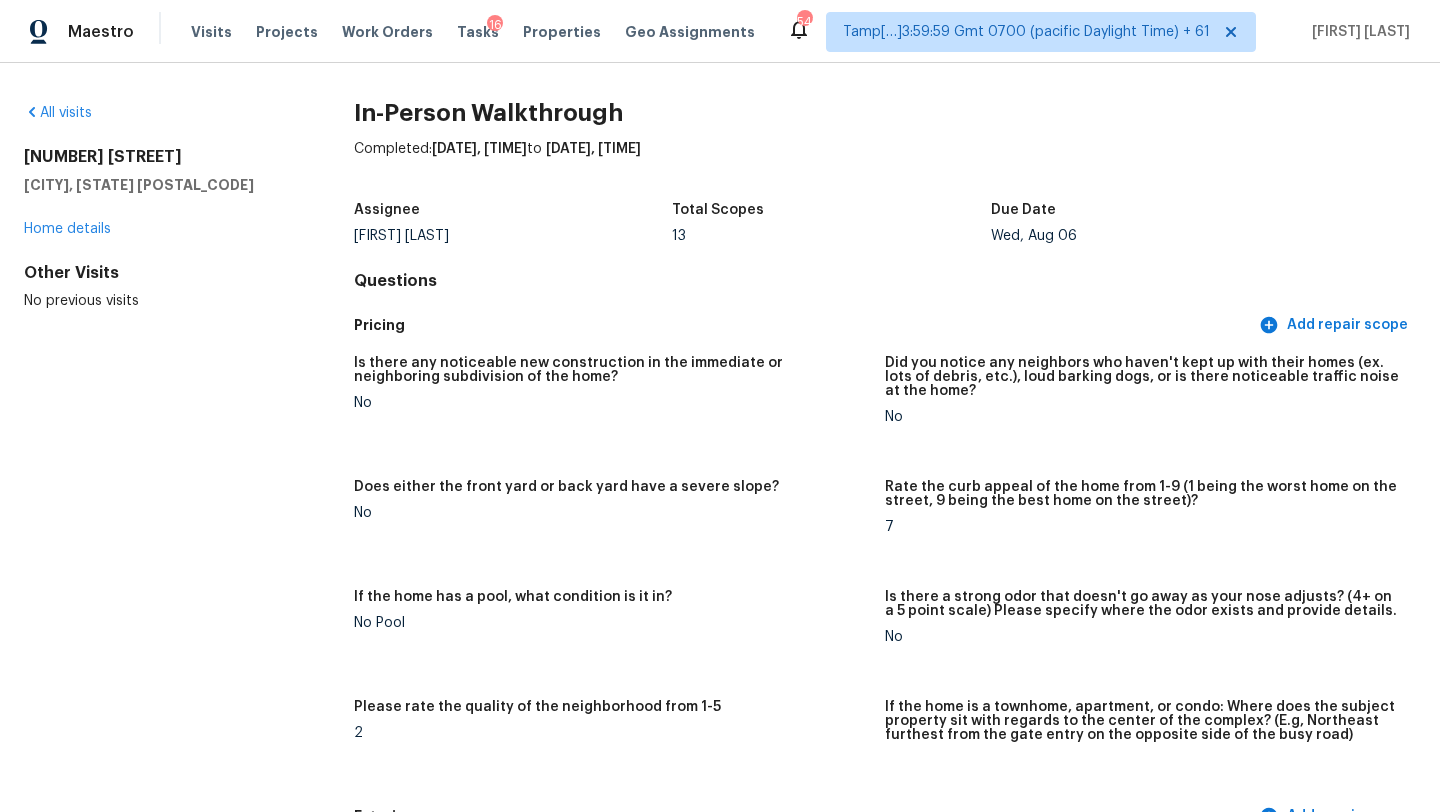 scroll, scrollTop: 0, scrollLeft: 0, axis: both 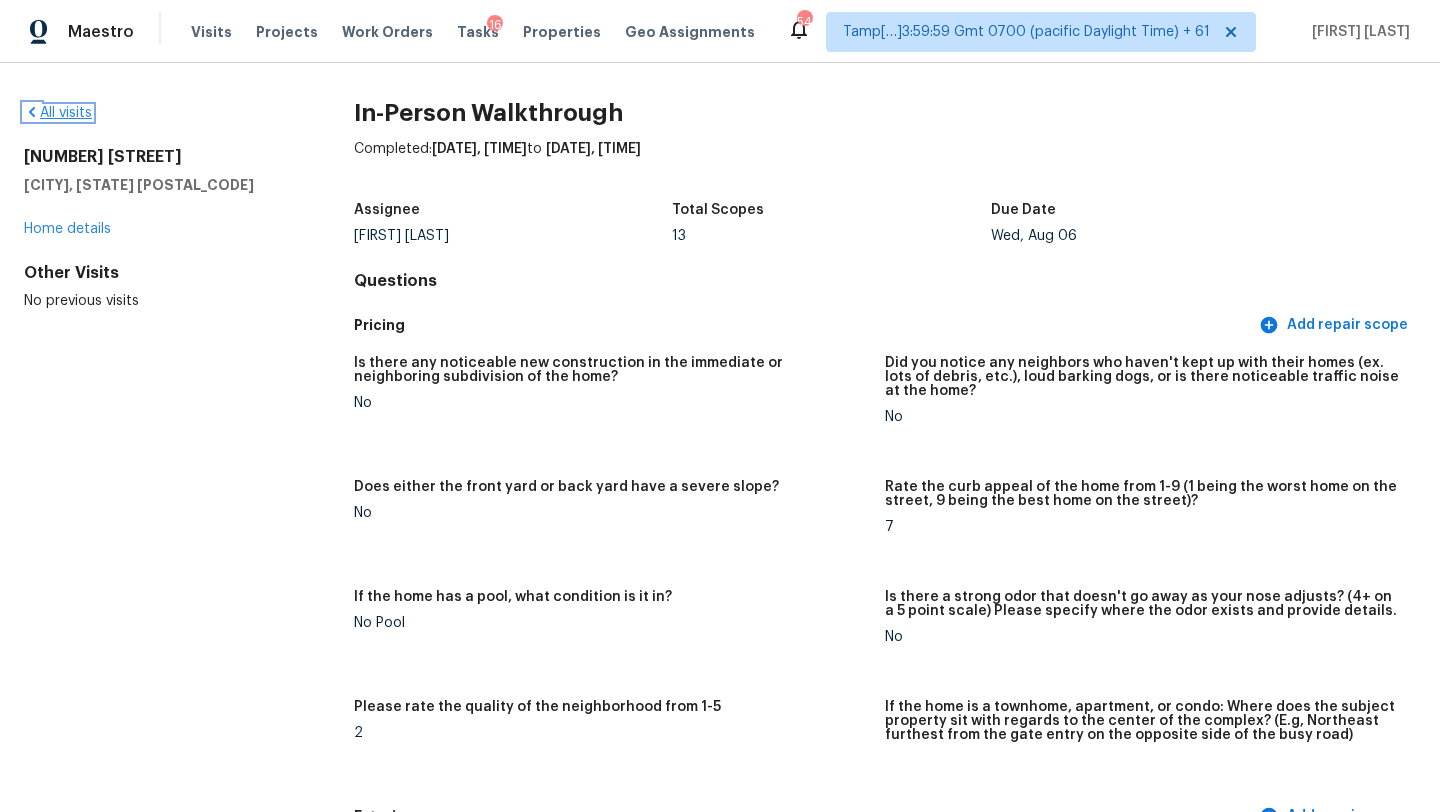 click on "All visits" at bounding box center [58, 113] 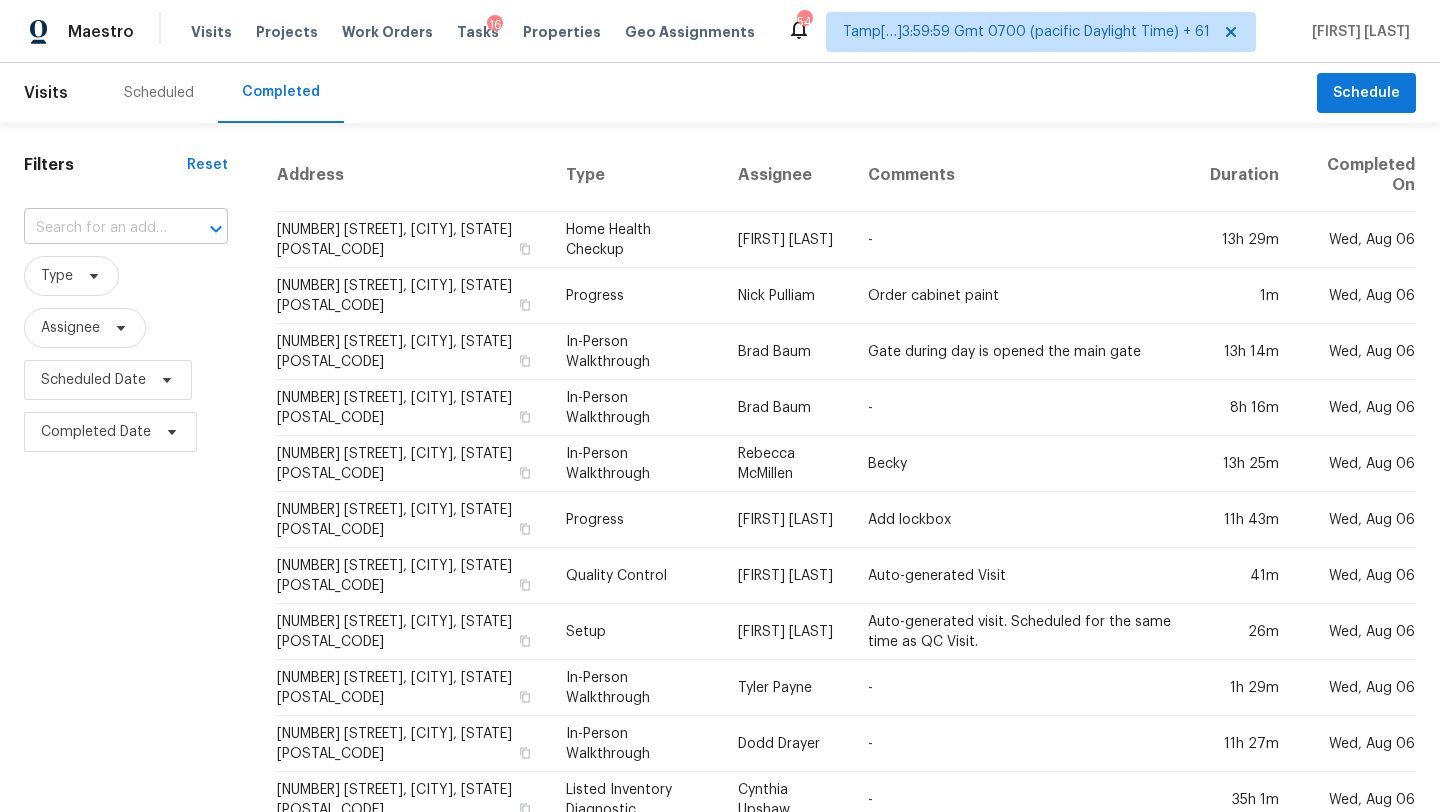 click at bounding box center (98, 228) 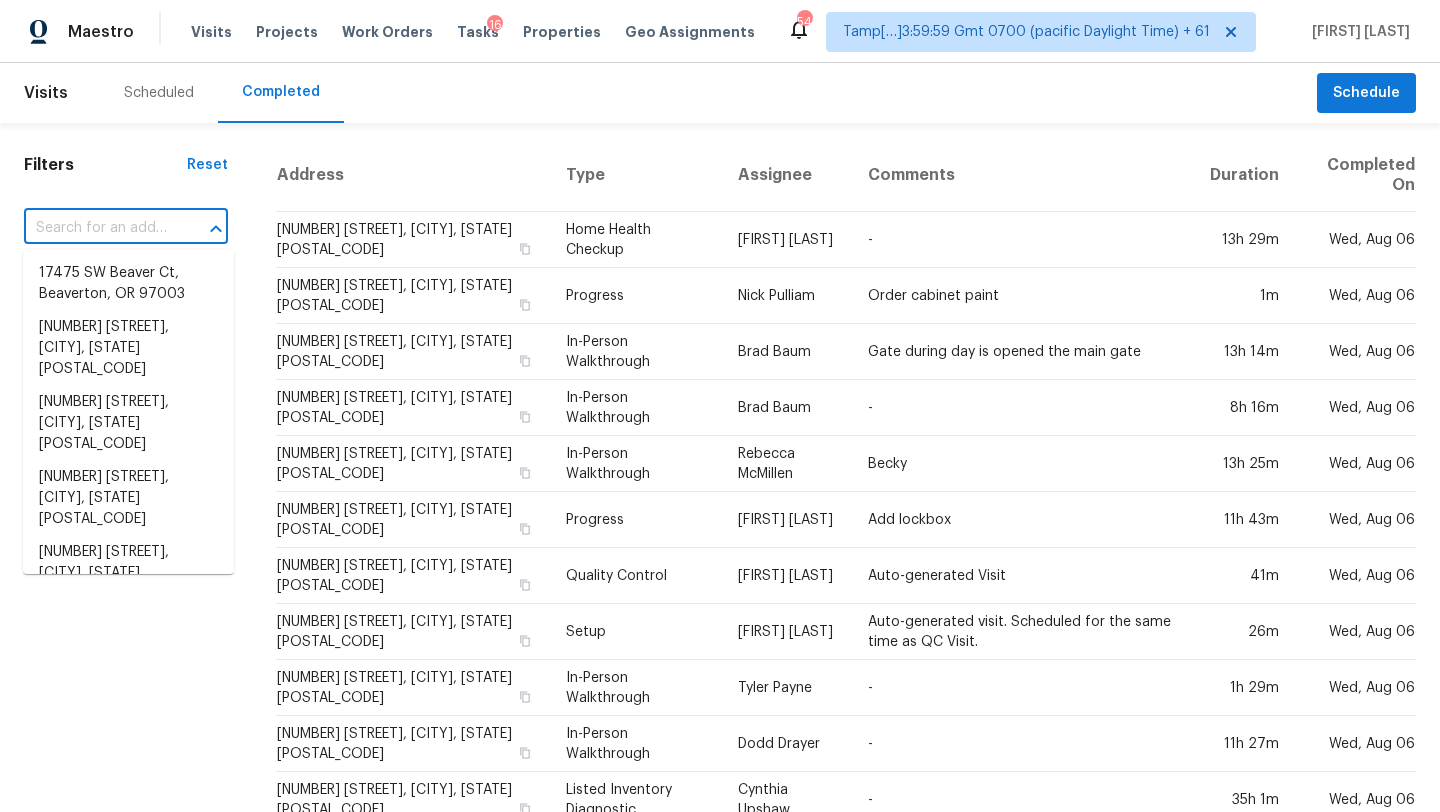 paste on "4496 S Parkbury Way Salt Lake City, UT, 84129" 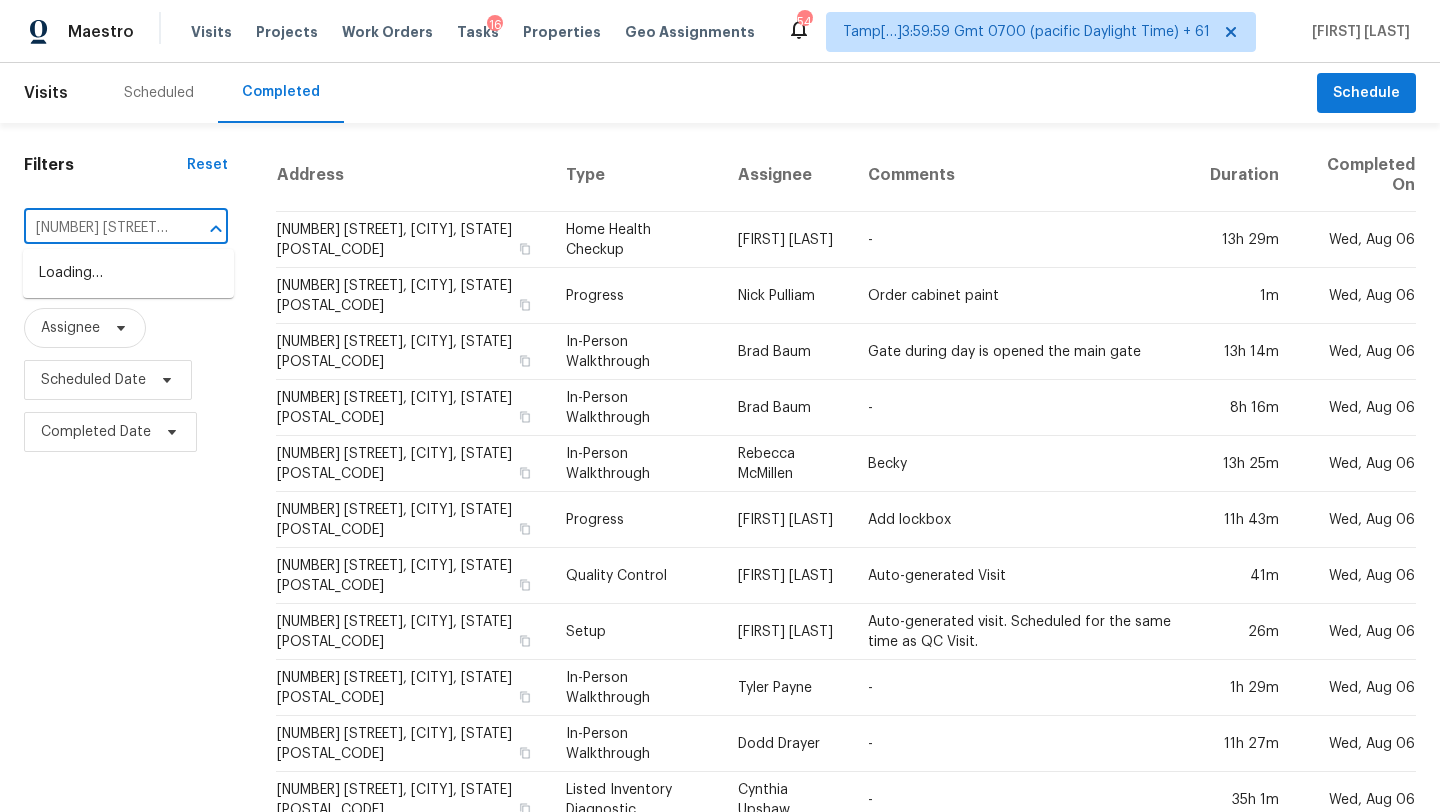 scroll, scrollTop: 0, scrollLeft: 158, axis: horizontal 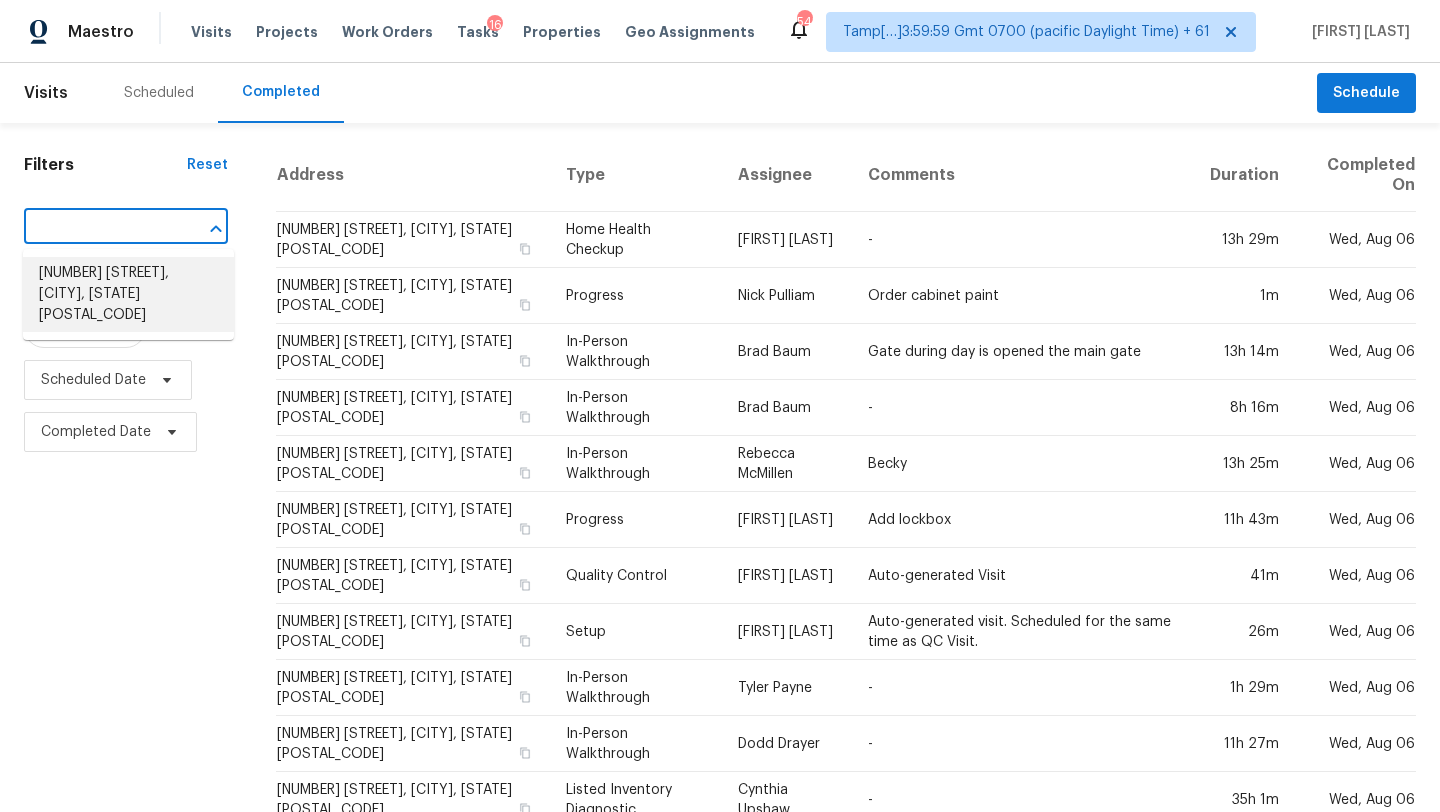 click on "4496 S Parkbury Way, Salt Lake City, UT 84129" at bounding box center (128, 294) 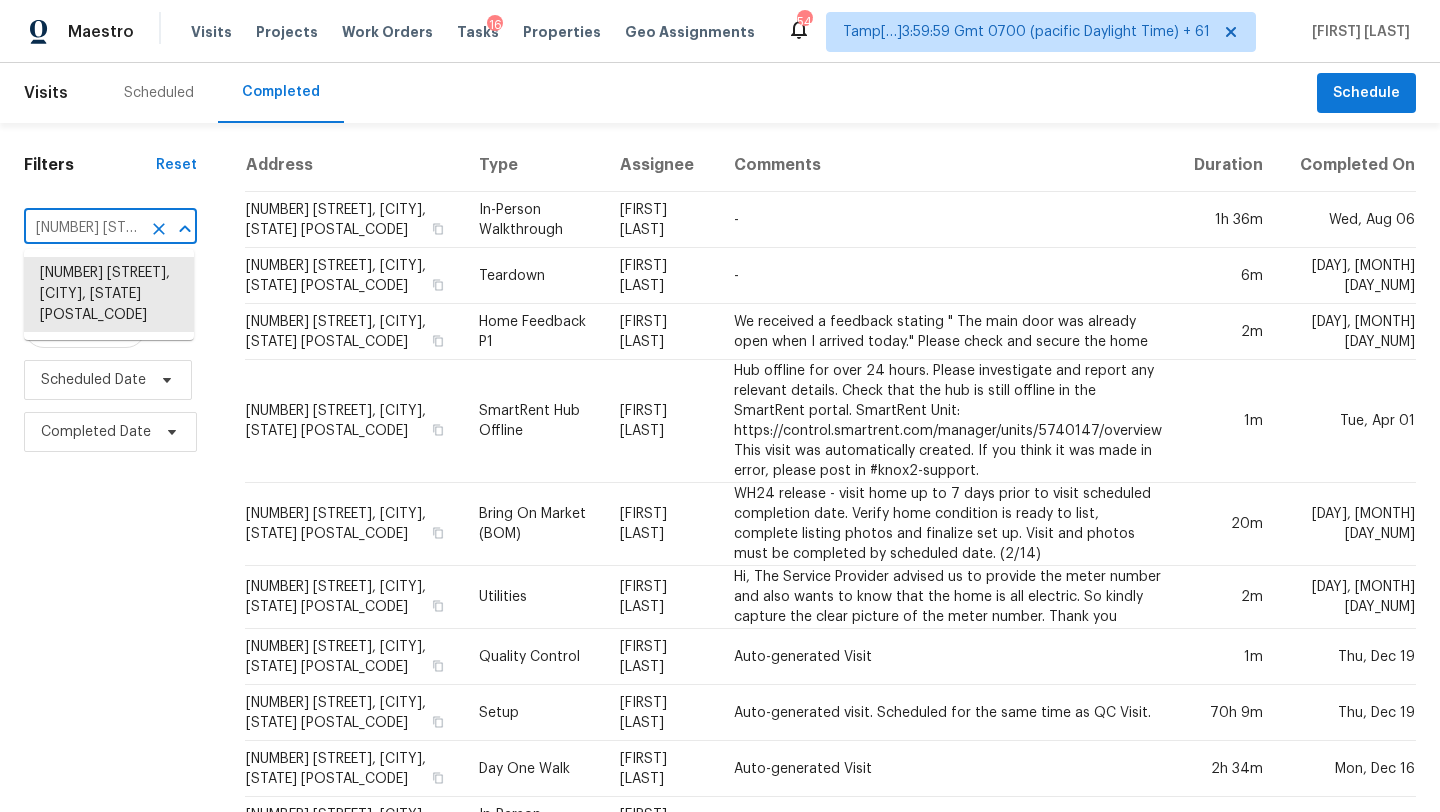 click on "4496 S Parkbury Way, Salt Lake City, UT 84129" at bounding box center [82, 228] 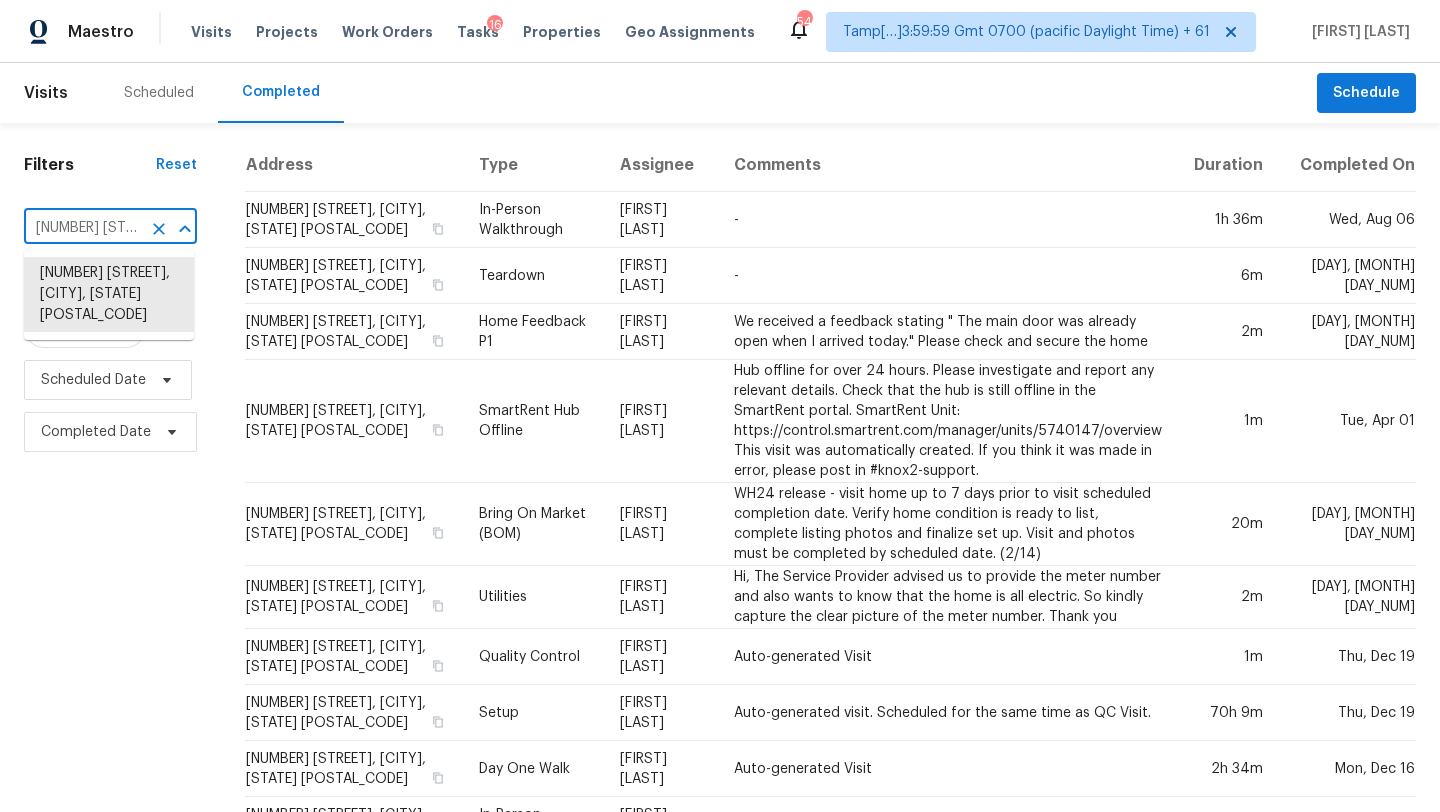 paste on "Salt Lake City, UT," 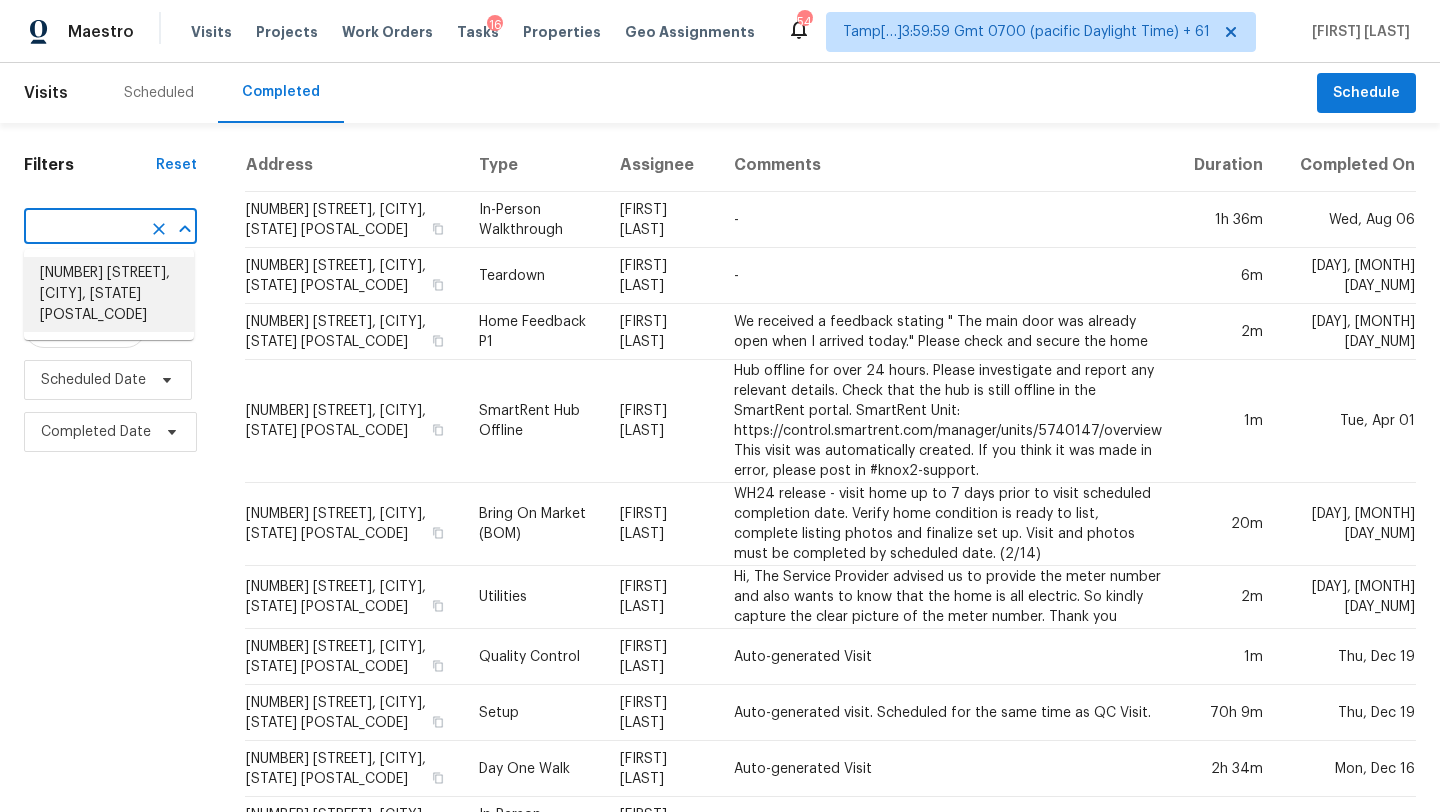 click on "4496 S Parkbury Way, Salt Lake City, UT 84129" at bounding box center [109, 294] 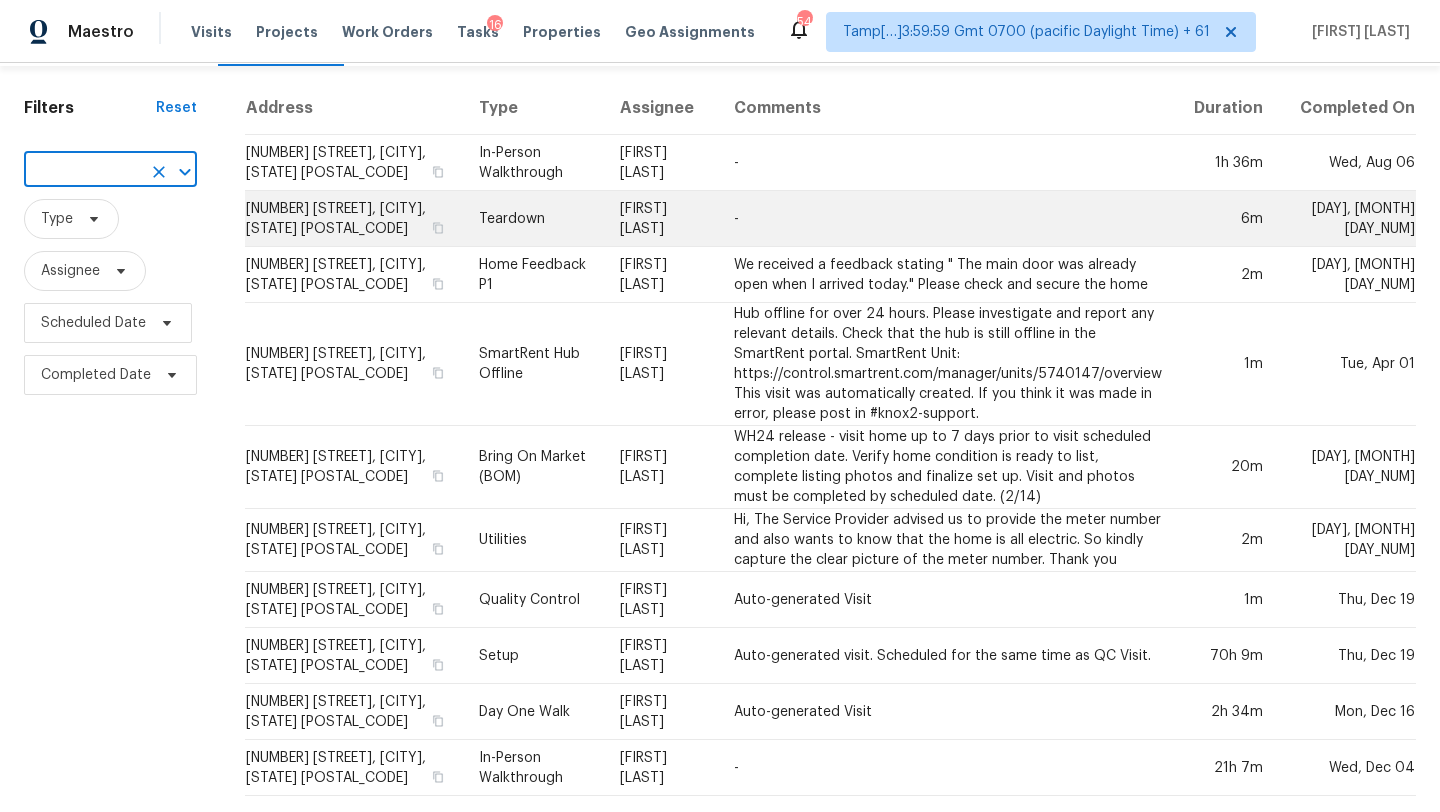 scroll, scrollTop: 0, scrollLeft: 0, axis: both 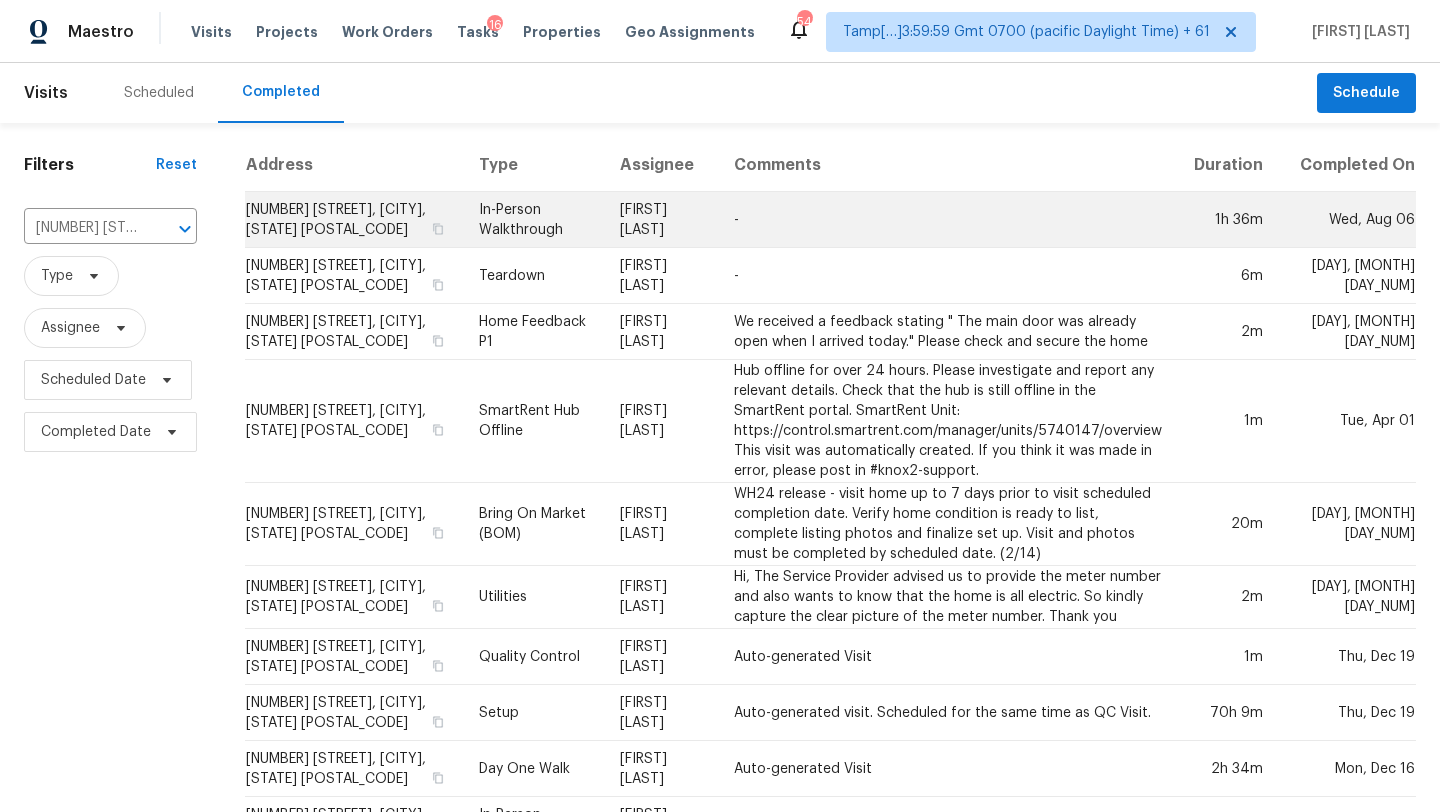 click on "-" at bounding box center (948, 220) 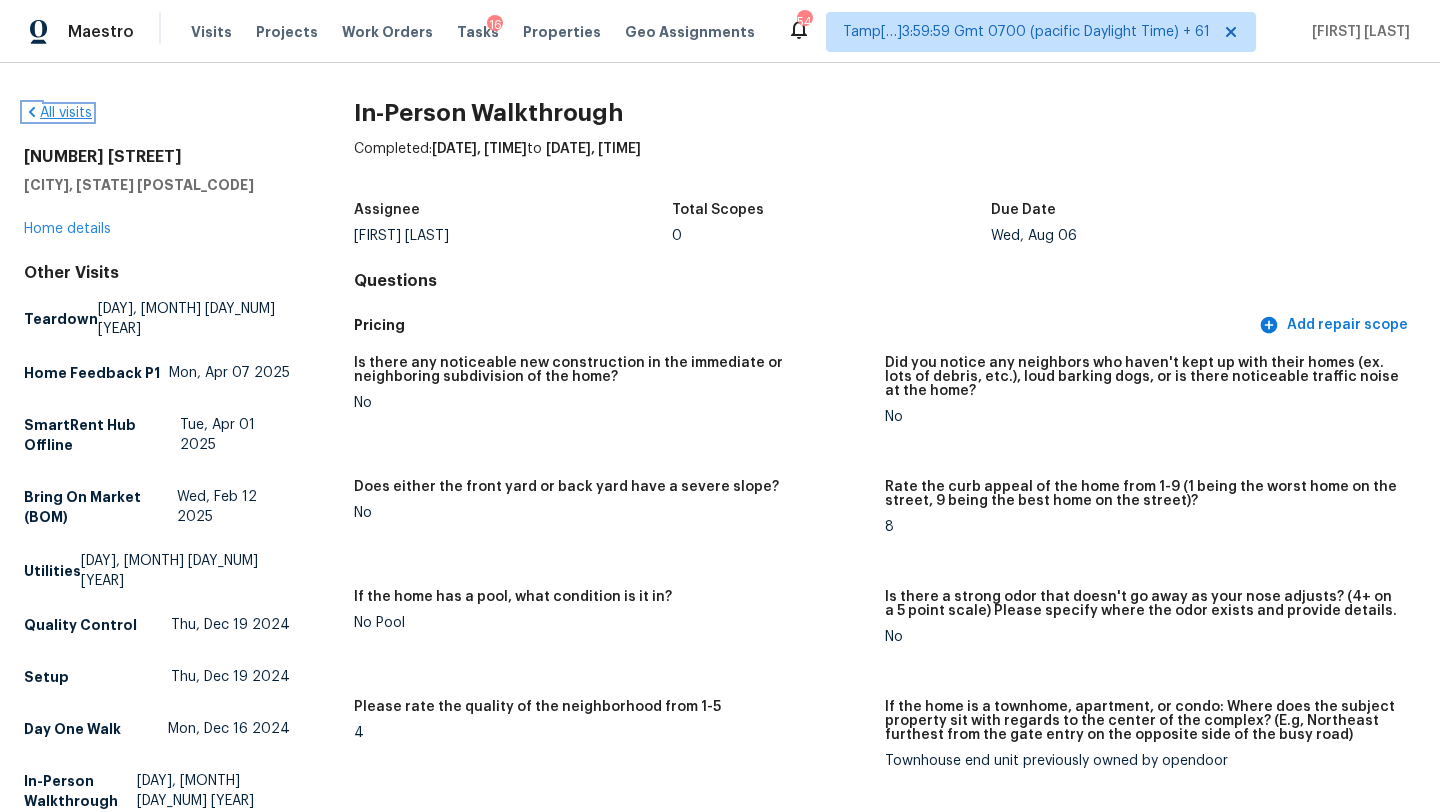click on "All visits" at bounding box center (58, 113) 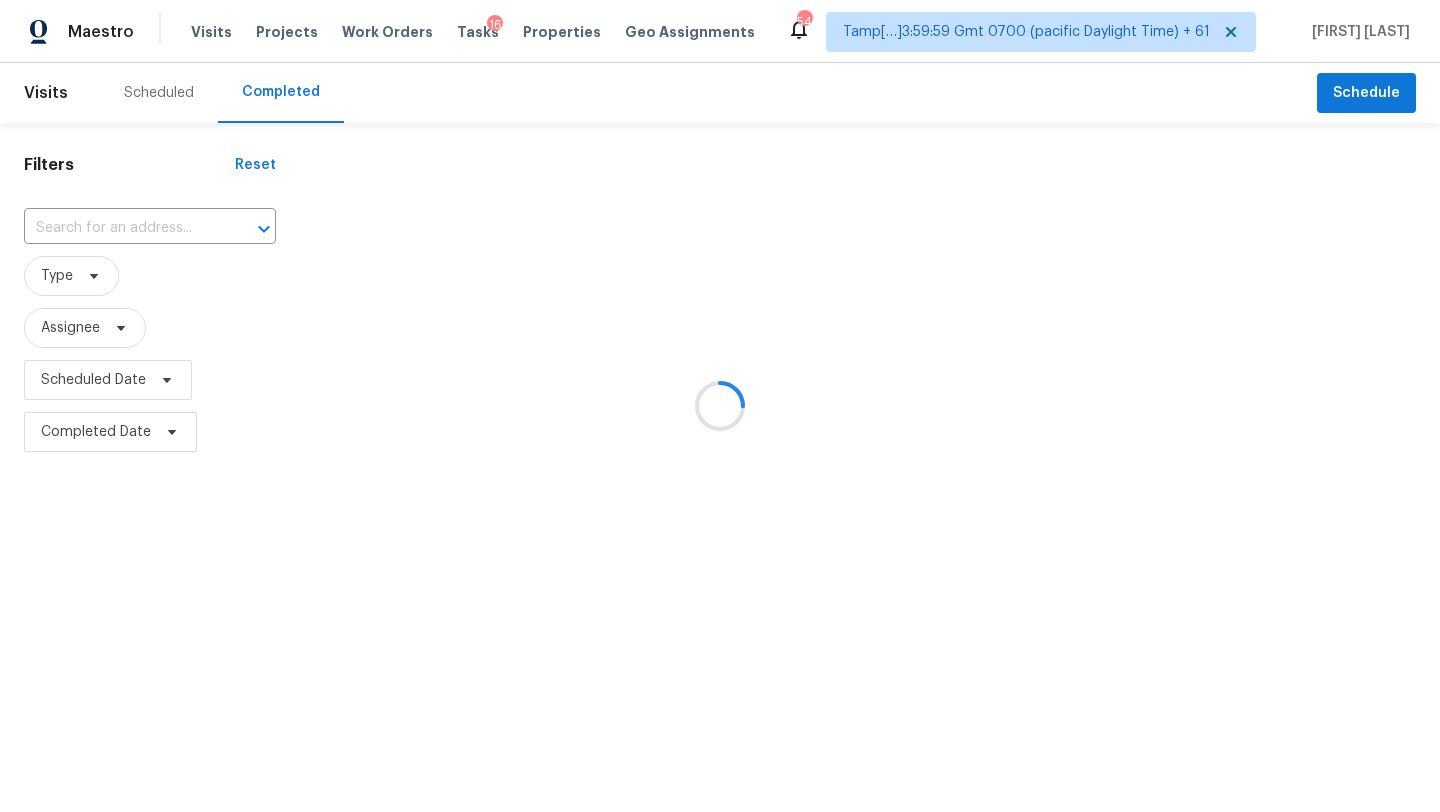 click at bounding box center (720, 406) 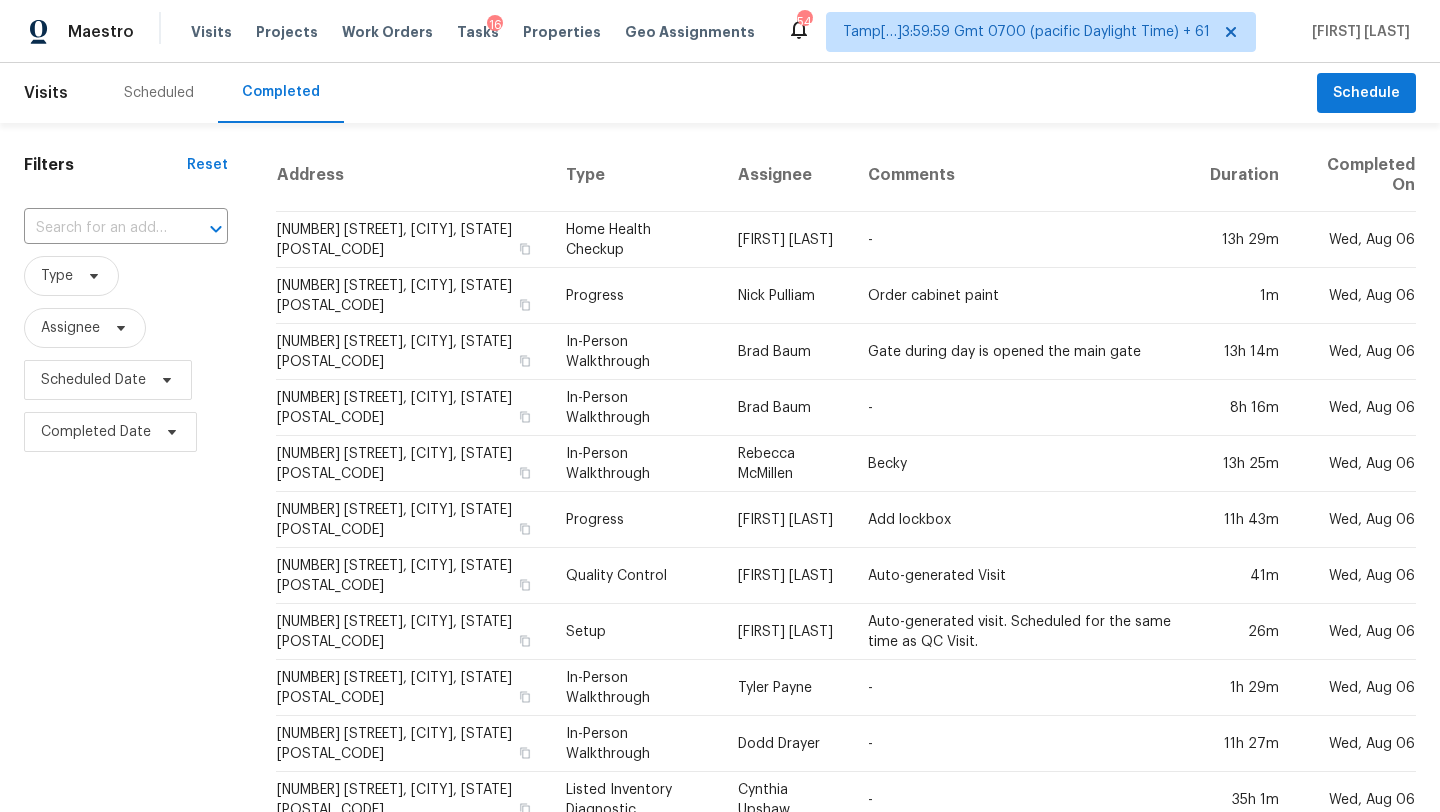click at bounding box center (98, 228) 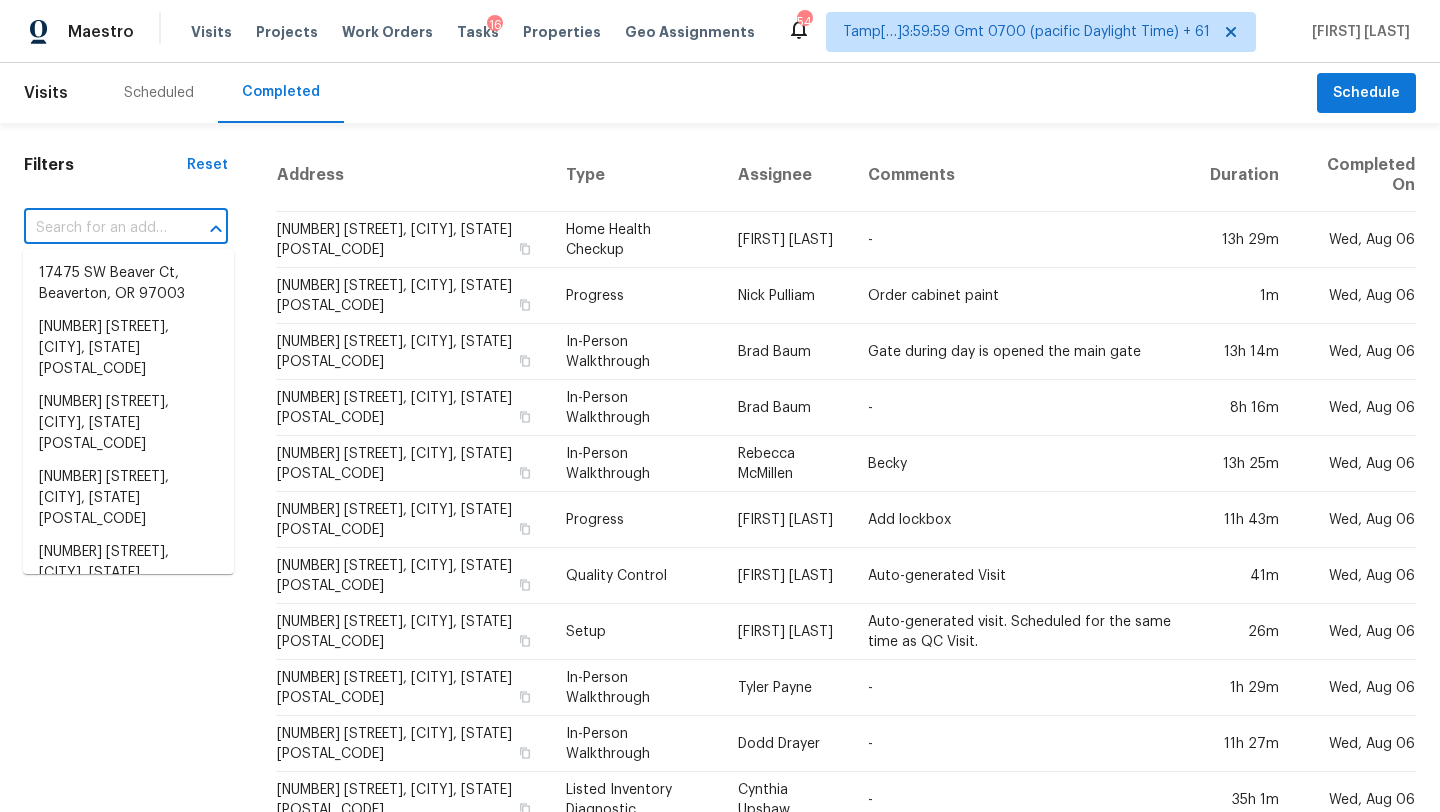 paste on "9806 Sickle Dr, Ladson, SC 29456" 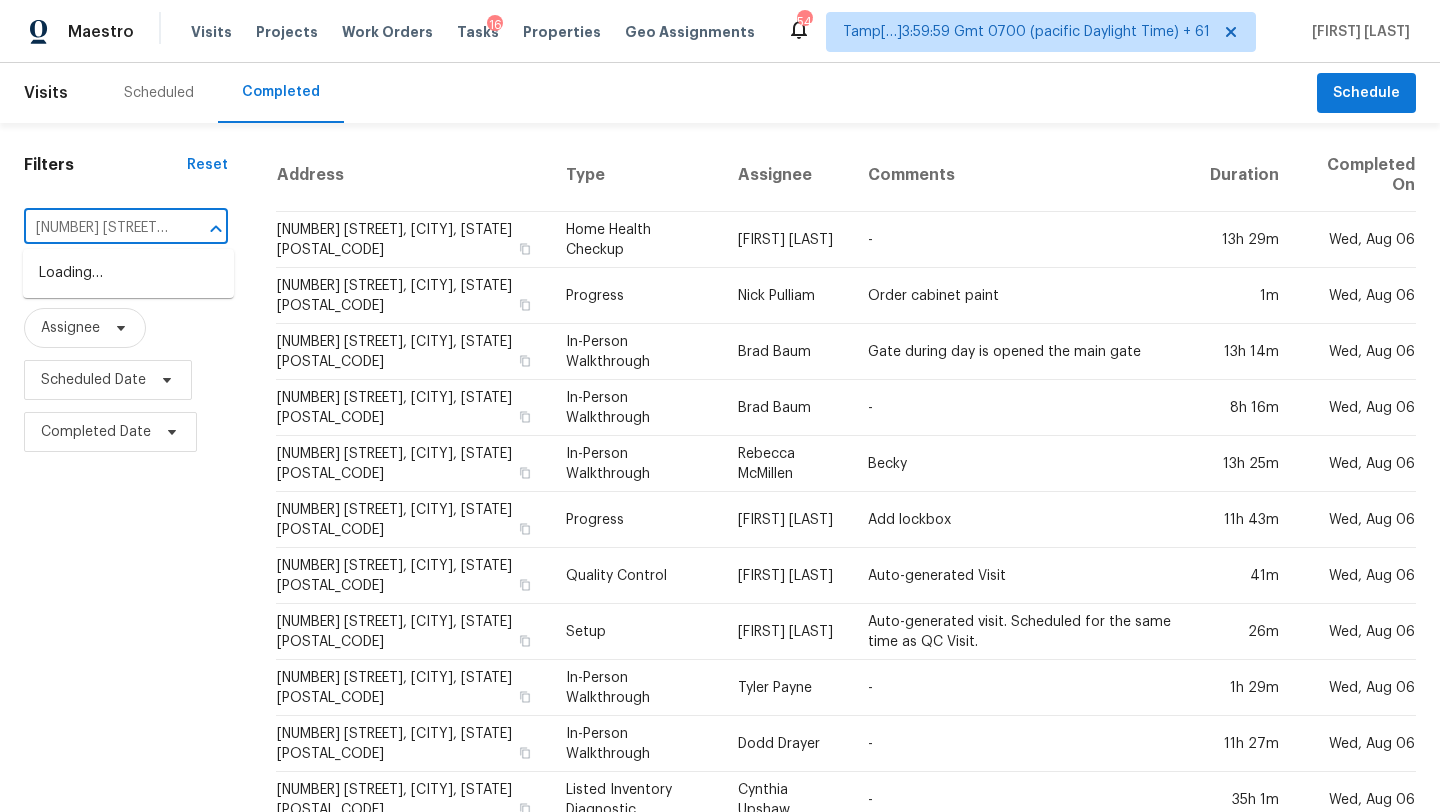 scroll, scrollTop: 0, scrollLeft: 79, axis: horizontal 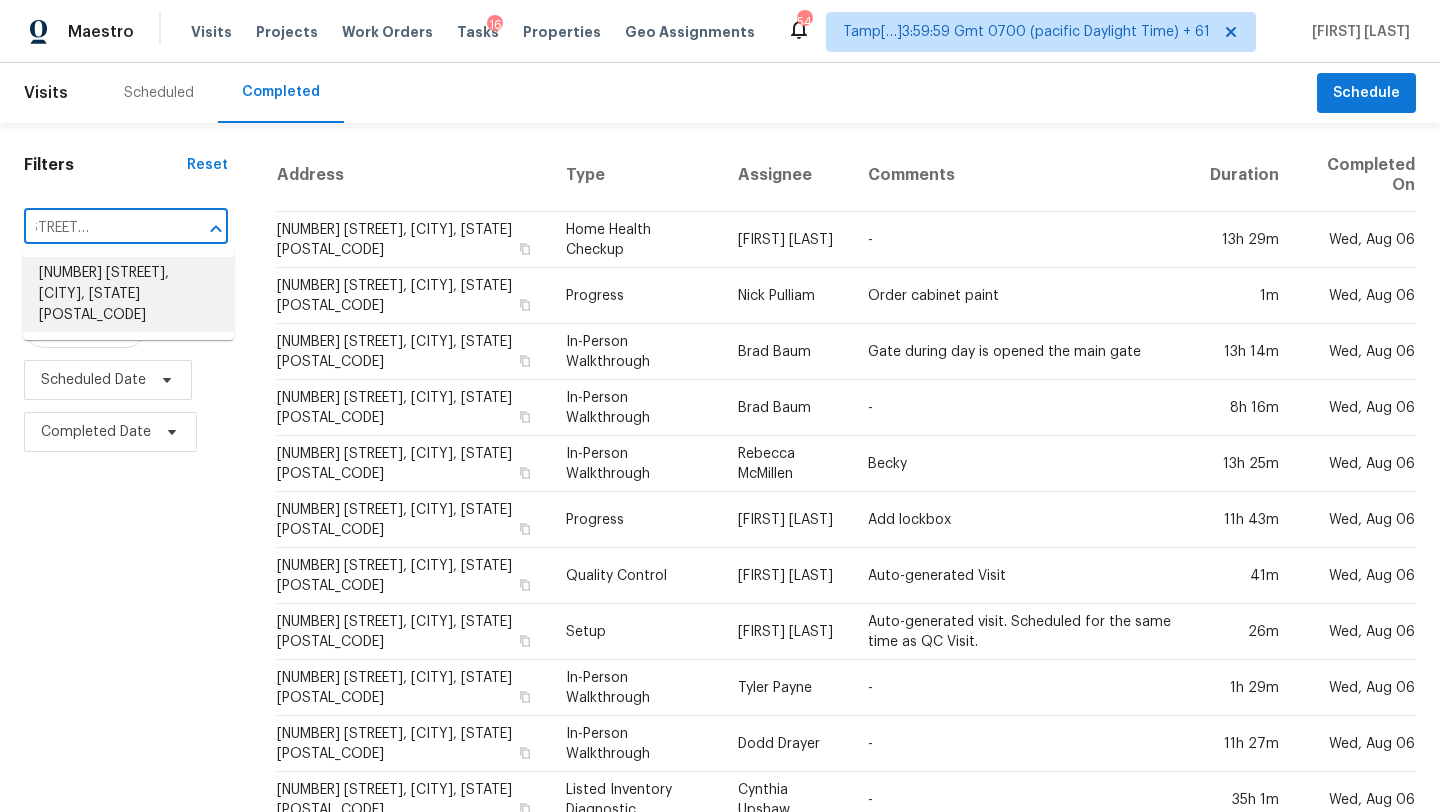 click on "9806 Sickle Dr, Ladson, SC 29456" at bounding box center [128, 294] 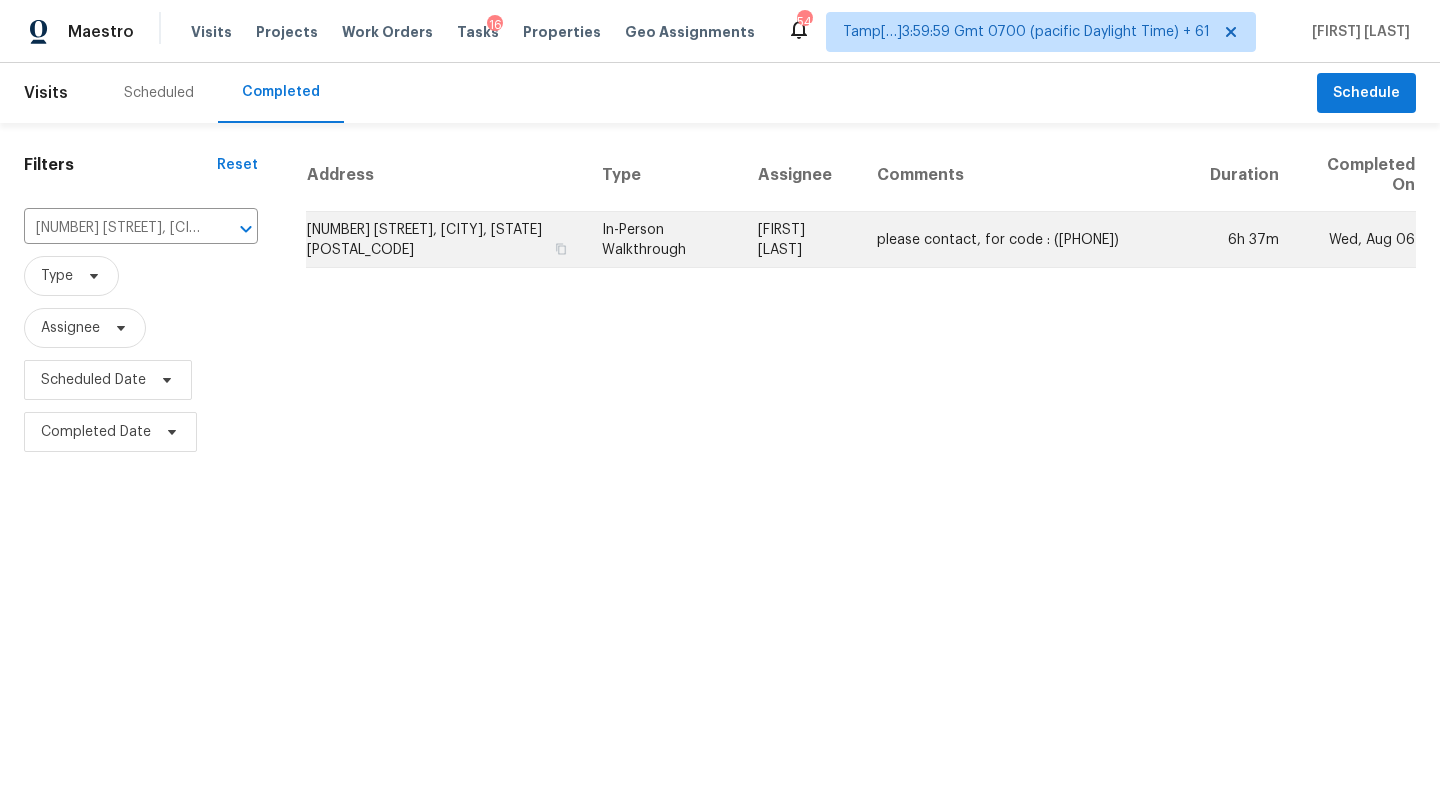click on "please contact, for code : (973) 477-5400" at bounding box center (1027, 240) 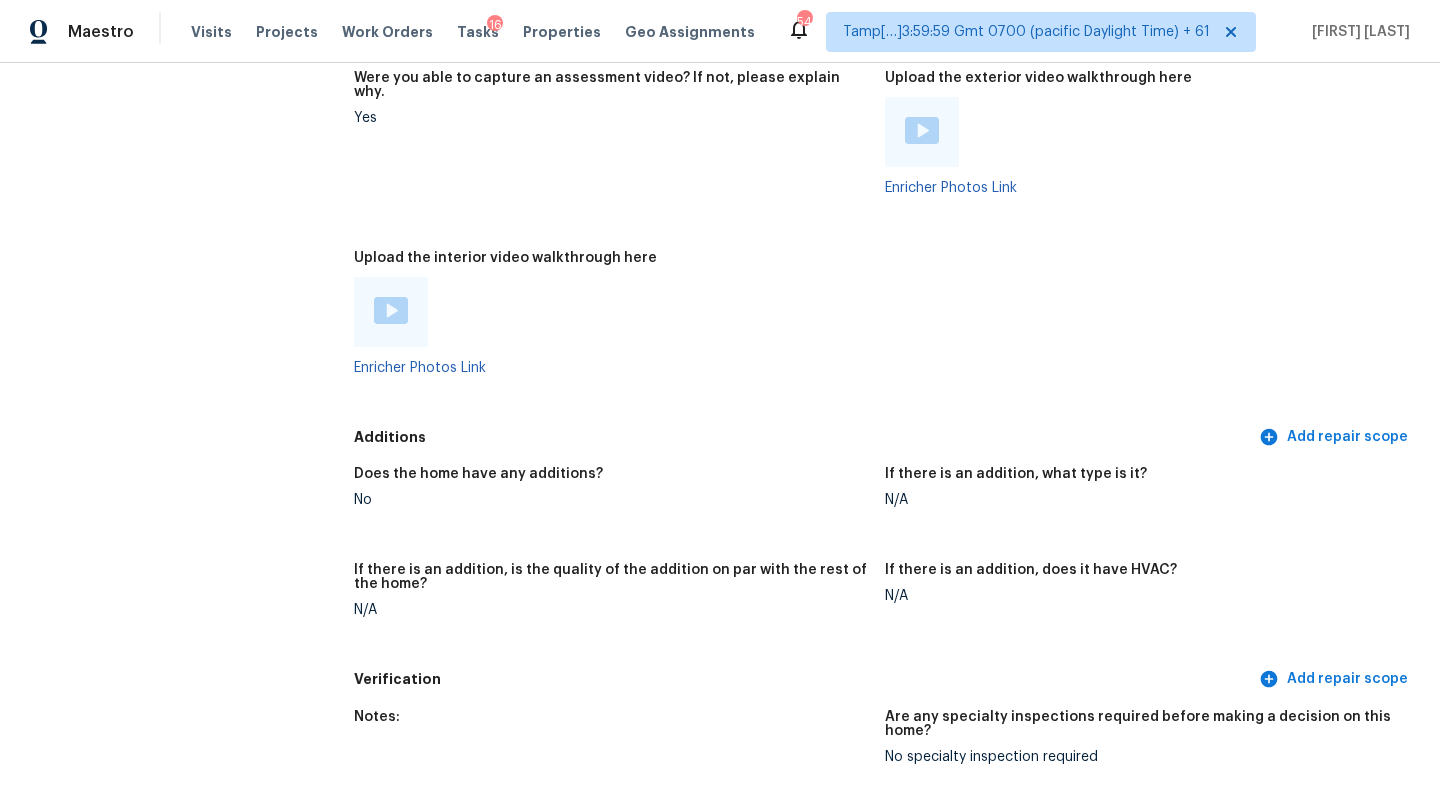 scroll, scrollTop: 3887, scrollLeft: 0, axis: vertical 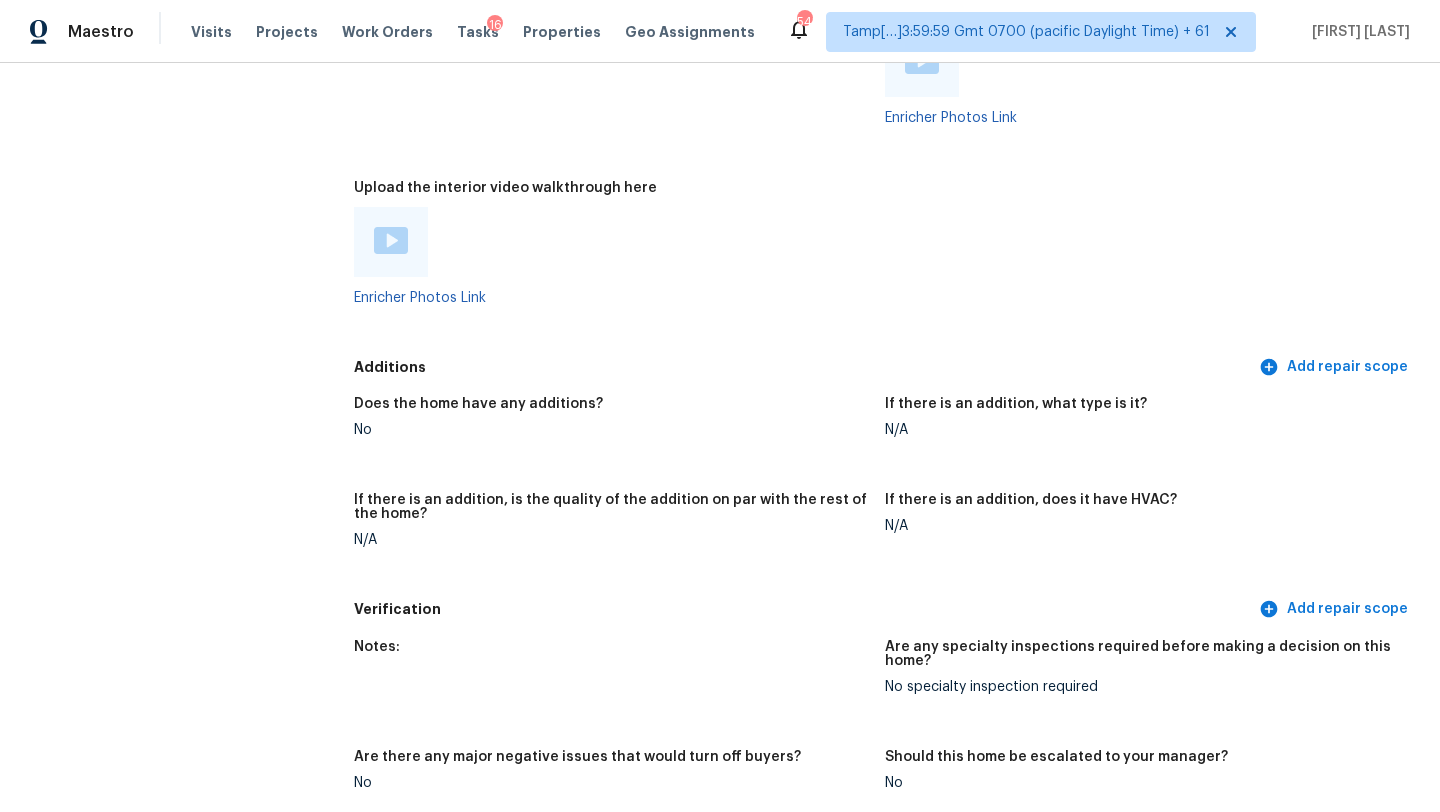 click at bounding box center (391, 240) 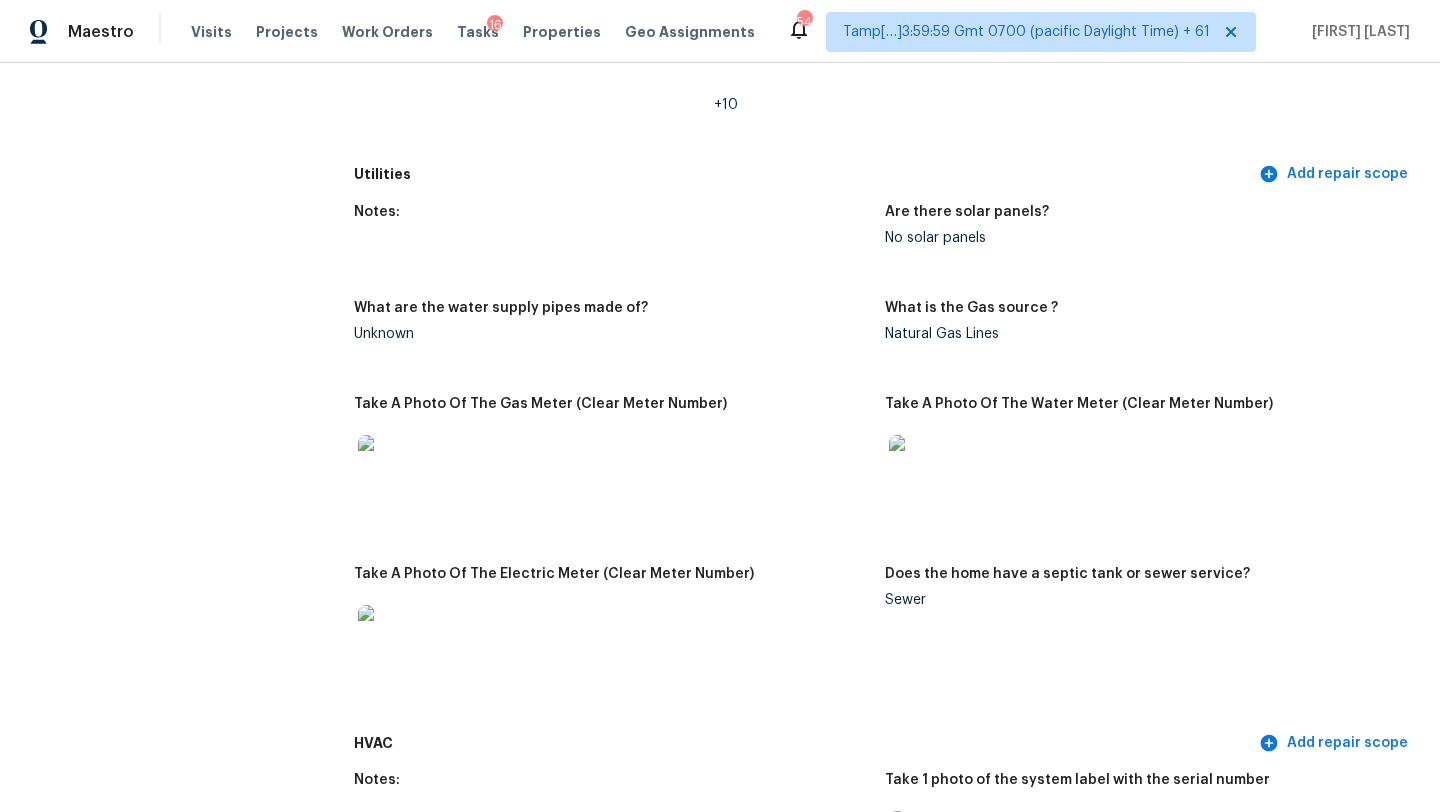 scroll, scrollTop: 1330, scrollLeft: 0, axis: vertical 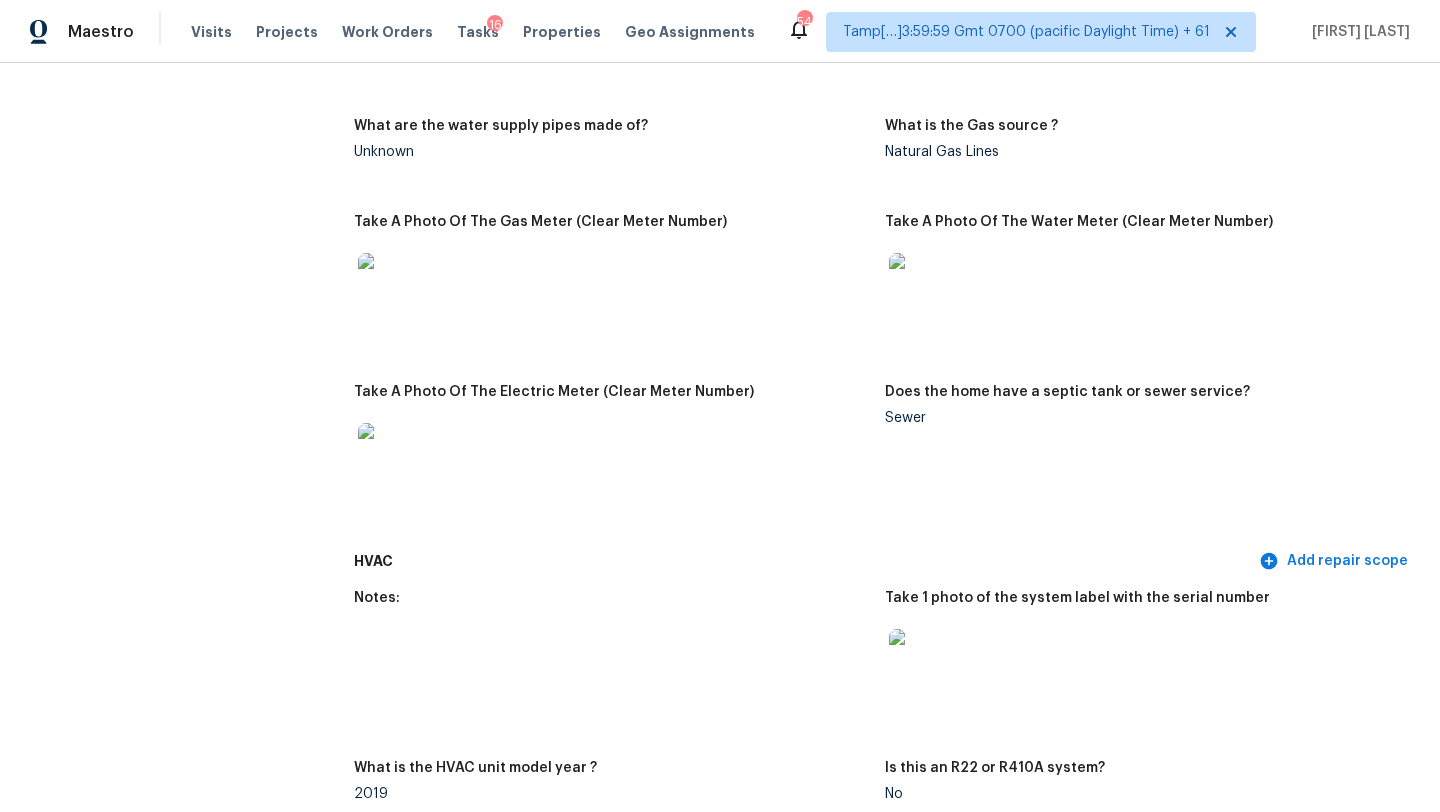 click on "Take A Photo Of The Electric Meter (Clear Meter Number)" at bounding box center (619, 458) 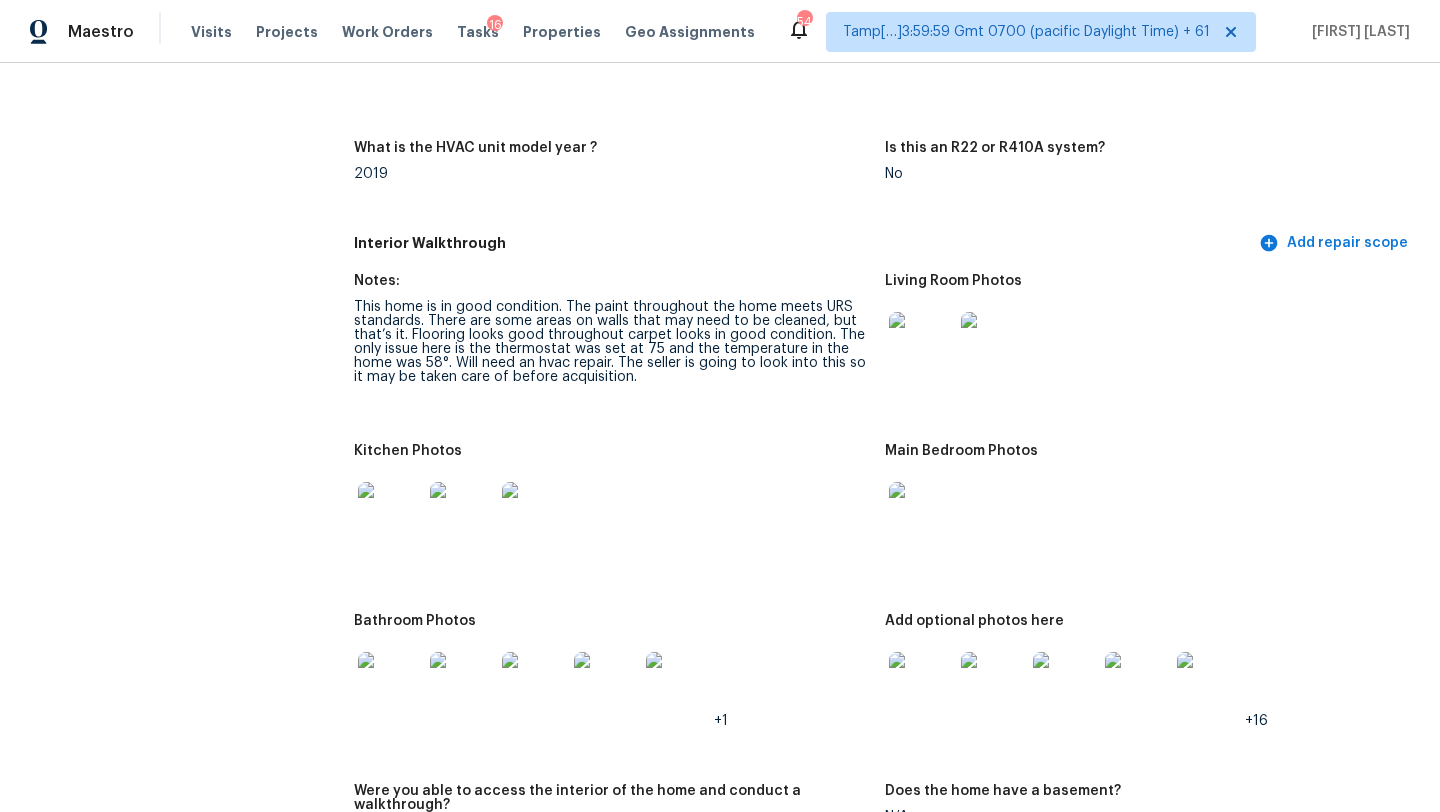 scroll, scrollTop: 2058, scrollLeft: 0, axis: vertical 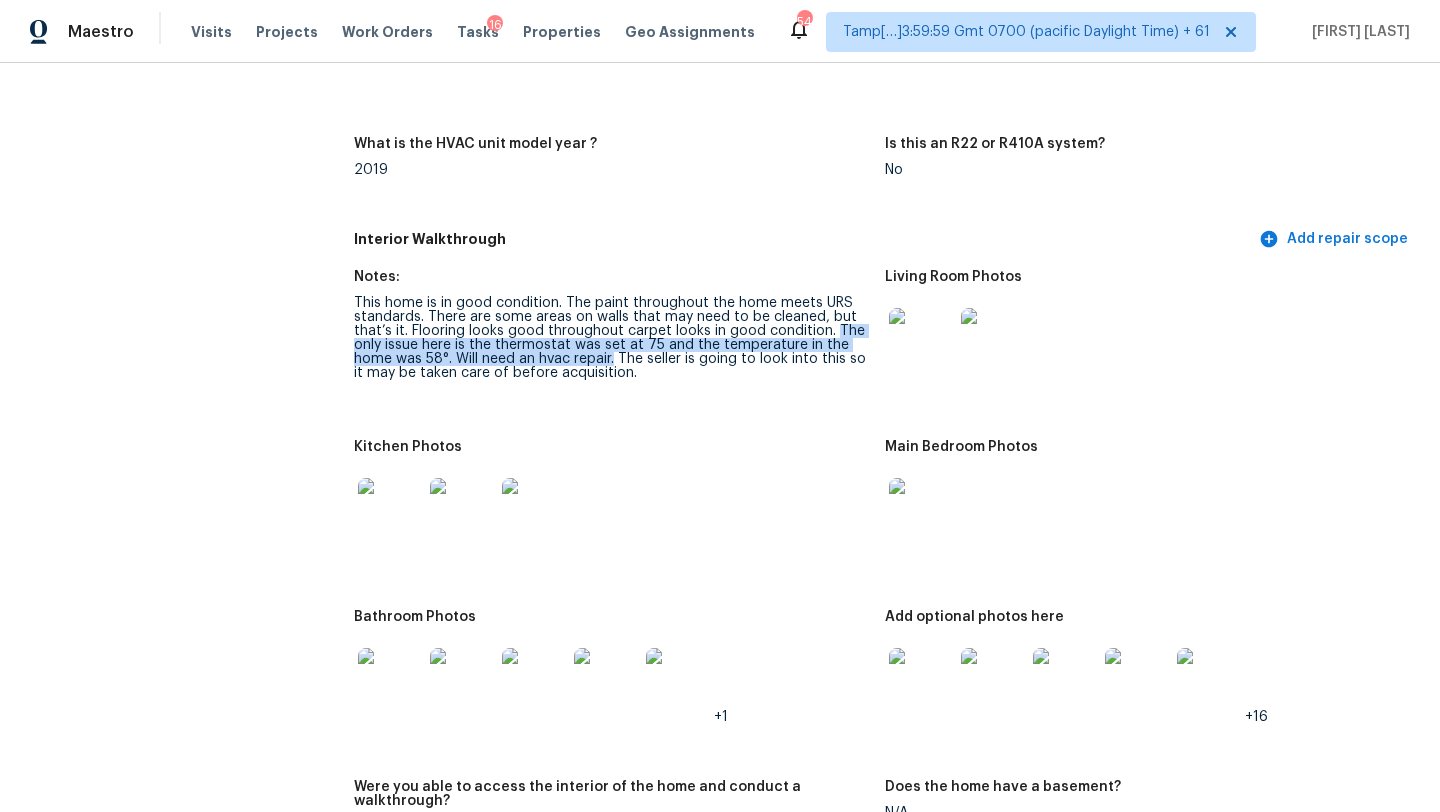 drag, startPoint x: 828, startPoint y: 317, endPoint x: 614, endPoint y: 338, distance: 215.02791 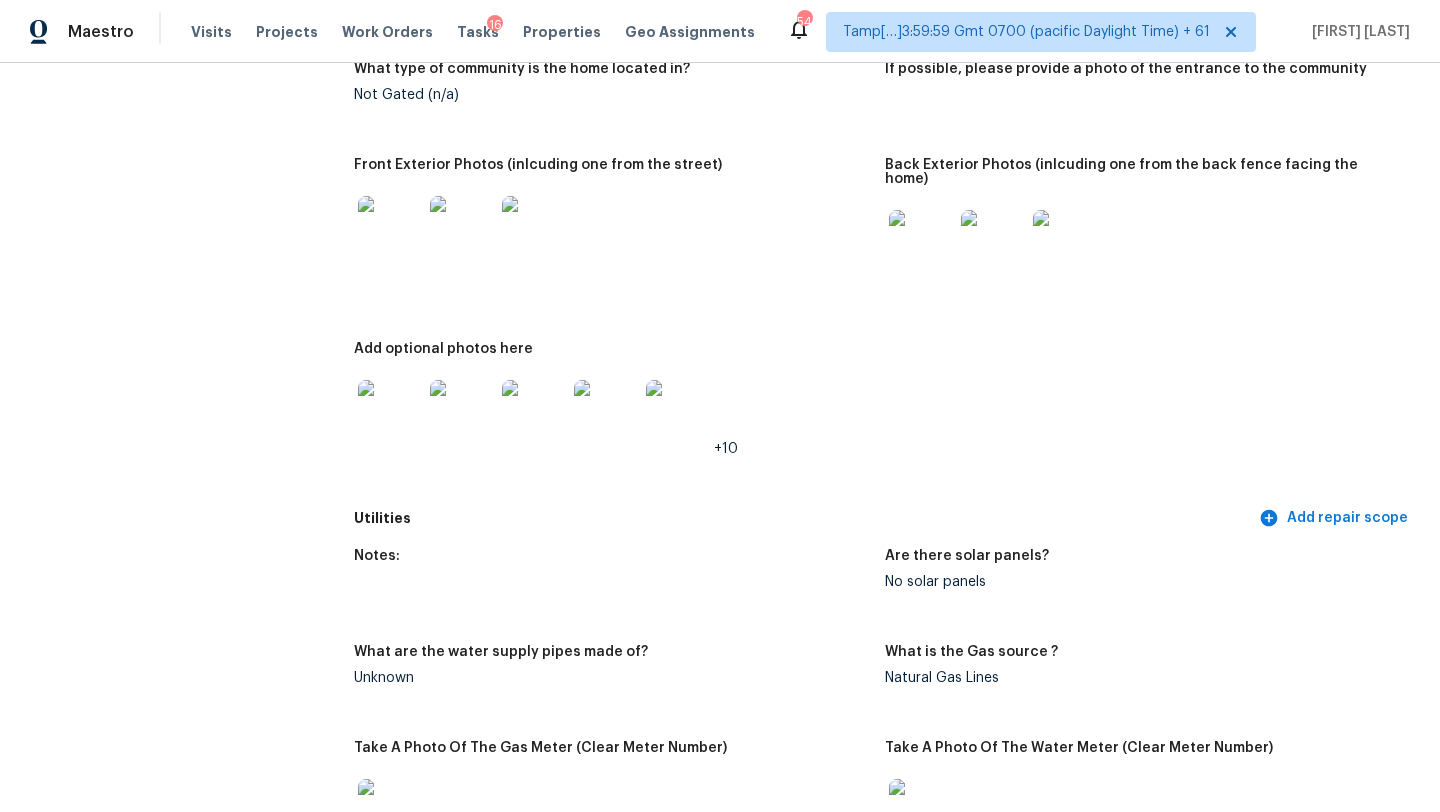 scroll, scrollTop: 0, scrollLeft: 0, axis: both 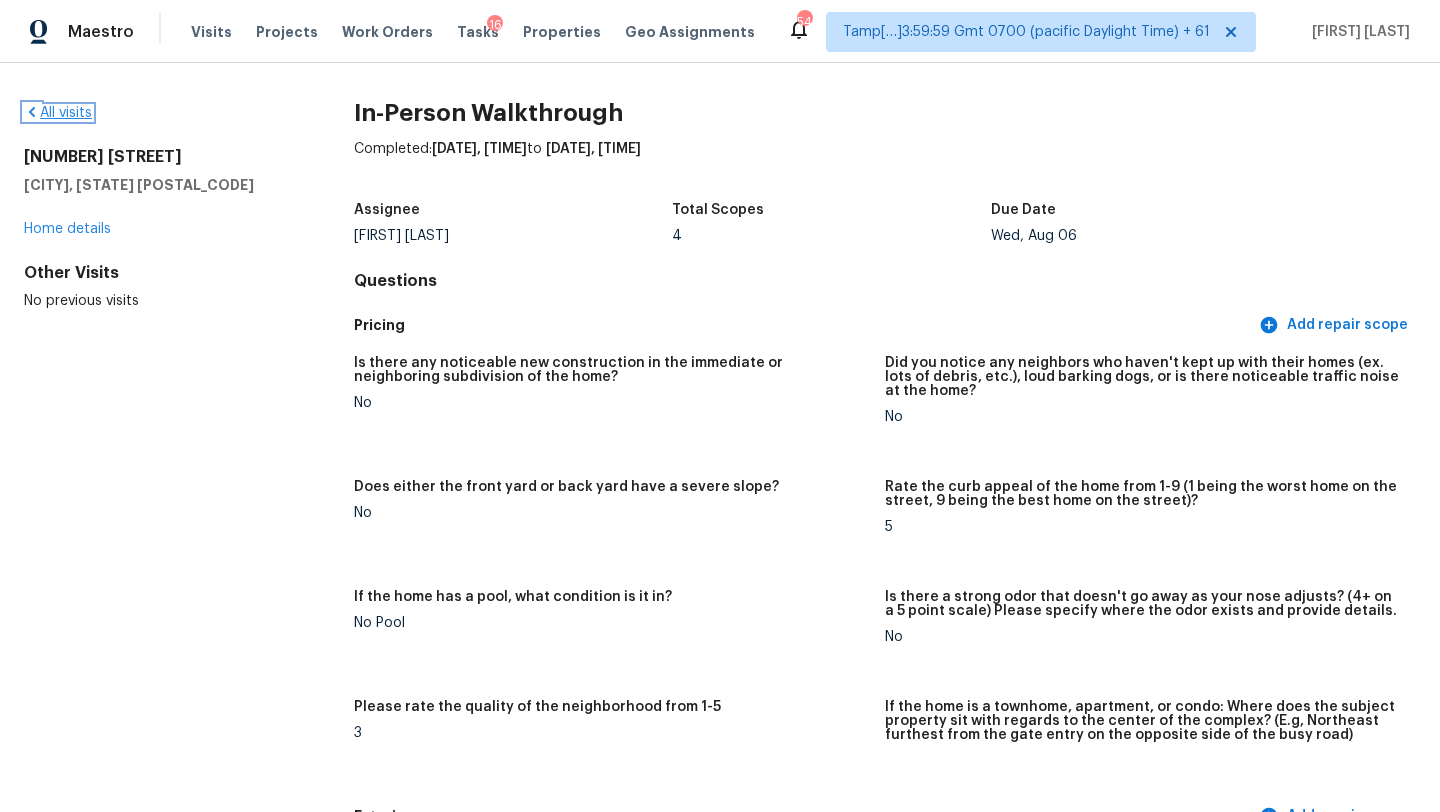 click on "All visits" at bounding box center (58, 113) 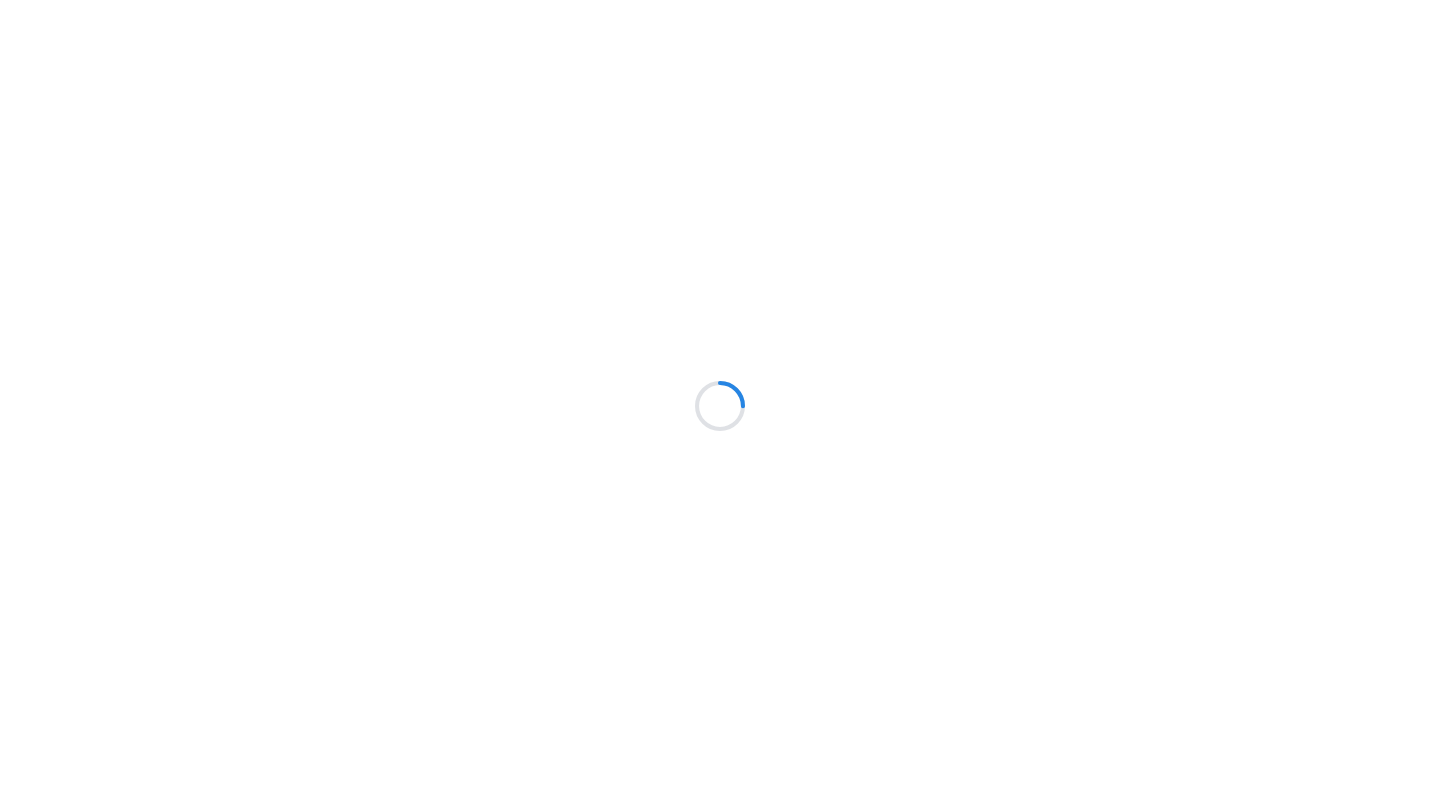 scroll, scrollTop: 0, scrollLeft: 0, axis: both 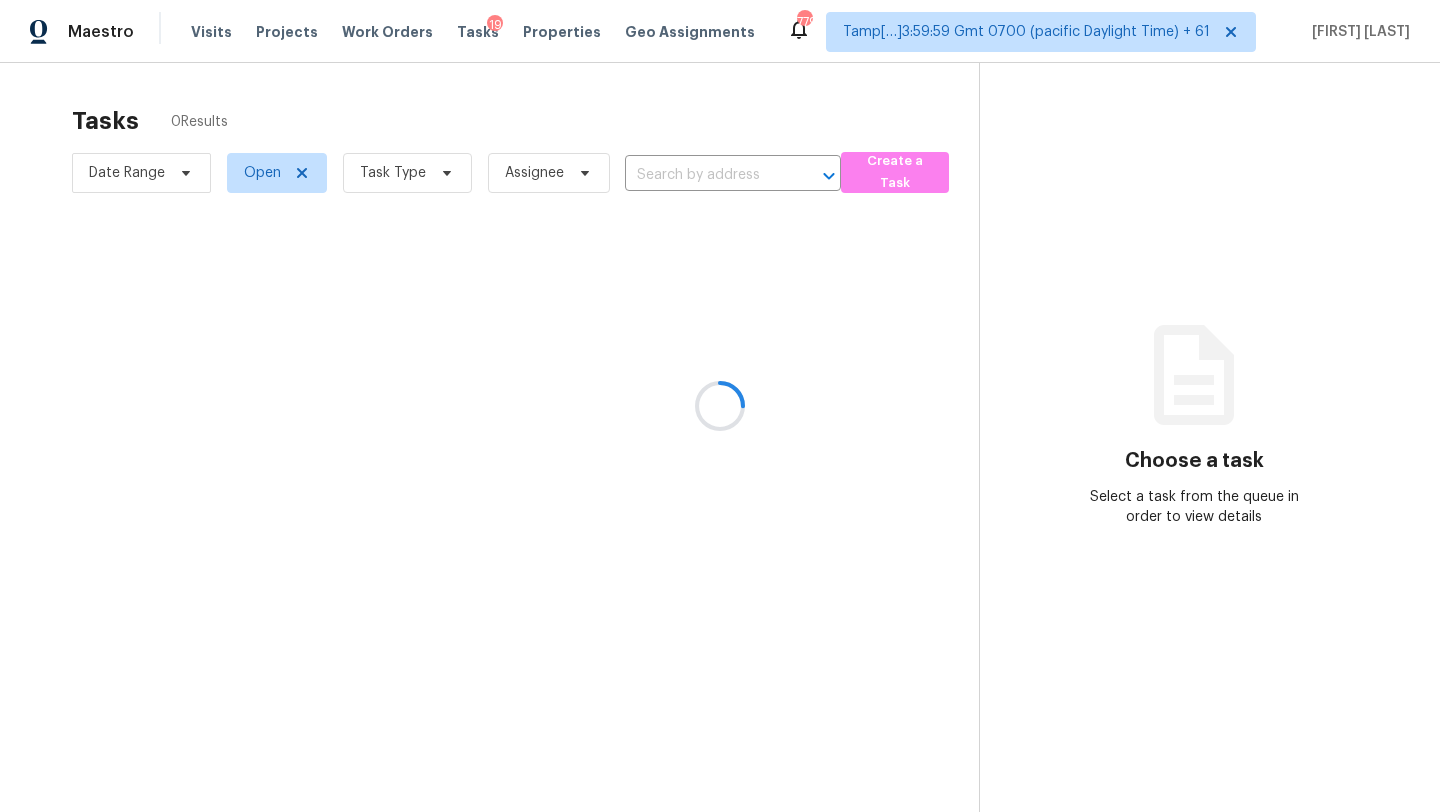 click at bounding box center (720, 406) 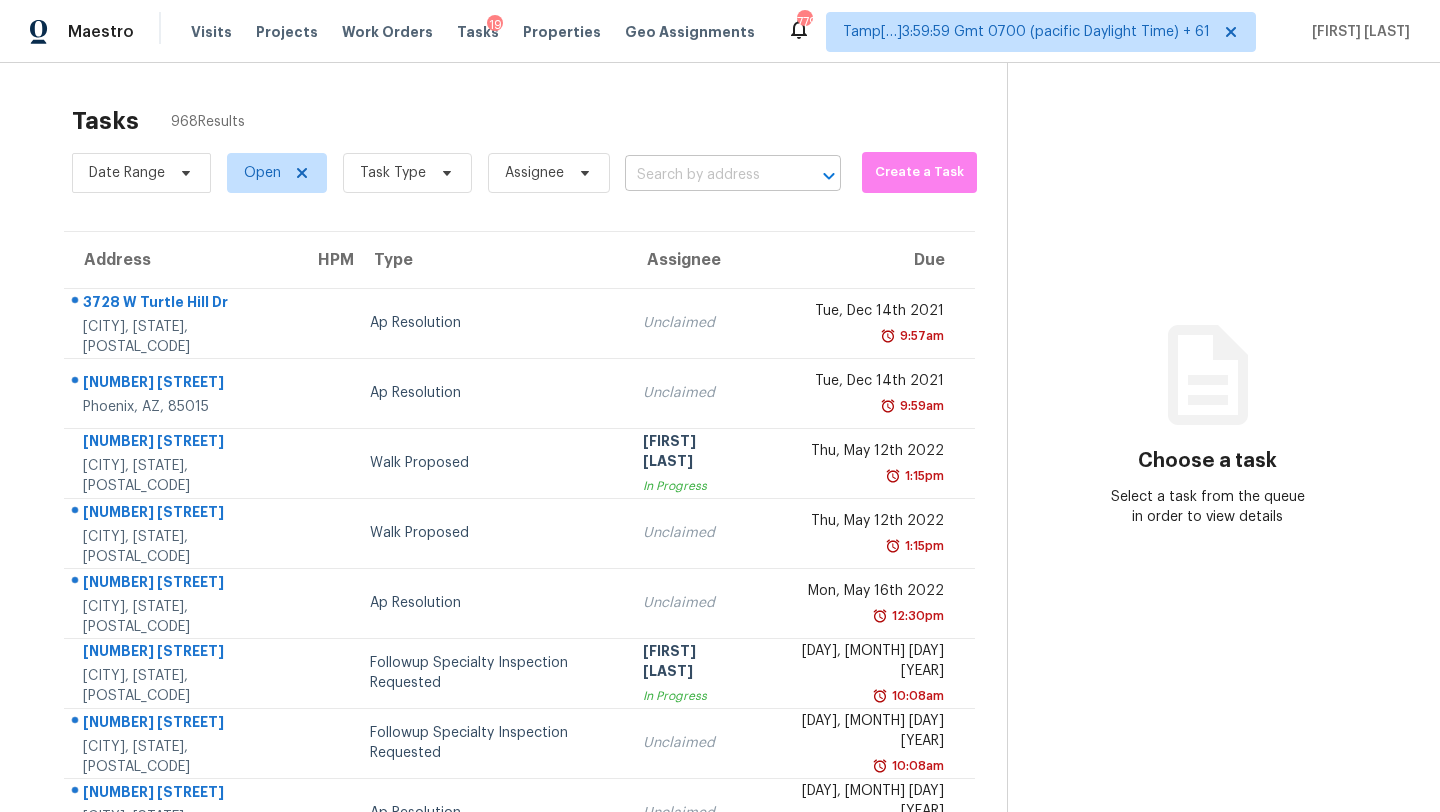 click at bounding box center [705, 175] 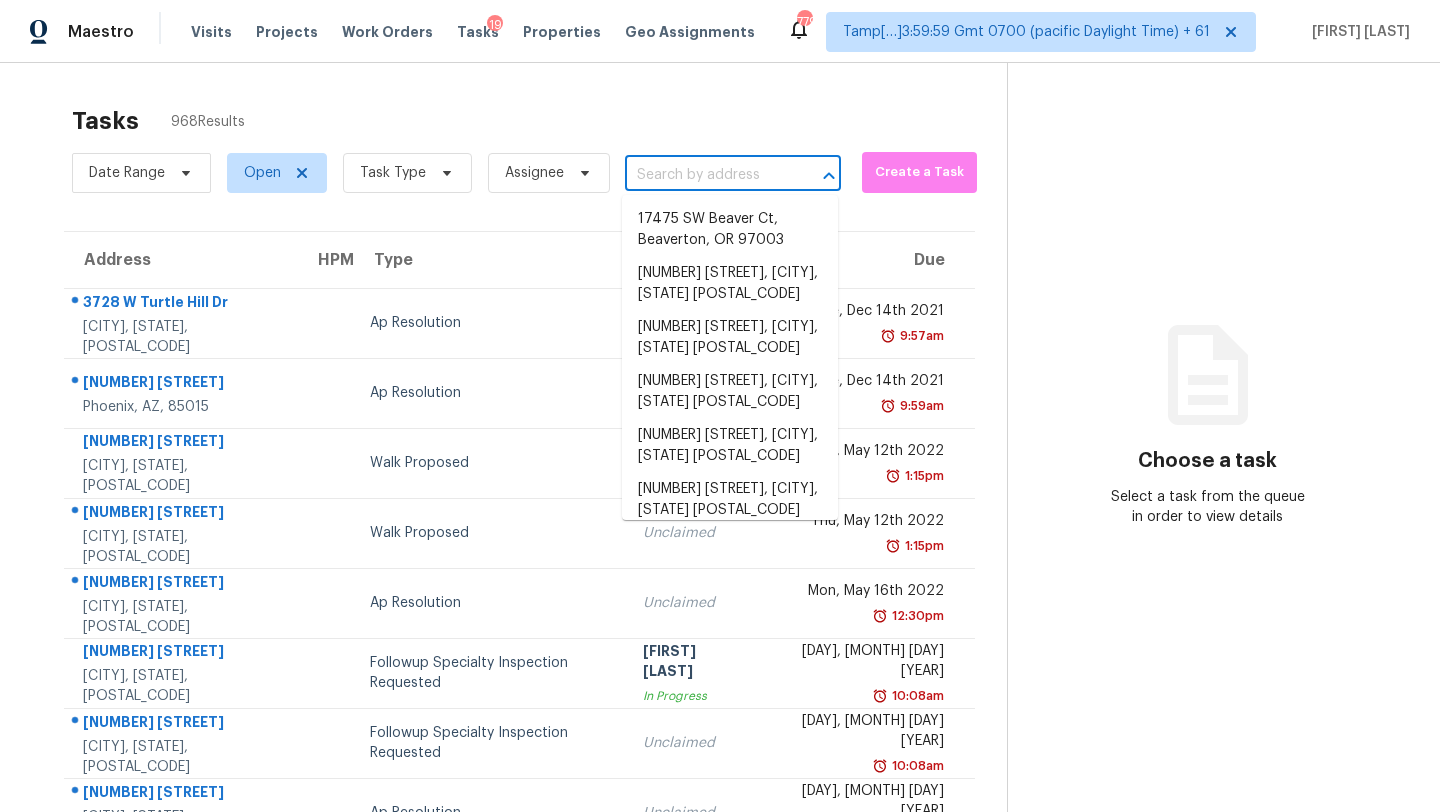 paste on "[NUMBER] [STREET], [CITY], [STATE] [POSTAL_CODE]" 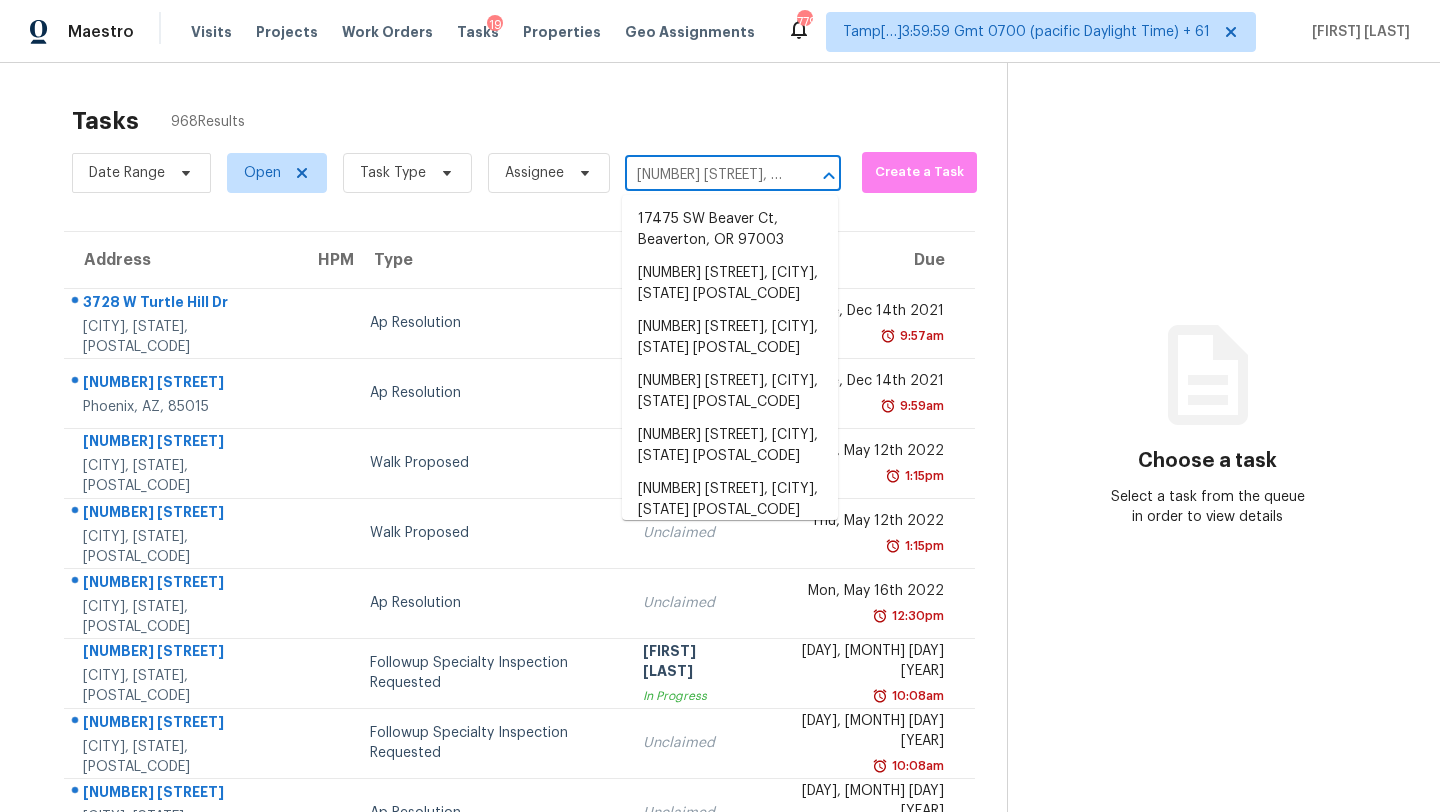 scroll, scrollTop: 0, scrollLeft: 74, axis: horizontal 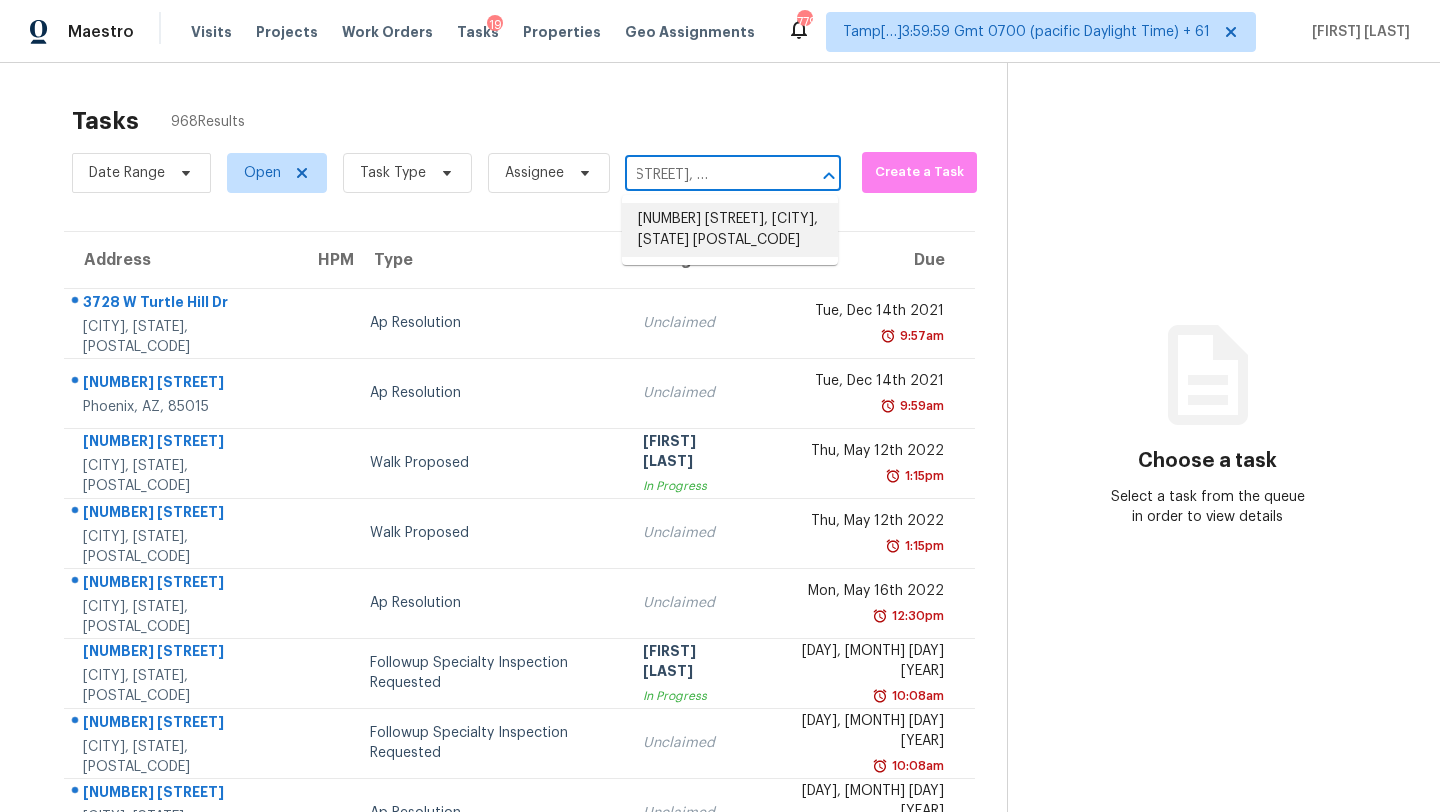 click on "9806 Sickle Dr, Ladson, SC 29456" at bounding box center [730, 230] 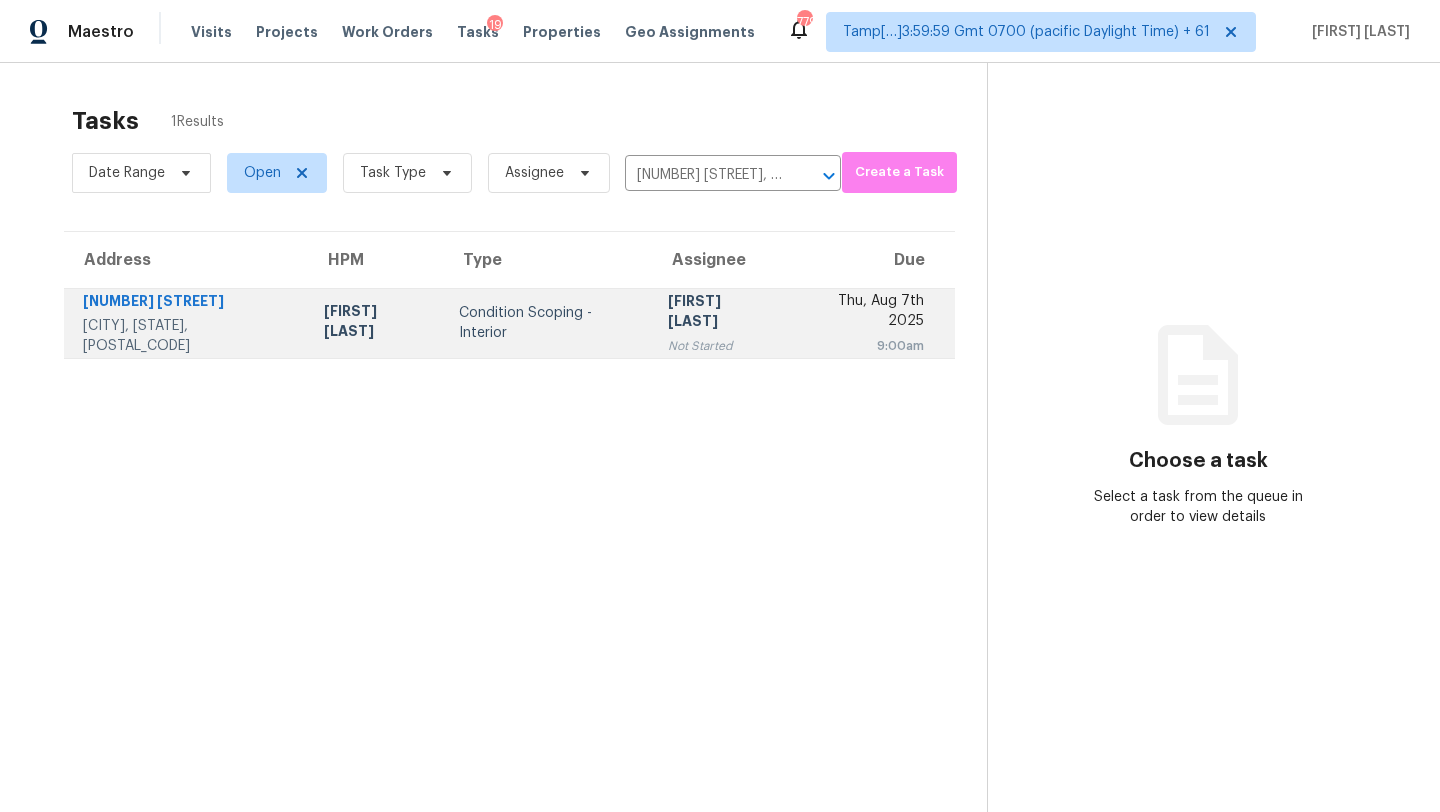 click on "Thu, Aug 7th 2025" at bounding box center (863, 313) 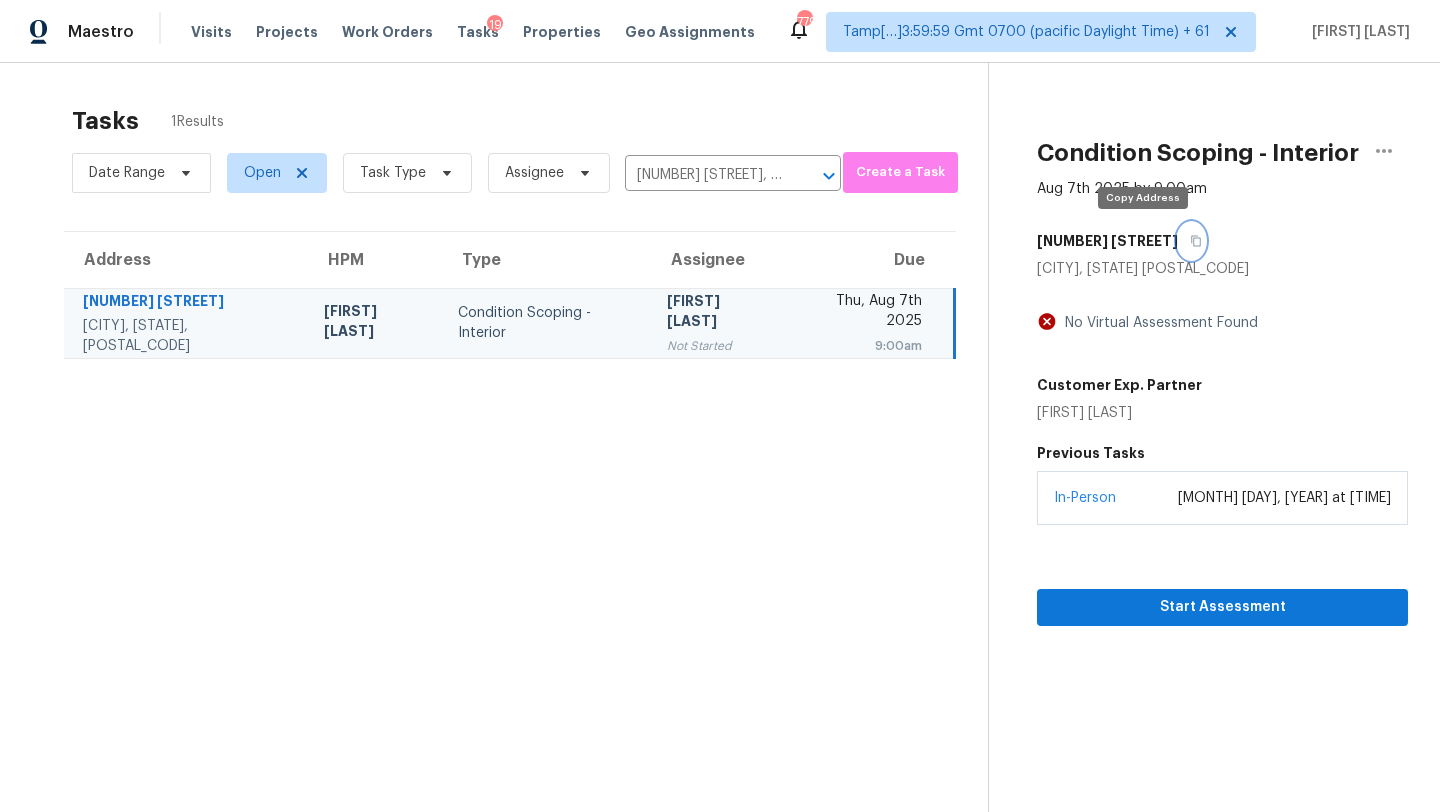 click at bounding box center (1191, 241) 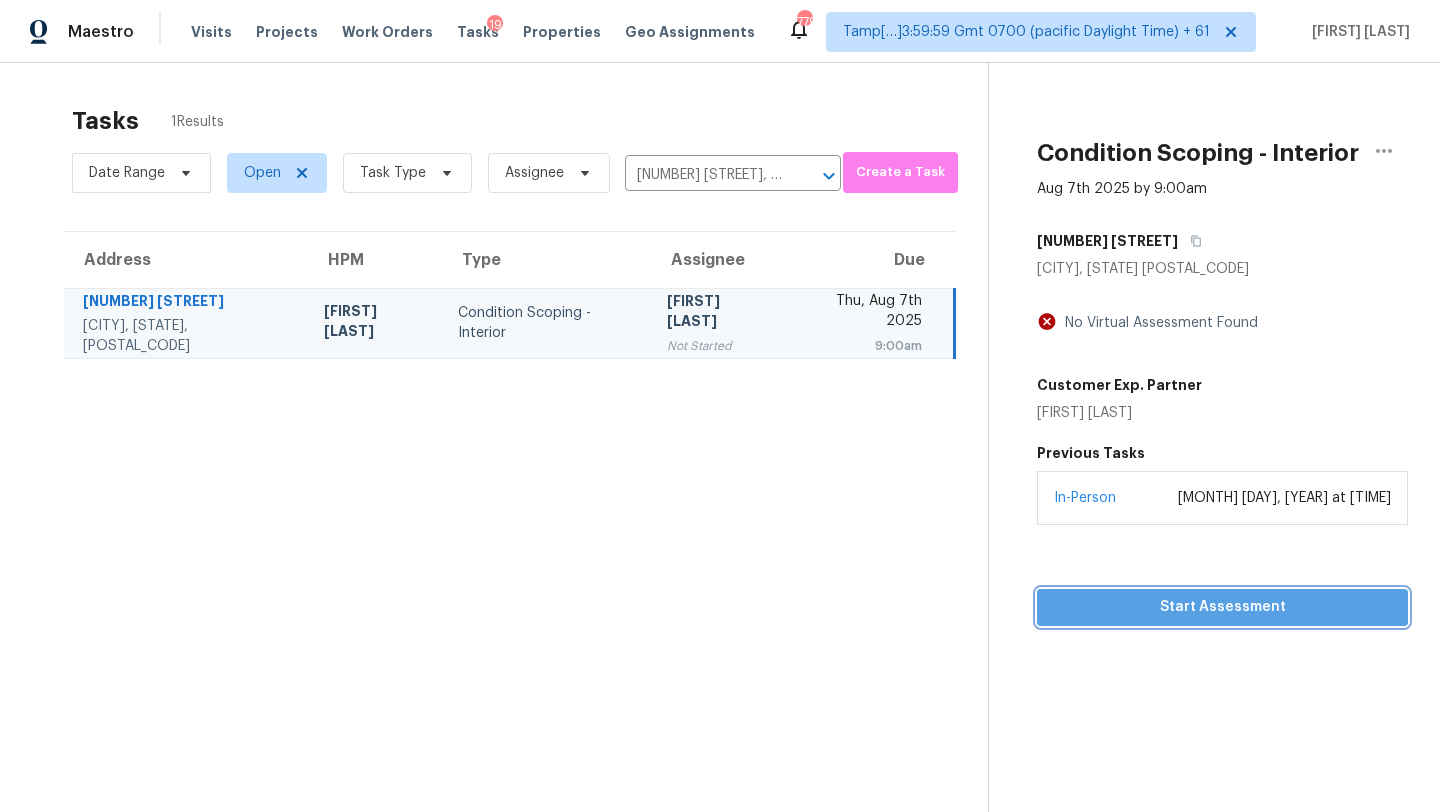 click on "Start Assessment" at bounding box center (1222, 607) 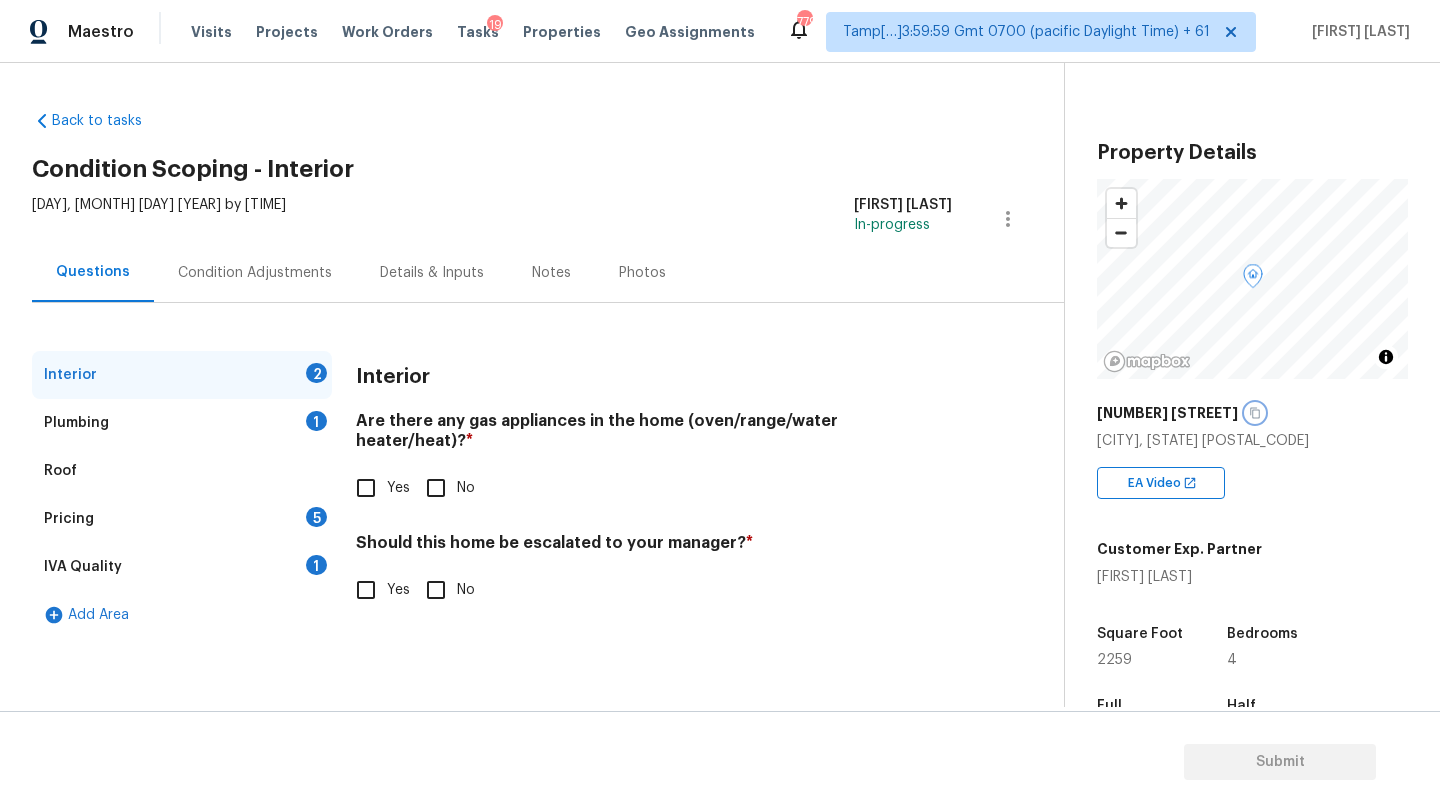 click 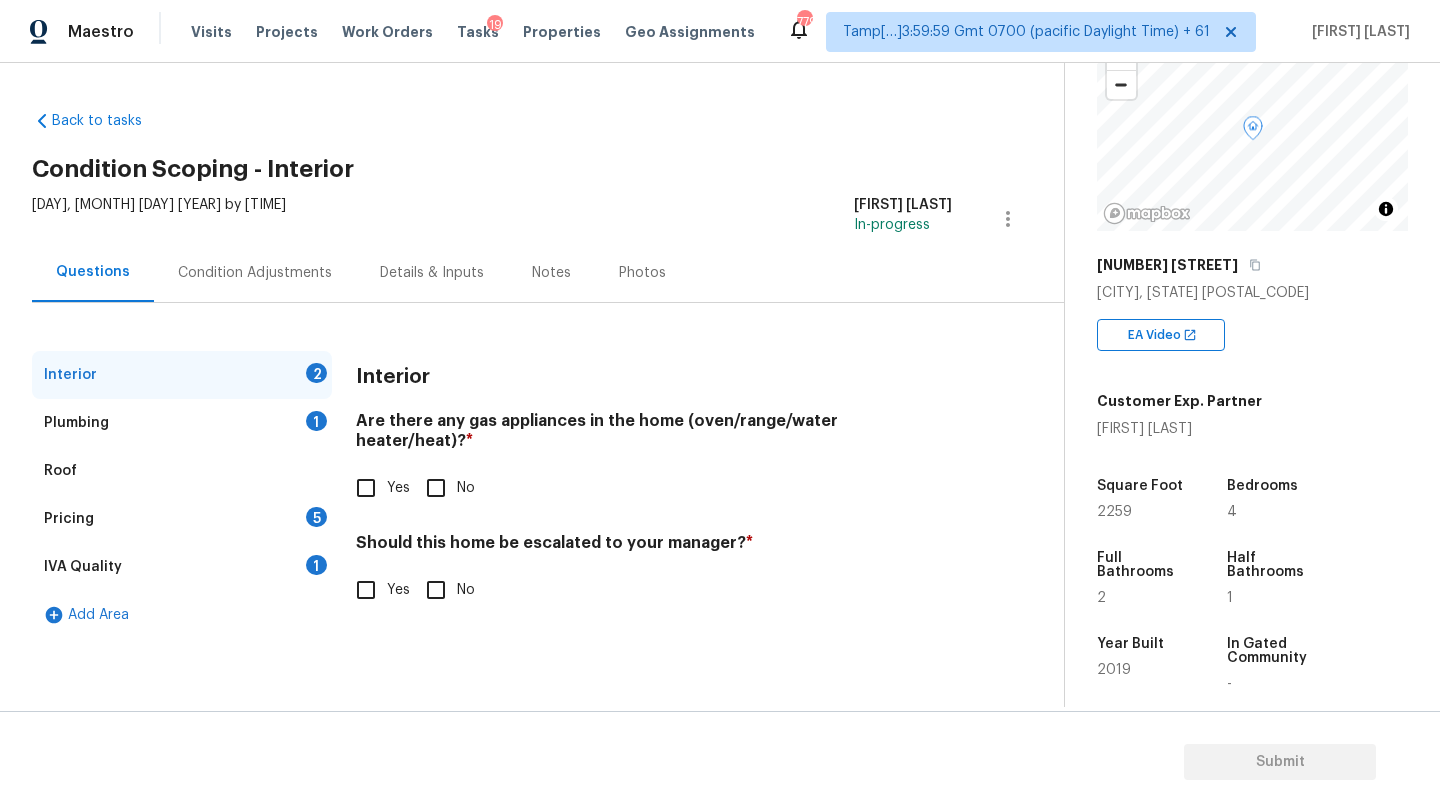 scroll, scrollTop: 392, scrollLeft: 0, axis: vertical 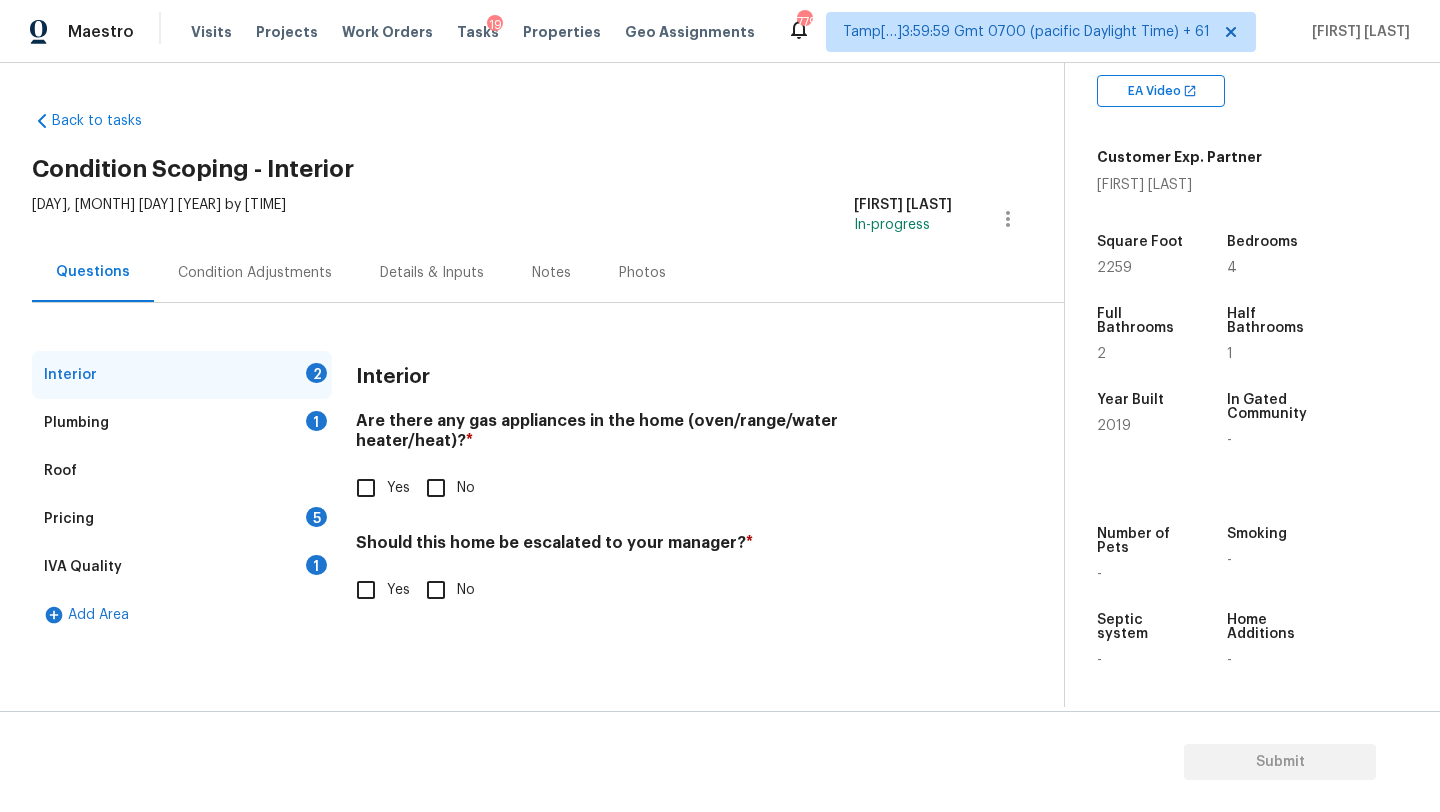 click on "Interior Are there any gas appliances in the home (oven/range/water heater/heat)?  * Yes No Should this home be escalated to your manager?  * Yes No" at bounding box center (654, 493) 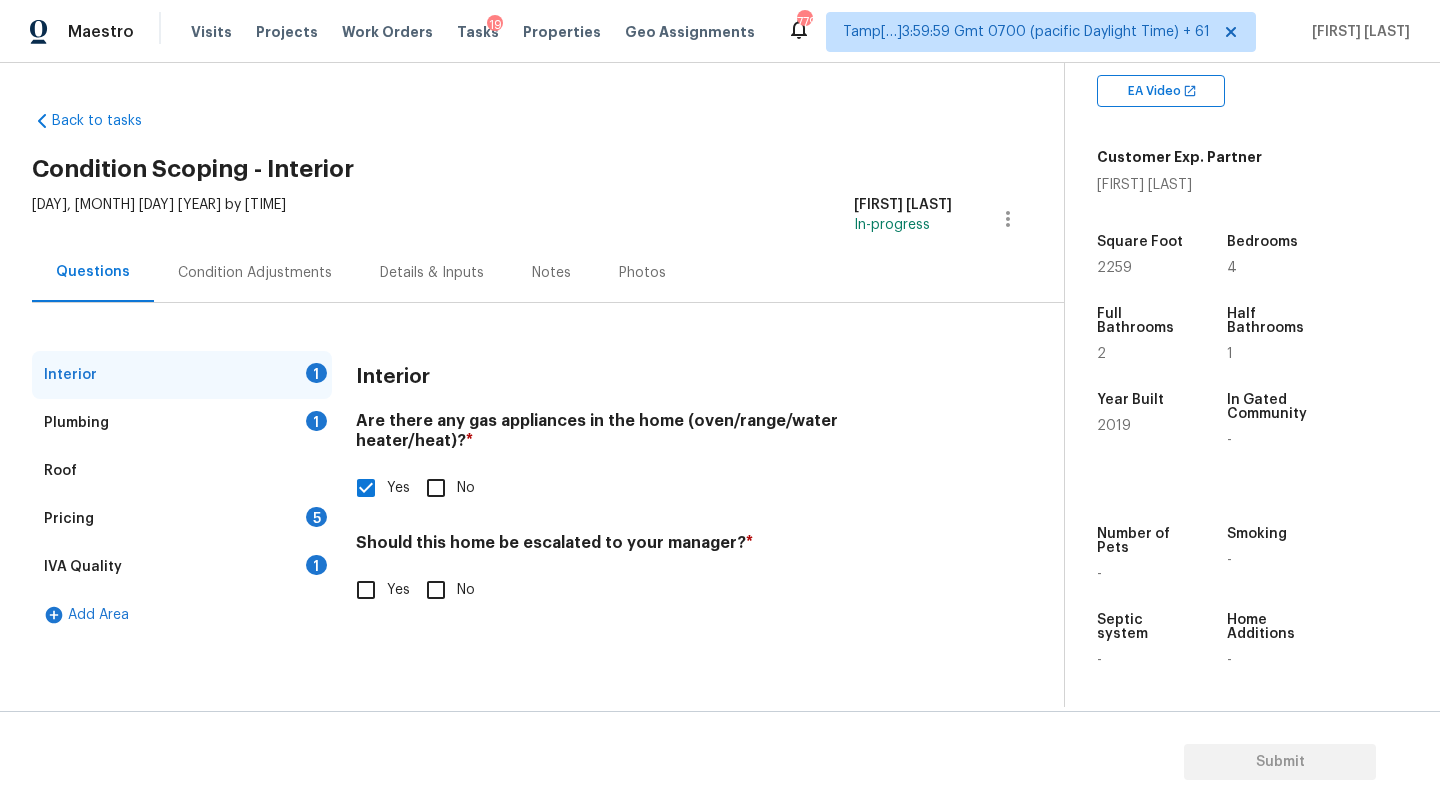 click on "Interior Are there any gas appliances in the home (oven/range/water heater/heat)?  * Yes No Should this home be escalated to your manager?  * Yes No" at bounding box center (654, 493) 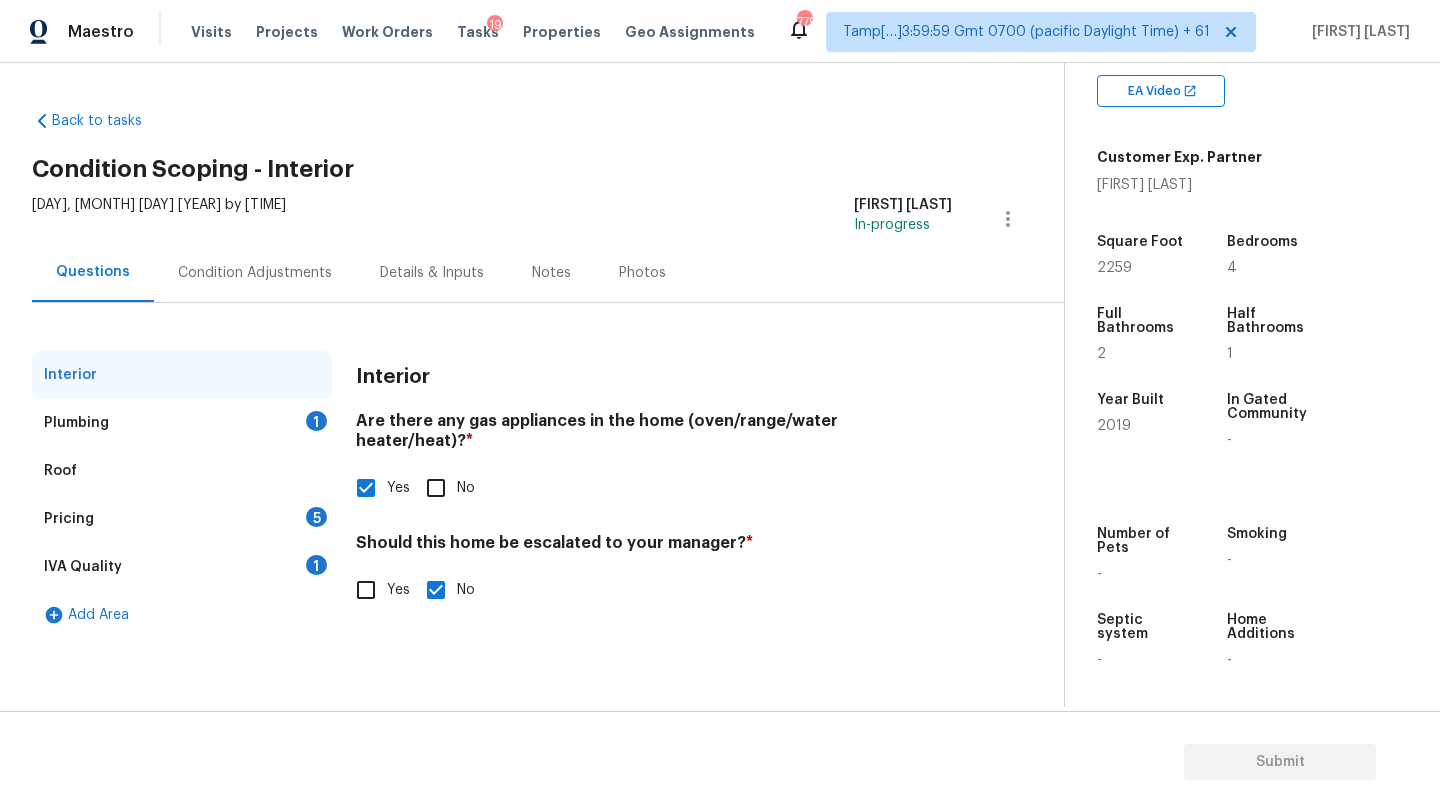 click on "Plumbing 1" at bounding box center (182, 423) 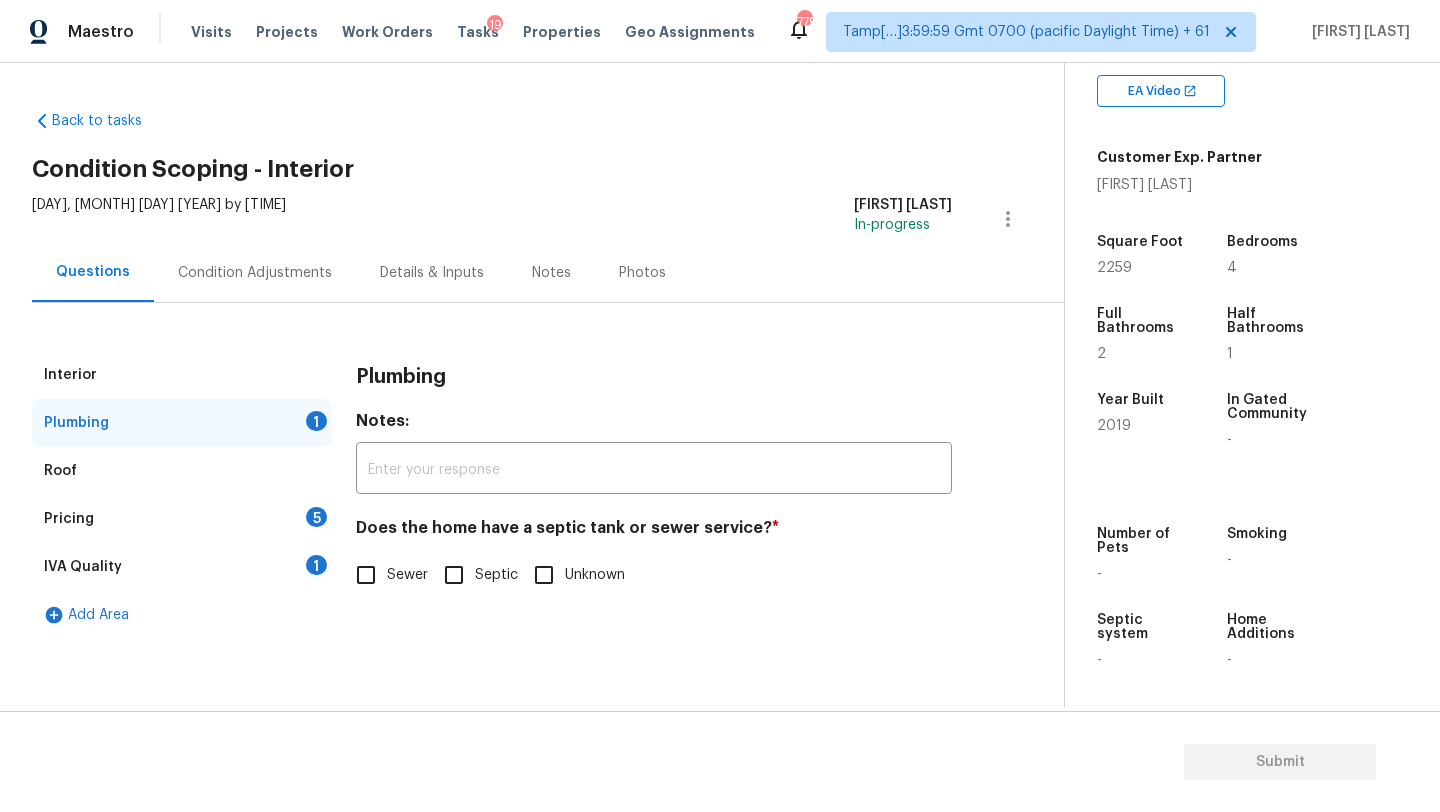 click on "Sewer" at bounding box center [366, 575] 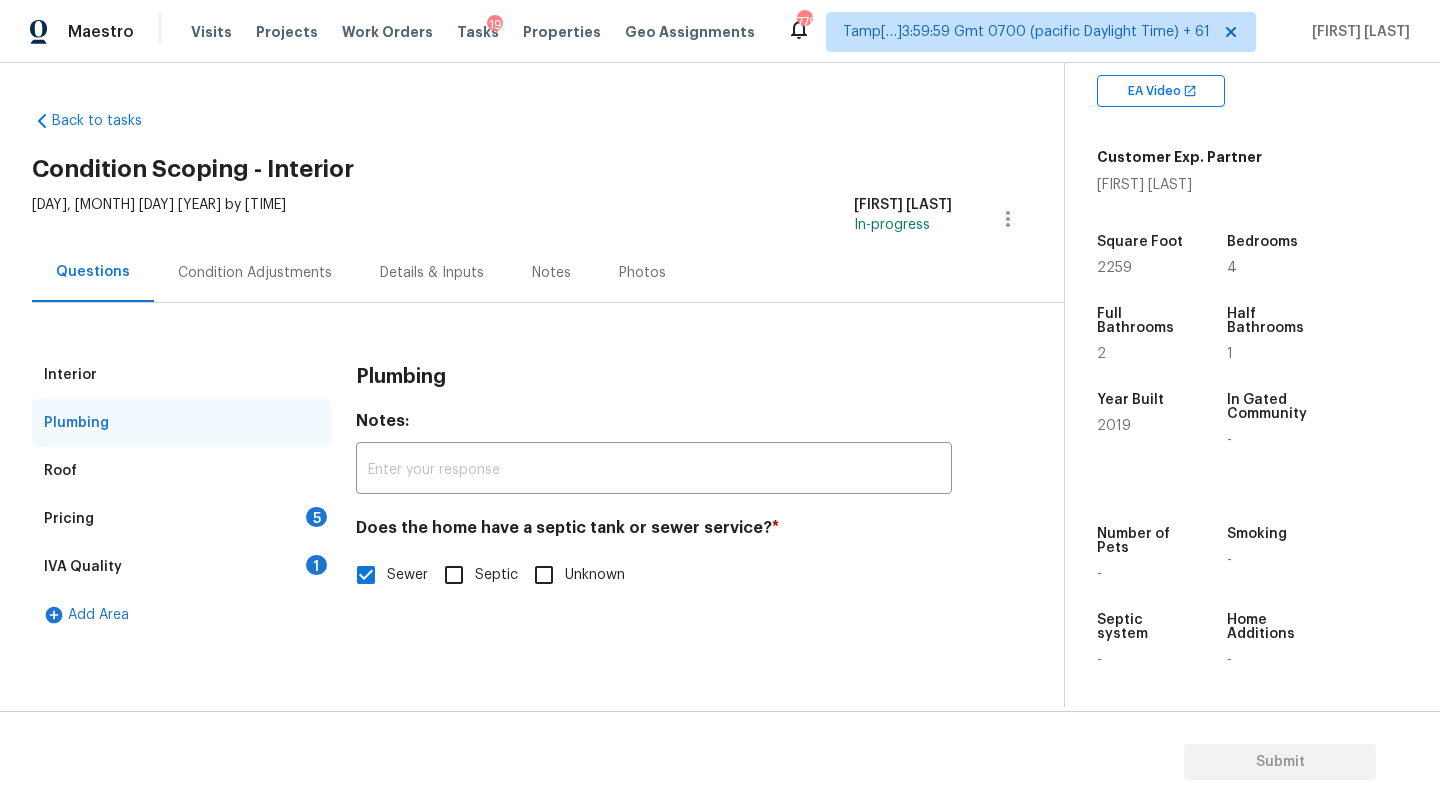 click on "1" at bounding box center [316, 565] 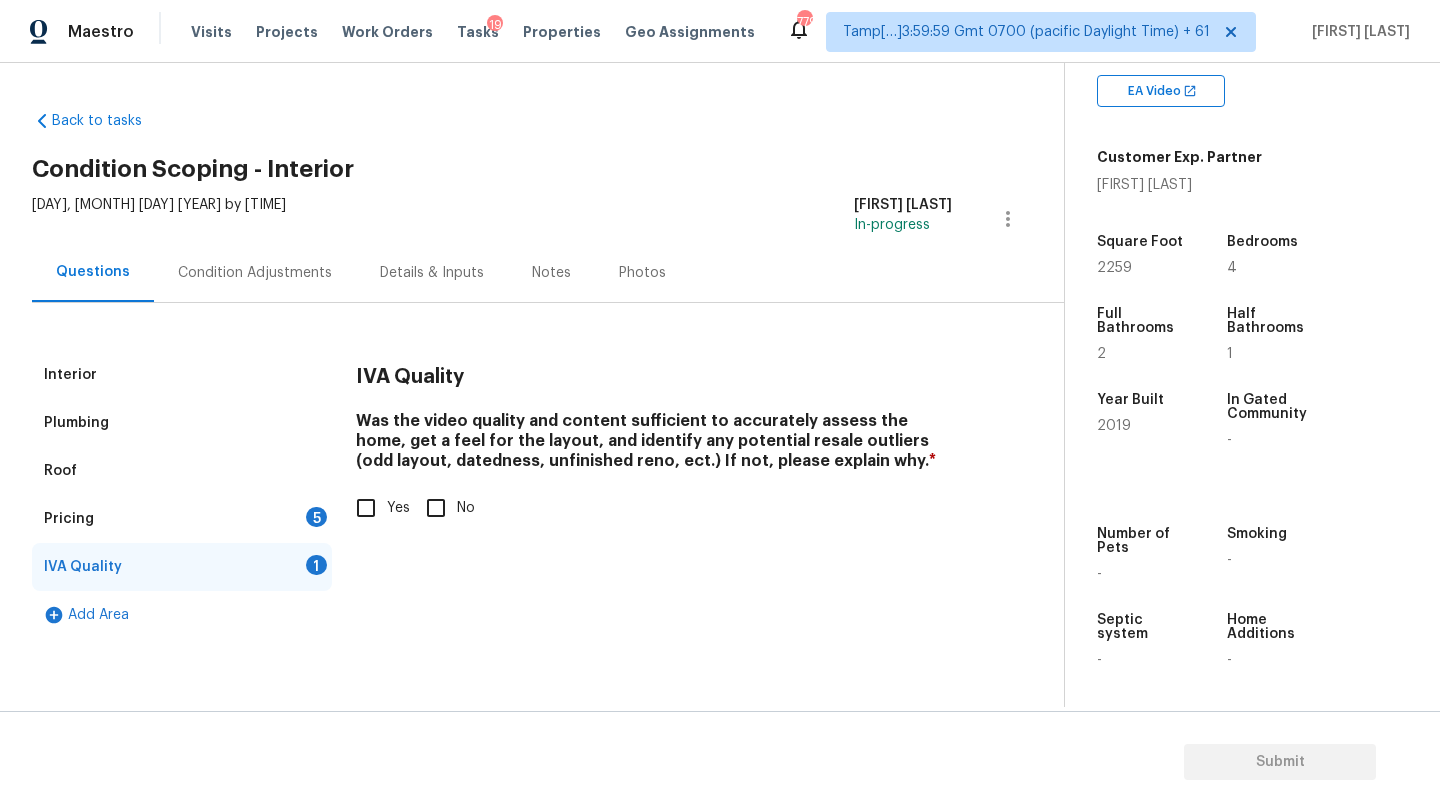 click on "Yes" at bounding box center (366, 508) 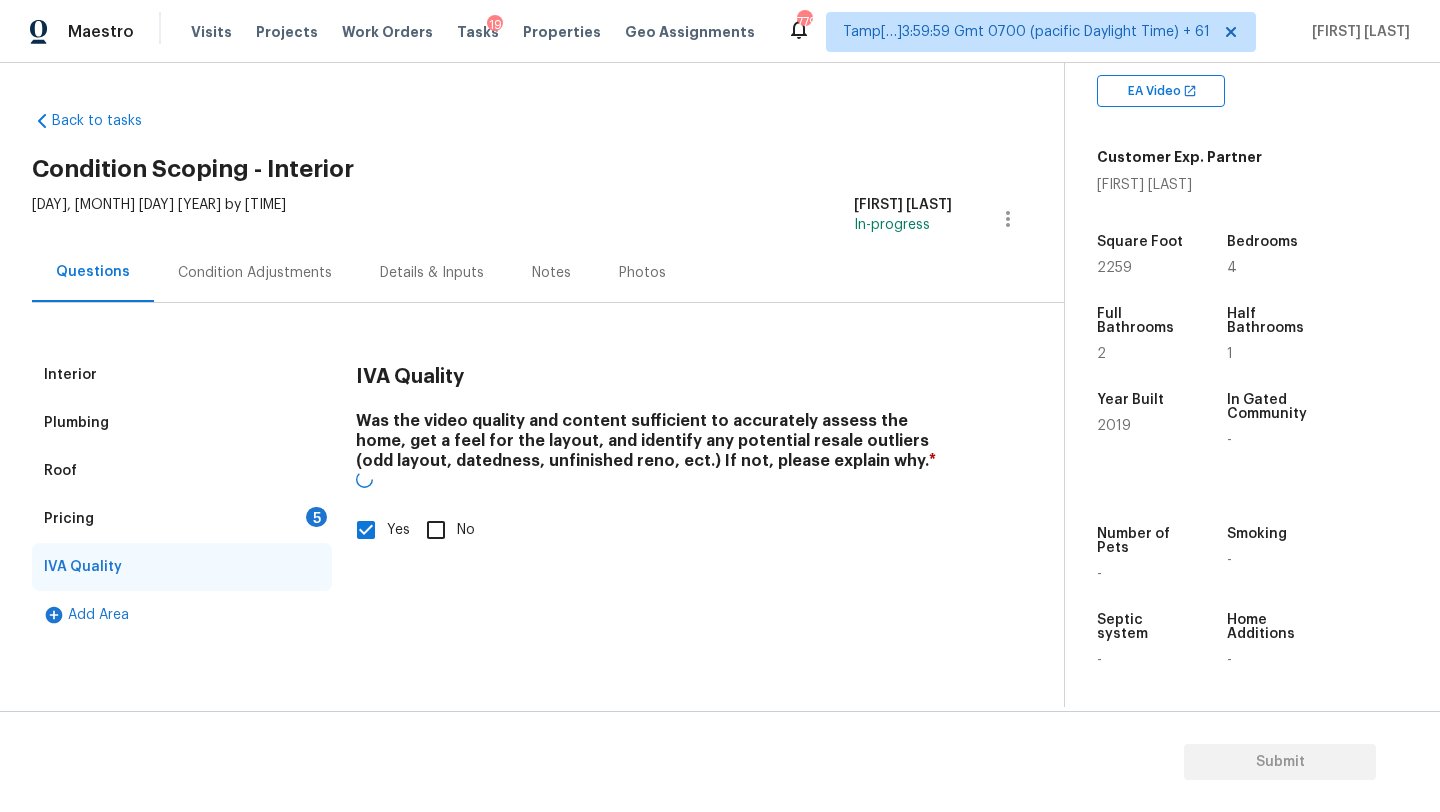 click on "Pricing 5" at bounding box center [182, 519] 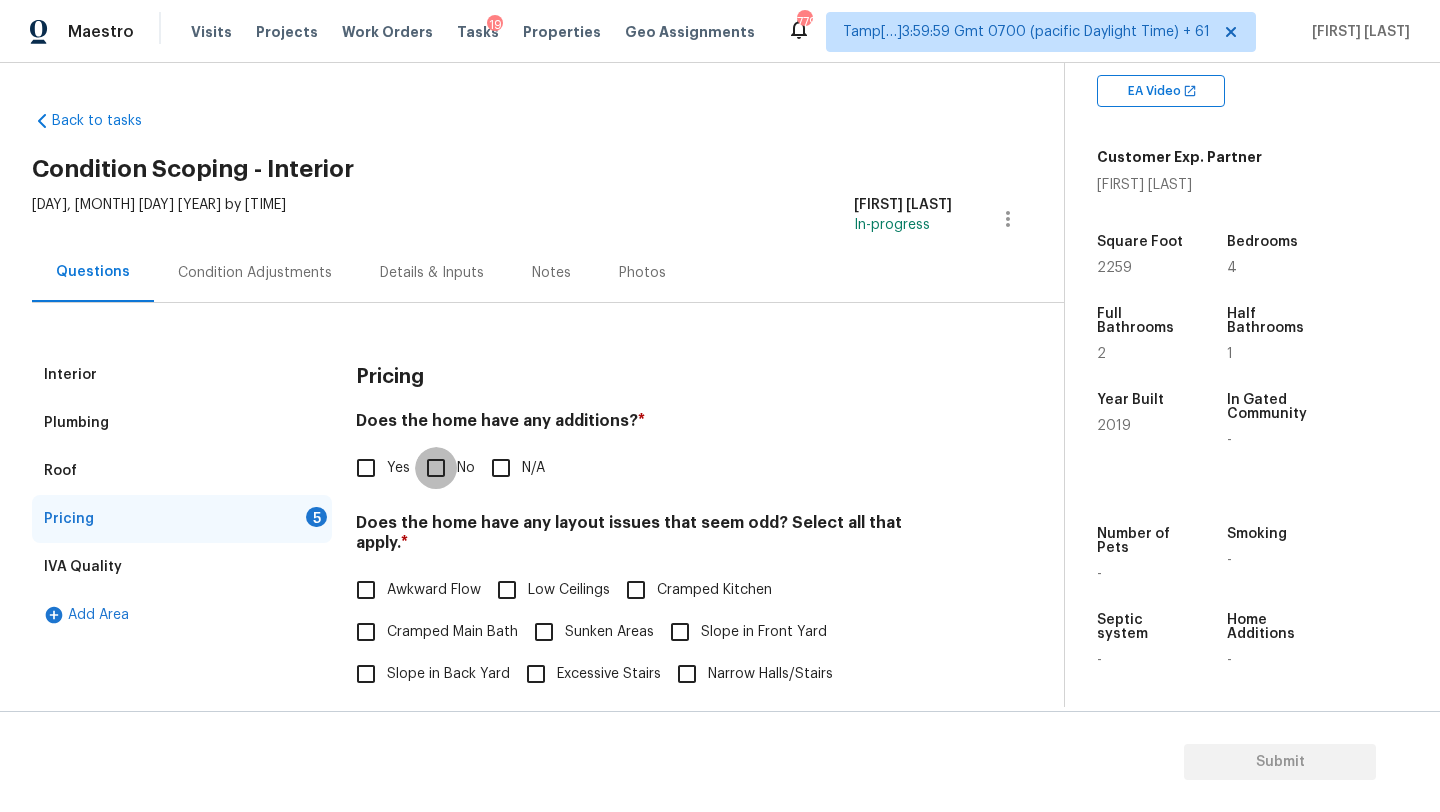 click on "No" at bounding box center [436, 468] 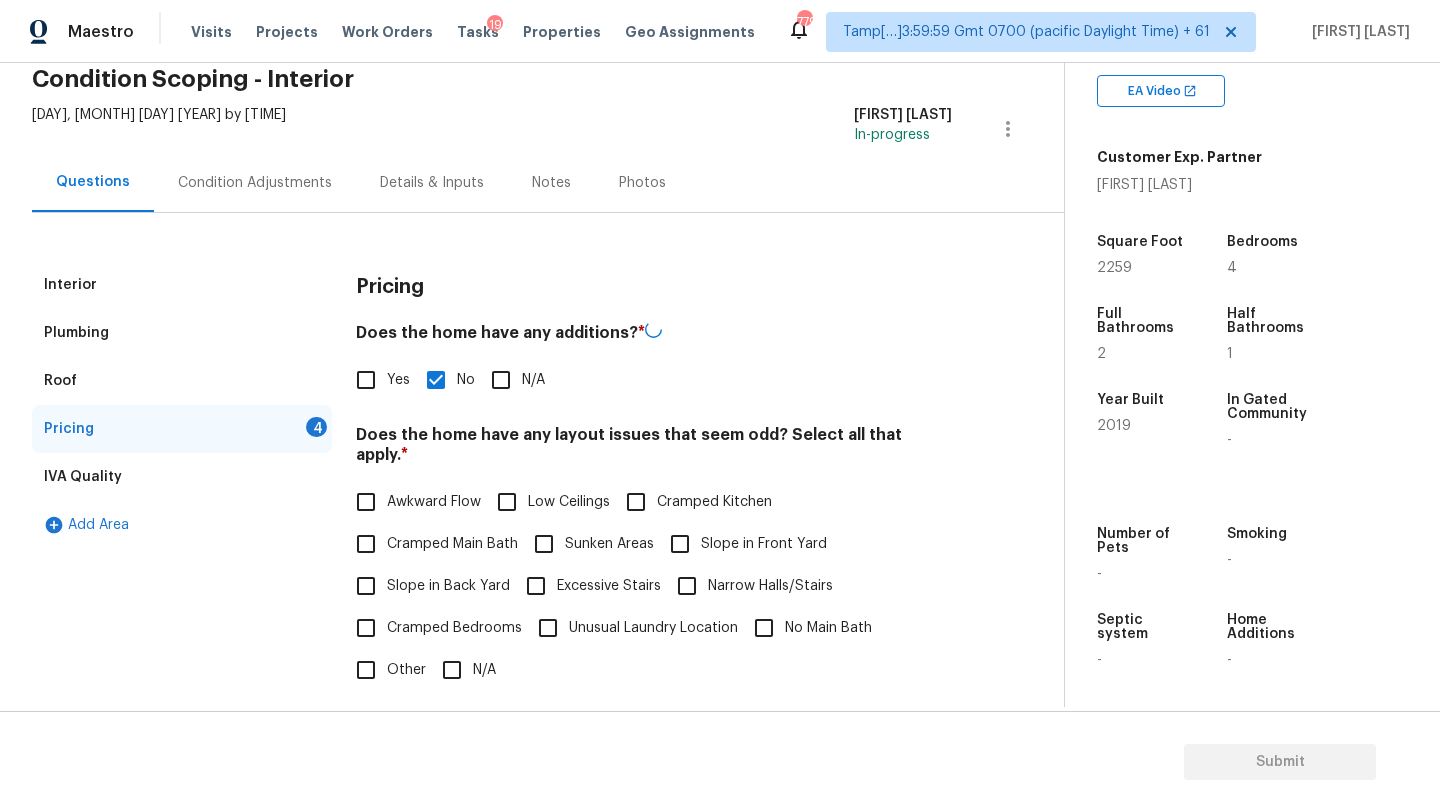 scroll, scrollTop: 219, scrollLeft: 0, axis: vertical 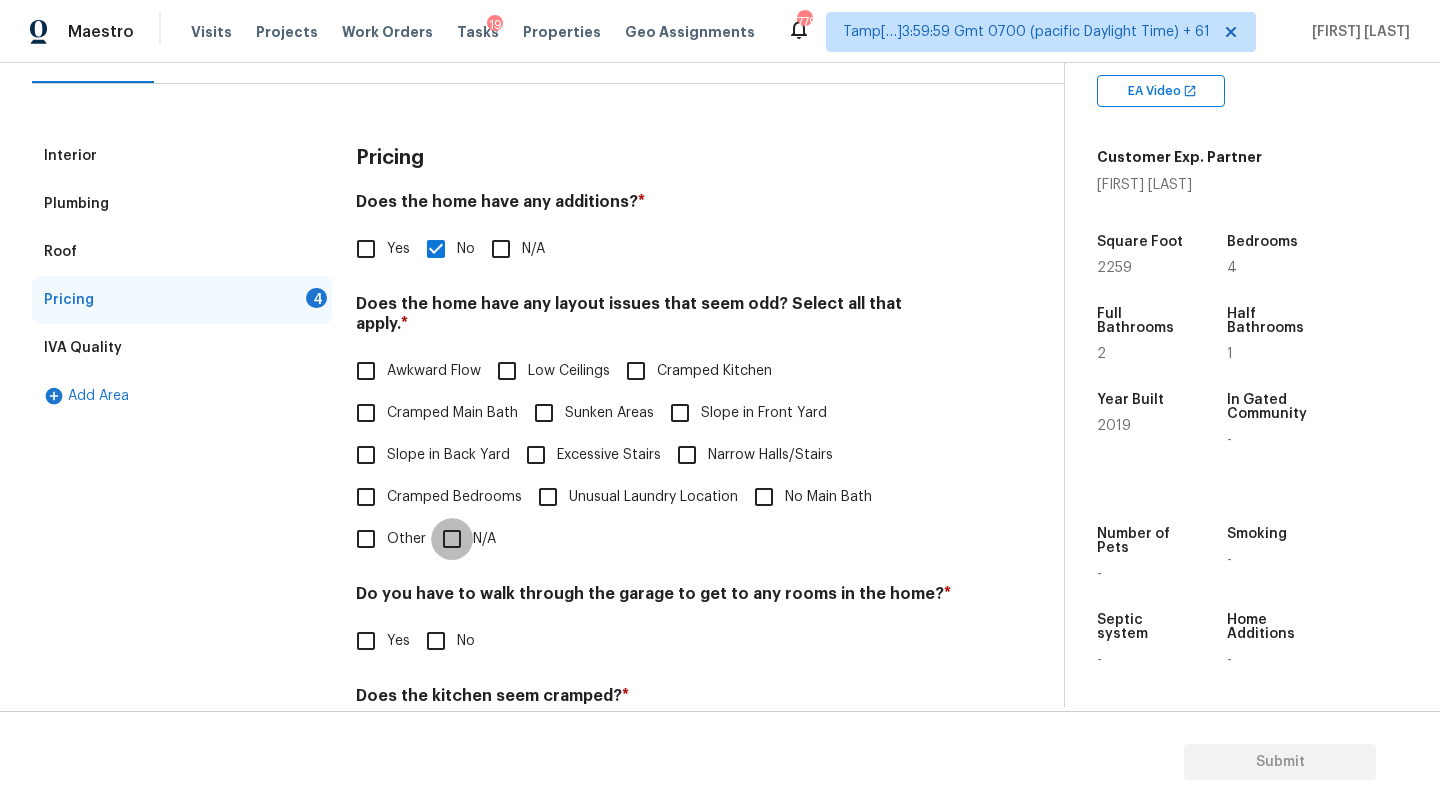 click on "N/A" at bounding box center [452, 539] 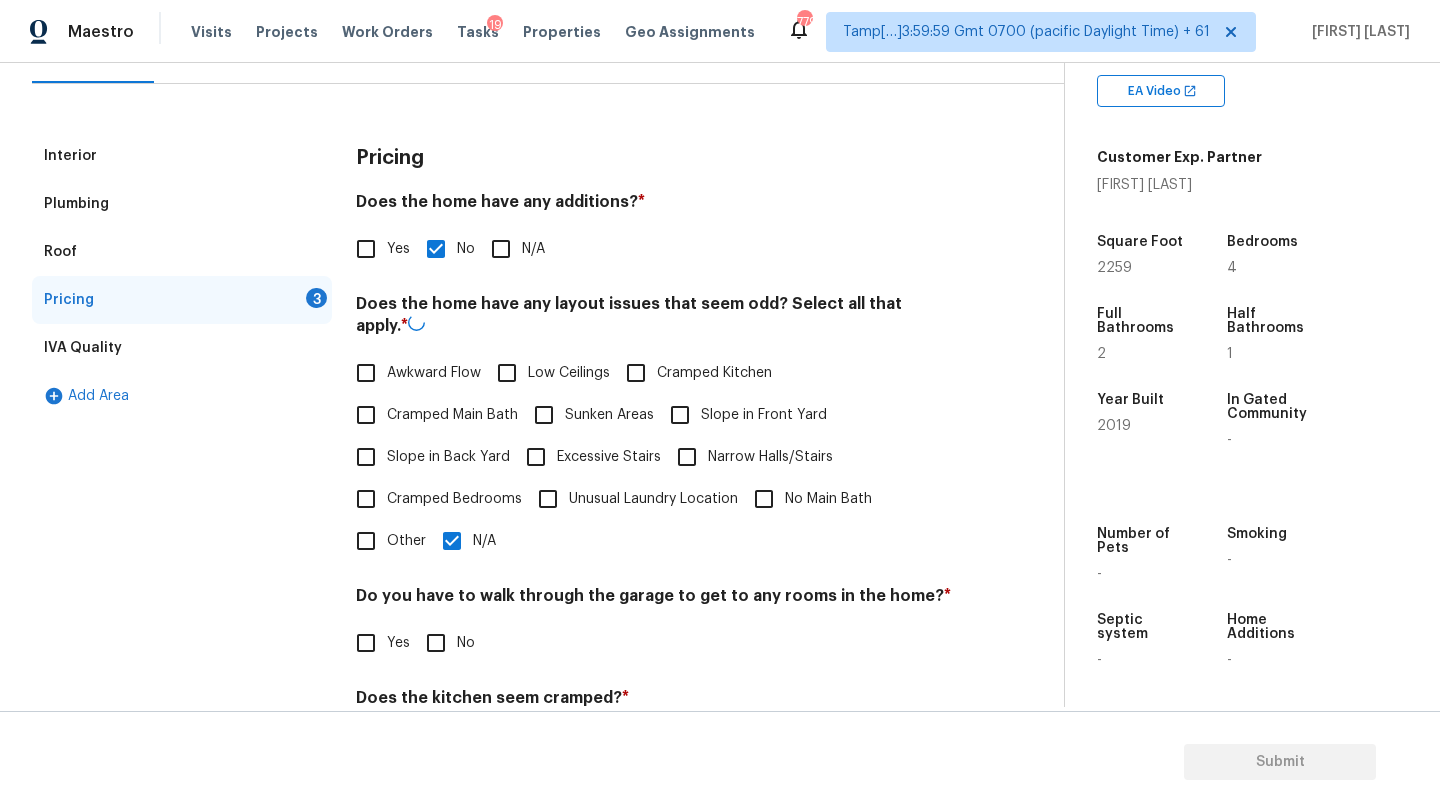 scroll, scrollTop: 388, scrollLeft: 0, axis: vertical 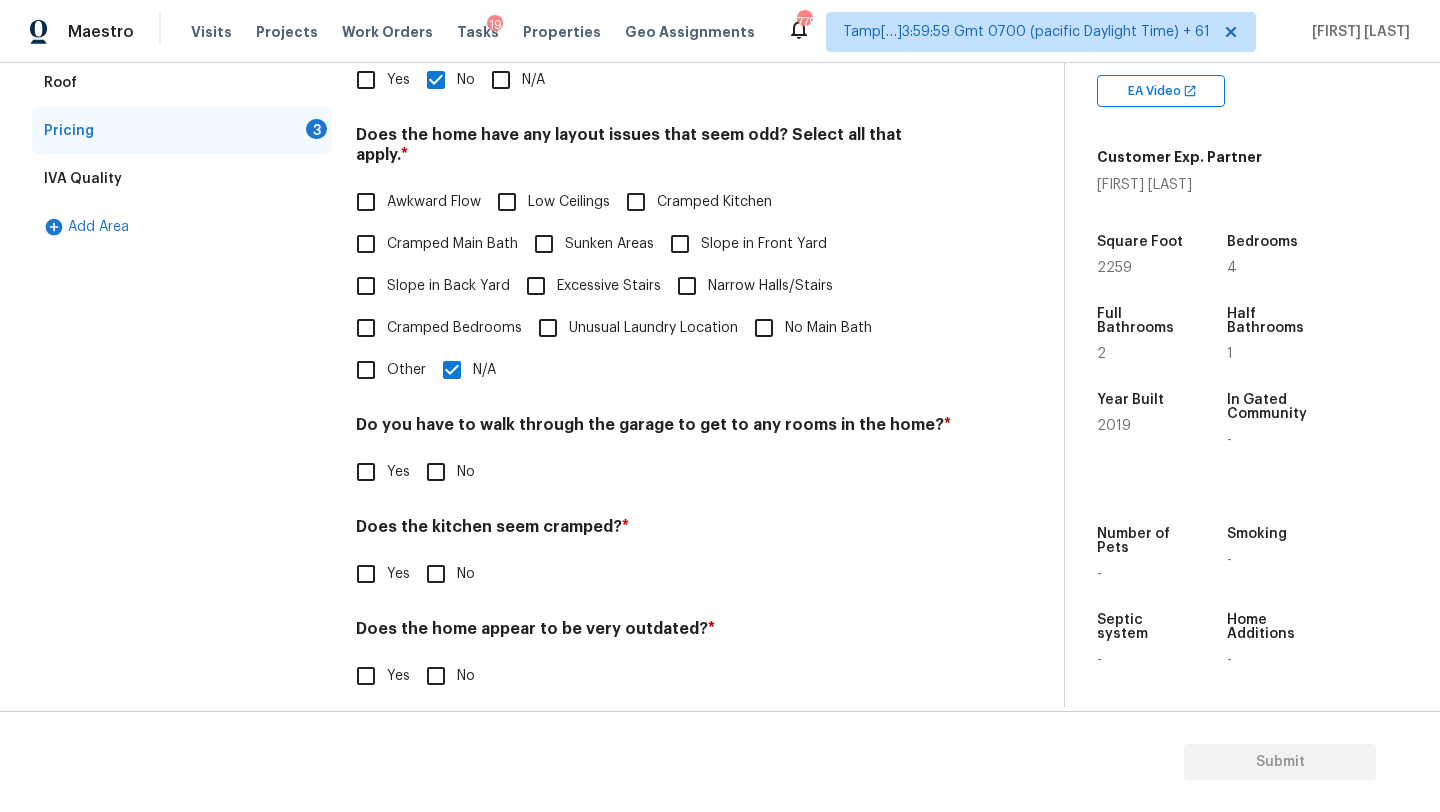 click on "No" at bounding box center (436, 472) 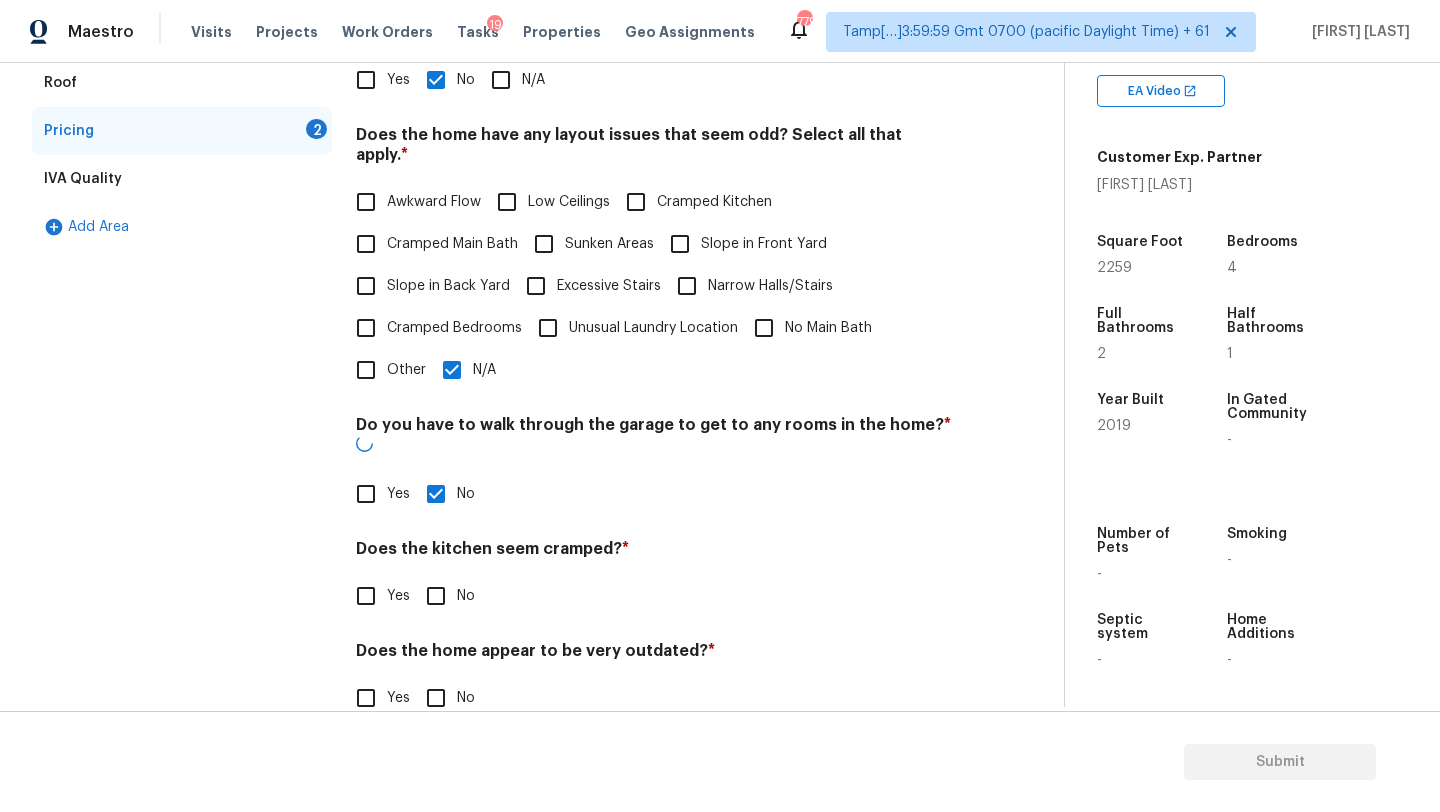 click on "No" at bounding box center [436, 596] 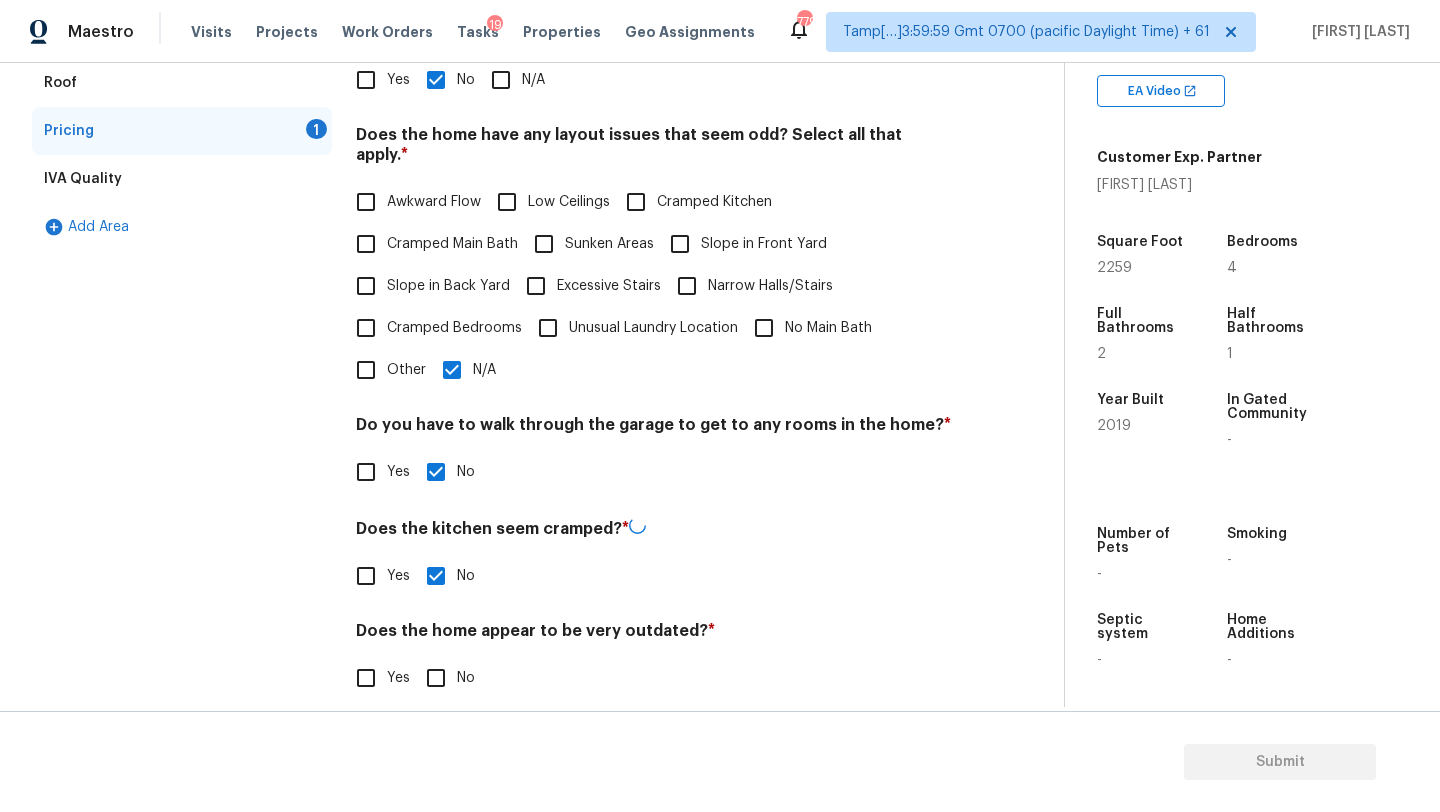 click on "No" at bounding box center [436, 678] 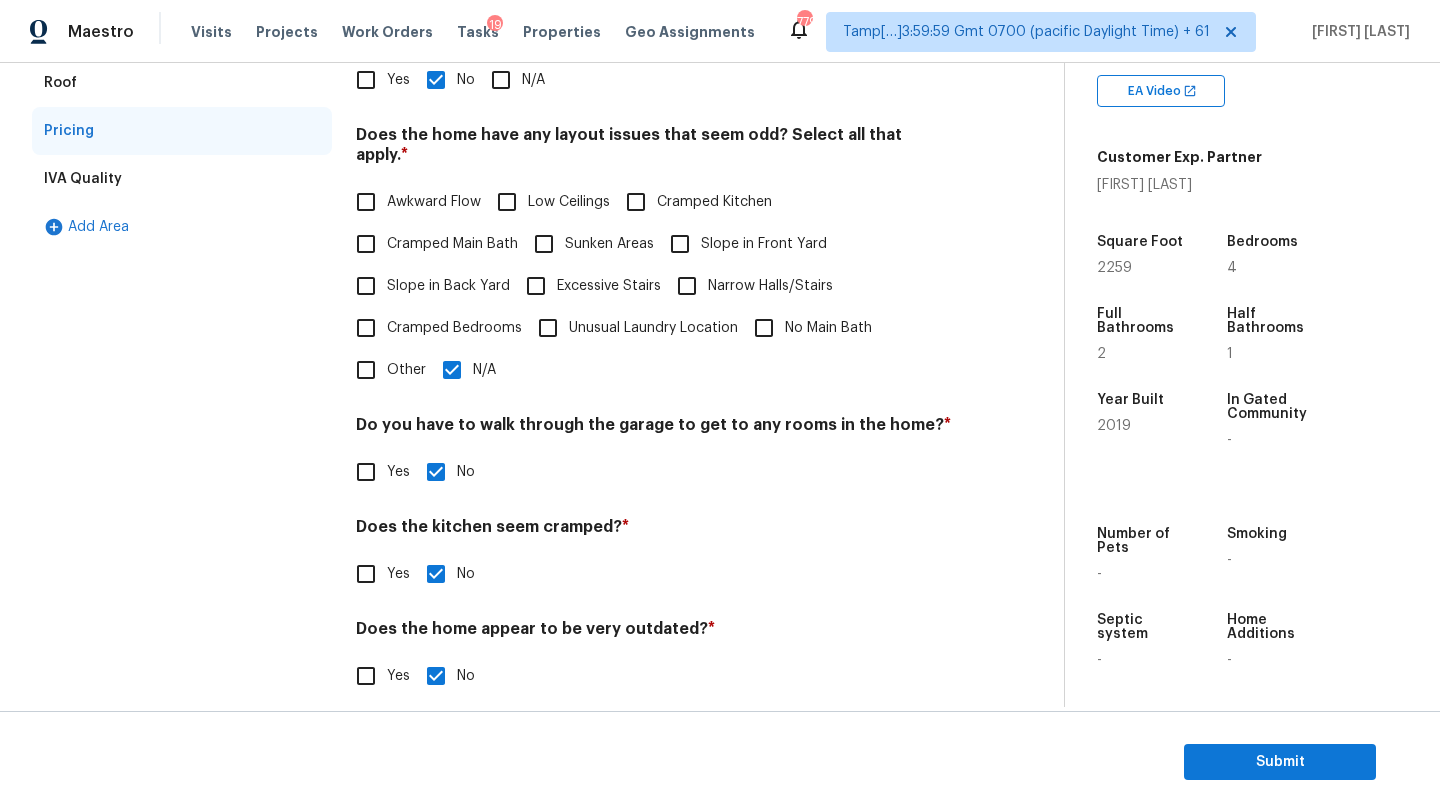 scroll, scrollTop: 216, scrollLeft: 0, axis: vertical 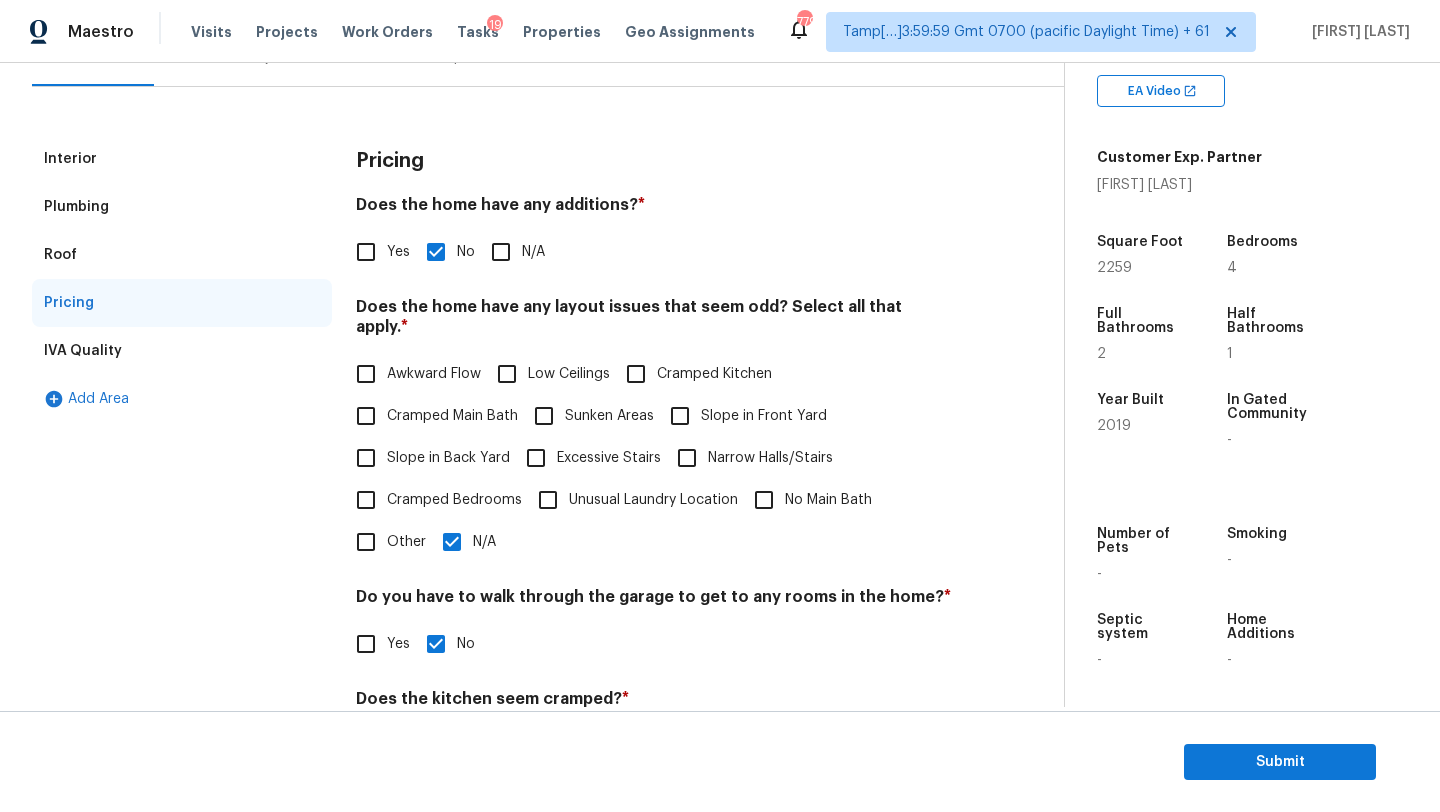 click on "Interior" at bounding box center [182, 159] 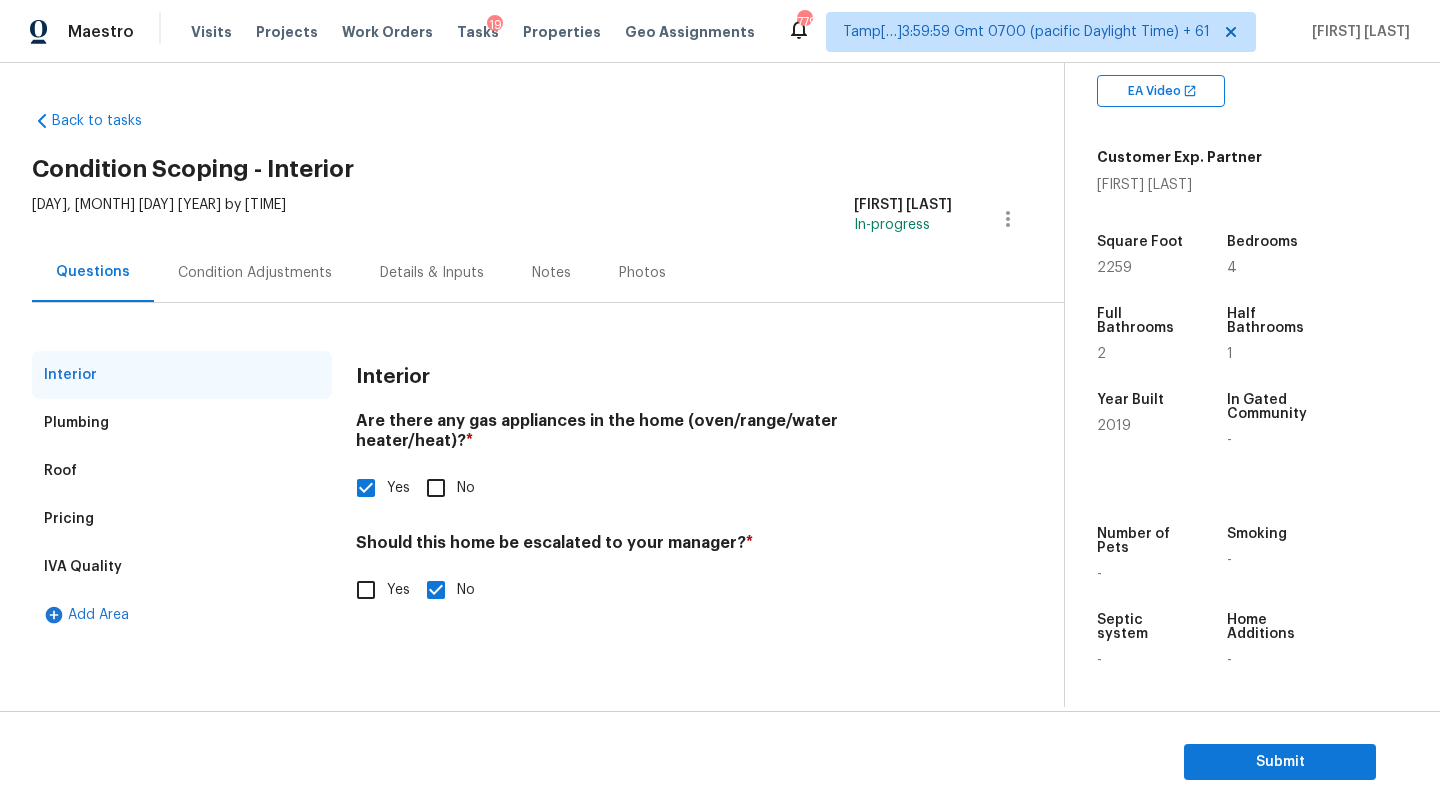 click on "Yes" at bounding box center [398, 590] 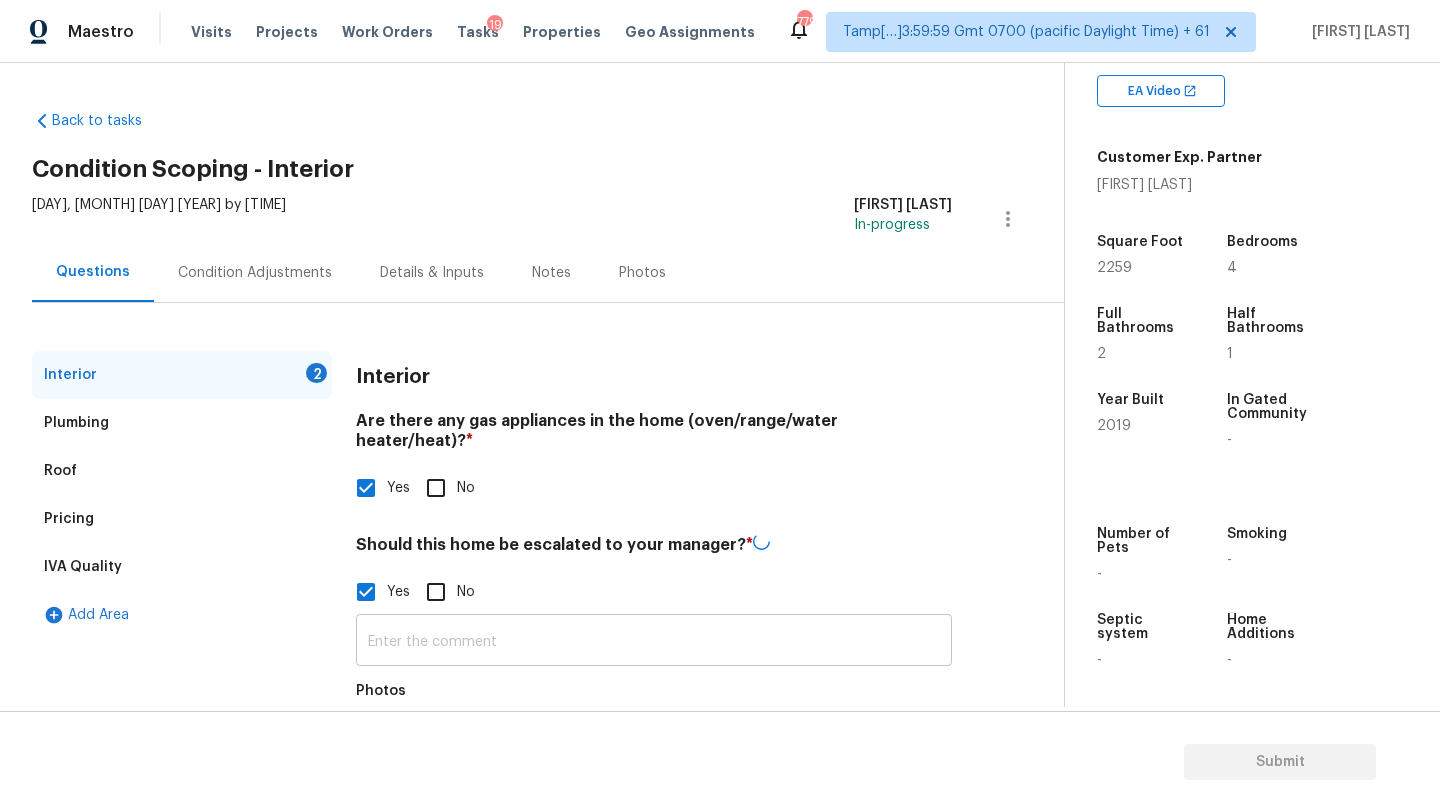 click at bounding box center [654, 642] 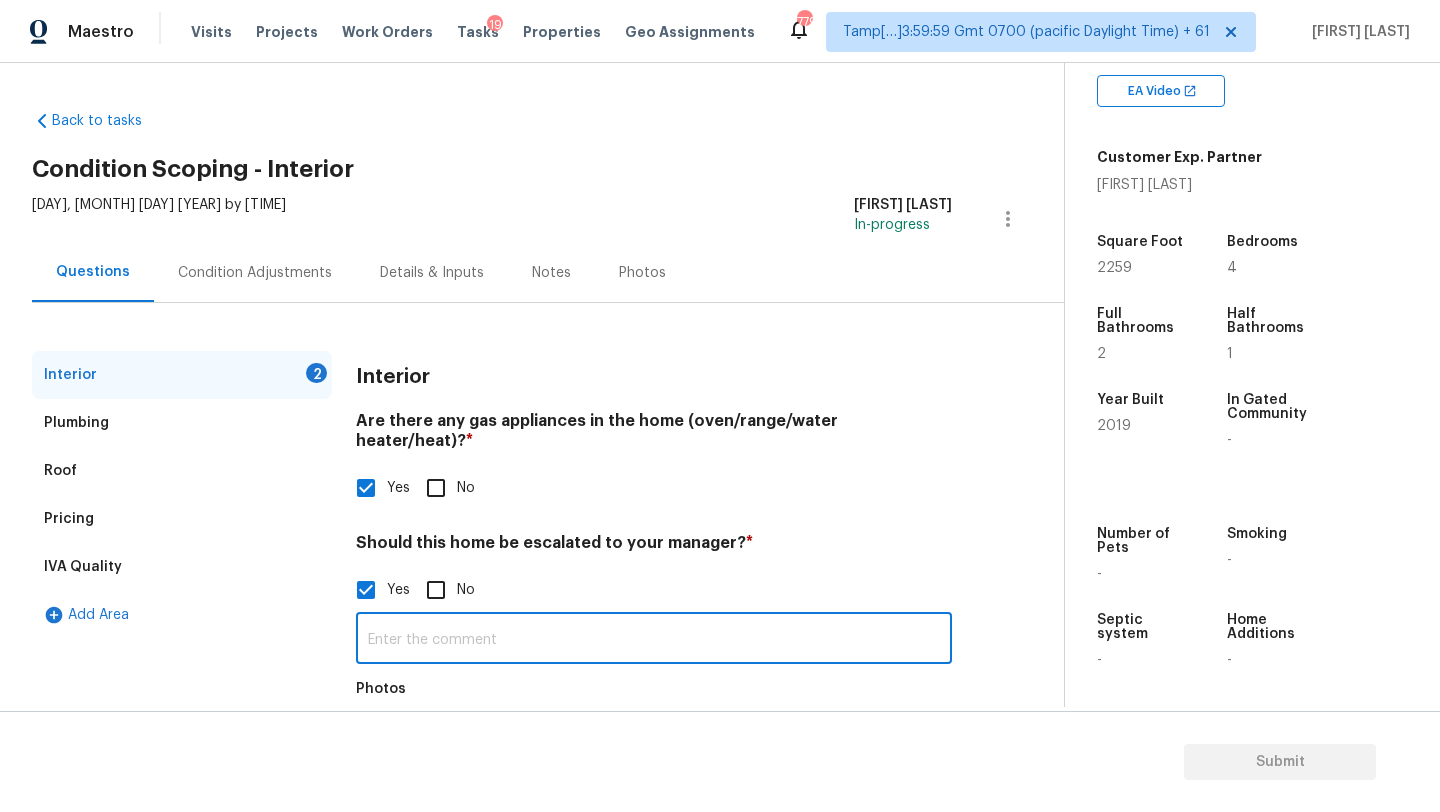 paste on "The only issue here is the thermostat was set at 75 and the temperature in the home was 58°. Will need an hvac repair." 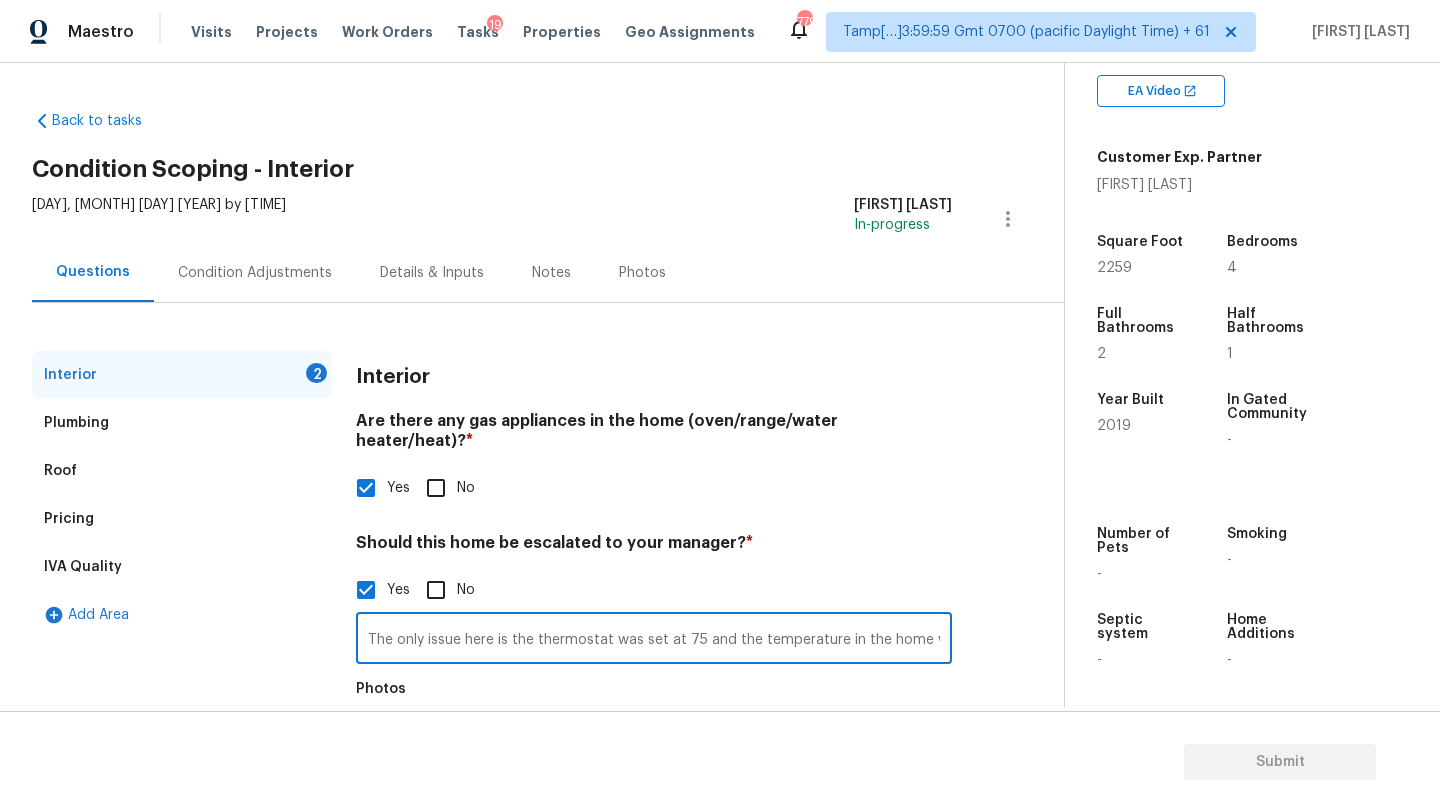 scroll, scrollTop: 0, scrollLeft: 199, axis: horizontal 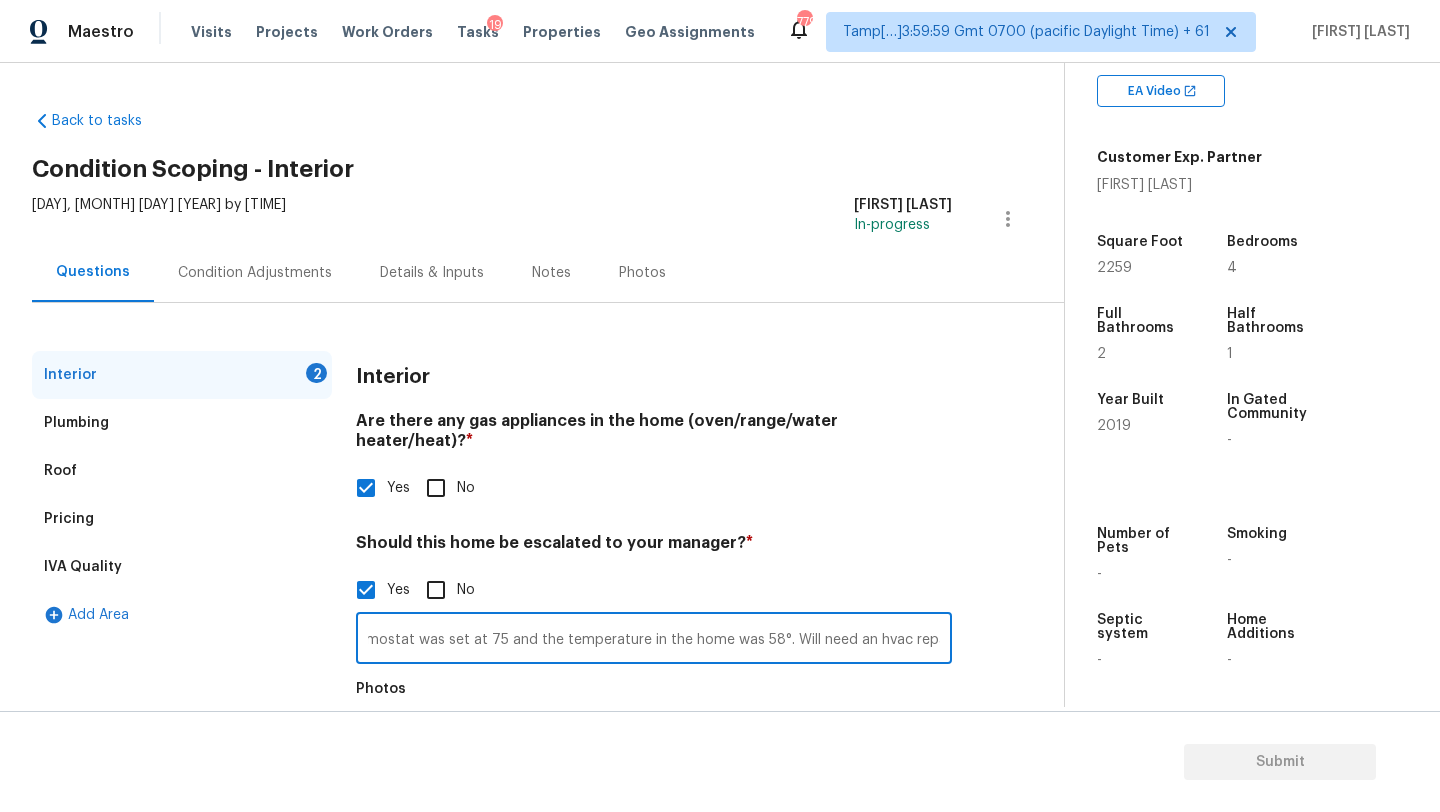 type on "The only issue here is the thermostat was set at 75 and the temperature in the home was 58°. Will need an hvac repair." 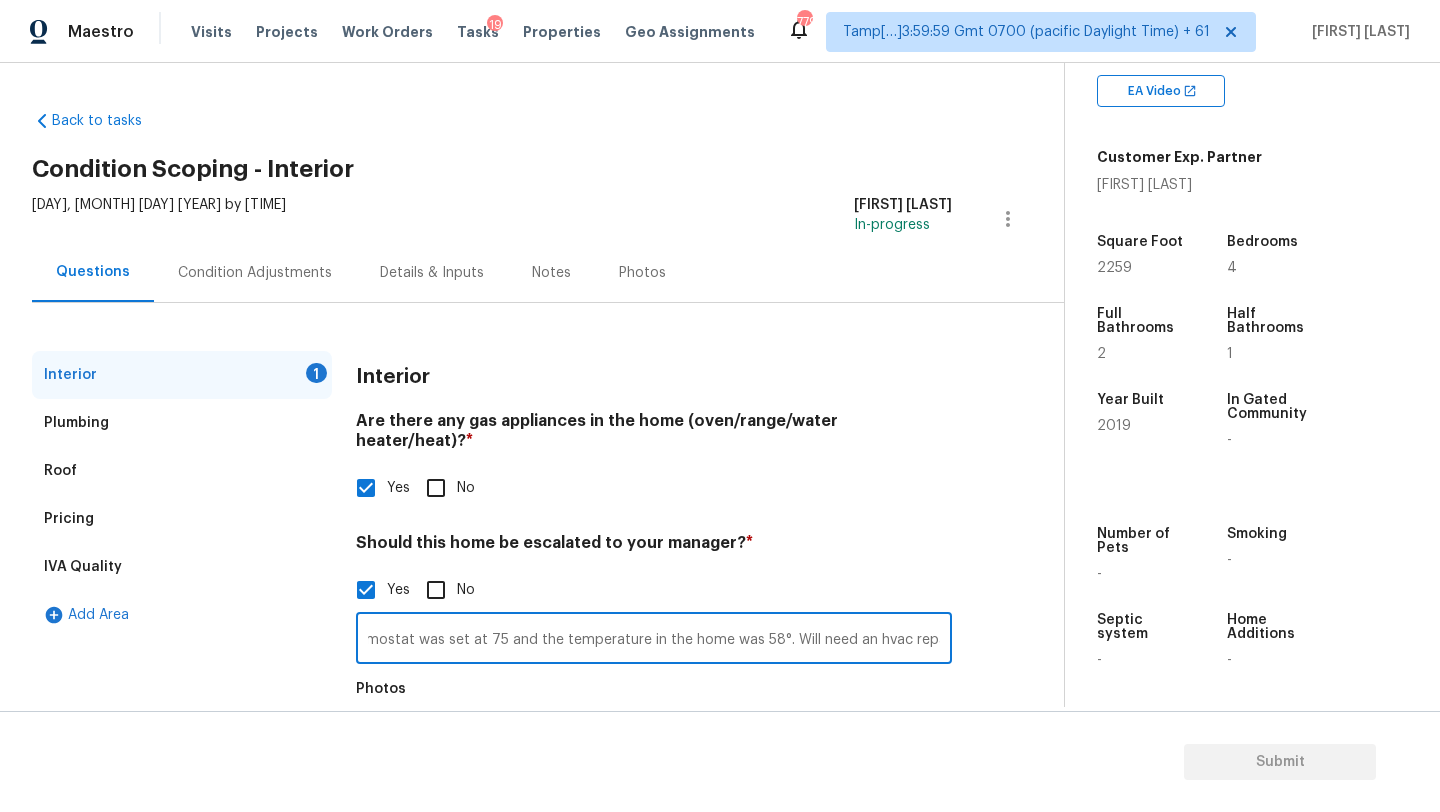 scroll, scrollTop: 0, scrollLeft: 0, axis: both 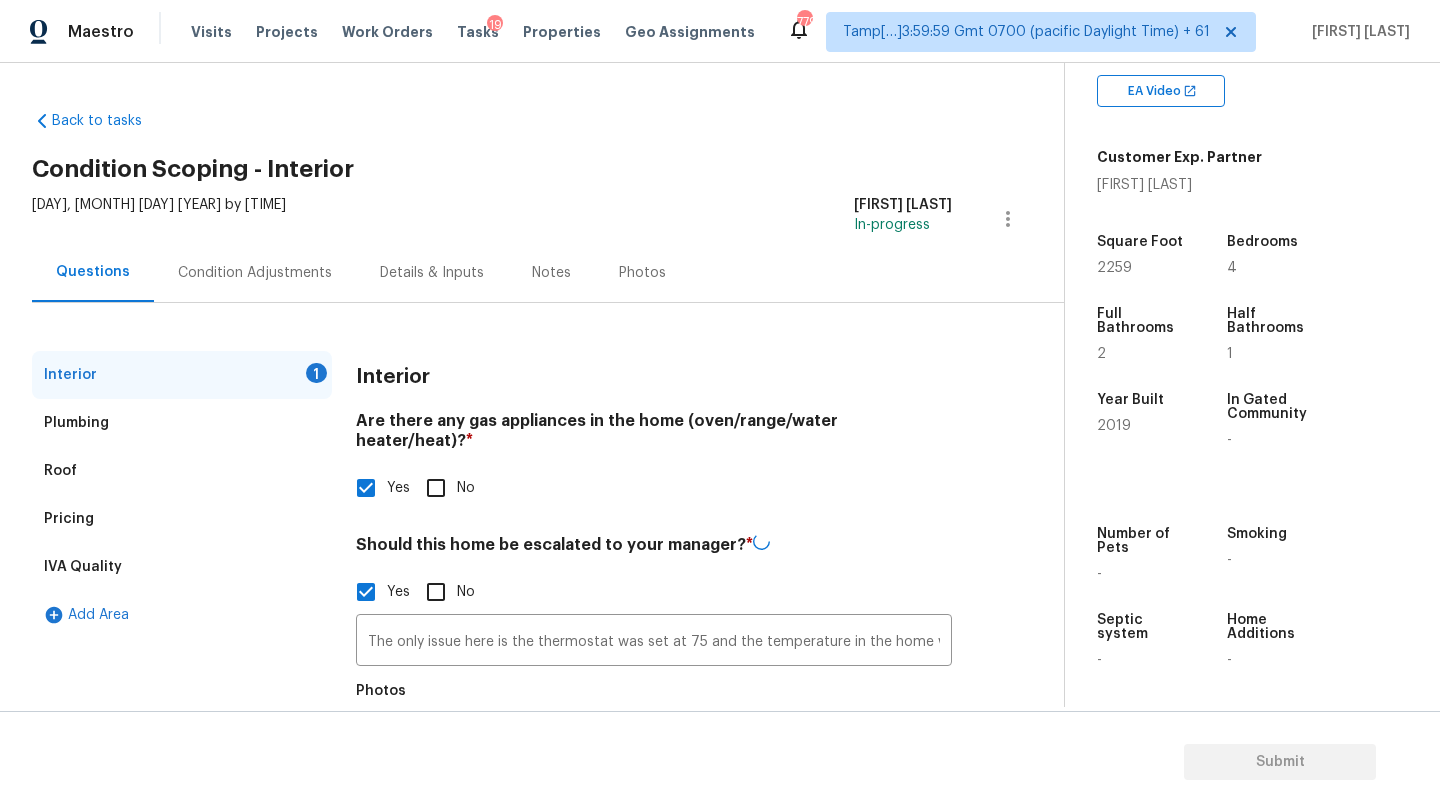click on "Condition Adjustments" at bounding box center (255, 273) 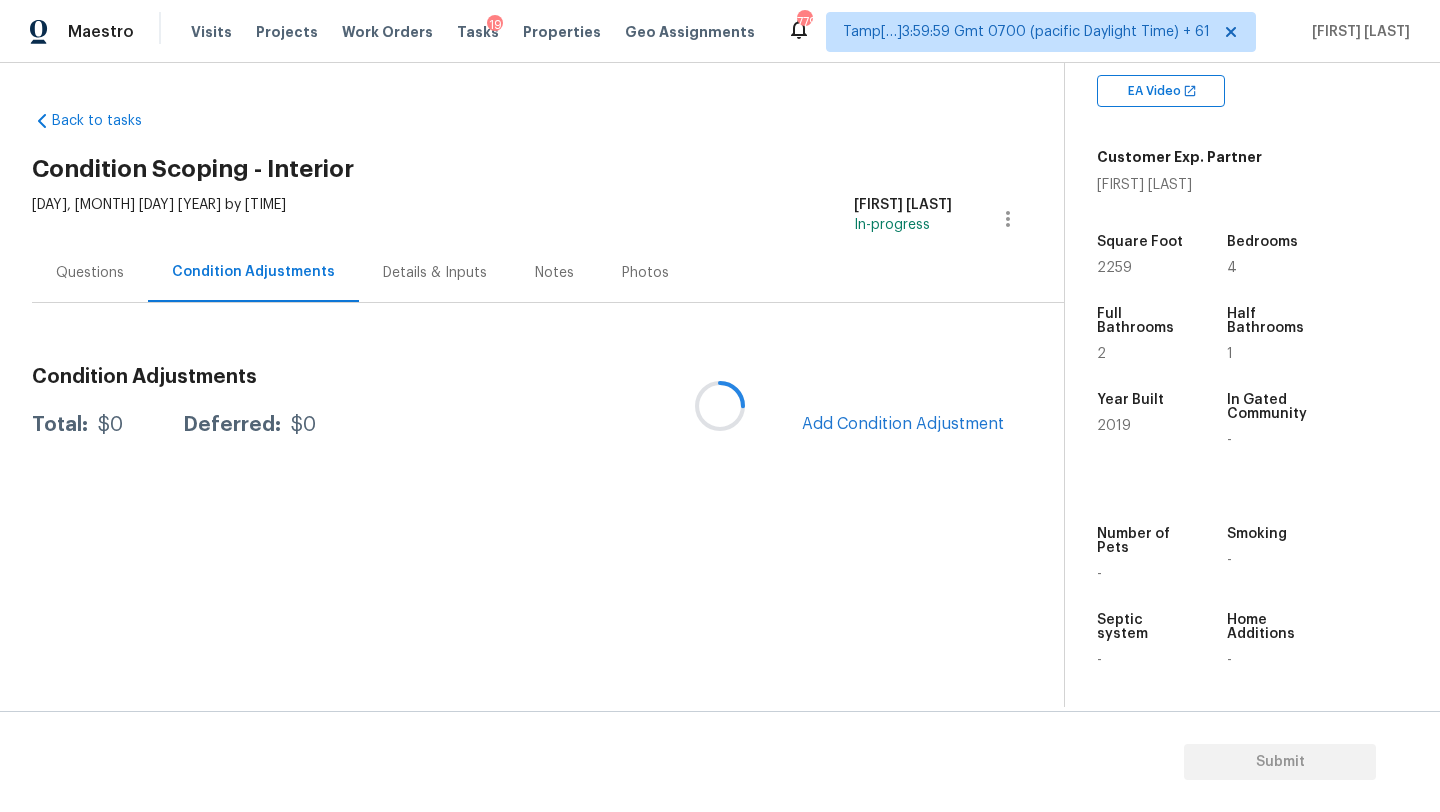 click at bounding box center [720, 406] 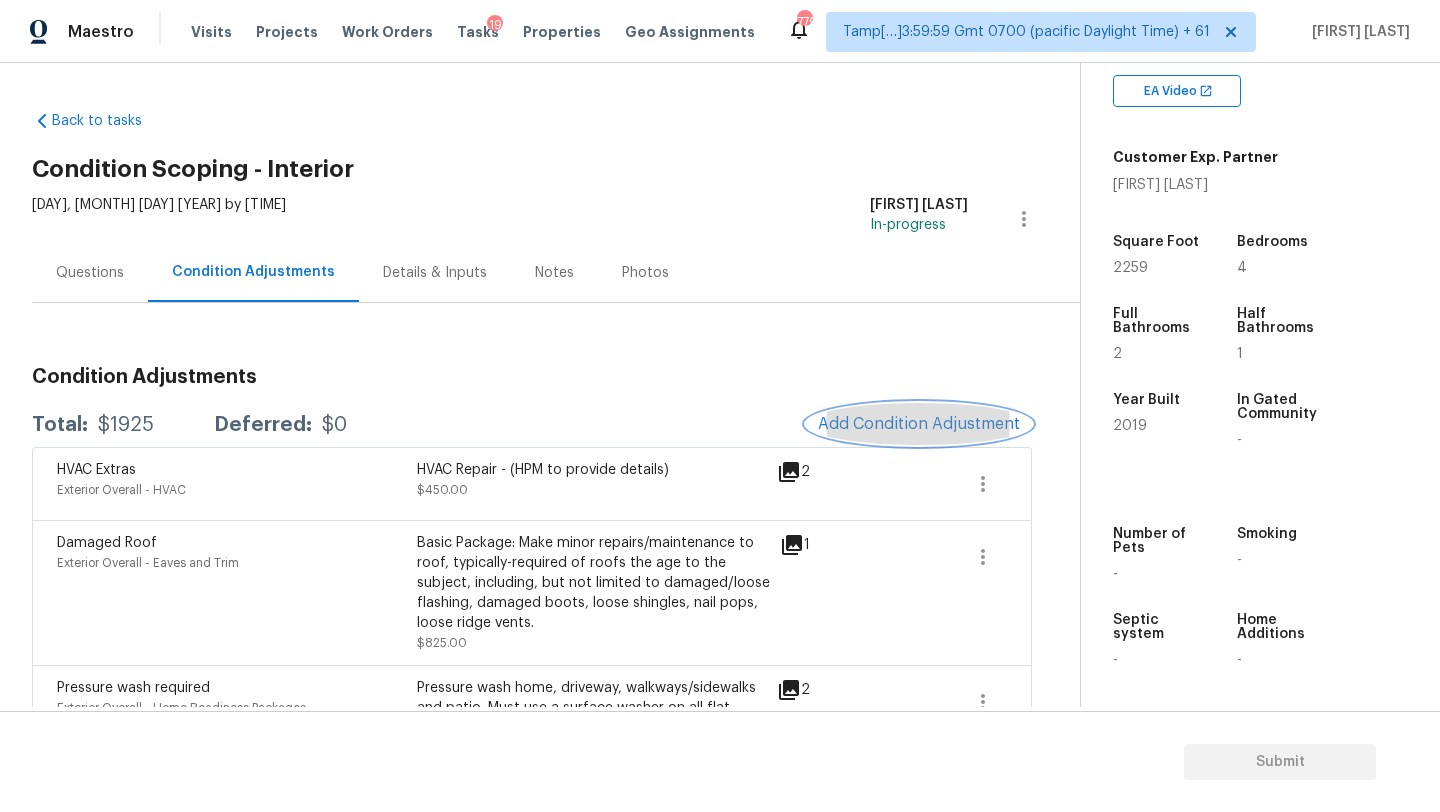 click on "Add Condition Adjustment" at bounding box center [919, 424] 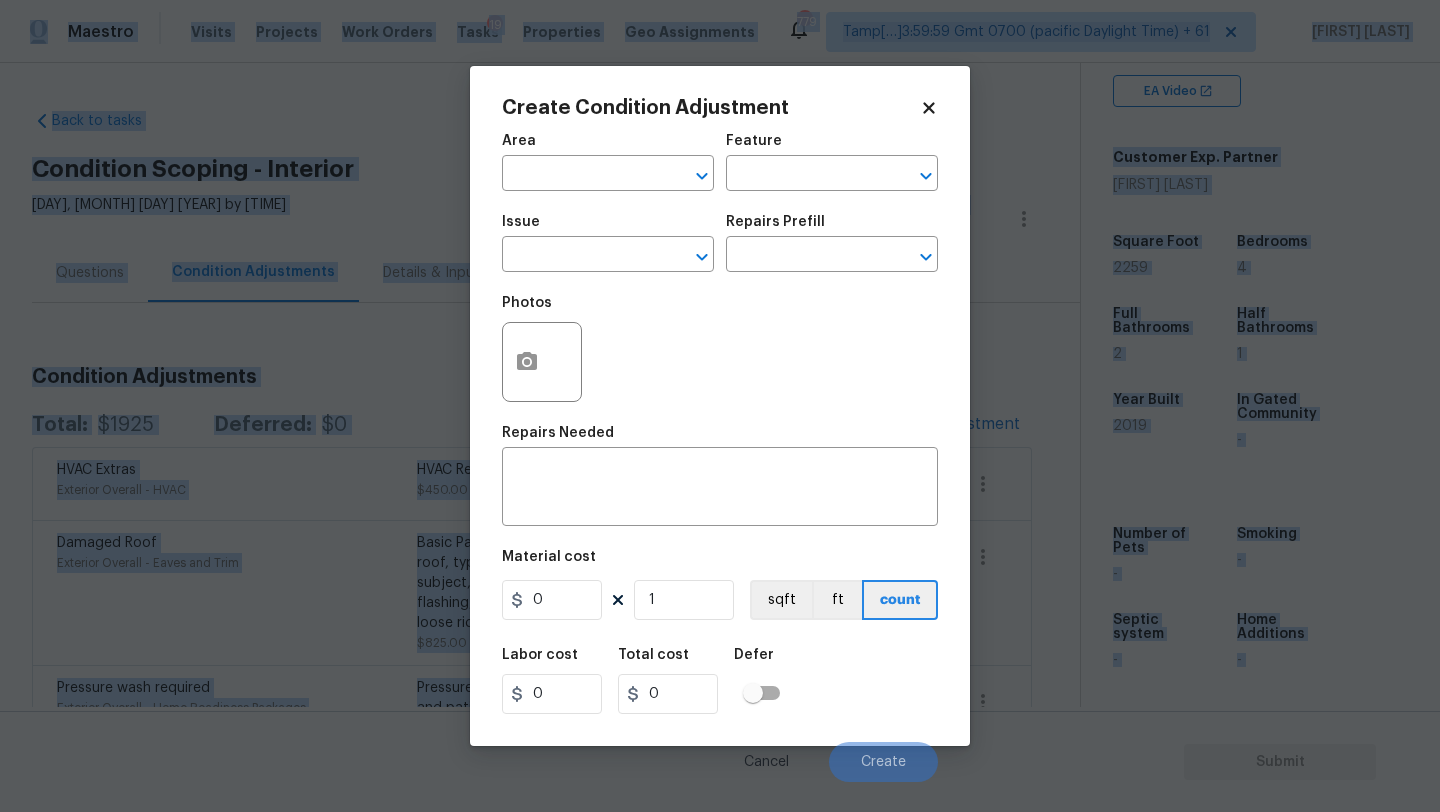 click on "Repairs Needed" at bounding box center (720, 439) 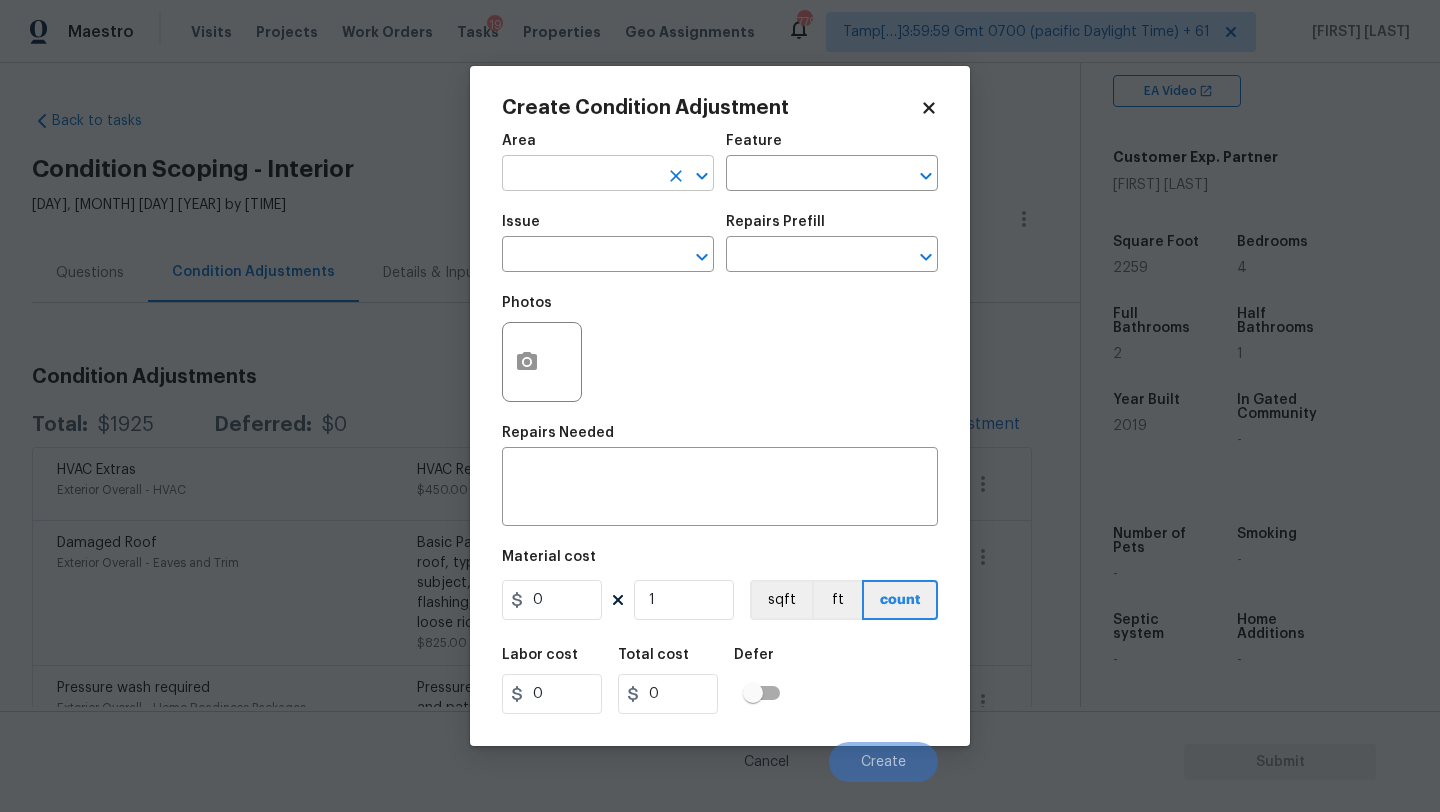 click at bounding box center (580, 175) 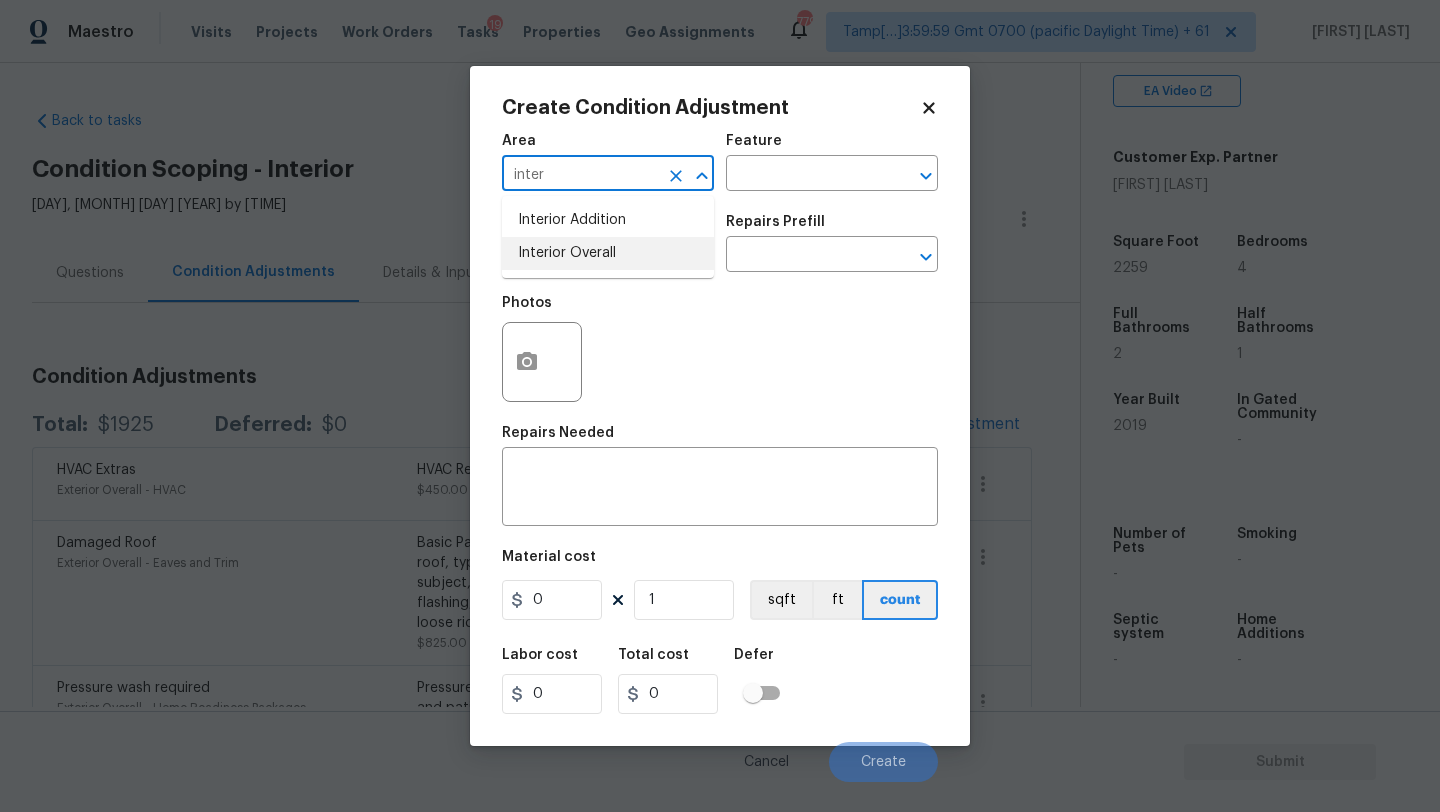click on "Interior Overall" at bounding box center (608, 253) 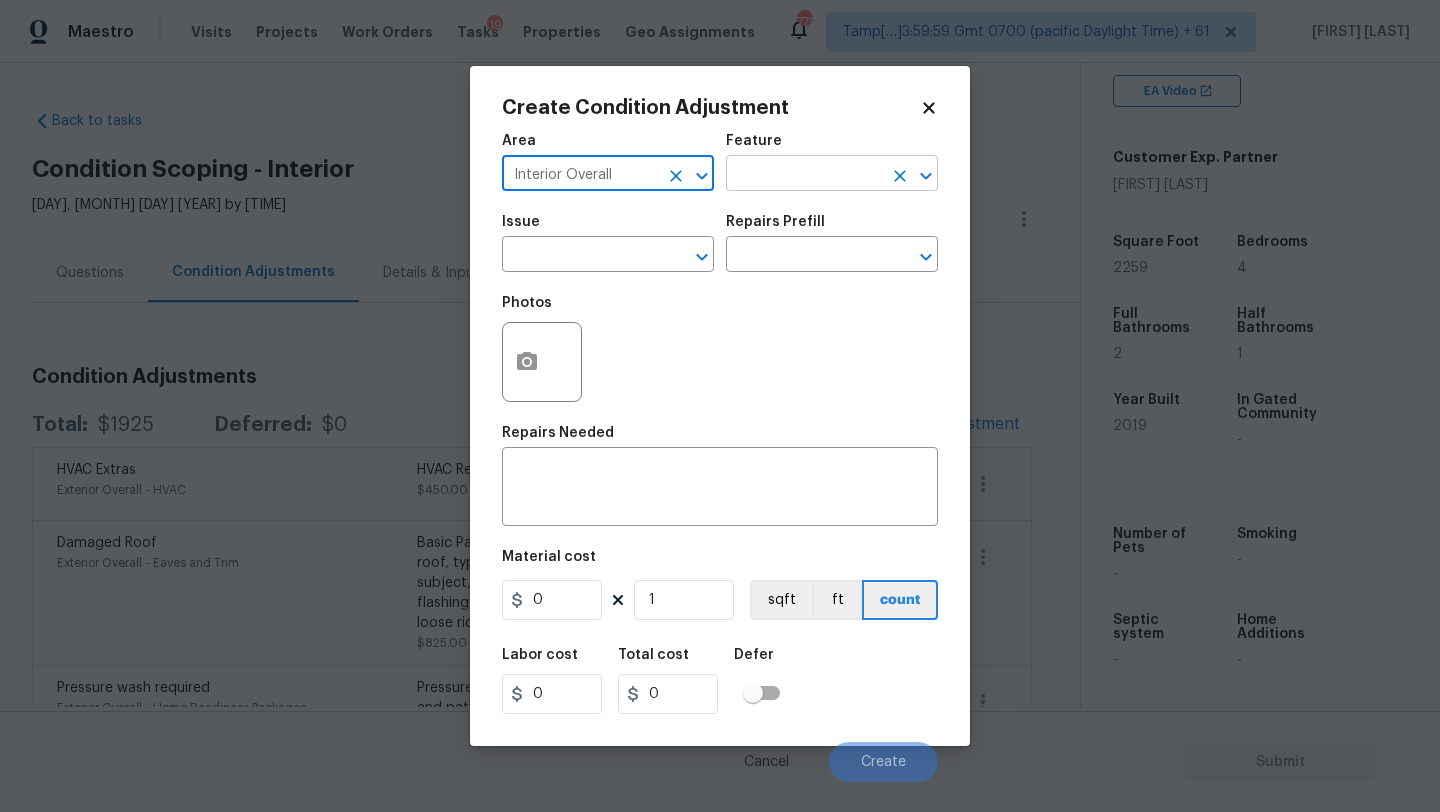 type on "Interior Overall" 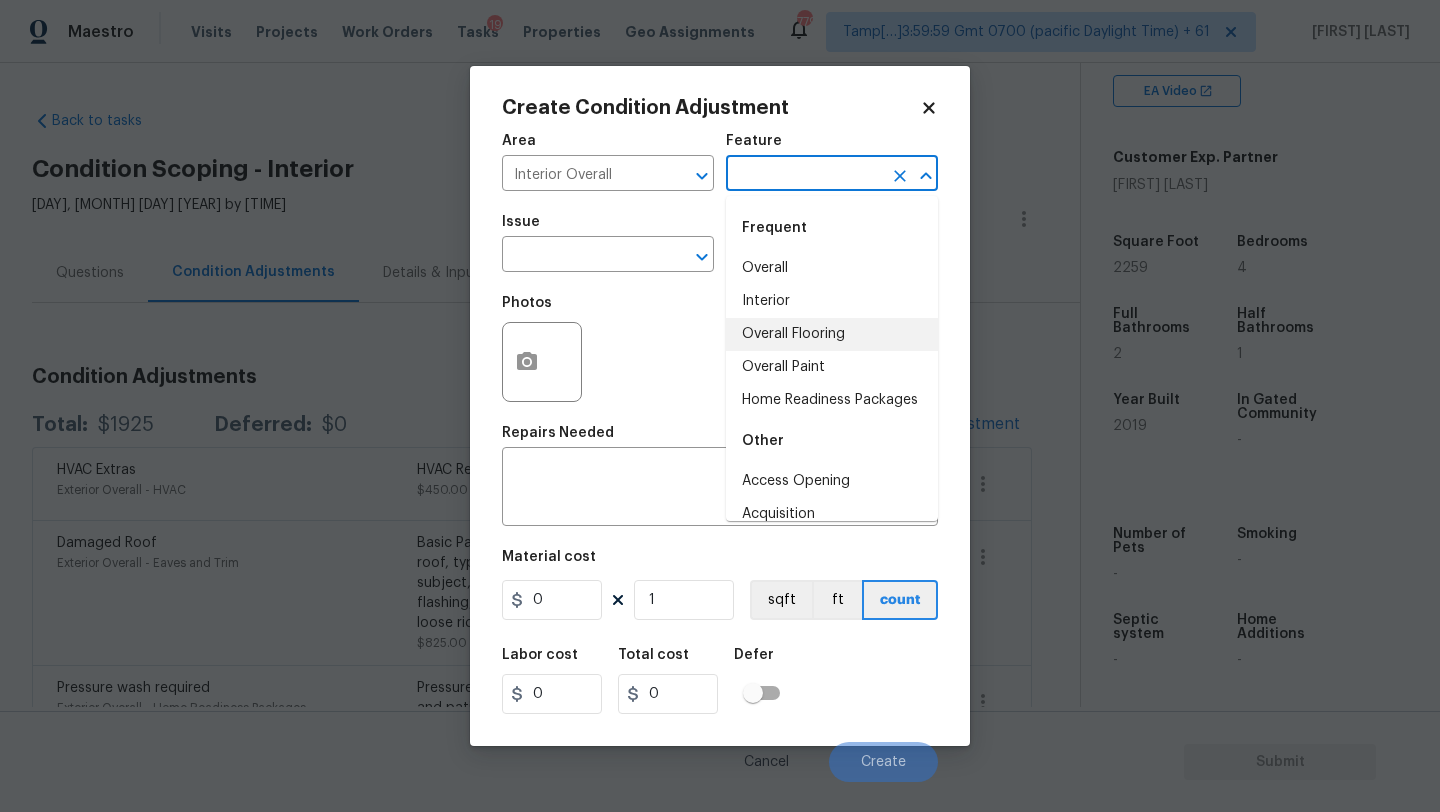 click on "Overall Flooring" at bounding box center [832, 334] 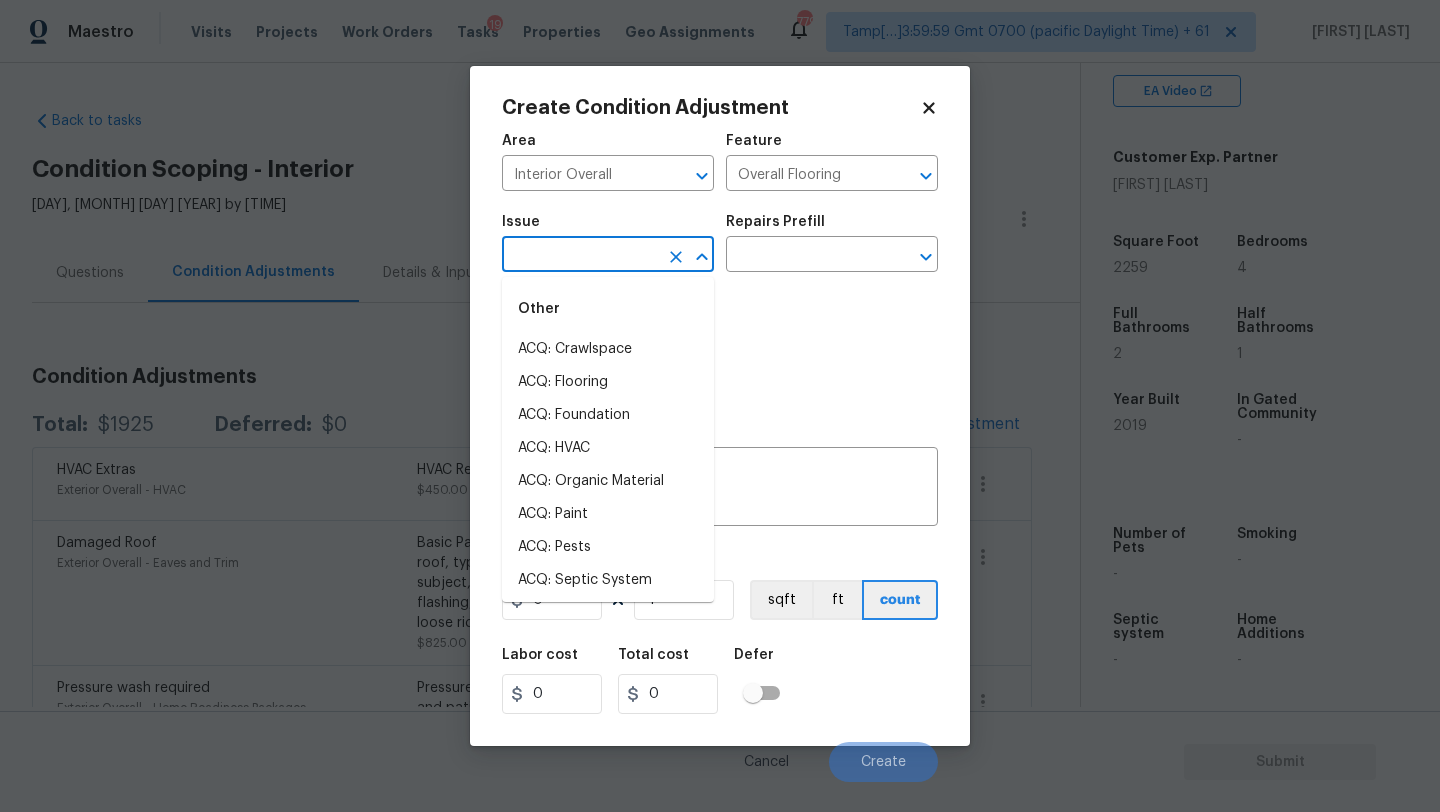 click at bounding box center [580, 256] 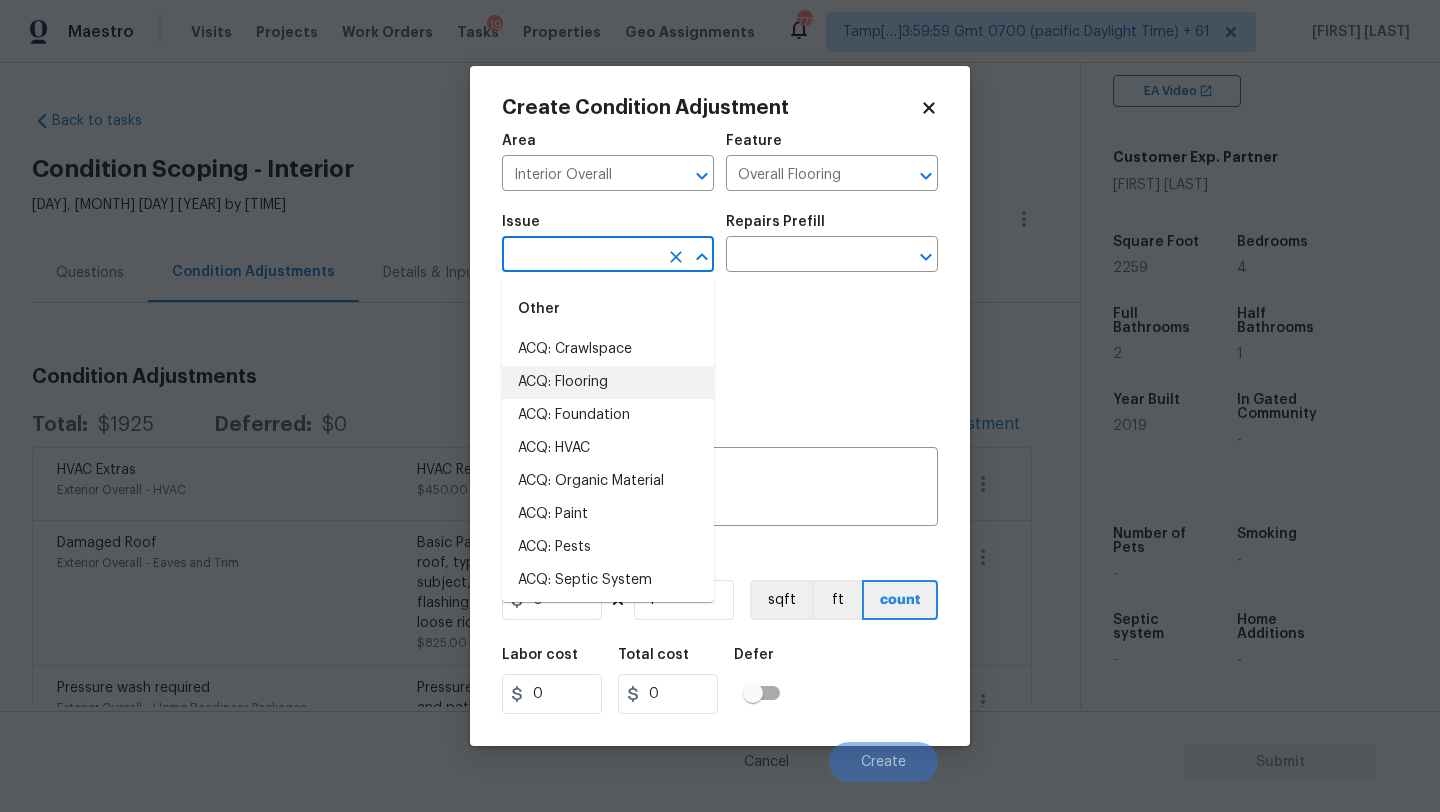 click on "ACQ: Flooring" at bounding box center [608, 382] 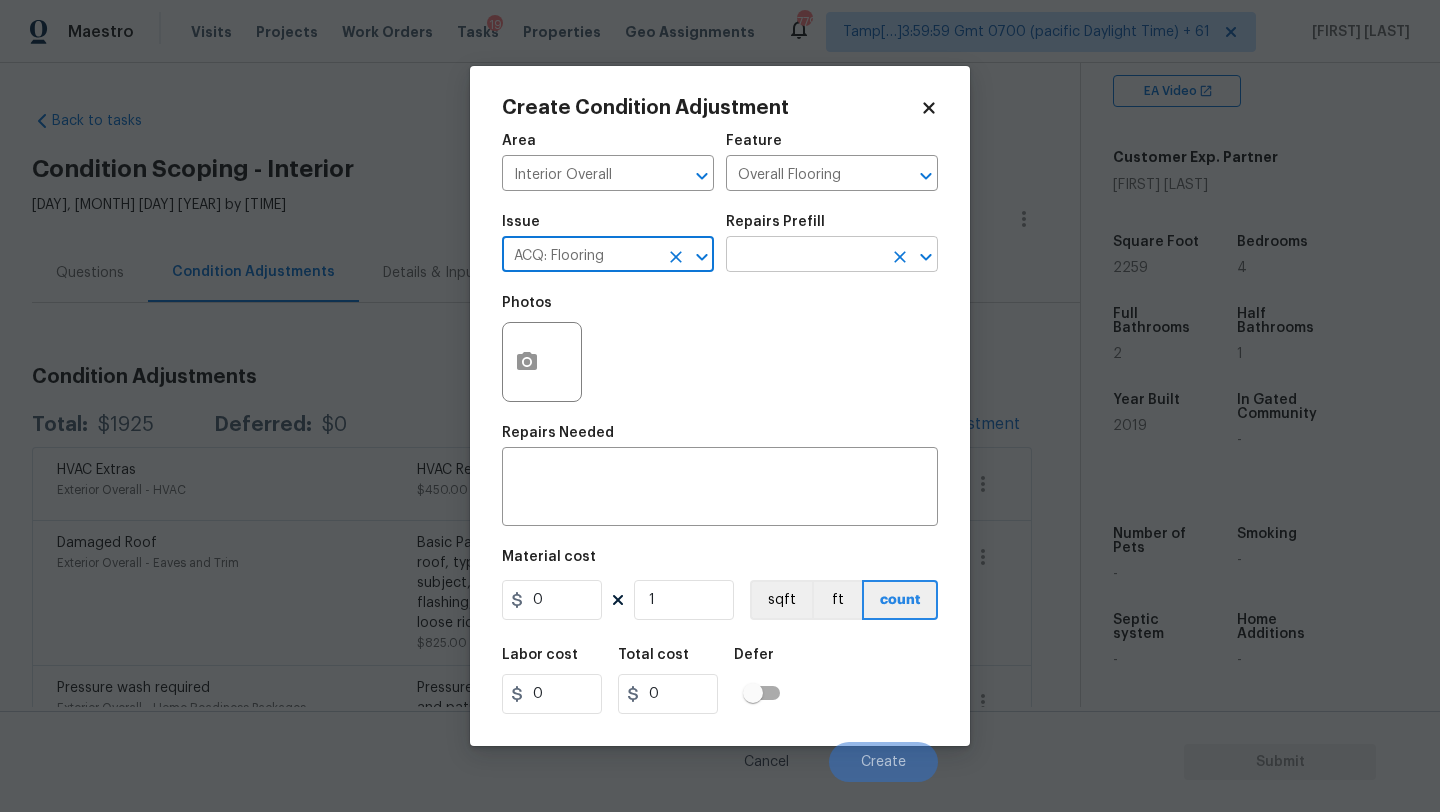click at bounding box center [804, 256] 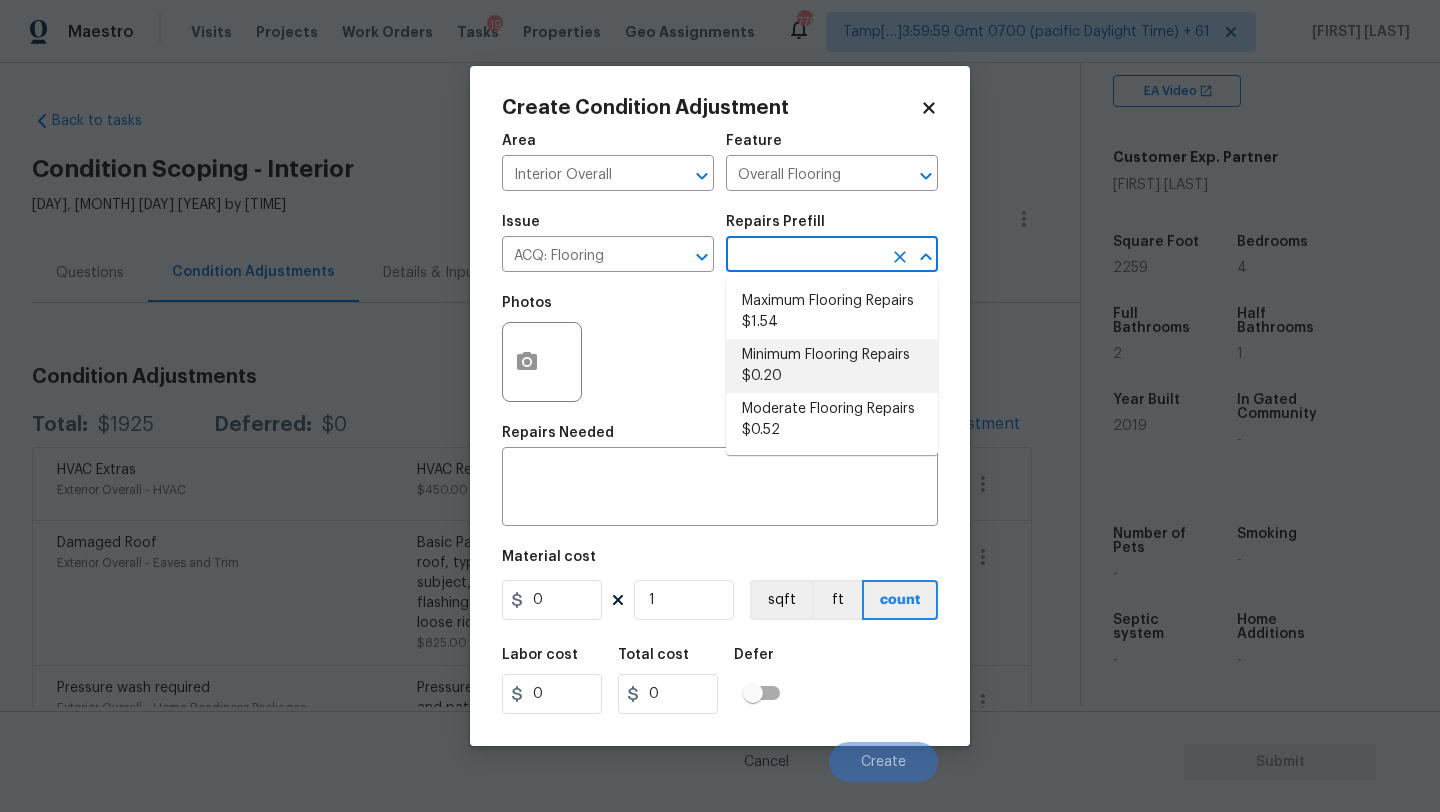 click on "Minimum Flooring Repairs $0.20" at bounding box center (832, 366) 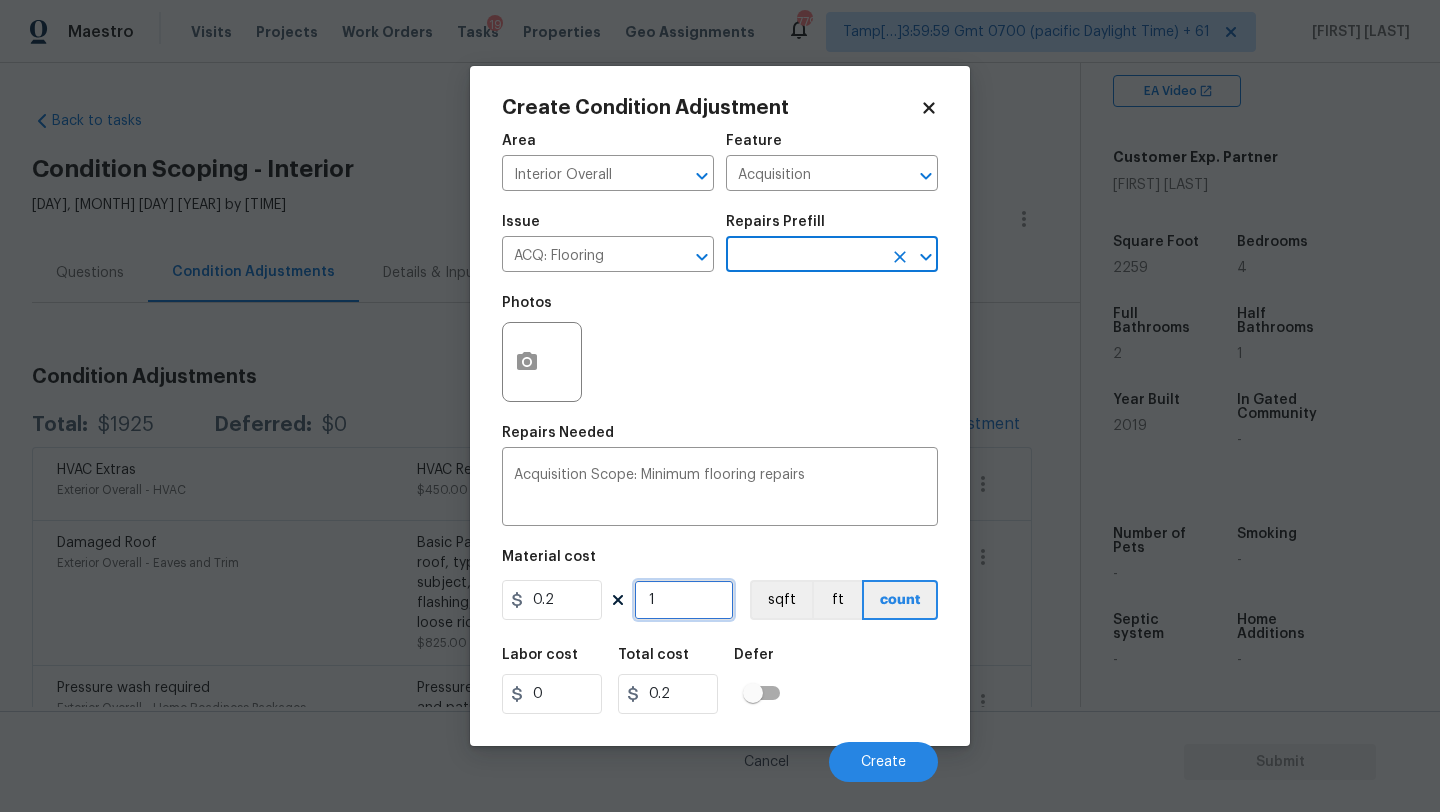 click on "1" at bounding box center (684, 600) 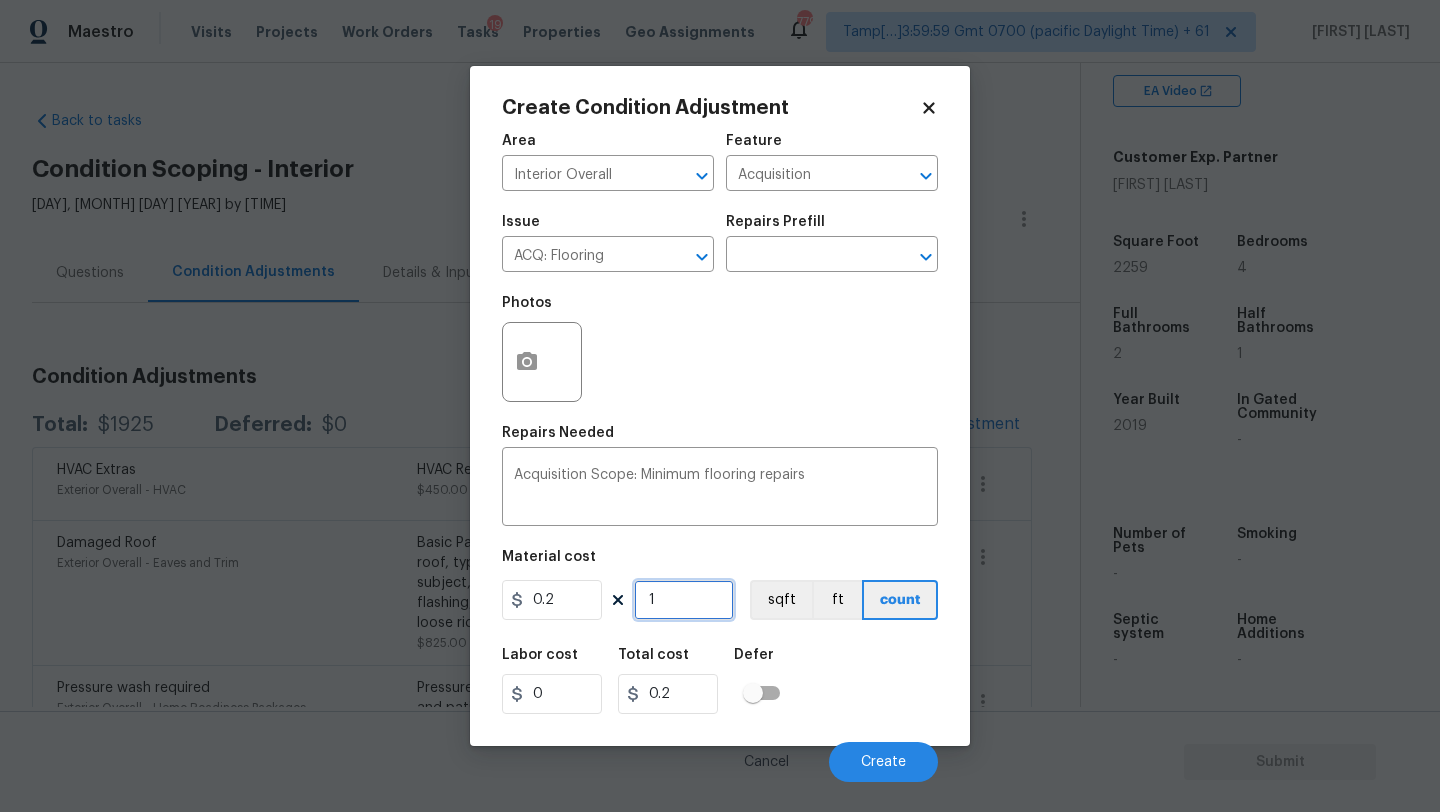 click on "1" at bounding box center [684, 600] 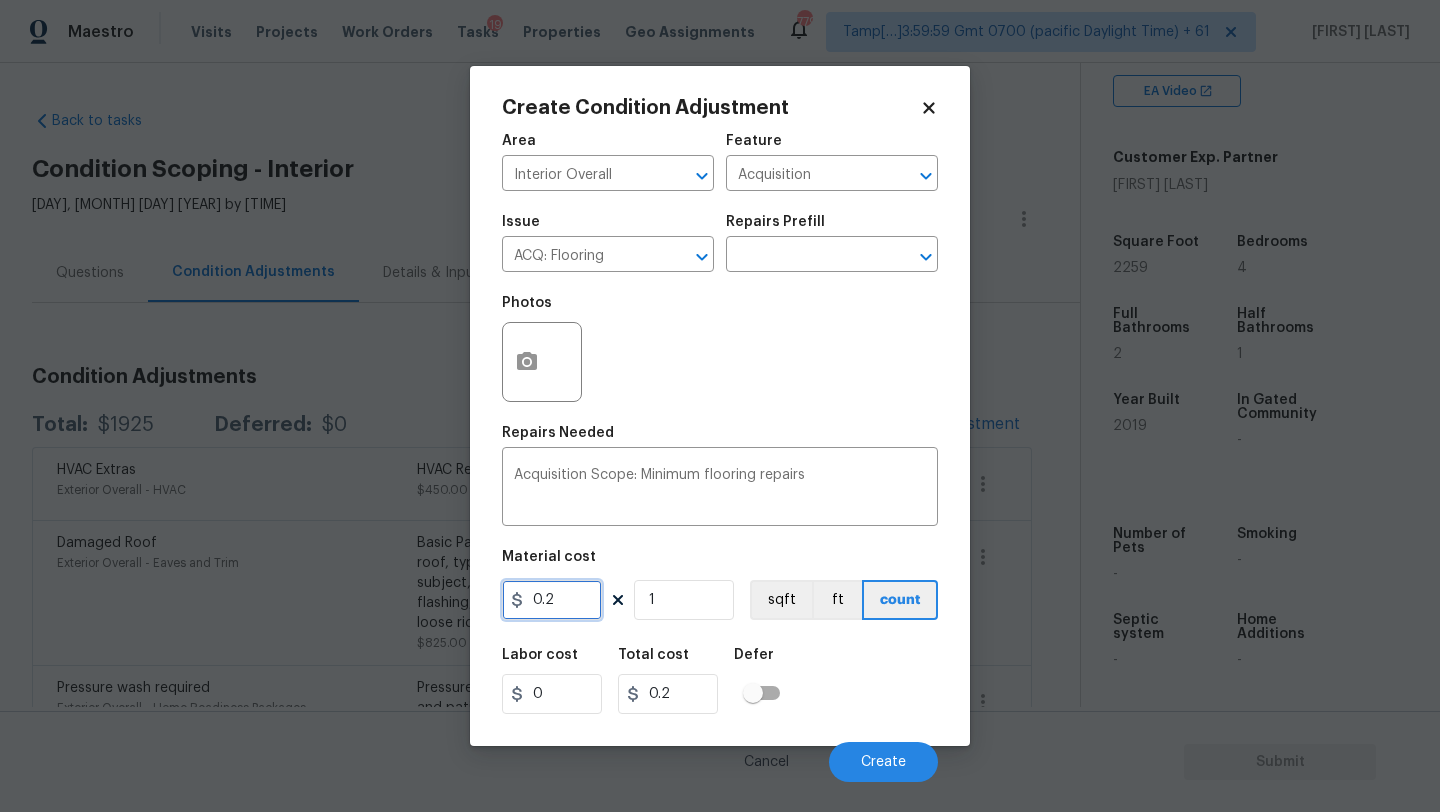 click on "0.2" at bounding box center (552, 600) 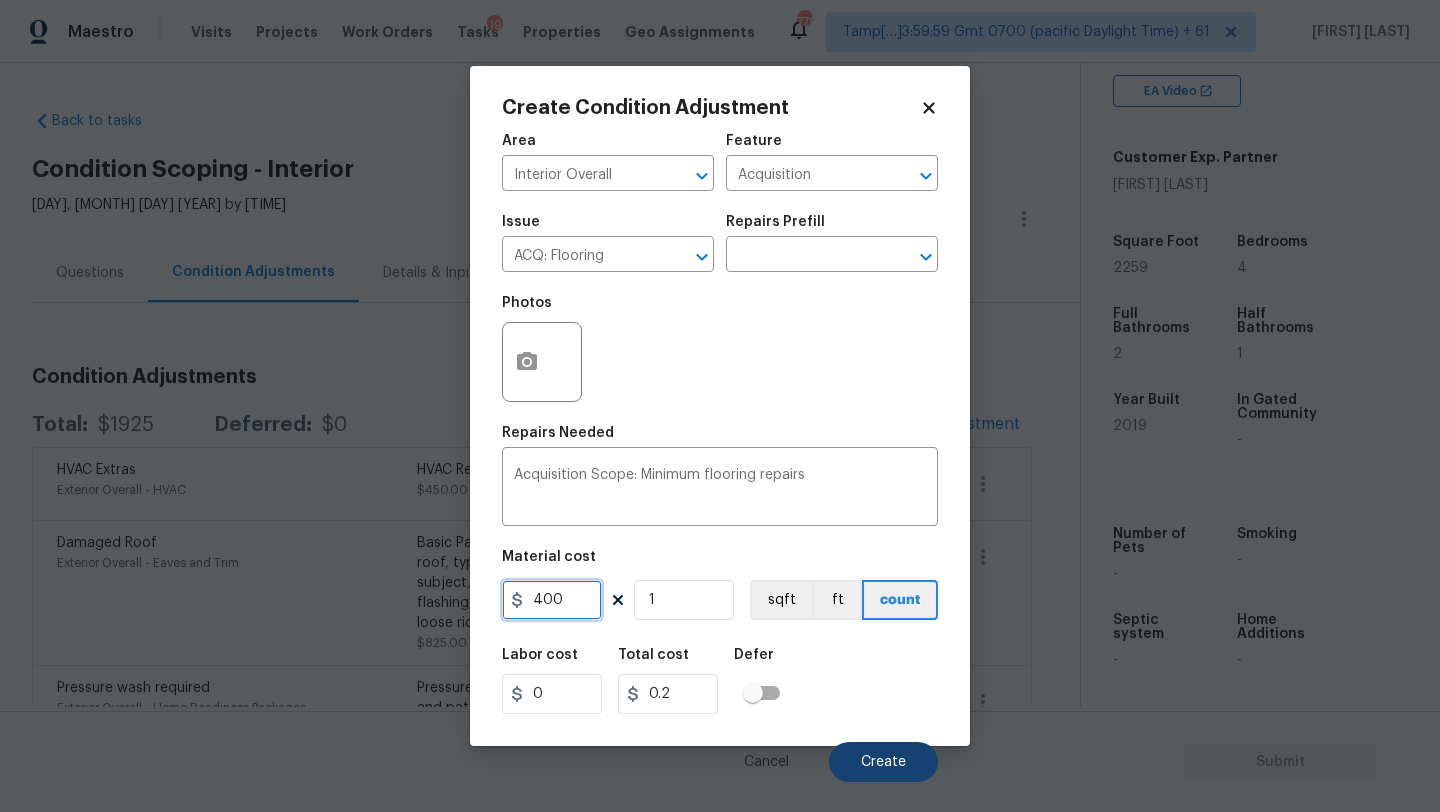 type on "400" 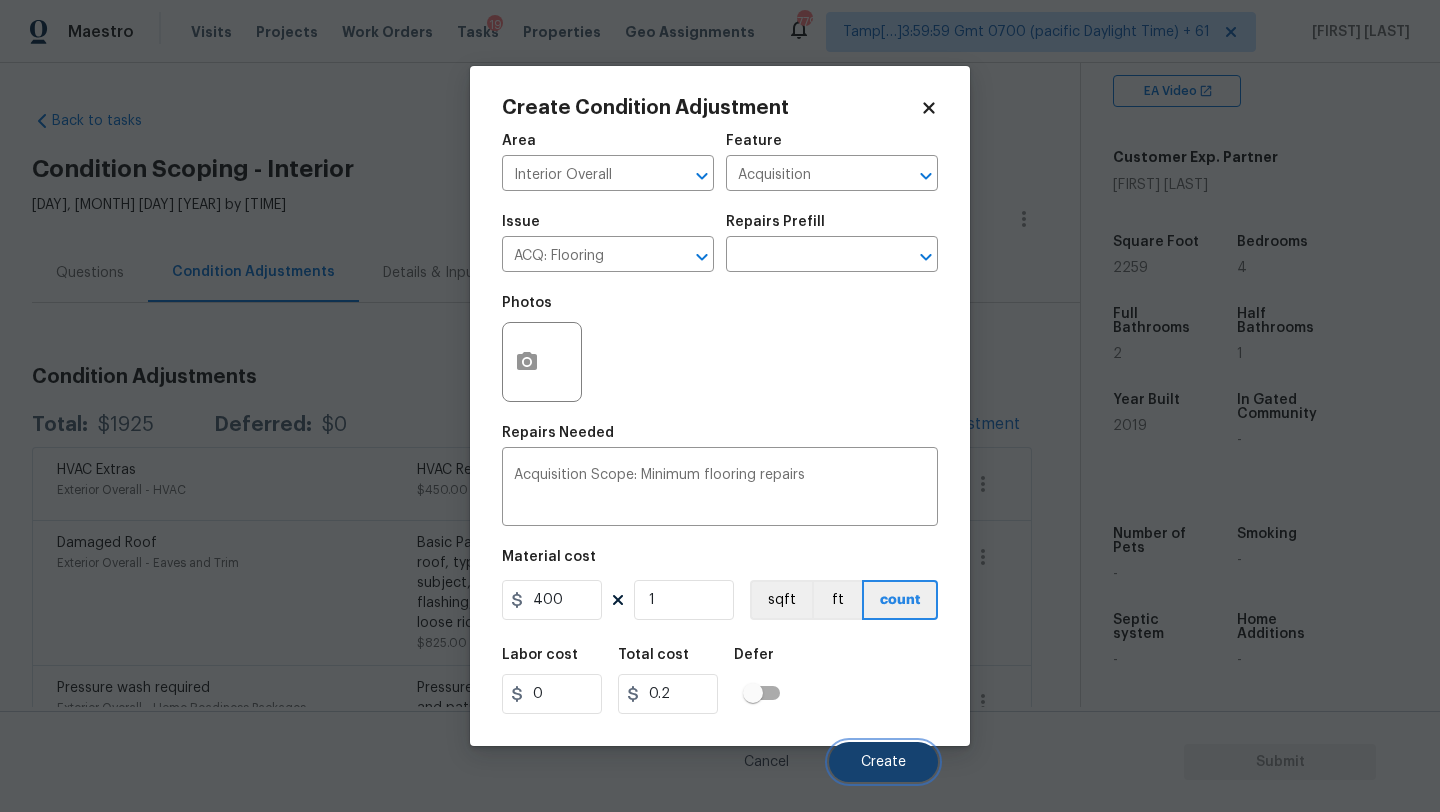 type on "400" 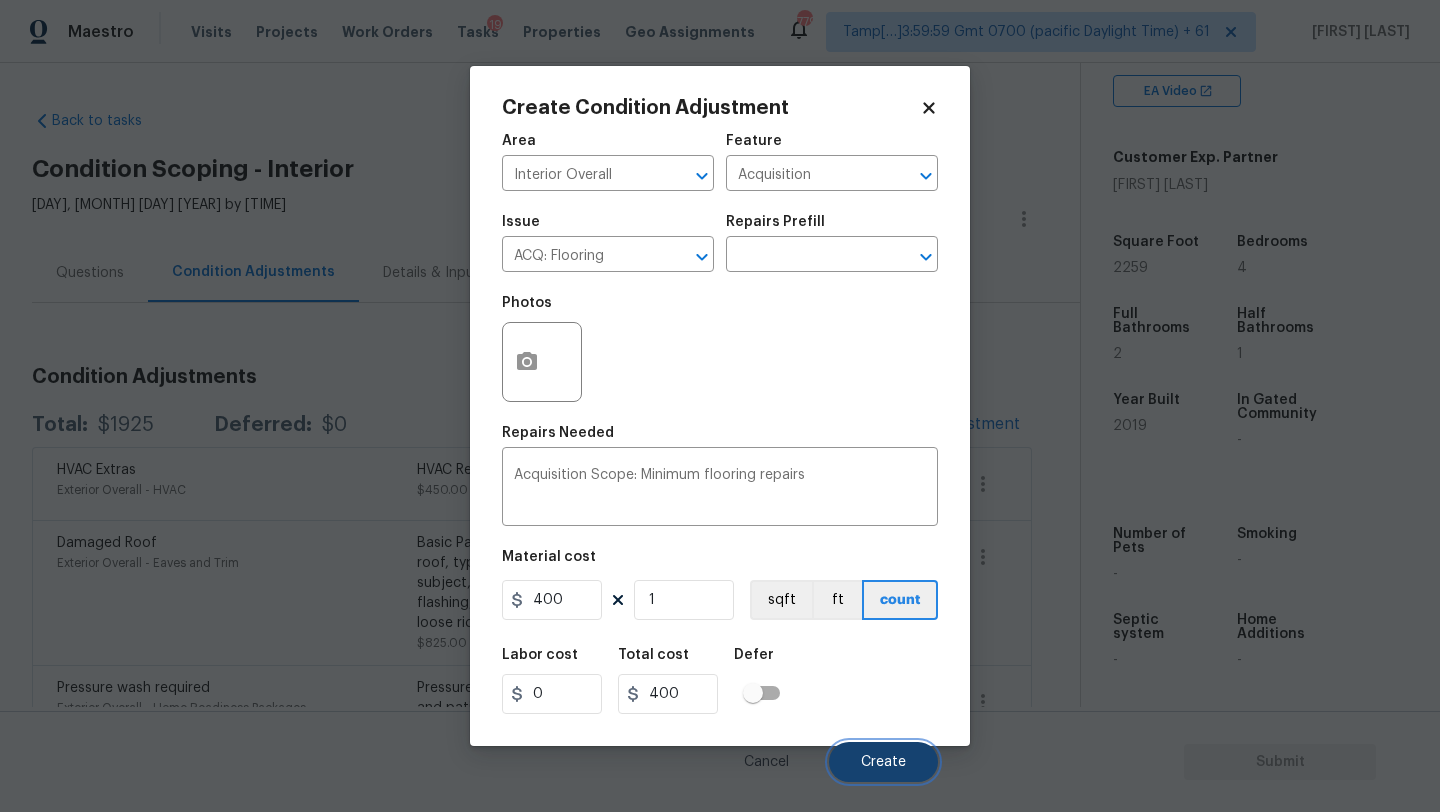 click on "Create" at bounding box center (883, 762) 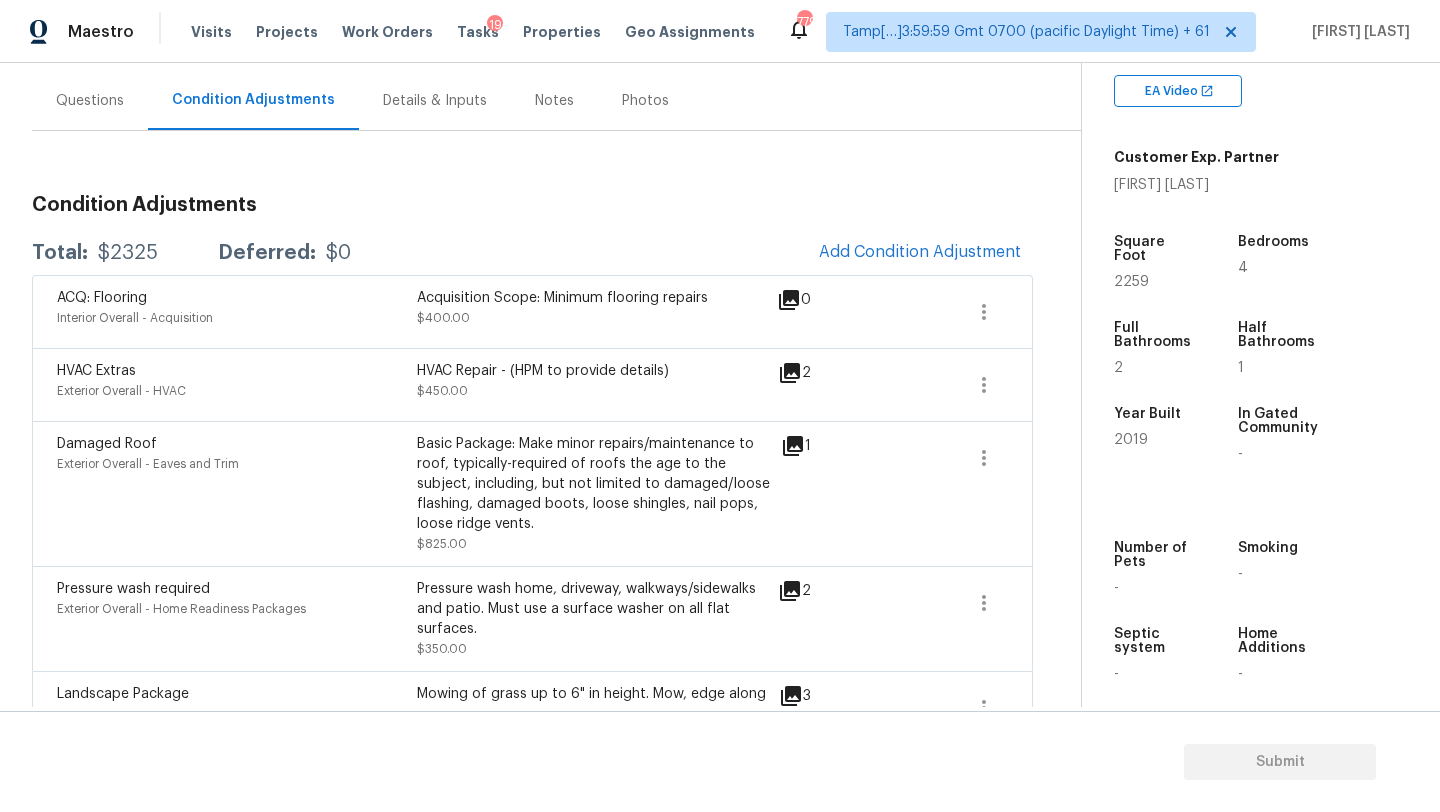 scroll, scrollTop: 226, scrollLeft: 0, axis: vertical 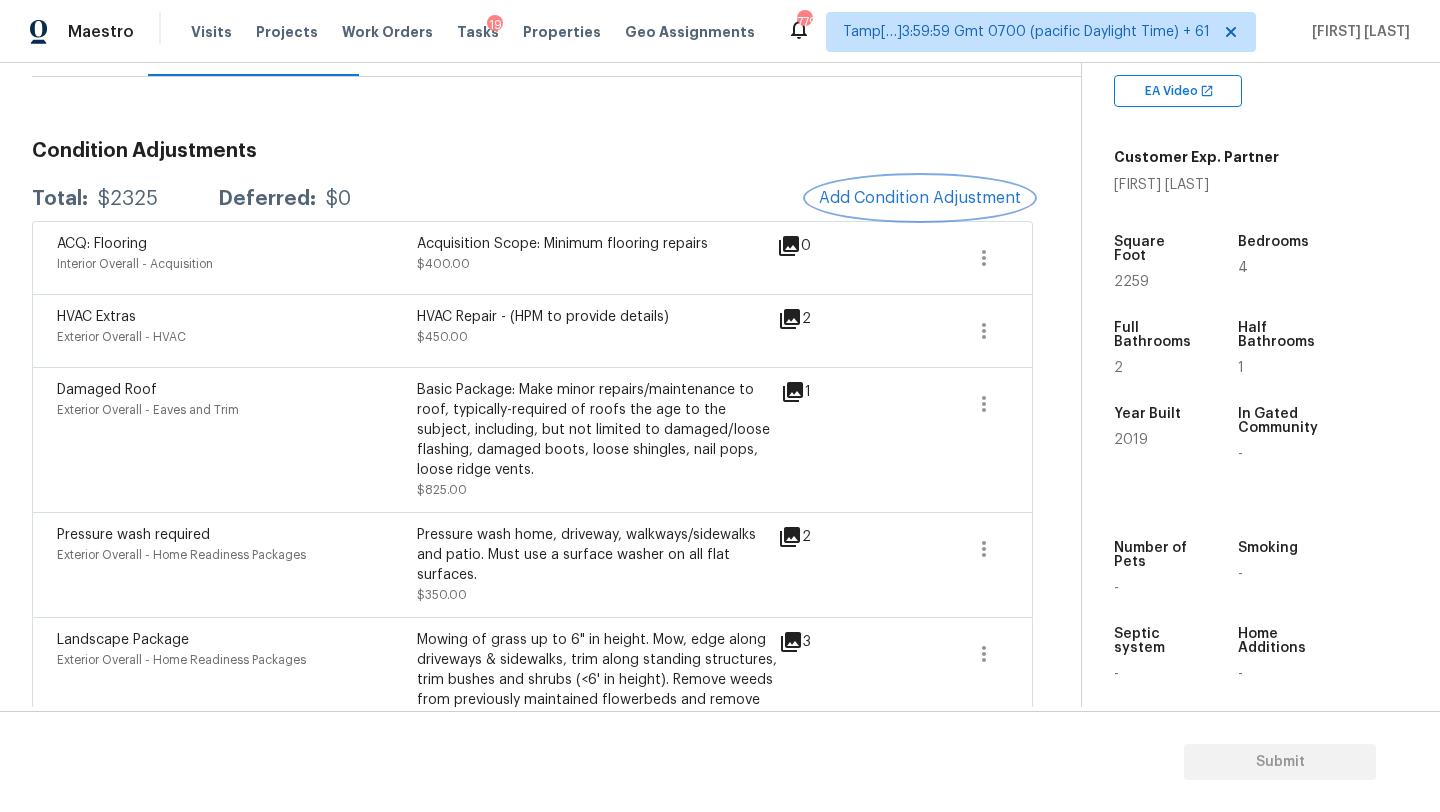 click on "Add Condition Adjustment" at bounding box center [920, 198] 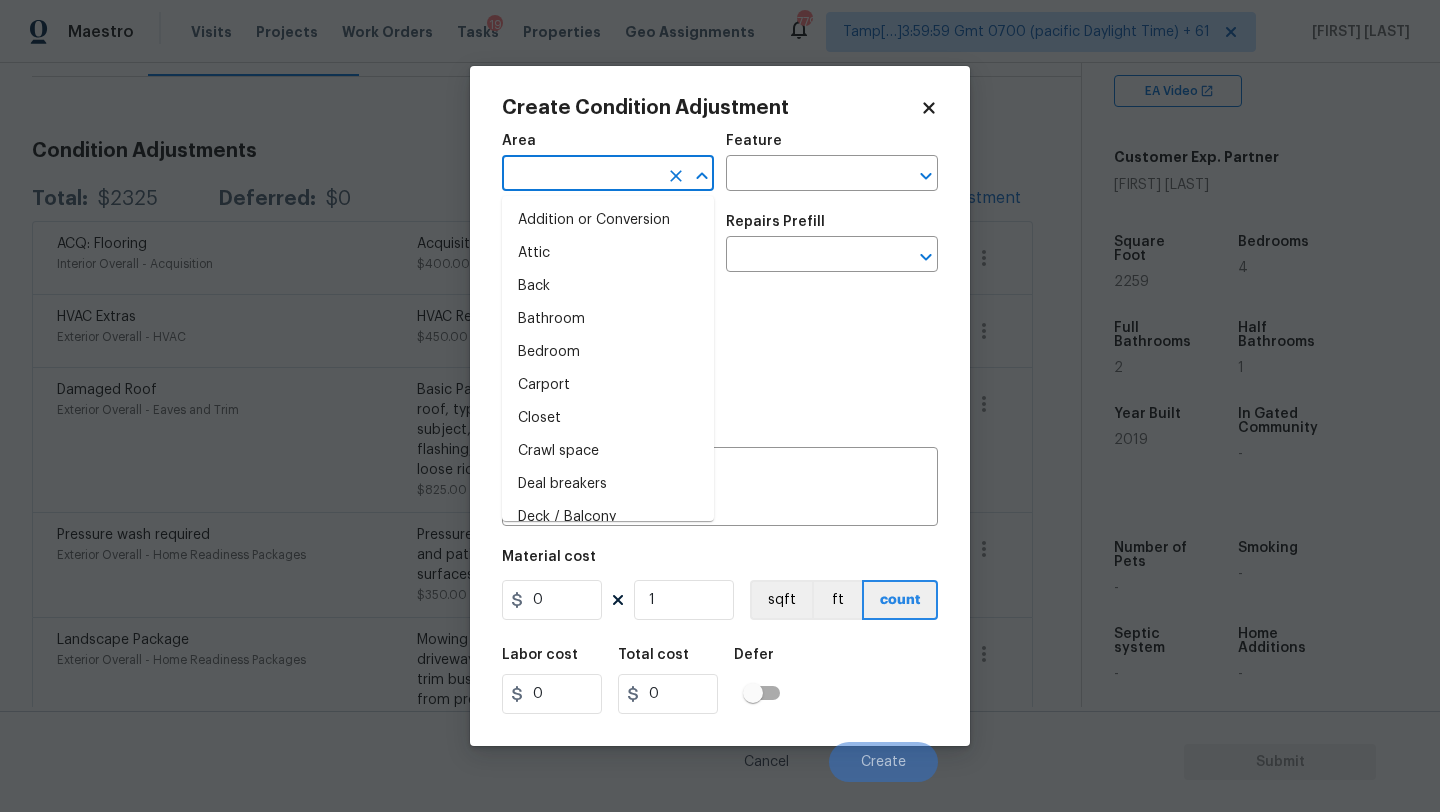 click at bounding box center (580, 175) 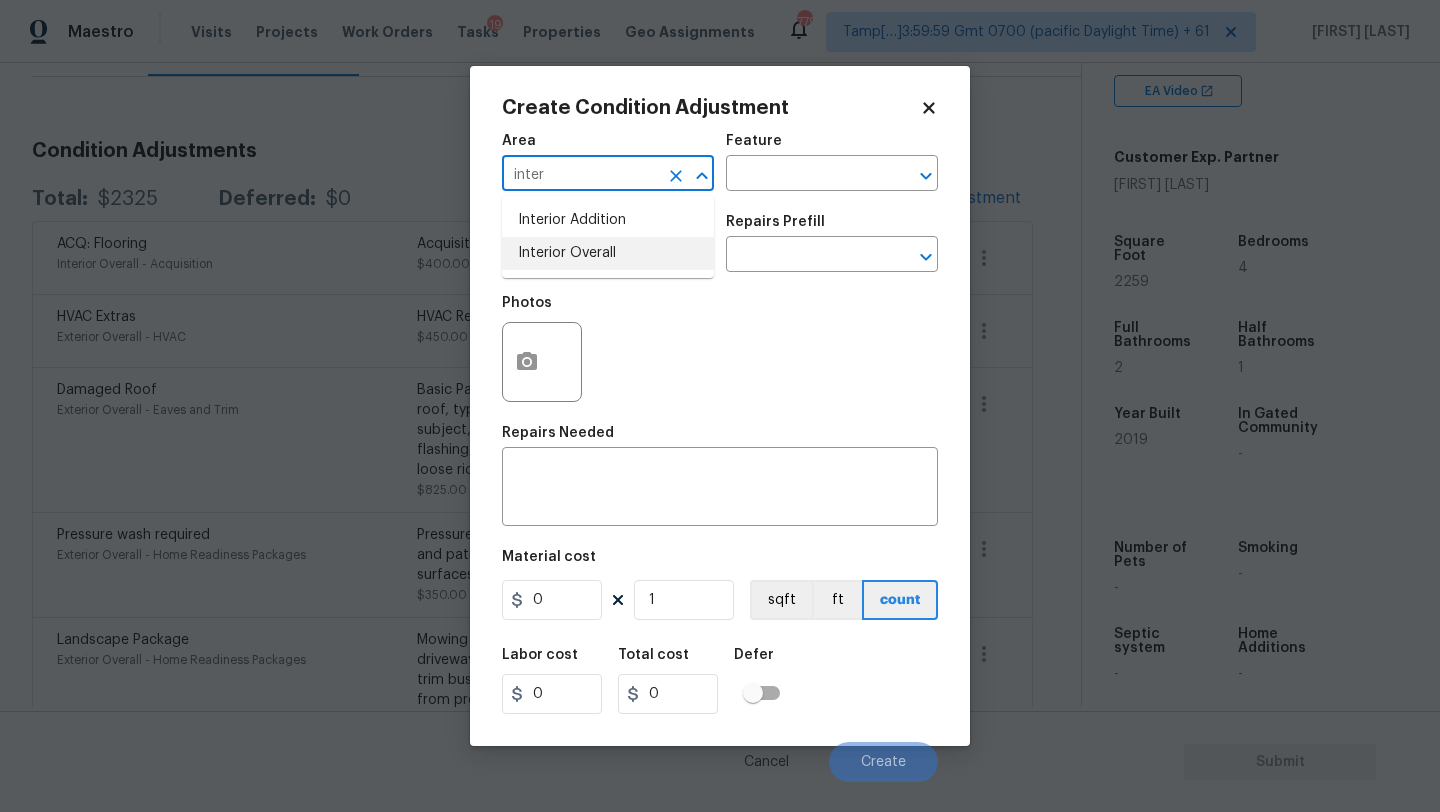 click on "Interior Overall" at bounding box center [608, 253] 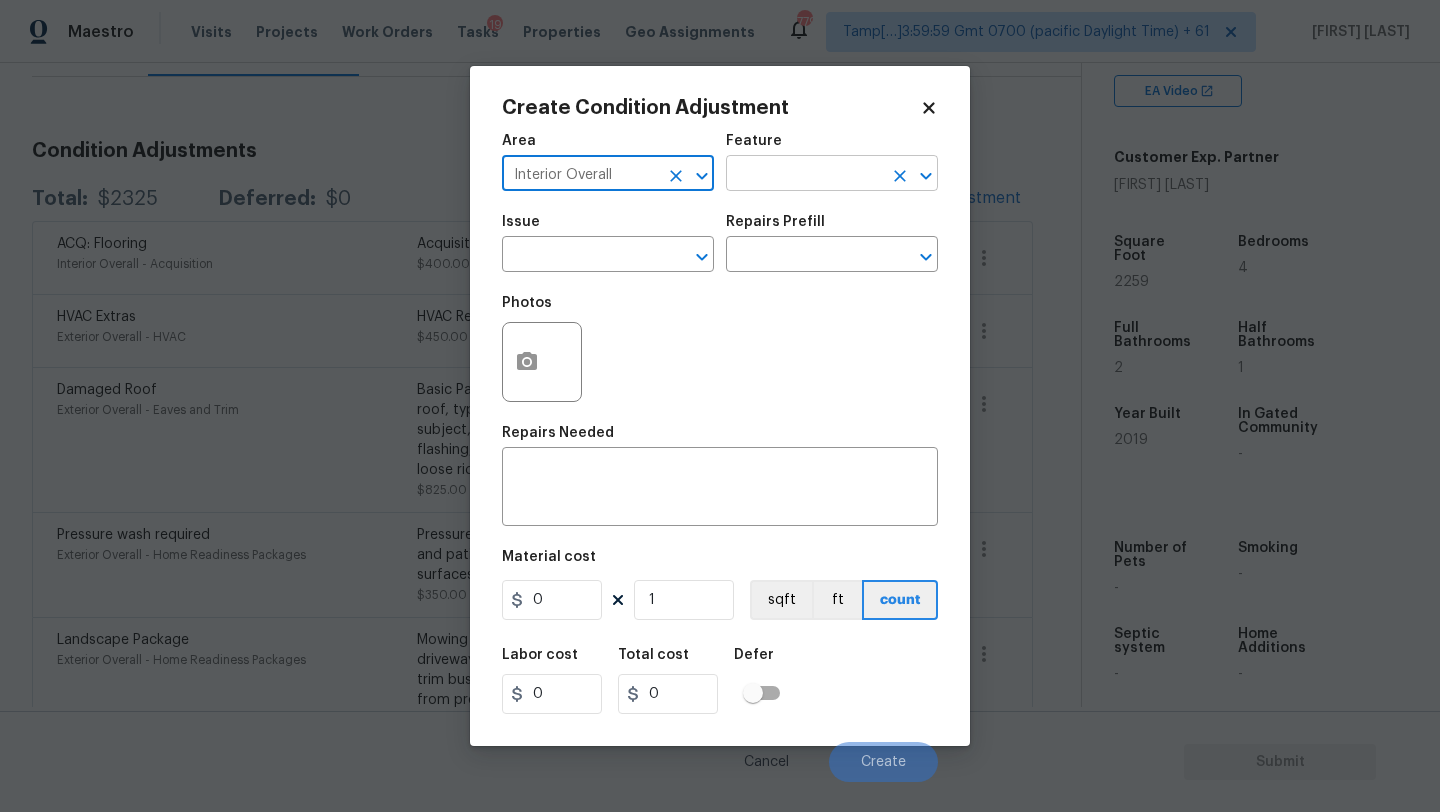 type on "Interior Overall" 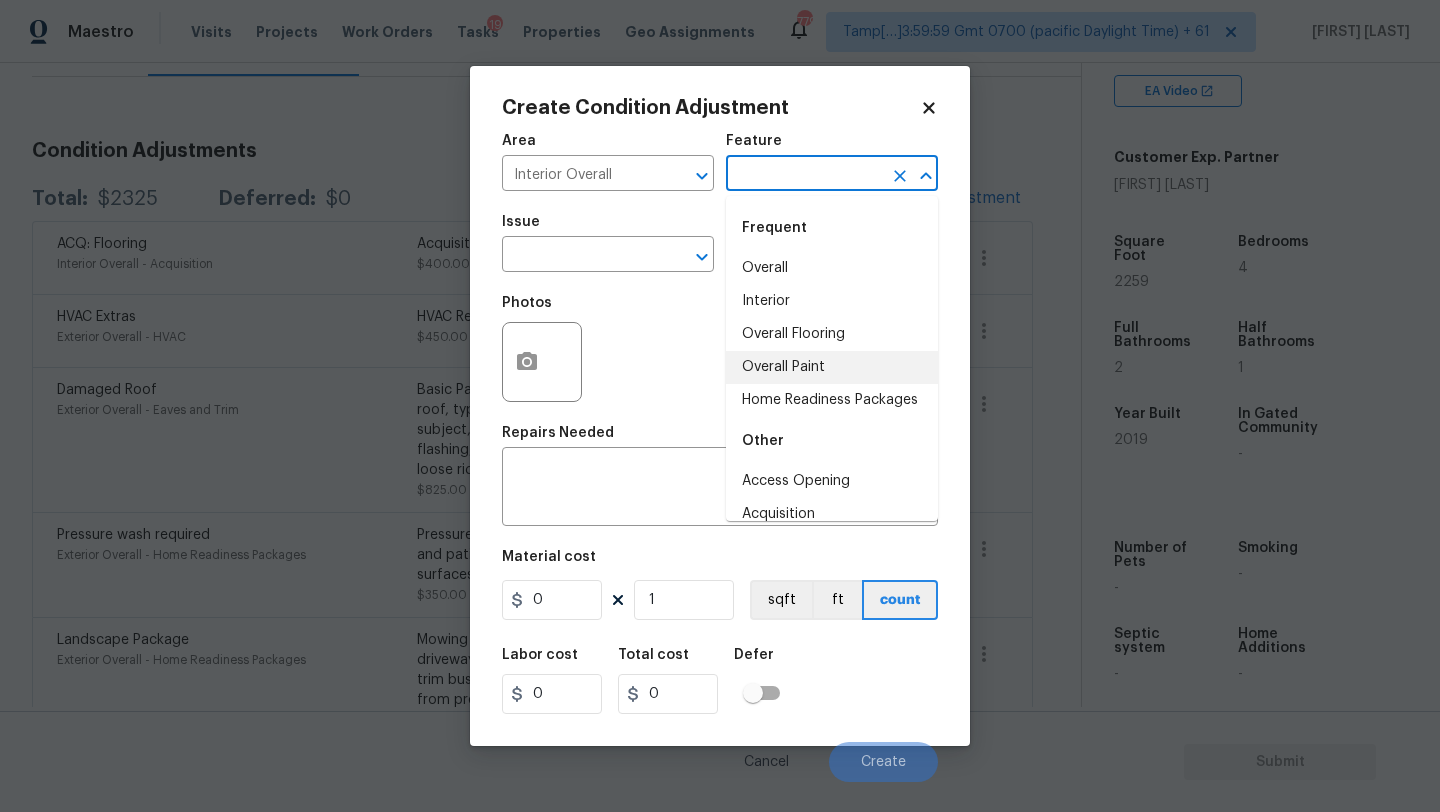 click on "Overall Paint" at bounding box center (832, 367) 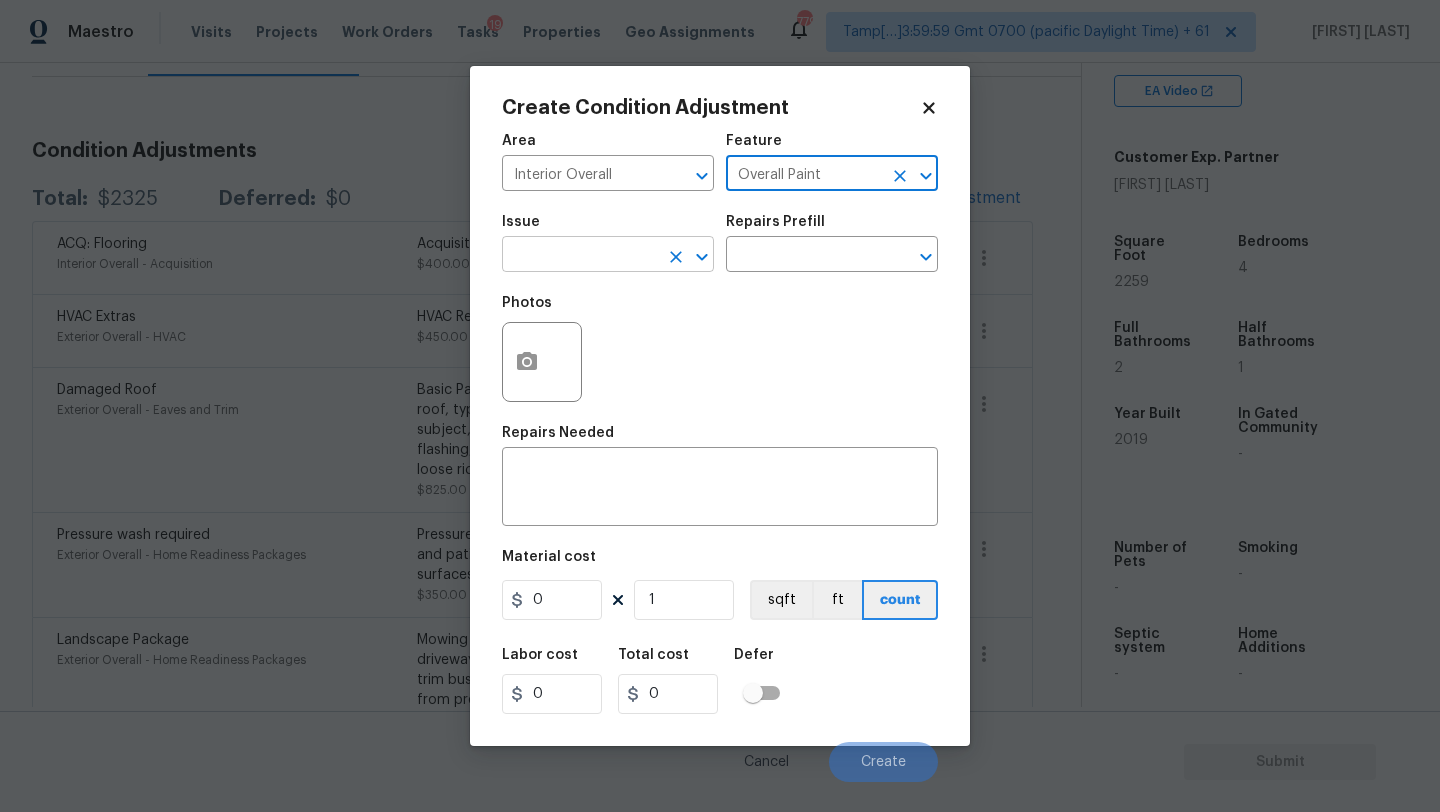 click at bounding box center (580, 256) 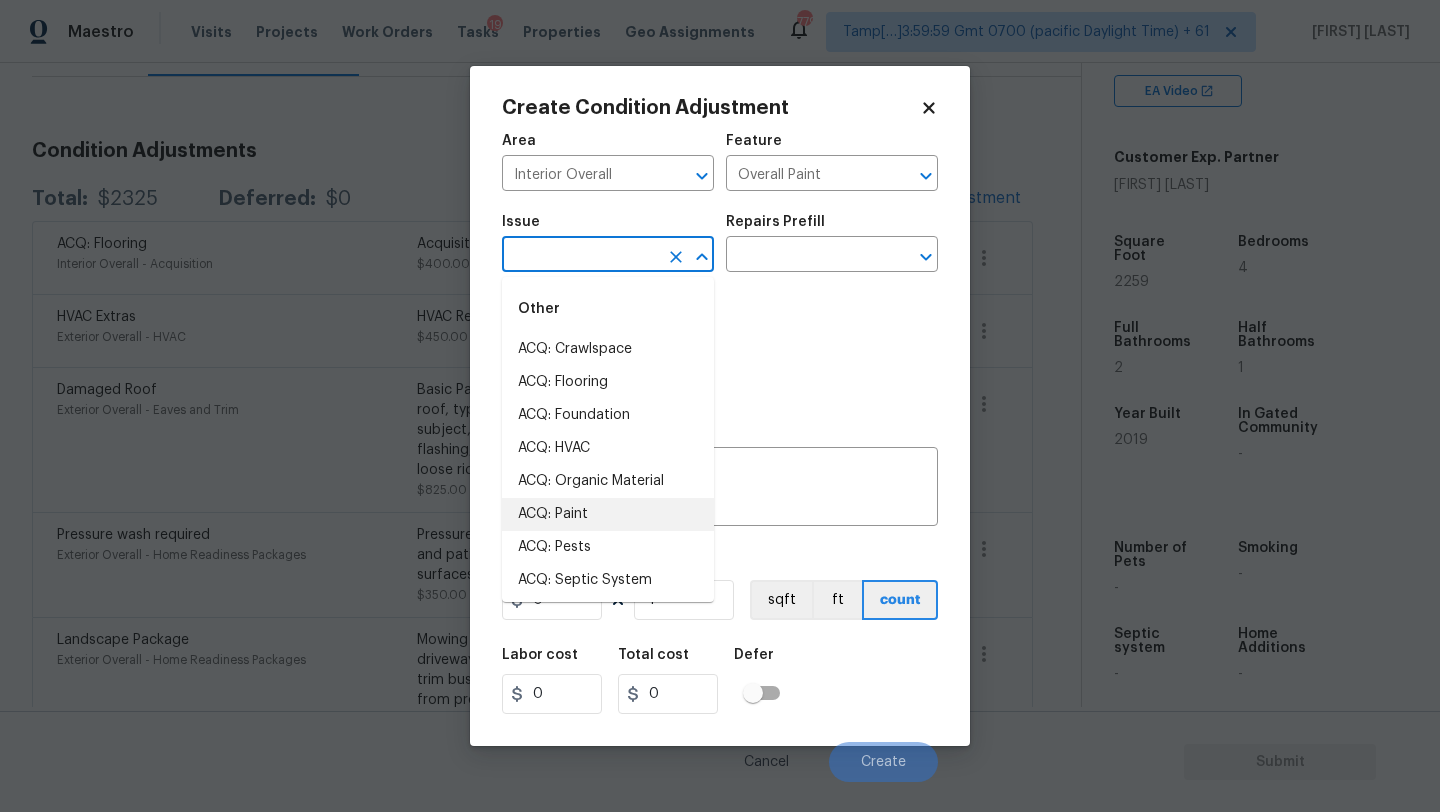 click on "ACQ: Paint" at bounding box center [608, 514] 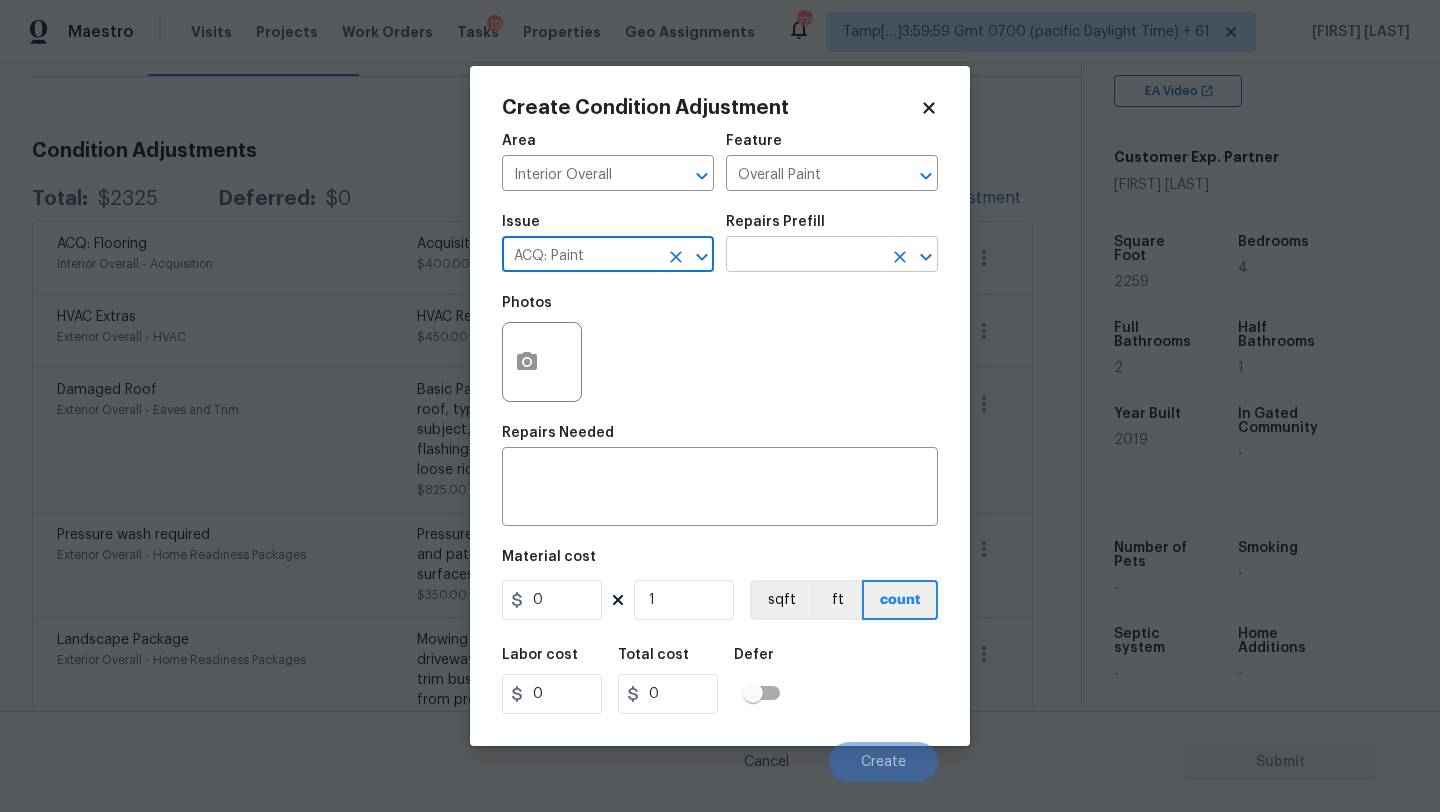 click at bounding box center (804, 256) 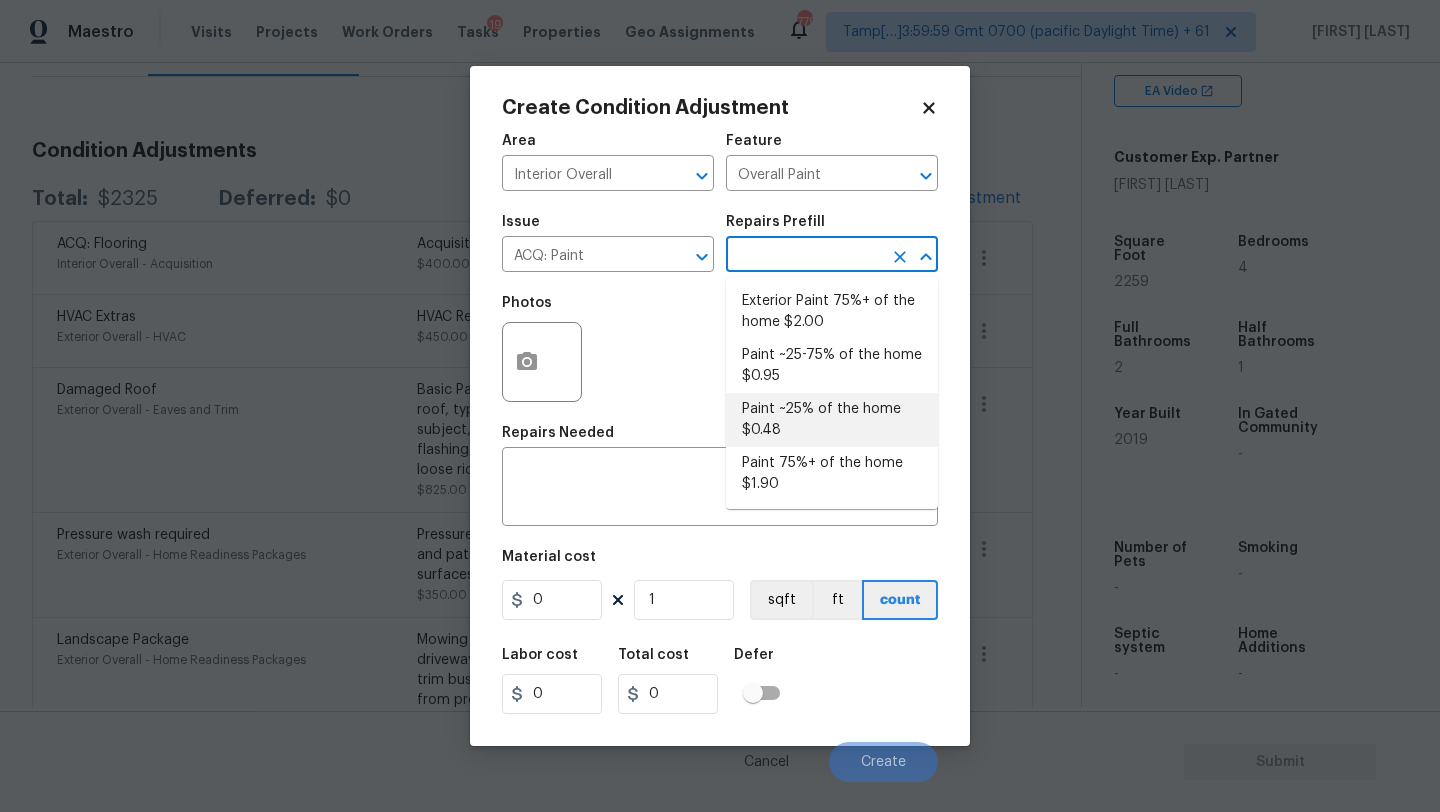 click on "Paint ~25% of the home $0.48" at bounding box center (832, 420) 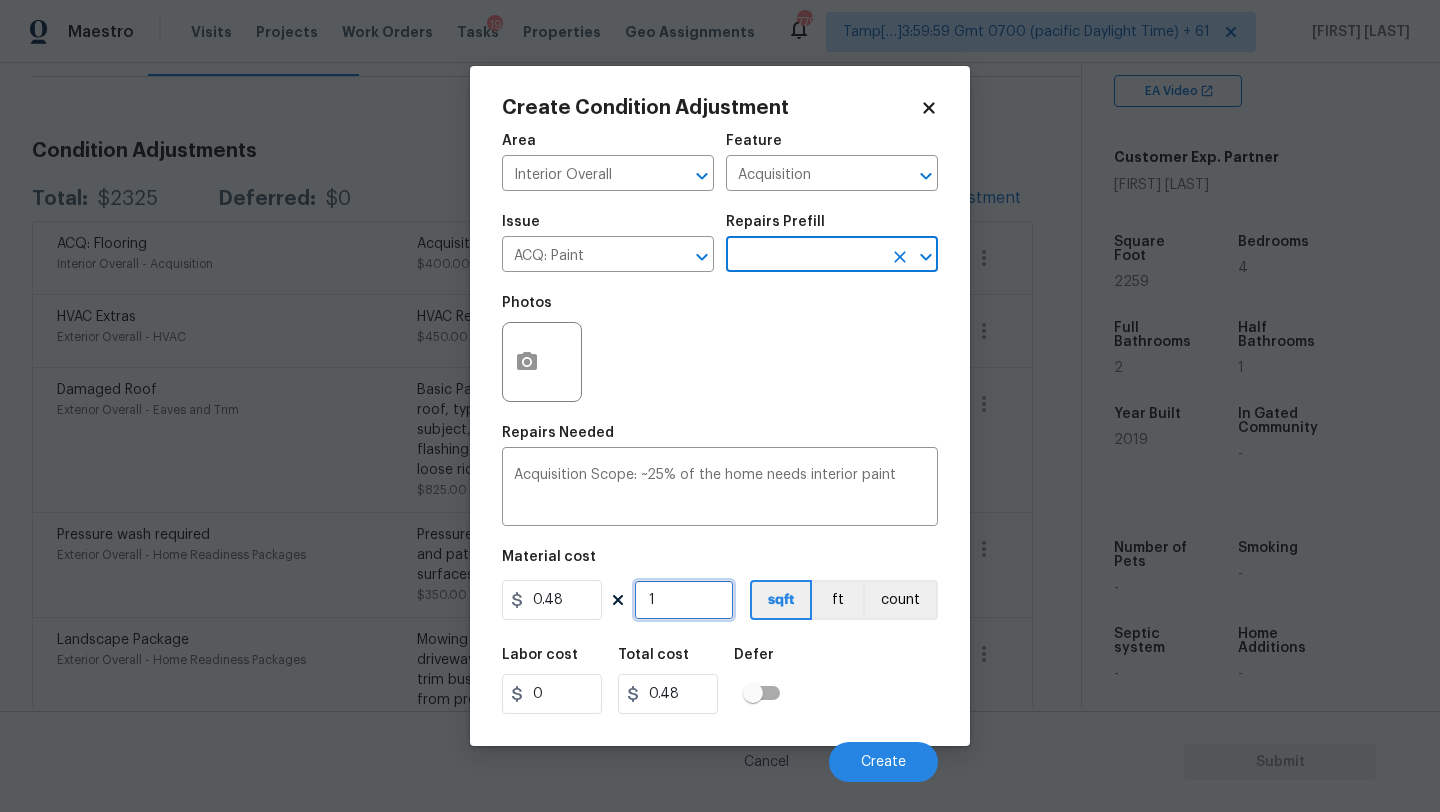 click on "1" at bounding box center (684, 600) 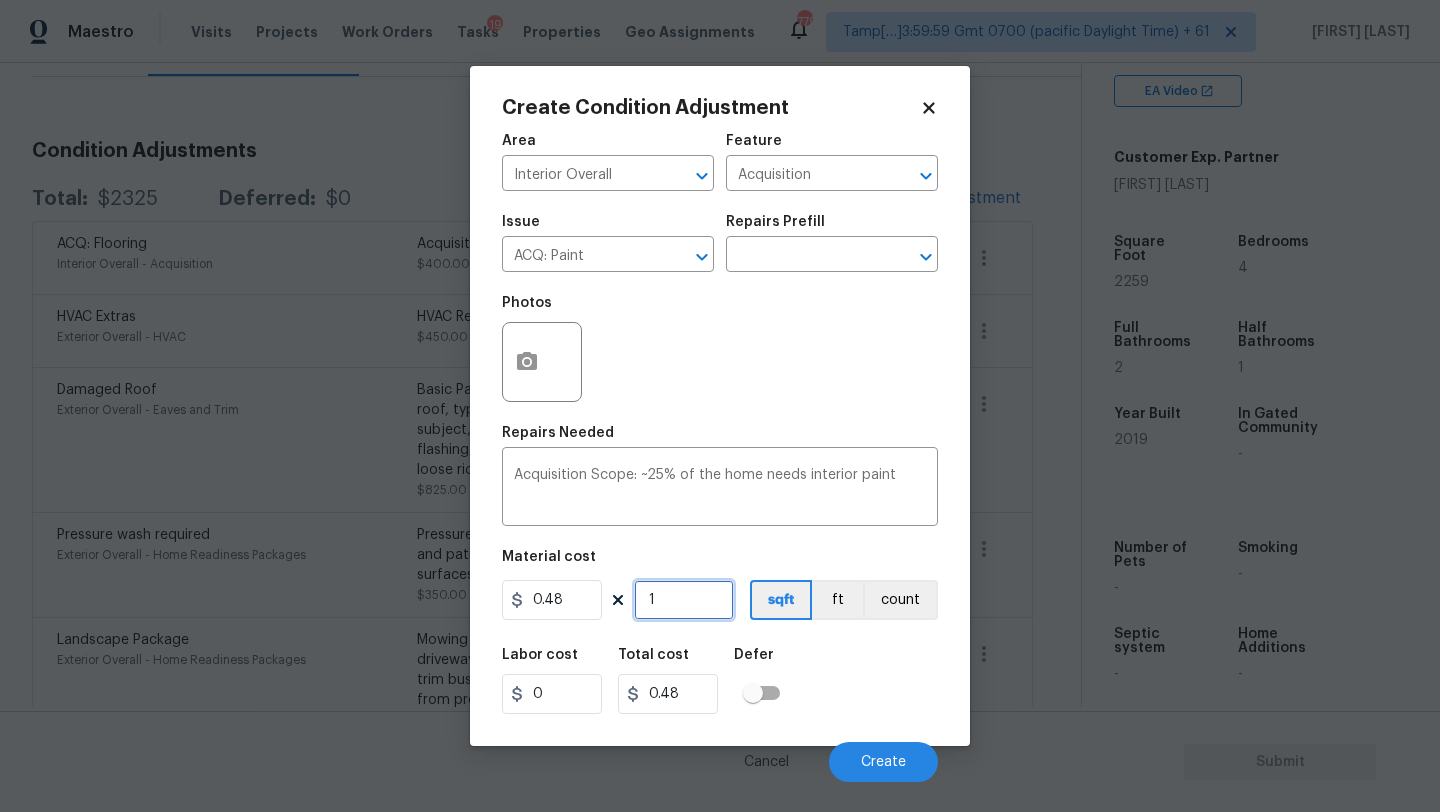 click on "1" at bounding box center [684, 600] 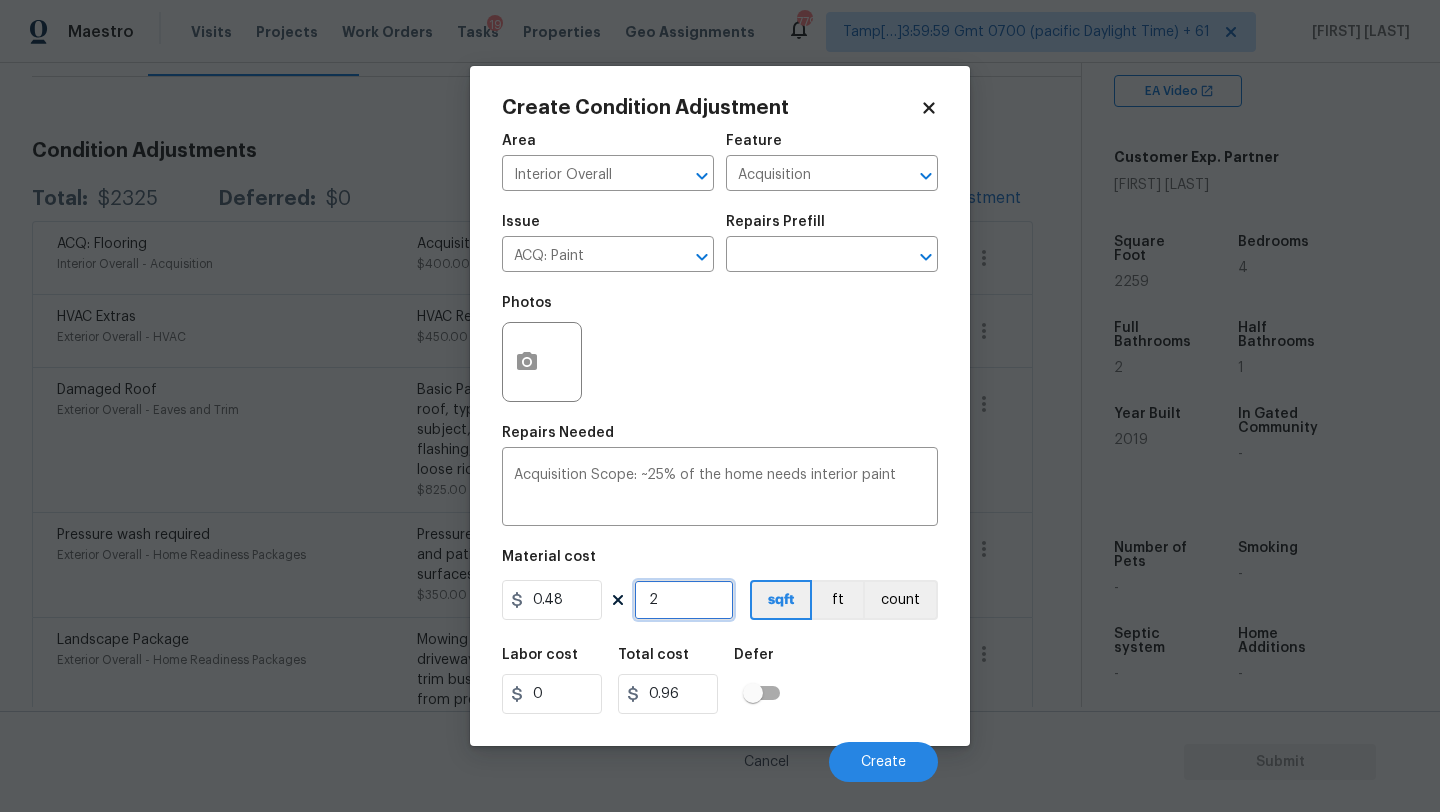 type on "22" 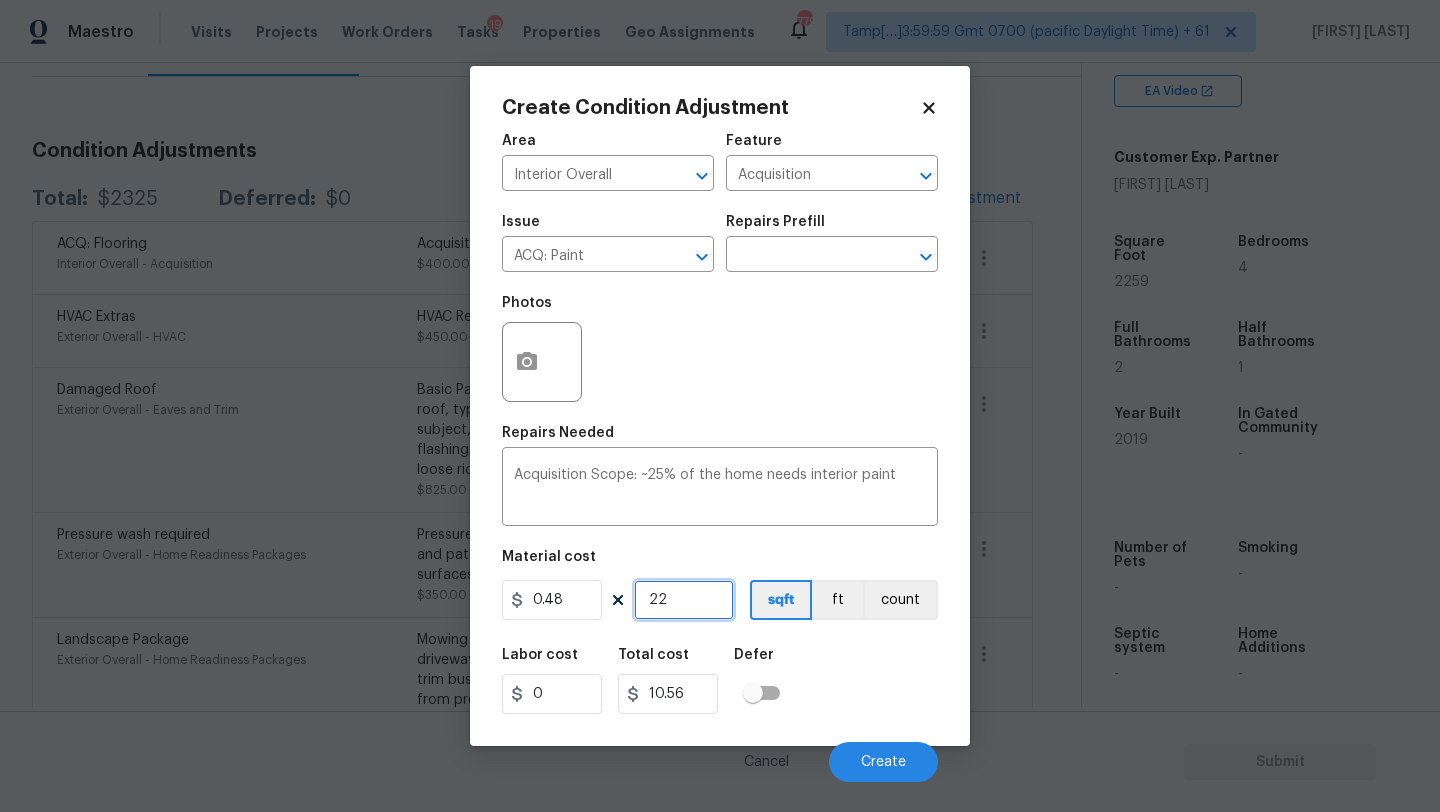 type on "225" 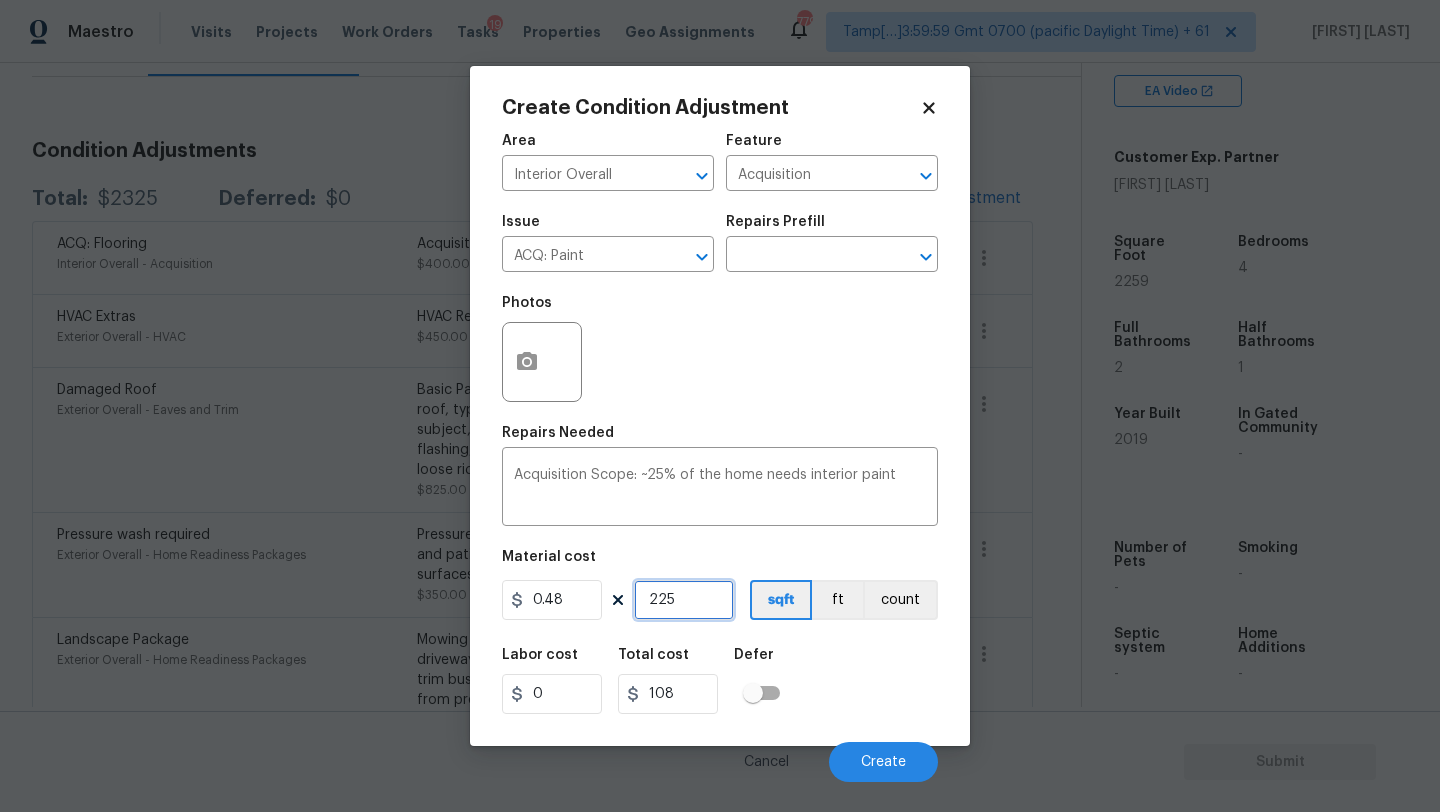 type on "2259" 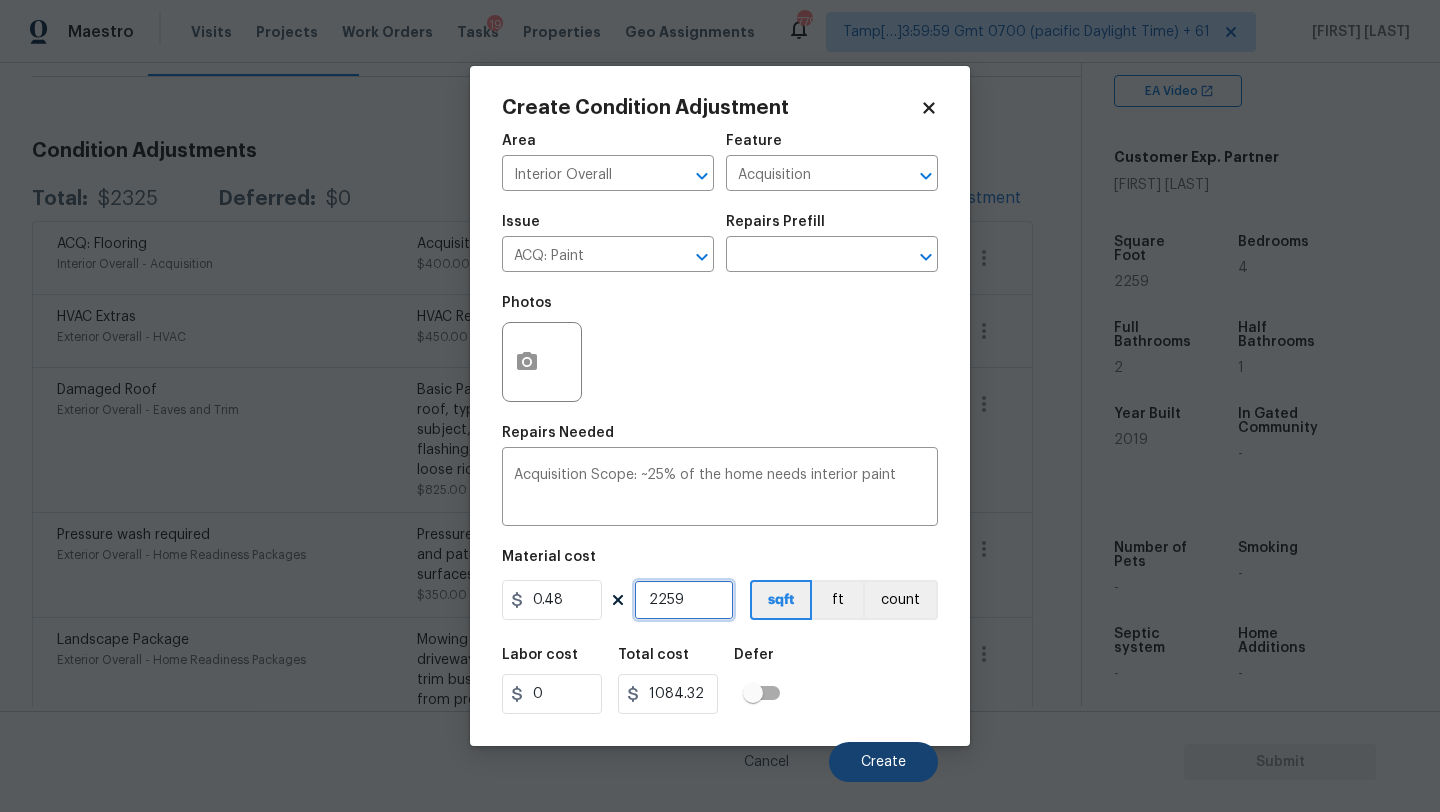 type on "2259" 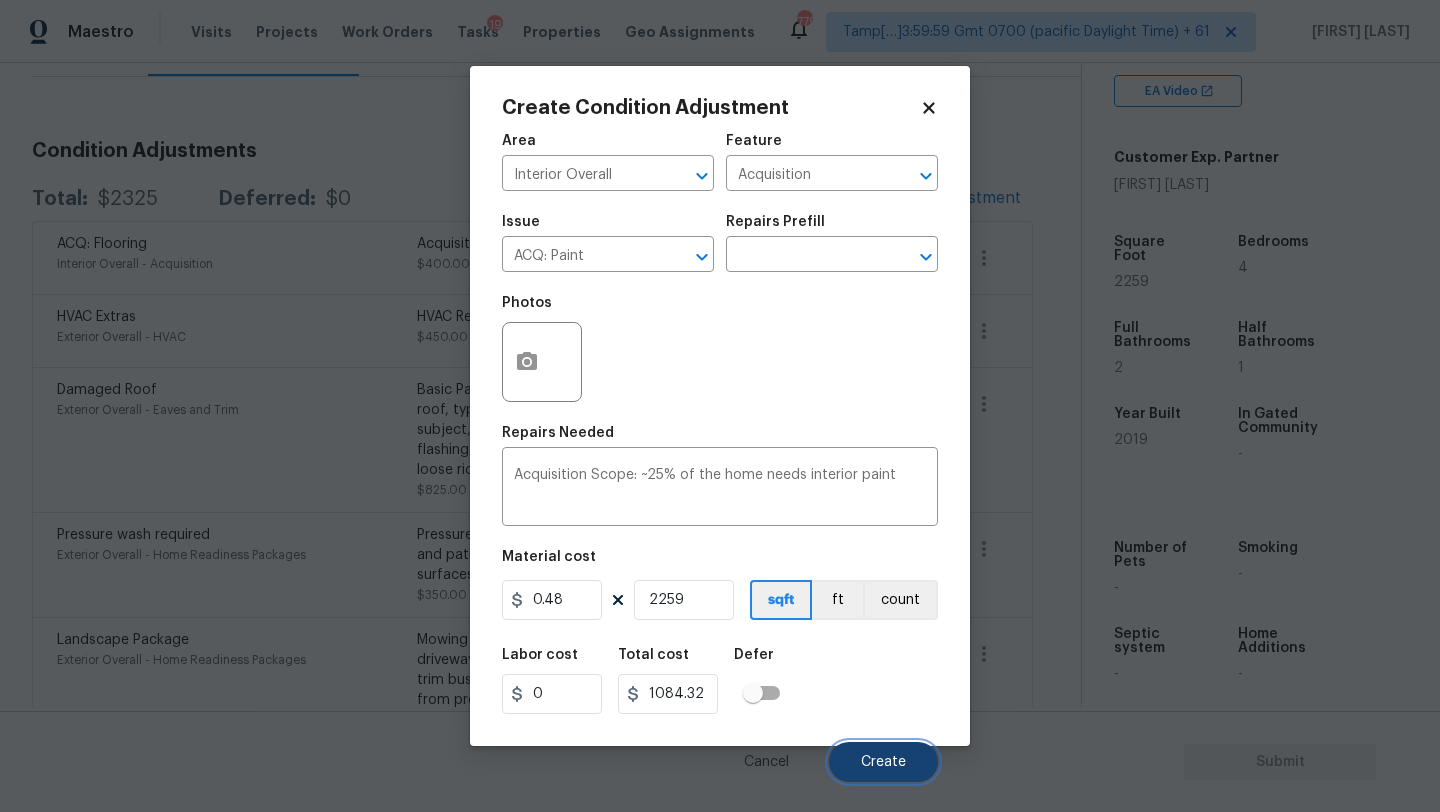 click on "Create" at bounding box center (883, 762) 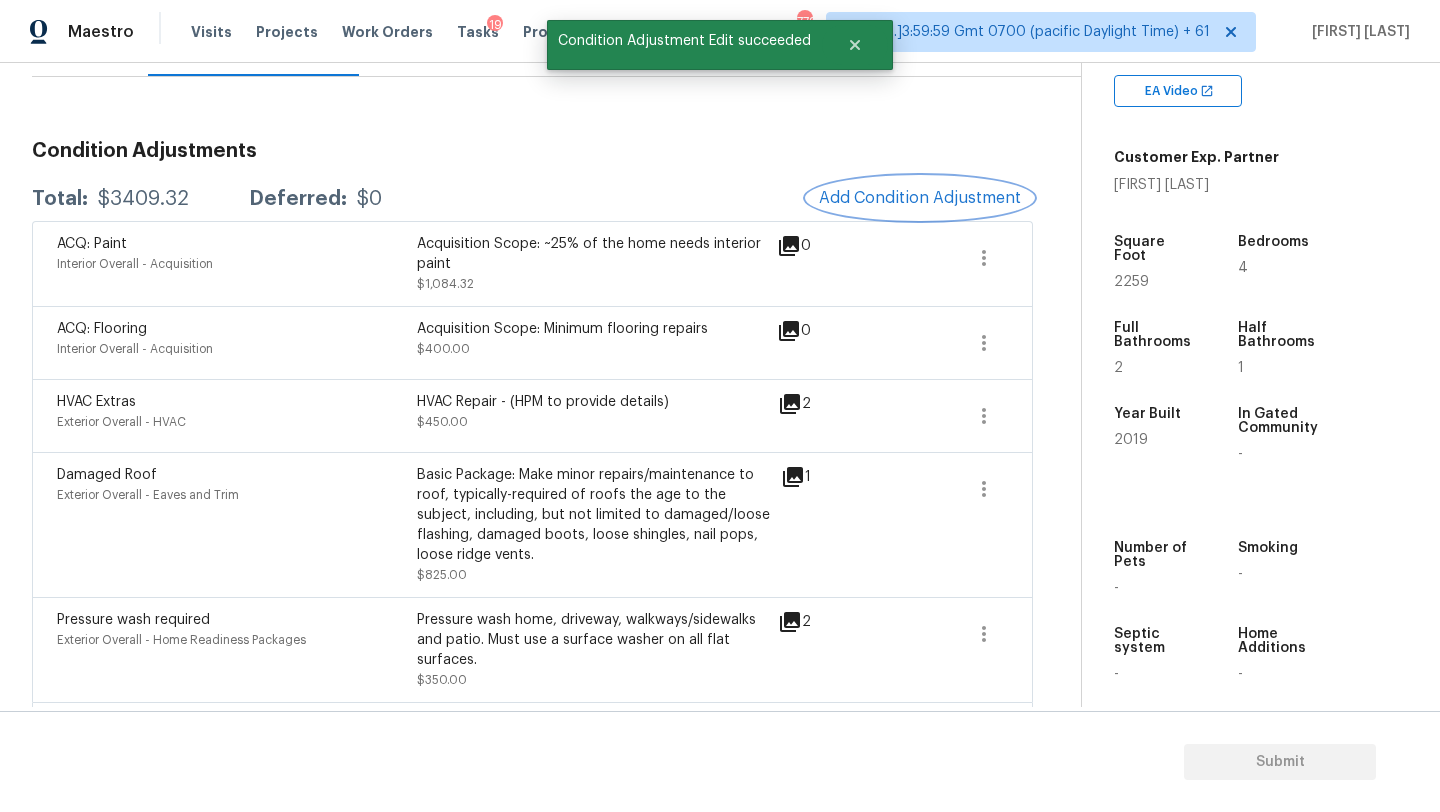 scroll, scrollTop: 127, scrollLeft: 0, axis: vertical 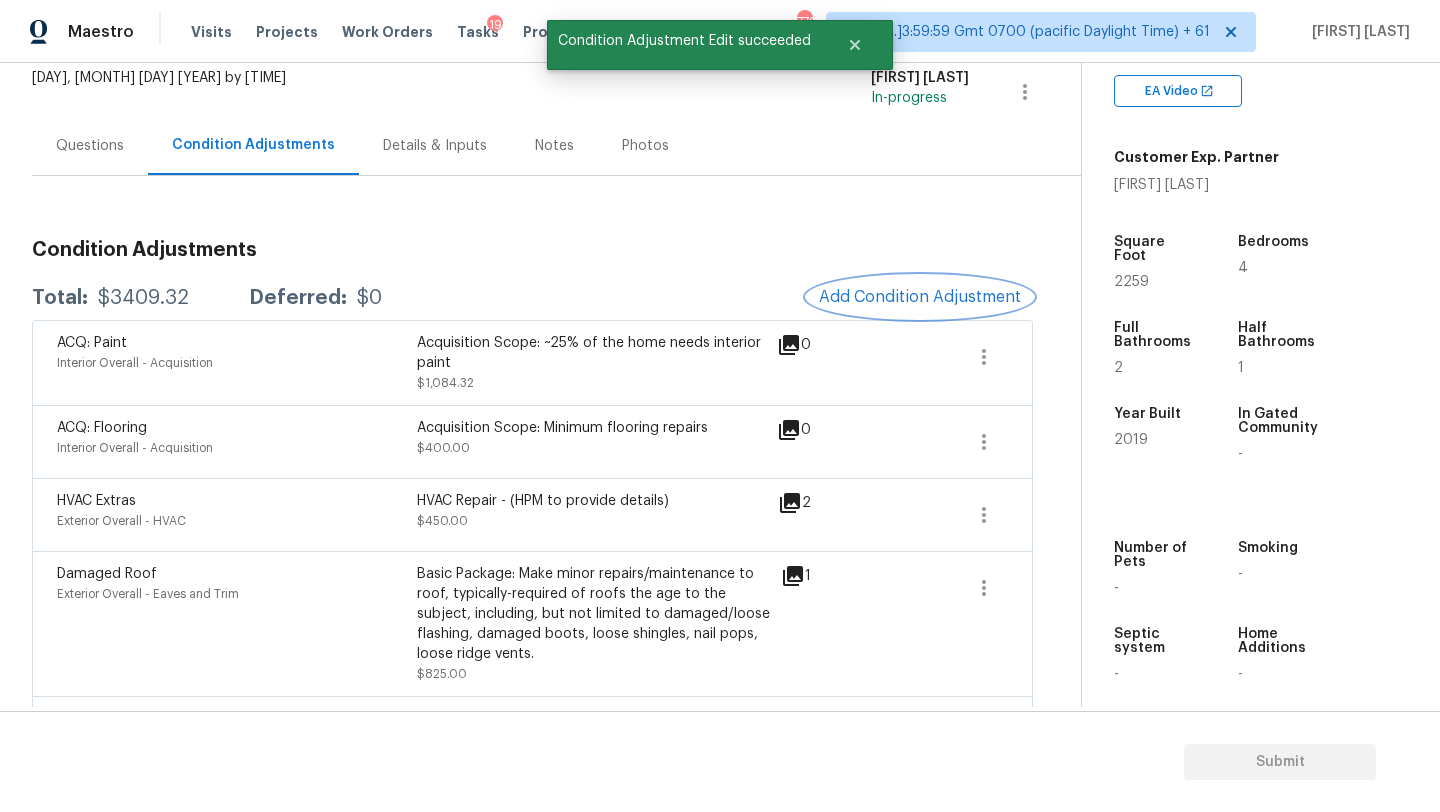 click on "Add Condition Adjustment" at bounding box center (920, 297) 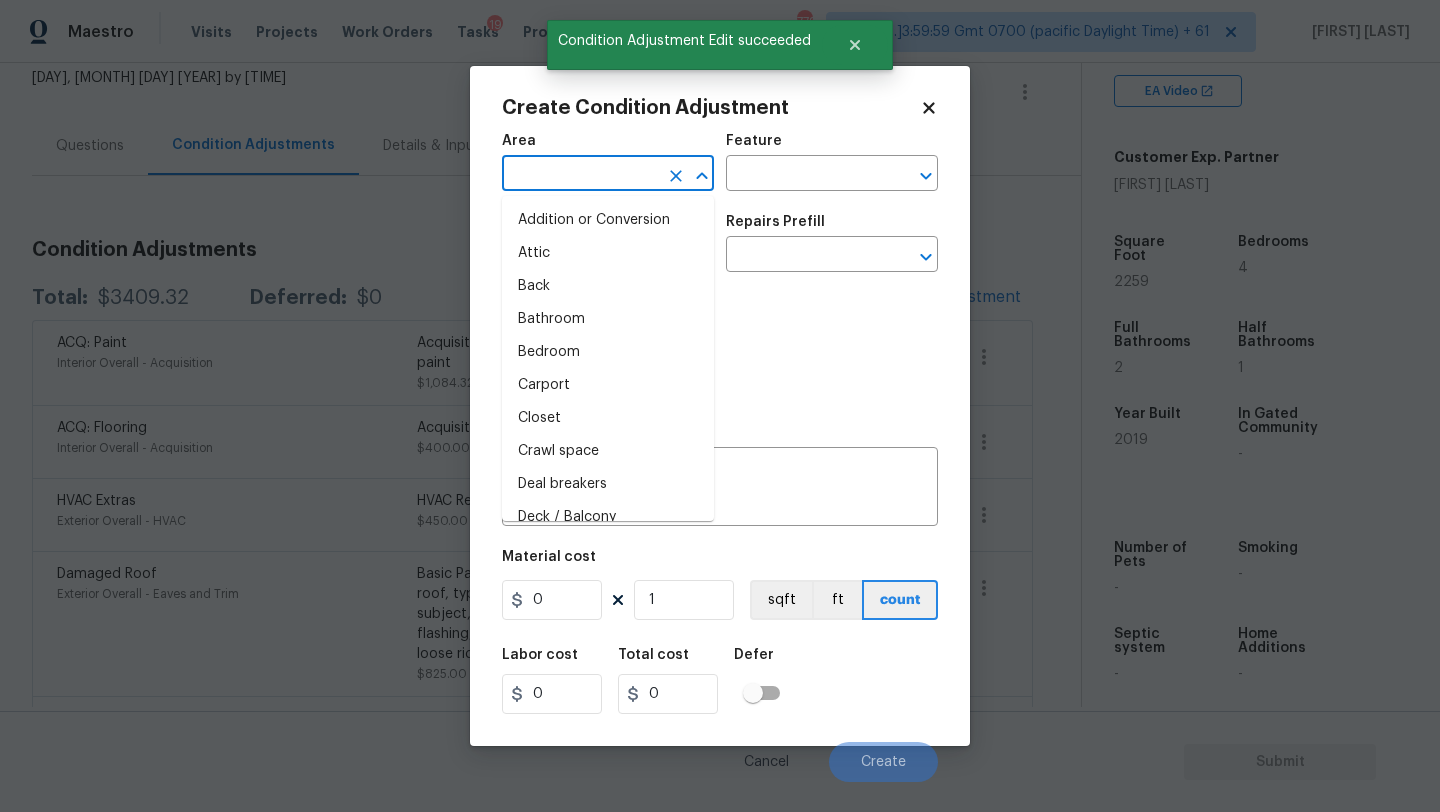 click at bounding box center [580, 175] 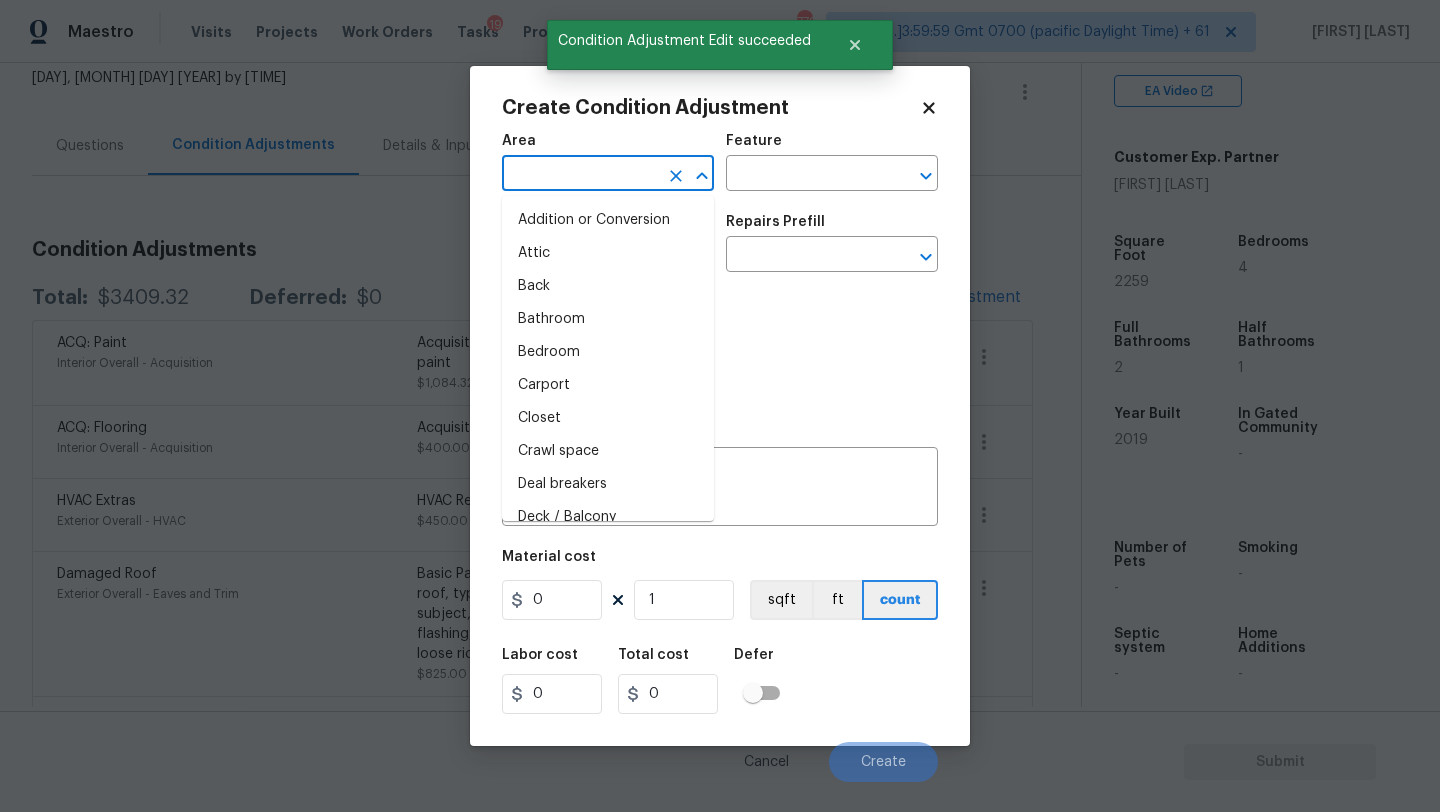 click at bounding box center [580, 175] 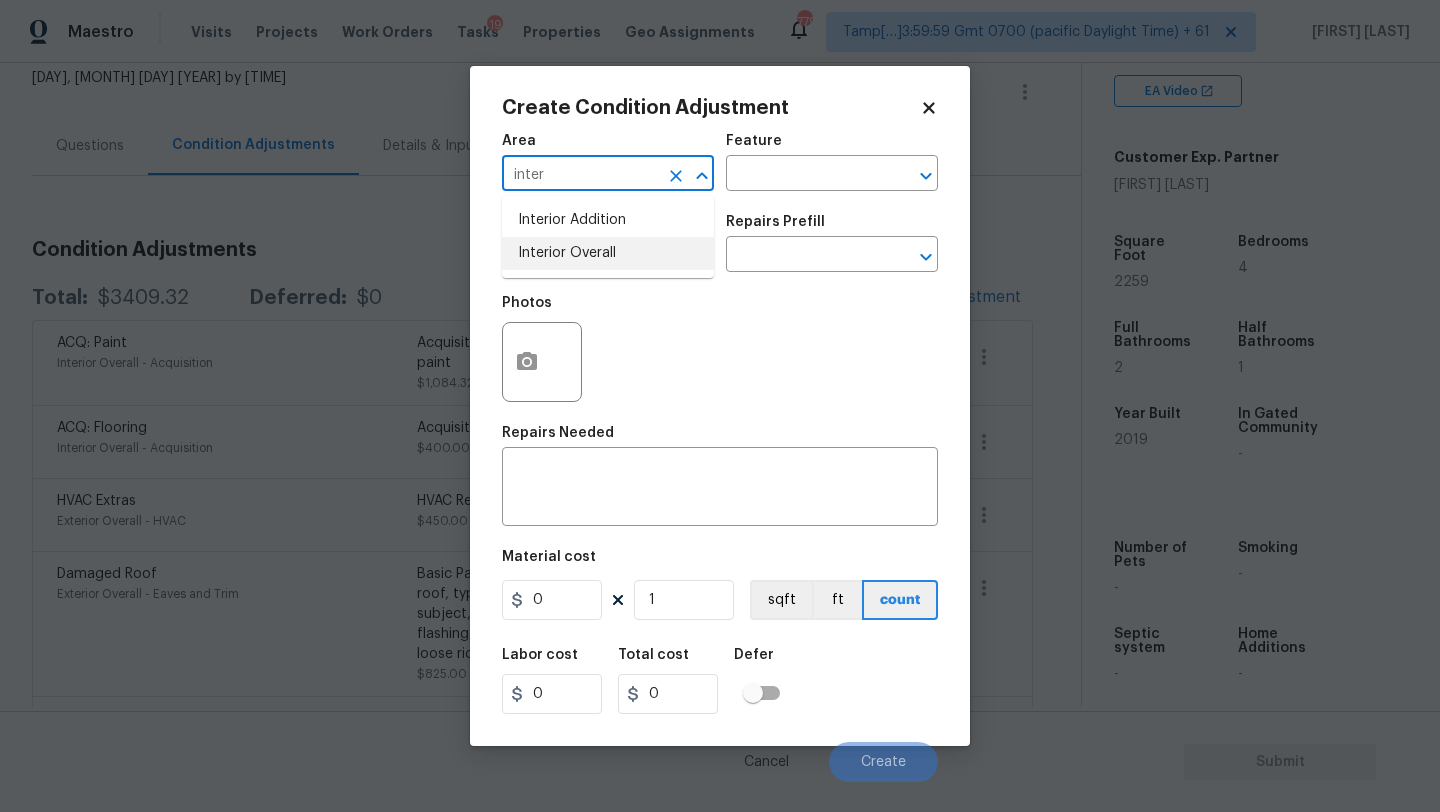 click on "Interior Overall" at bounding box center (608, 253) 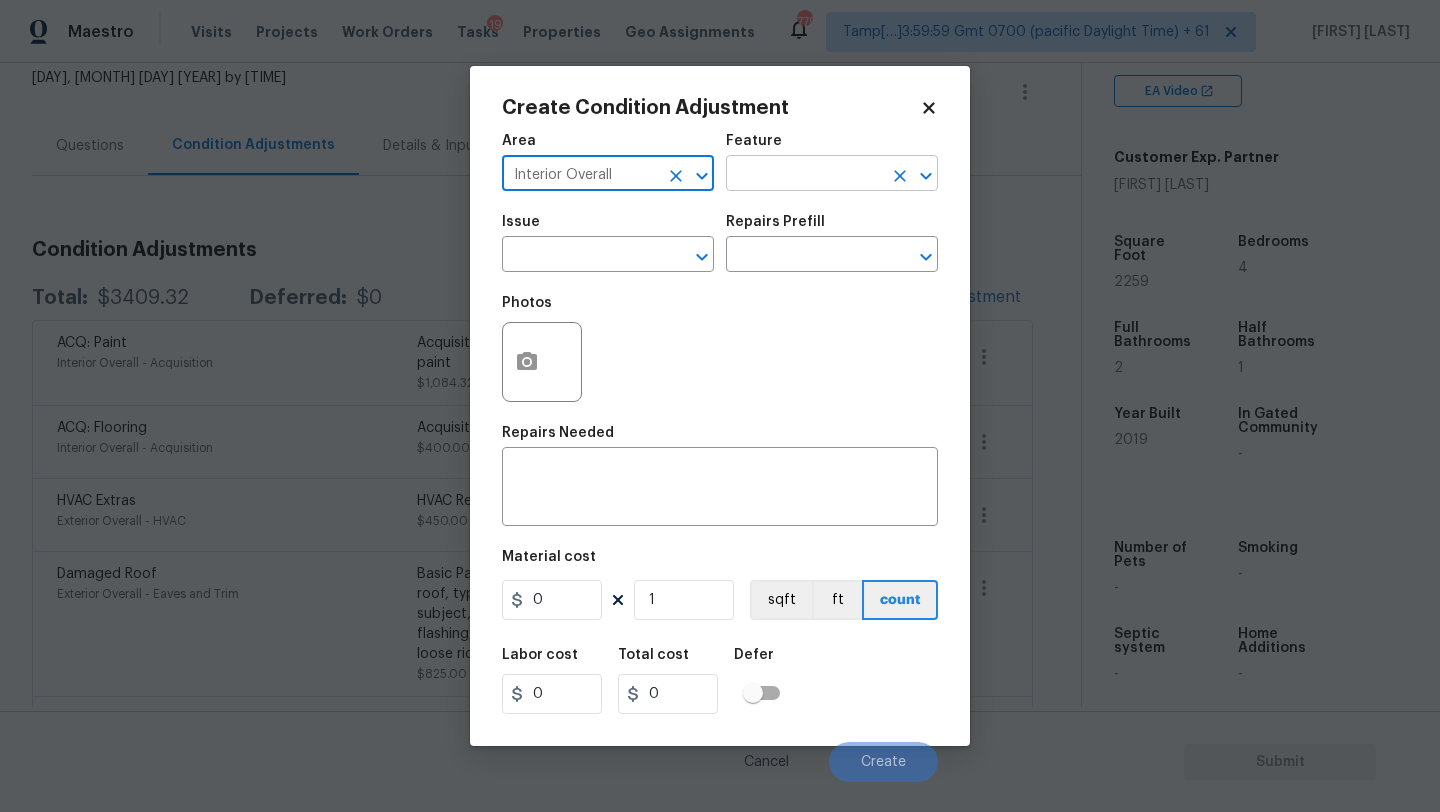 type on "Interior Overall" 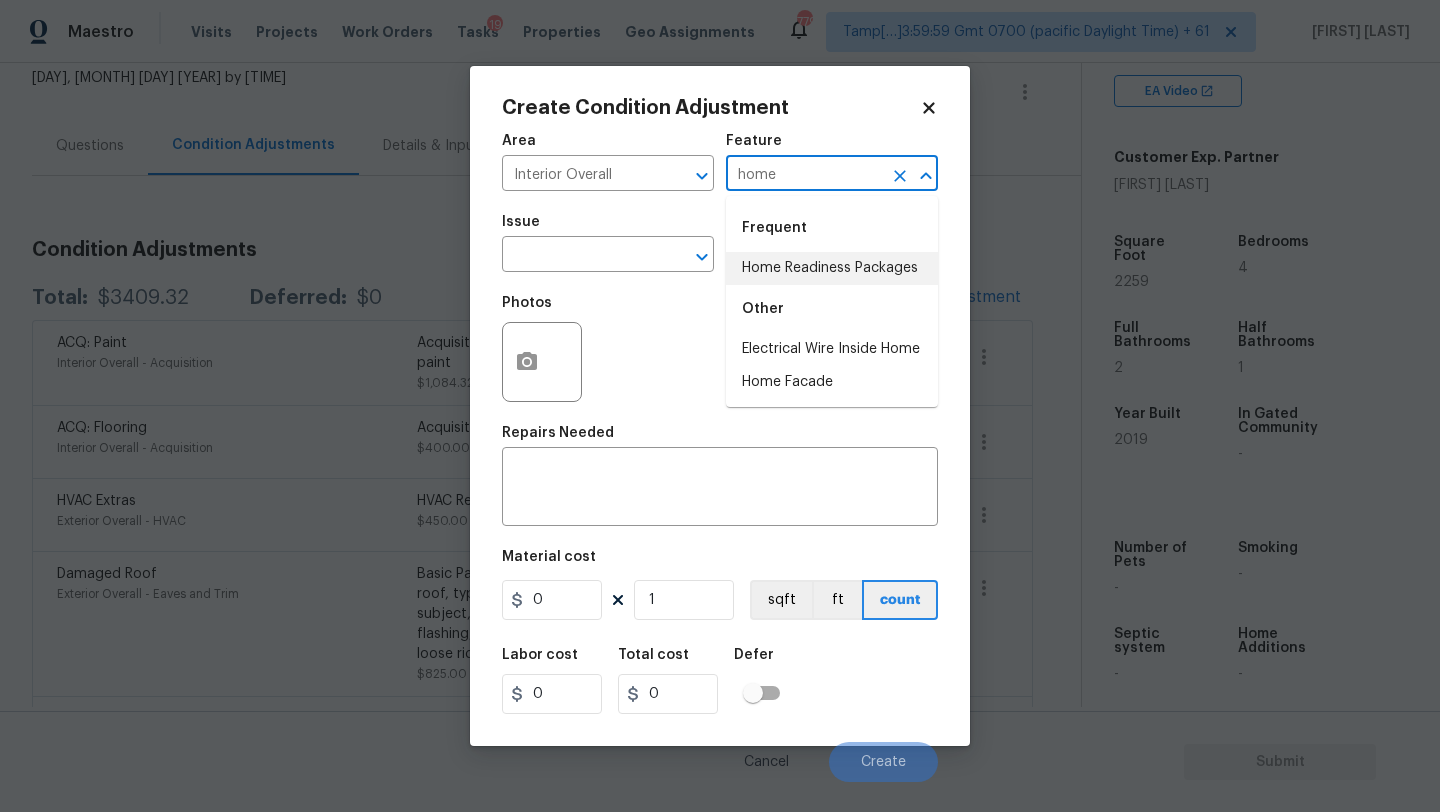 click on "Home Readiness Packages" at bounding box center [832, 268] 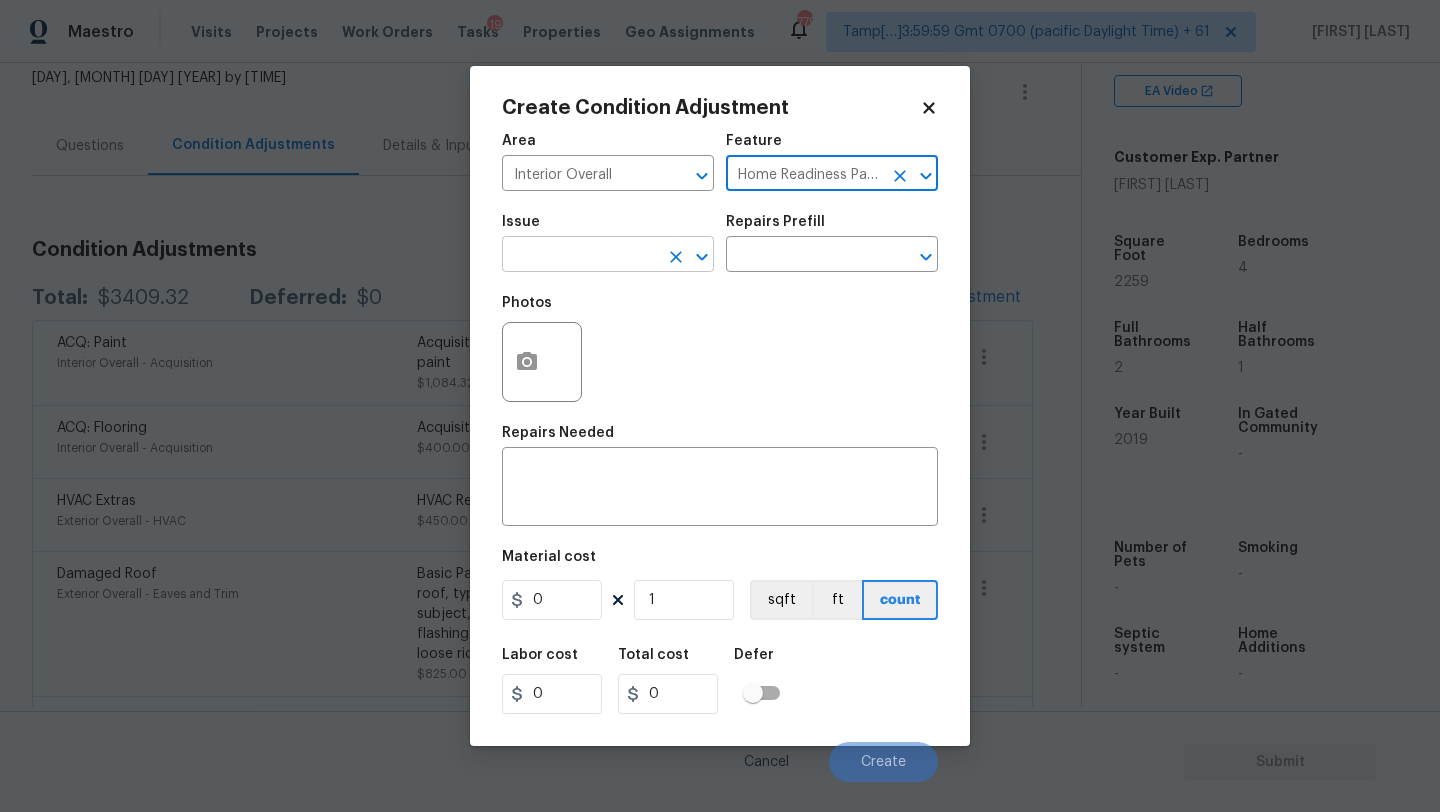 type on "Home Readiness Packages" 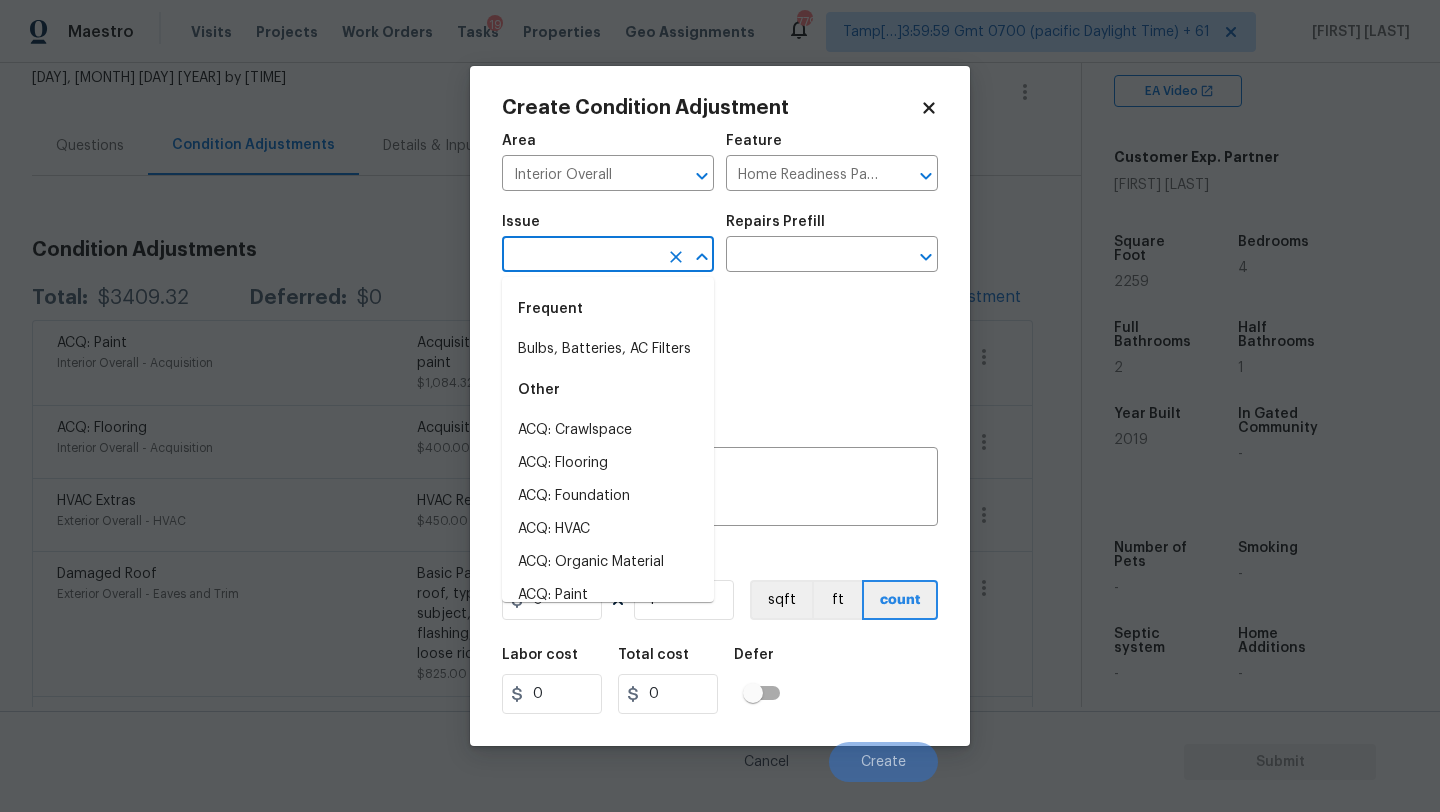 click at bounding box center (580, 256) 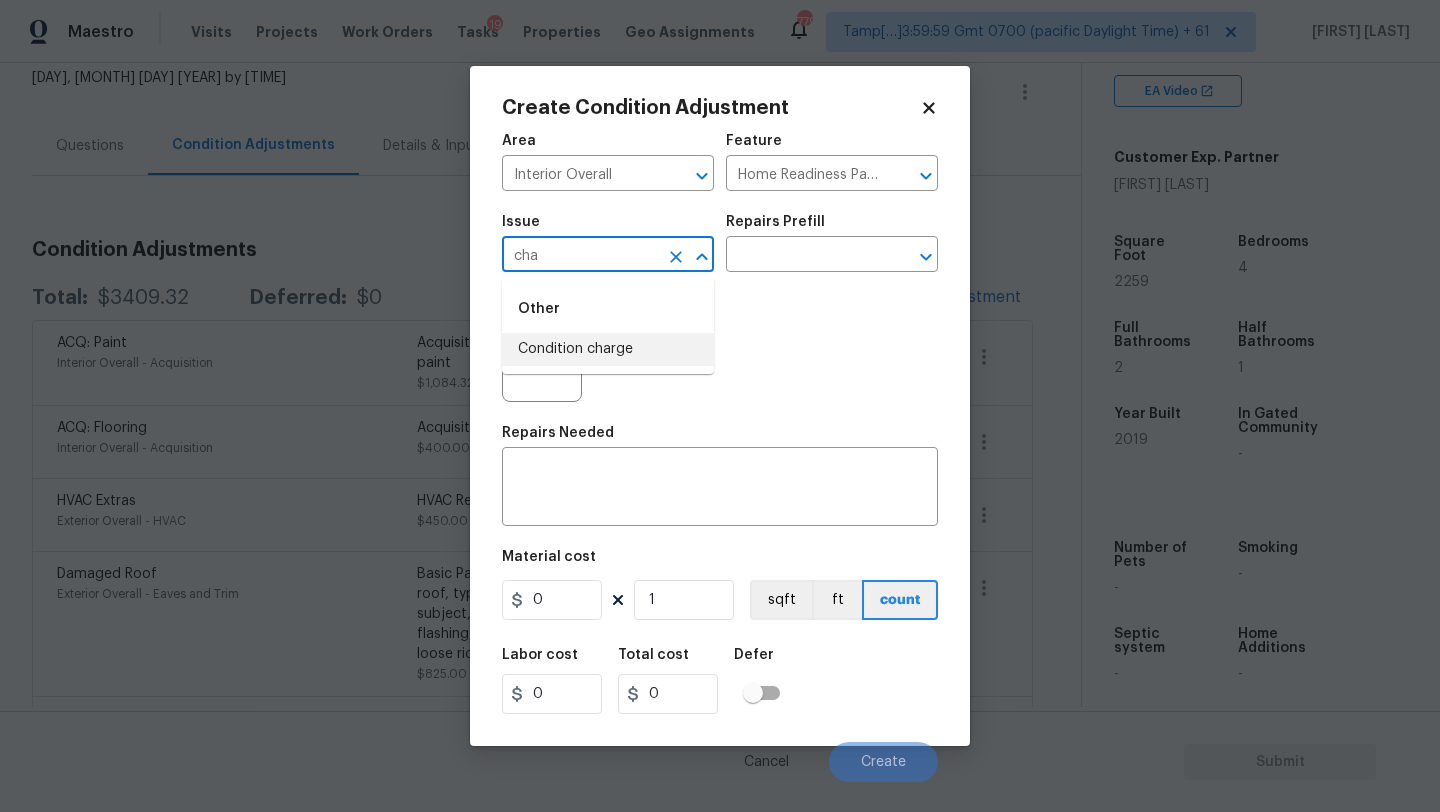click on "Condition charge" at bounding box center [608, 349] 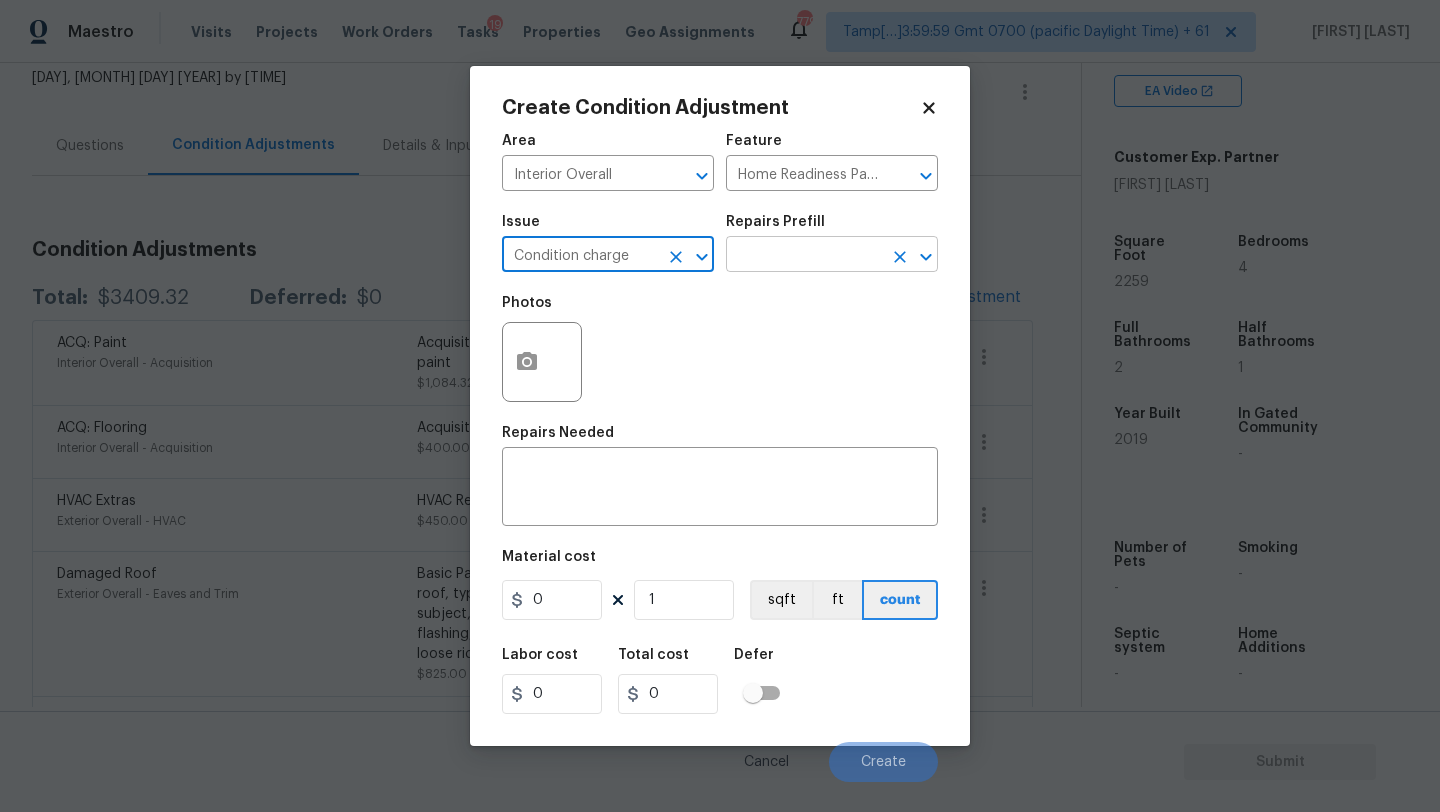 type on "Condition charge" 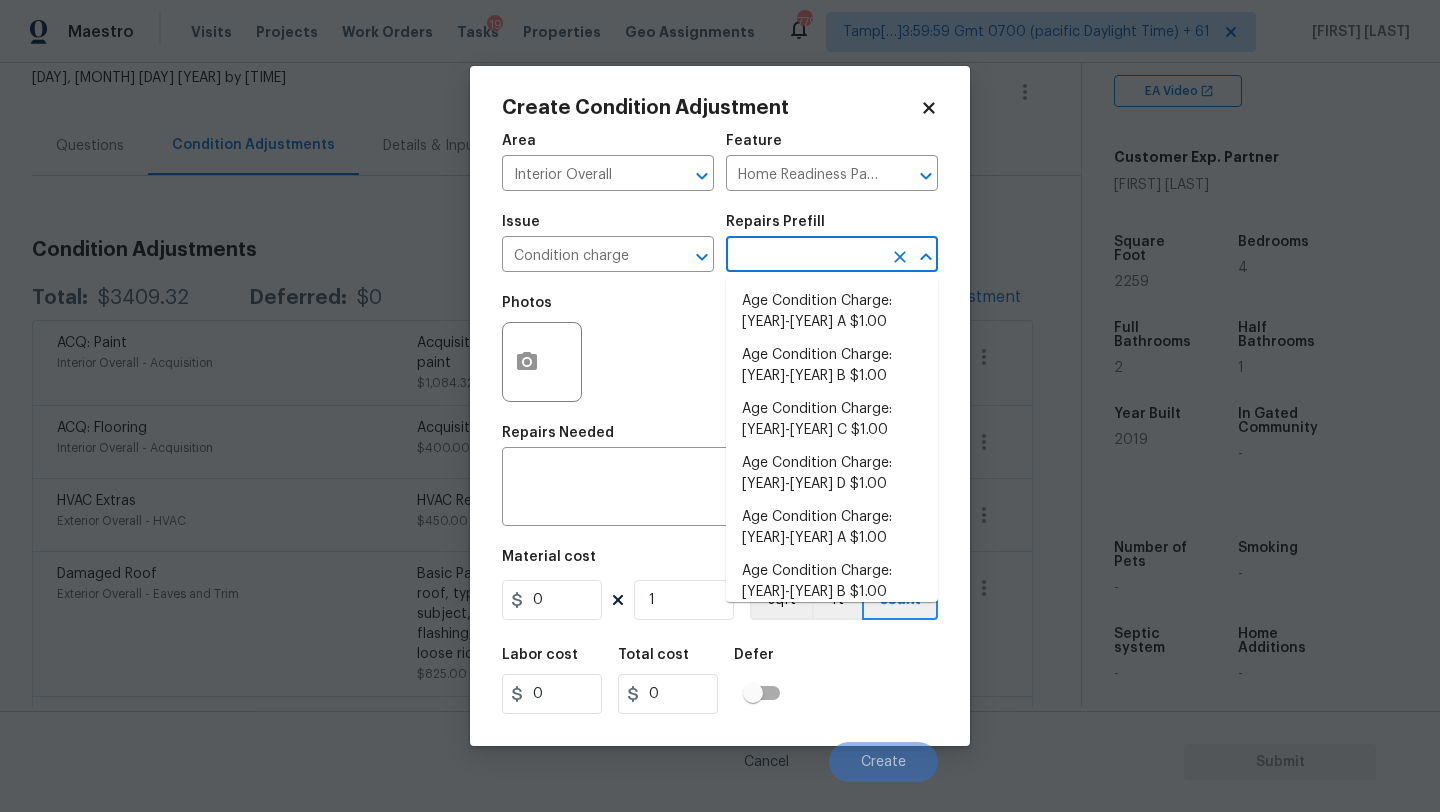 click at bounding box center [804, 256] 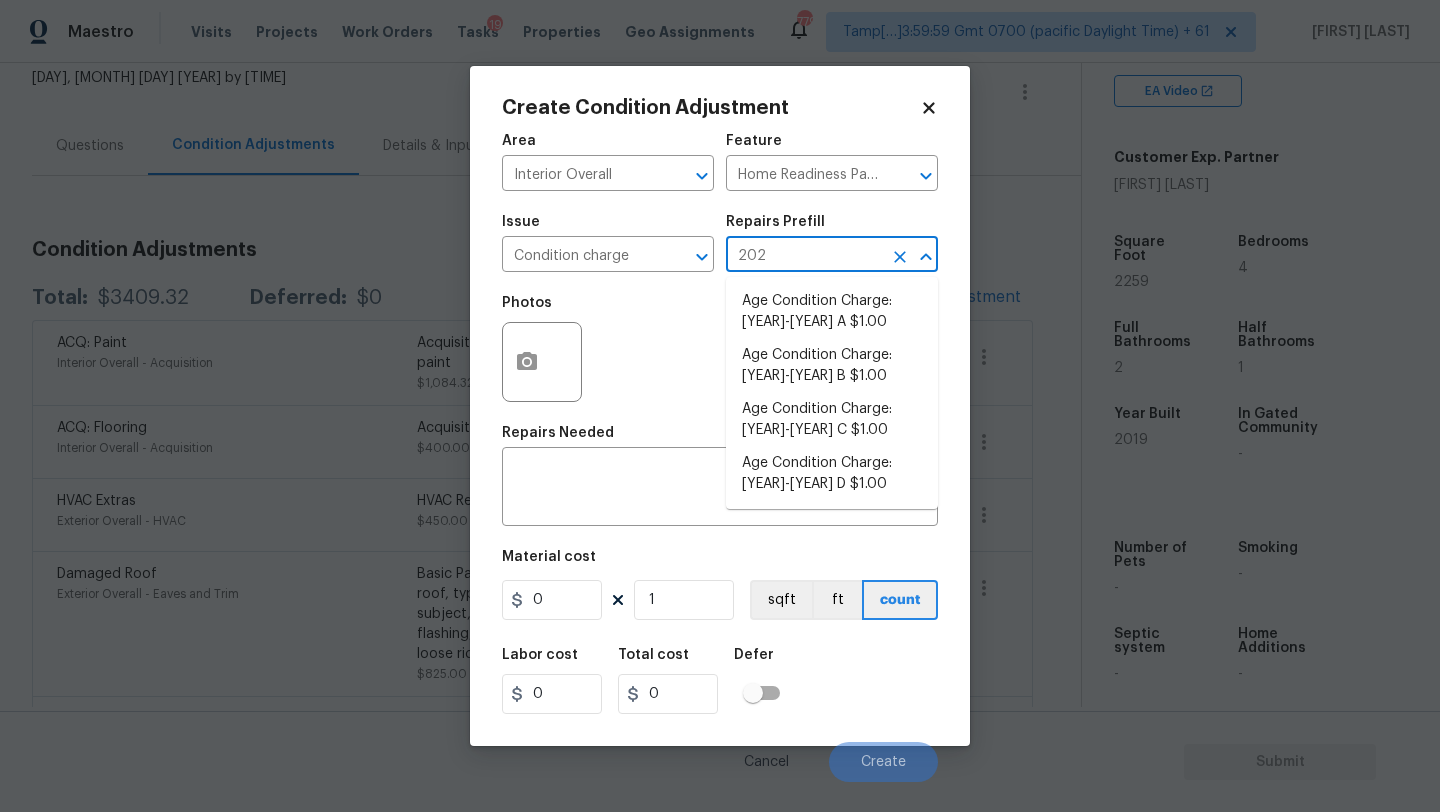 type on "2023" 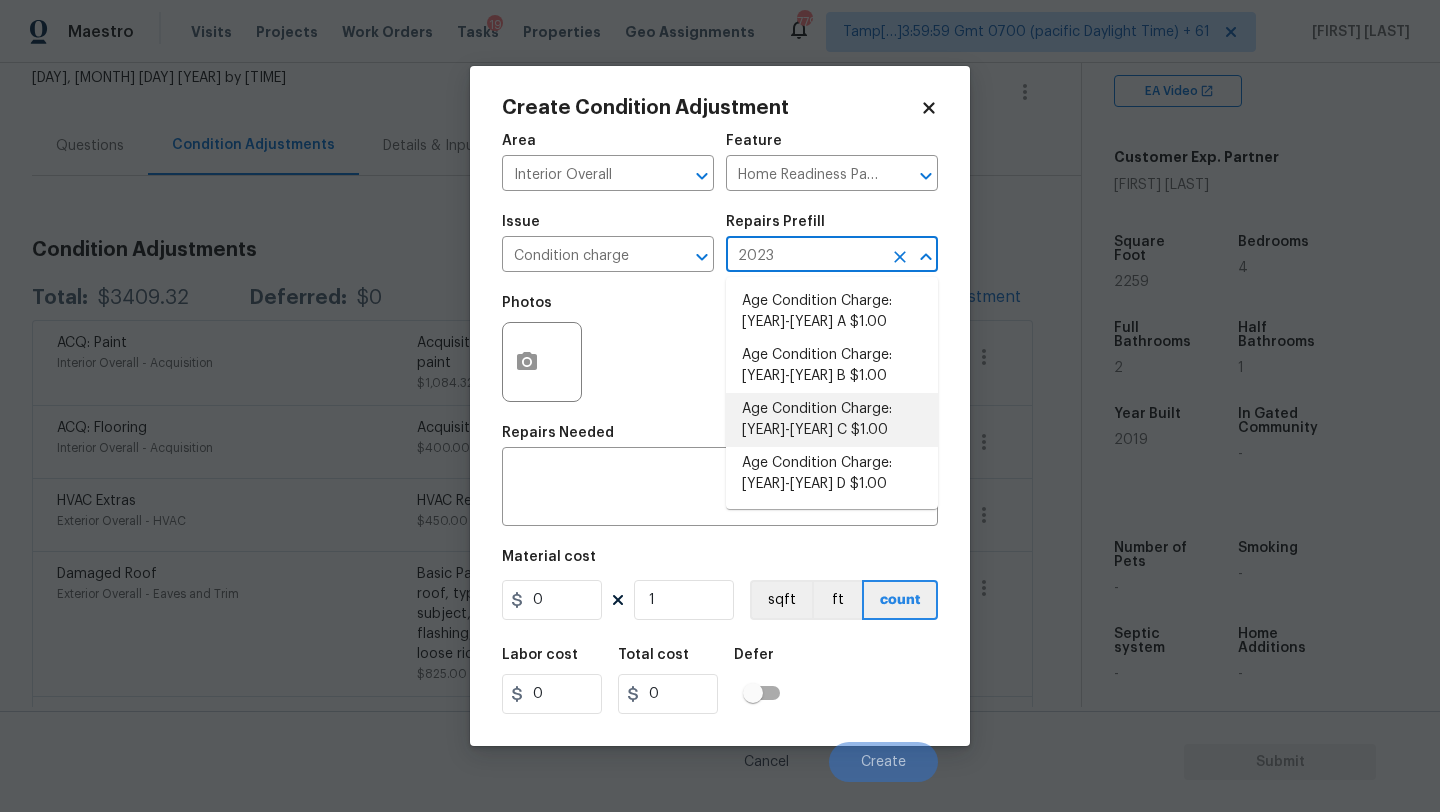 click on "Age Condition Charge: 2009-2023 B	 $1.00" at bounding box center [832, 366] 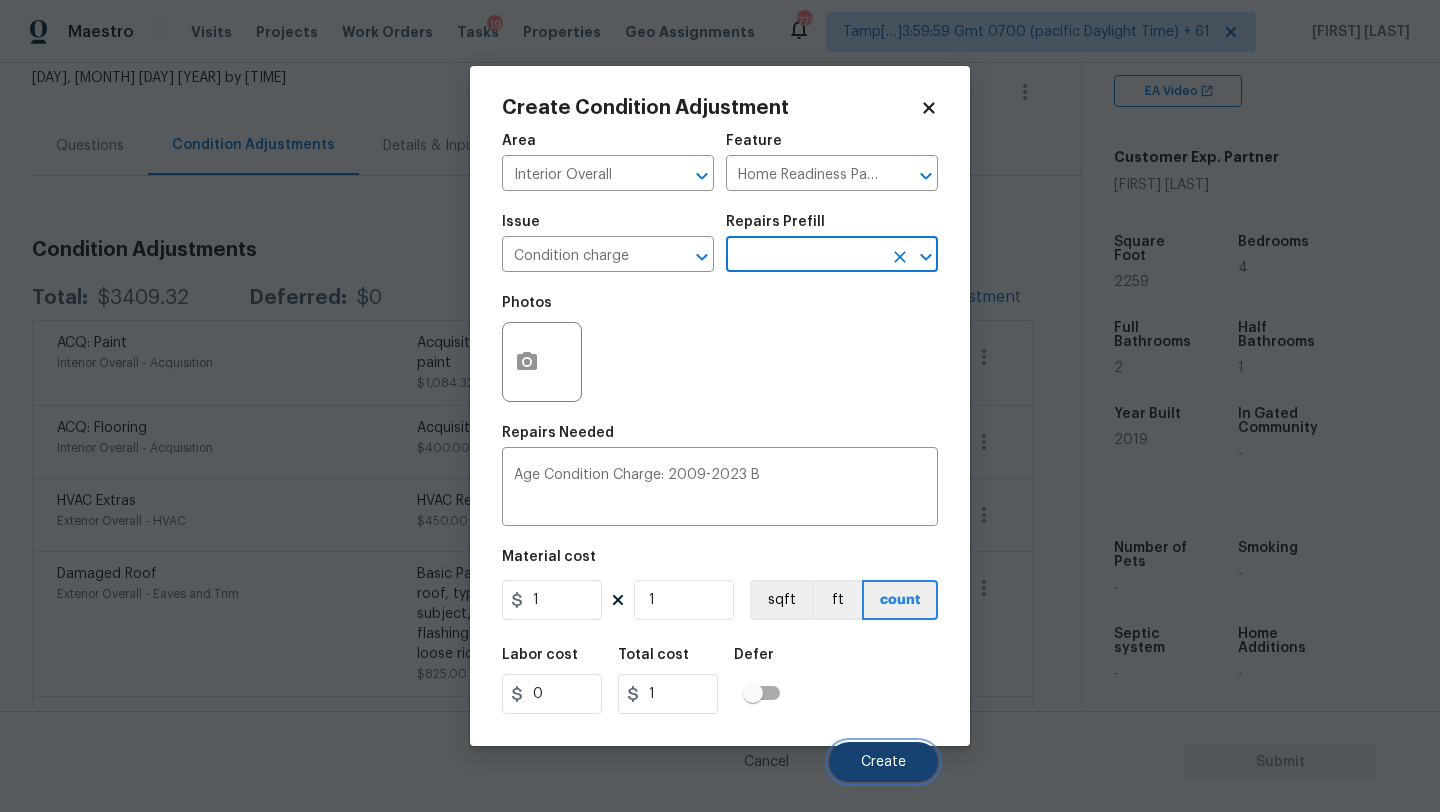click on "Create" at bounding box center [883, 762] 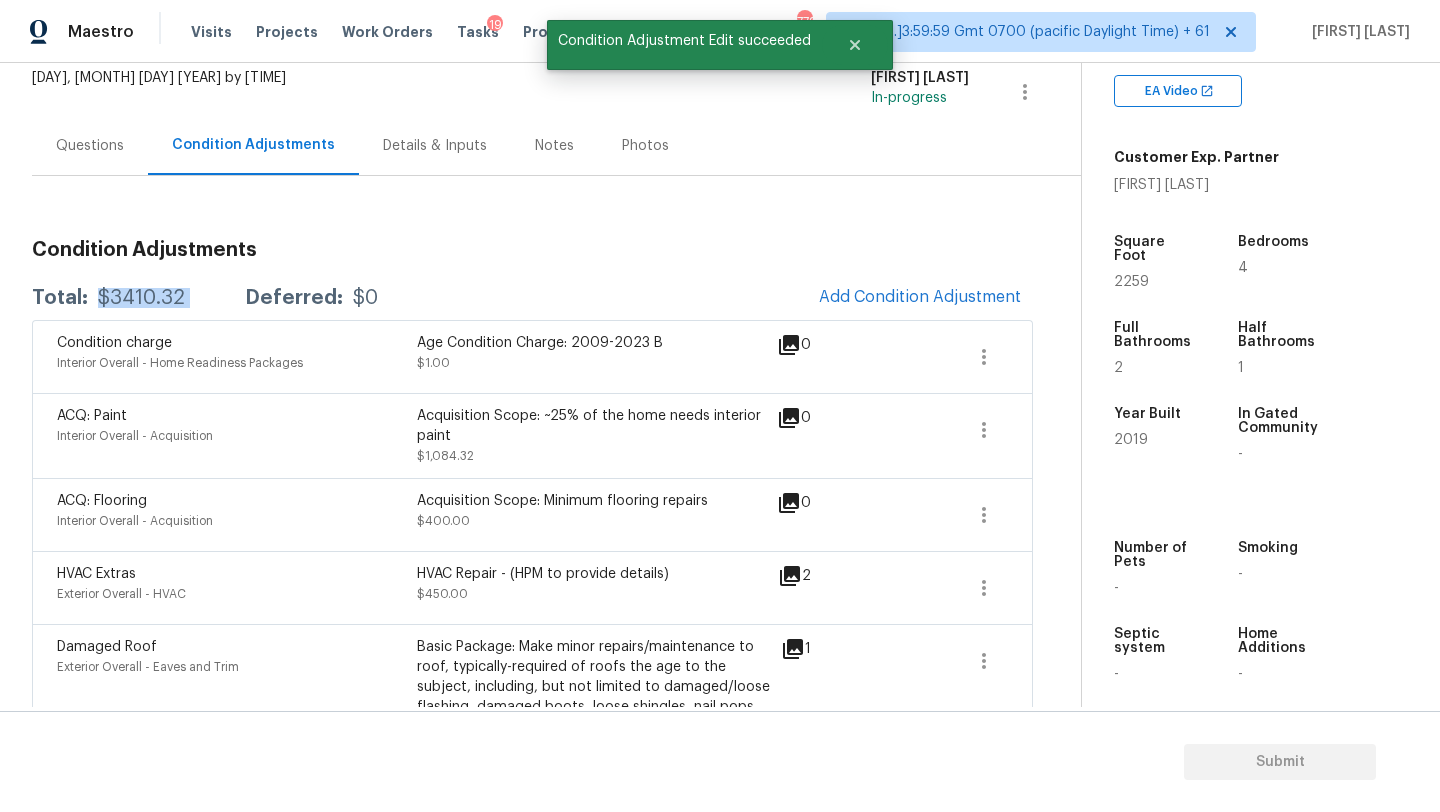 drag, startPoint x: 97, startPoint y: 297, endPoint x: 210, endPoint y: 305, distance: 113.28283 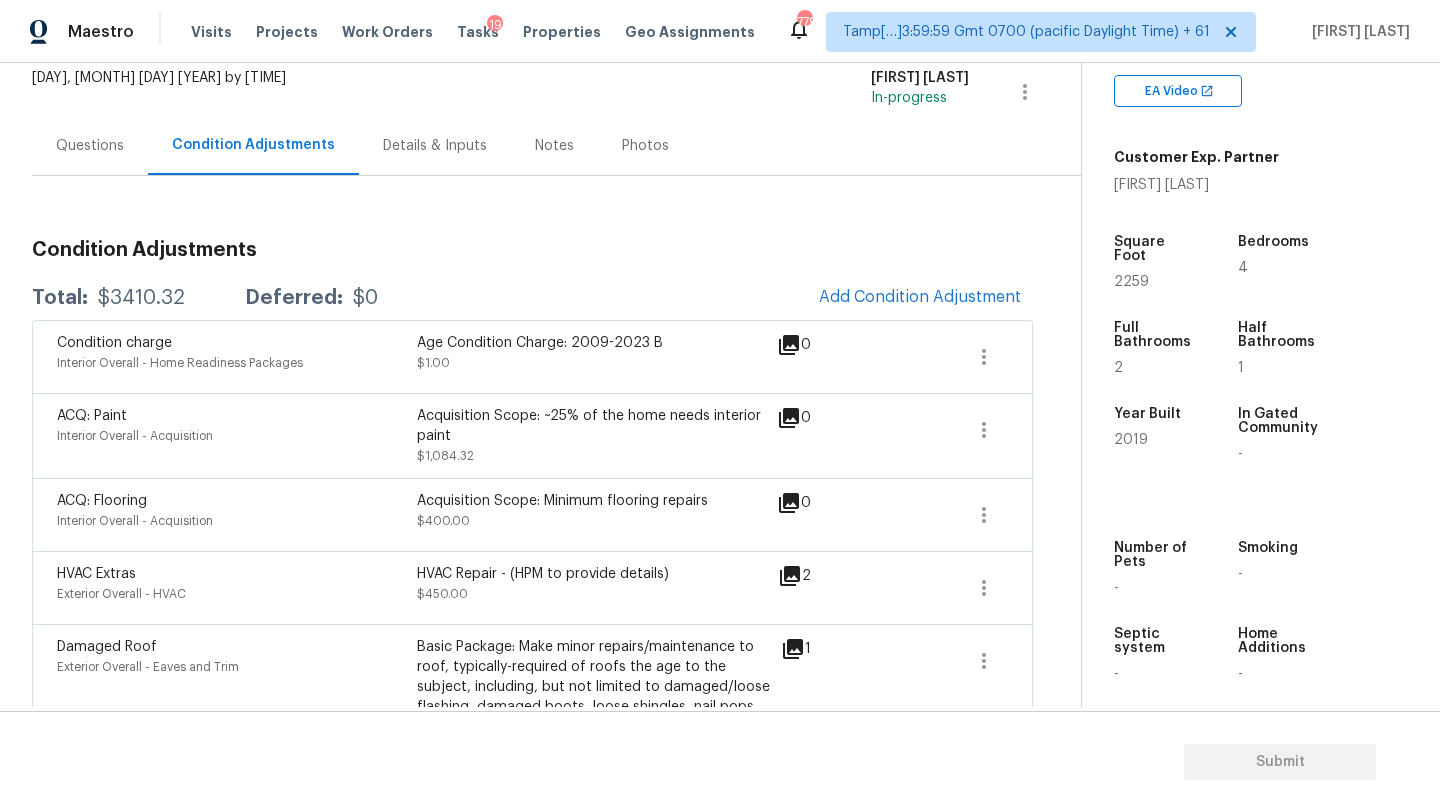 click on "Questions" at bounding box center (90, 146) 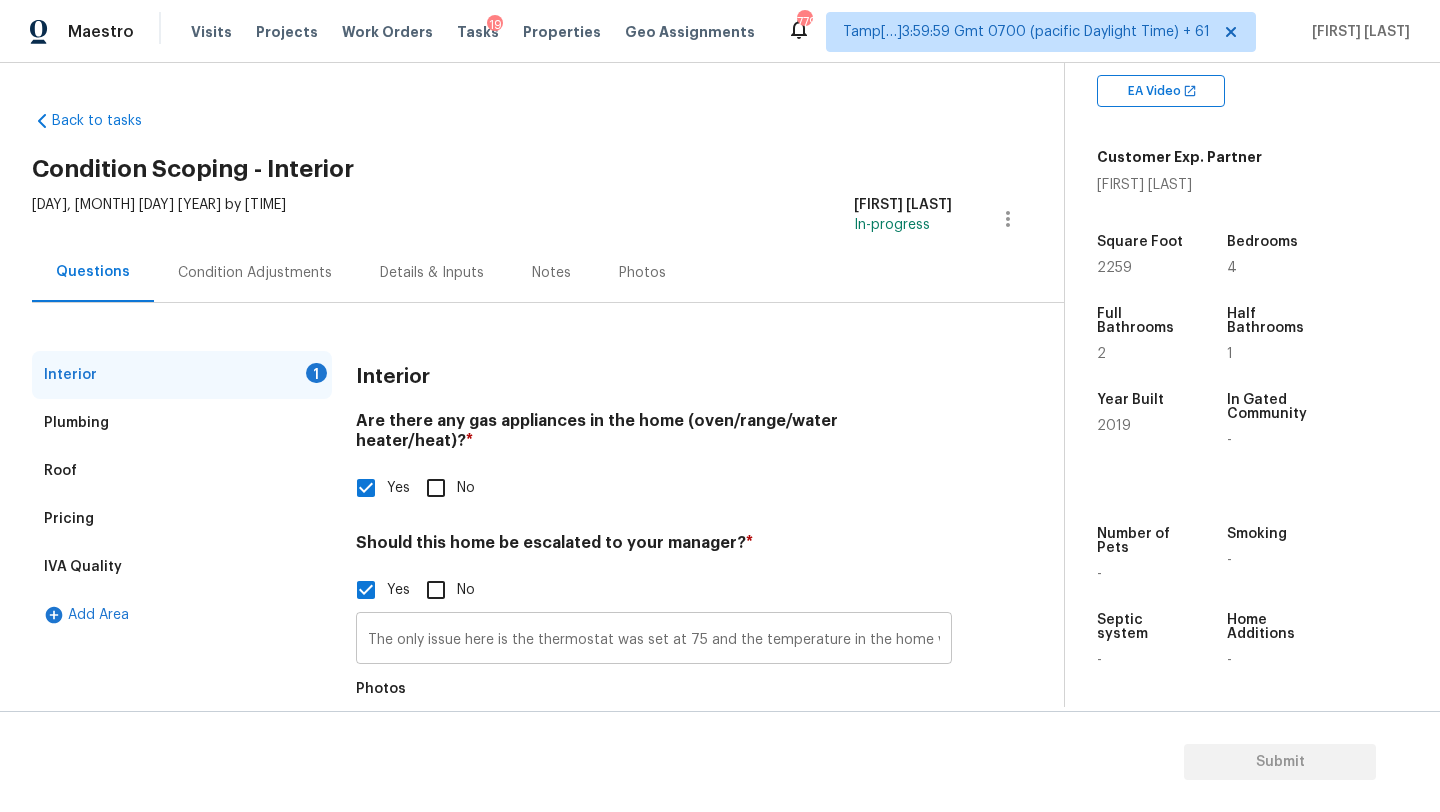 click on "The only issue here is the thermostat was set at 75 and the temperature in the home was 58°. Will need an hvac repair." at bounding box center [654, 640] 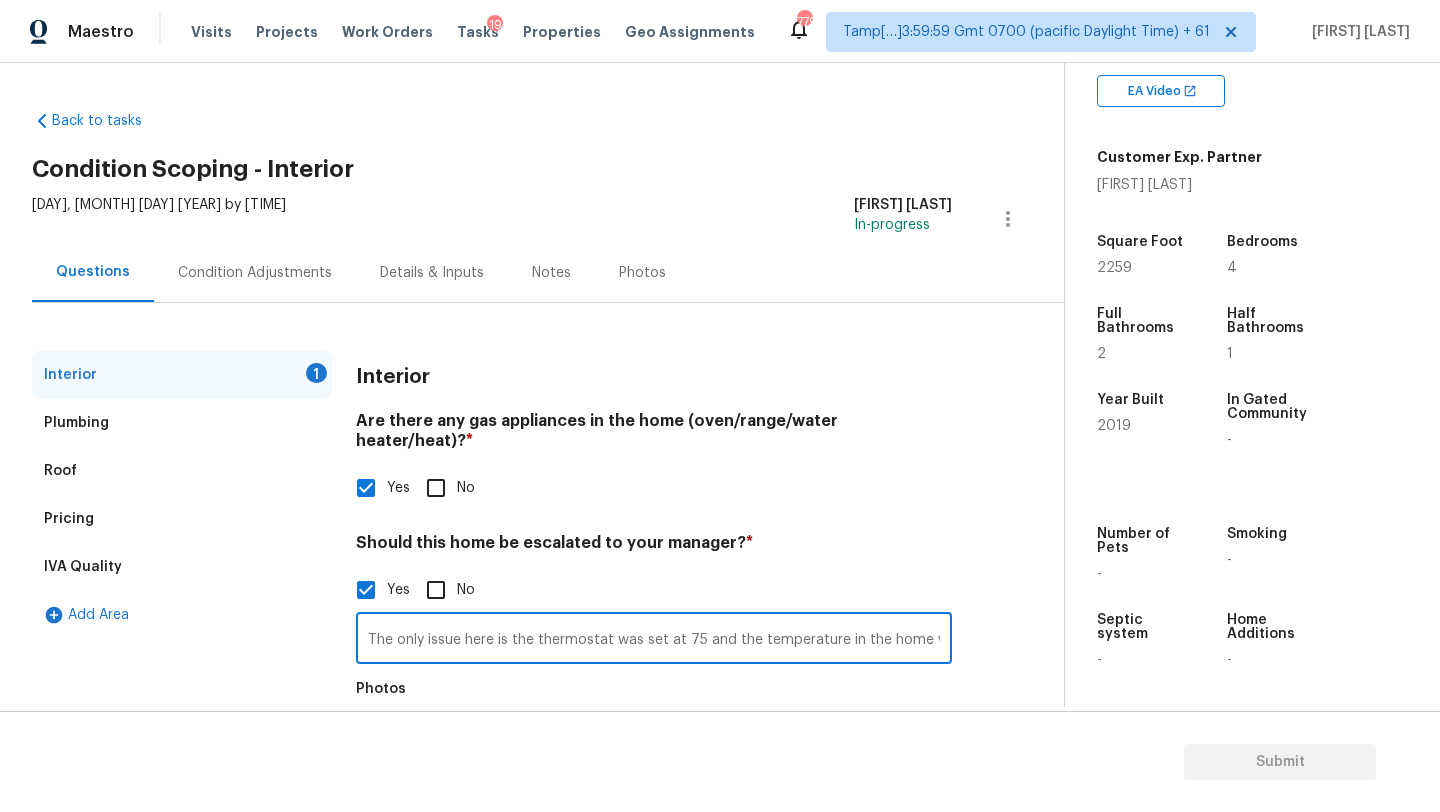 click on "The only issue here is the thermostat was set at 75 and the temperature in the home was 58°. Will need an hvac repair." at bounding box center [654, 640] 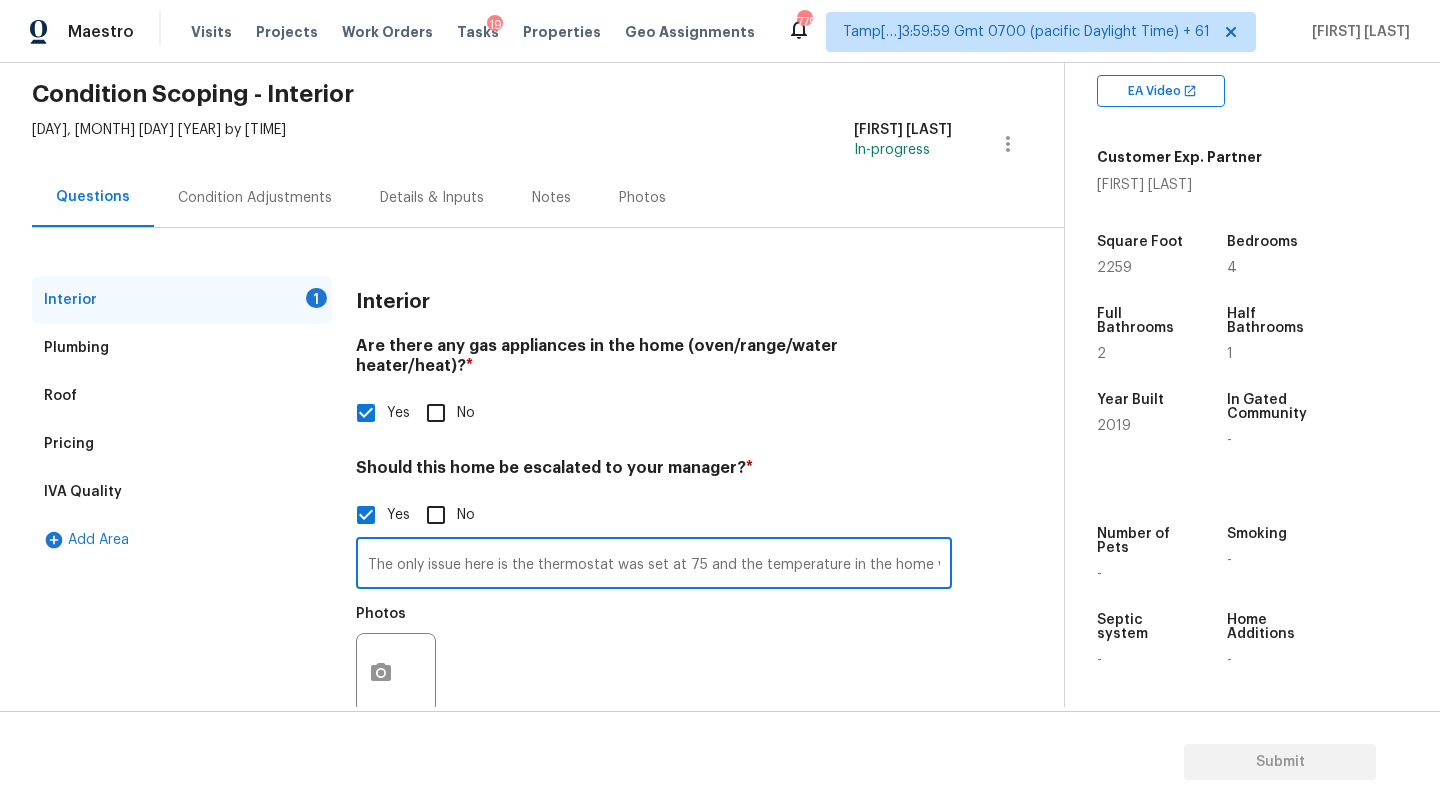 scroll, scrollTop: 103, scrollLeft: 0, axis: vertical 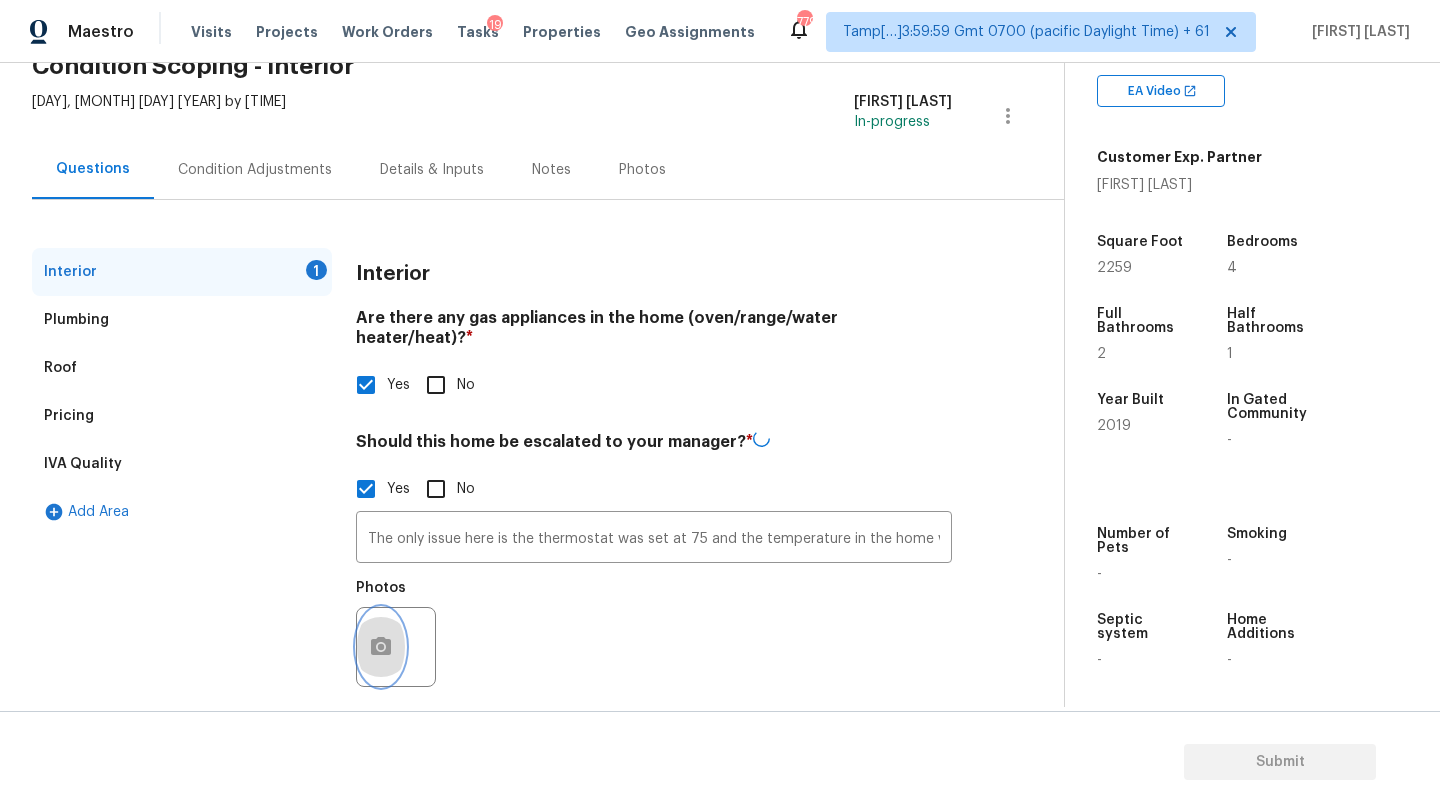 click 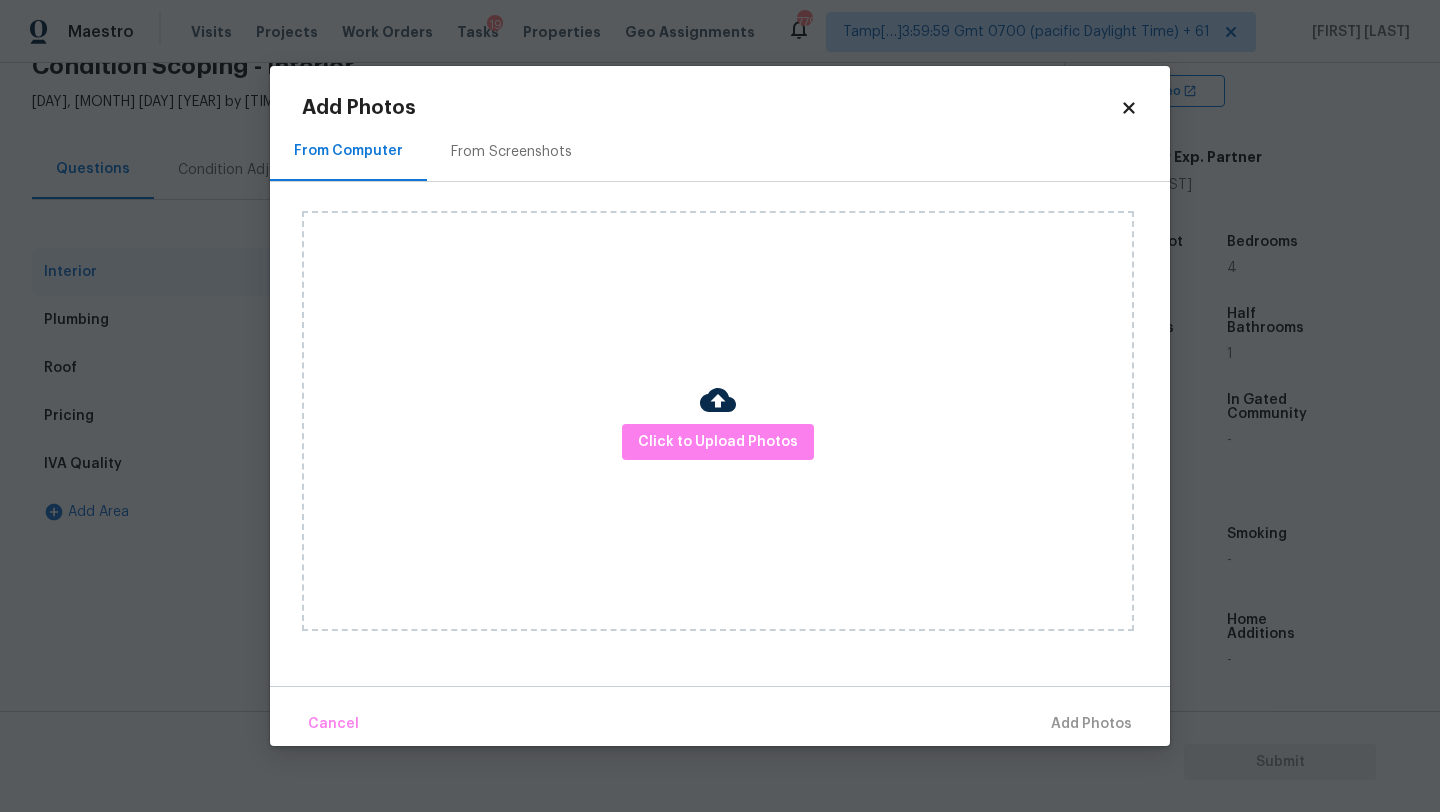 click on "From Screenshots" at bounding box center (511, 152) 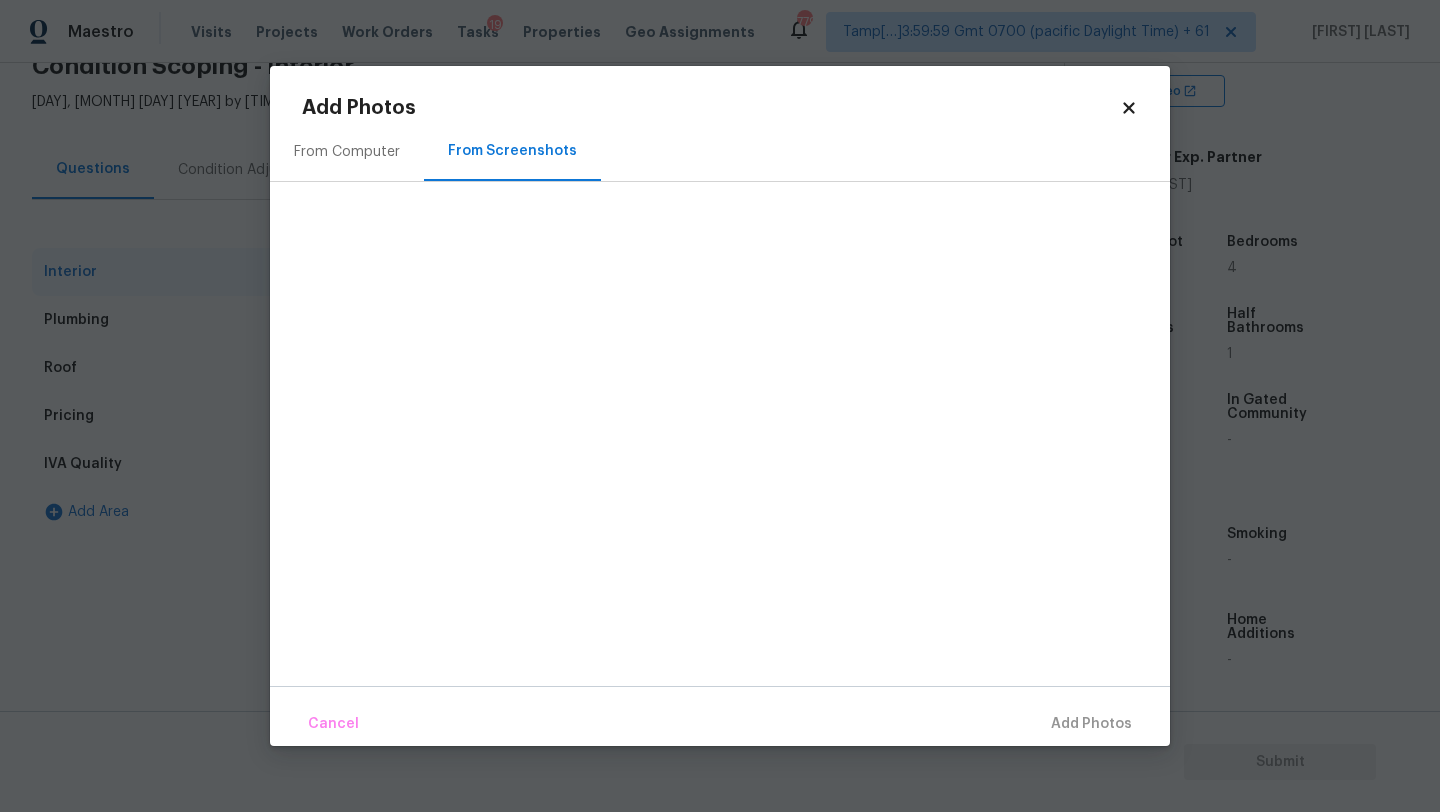 click on "From Computer" at bounding box center (347, 151) 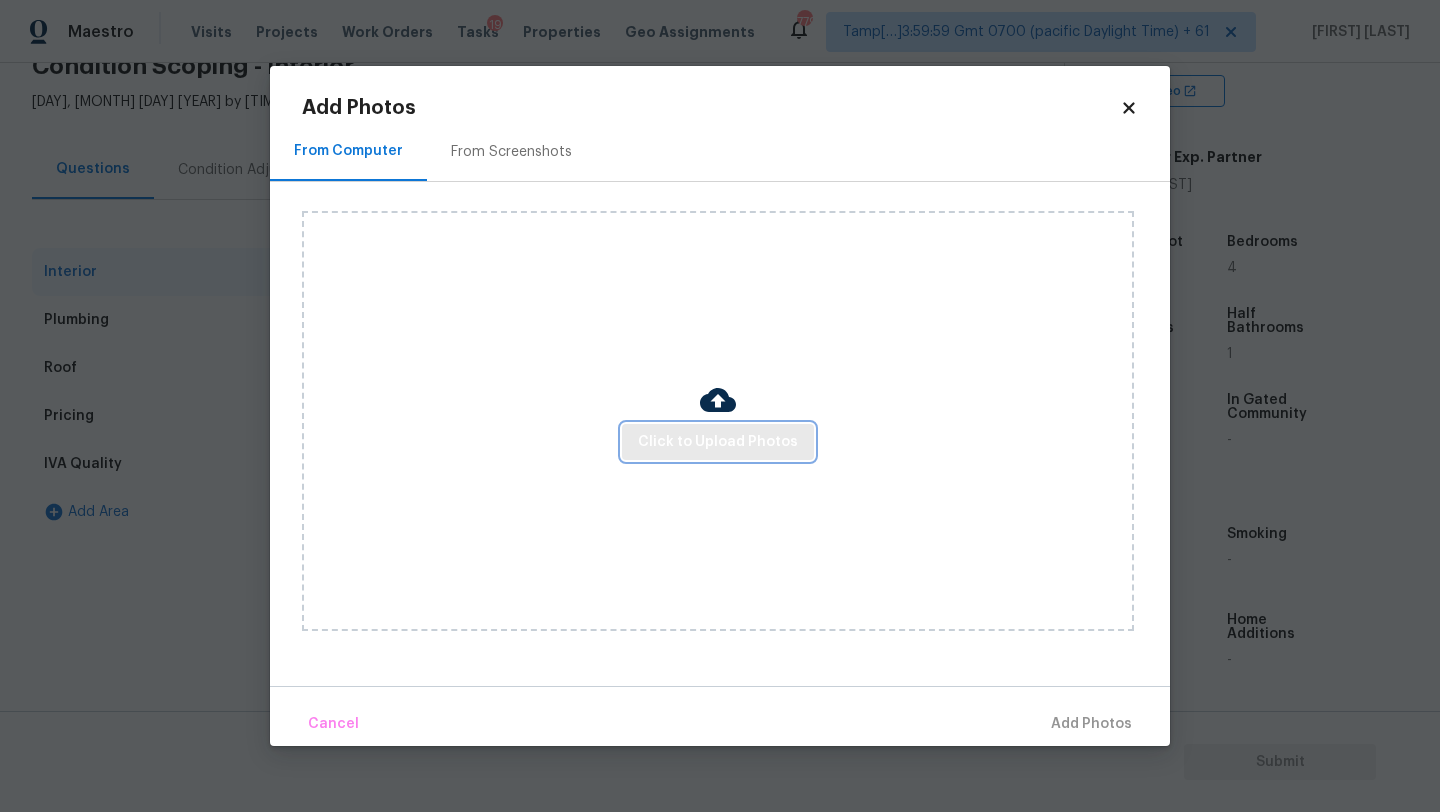 click on "Click to Upload Photos" at bounding box center (718, 442) 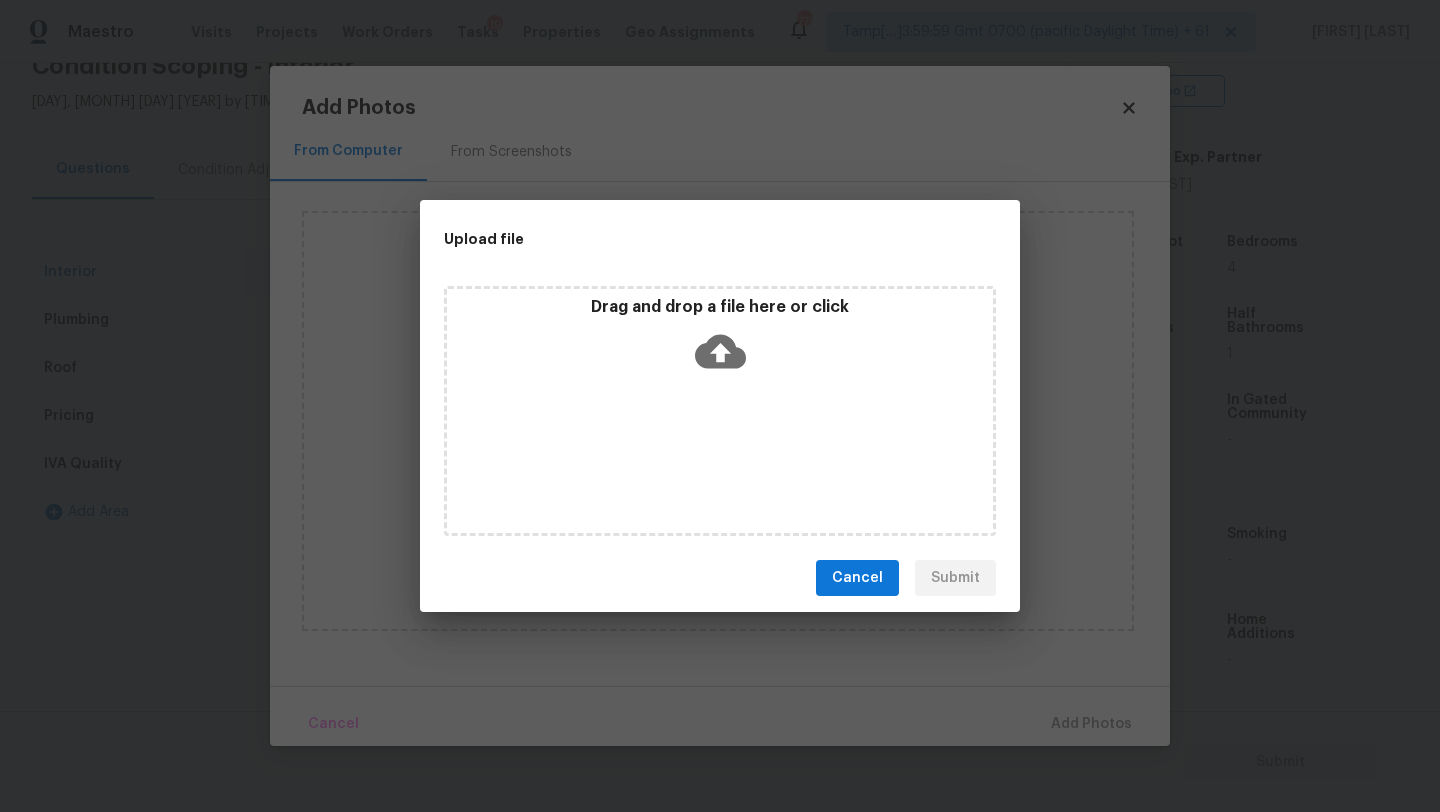 click on "Drag and drop a file here or click" at bounding box center (720, 411) 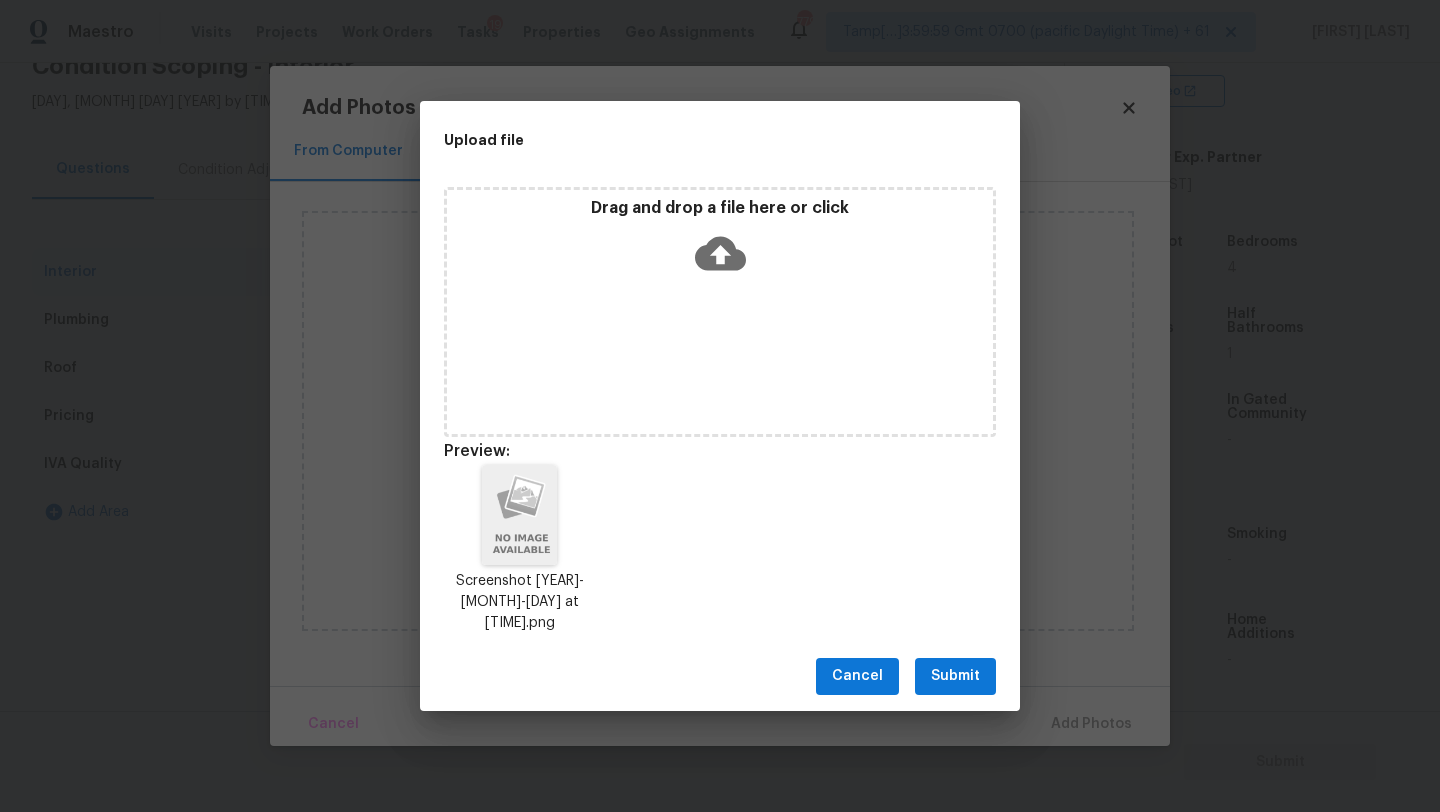 click on "Submit" at bounding box center (955, 676) 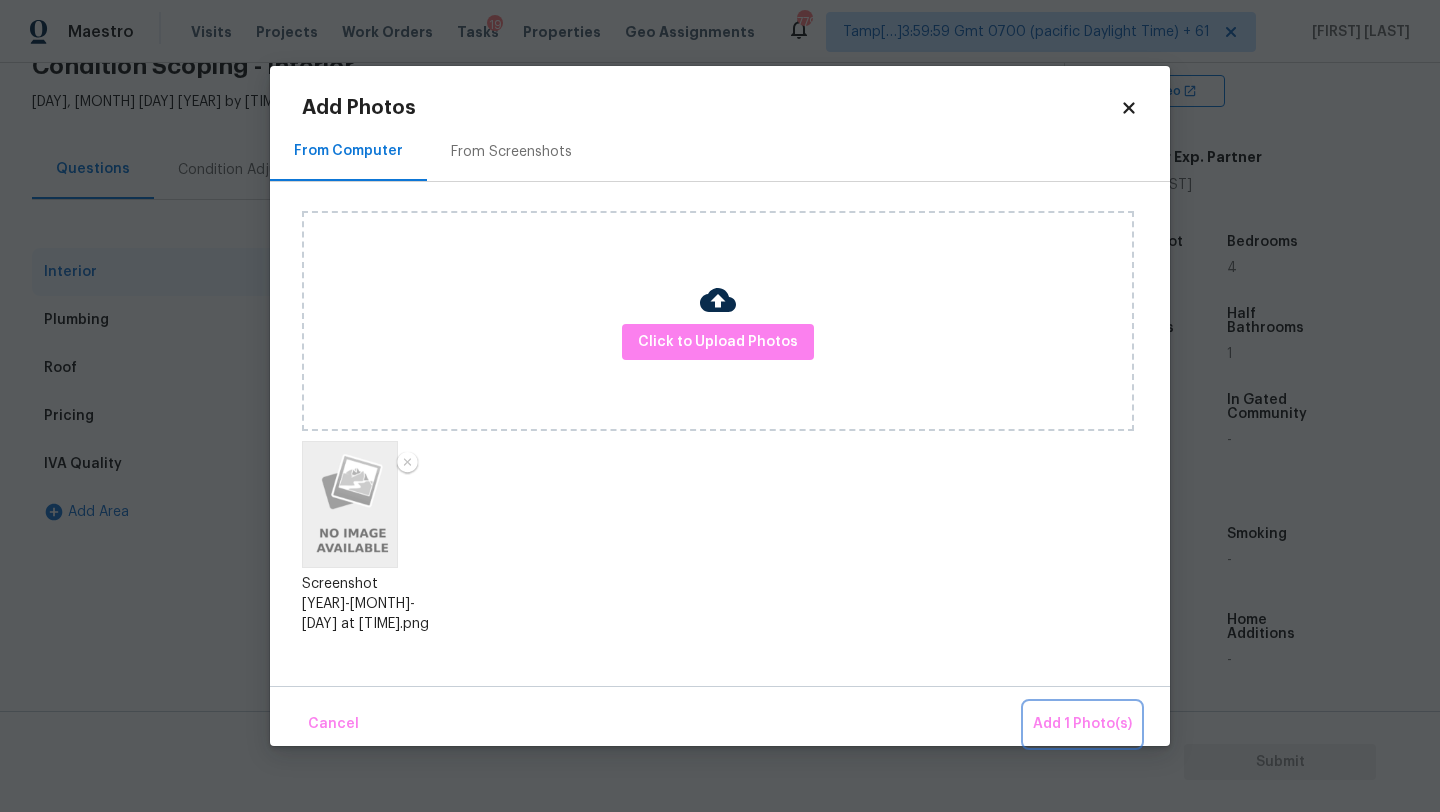click on "Add 1 Photo(s)" at bounding box center (1082, 724) 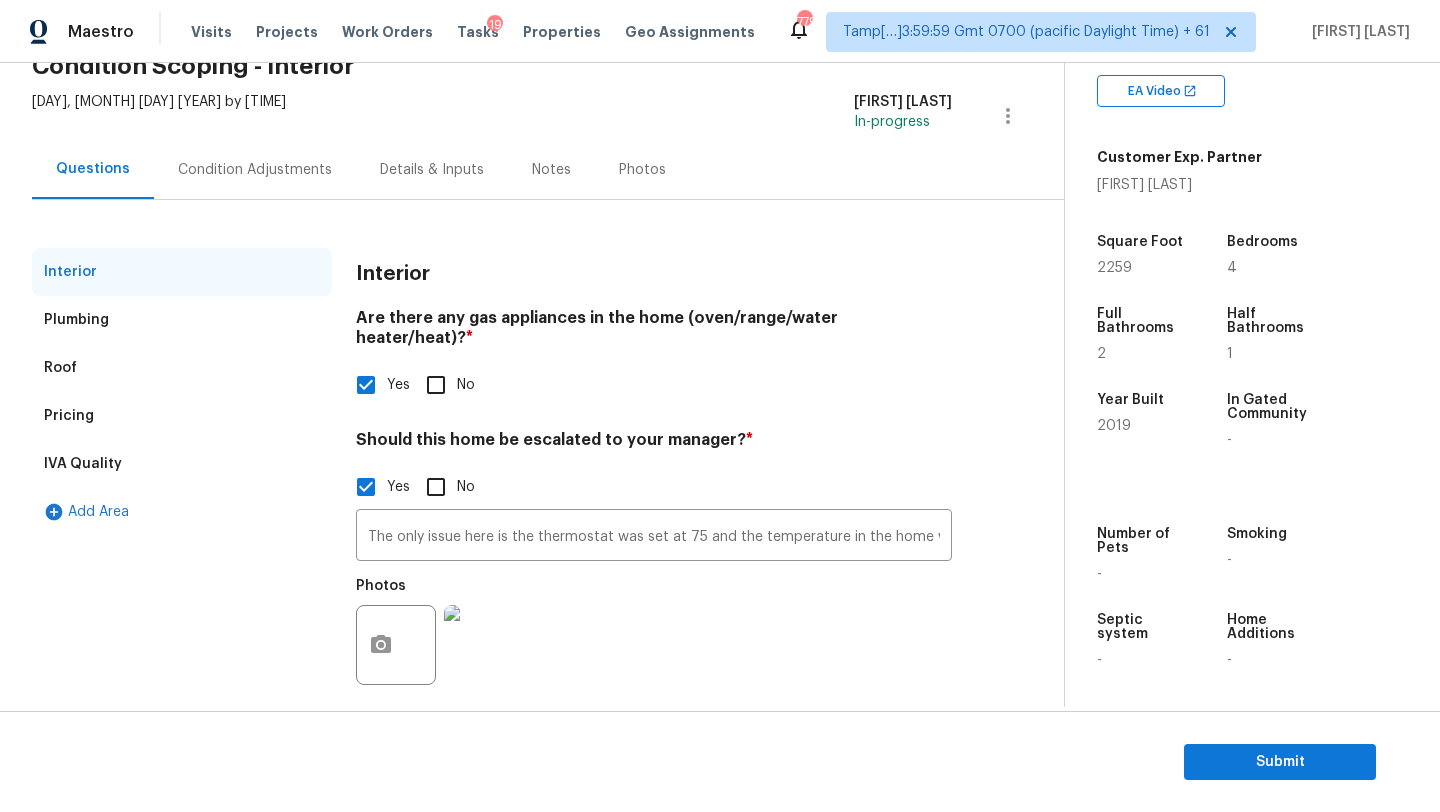 click on "Plumbing" at bounding box center [182, 320] 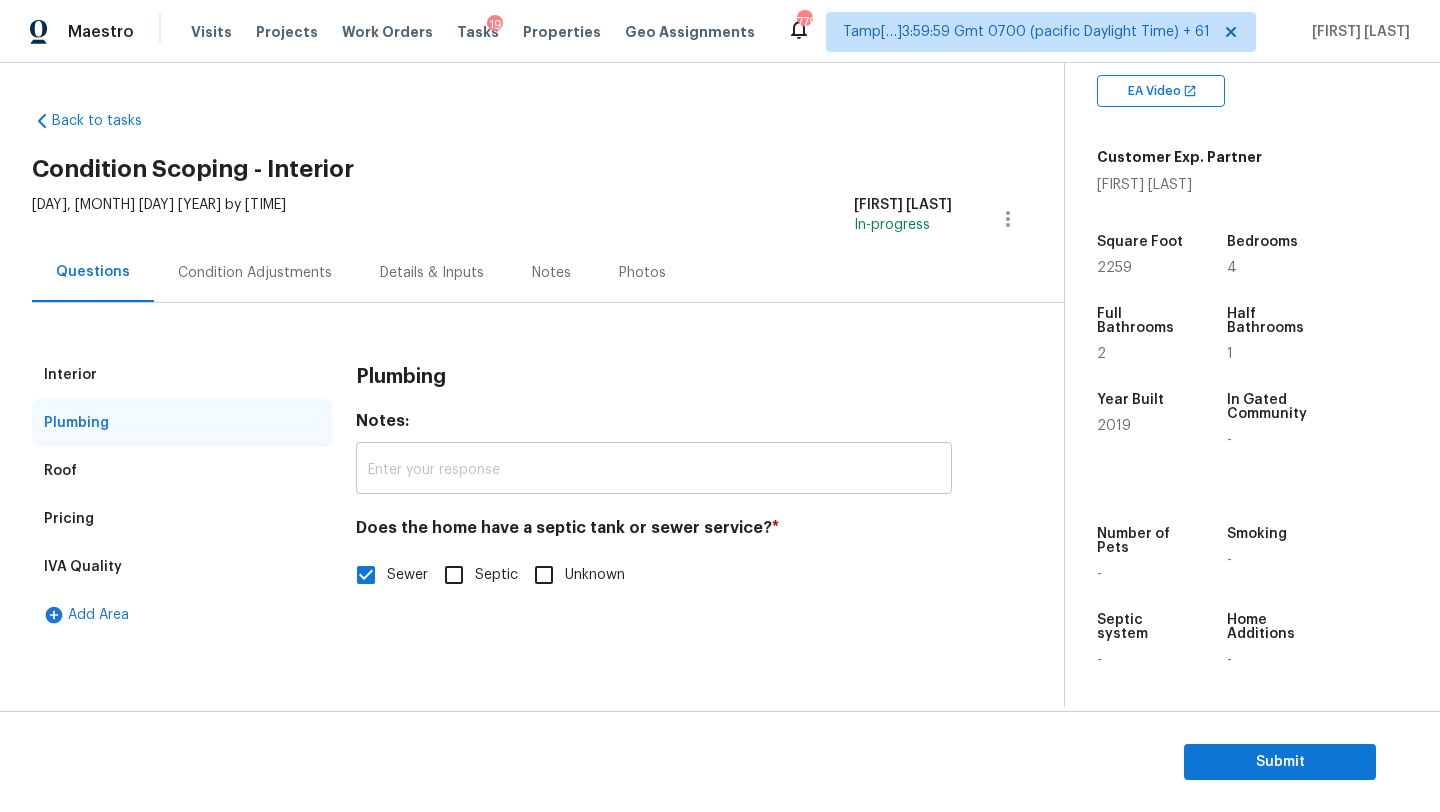 scroll, scrollTop: 0, scrollLeft: 0, axis: both 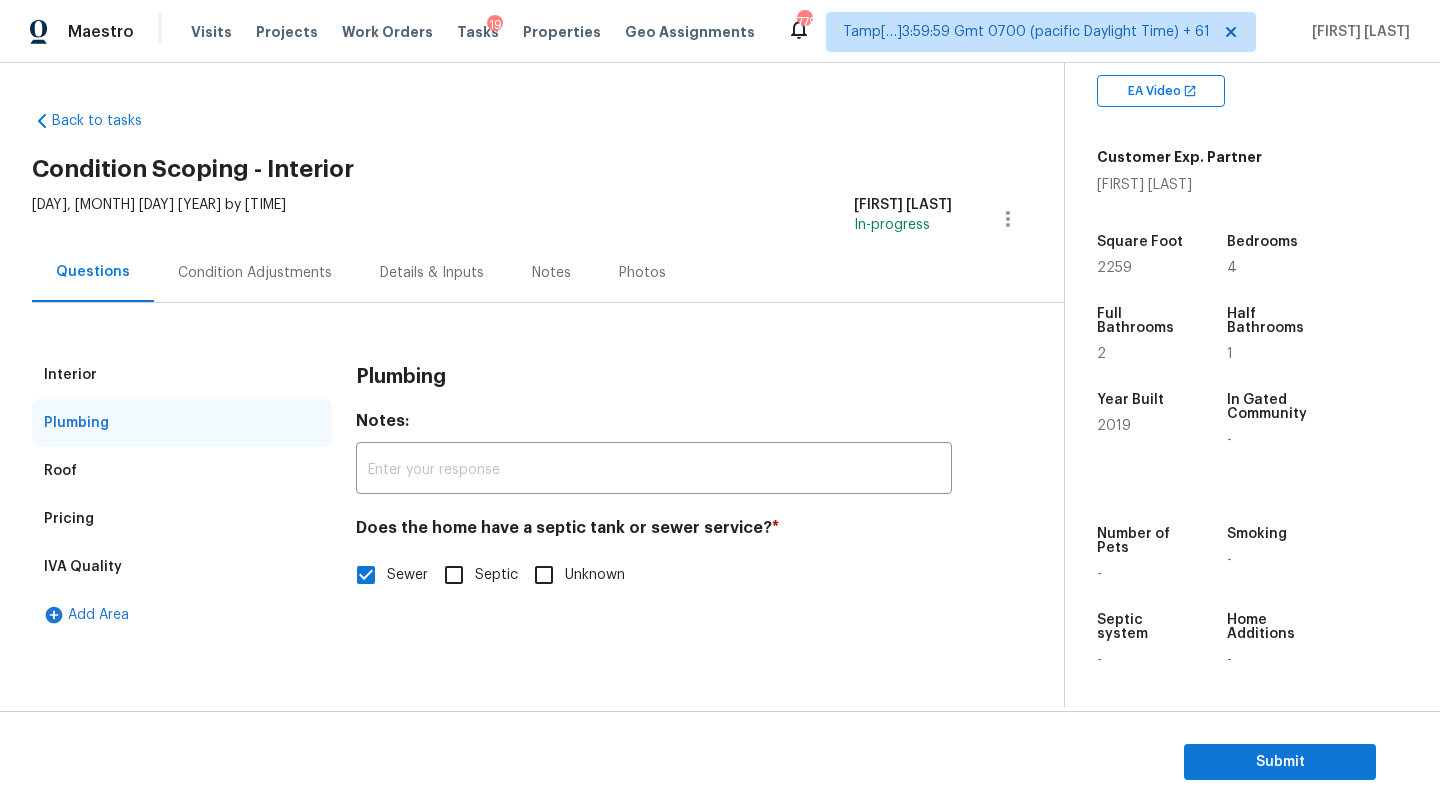 click on "Condition Adjustments" at bounding box center (255, 273) 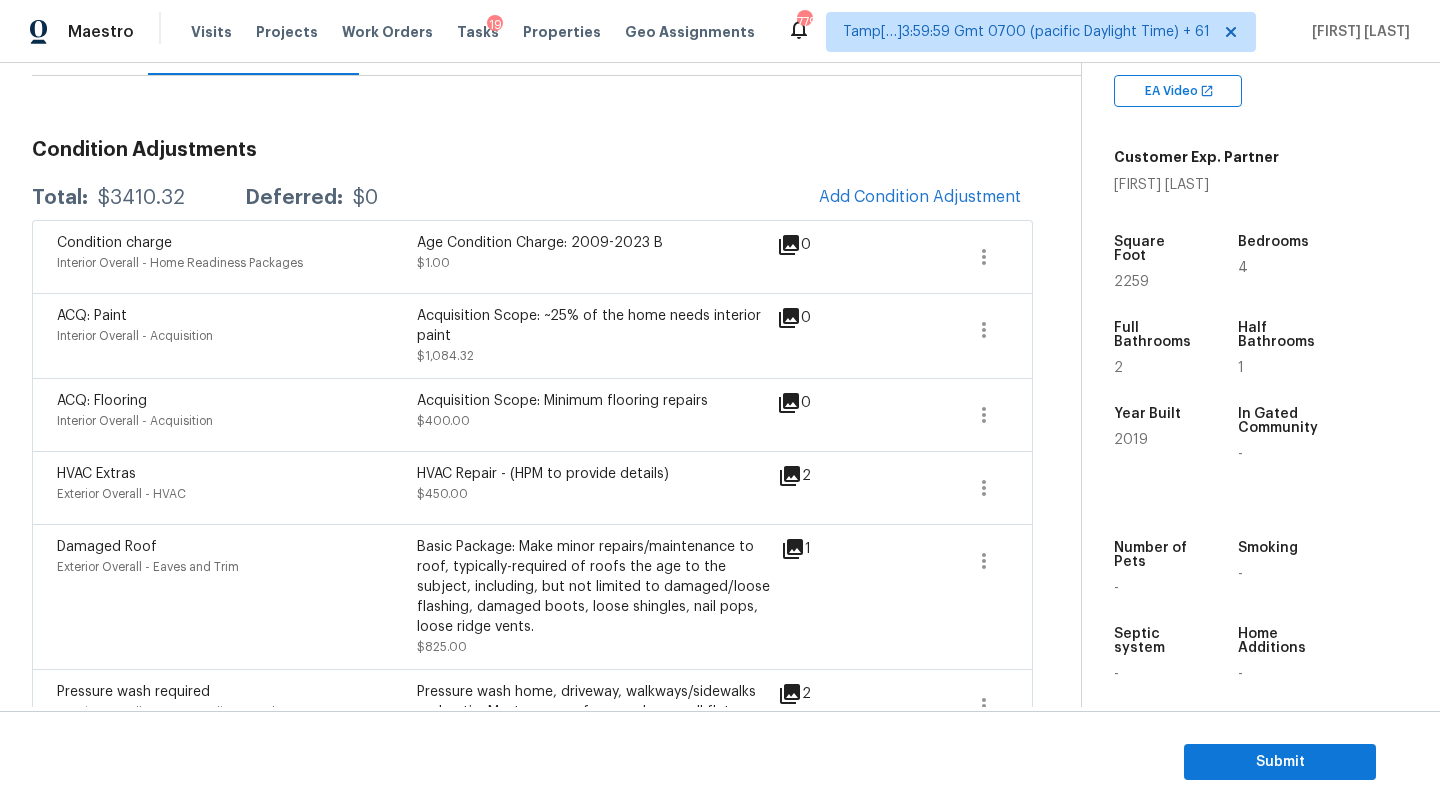 scroll, scrollTop: 214, scrollLeft: 0, axis: vertical 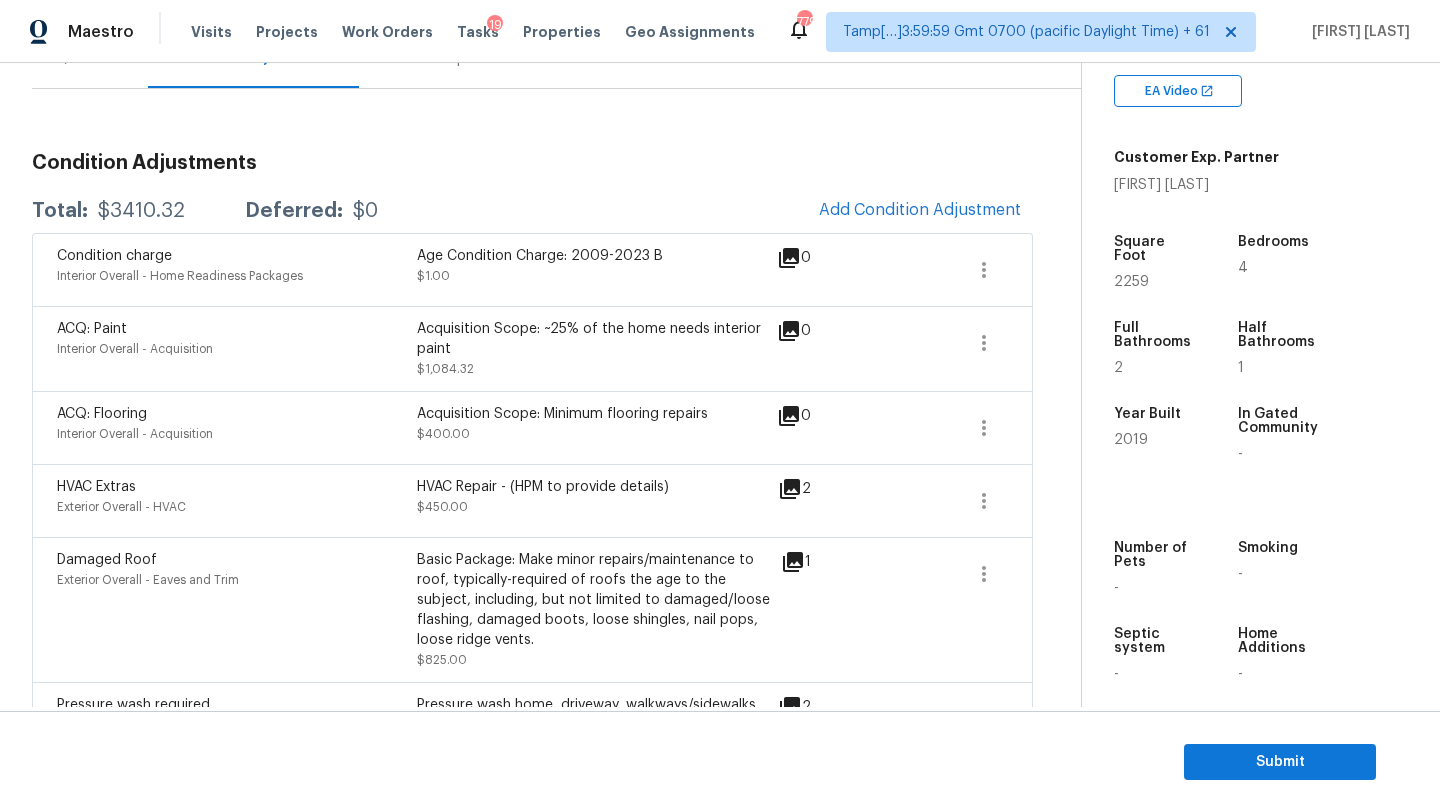 drag, startPoint x: 90, startPoint y: 202, endPoint x: 157, endPoint y: 205, distance: 67.06713 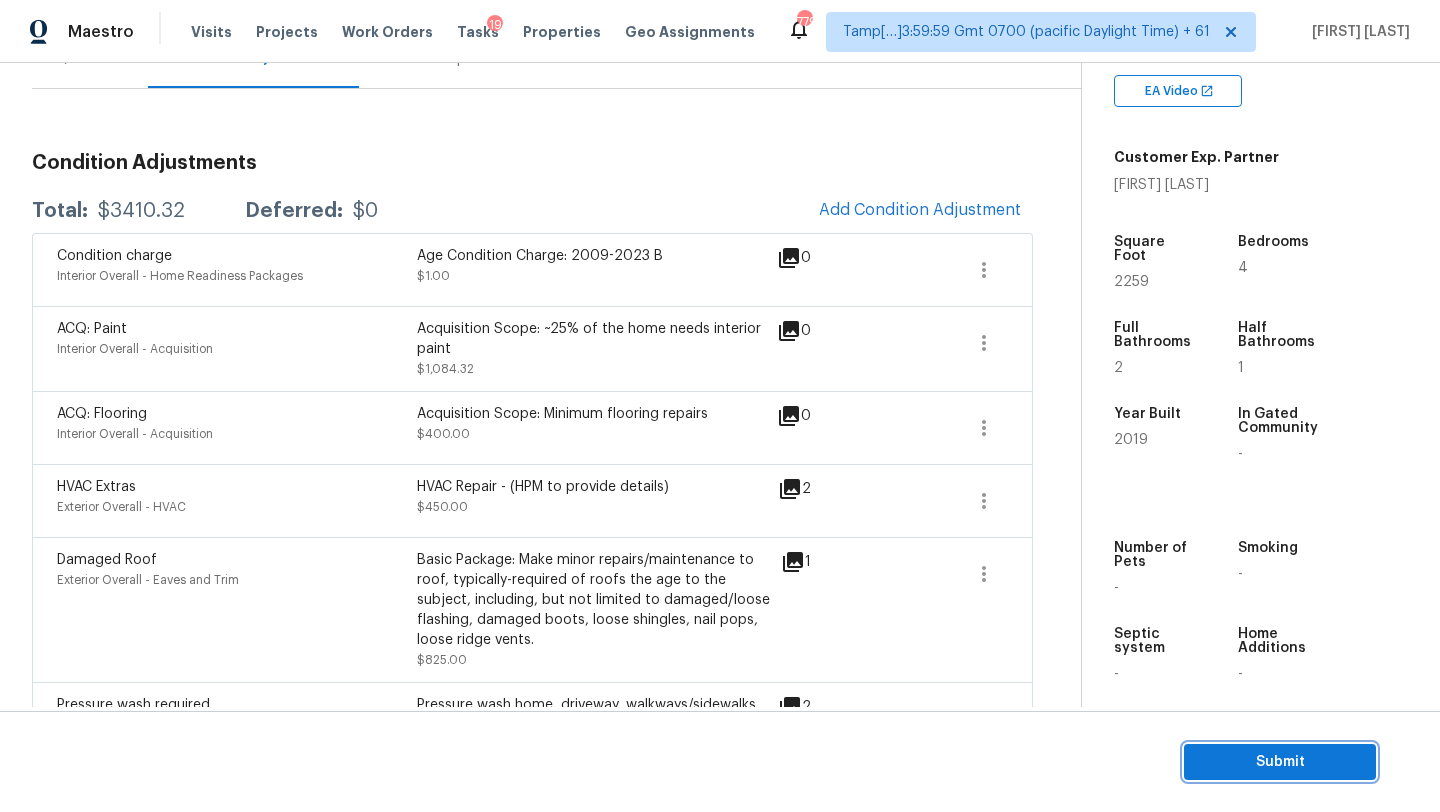 click on "Submit" at bounding box center [1280, 762] 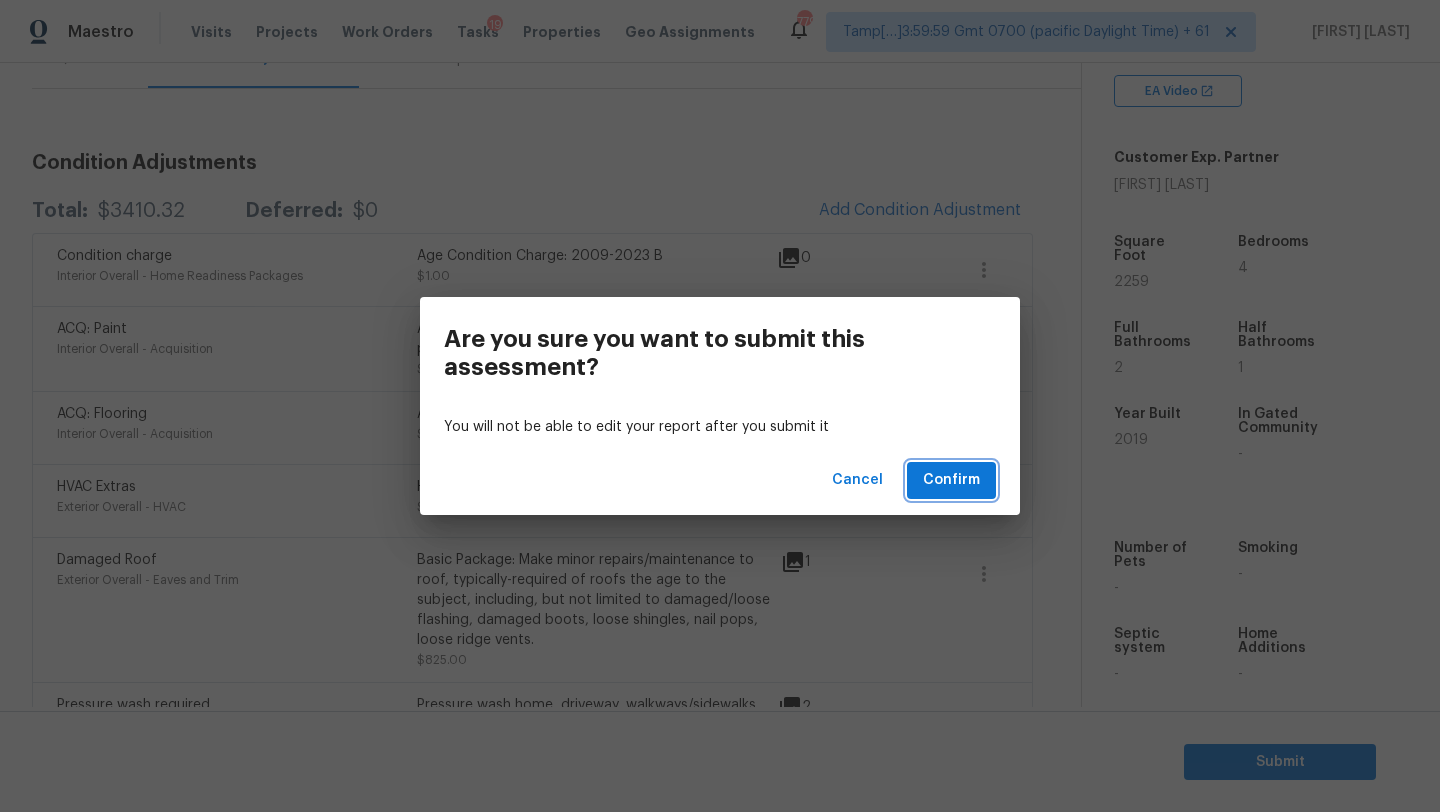 click on "Confirm" at bounding box center (951, 480) 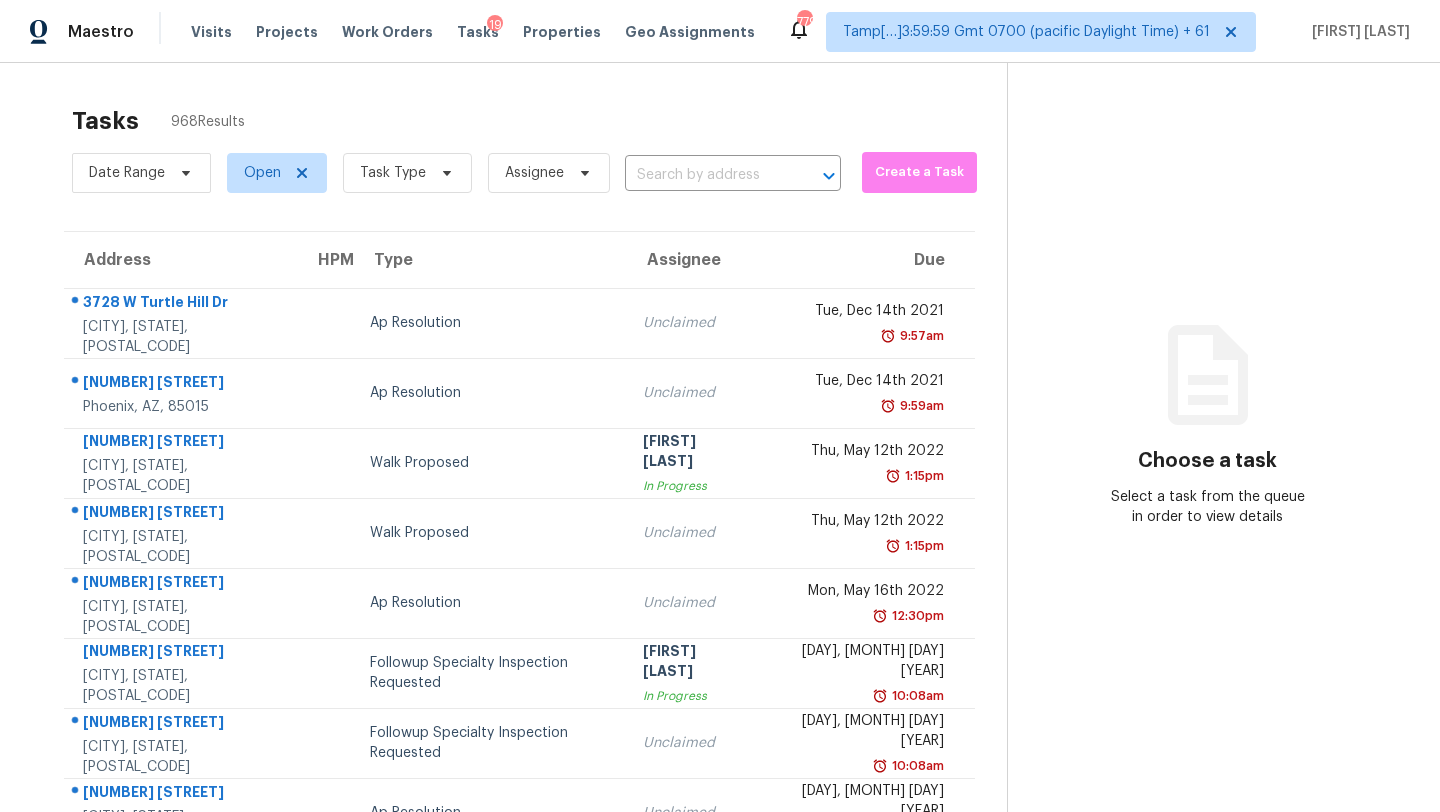 drag, startPoint x: 398, startPoint y: 200, endPoint x: 419, endPoint y: 124, distance: 78.84795 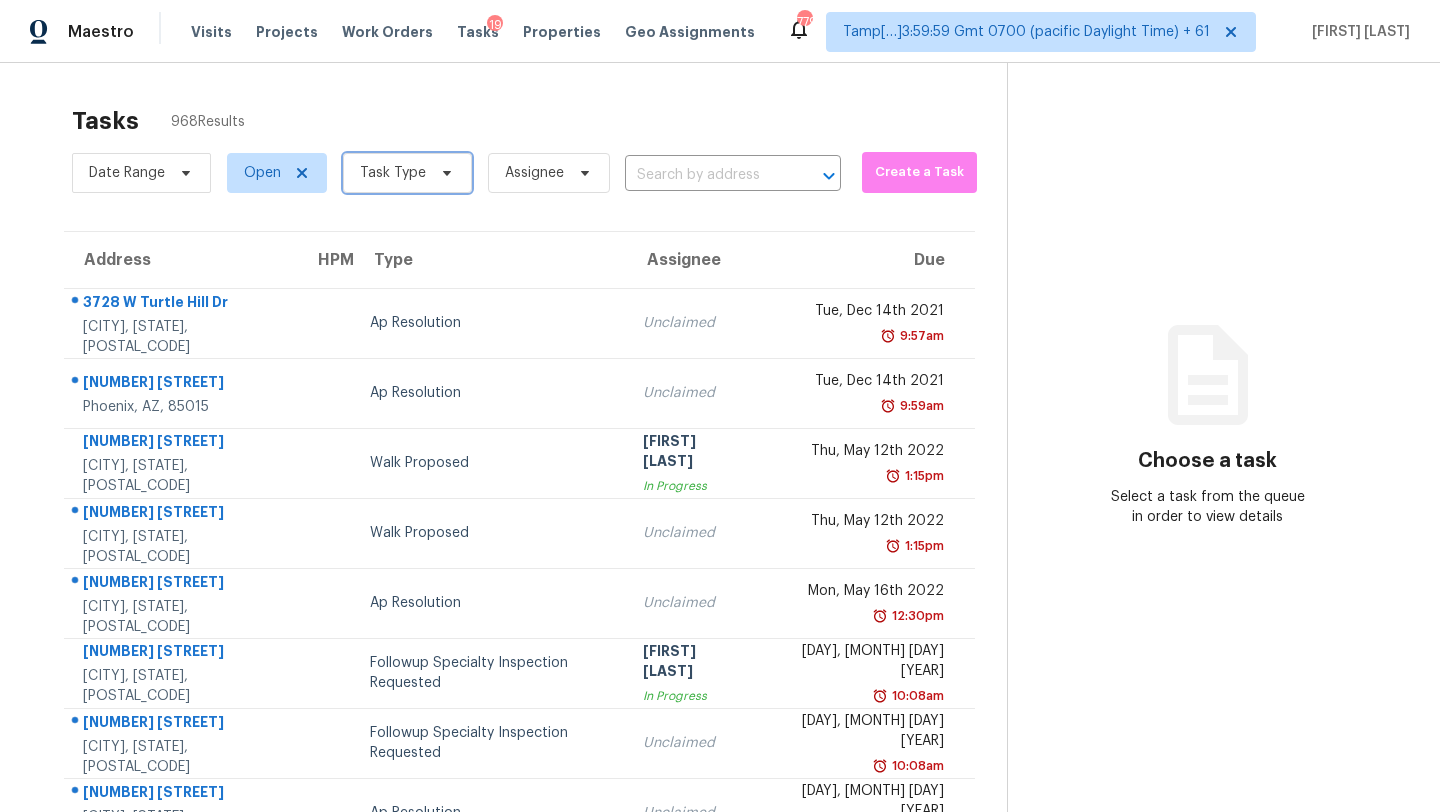 click at bounding box center [444, 173] 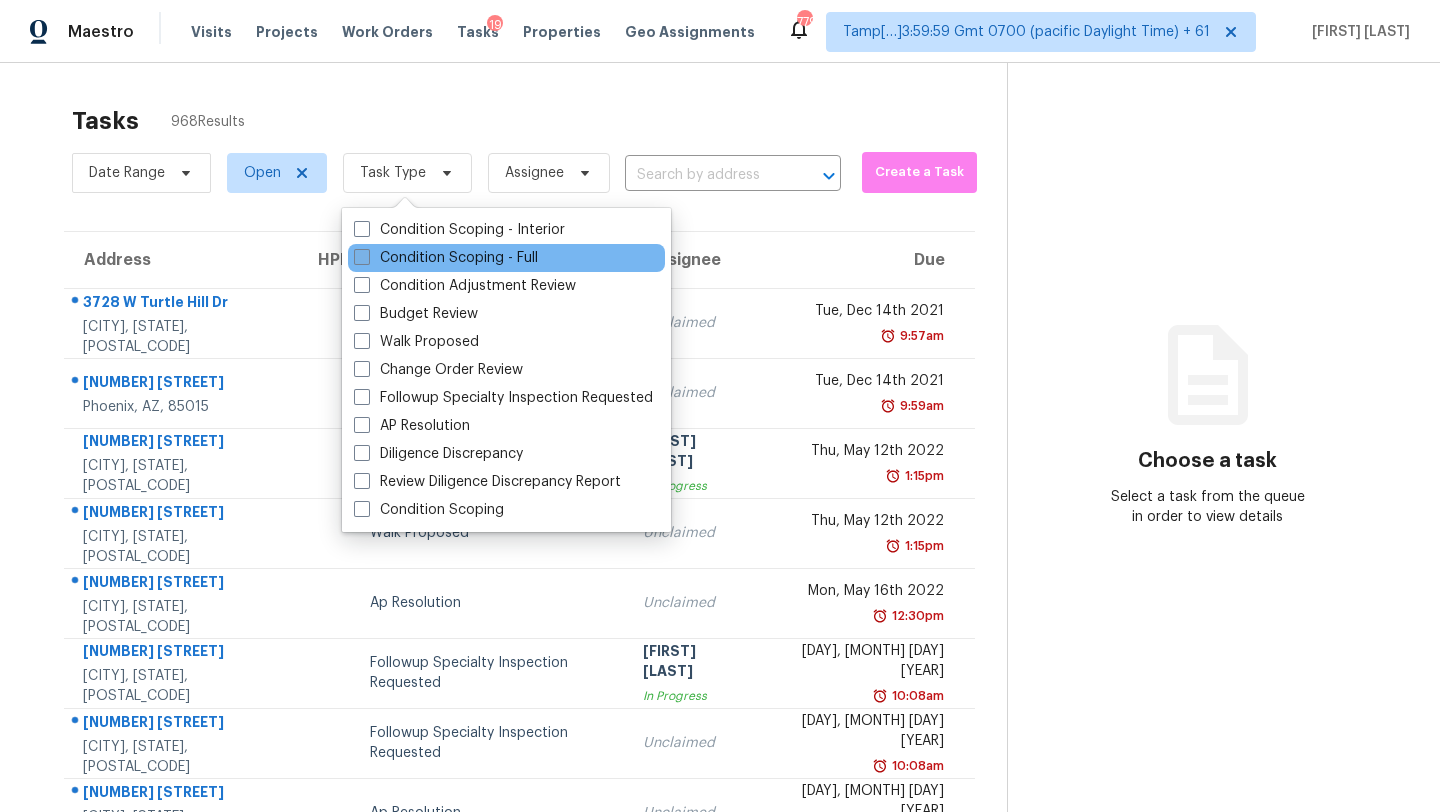click on "Condition Scoping - Full" at bounding box center (446, 258) 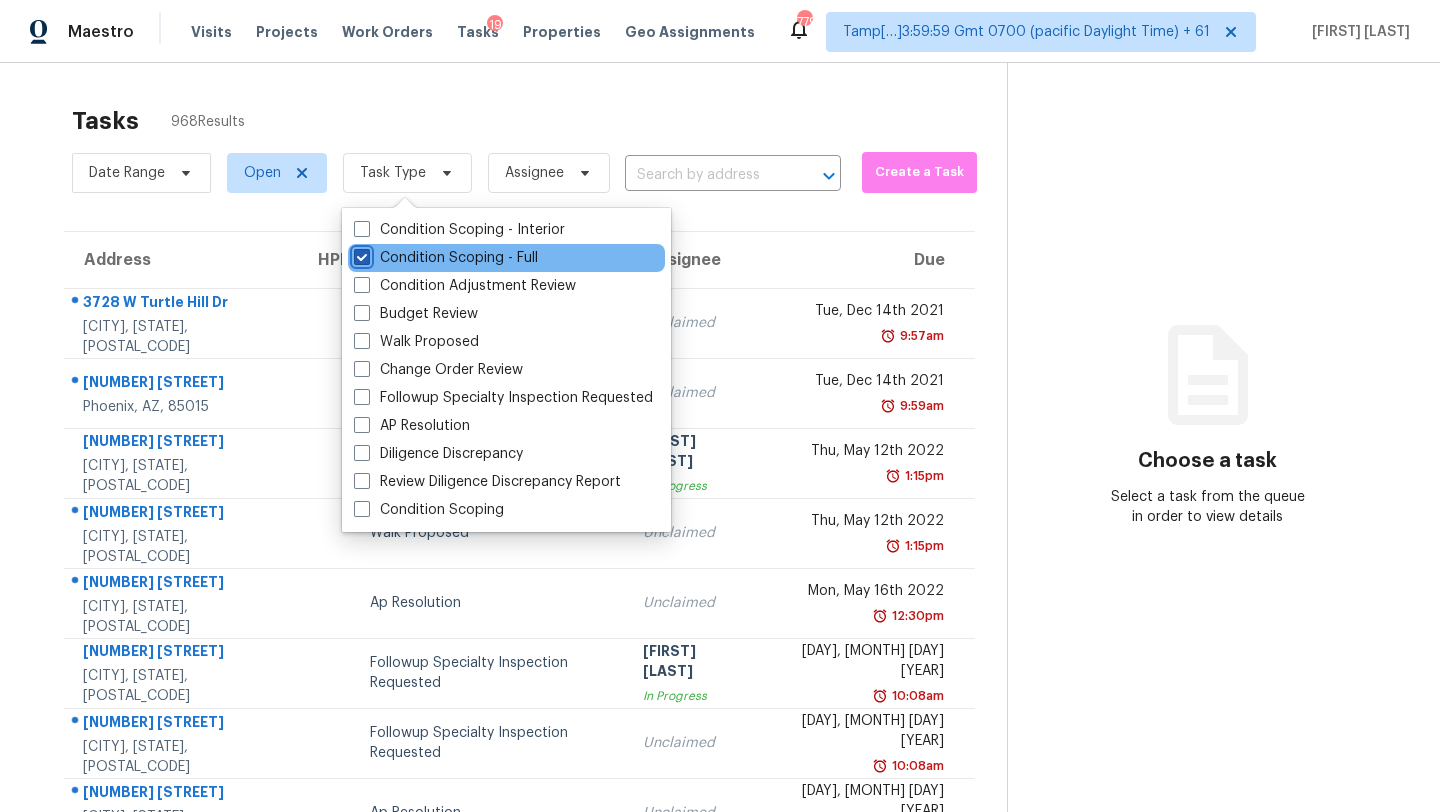 checkbox on "true" 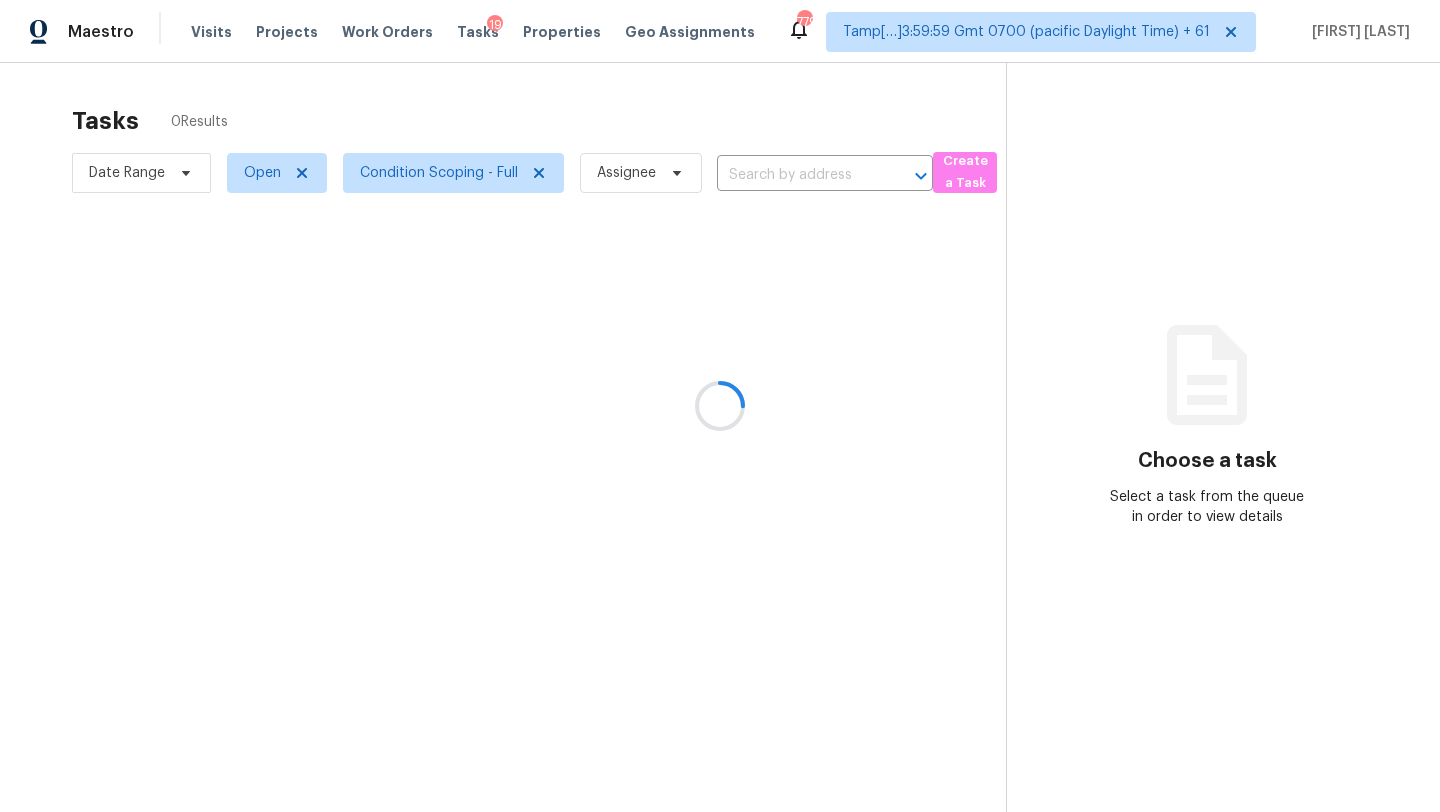 click at bounding box center (720, 406) 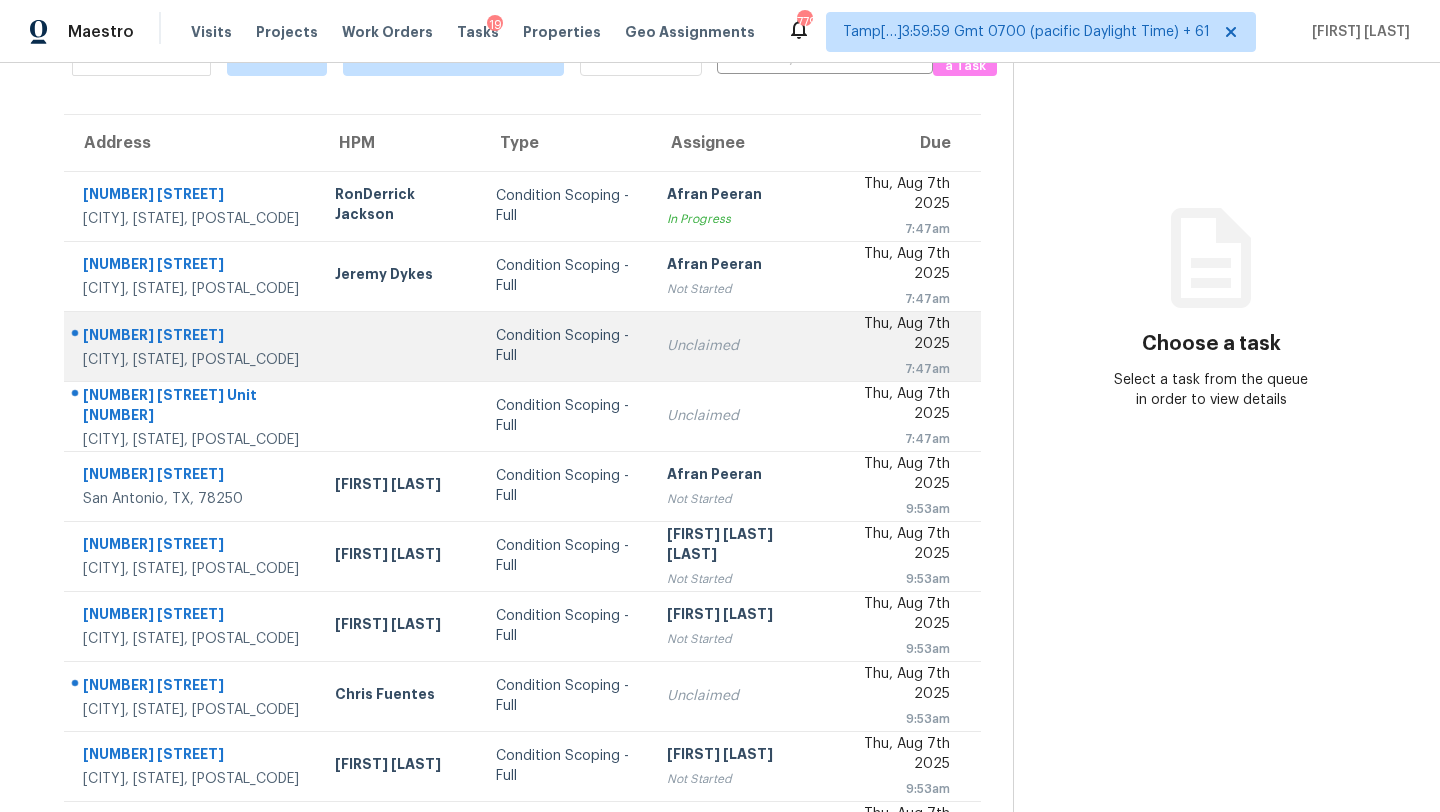 scroll, scrollTop: 229, scrollLeft: 0, axis: vertical 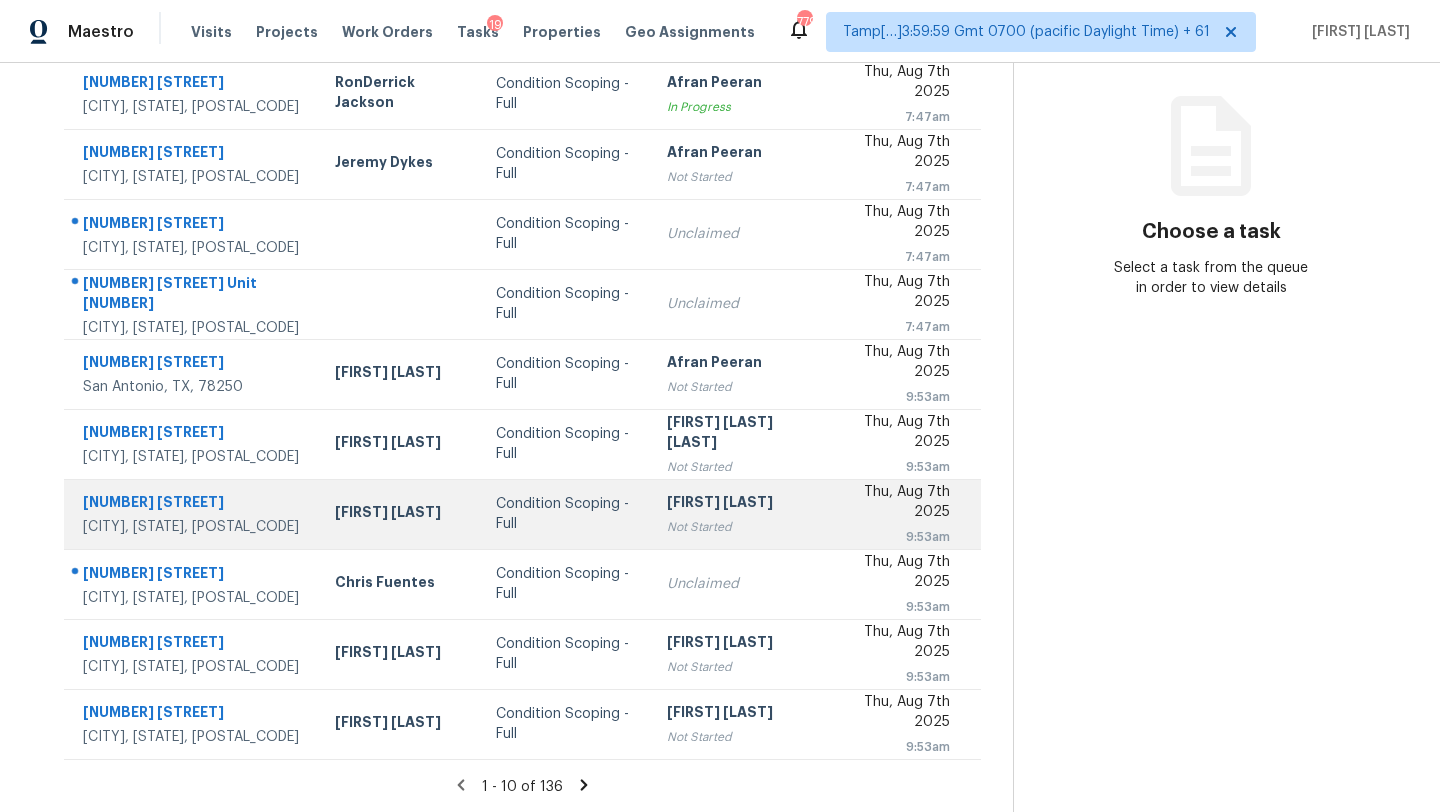 click on "[FIRST] [LAST]" at bounding box center [737, 504] 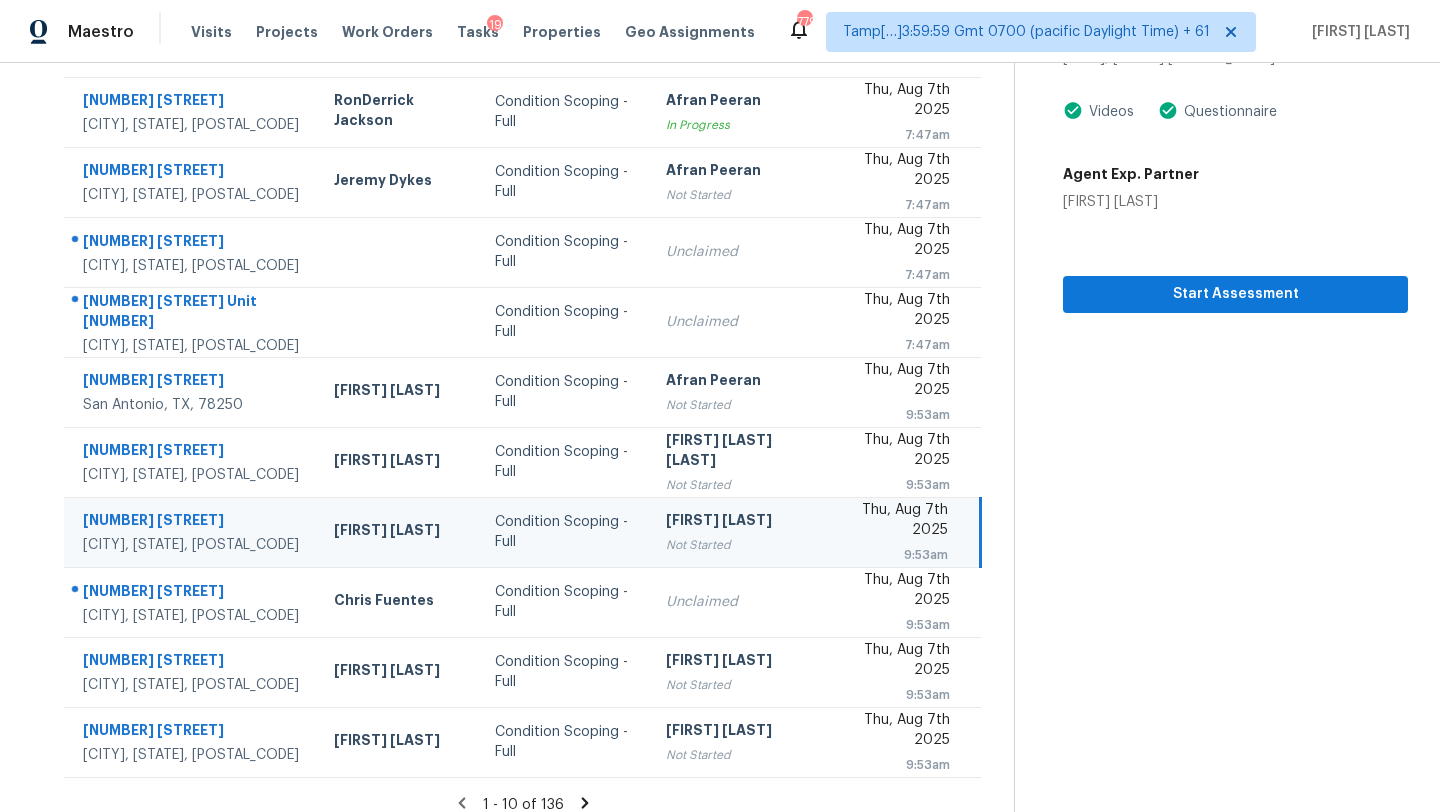 scroll, scrollTop: 229, scrollLeft: 0, axis: vertical 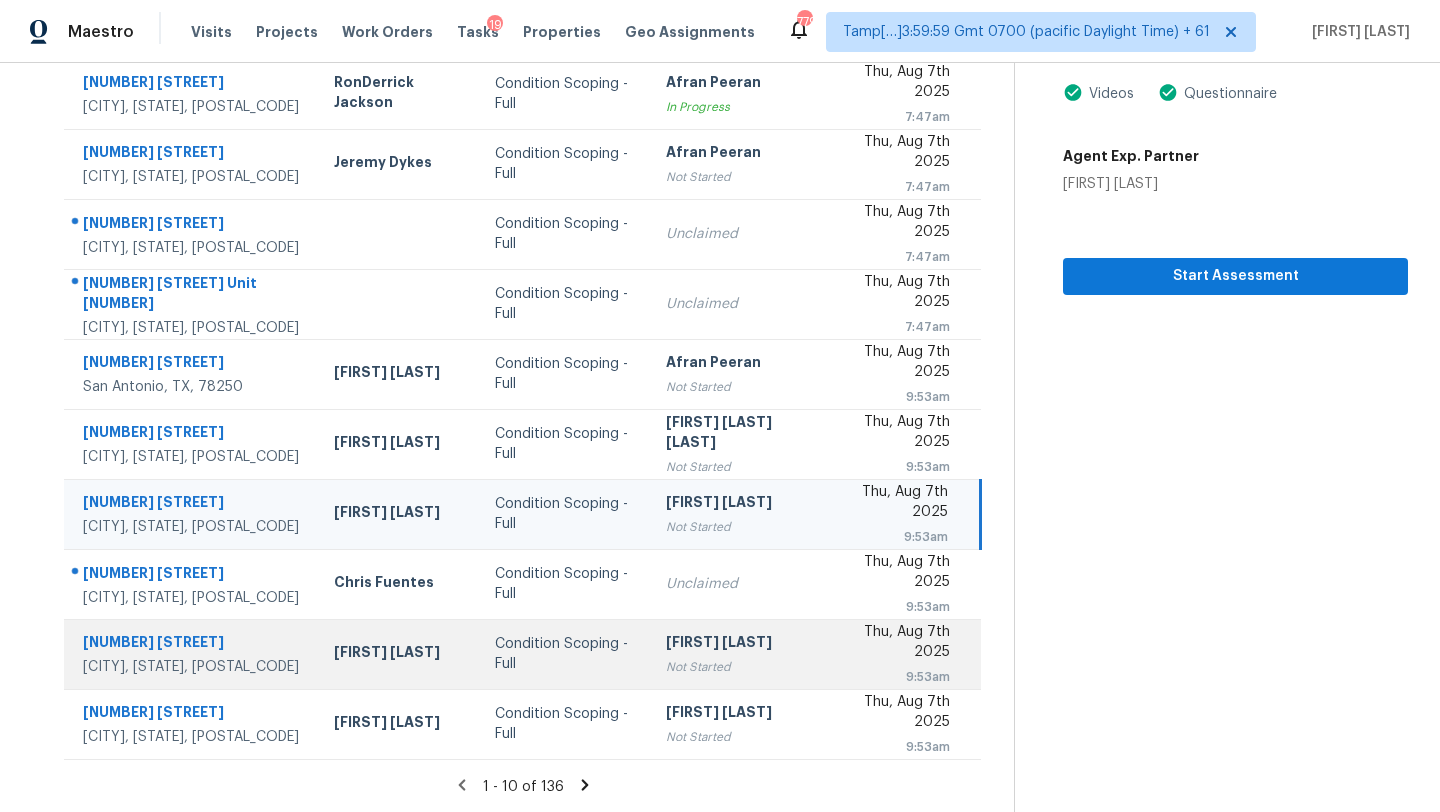 click on "[FIRST] [LAST]" at bounding box center [736, 644] 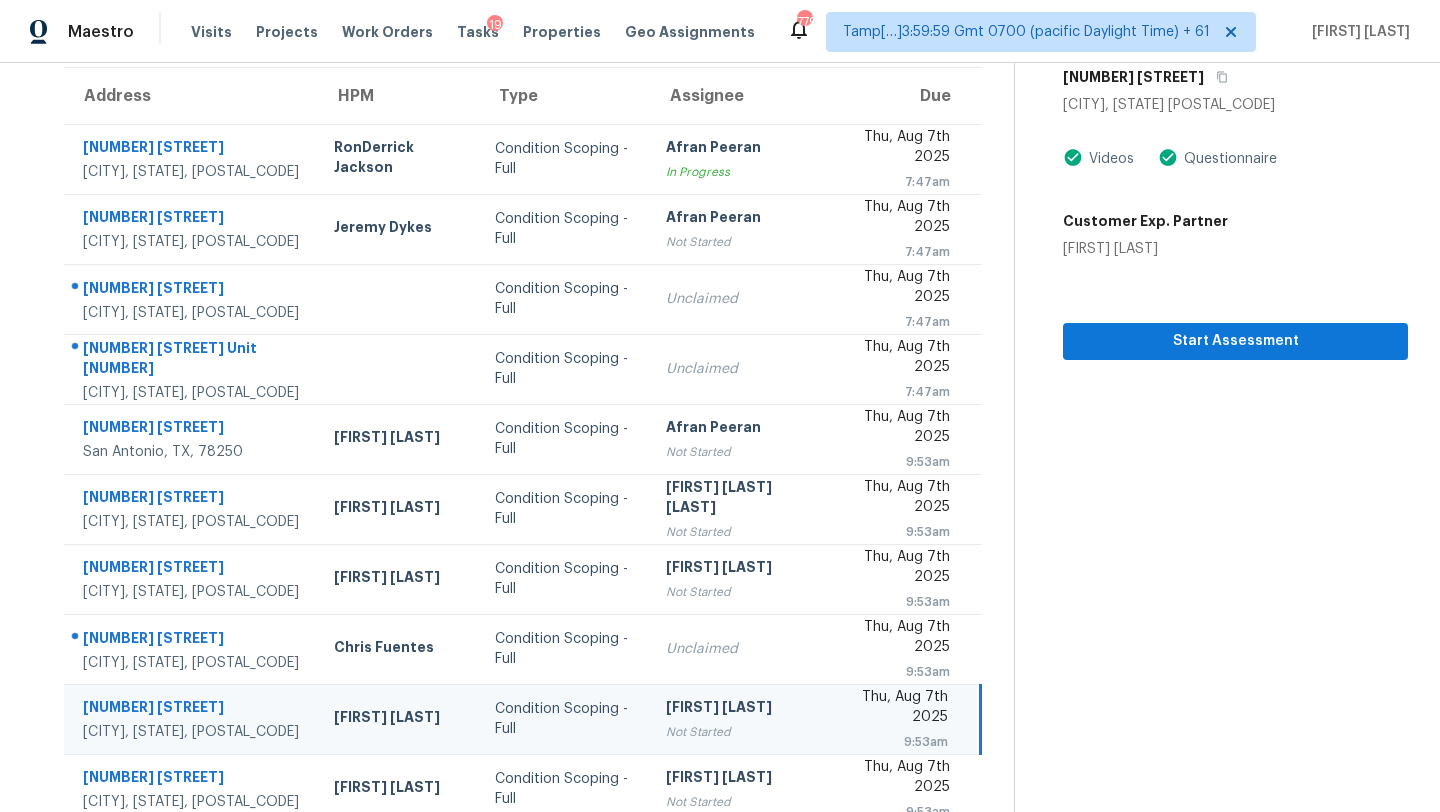 scroll, scrollTop: 69, scrollLeft: 0, axis: vertical 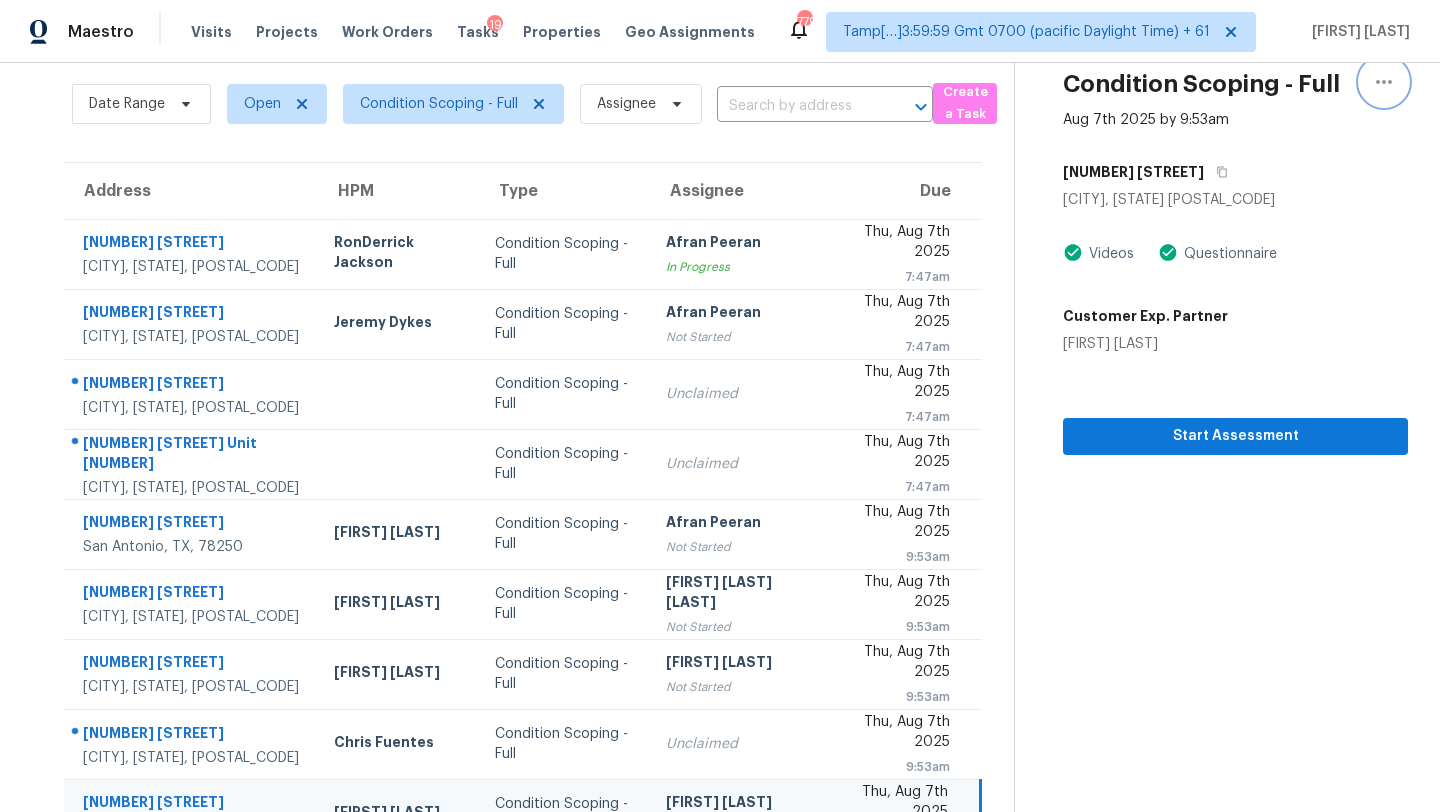 click 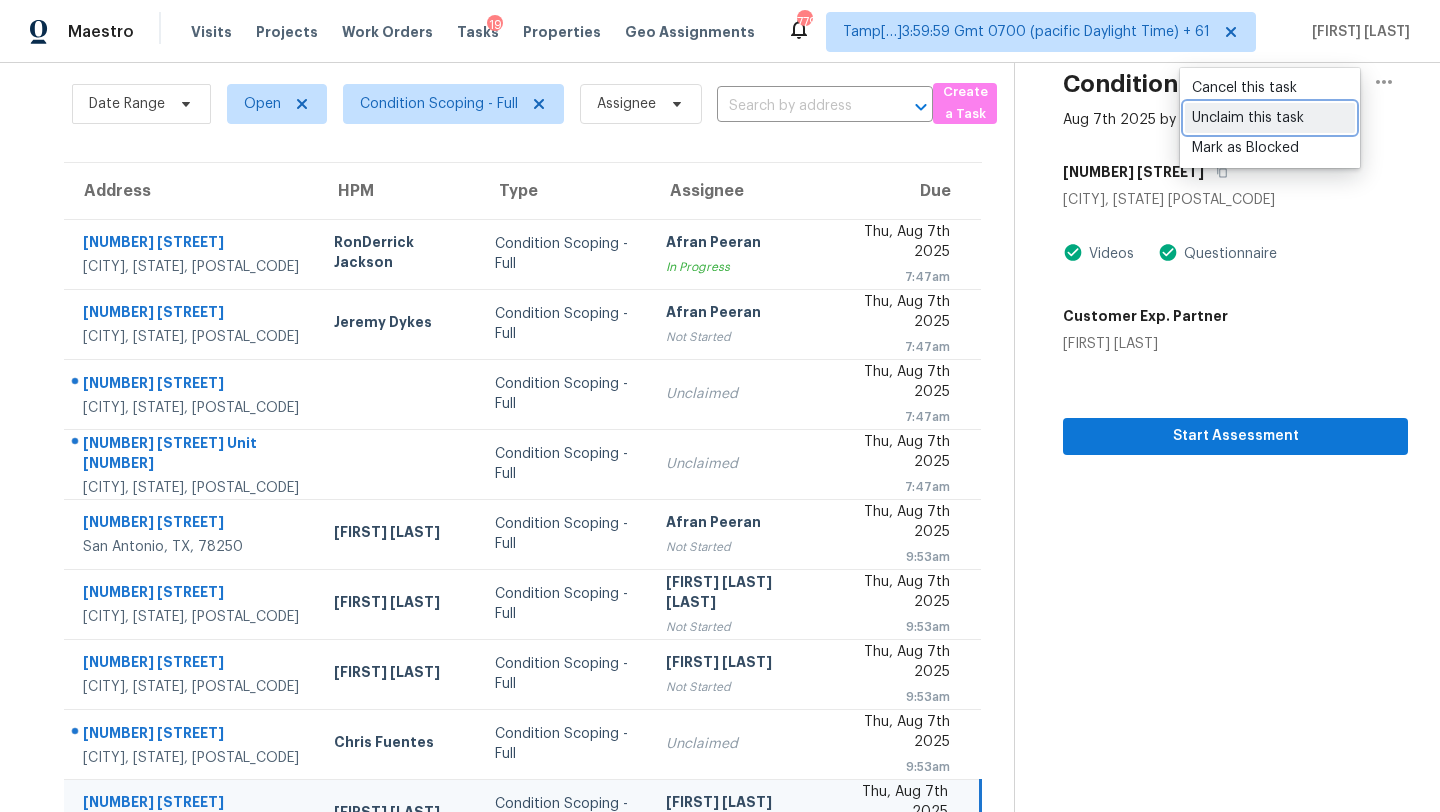 click on "Unclaim this task" at bounding box center [1270, 118] 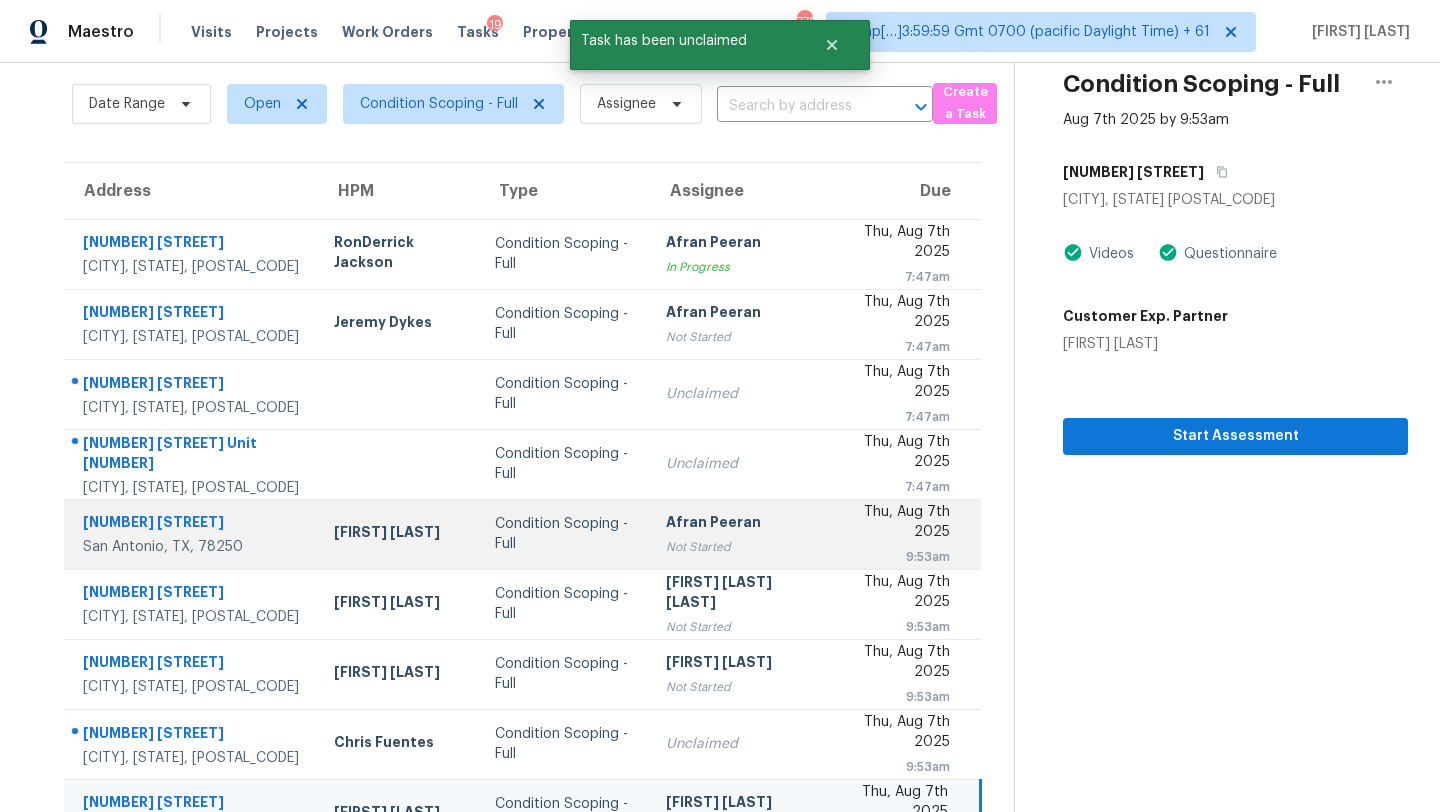 scroll, scrollTop: 229, scrollLeft: 0, axis: vertical 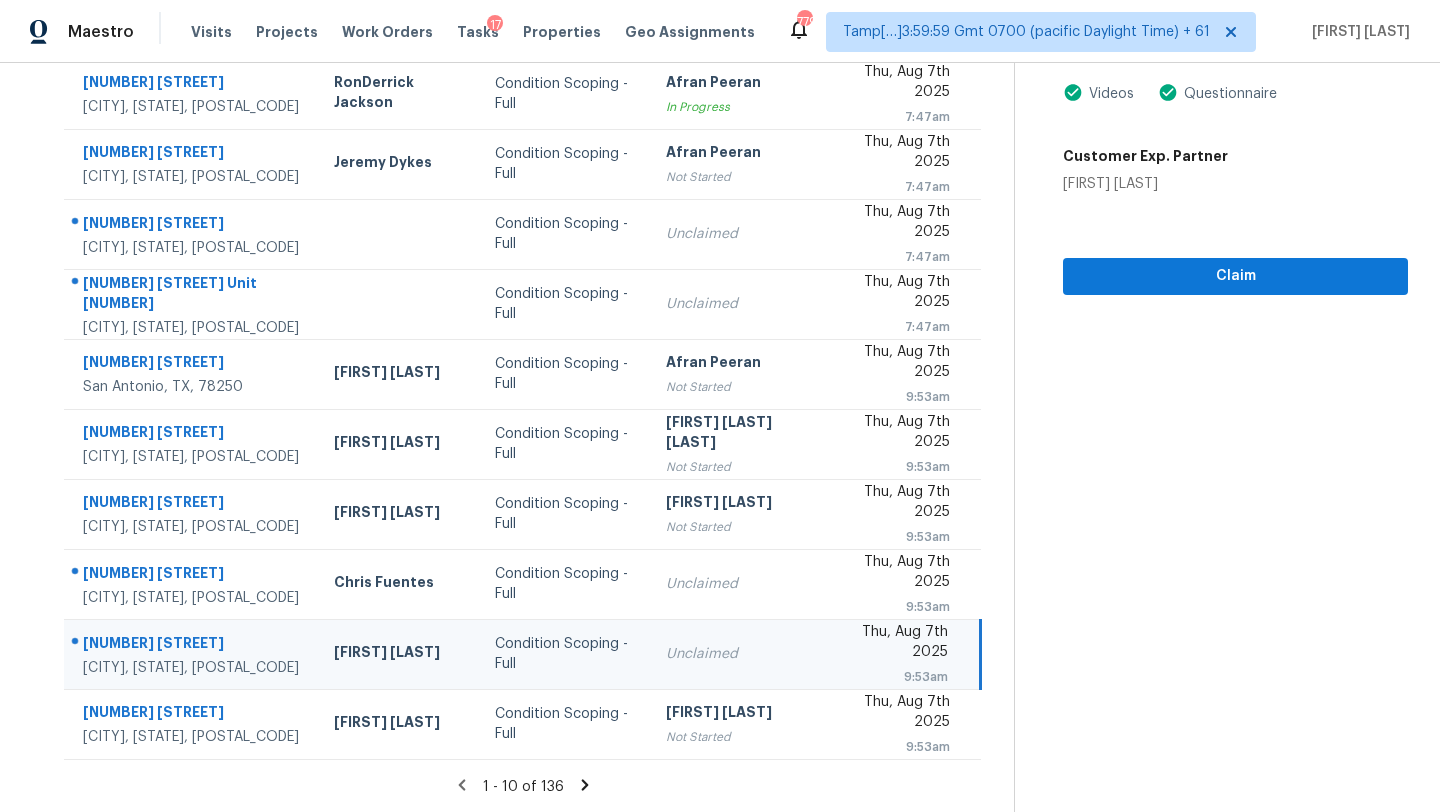 click 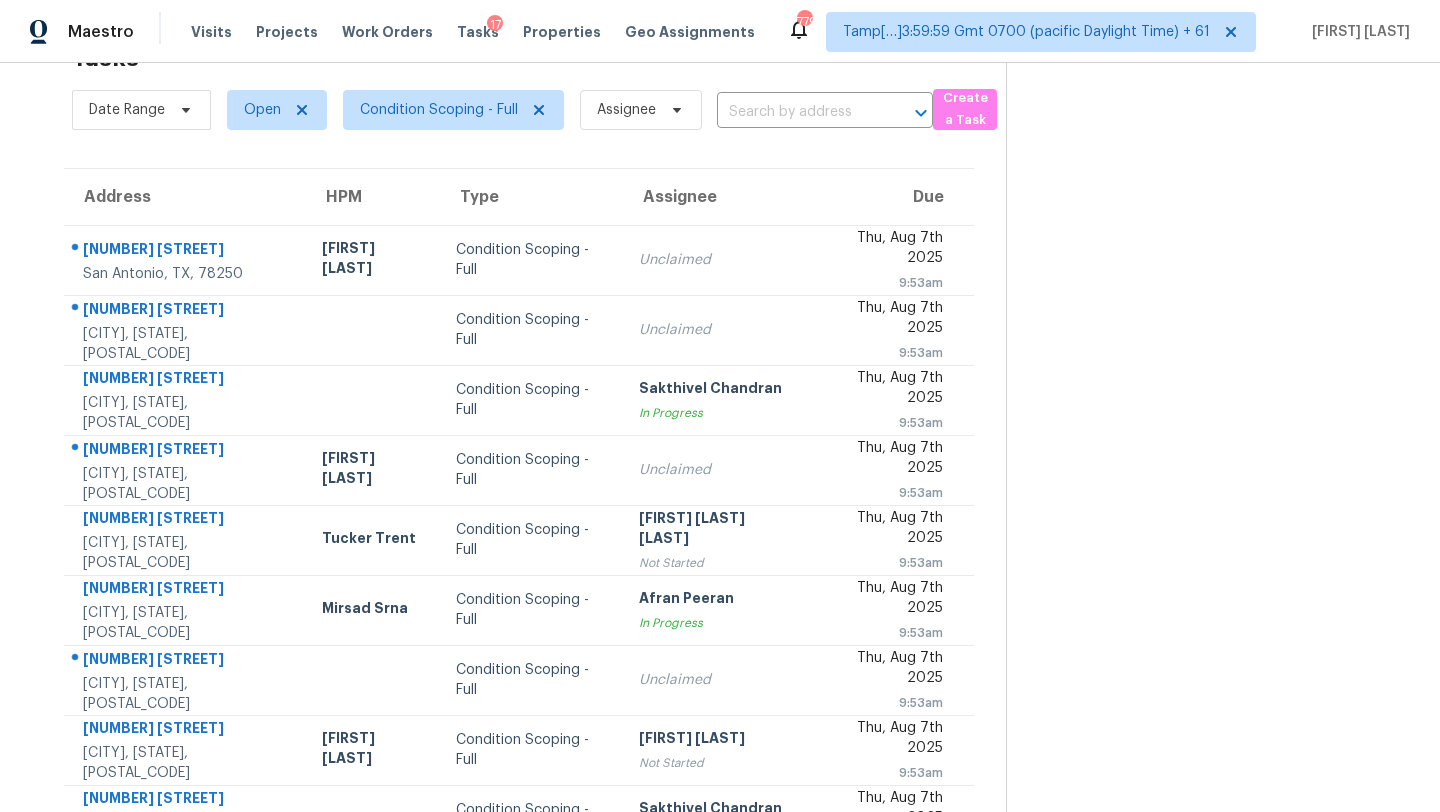 scroll, scrollTop: 229, scrollLeft: 0, axis: vertical 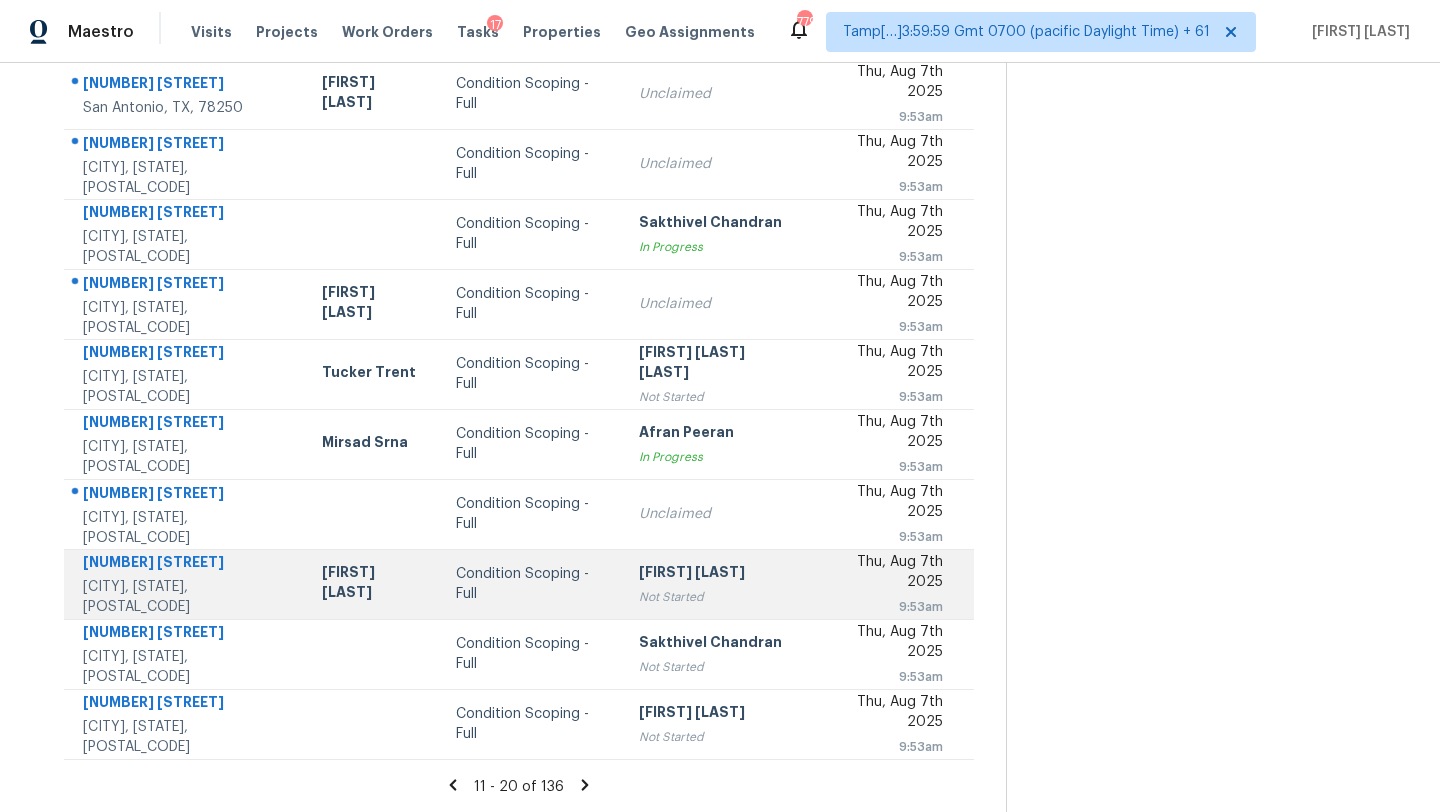 click on "Condition Scoping - Full" at bounding box center (531, 584) 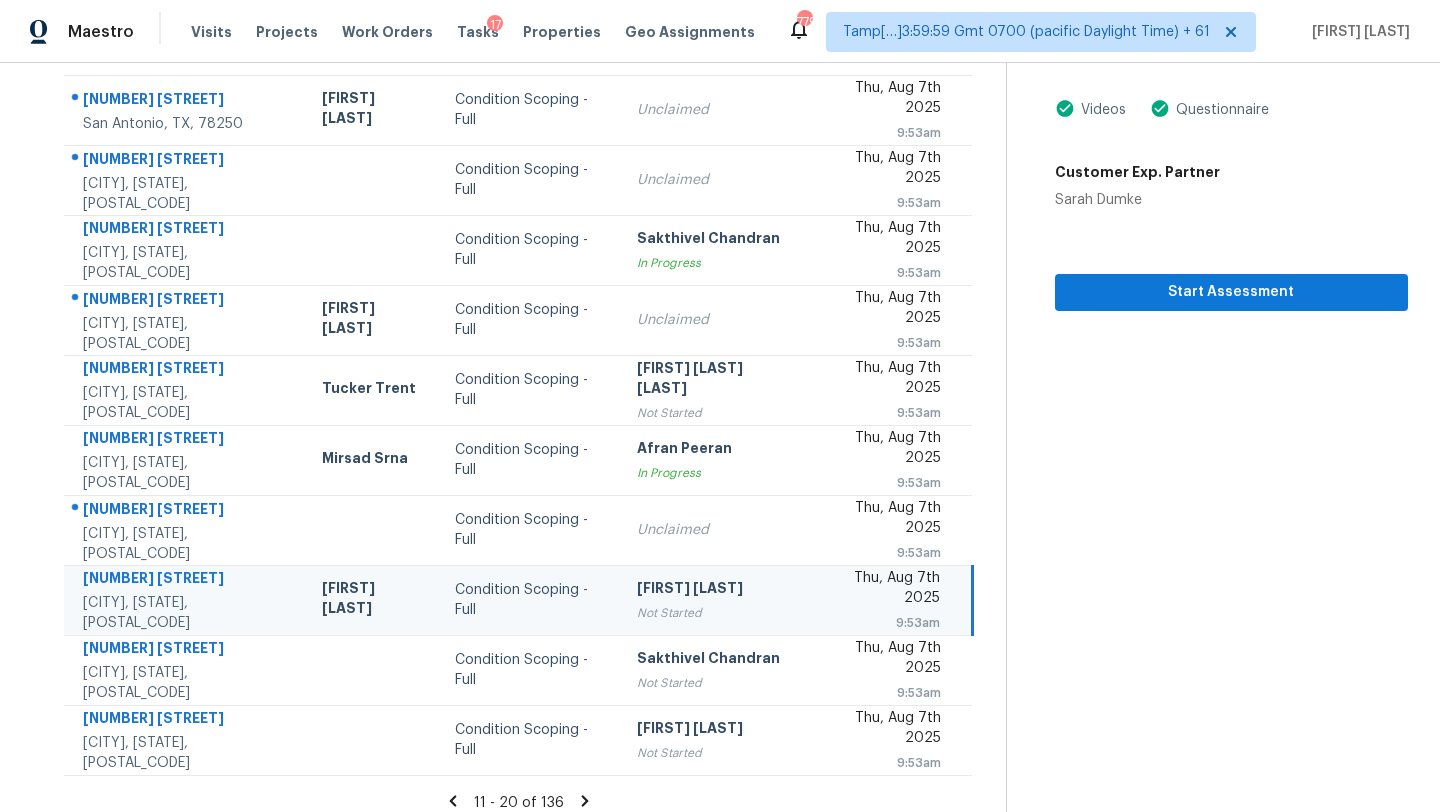 scroll, scrollTop: 0, scrollLeft: 0, axis: both 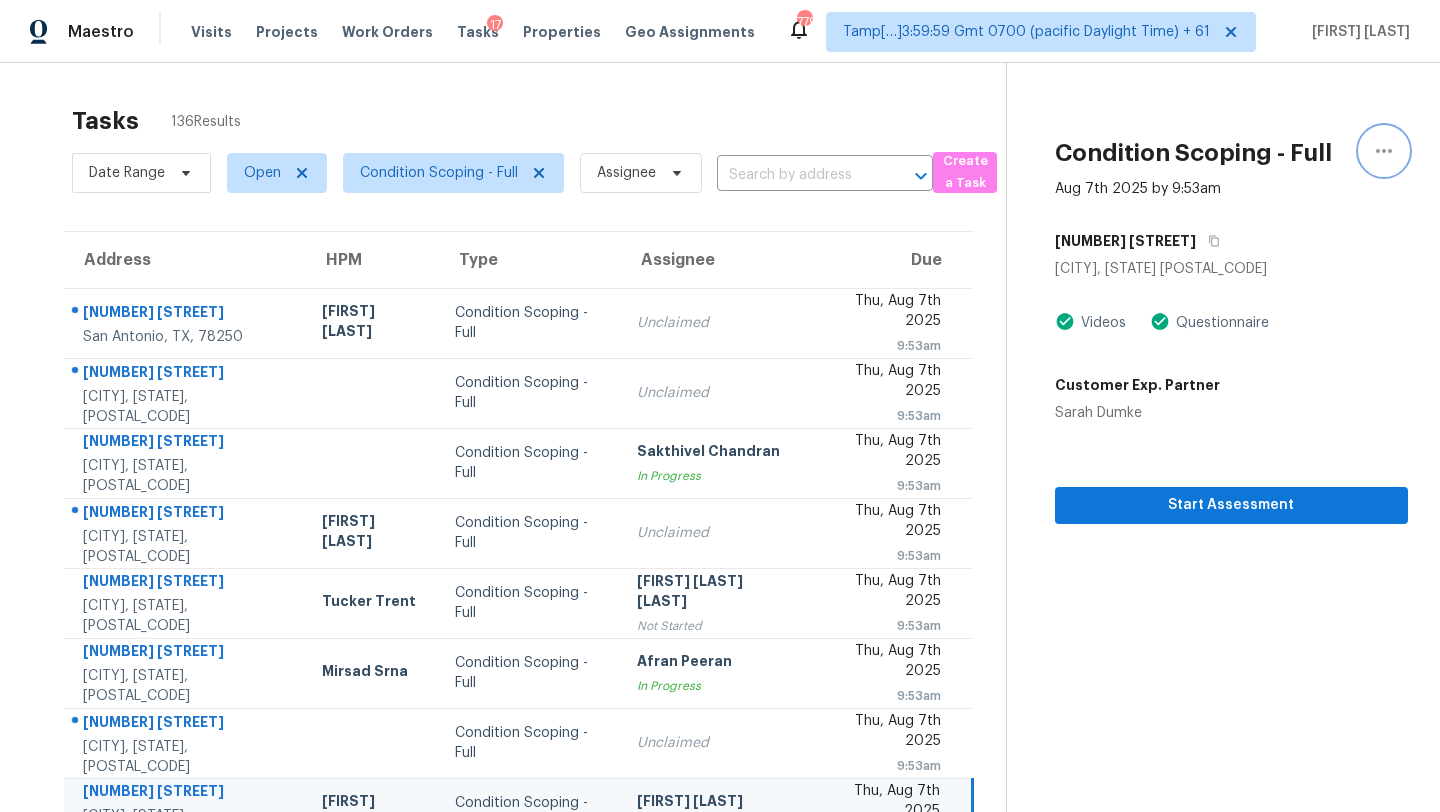 click at bounding box center [1384, 151] 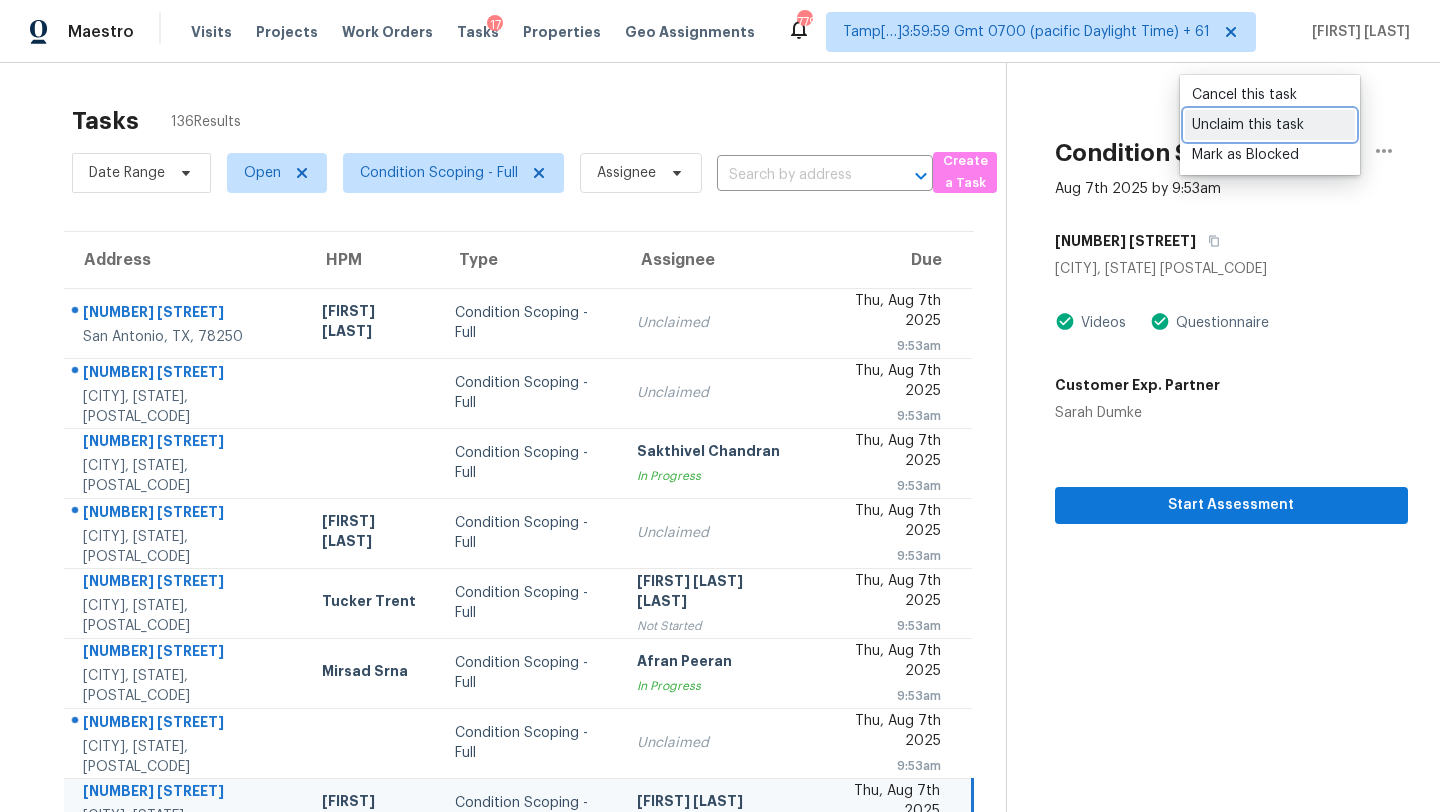click on "Unclaim this task" at bounding box center (1270, 125) 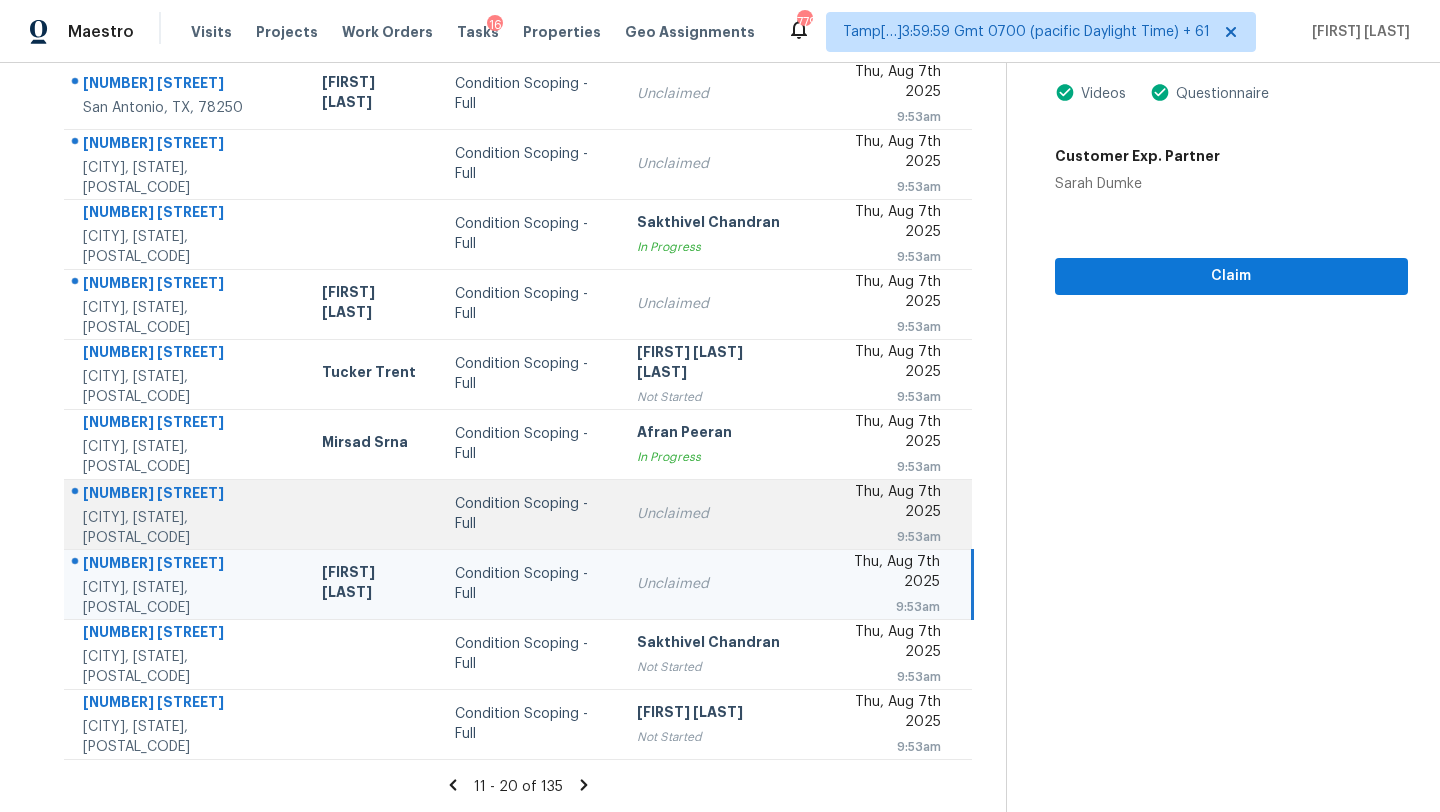 scroll, scrollTop: 0, scrollLeft: 0, axis: both 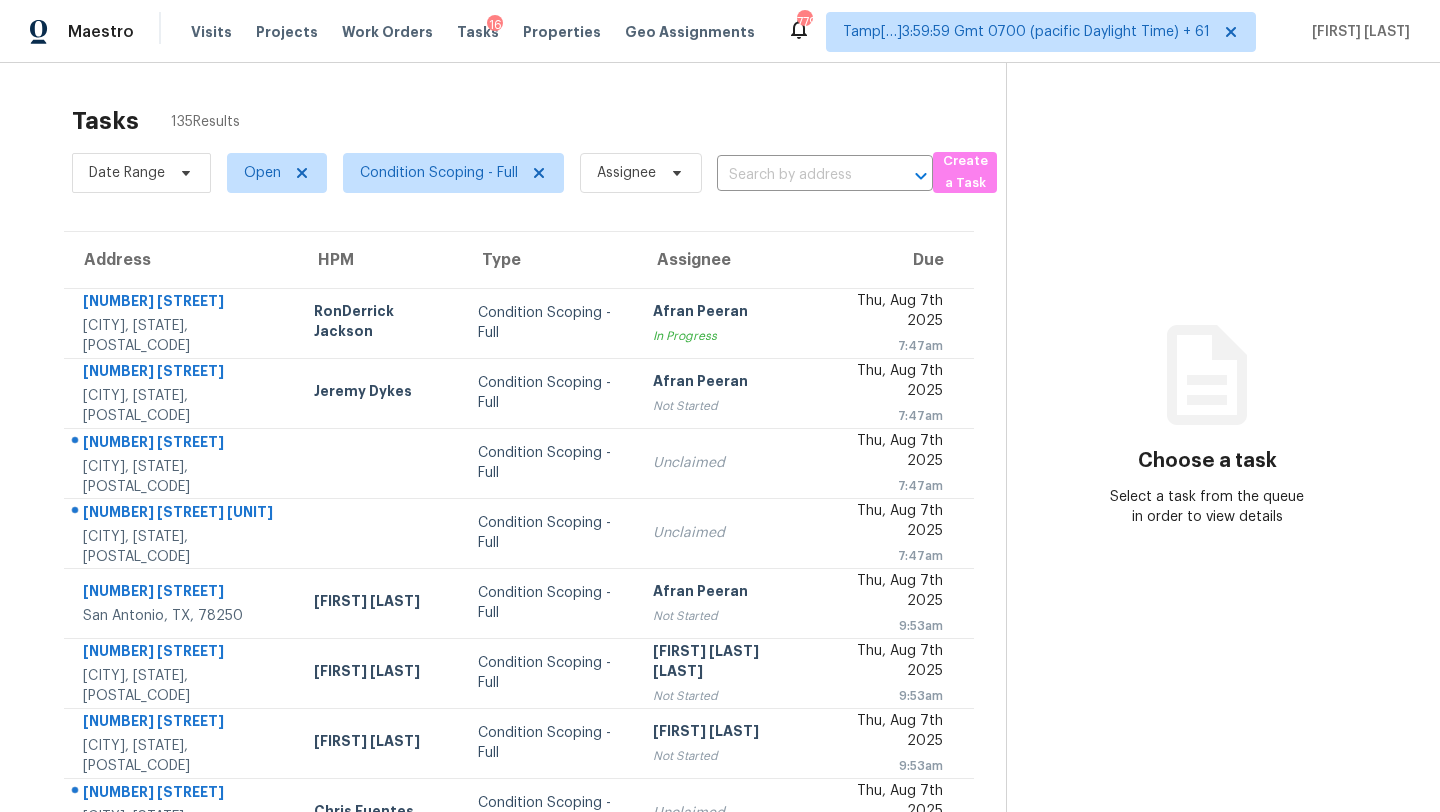 click on "Tasks 135  Results" at bounding box center [539, 121] 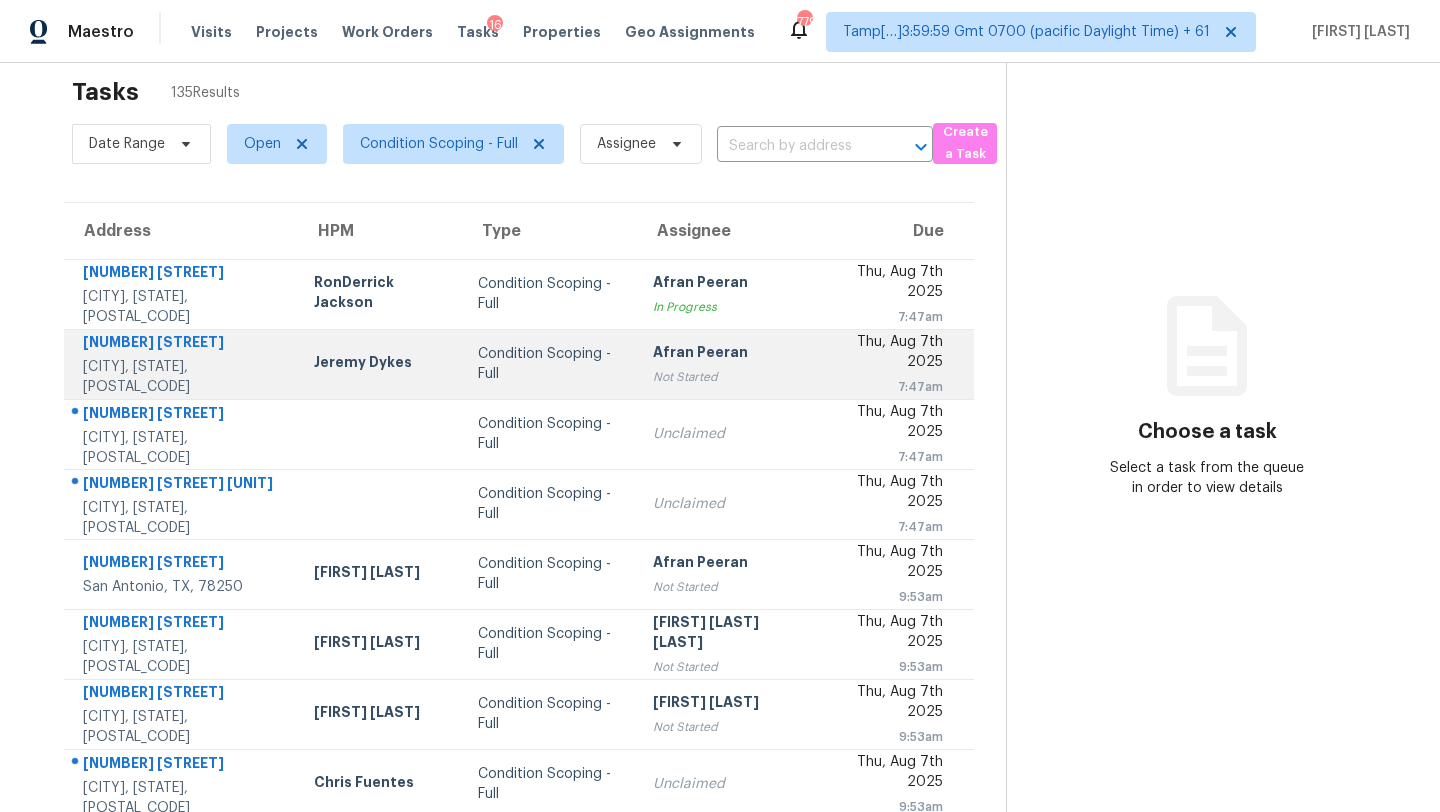 scroll, scrollTop: 30, scrollLeft: 0, axis: vertical 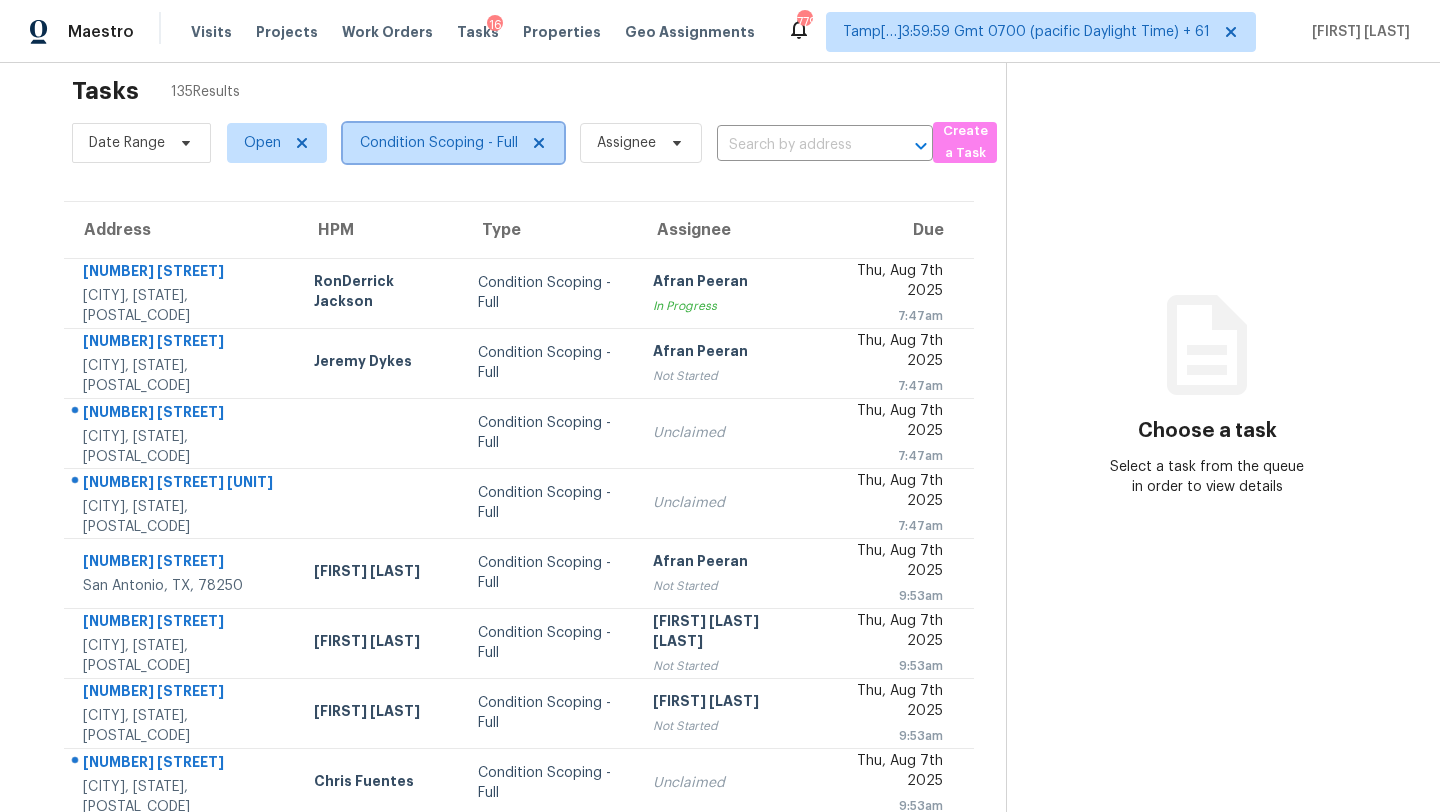click on "Condition Scoping - Full" at bounding box center [439, 143] 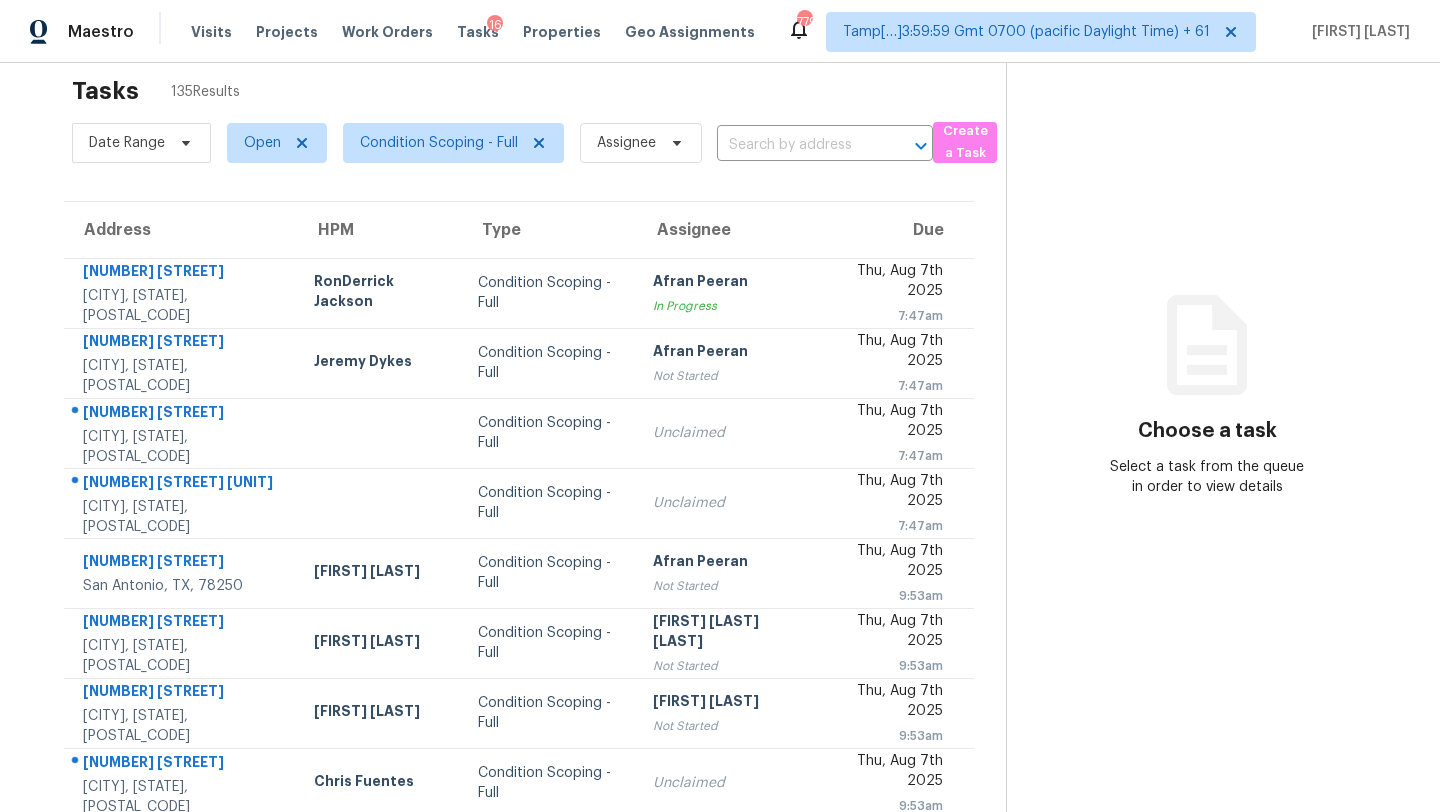 click on "Tasks 135  Results" at bounding box center (539, 91) 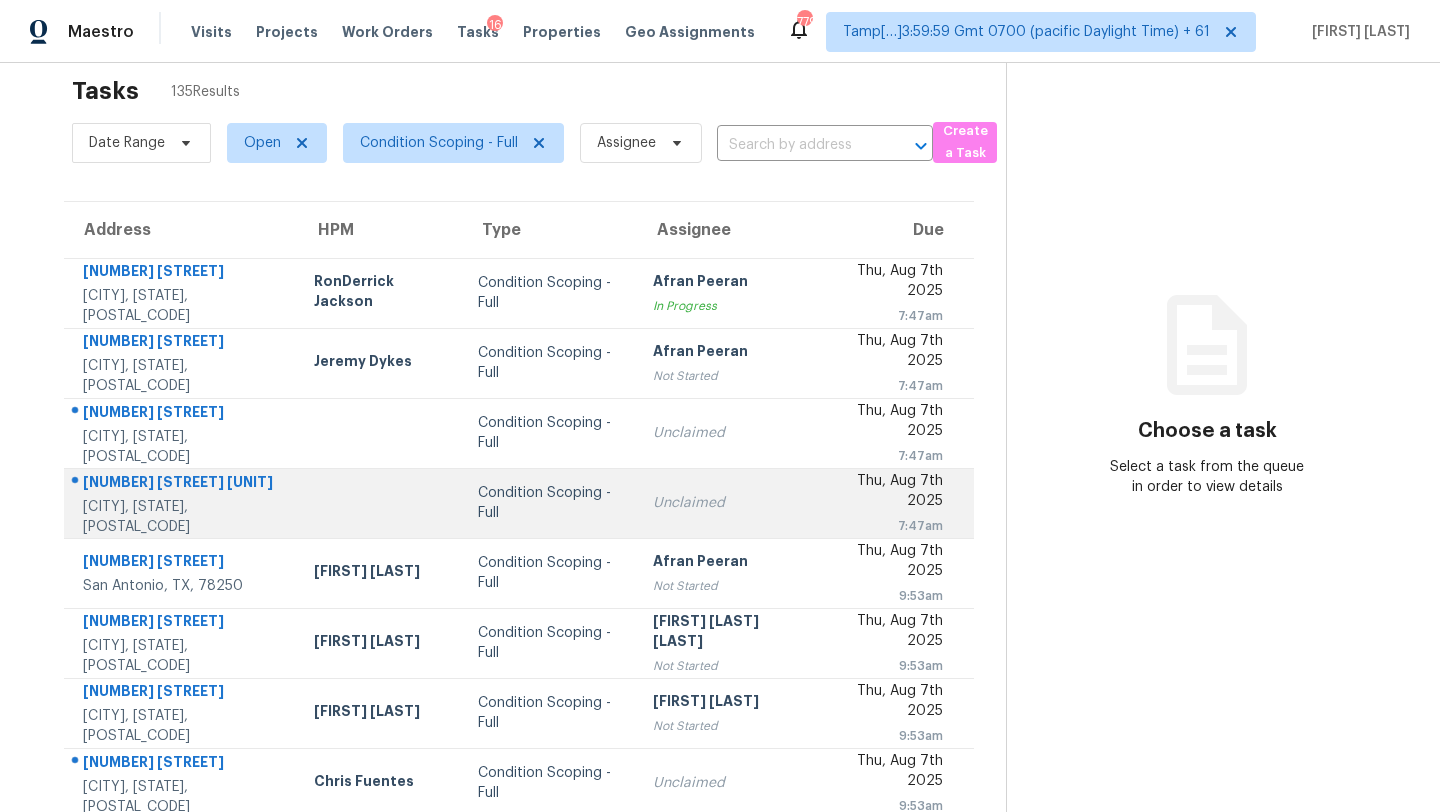 scroll, scrollTop: 229, scrollLeft: 0, axis: vertical 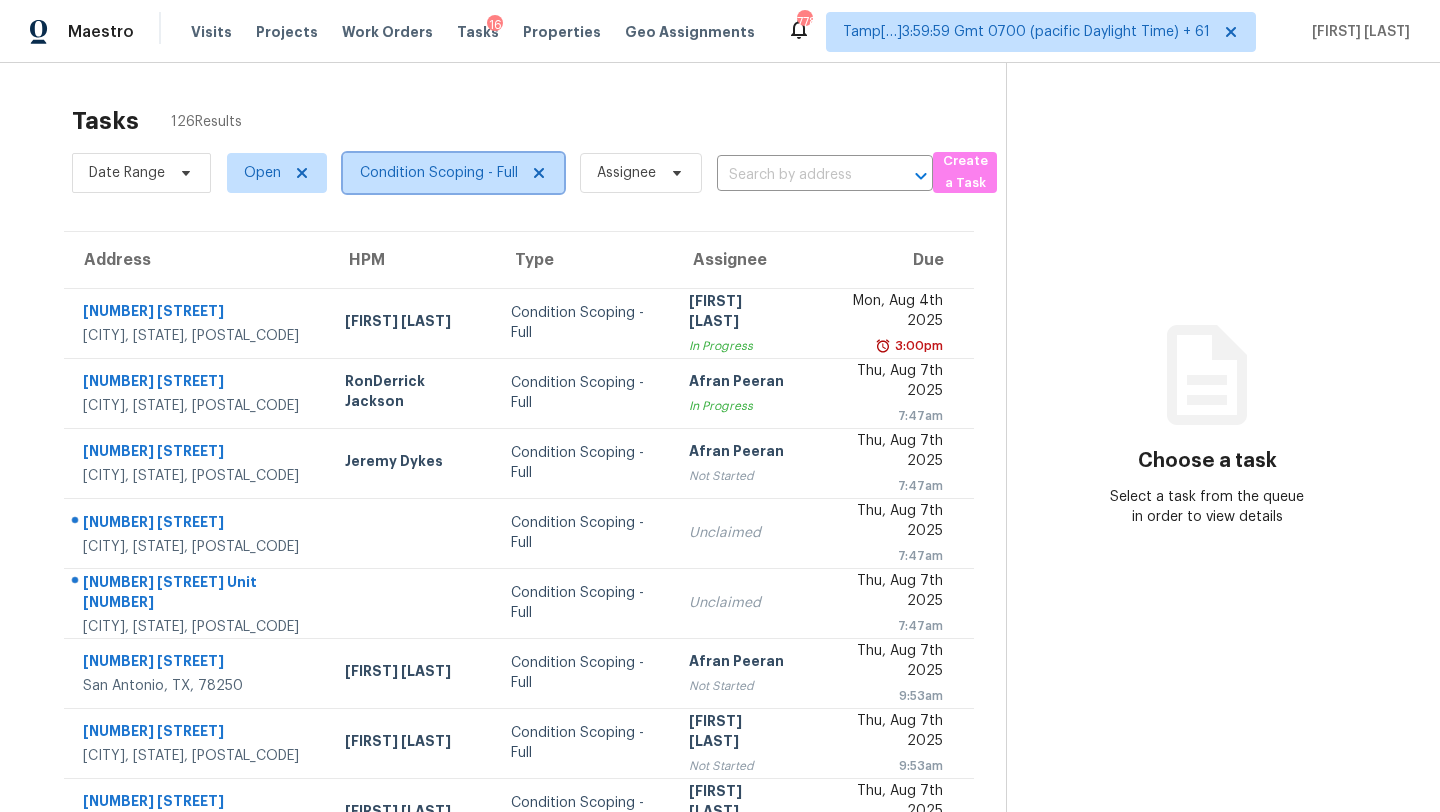 click on "Condition Scoping - Full" at bounding box center (439, 173) 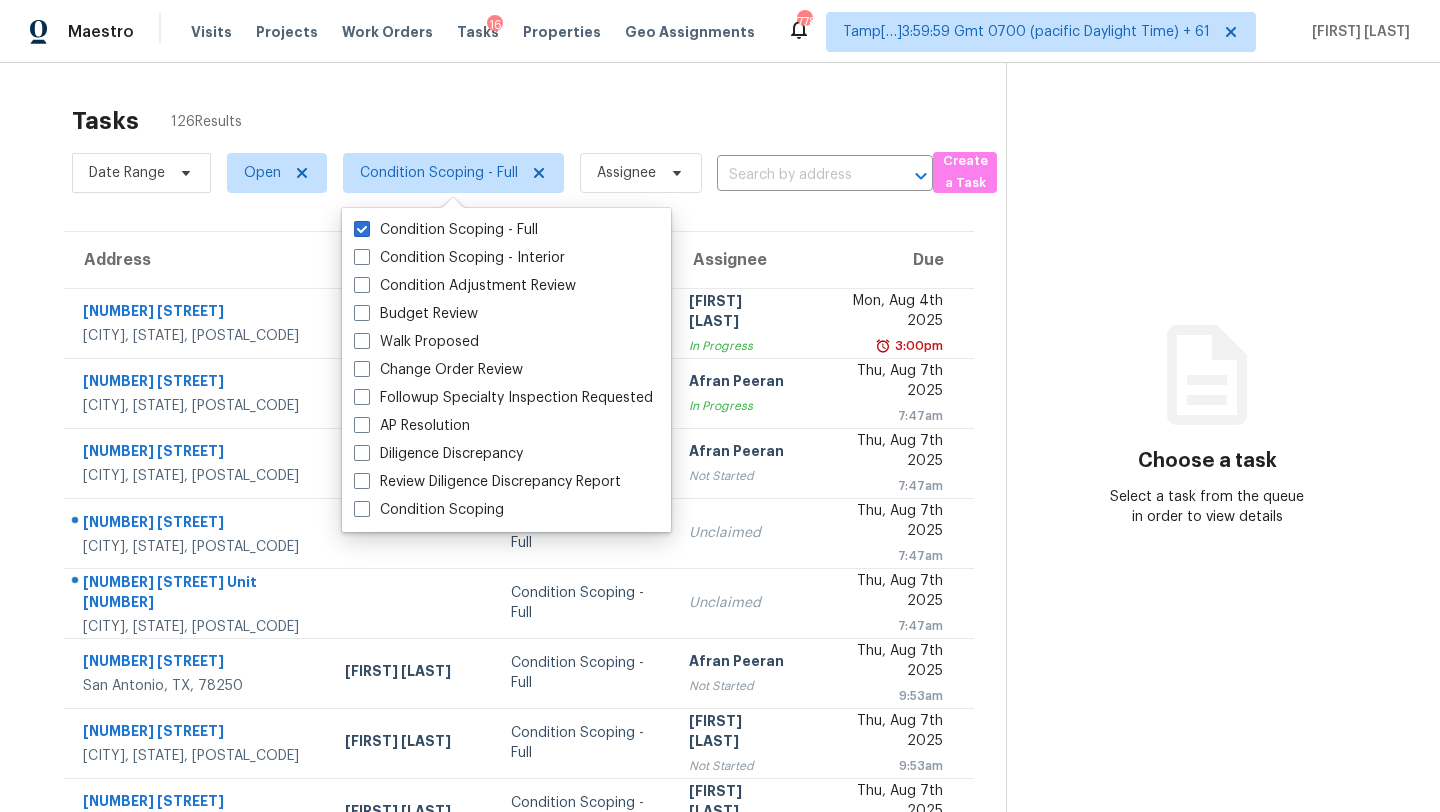 click on "Tasks 126  Results" at bounding box center (539, 121) 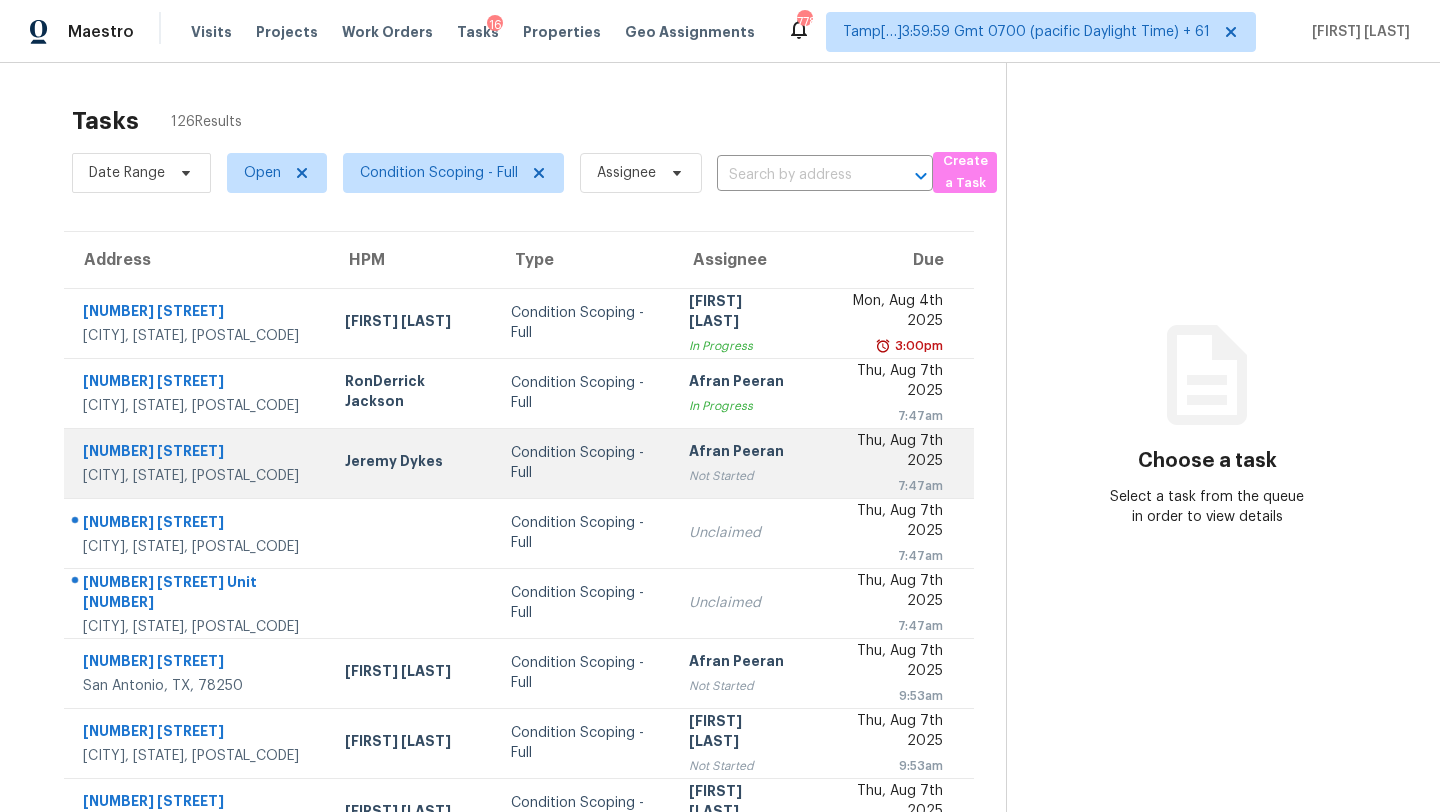 scroll, scrollTop: 229, scrollLeft: 0, axis: vertical 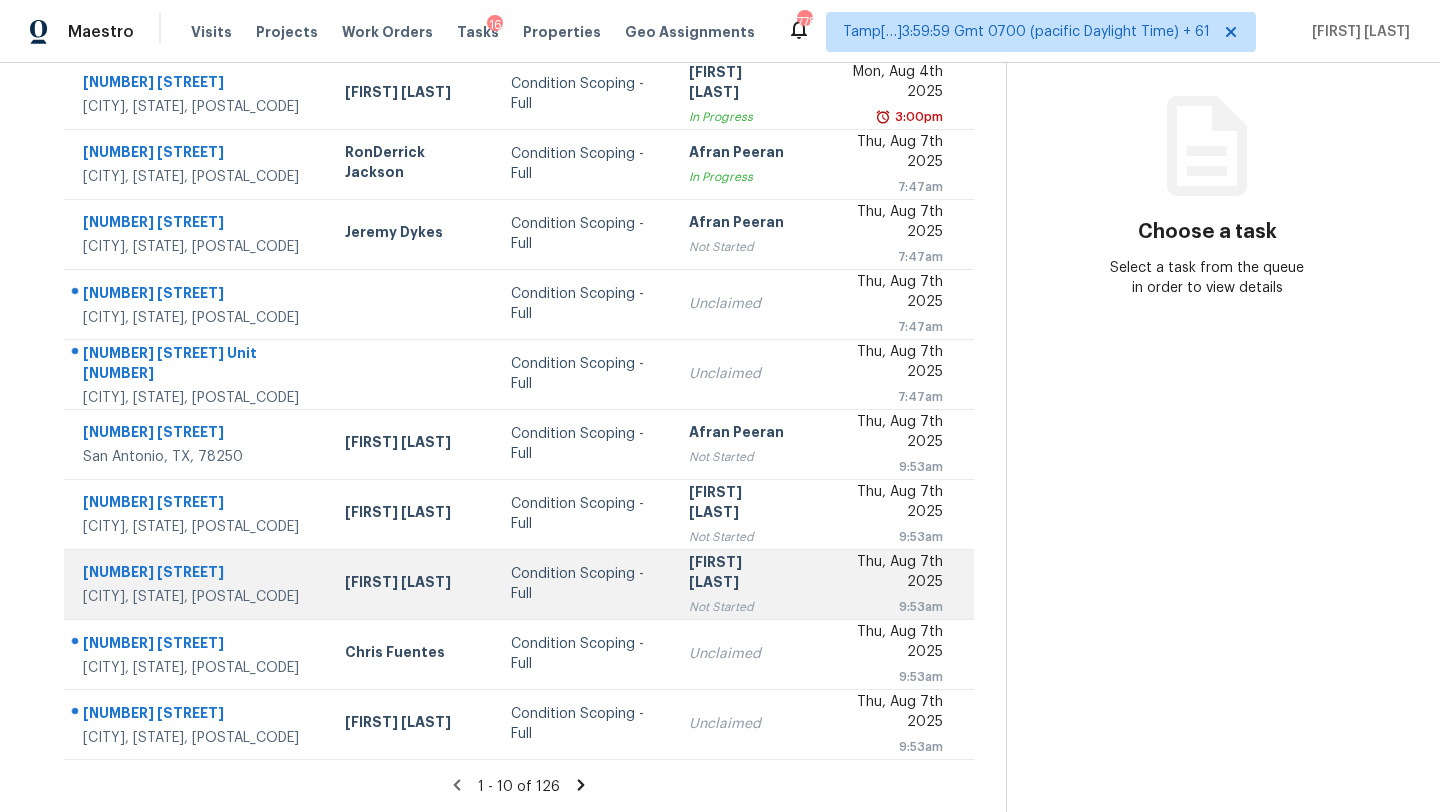 click on "Condition Scoping - Full" at bounding box center [584, 584] 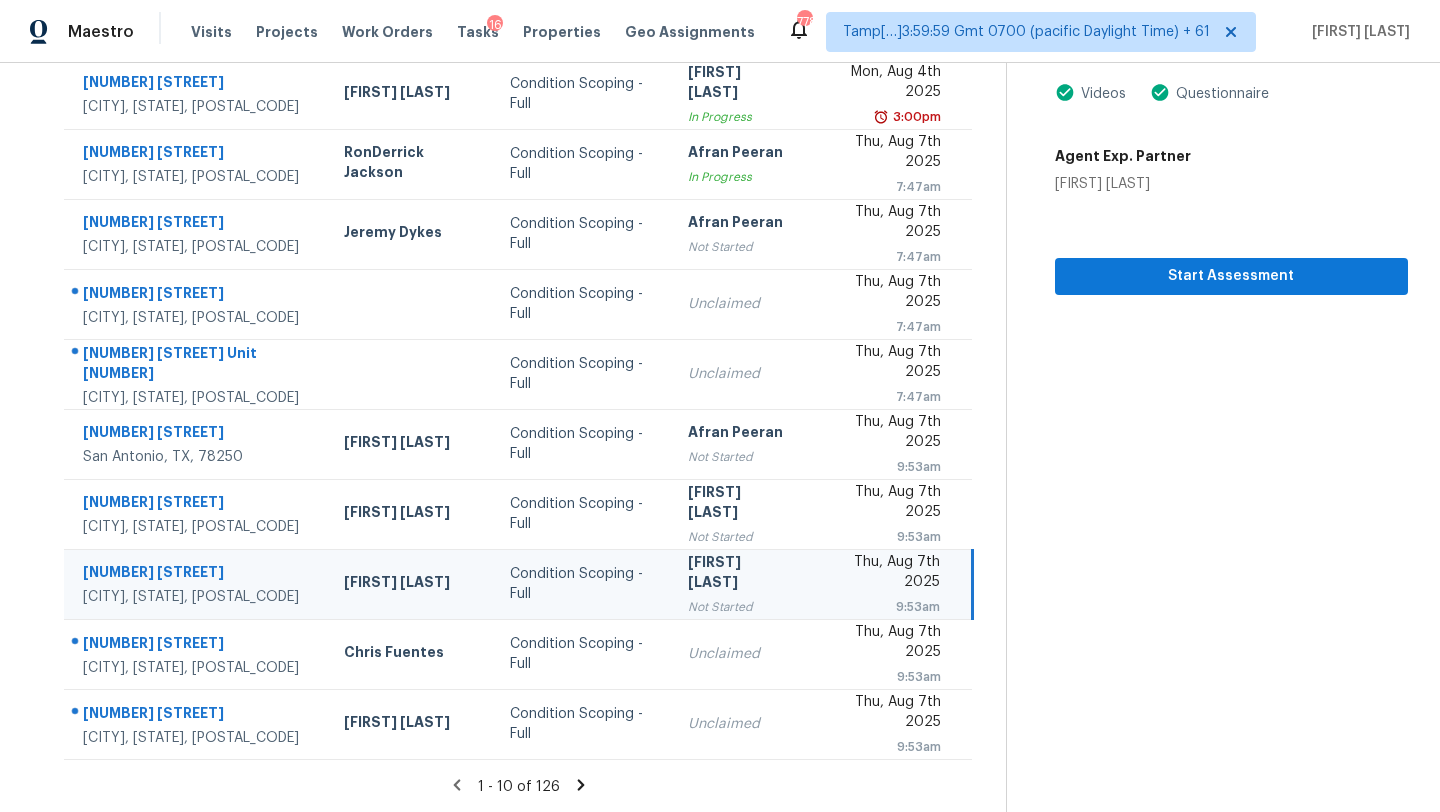 click 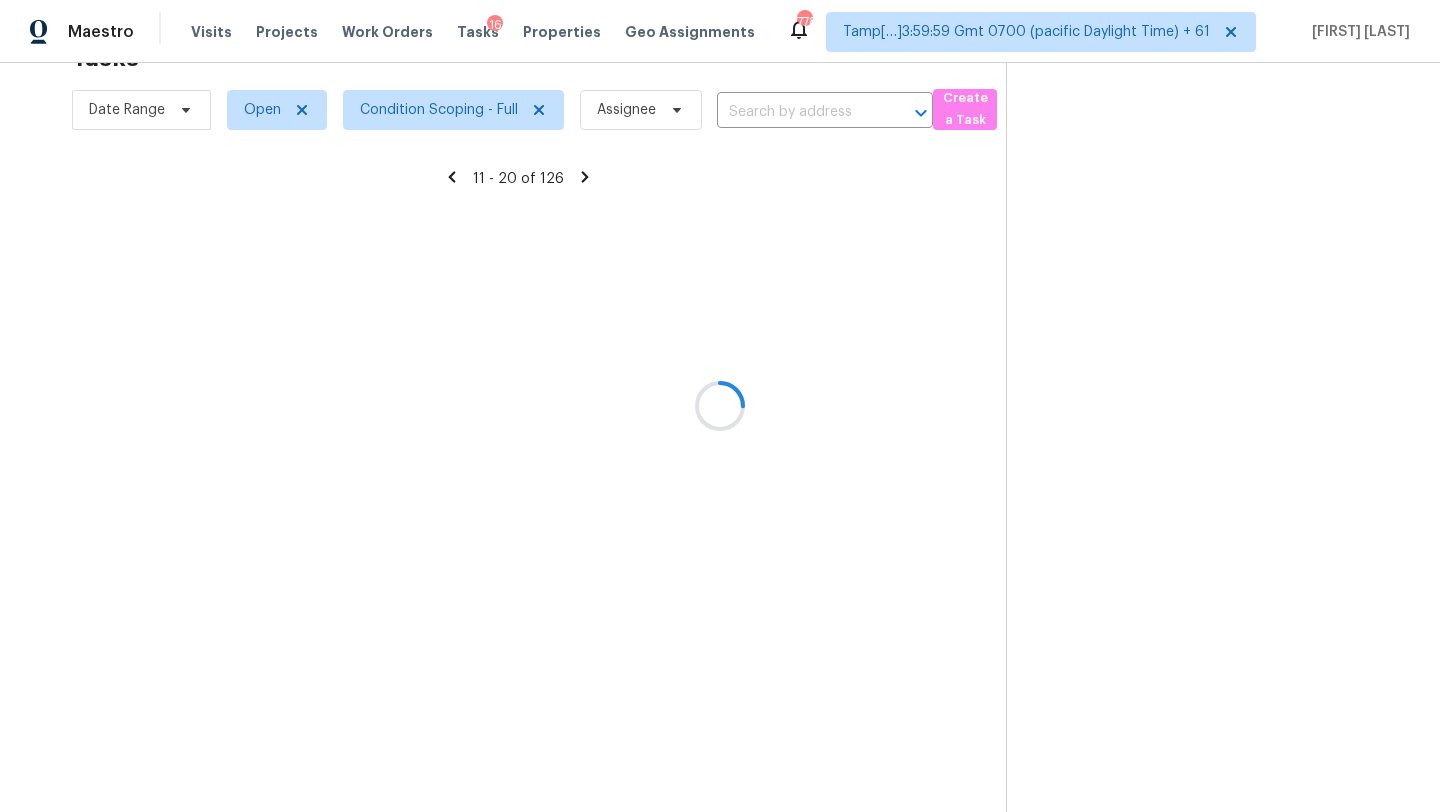 scroll, scrollTop: 229, scrollLeft: 0, axis: vertical 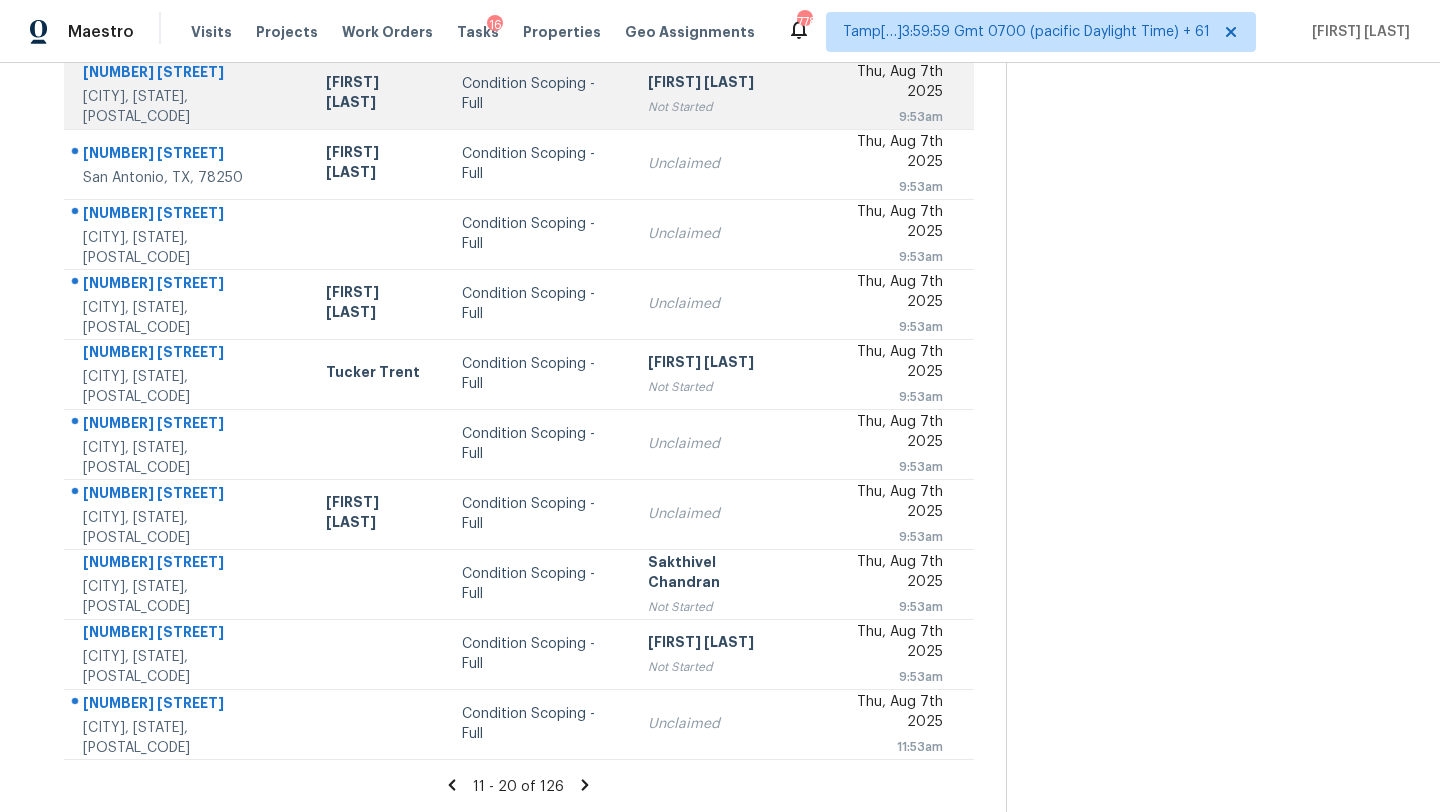 click on "Condition Scoping - Full" at bounding box center [539, 94] 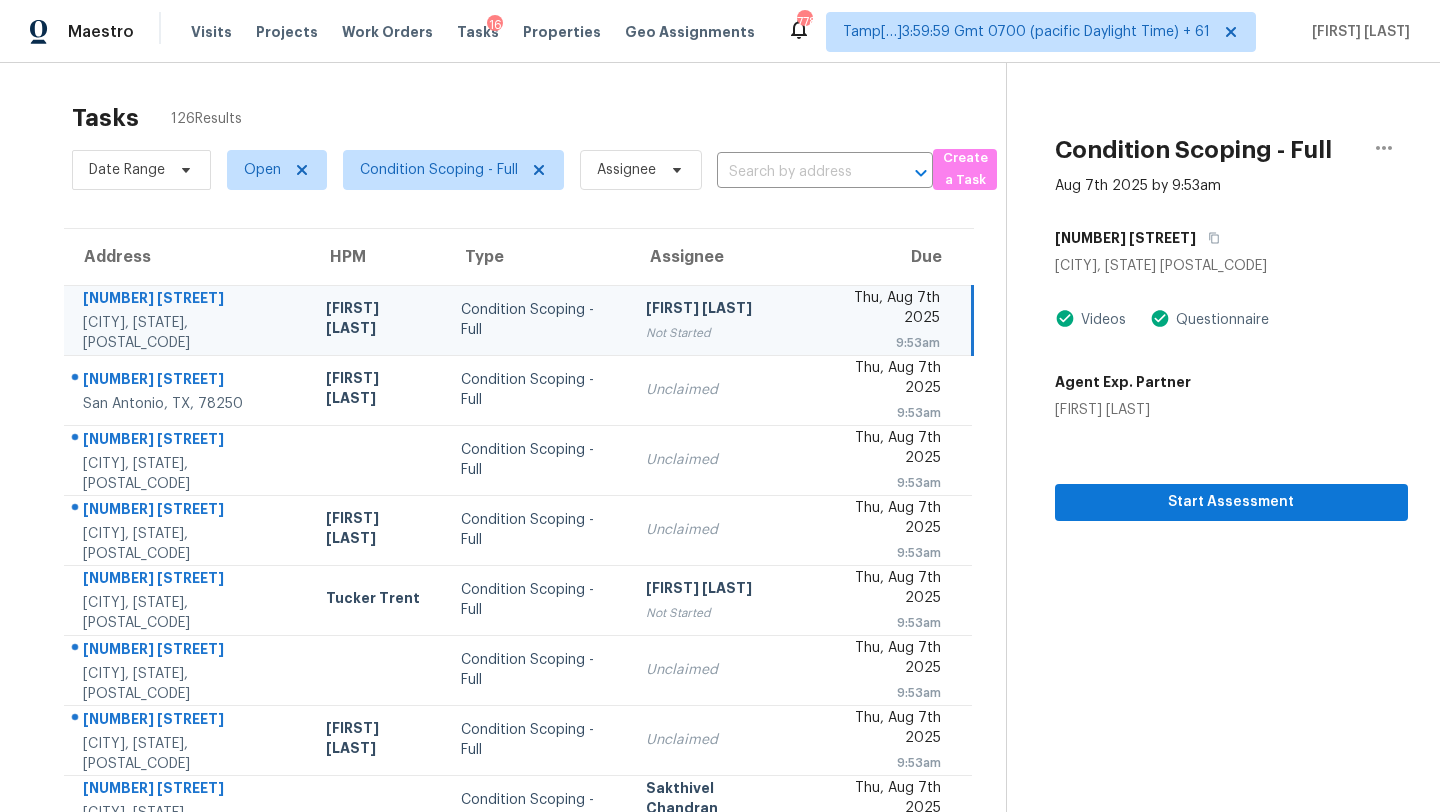scroll, scrollTop: 0, scrollLeft: 0, axis: both 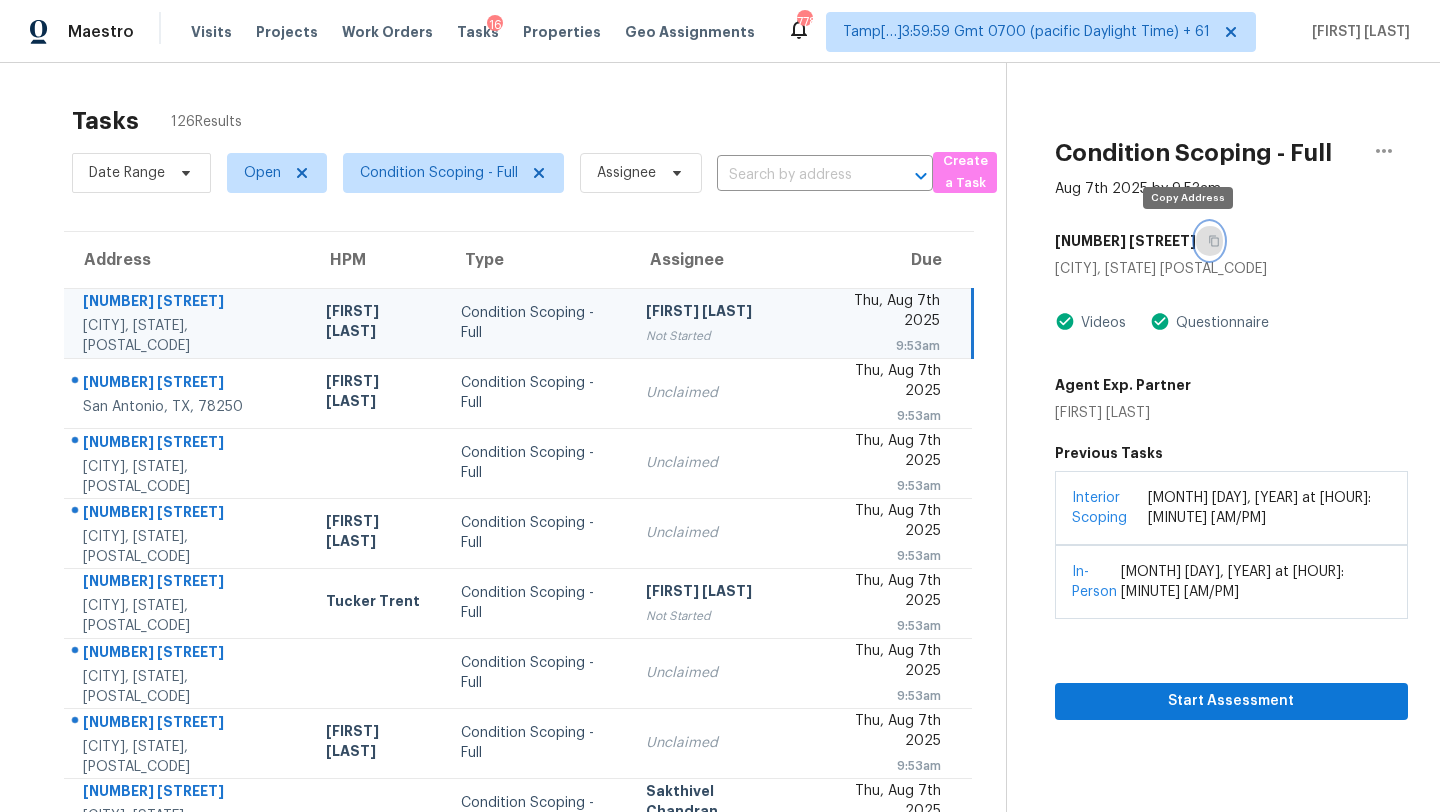 click 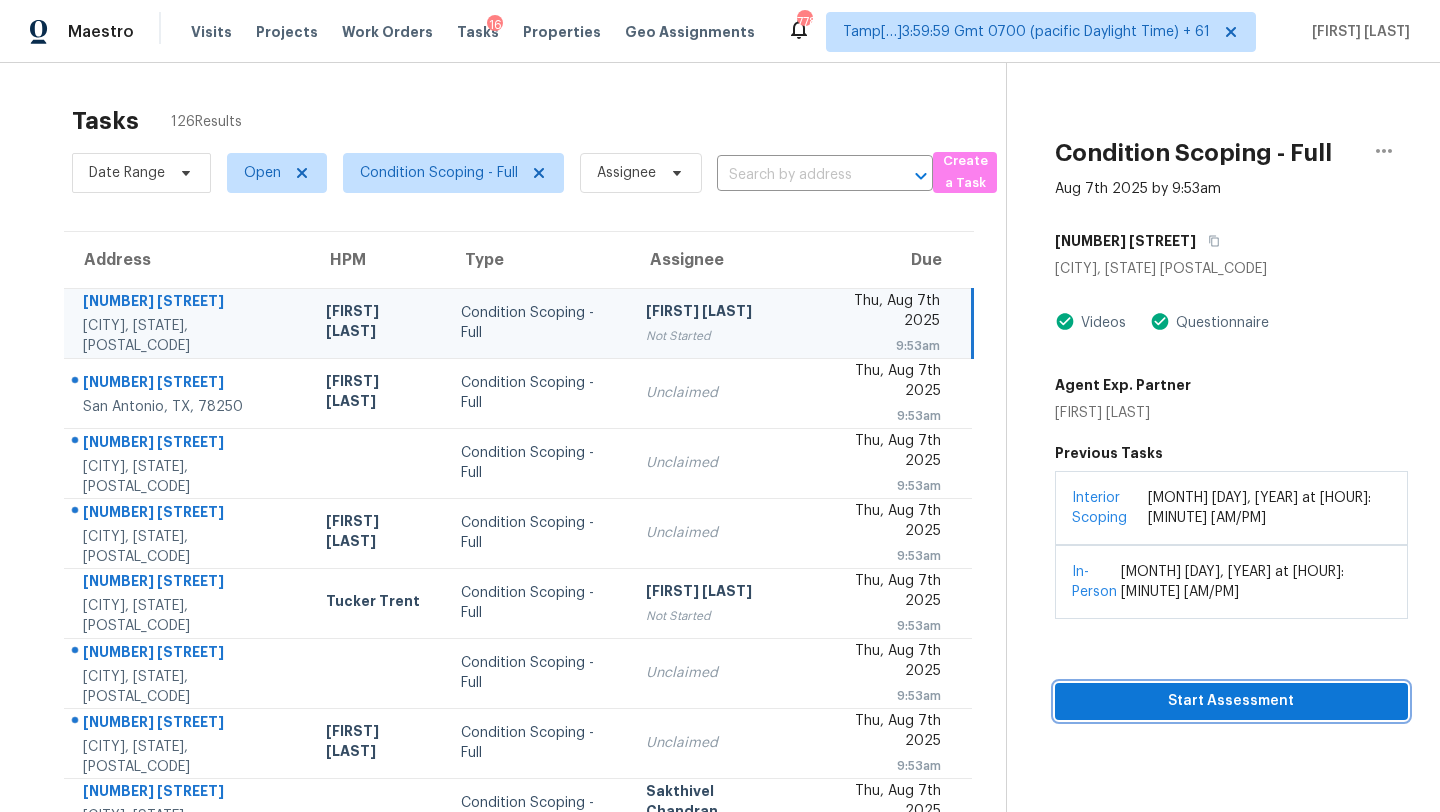 click on "Start Assessment" at bounding box center (1231, 701) 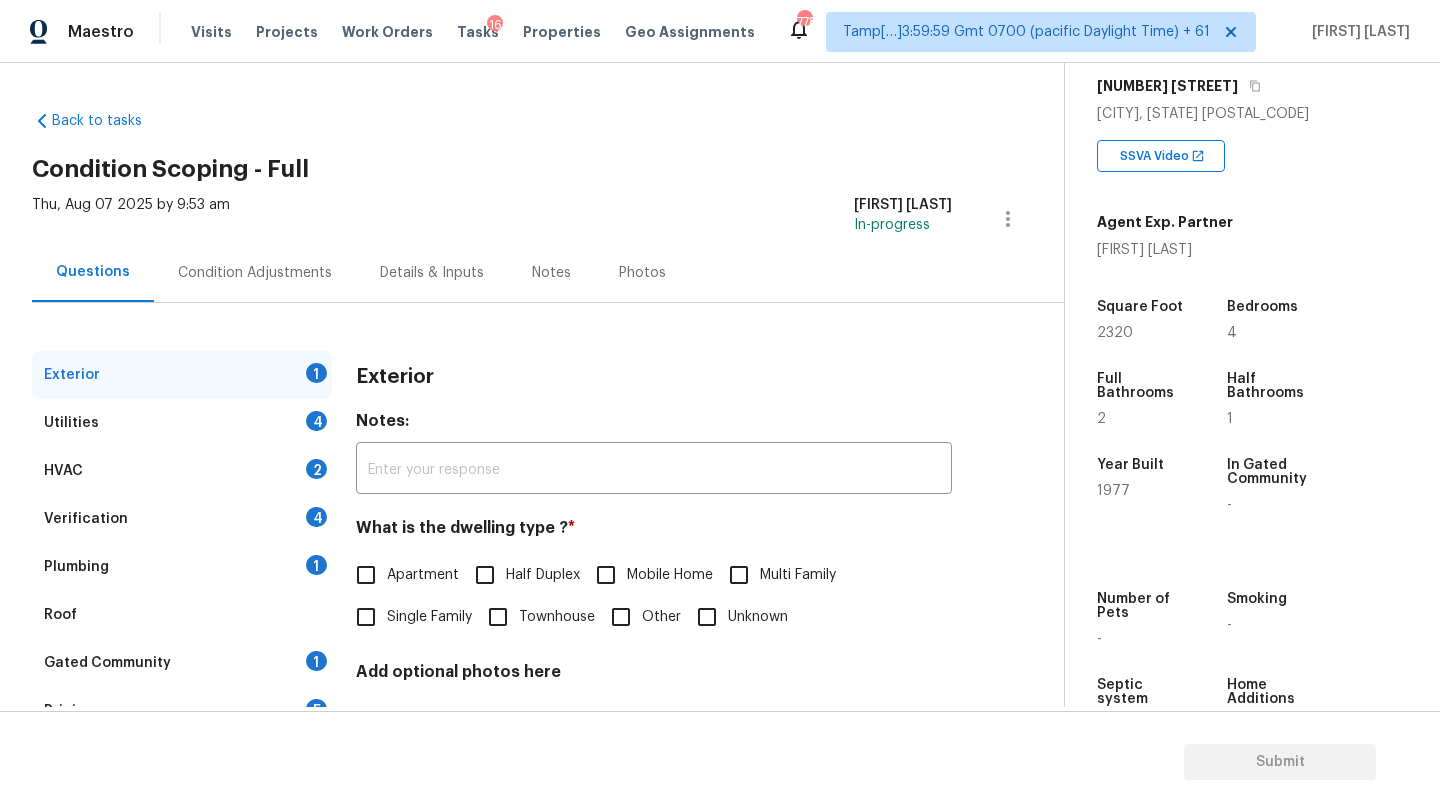 scroll, scrollTop: 392, scrollLeft: 0, axis: vertical 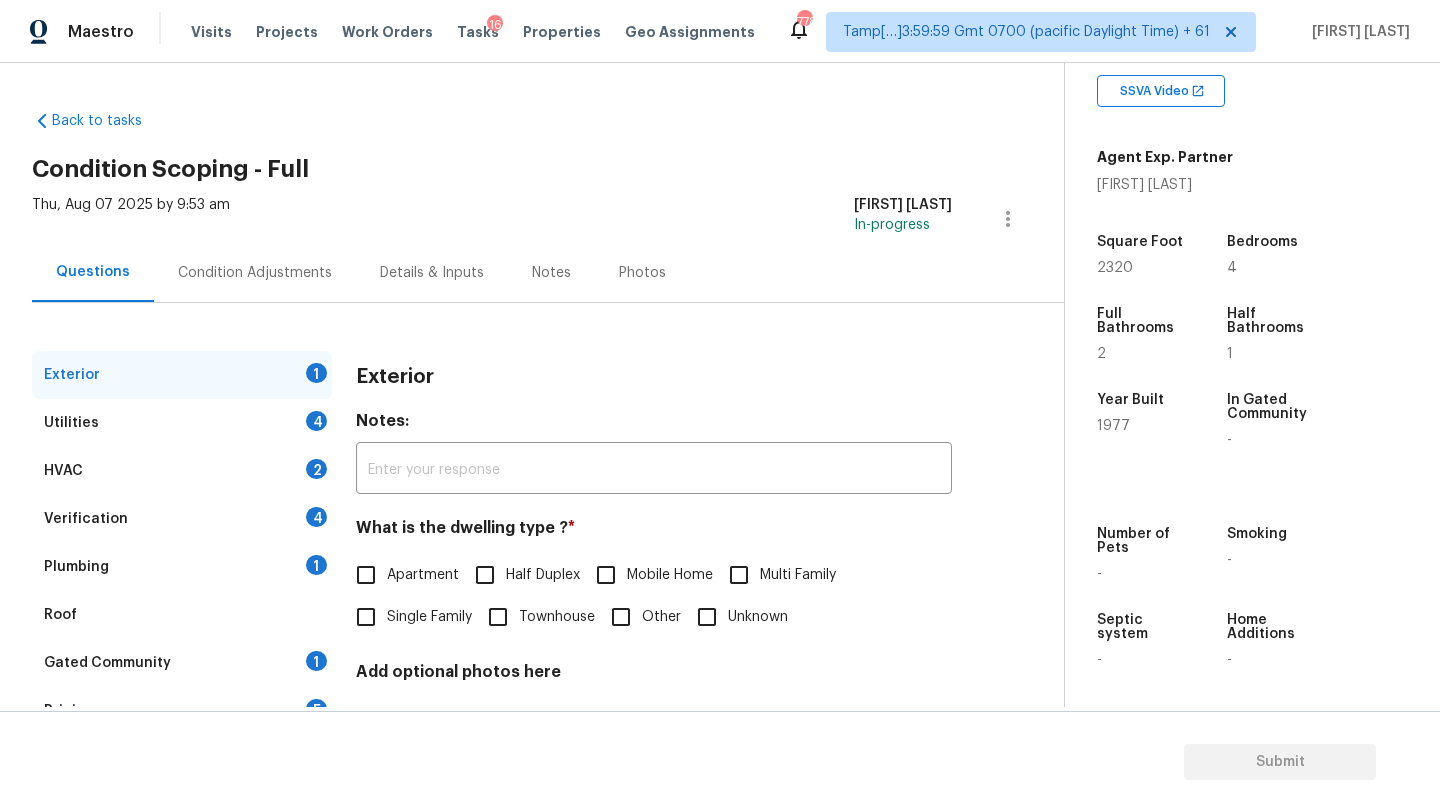 click on "Single Family" at bounding box center (429, 617) 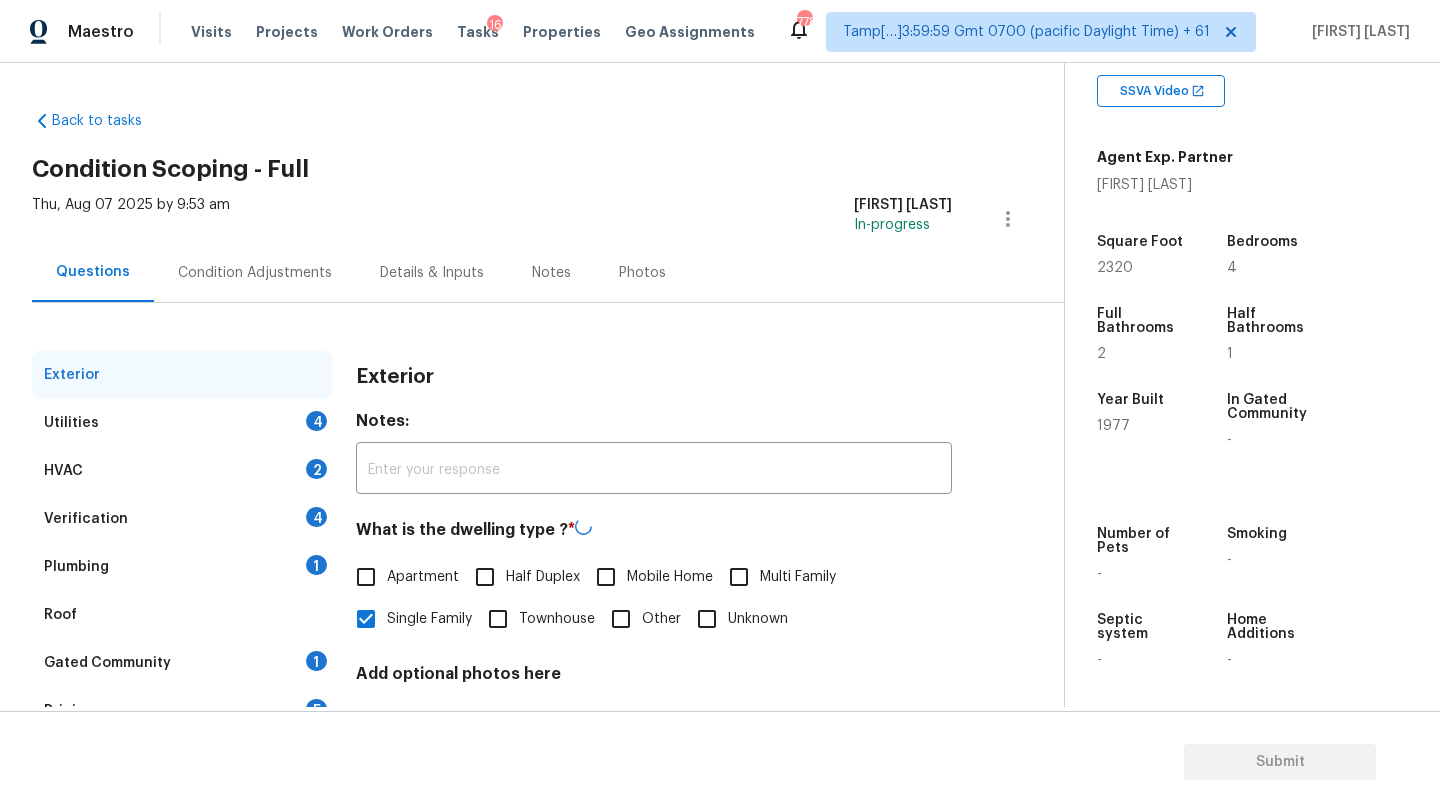 click on "Gated Community 1" at bounding box center [182, 663] 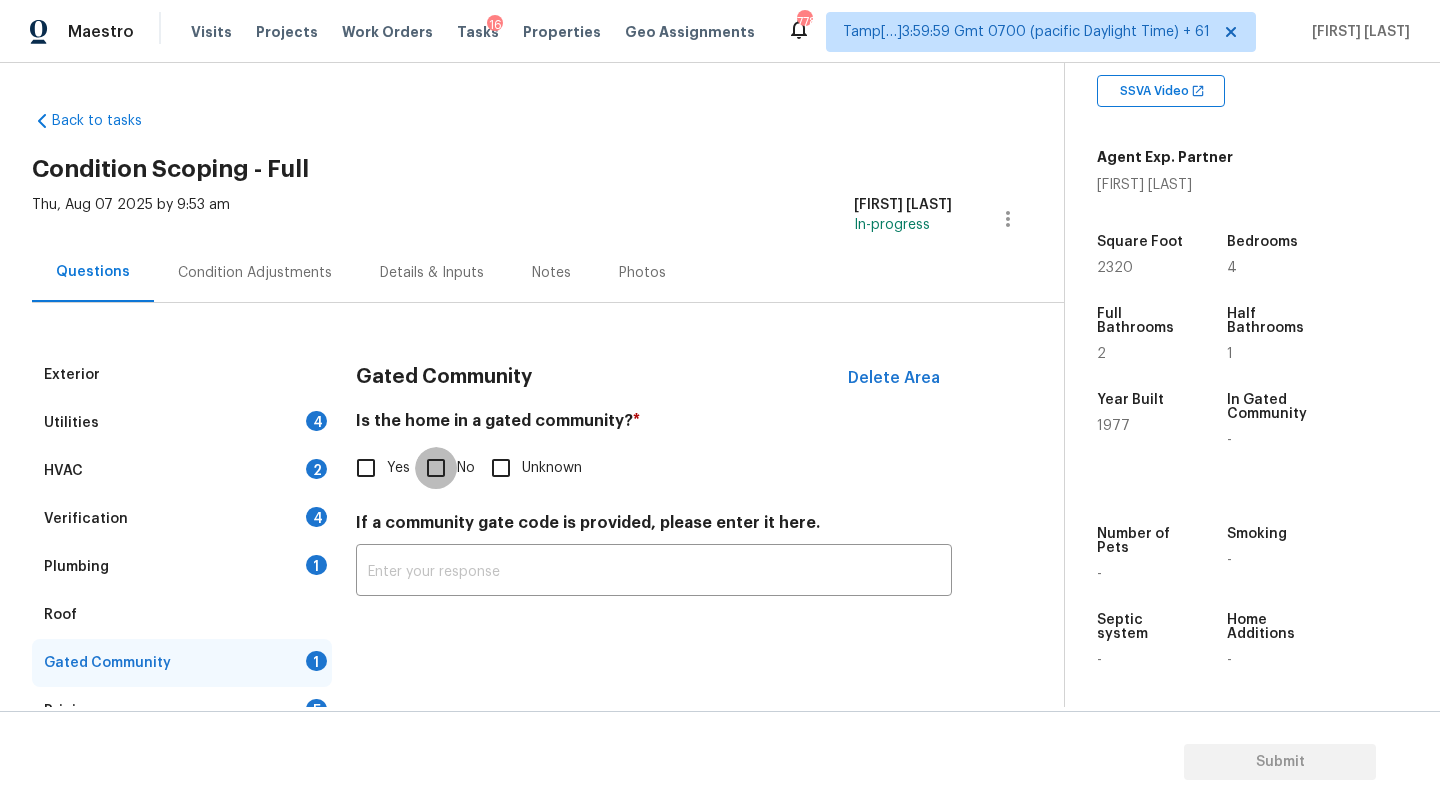 click on "No" at bounding box center (436, 468) 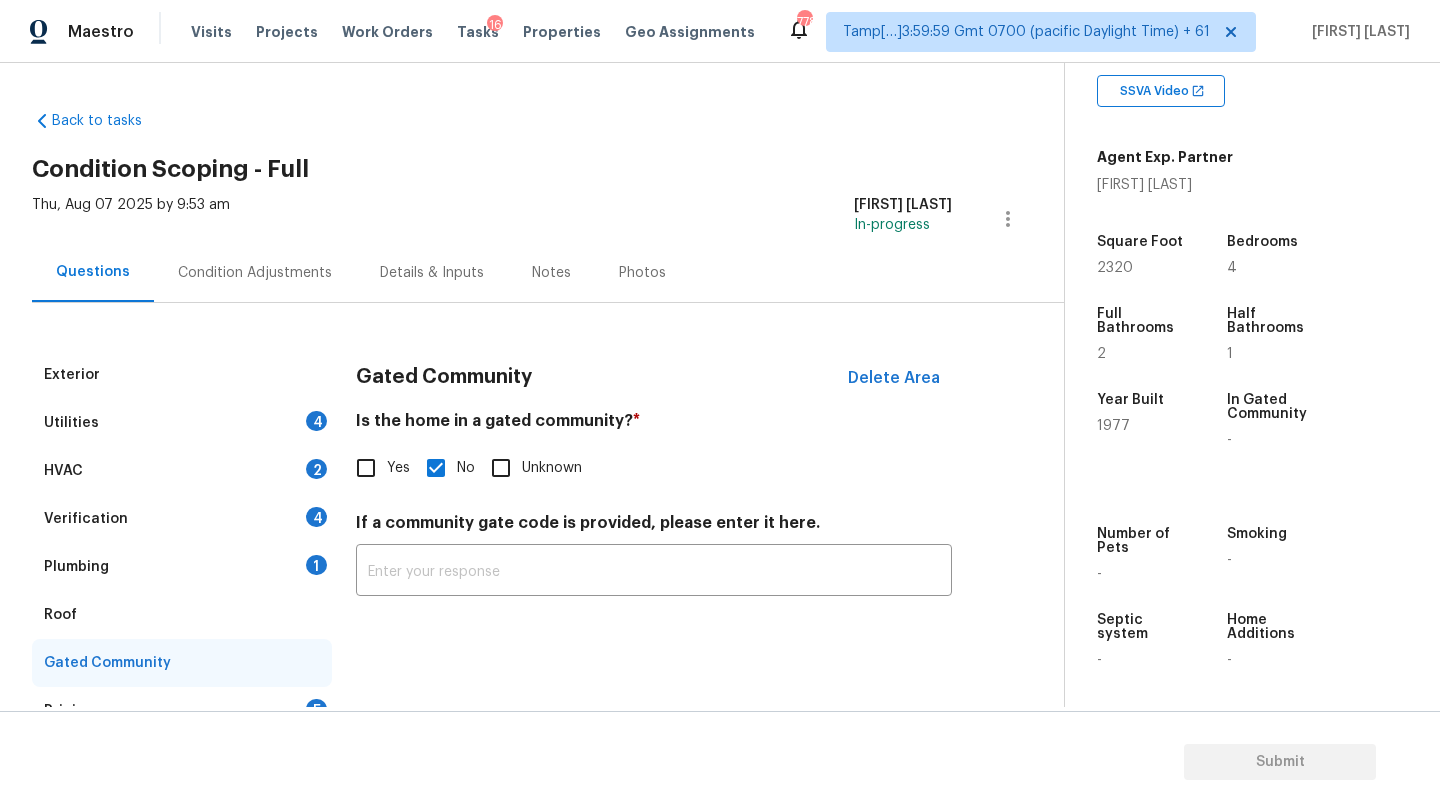 click on "Roof" at bounding box center (182, 615) 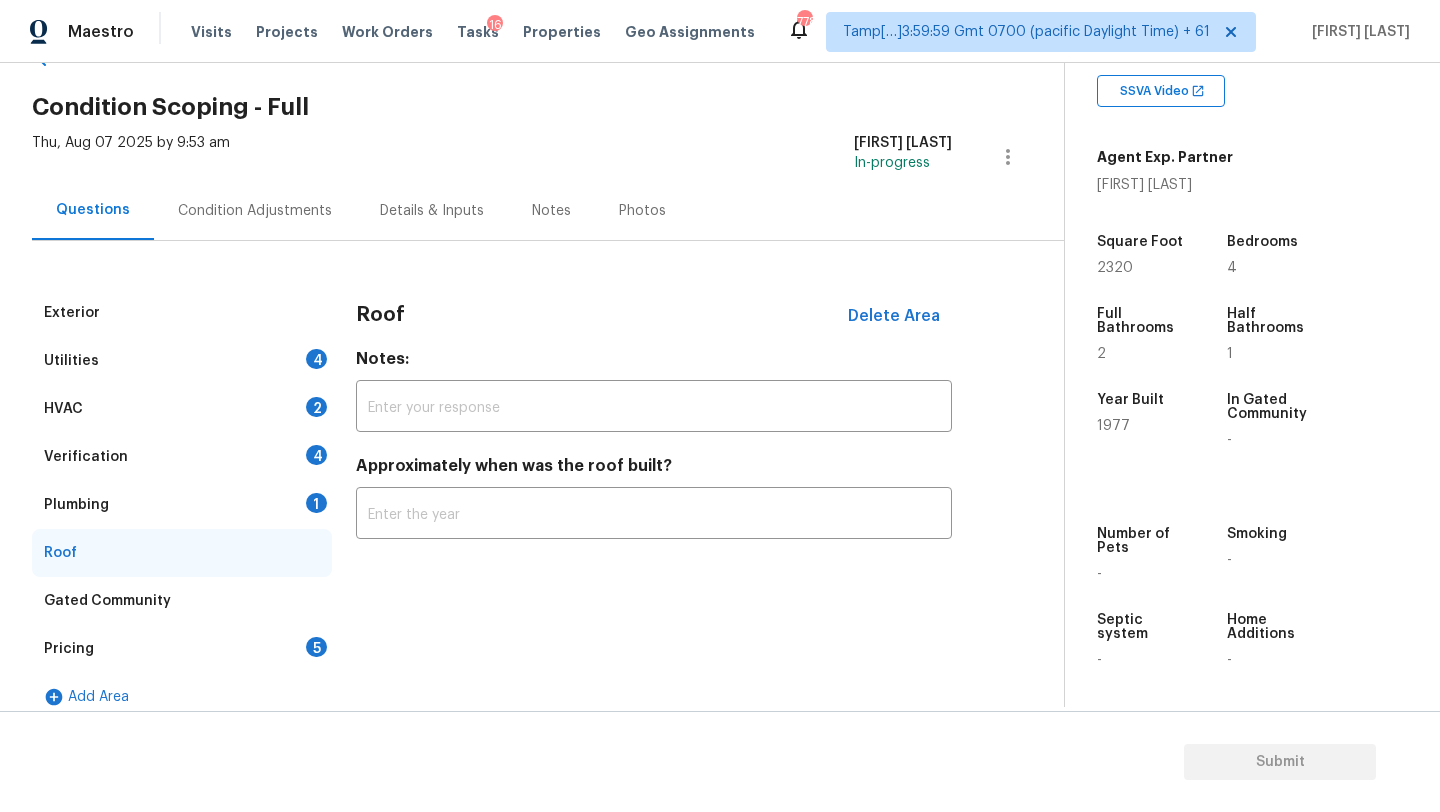 scroll, scrollTop: 82, scrollLeft: 0, axis: vertical 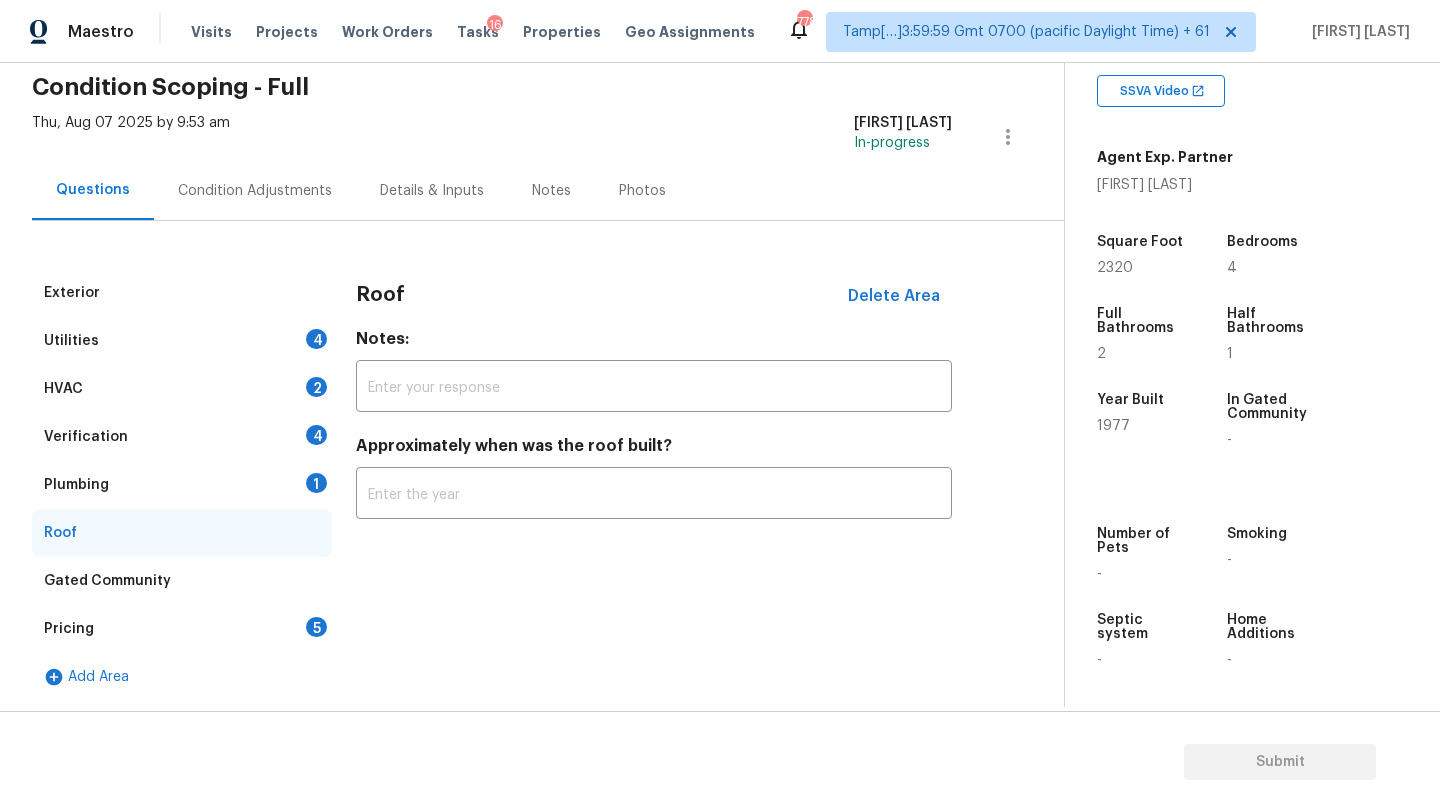 click on "Plumbing 1" at bounding box center [182, 485] 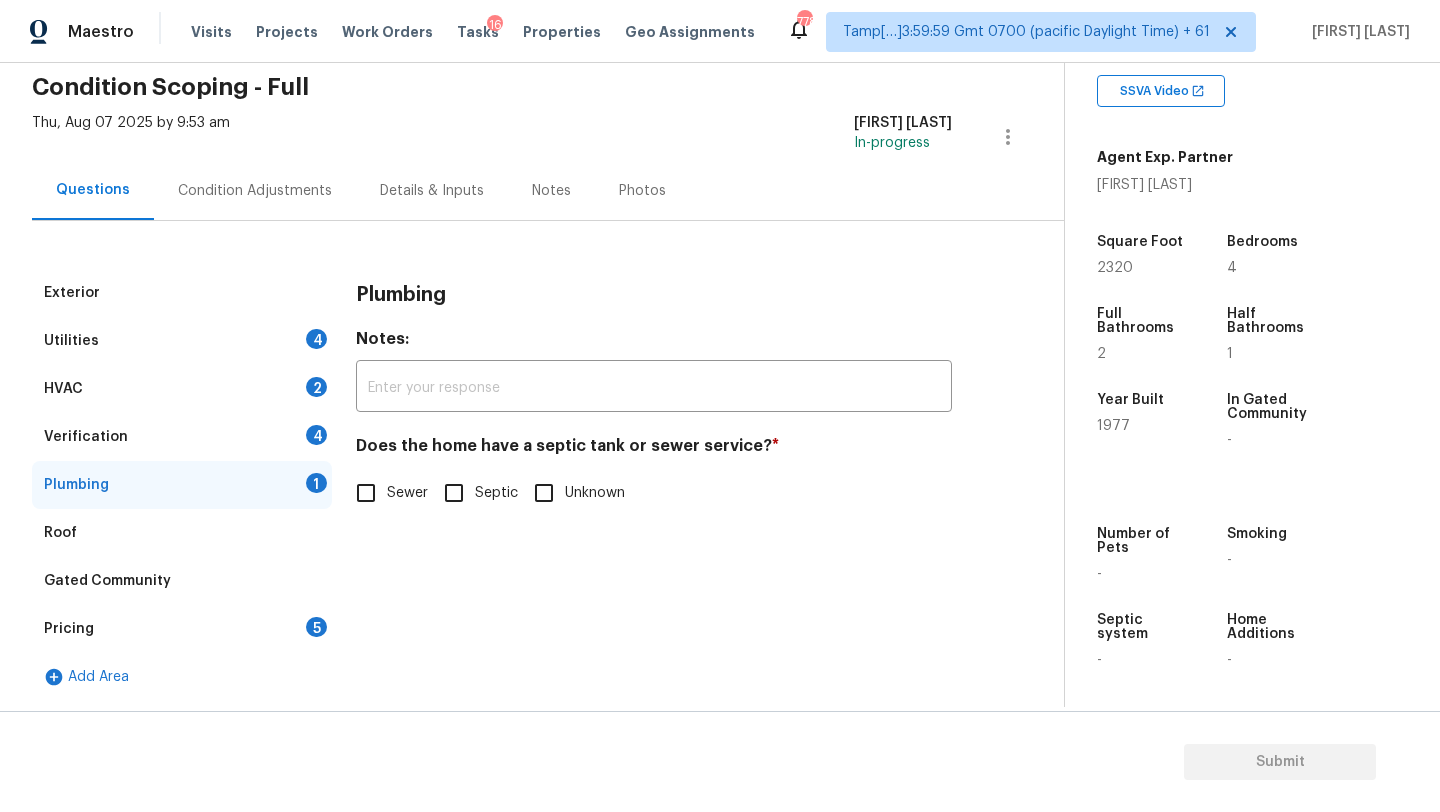 click on "Sewer" at bounding box center [366, 493] 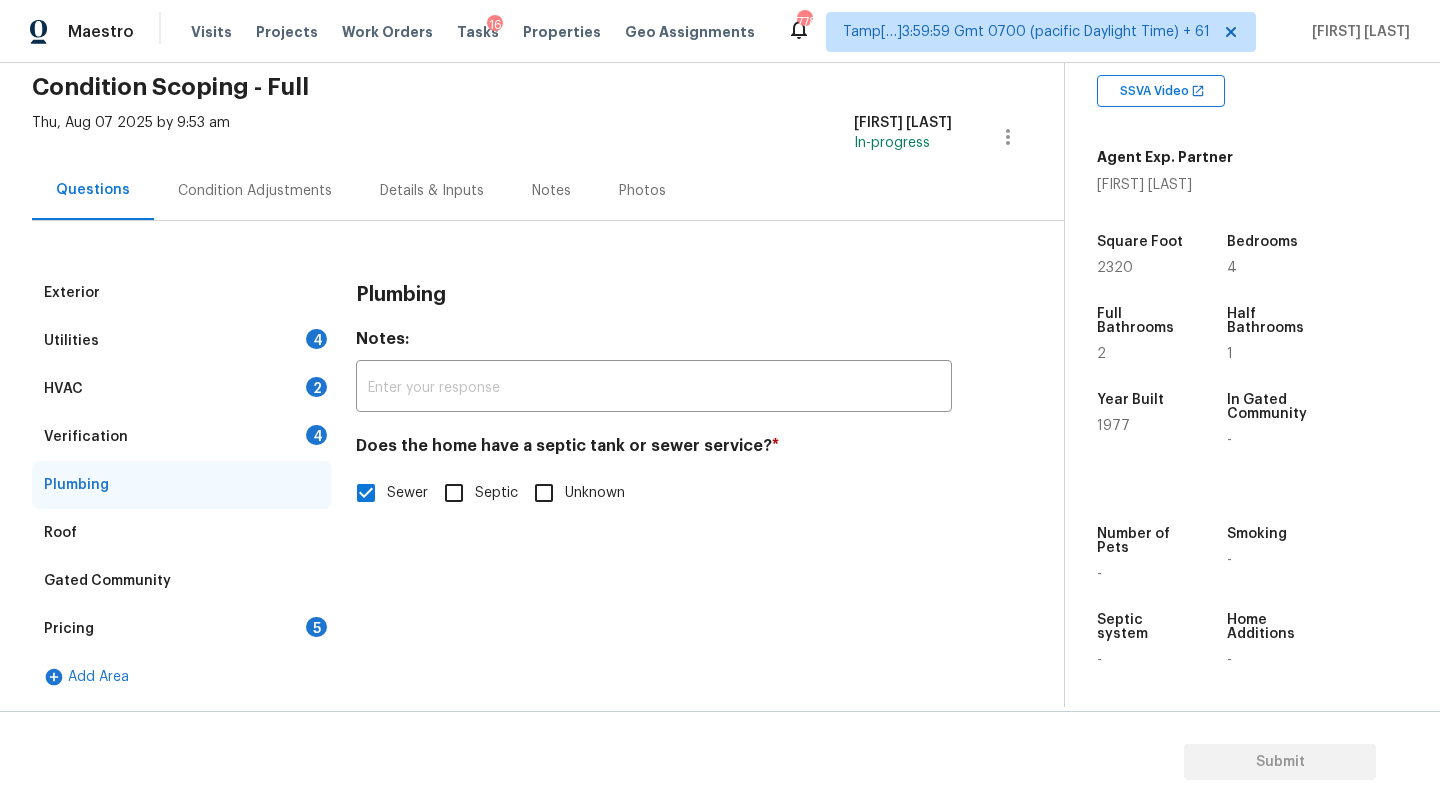 click on "Verification 4" at bounding box center (182, 437) 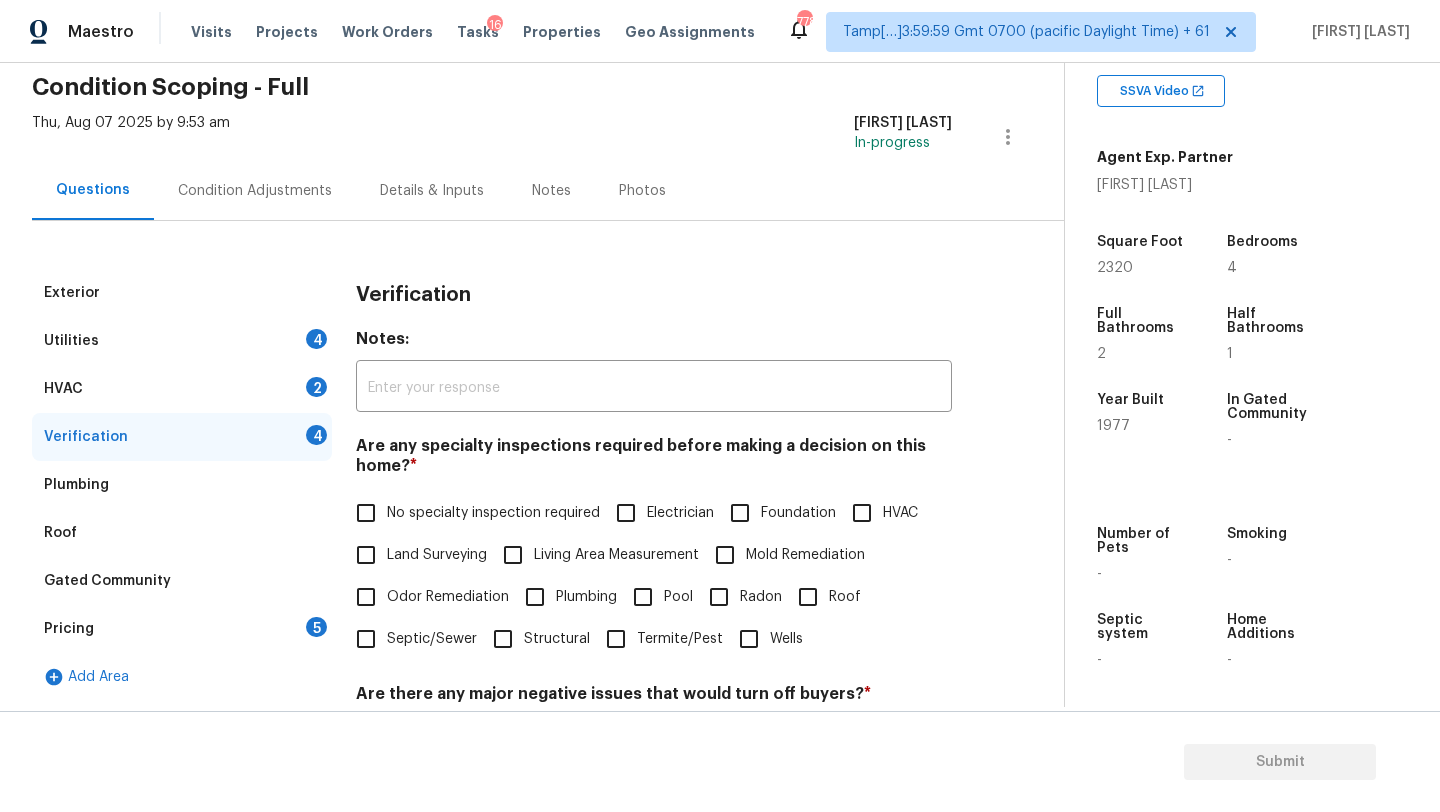 click on "No specialty inspection required" at bounding box center (493, 513) 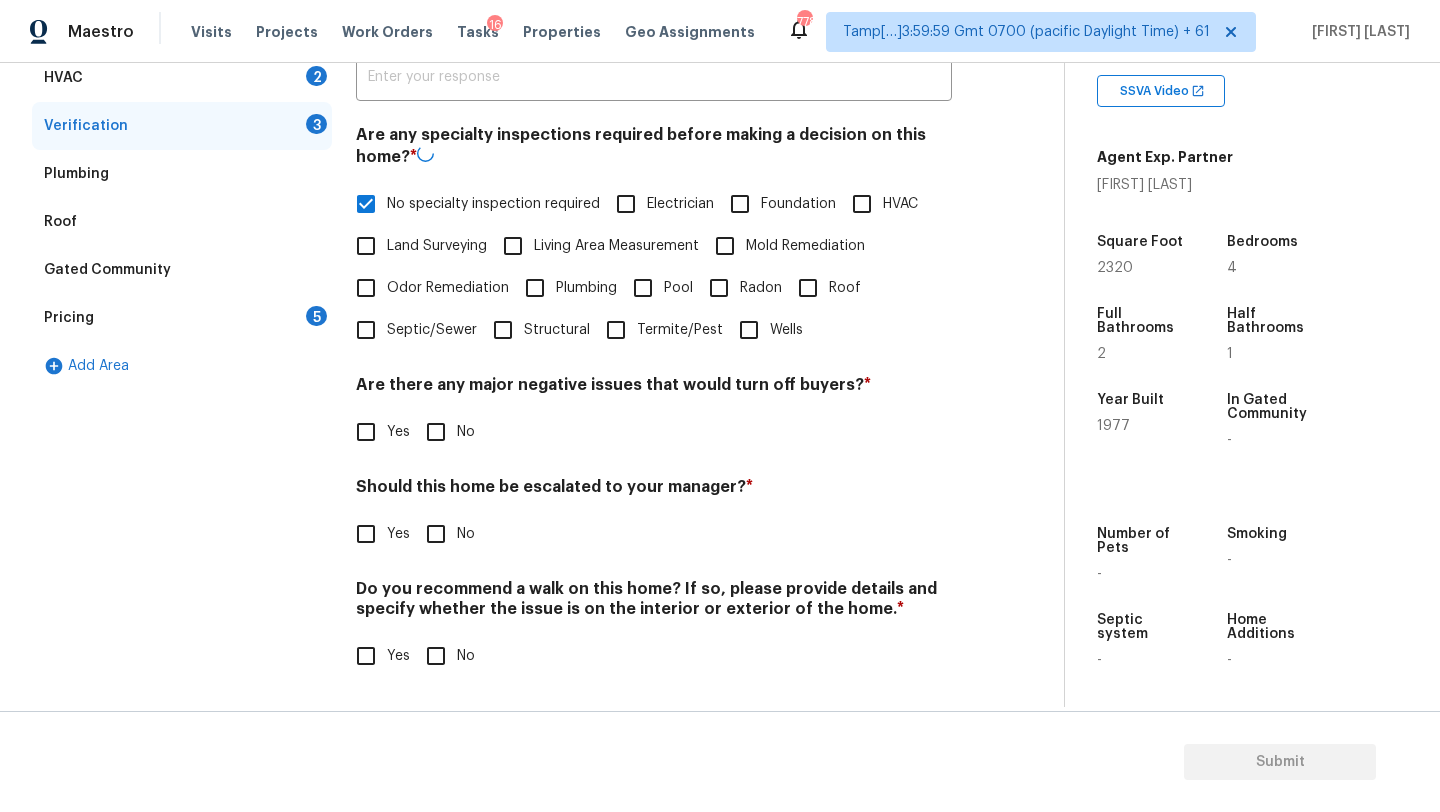 scroll, scrollTop: 391, scrollLeft: 0, axis: vertical 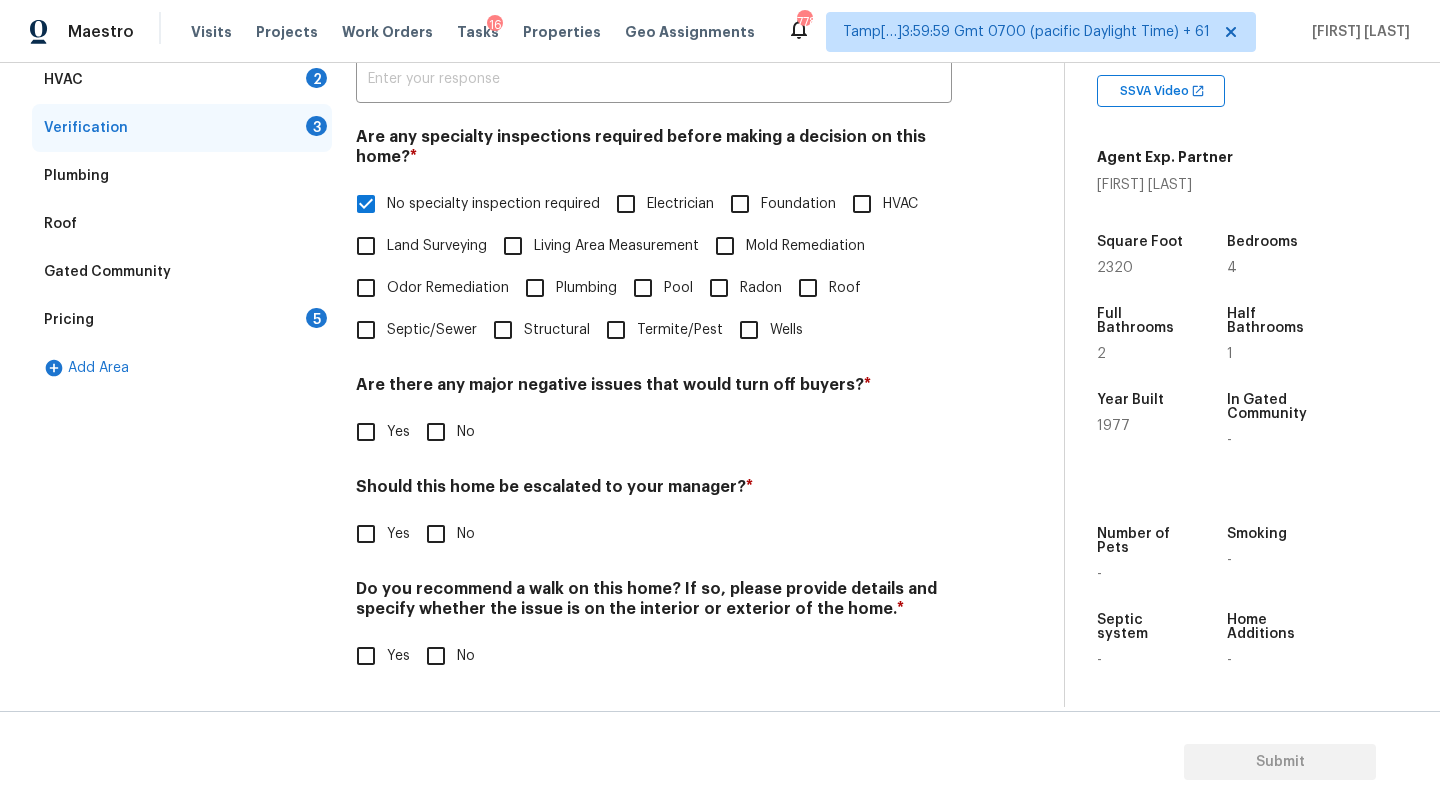 click on "No" at bounding box center (436, 432) 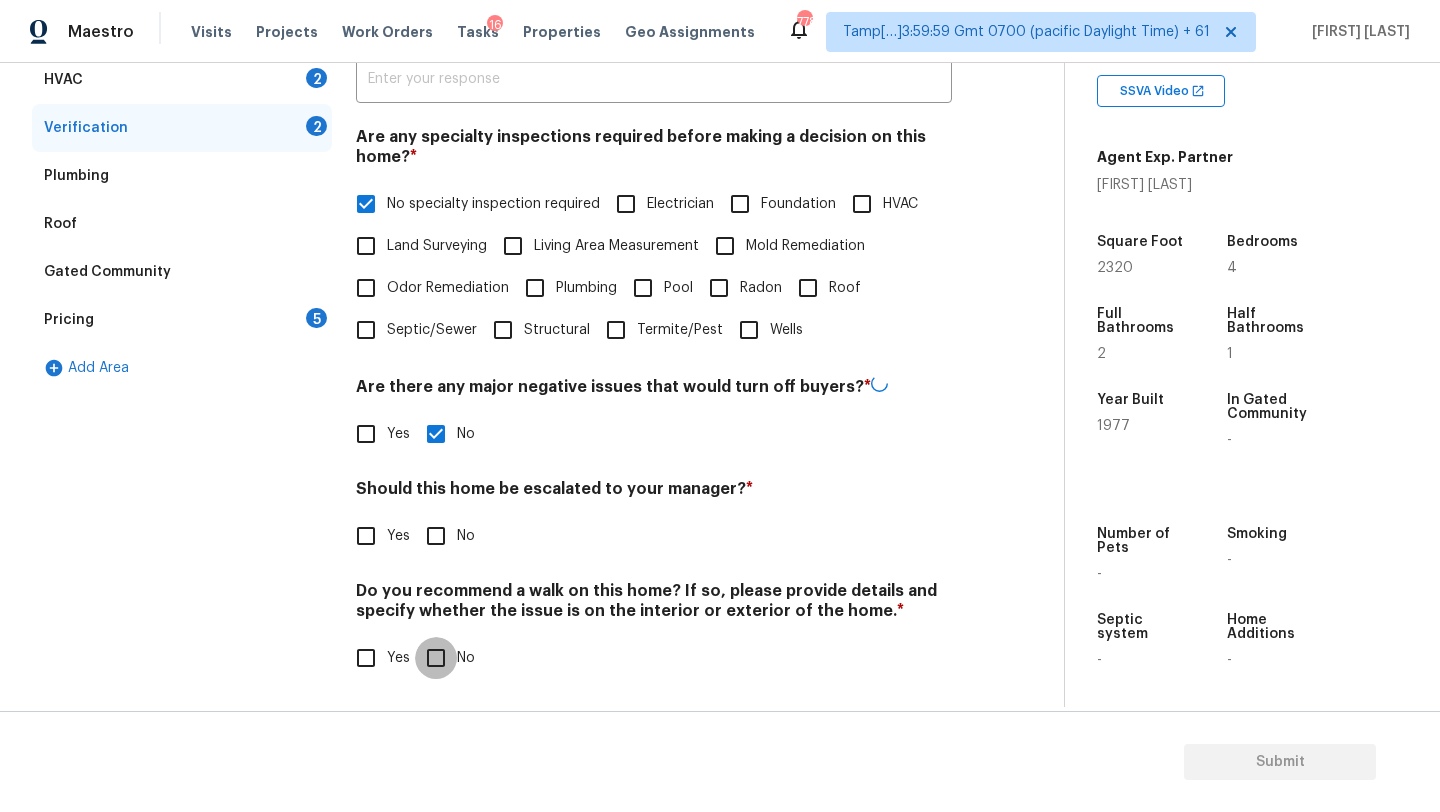 click on "No" at bounding box center (436, 658) 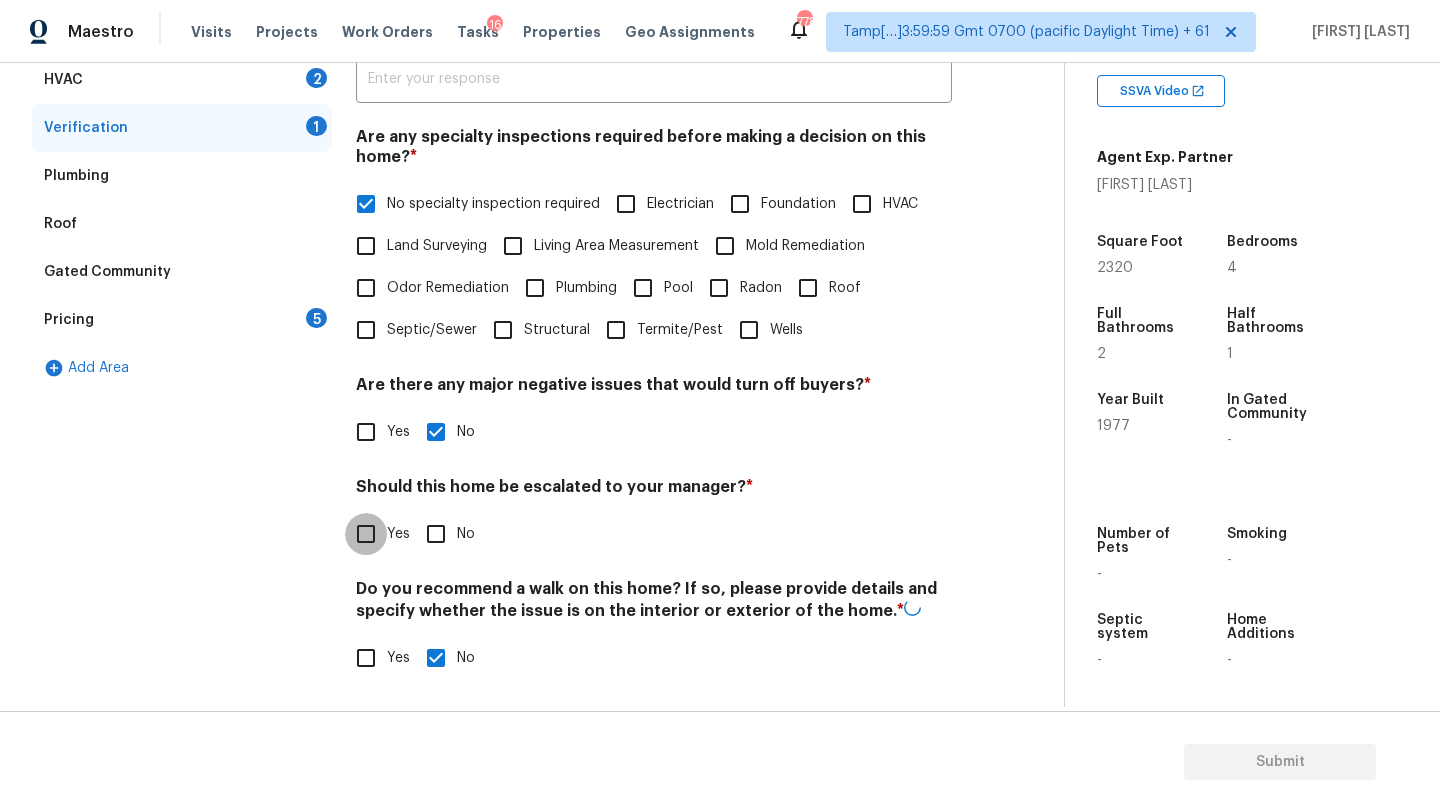 click on "Yes" at bounding box center [366, 534] 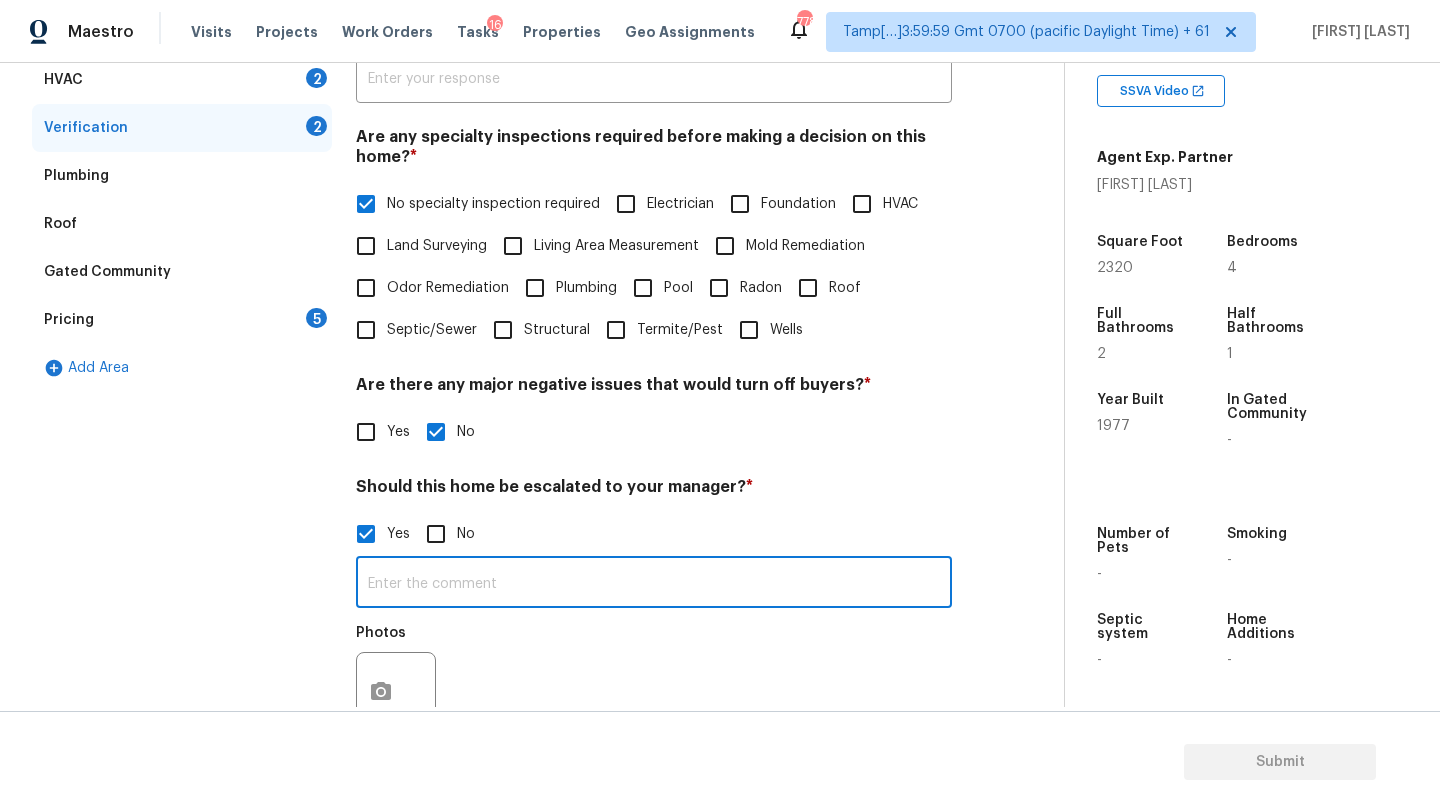 click at bounding box center (654, 584) 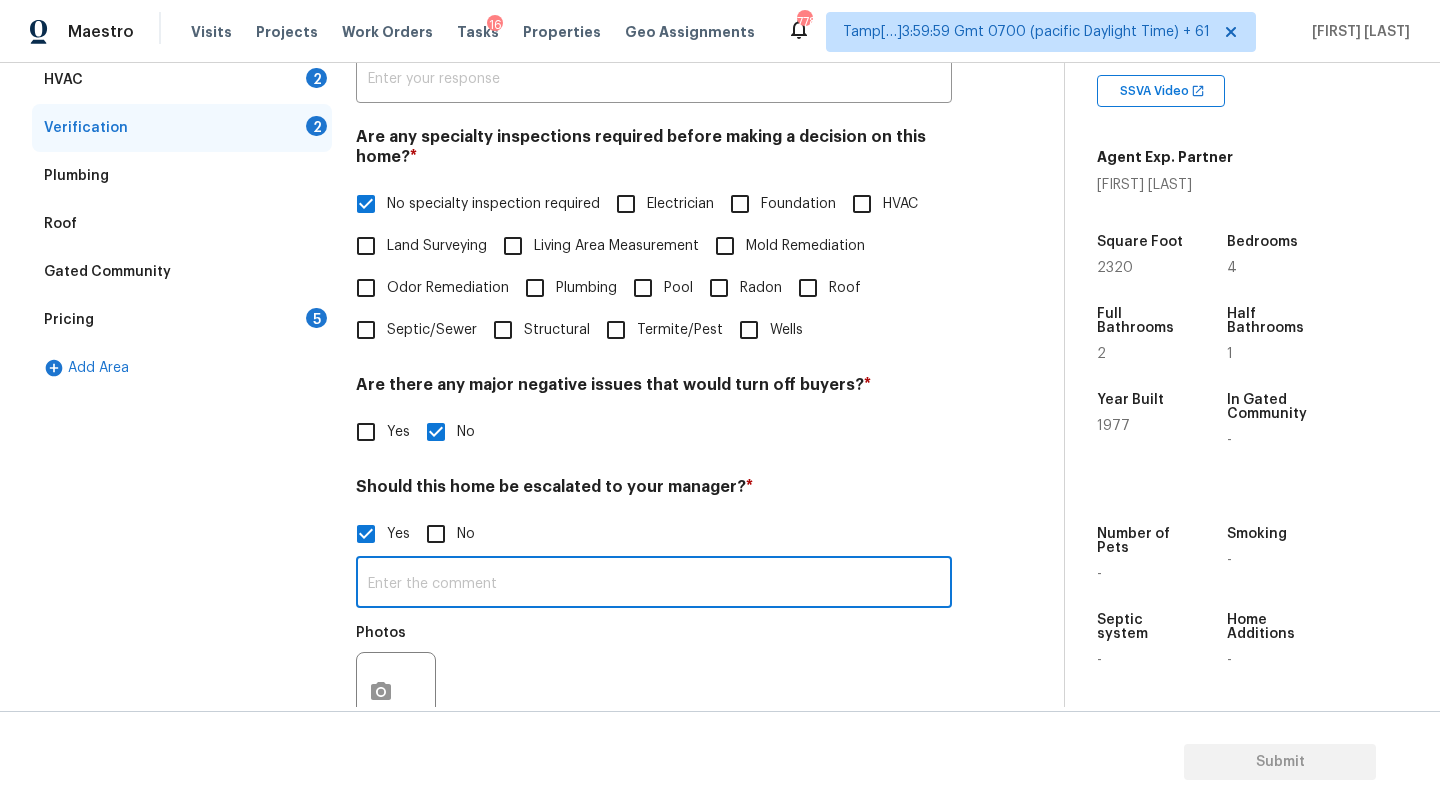 type on "h" 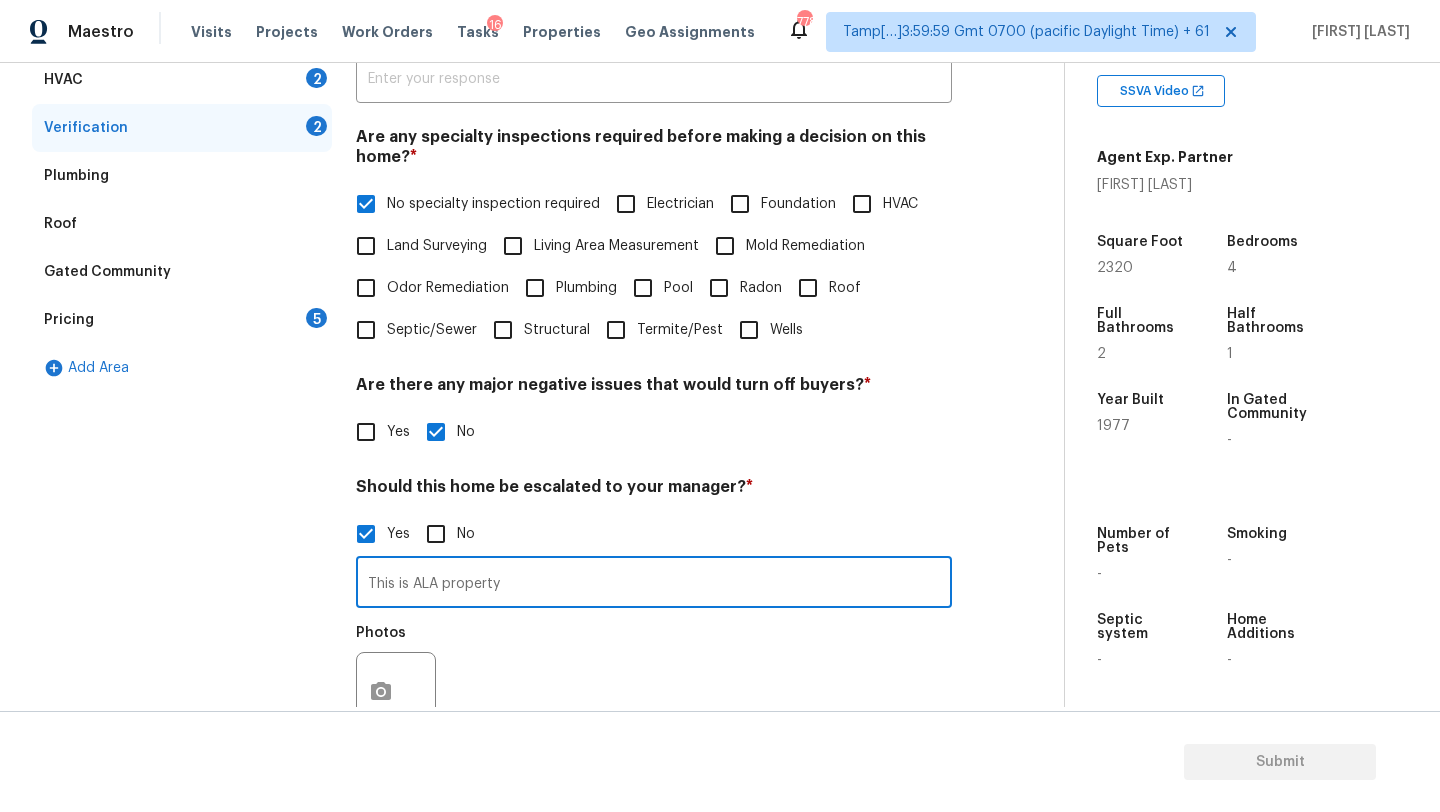 type on "This is ALA property" 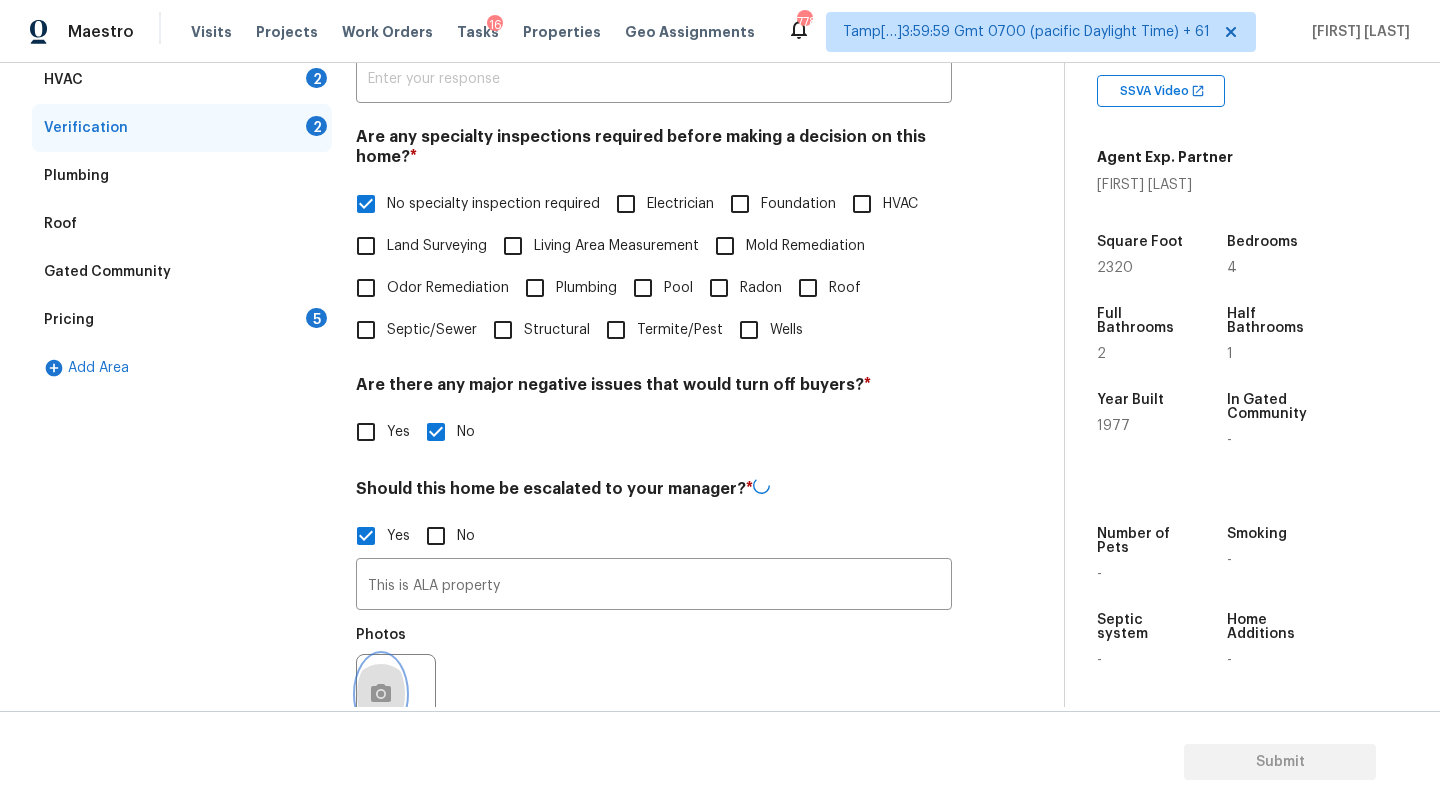 click at bounding box center [381, 694] 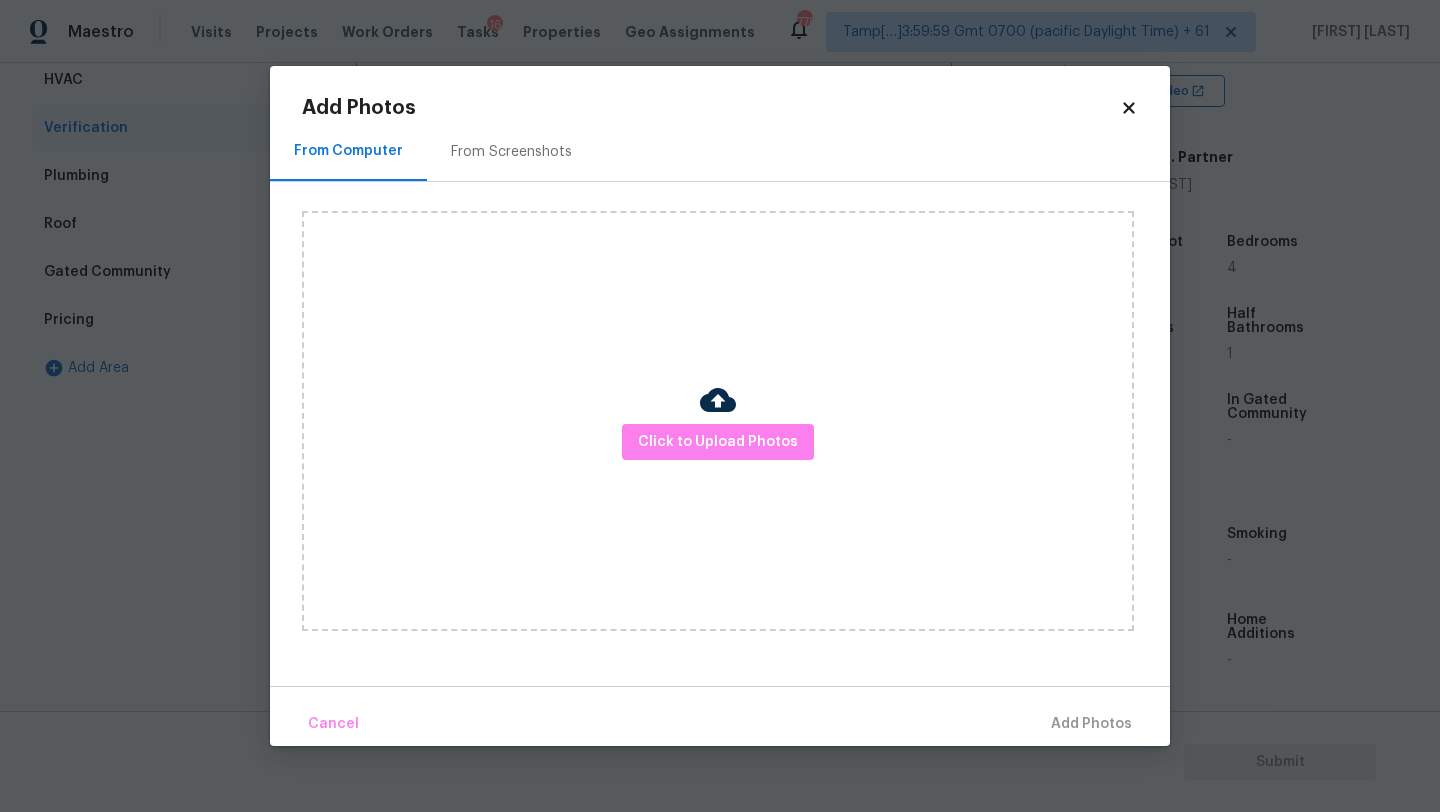 click on "From Screenshots" at bounding box center [511, 151] 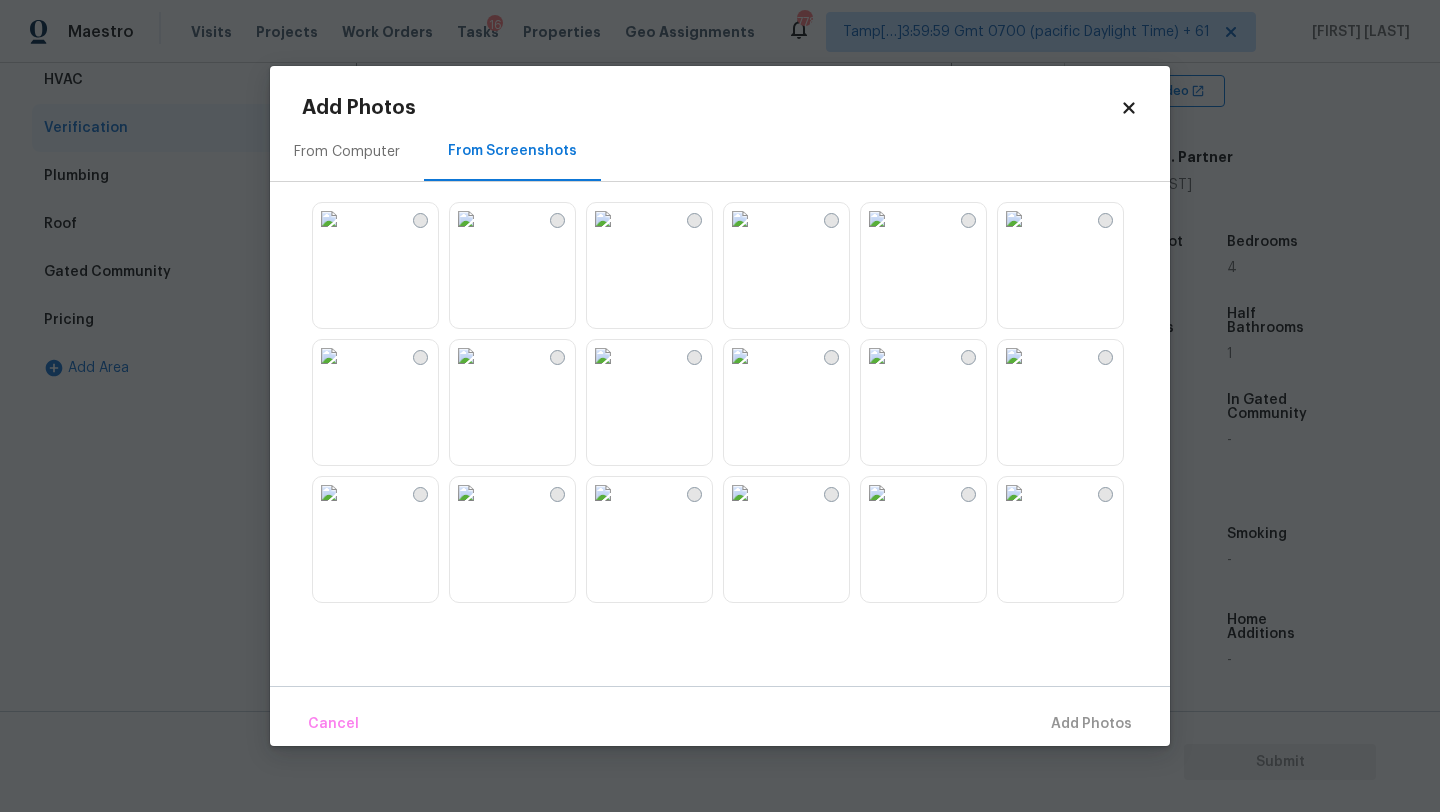 click at bounding box center [466, 219] 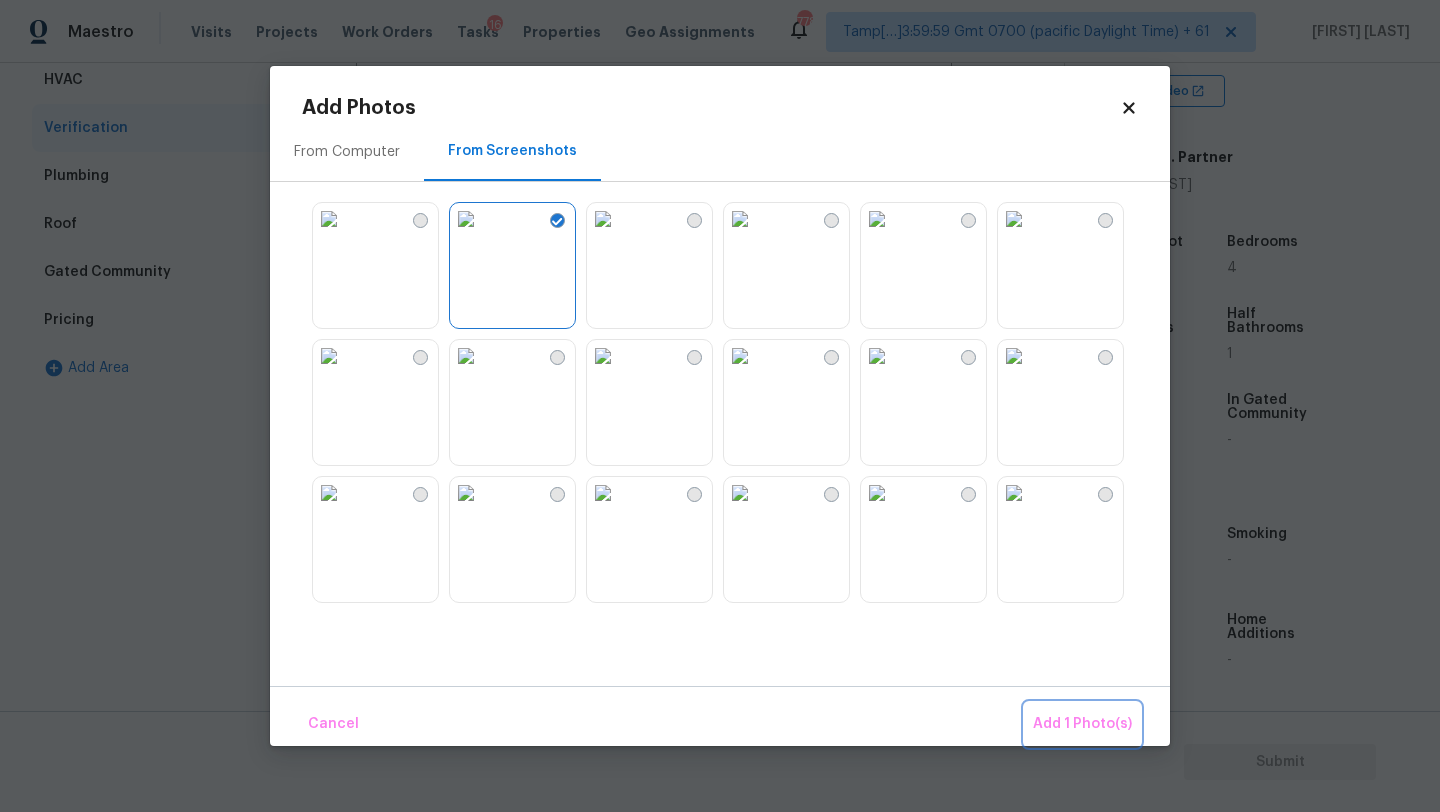 click on "Add 1 Photo(s)" at bounding box center [1082, 724] 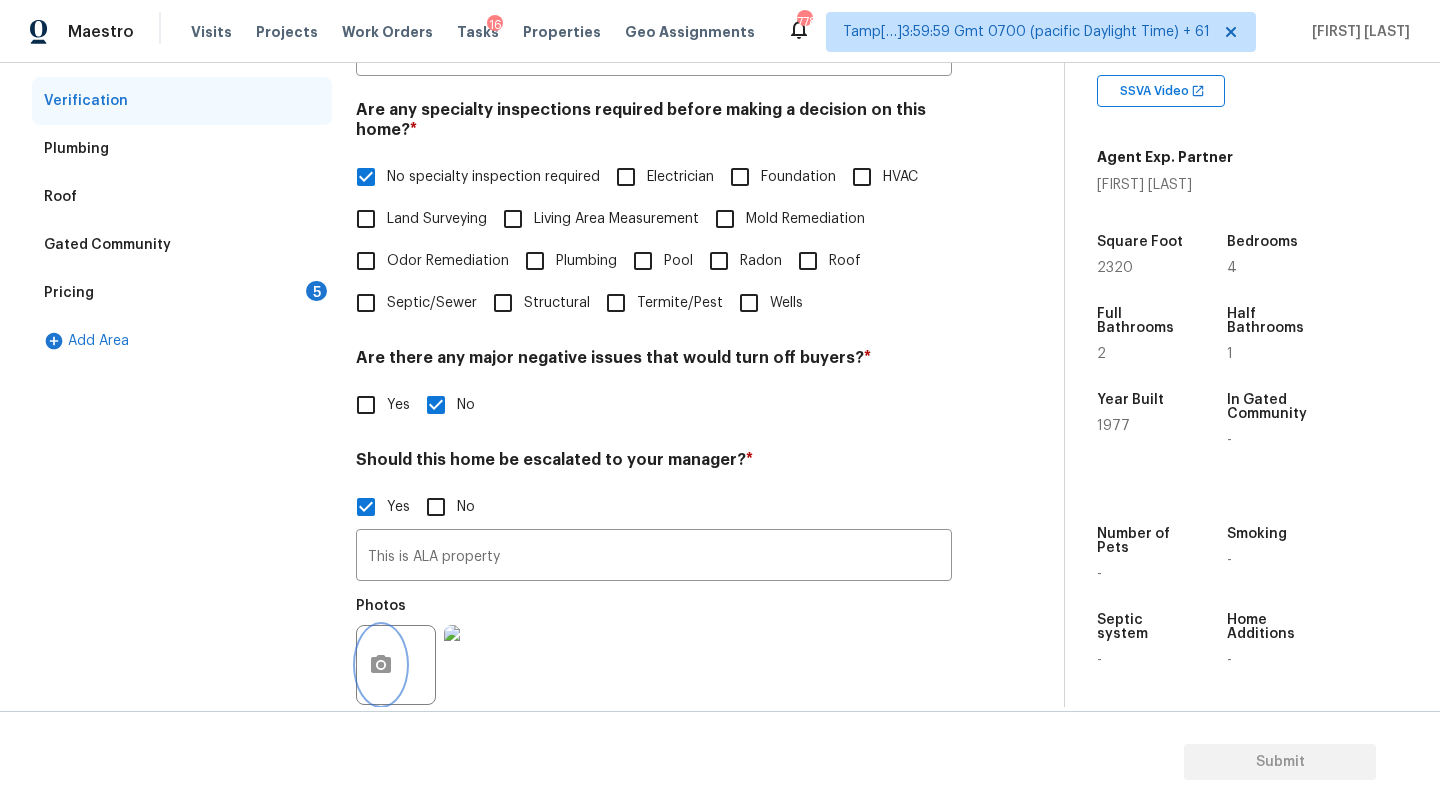 scroll, scrollTop: 229, scrollLeft: 0, axis: vertical 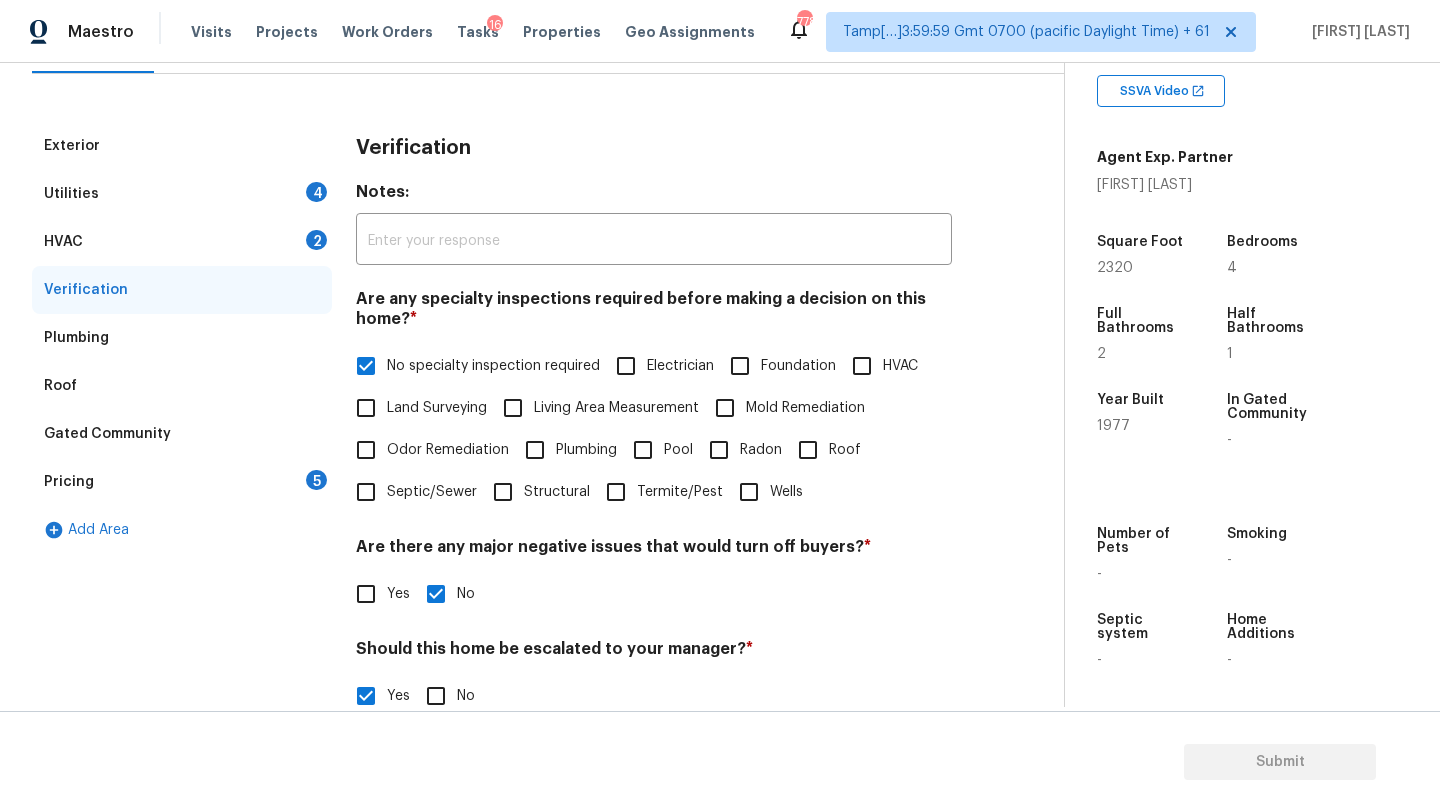 click on "Pricing 5" at bounding box center [182, 482] 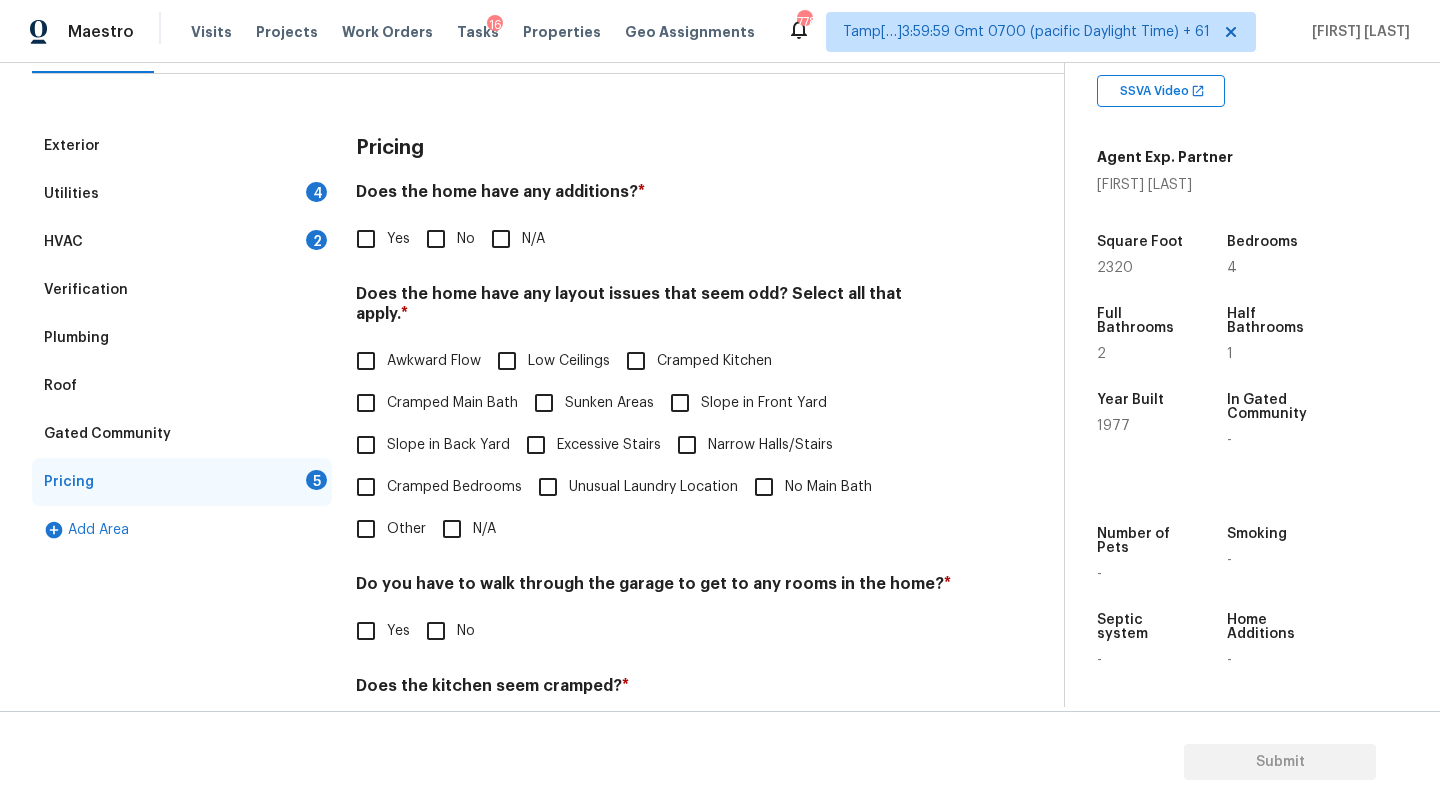 click on "No" at bounding box center [436, 239] 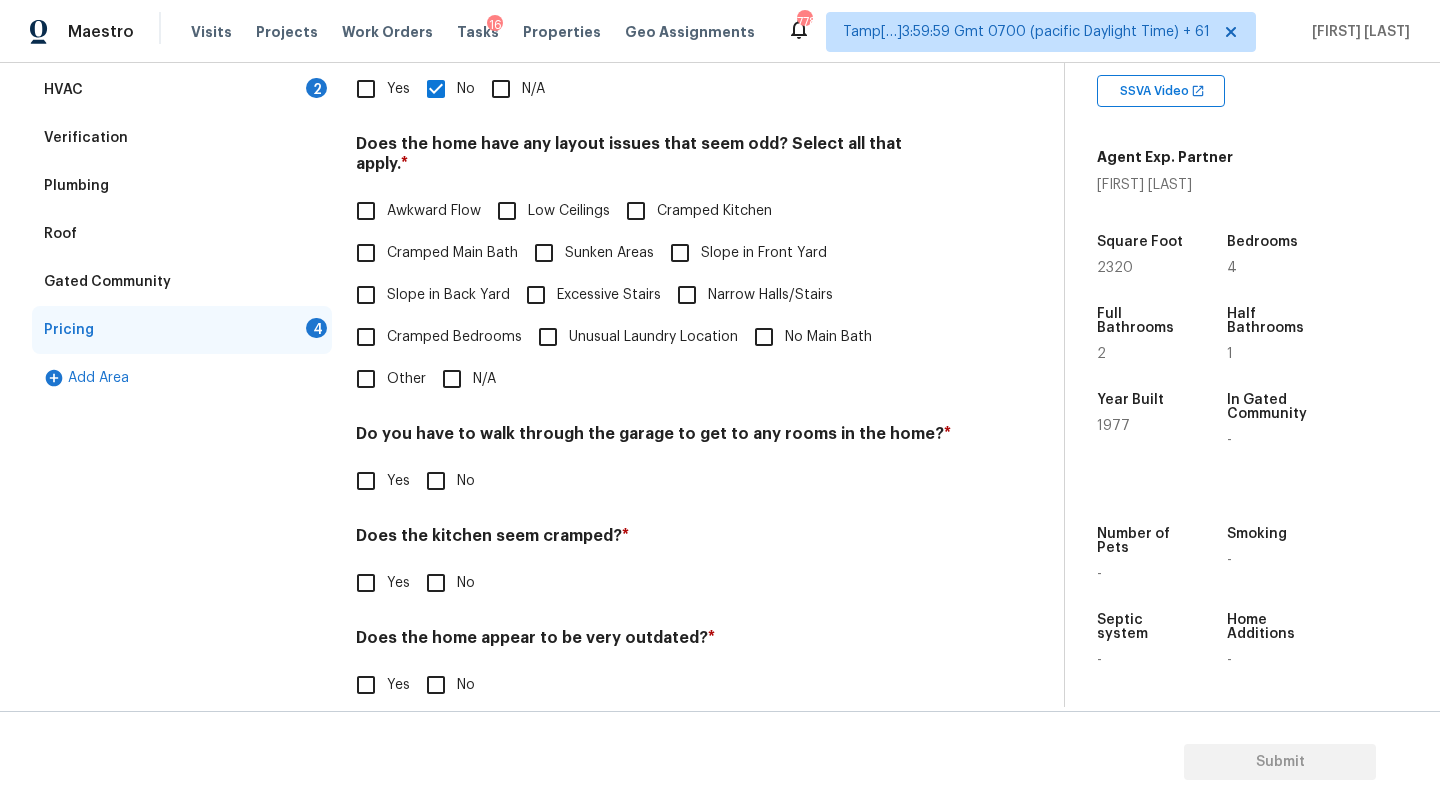 scroll, scrollTop: 388, scrollLeft: 0, axis: vertical 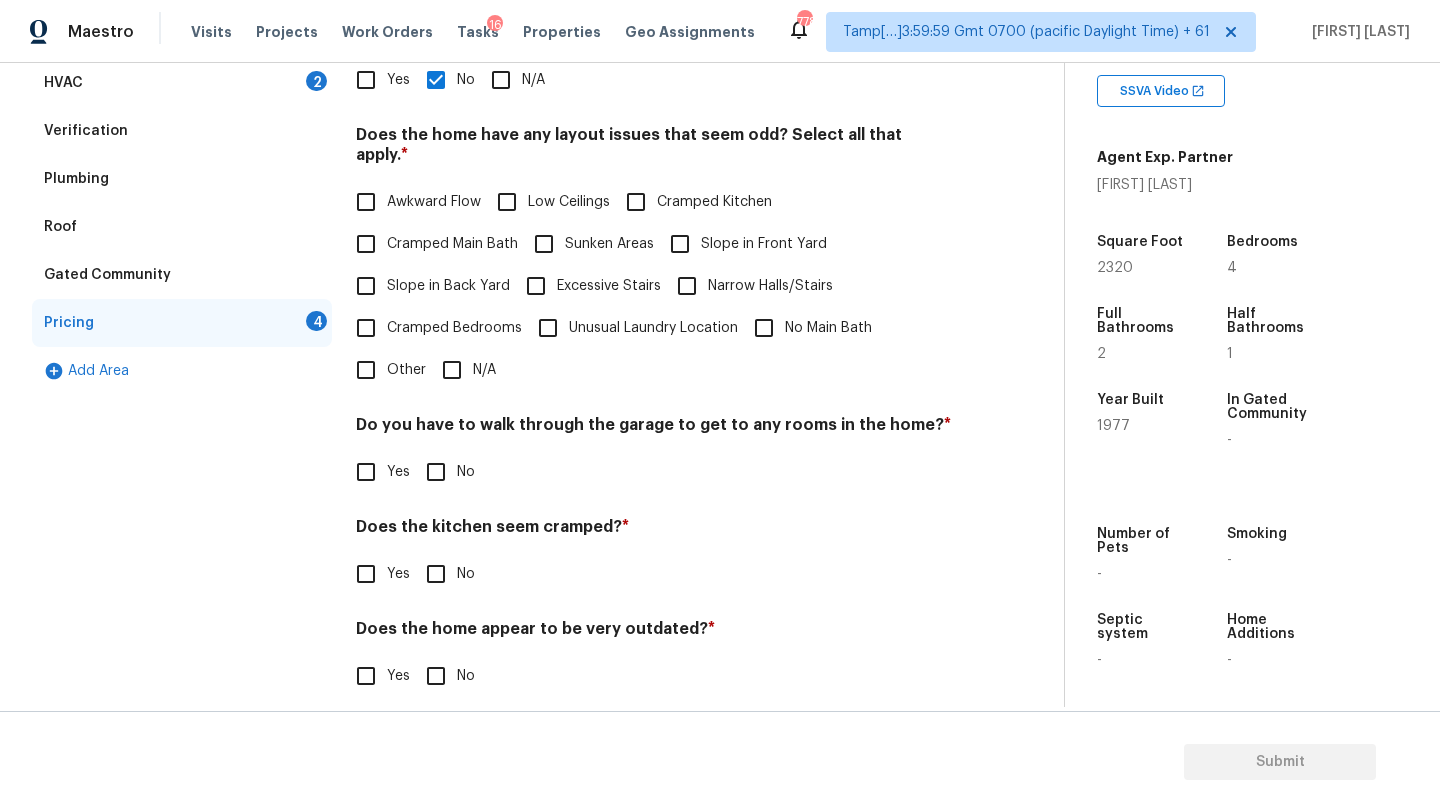 click on "Cramped Bedrooms" at bounding box center [454, 328] 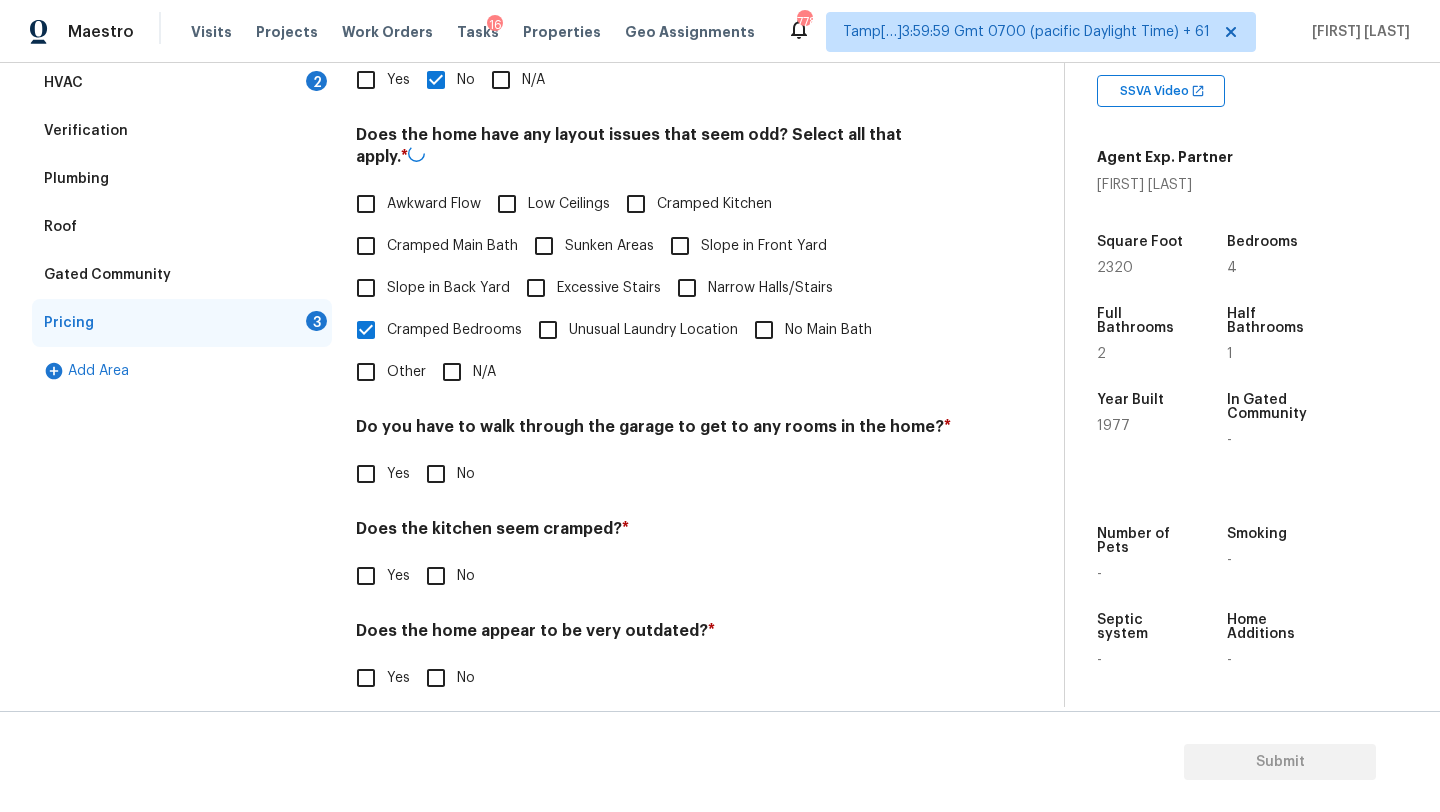click on "Cramped Bedrooms" at bounding box center (454, 330) 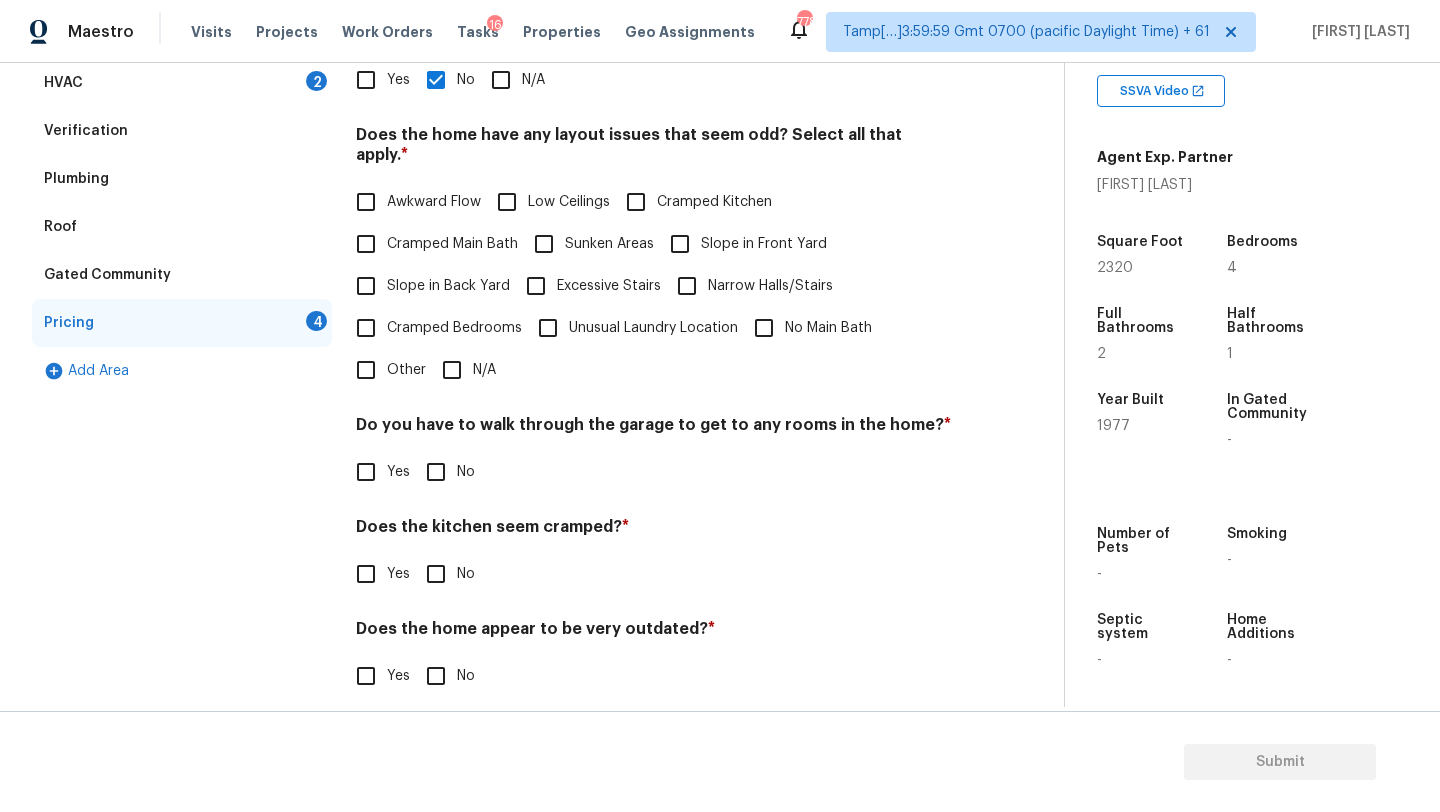 click on "N/A" at bounding box center (452, 370) 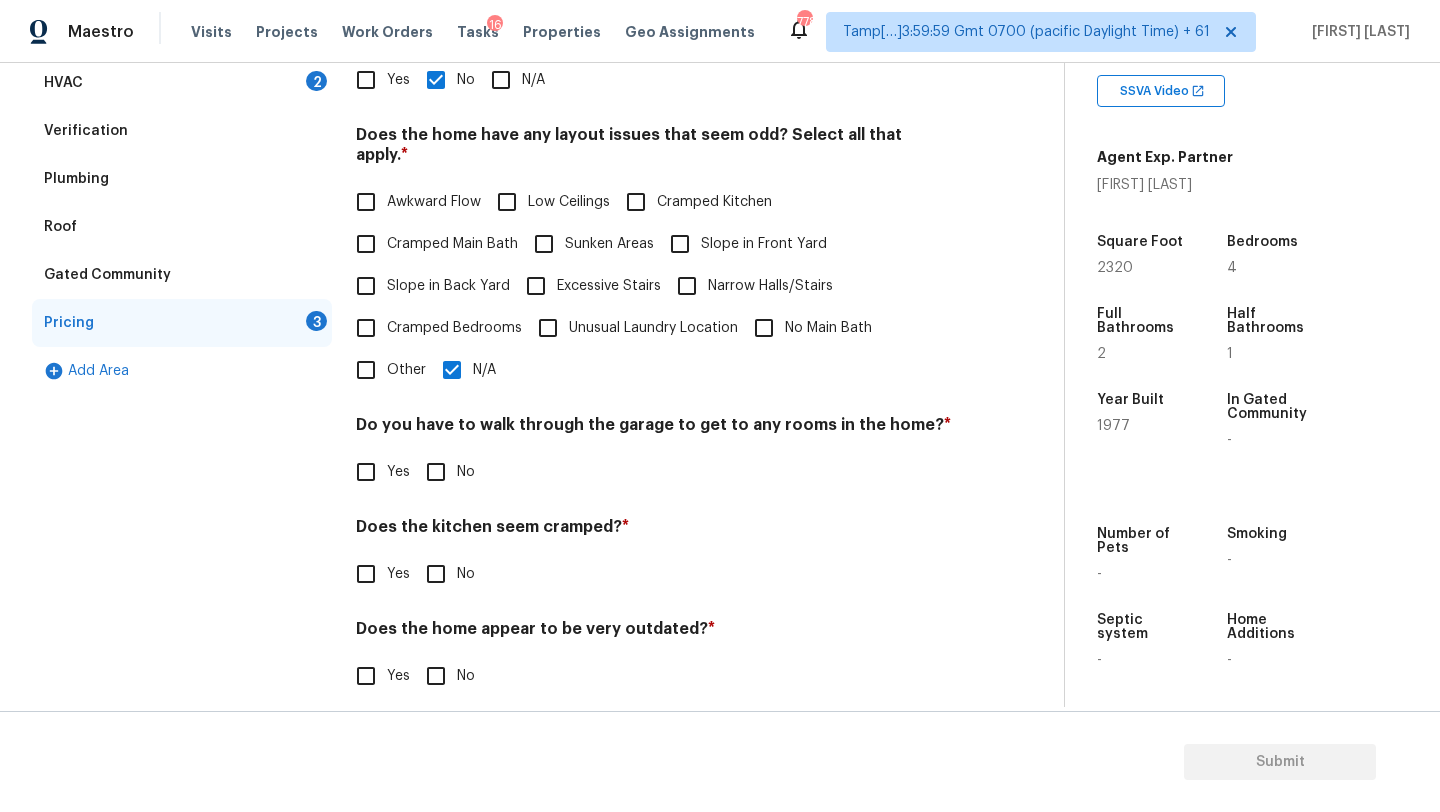 click on "Do you have to walk through the garage to get to any rooms in the home?  * Yes No" at bounding box center (654, 454) 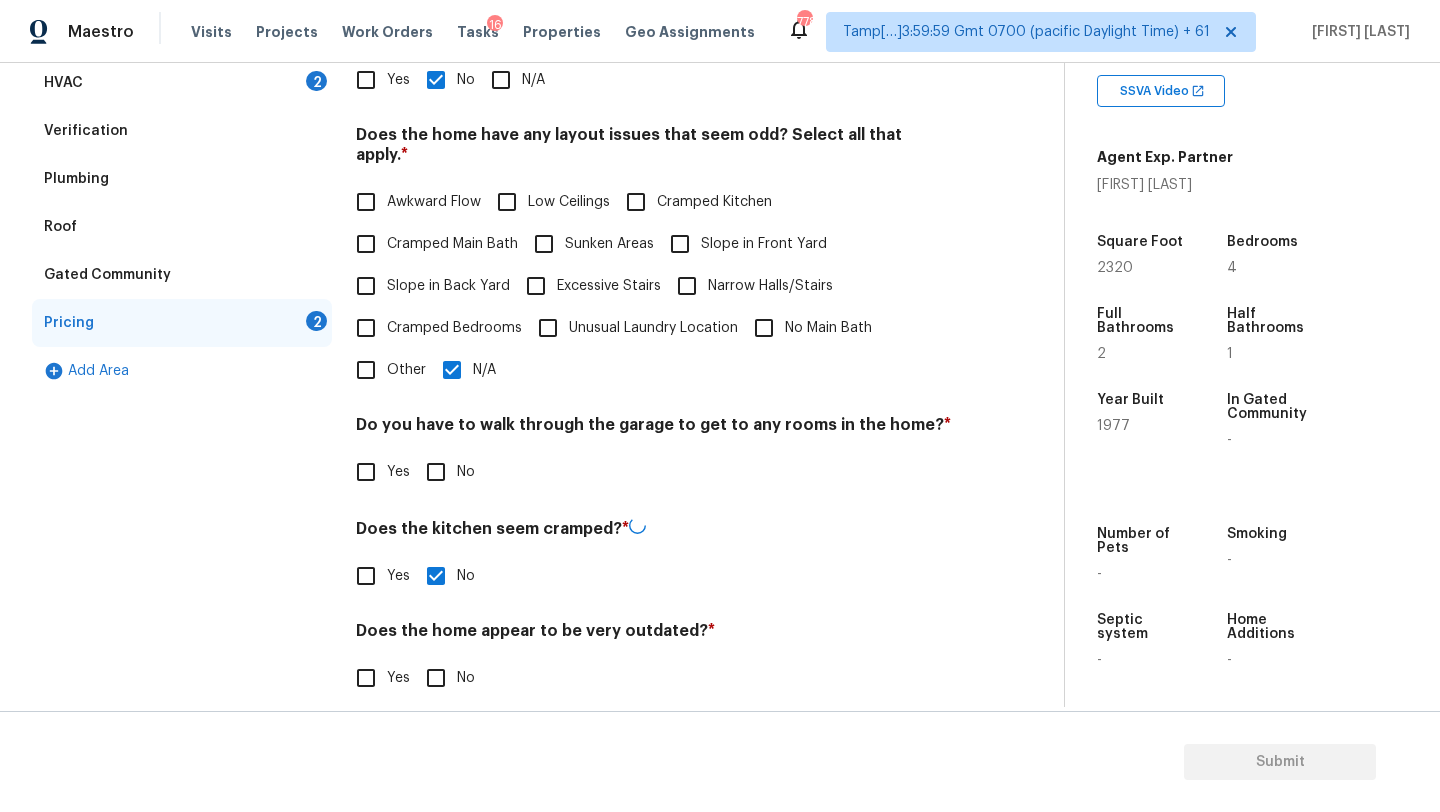 click on "Do you have to walk through the garage to get to any rooms in the home?  * Yes No" at bounding box center (654, 454) 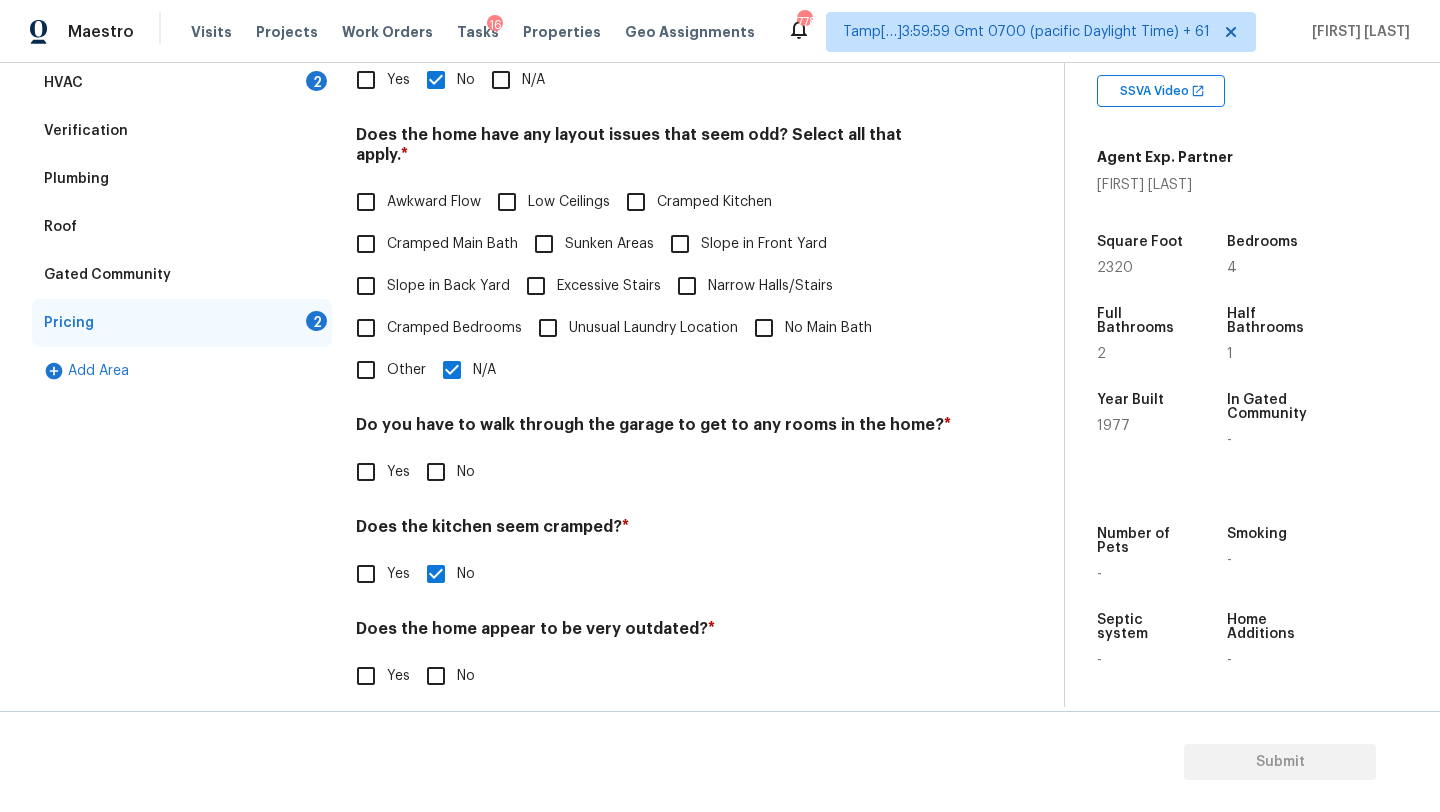 click on "No" at bounding box center [436, 676] 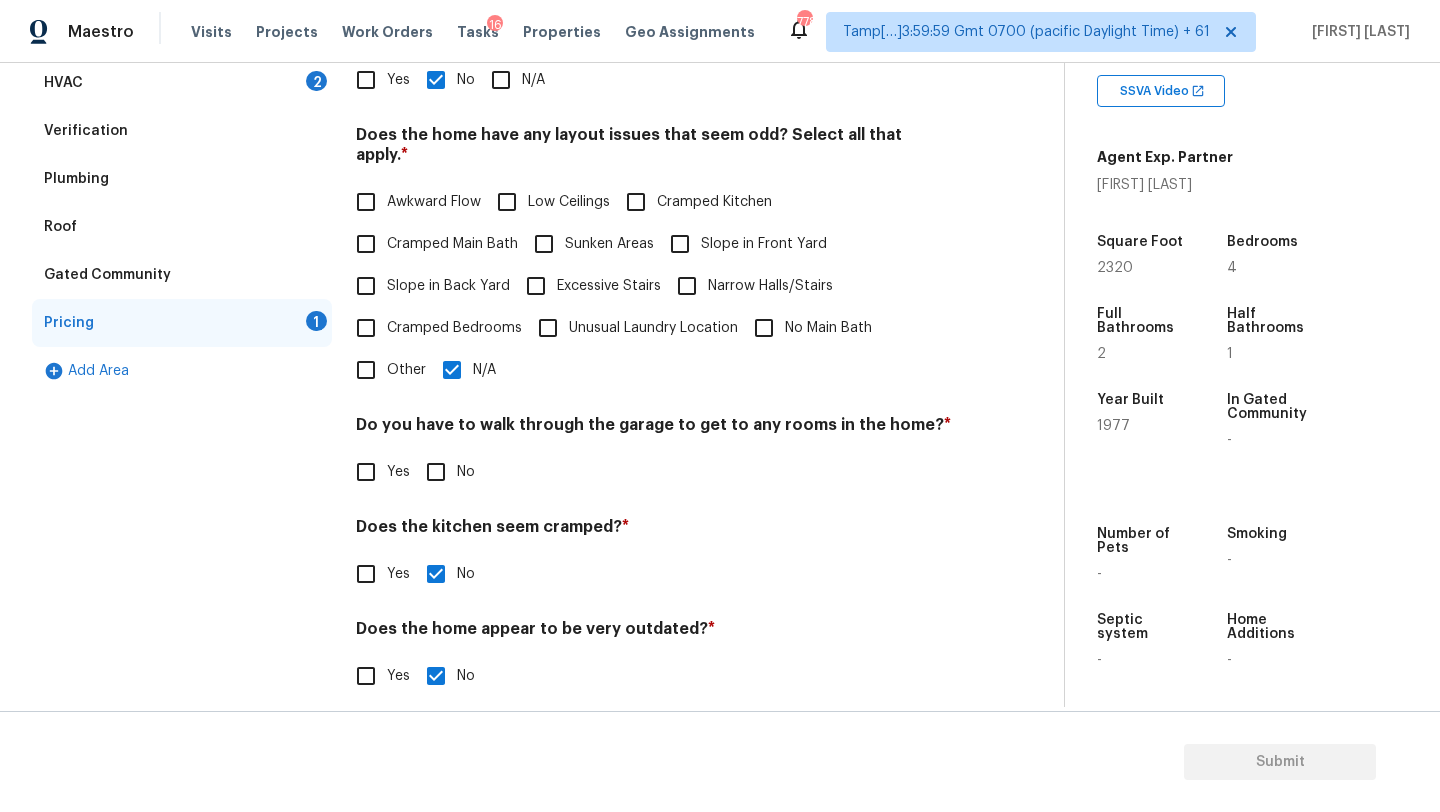 click on "Pricing Does the home have any additions?  * Yes No N/A Does the home have any layout issues that seem odd? Select all that apply.  * Awkward Flow Low Ceilings Cramped Kitchen Cramped Main Bath Sunken Areas Slope in Front Yard Slope in Back Yard Excessive Stairs Narrow Halls/Stairs Cramped Bedrooms Unusual Laundry Location No Main Bath Other N/A Do you have to walk through the garage to get to any rooms in the home?  * Yes No Does the kitchen seem cramped?  * Yes No Does the home appear to be very outdated?  * Yes No" at bounding box center [654, 342] 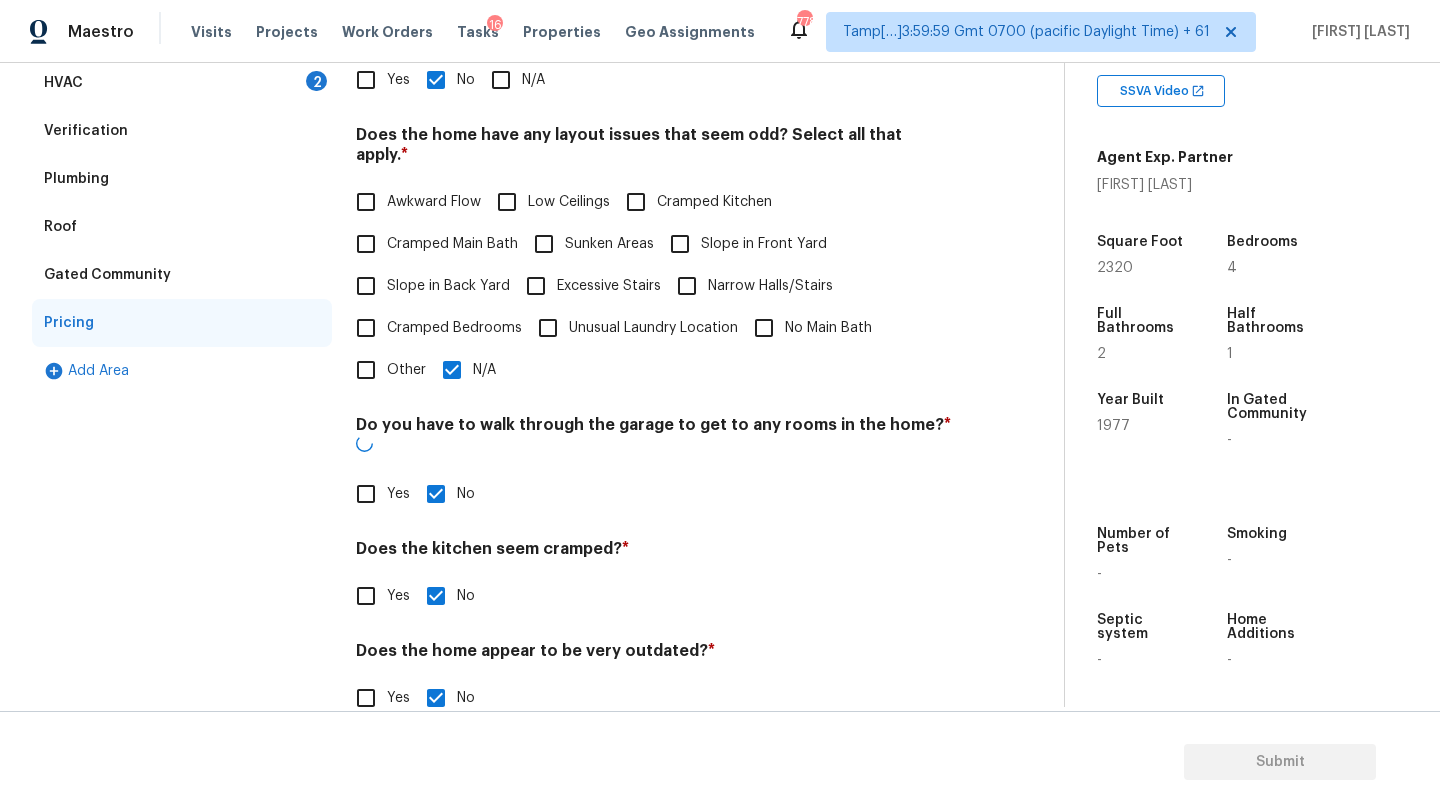scroll, scrollTop: 68, scrollLeft: 0, axis: vertical 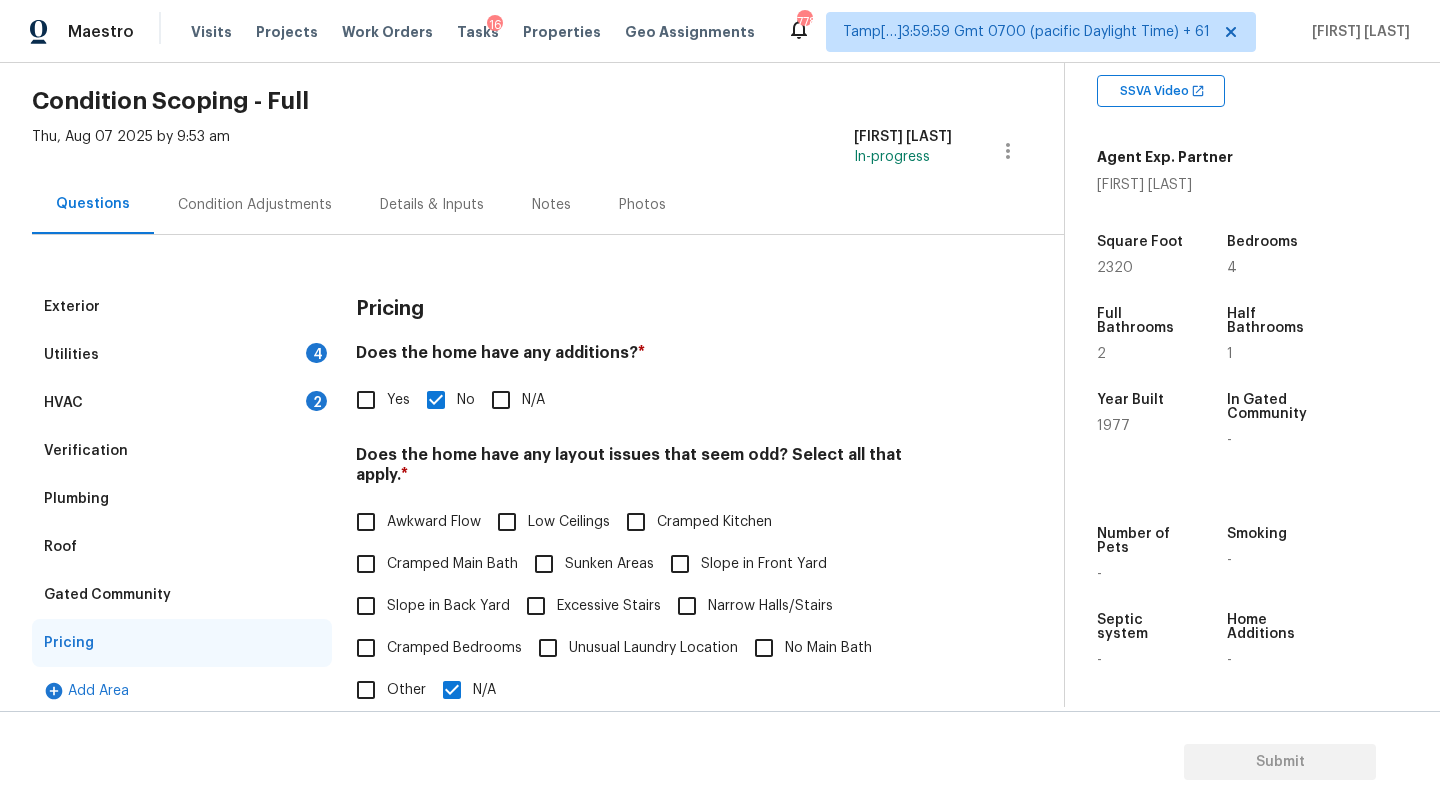 click on "HVAC 2" at bounding box center (182, 403) 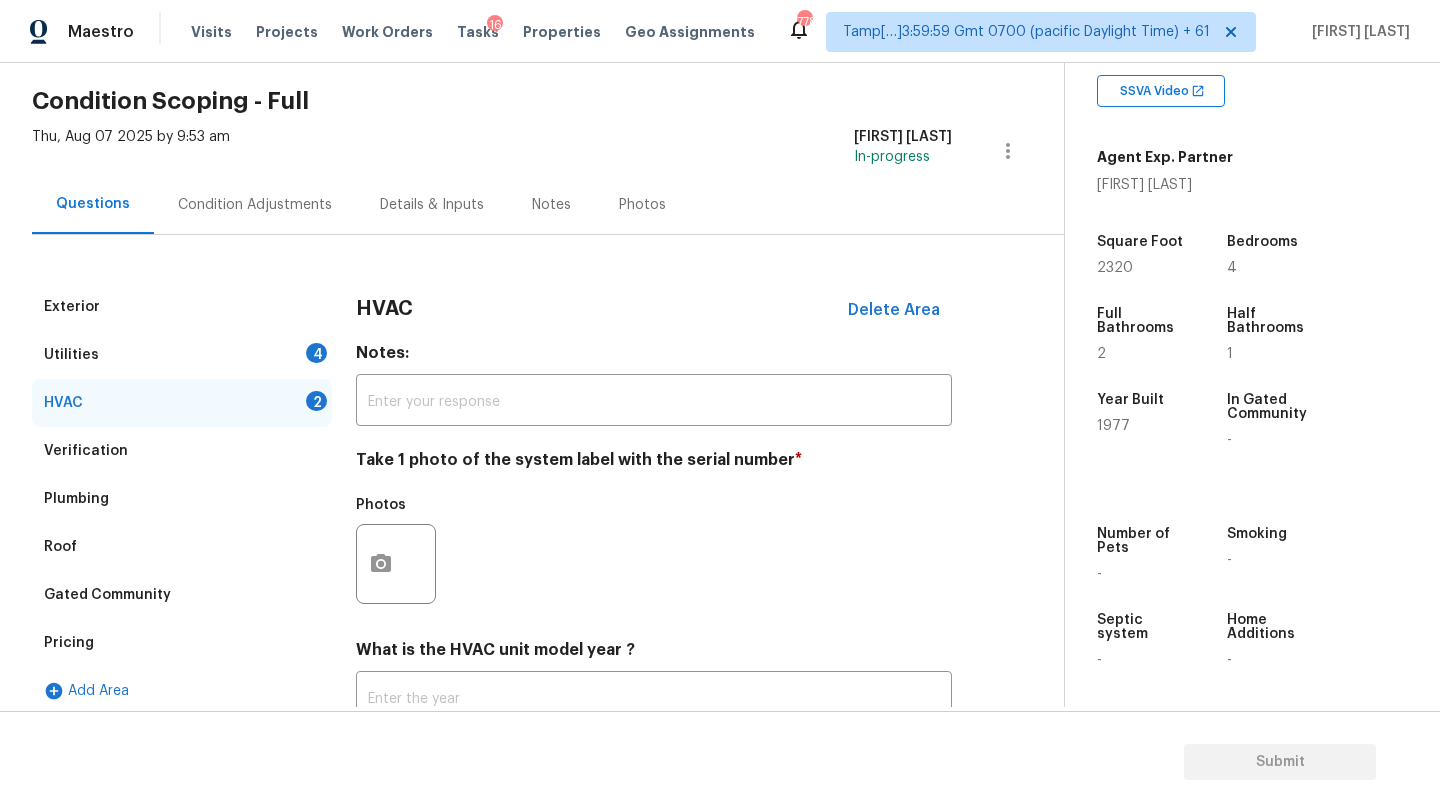 scroll, scrollTop: 217, scrollLeft: 0, axis: vertical 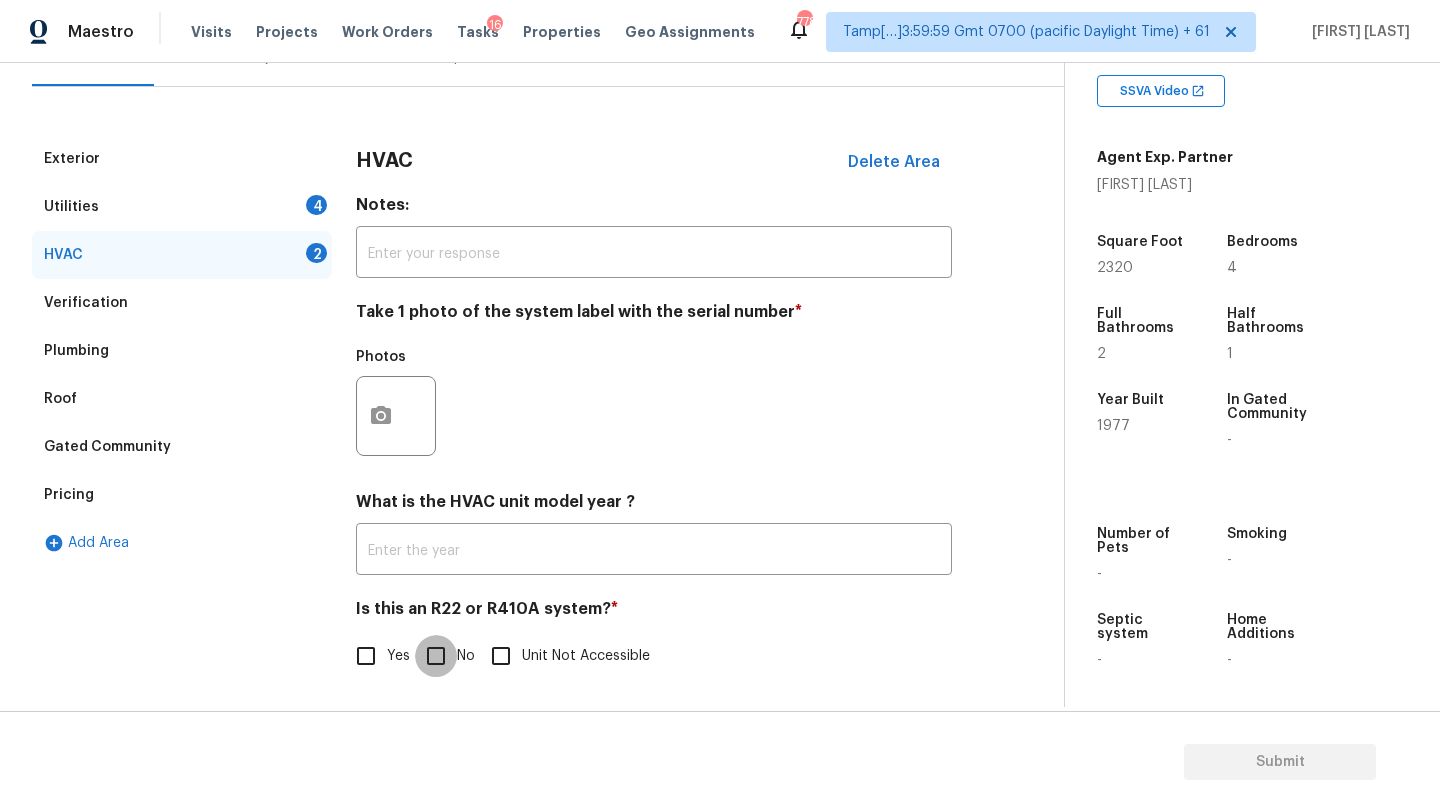 click on "No" at bounding box center [436, 656] 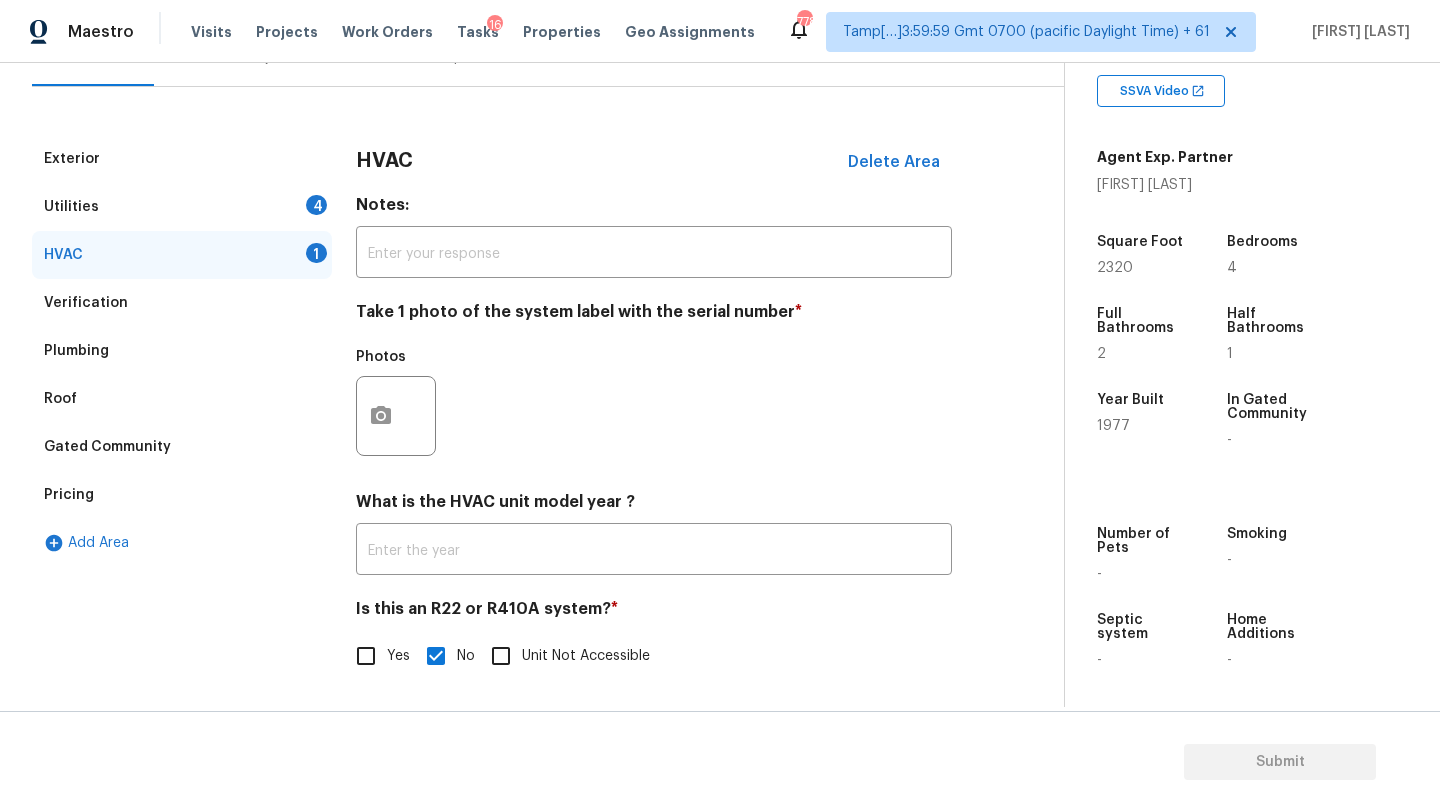click on "Roof" at bounding box center [182, 399] 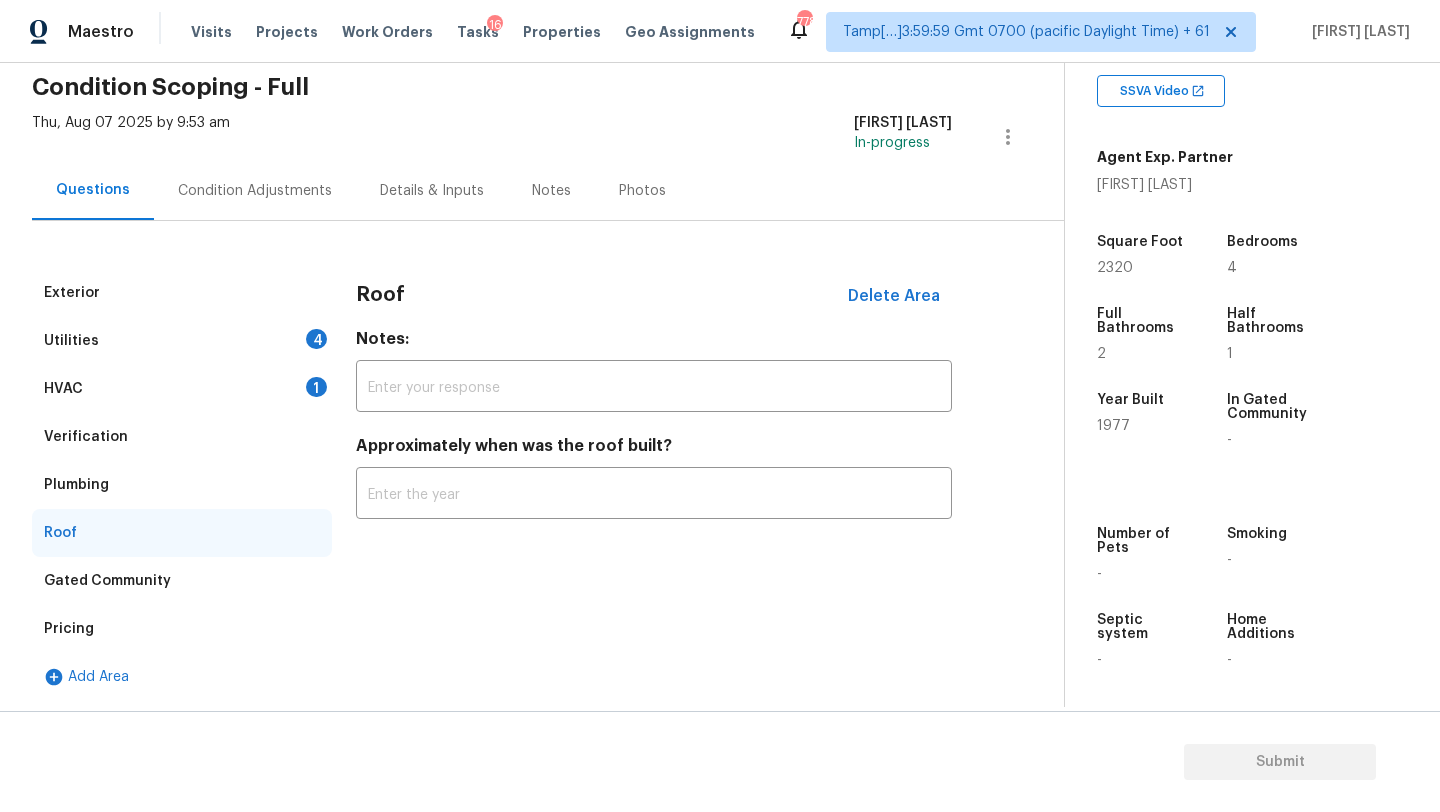 scroll, scrollTop: 82, scrollLeft: 0, axis: vertical 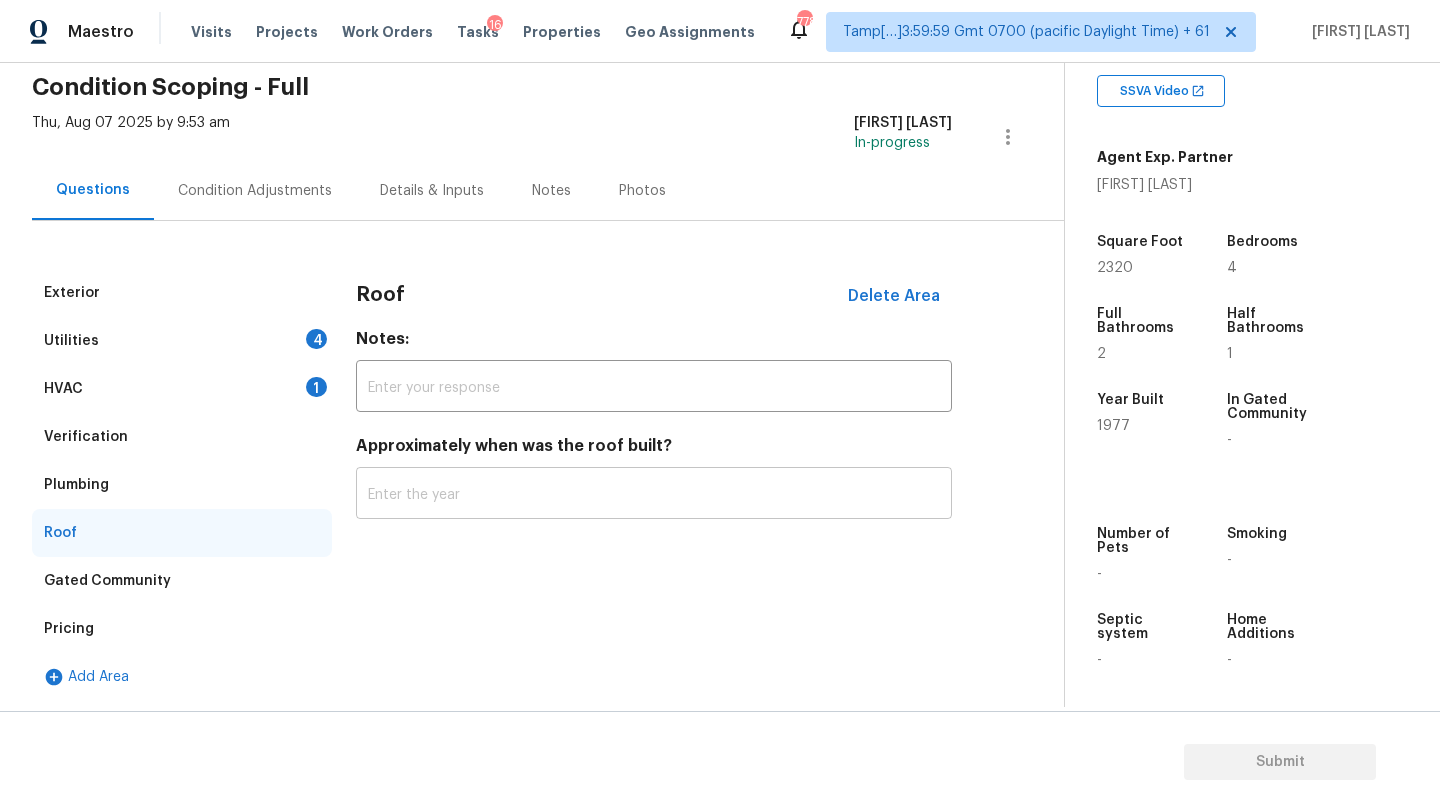 click at bounding box center [654, 495] 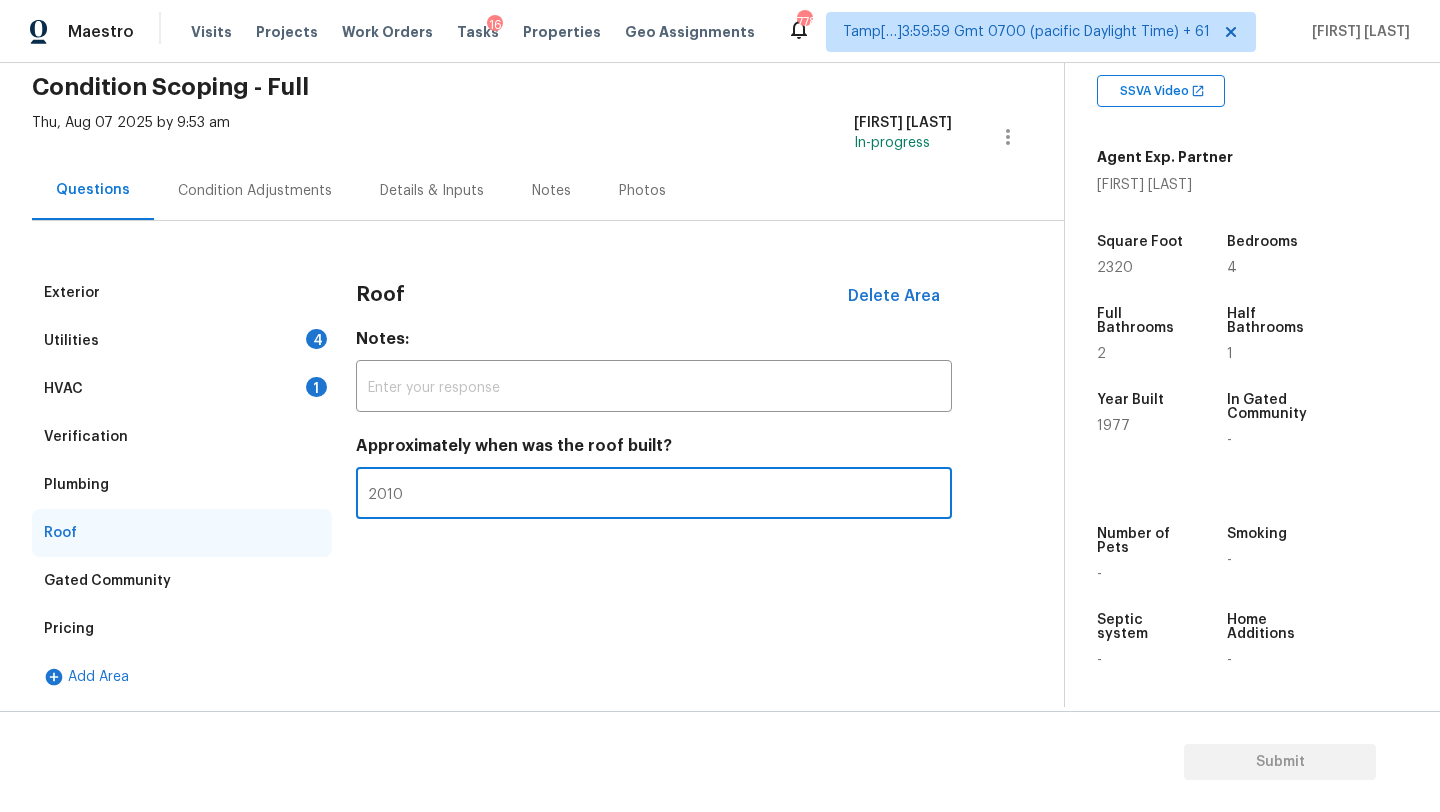 type on "2010" 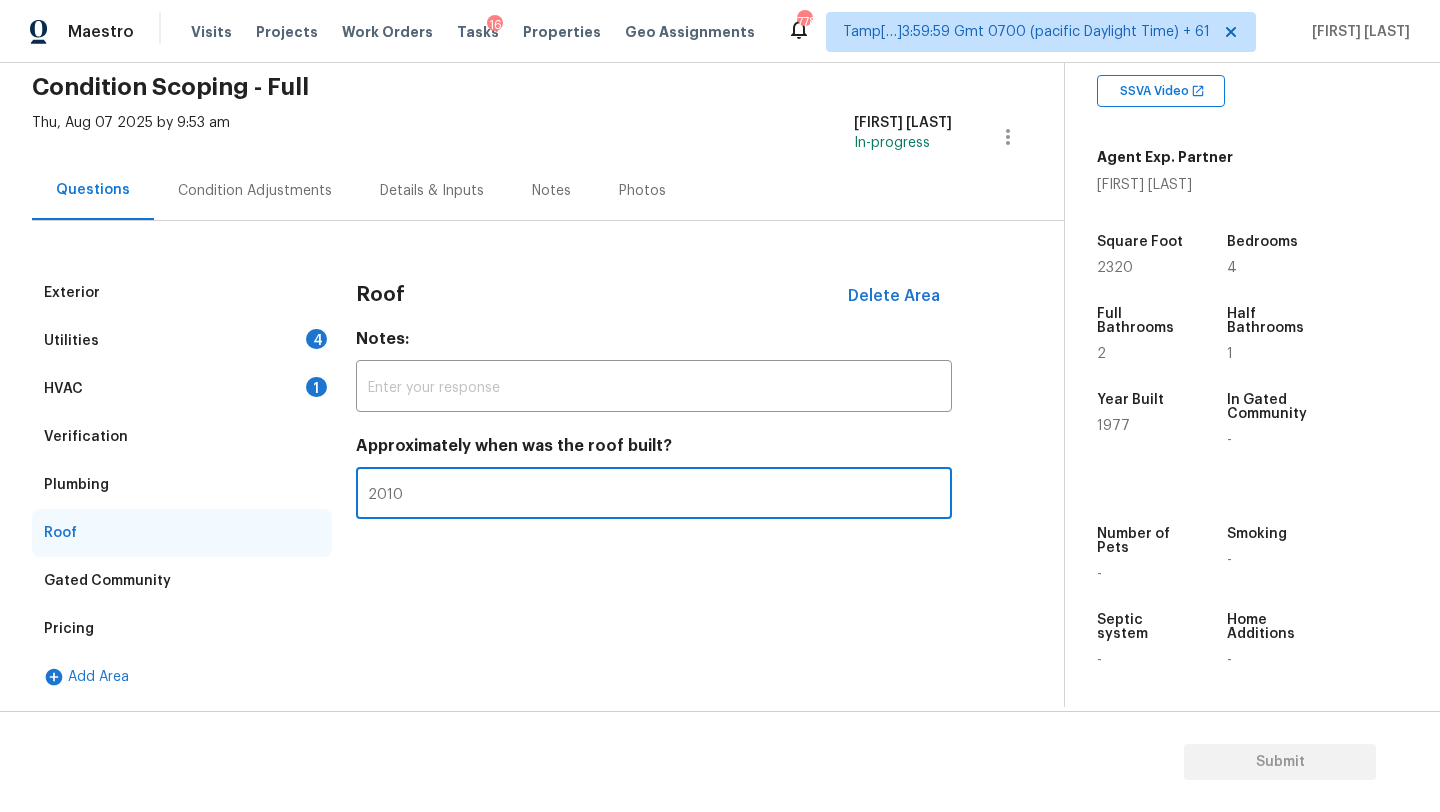 type 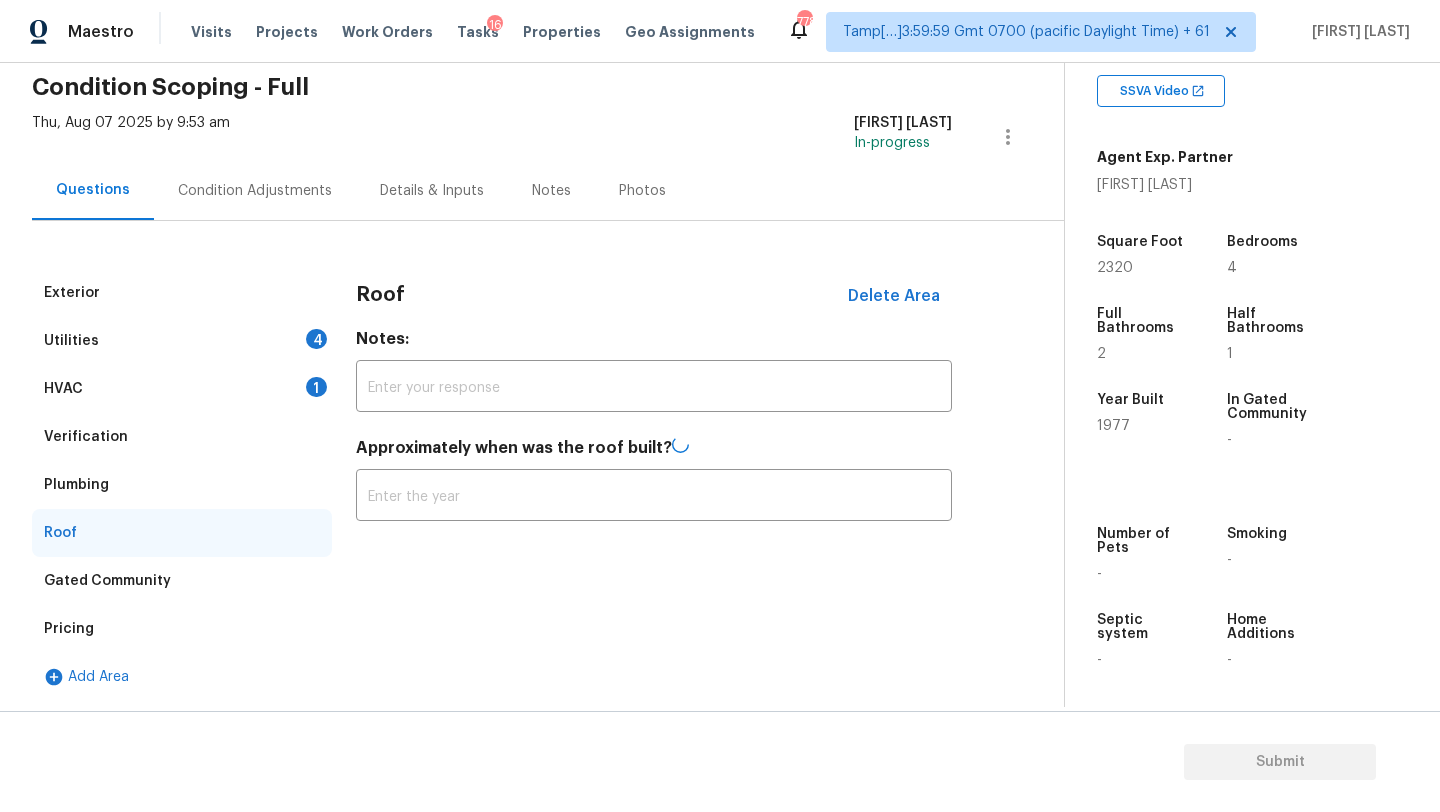 click on "HVAC 1" at bounding box center [182, 389] 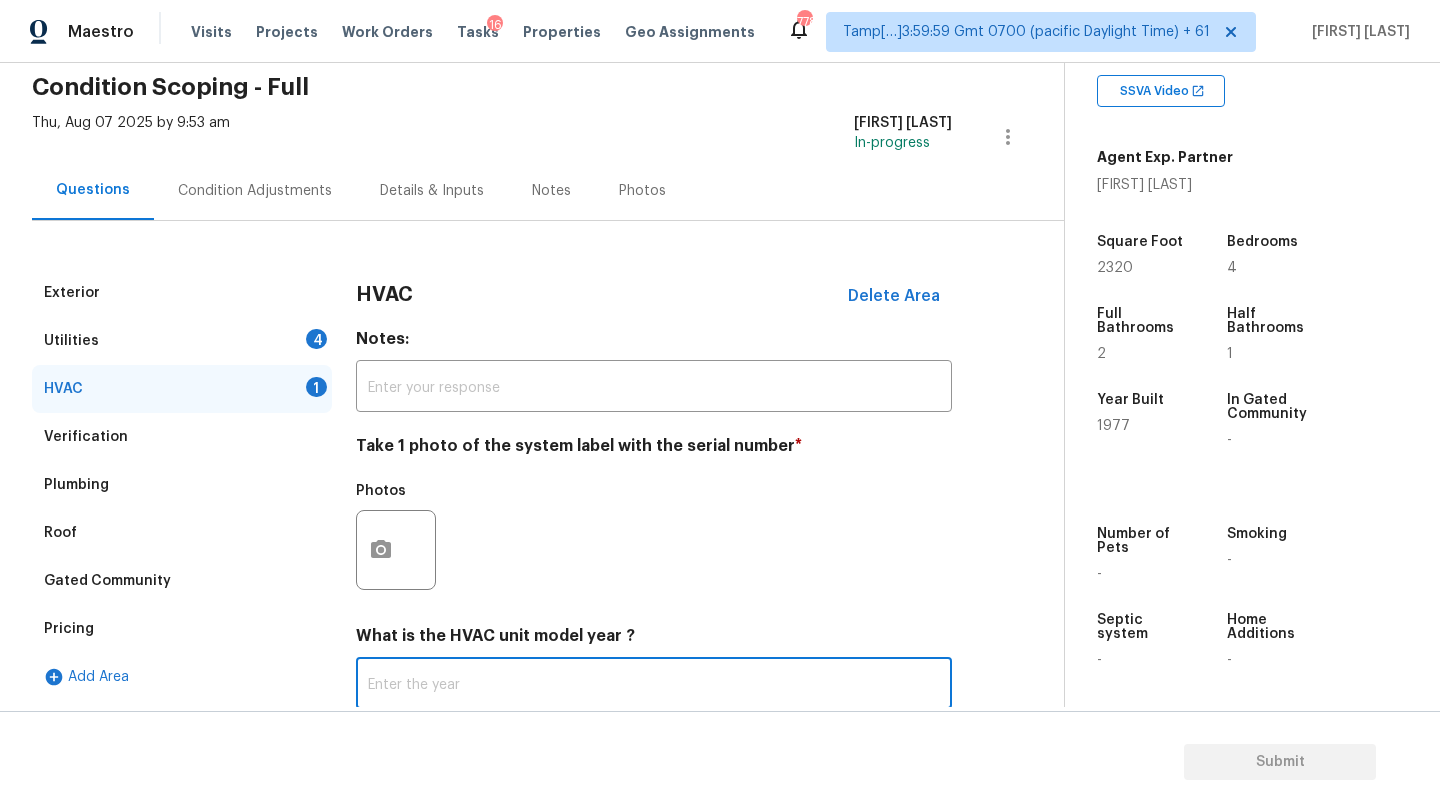 click at bounding box center [654, 685] 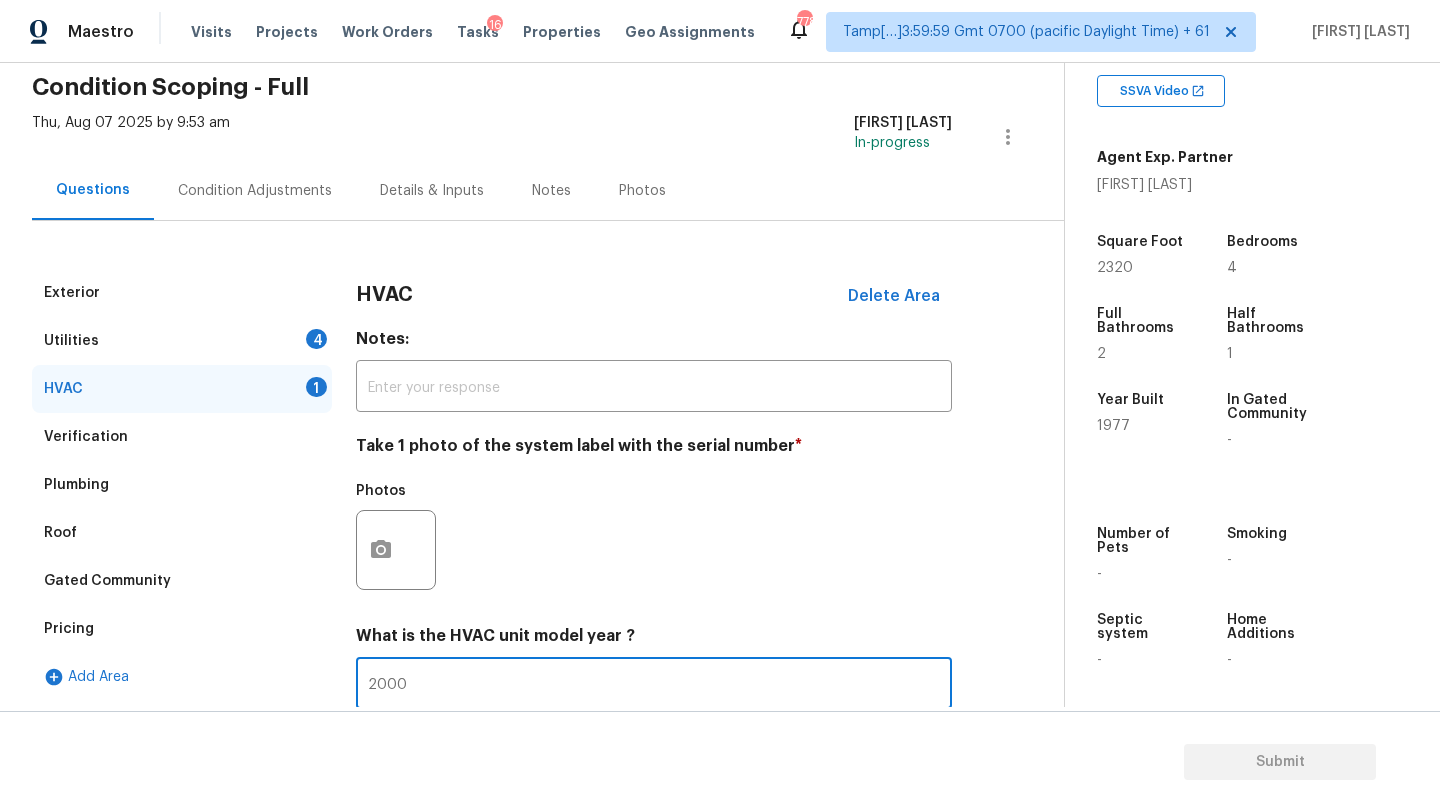 scroll, scrollTop: 217, scrollLeft: 0, axis: vertical 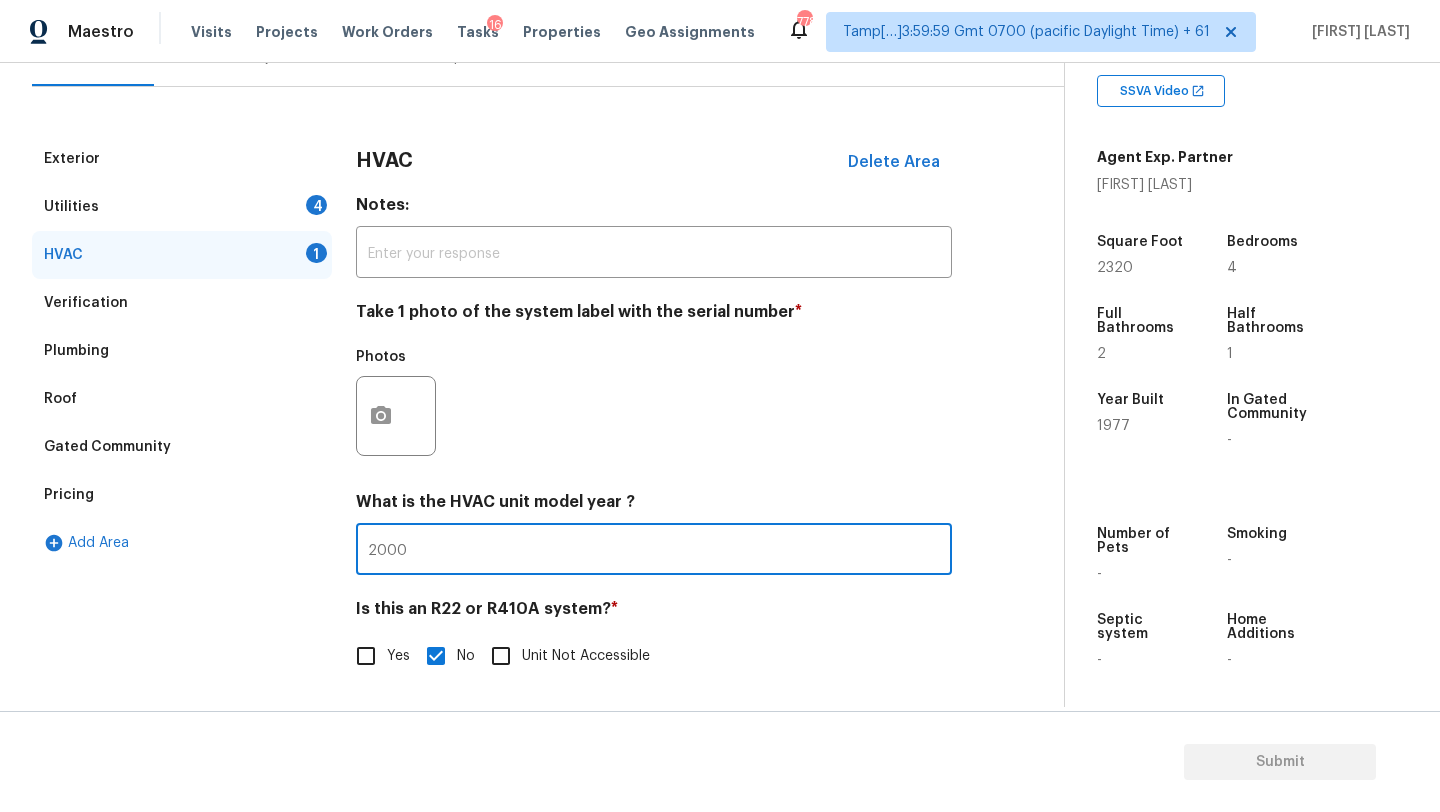 type on "2000" 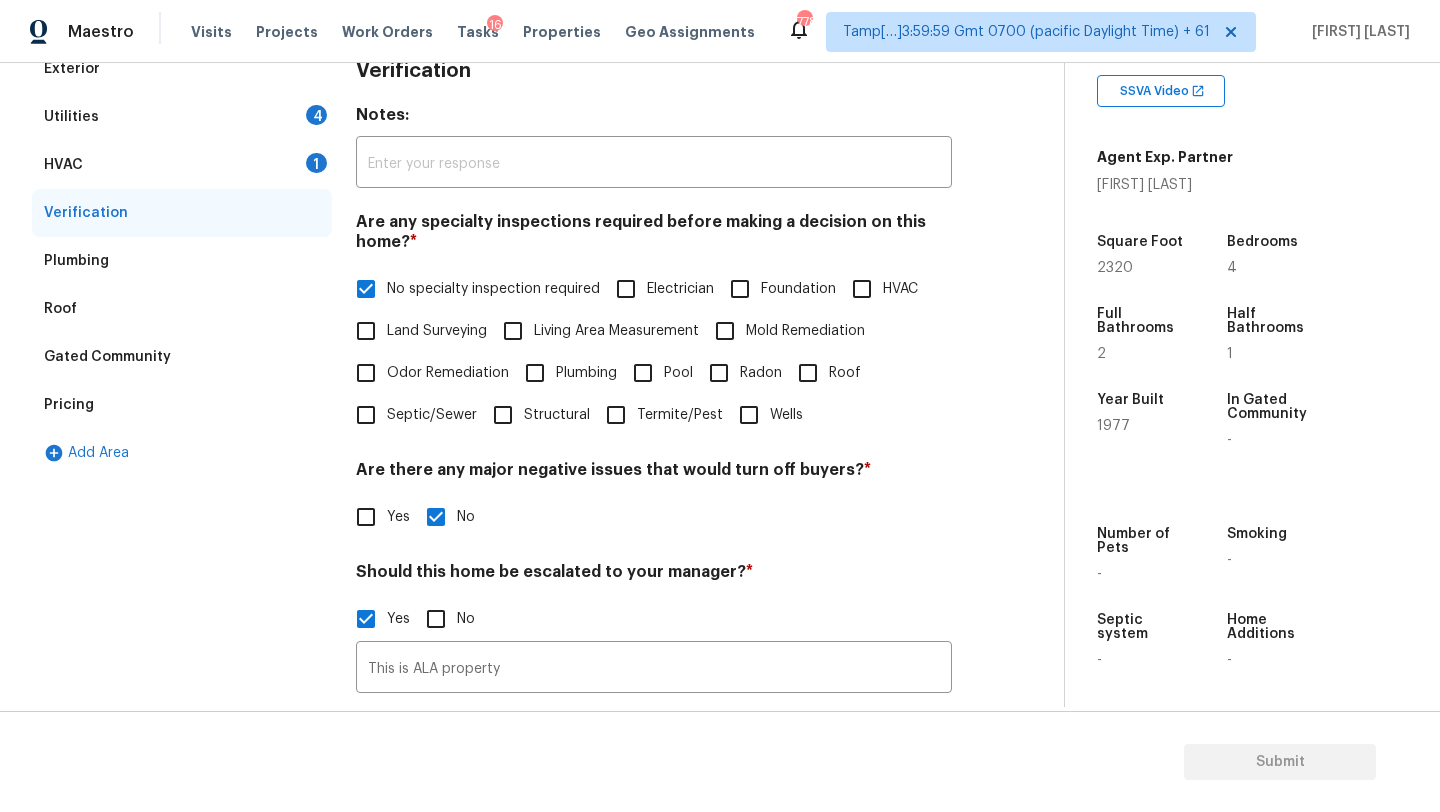 scroll, scrollTop: 473, scrollLeft: 0, axis: vertical 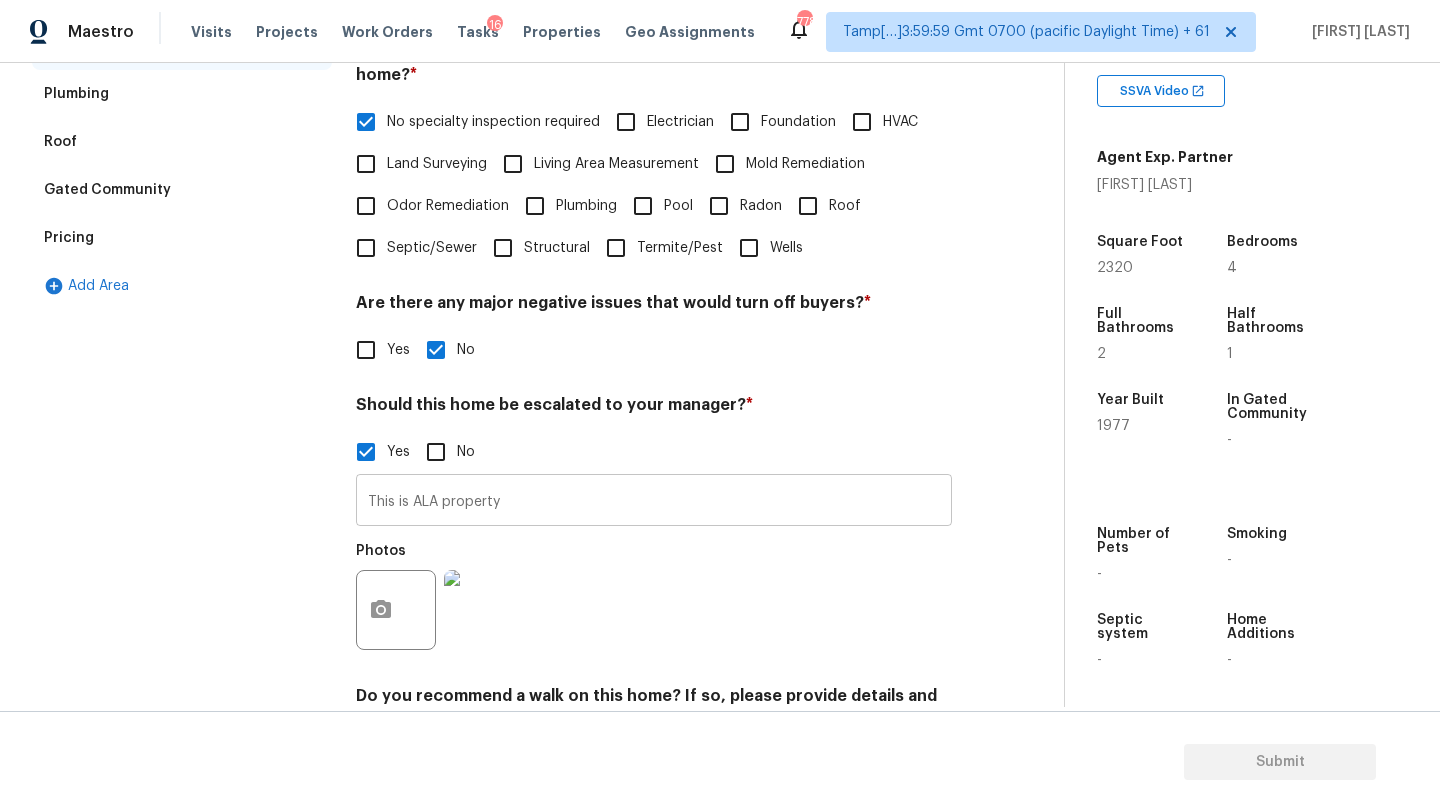 click on "This is ALA property" at bounding box center [654, 502] 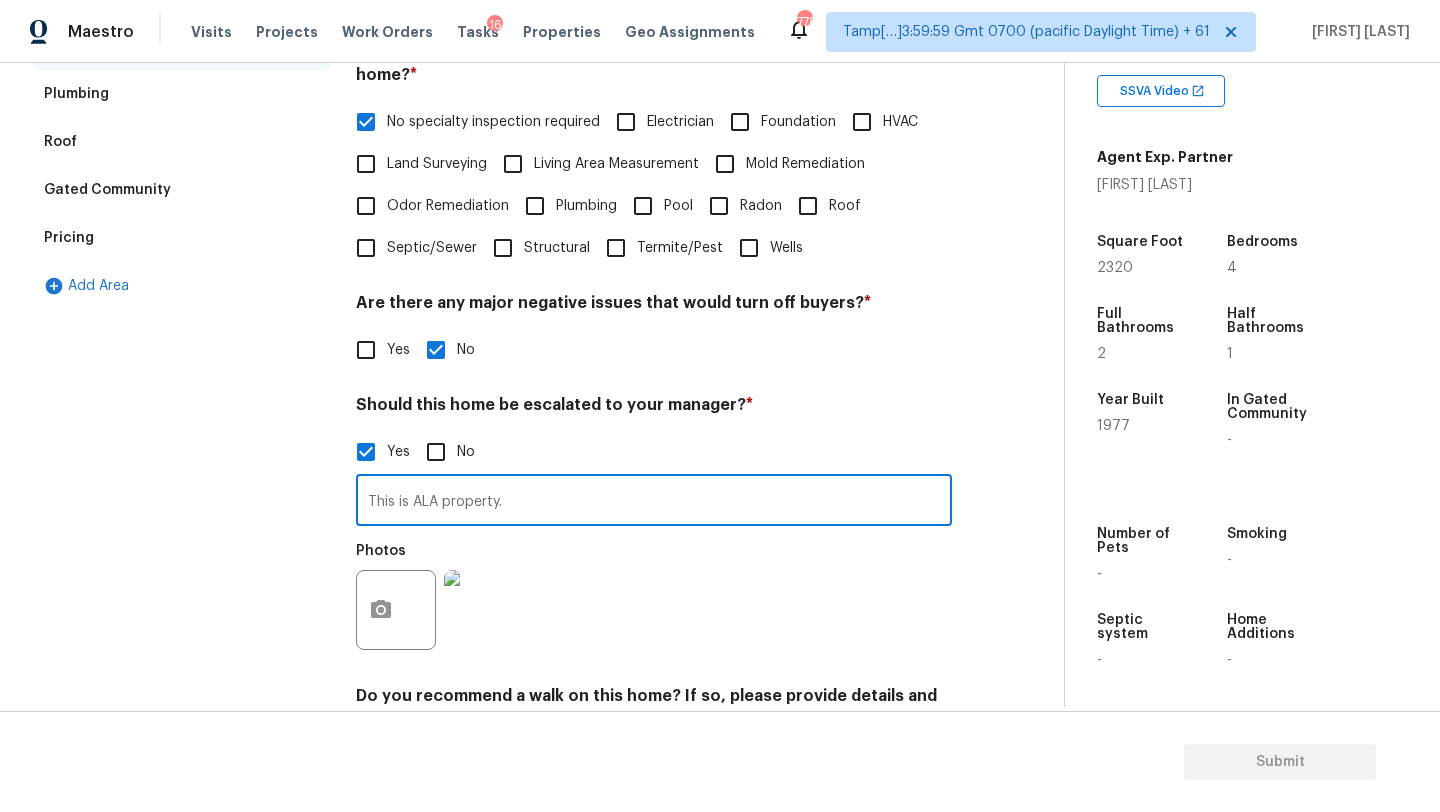 type on "This is ALA property." 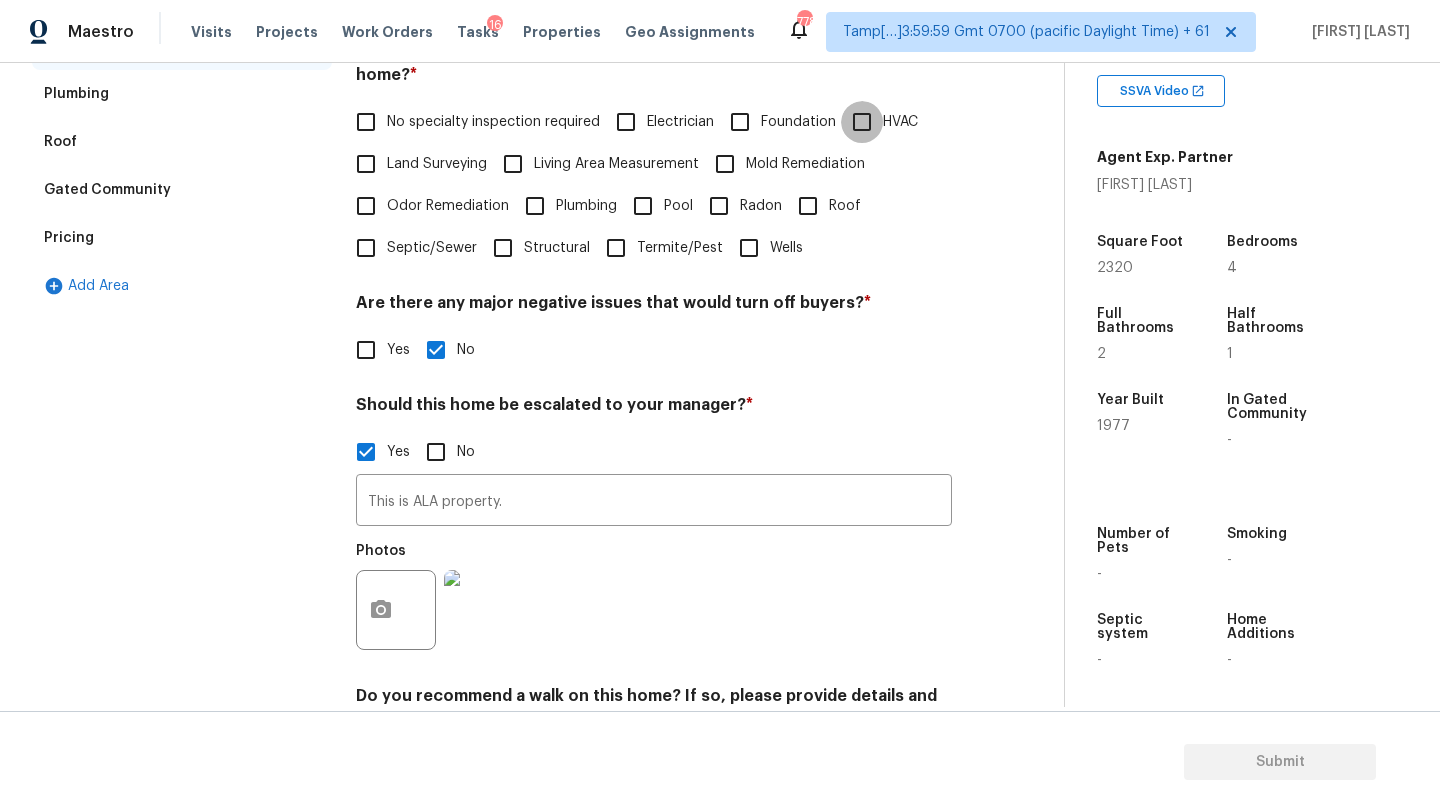 click on "HVAC" at bounding box center [862, 122] 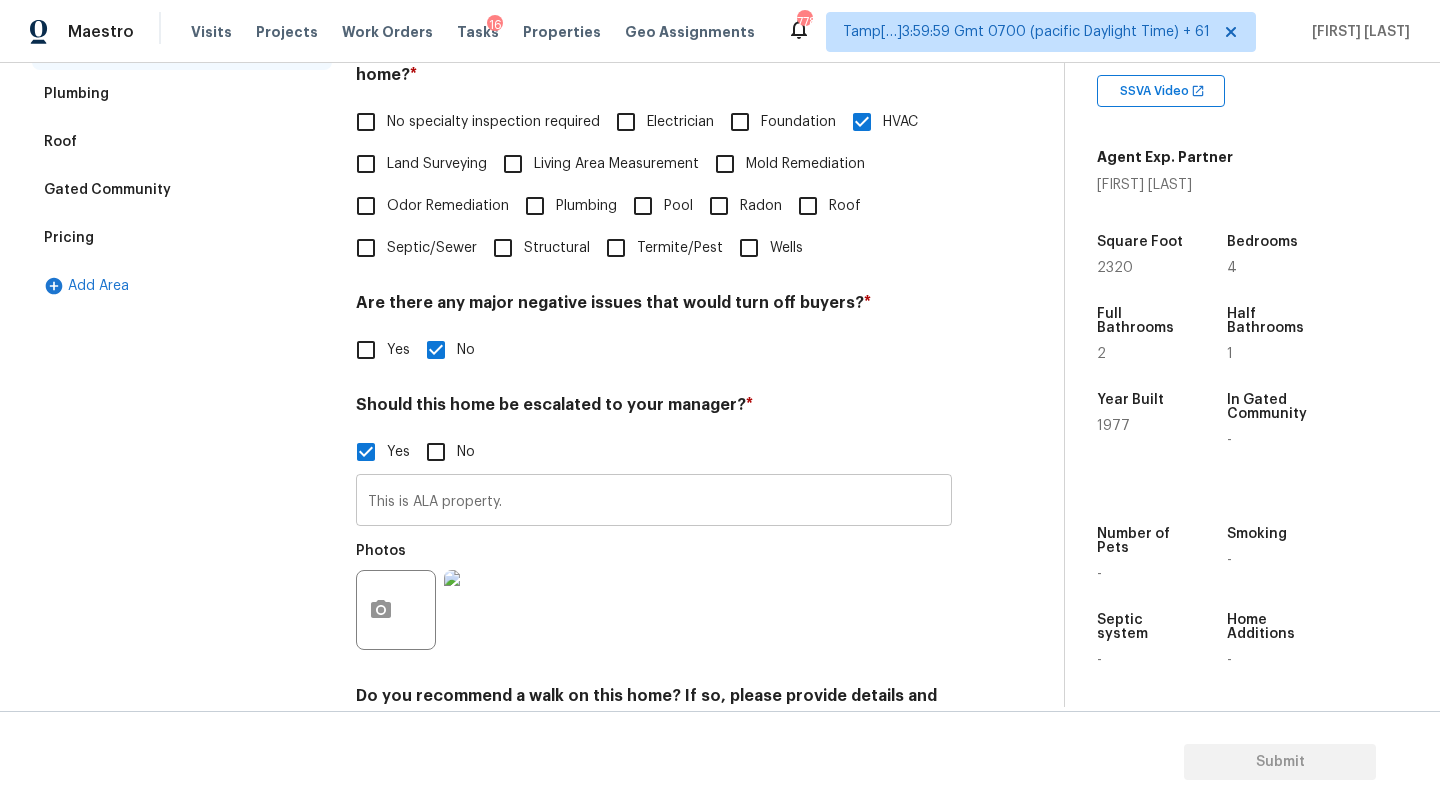 click on "This is ALA property." at bounding box center [654, 502] 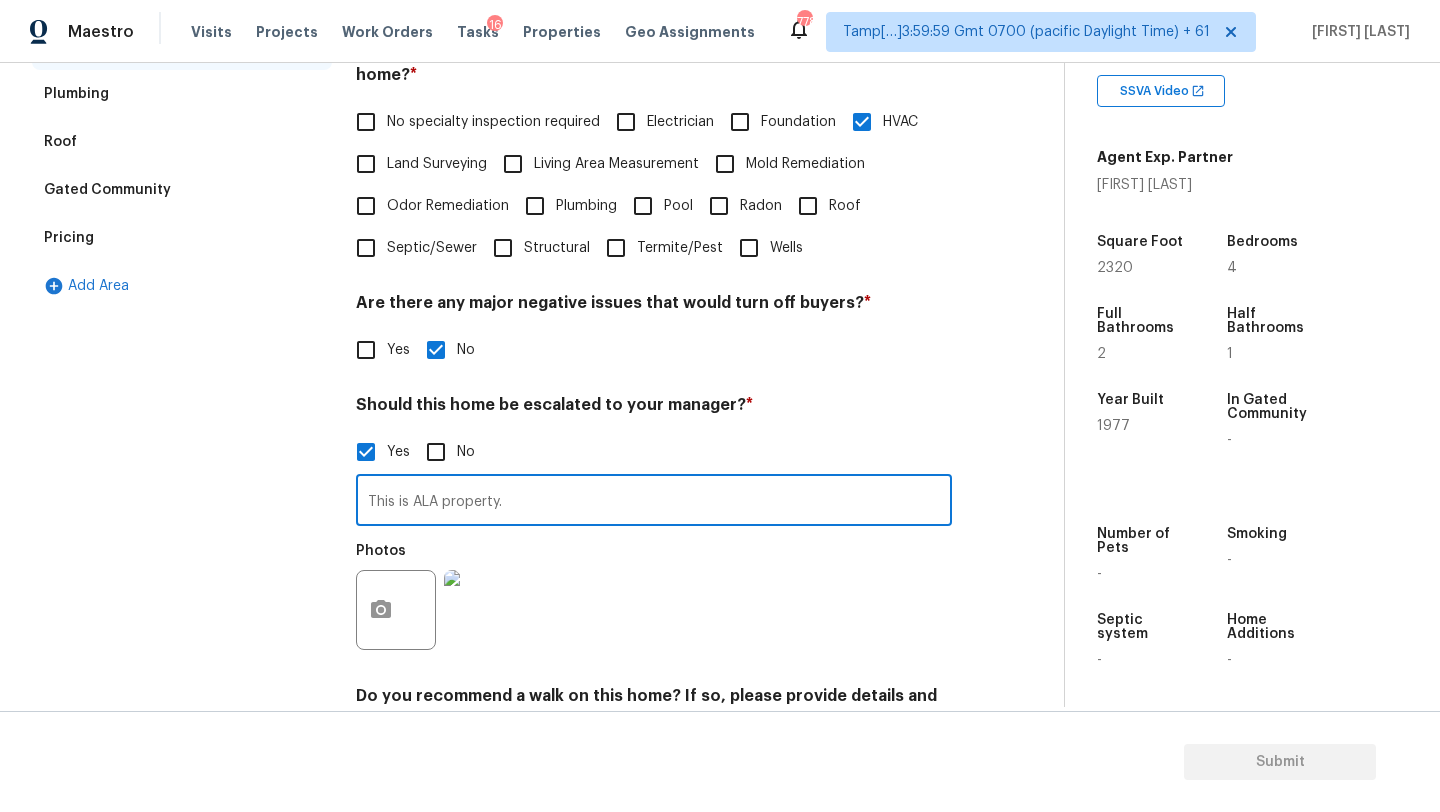 paste on "The HVAC unit is not functioning properly." 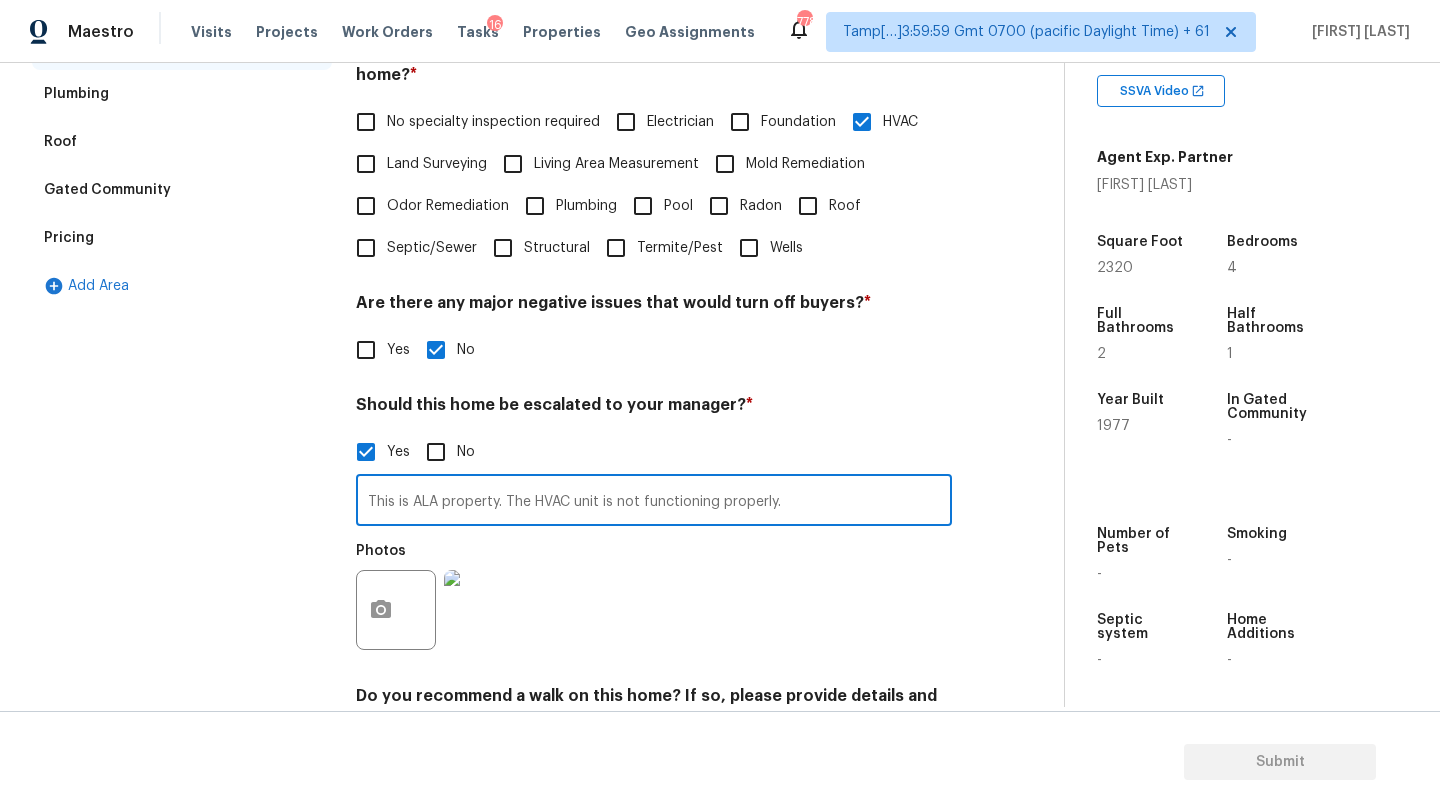 type on "This is ALA property. The HVAC unit is not functioning properly." 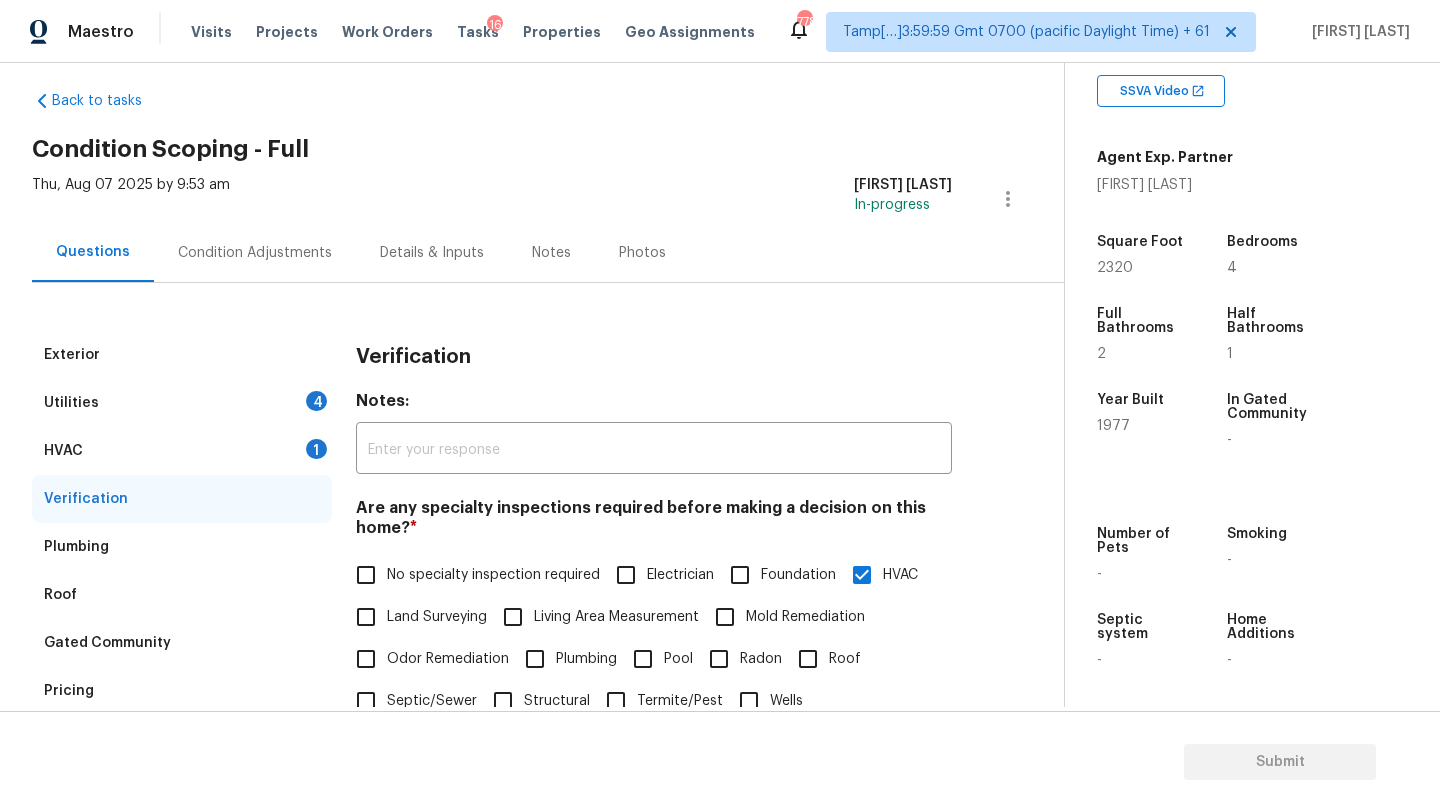 scroll, scrollTop: 0, scrollLeft: 0, axis: both 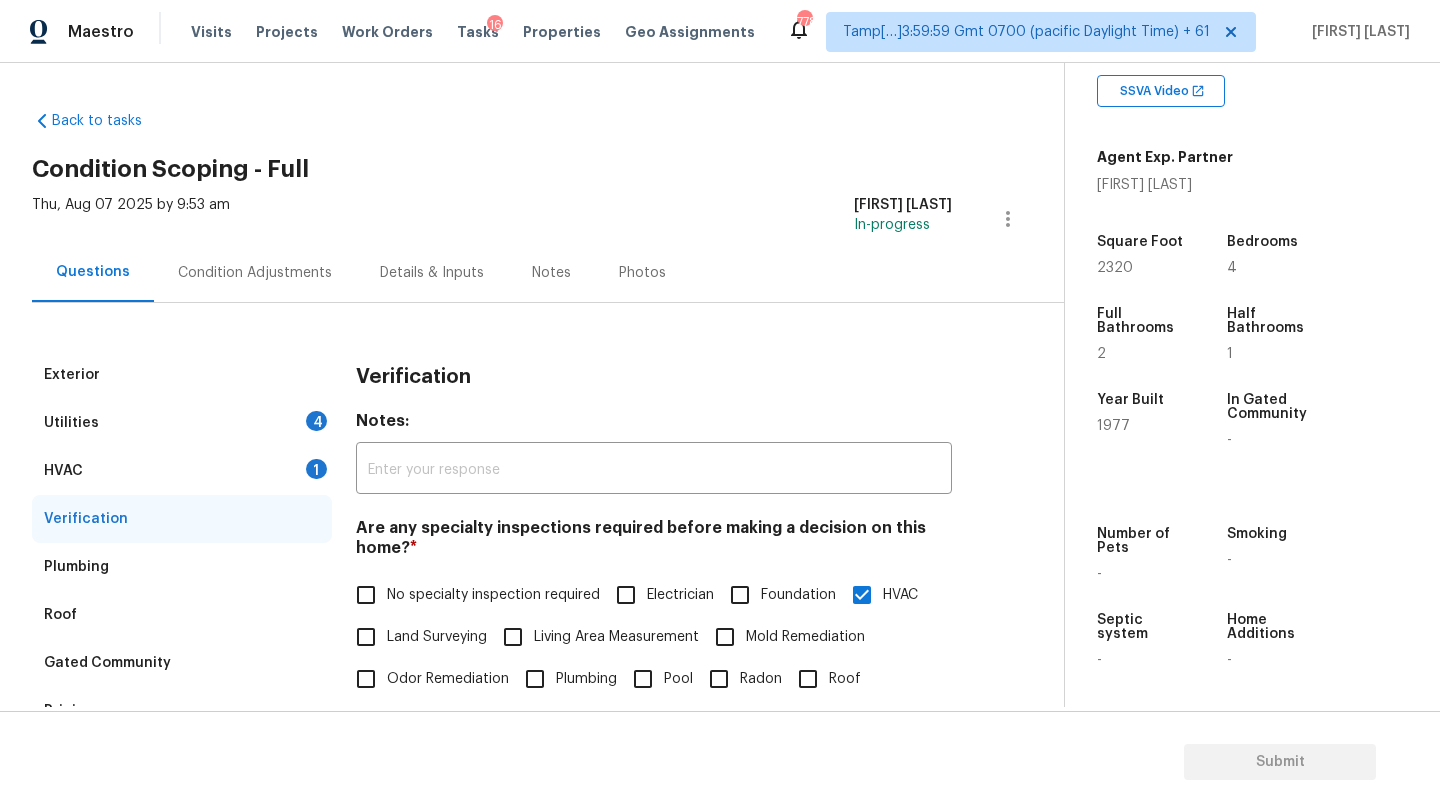 click on "Condition Adjustments" at bounding box center [255, 272] 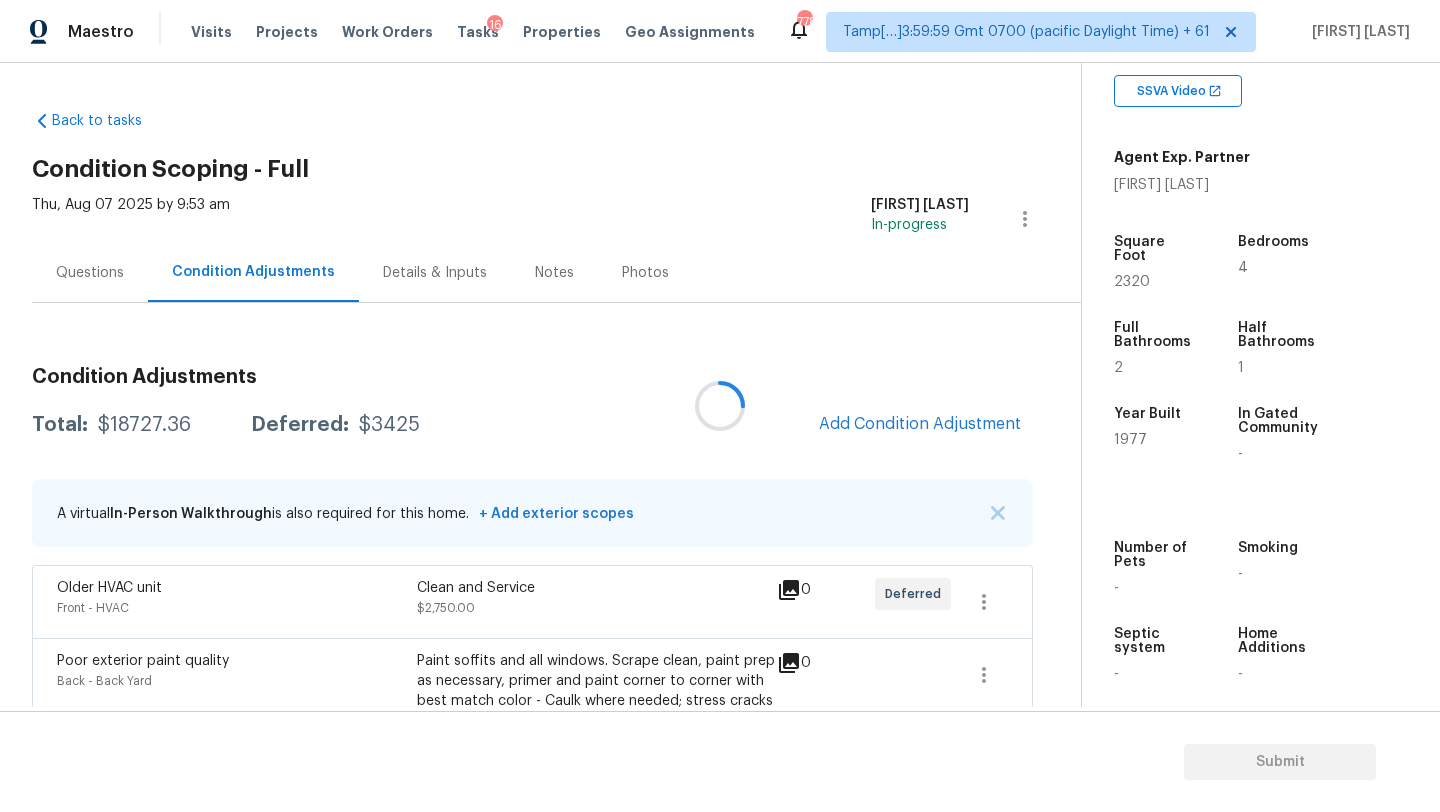 click at bounding box center (720, 406) 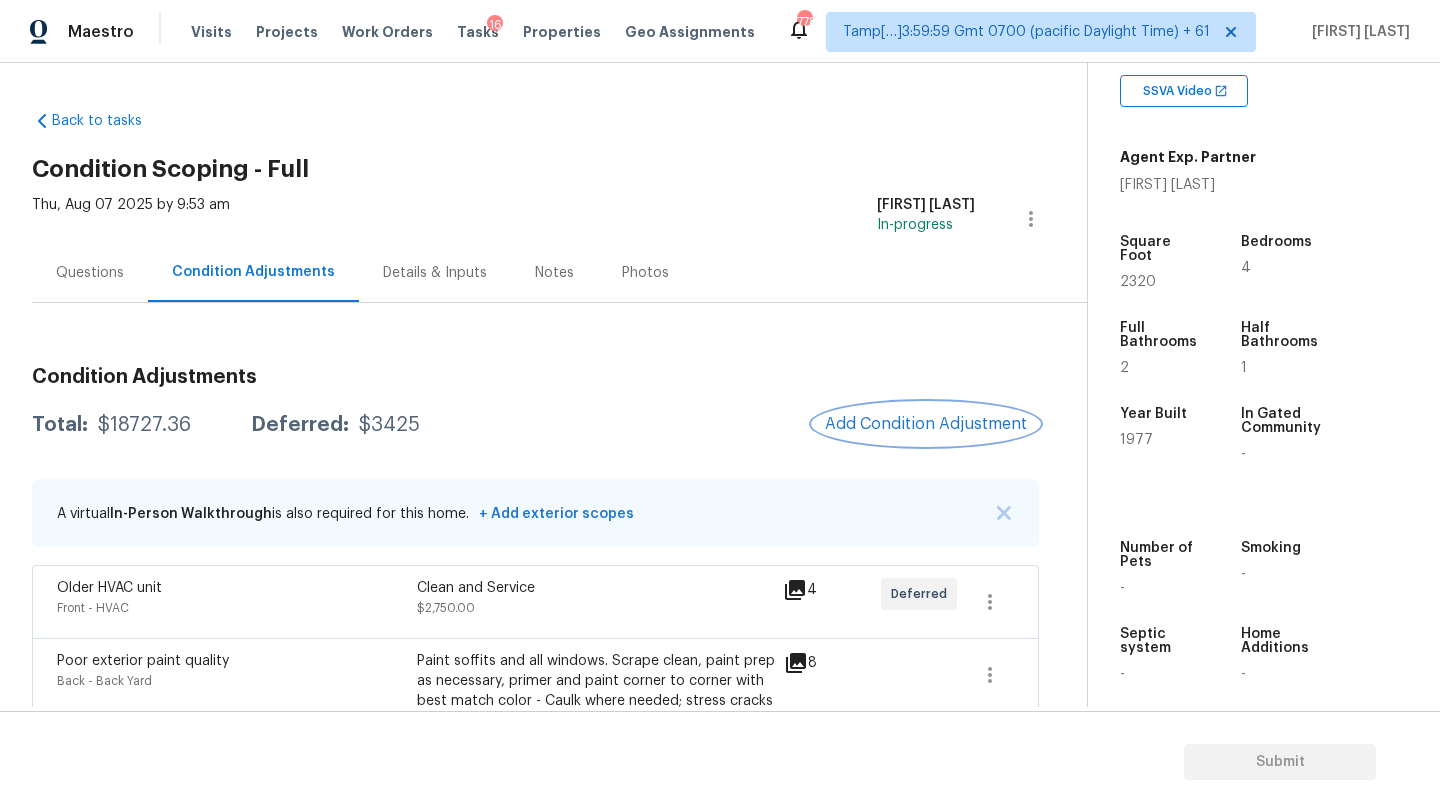 click on "Add Condition Adjustment" at bounding box center (926, 424) 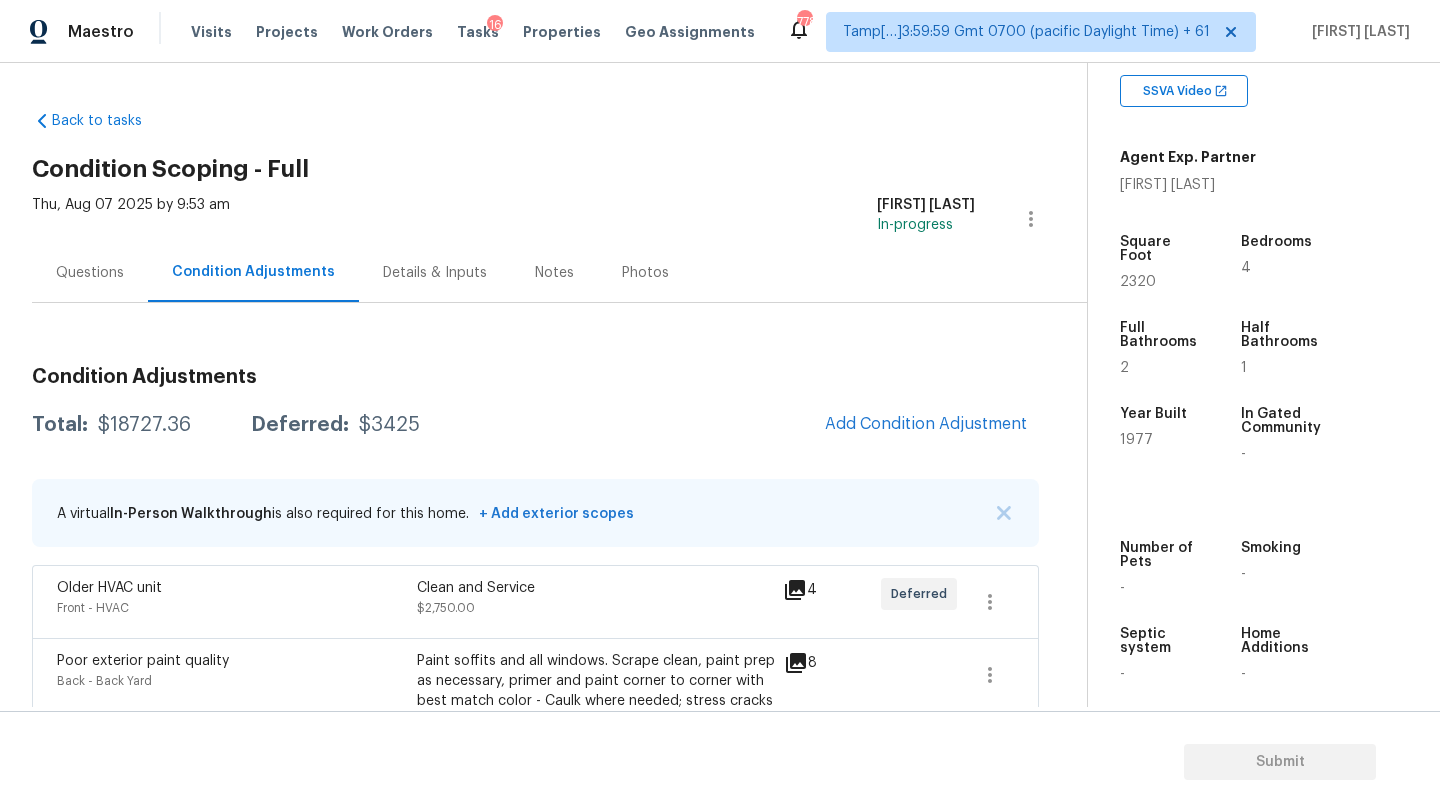 click on "Maestro Visits Projects Work Orders Tasks 16 Properties Geo Assignments 778 Tamp[…]3:59:59 Gmt 0700 (pacific Daylight Time) + 61 Rajesh M Back to tasks Condition Scoping - Full Thu, Aug 07 2025 by 9:53 am   Rajesh M In-progress Questions Condition Adjustments Details & Inputs Notes Photos Condition Adjustments Total:  $18727.36 Deferred:  $3425 Add Condition Adjustment A virtual  In-Person Walkthrough  is also required for this home.   + Add exterior scopes Older HVAC unit Front - HVAC Clean and Service $2,750.00   4 Deferred Poor exterior paint quality Back - Back Yard Paint soffits and all windows.
Scrape clean, paint prep as necessary, primer and paint corner to corner with best match color - Caulk where needed; stress cracks and penetrations. $1,050.00   8 Back - Back Yard Clean debris from all gutters for larger home or 2 story. $200.00   3 Back - Back Yard Cut and remove compromised materials and replace with new. Paint to best match existing color; corner to corner. $165.00   1 Back - Back Yard   10" at bounding box center [720, 406] 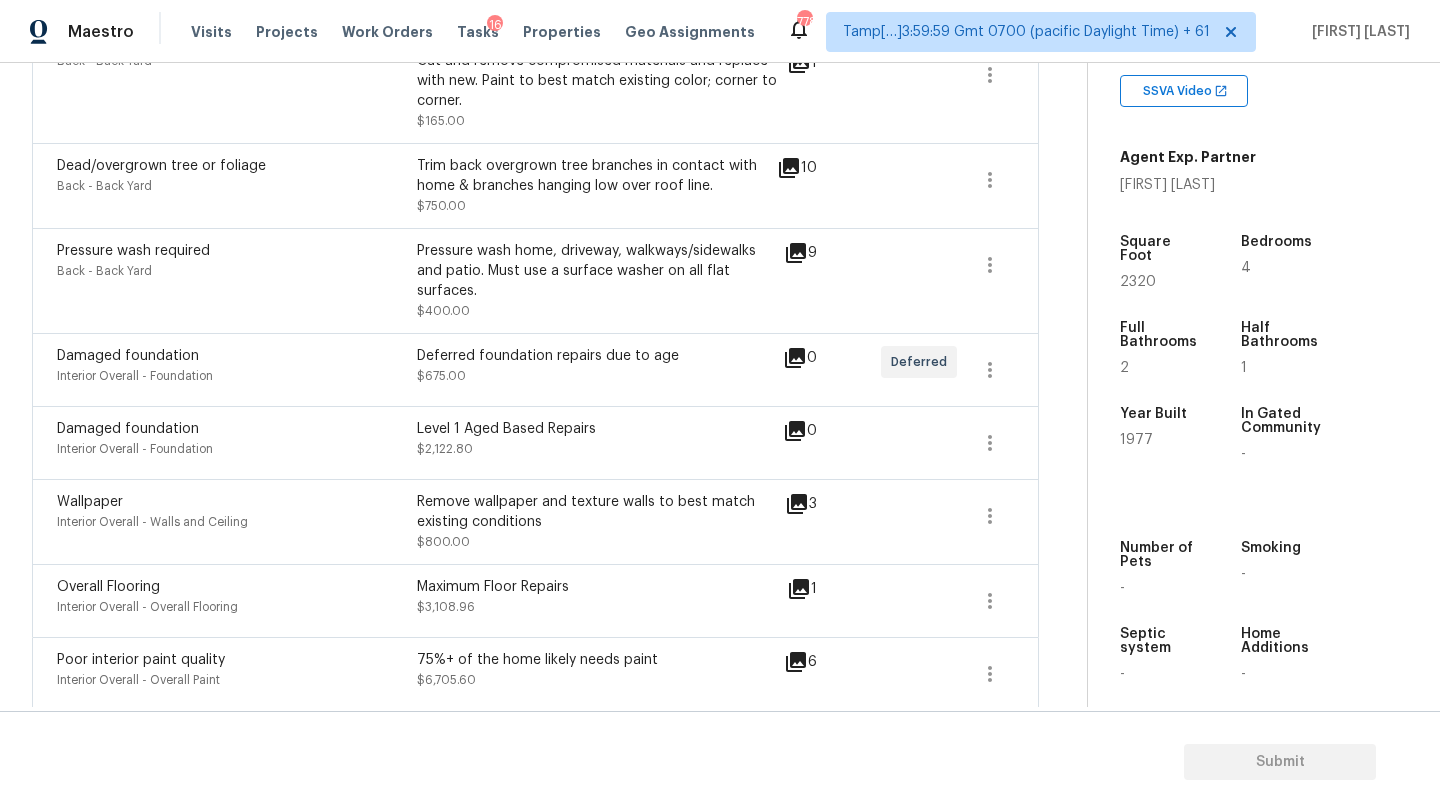 scroll, scrollTop: 146, scrollLeft: 0, axis: vertical 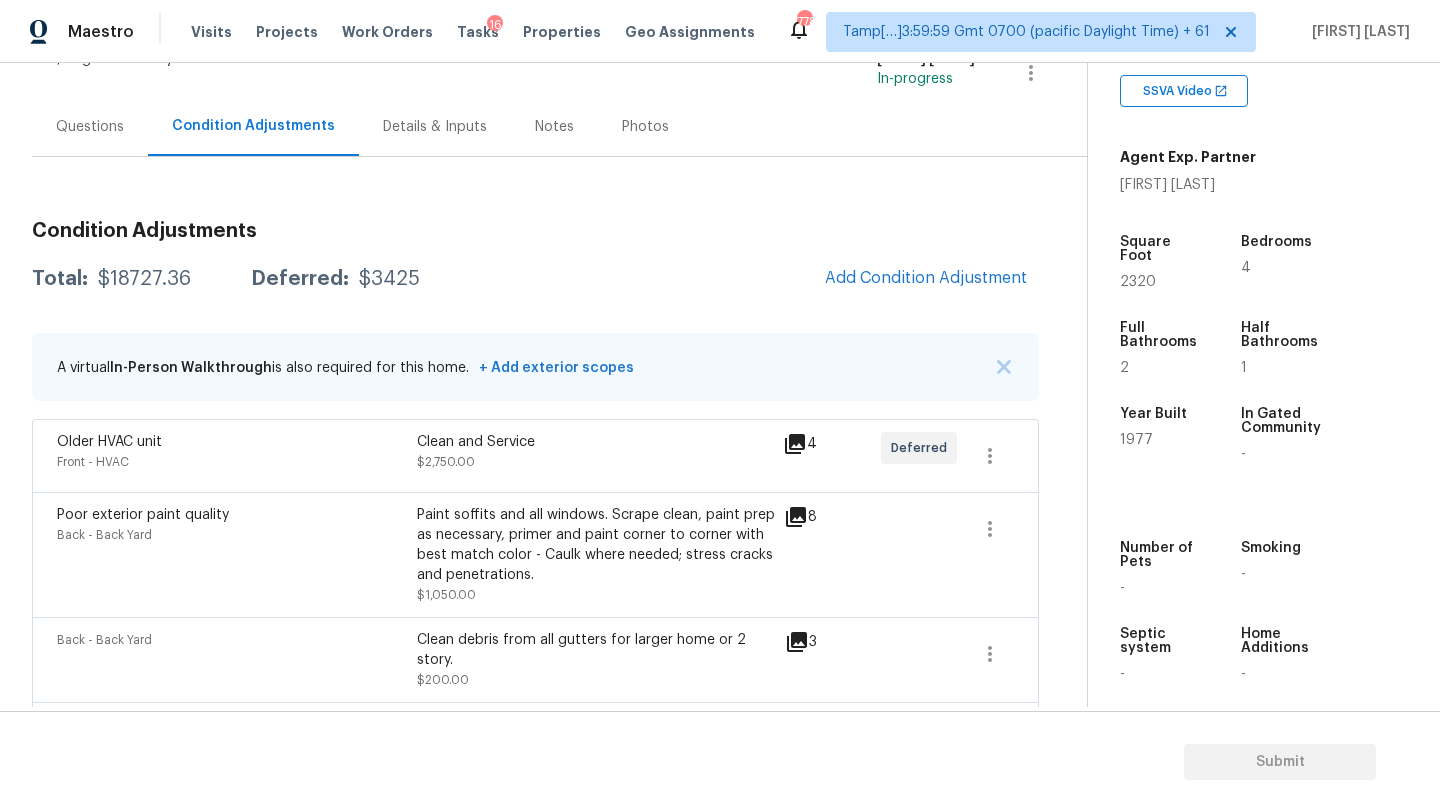 click on "Condition Adjustments Total:  $18727.36 Deferred:  $3425 Add Condition Adjustment A virtual  In-Person Walkthrough  is also required for this home.   + Add exterior scopes Older HVAC unit Front - HVAC Clean and Service $2,750.00   4 Deferred Poor exterior paint quality Back - Back Yard Paint soffits and all windows.
Scrape clean, paint prep as necessary, primer and paint corner to corner with best match color - Caulk where needed; stress cracks and penetrations. $1,050.00   8 Back - Back Yard Clean debris from all gutters for larger home or 2 story. $200.00   3 Back - Back Yard Cut and remove compromised materials and replace with new. Paint to best match existing color; corner to corner. $165.00   1 Dead/overgrown tree or foliage Back - Back Yard Trim back overgrown tree branches in contact with home & branches hanging low over roof line. $750.00   10 Pressure wash required Back - Back Yard Pressure wash home, driveway, walkways/sidewalks and patio. Must use a surface washer on all flat surfaces. $400.00" at bounding box center [535, 790] 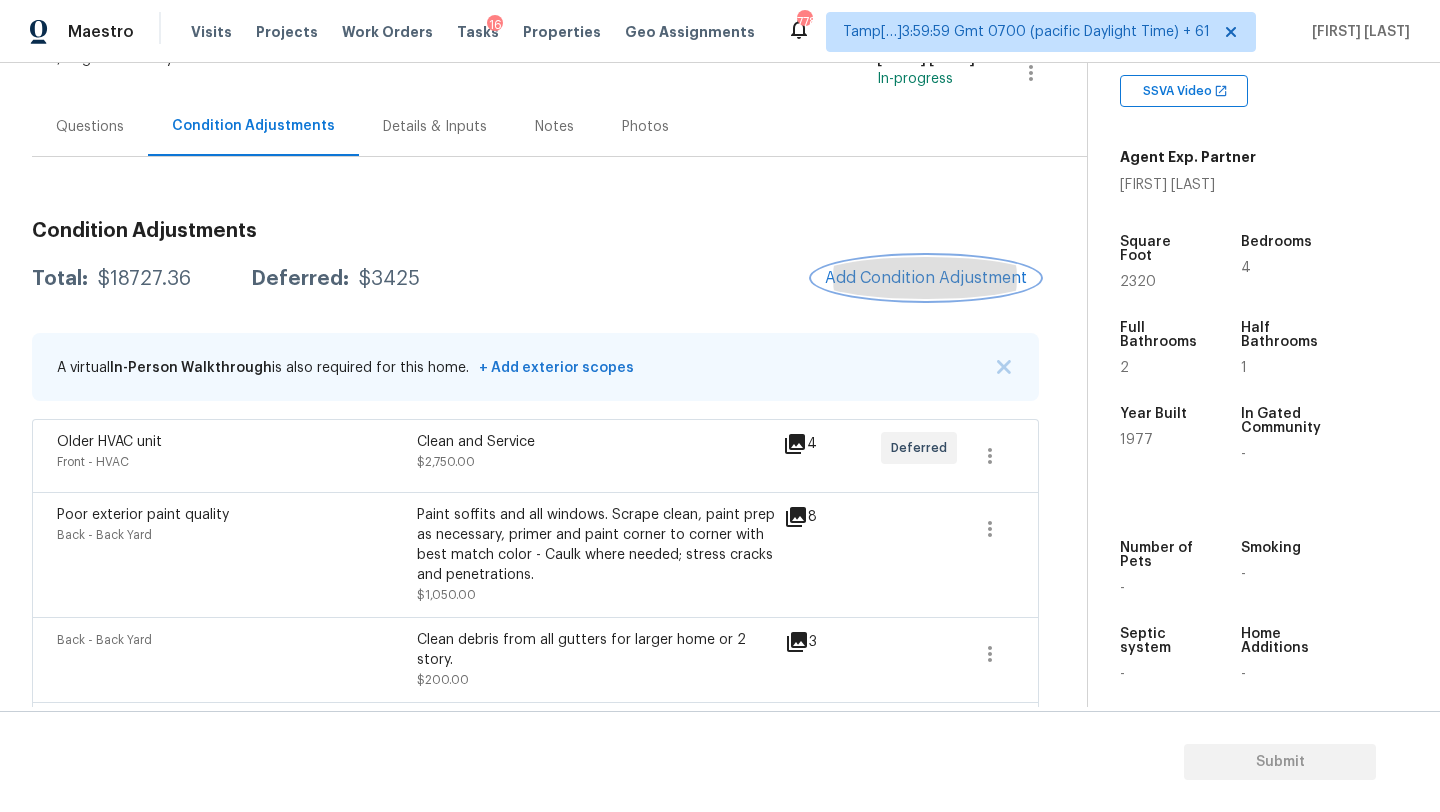click on "Add Condition Adjustment" at bounding box center [926, 278] 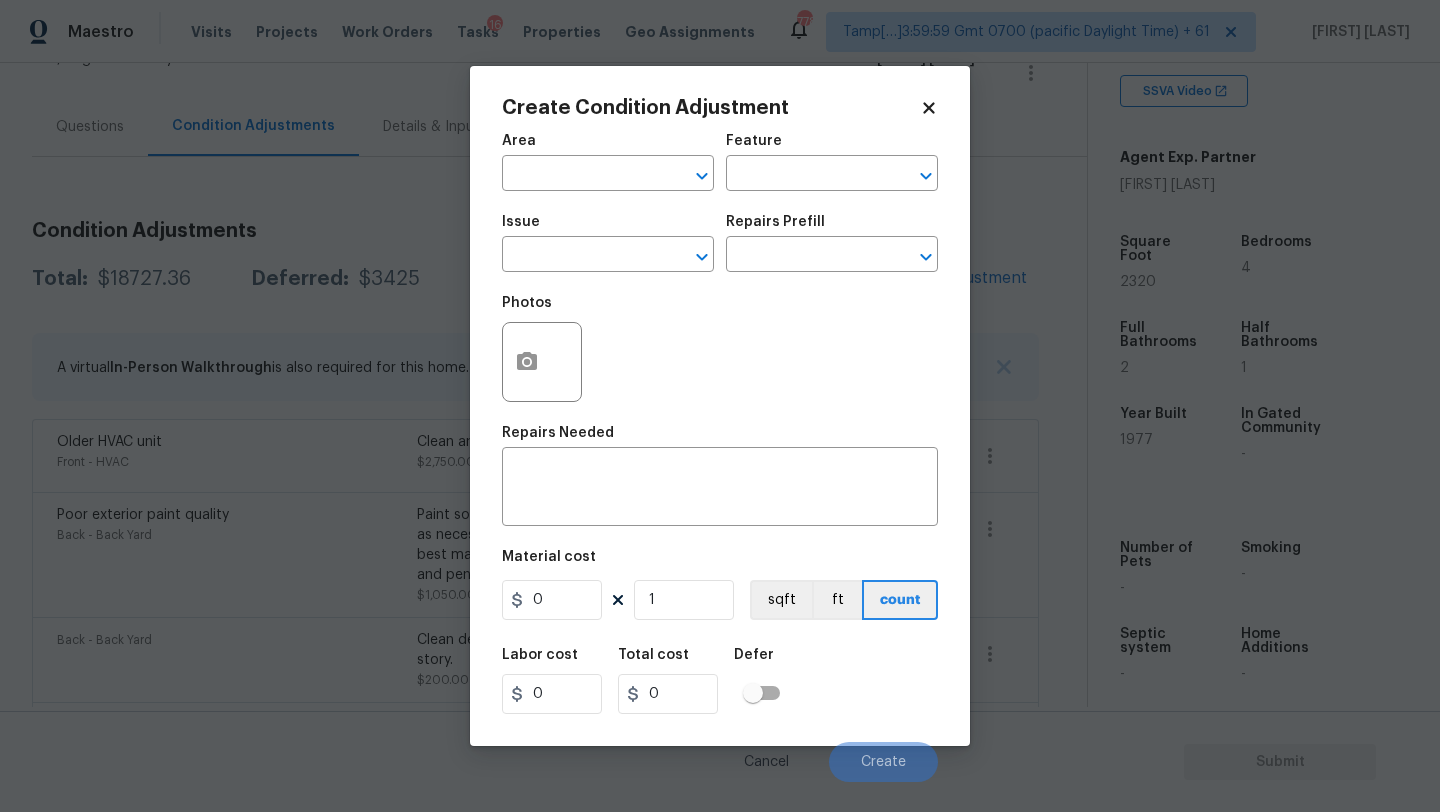 click on "Area ​" at bounding box center (608, 162) 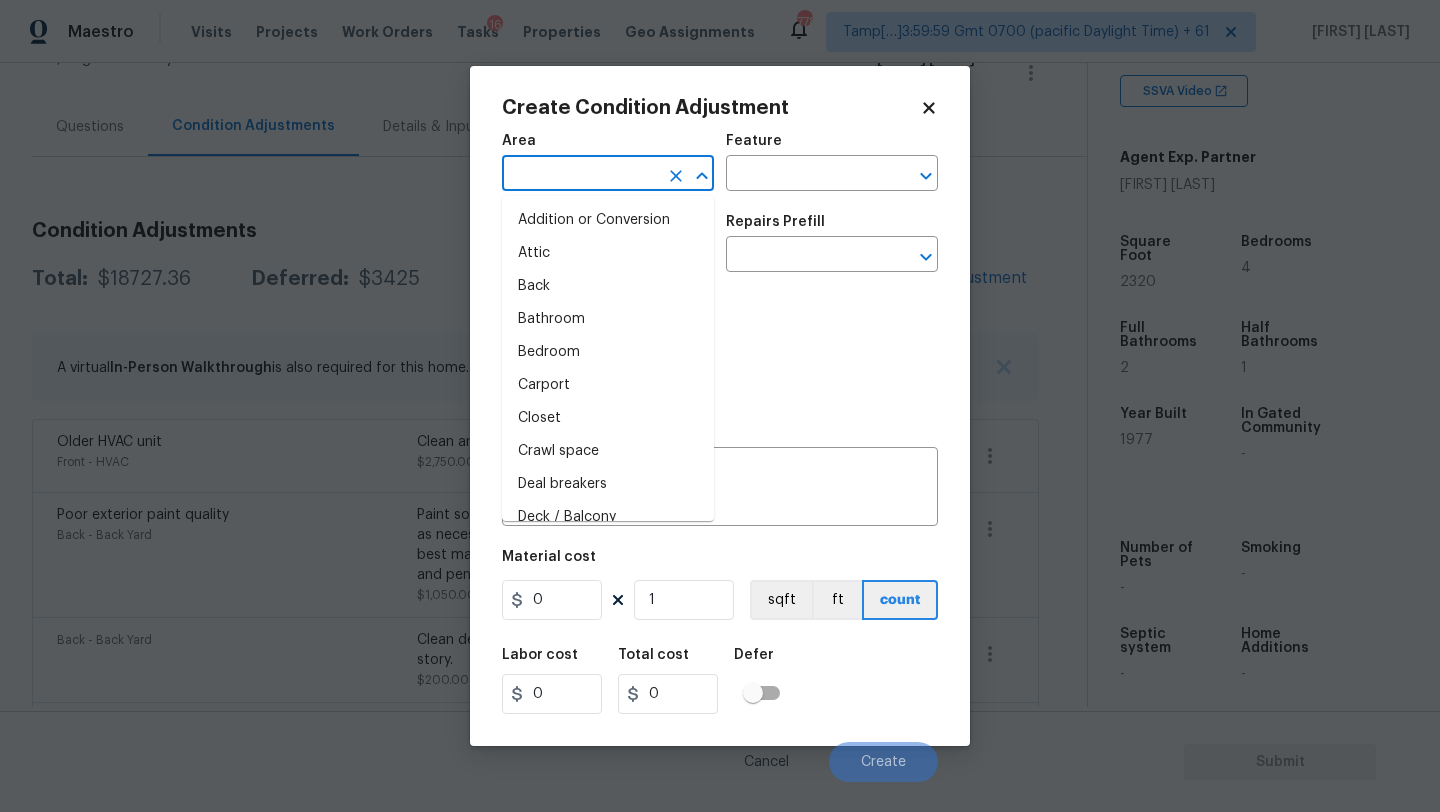 click at bounding box center [580, 175] 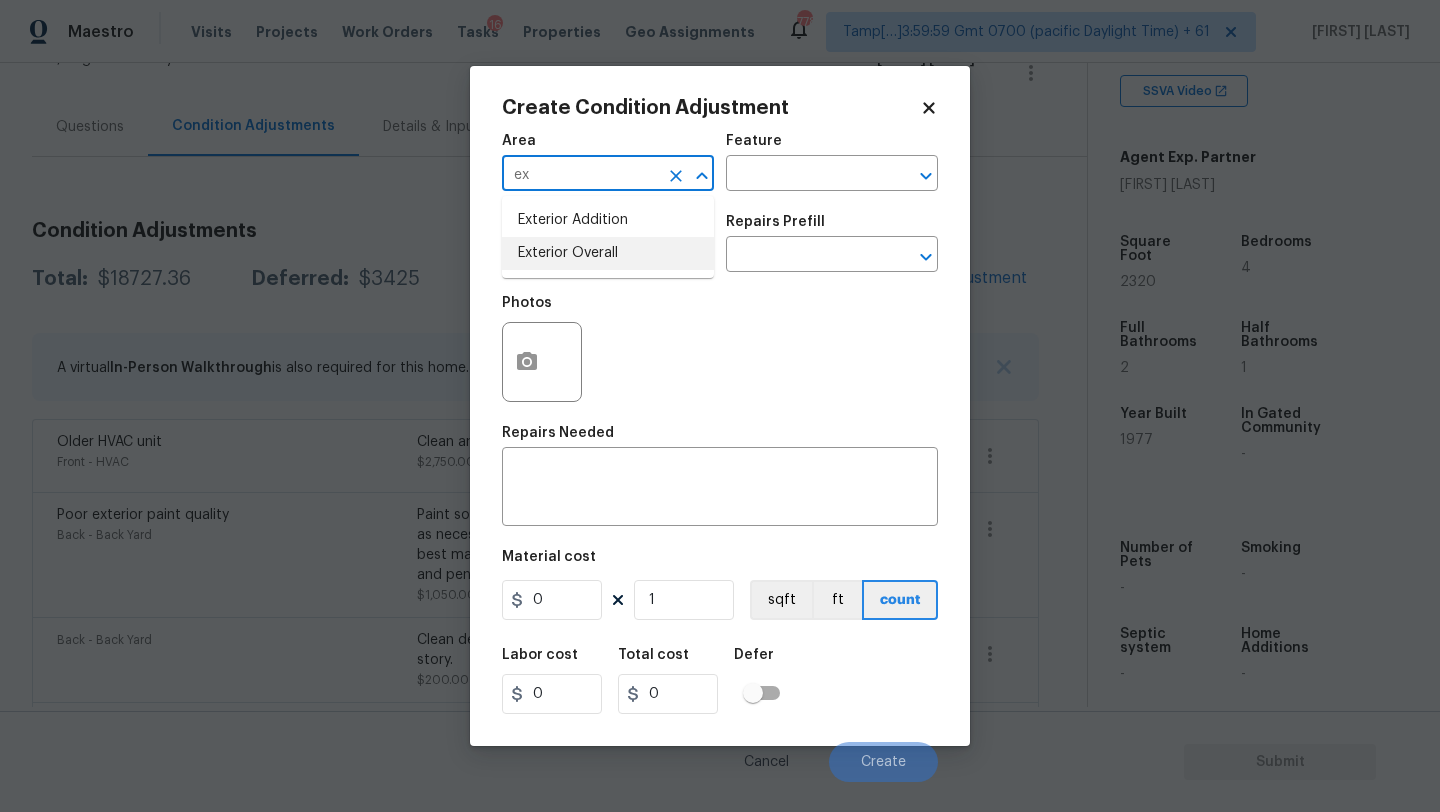 click on "Exterior Overall" at bounding box center (608, 253) 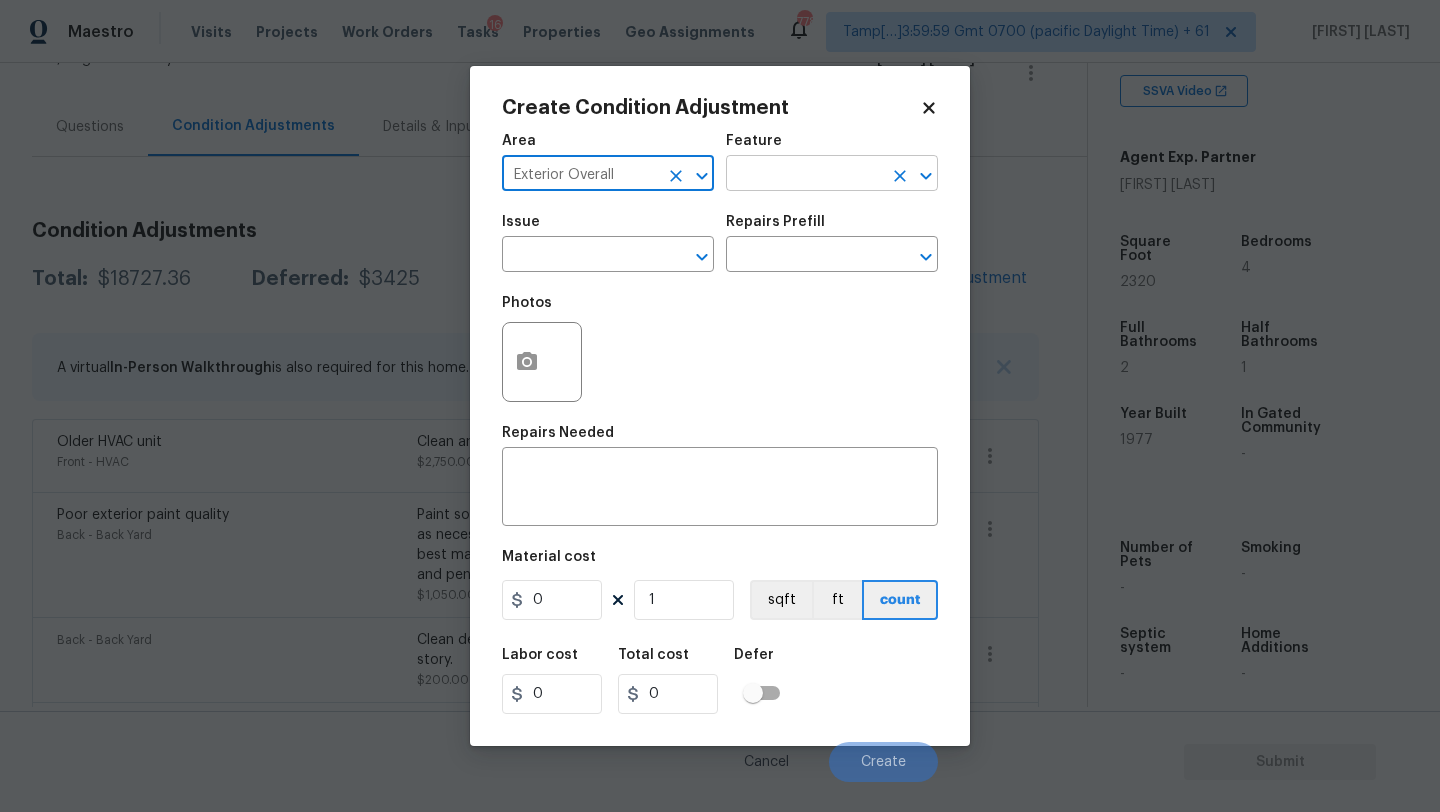 type on "Exterior Overall" 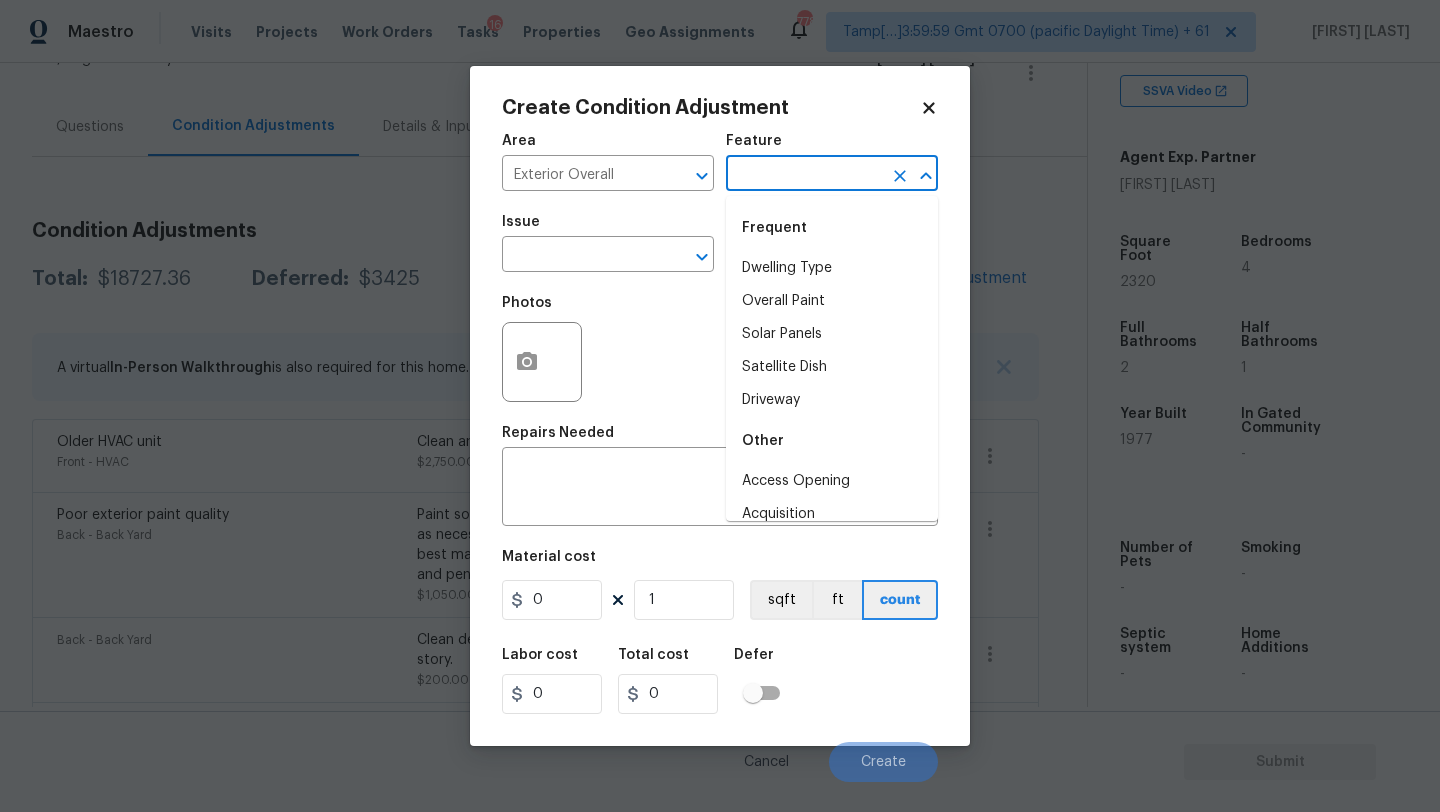 click at bounding box center (804, 175) 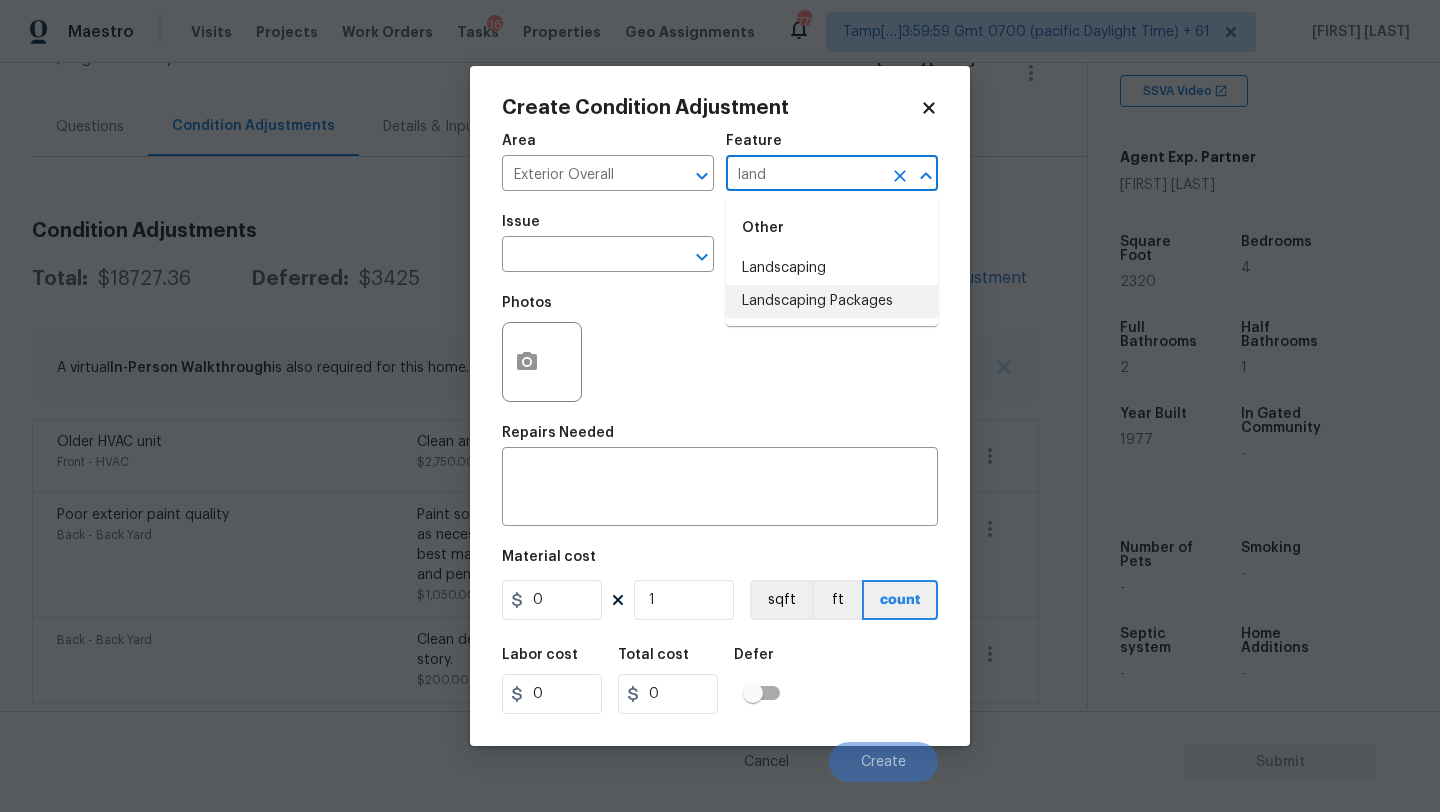click on "Landscaping Packages" at bounding box center (832, 301) 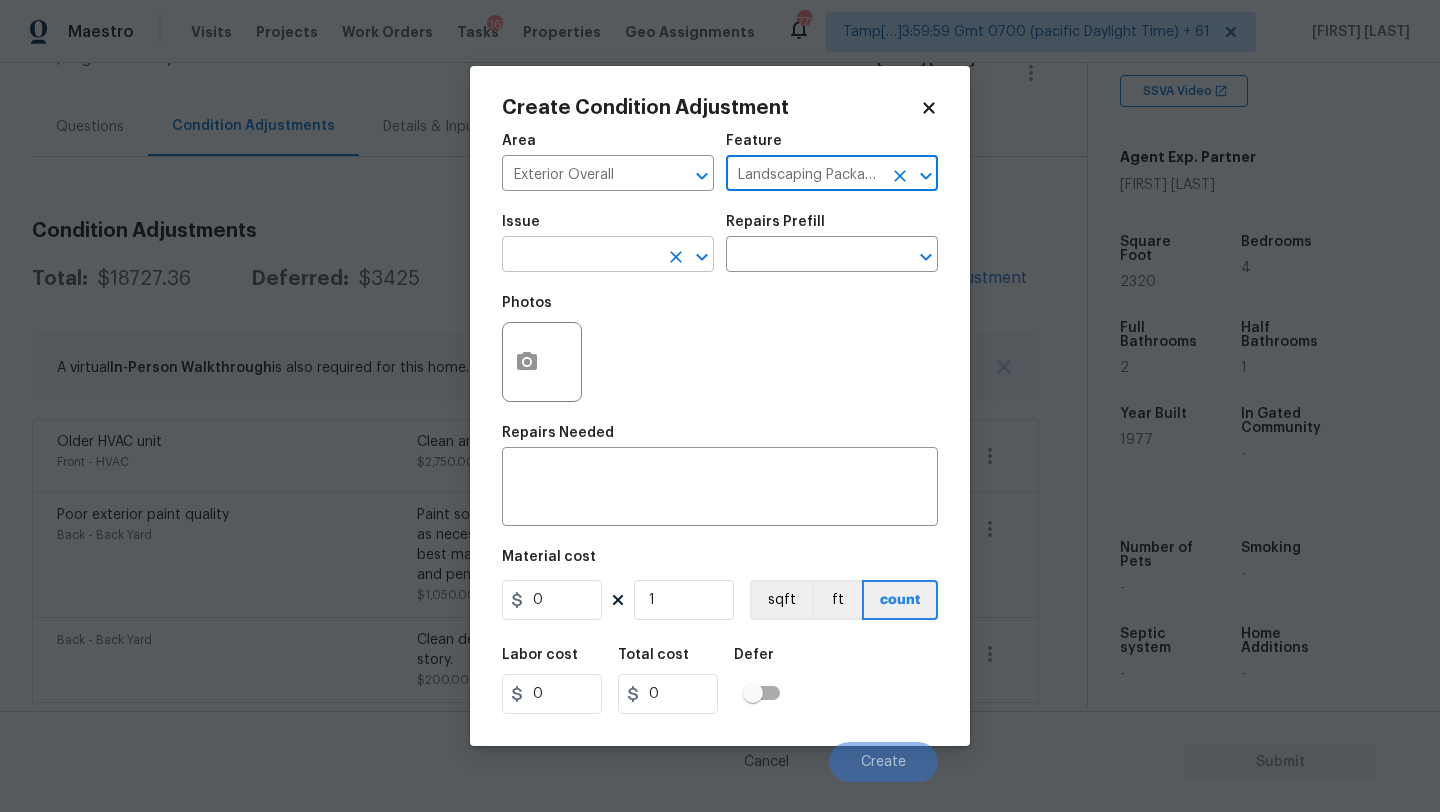 type on "Landscaping Packages" 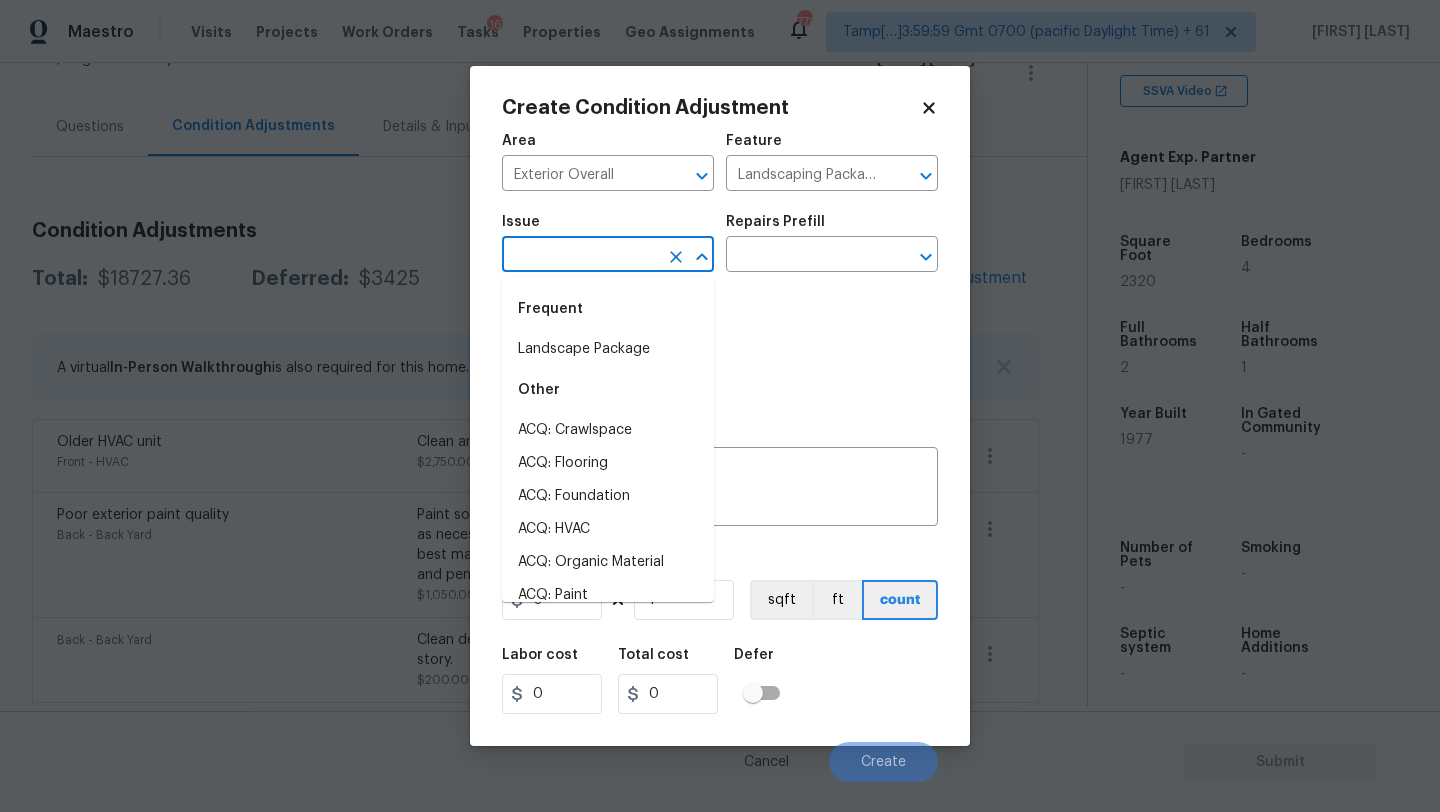 click at bounding box center (580, 256) 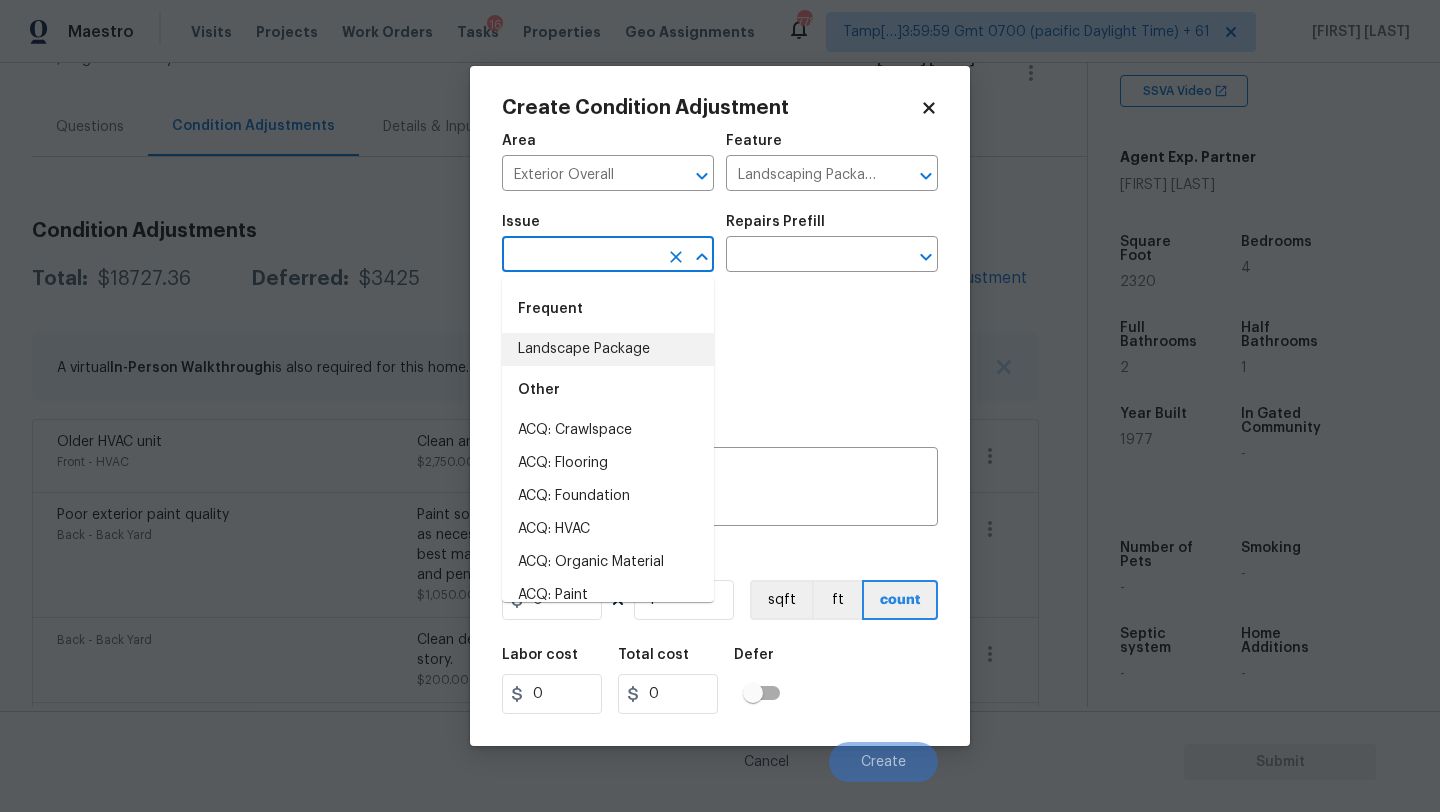 click on "Landscape Package" at bounding box center (608, 349) 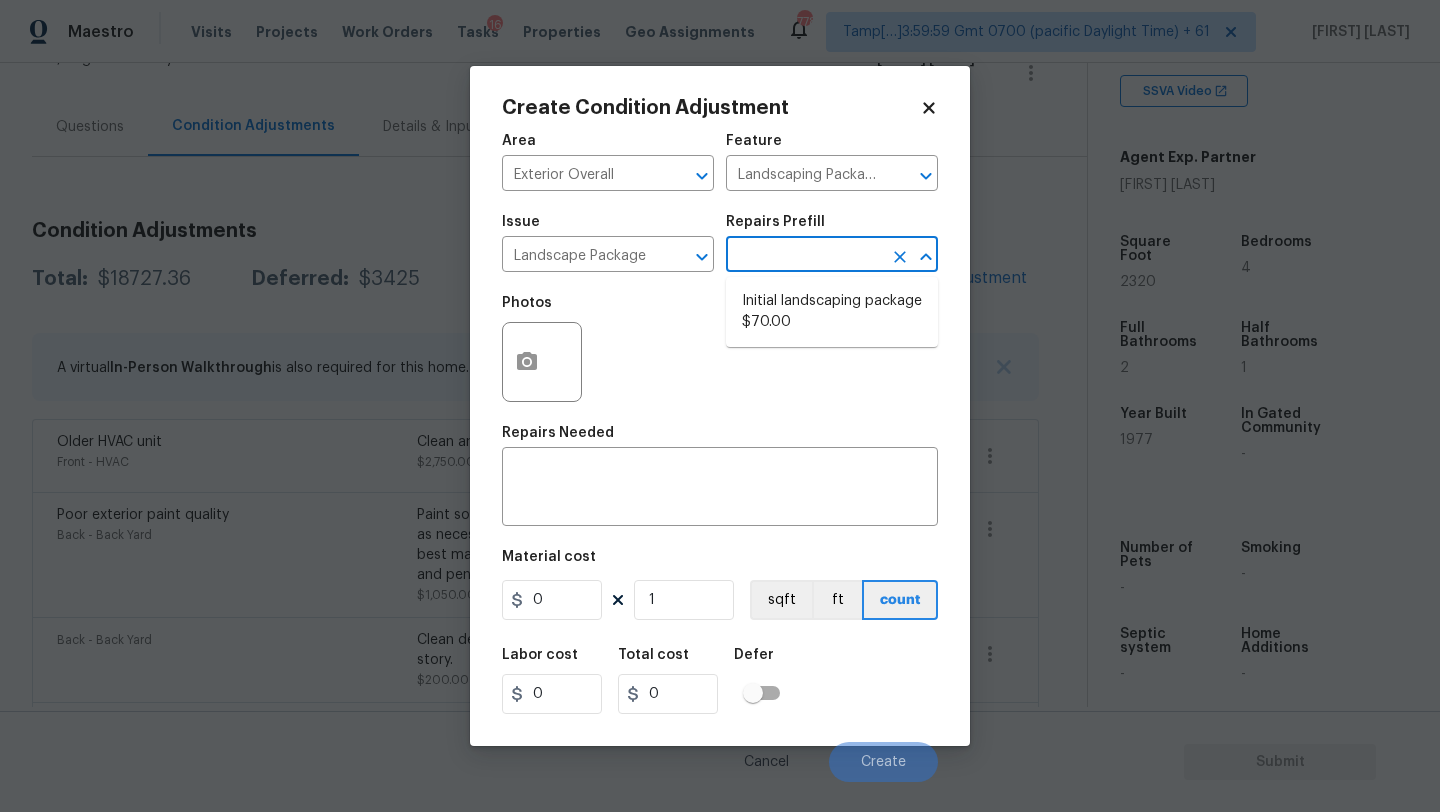 click at bounding box center [804, 256] 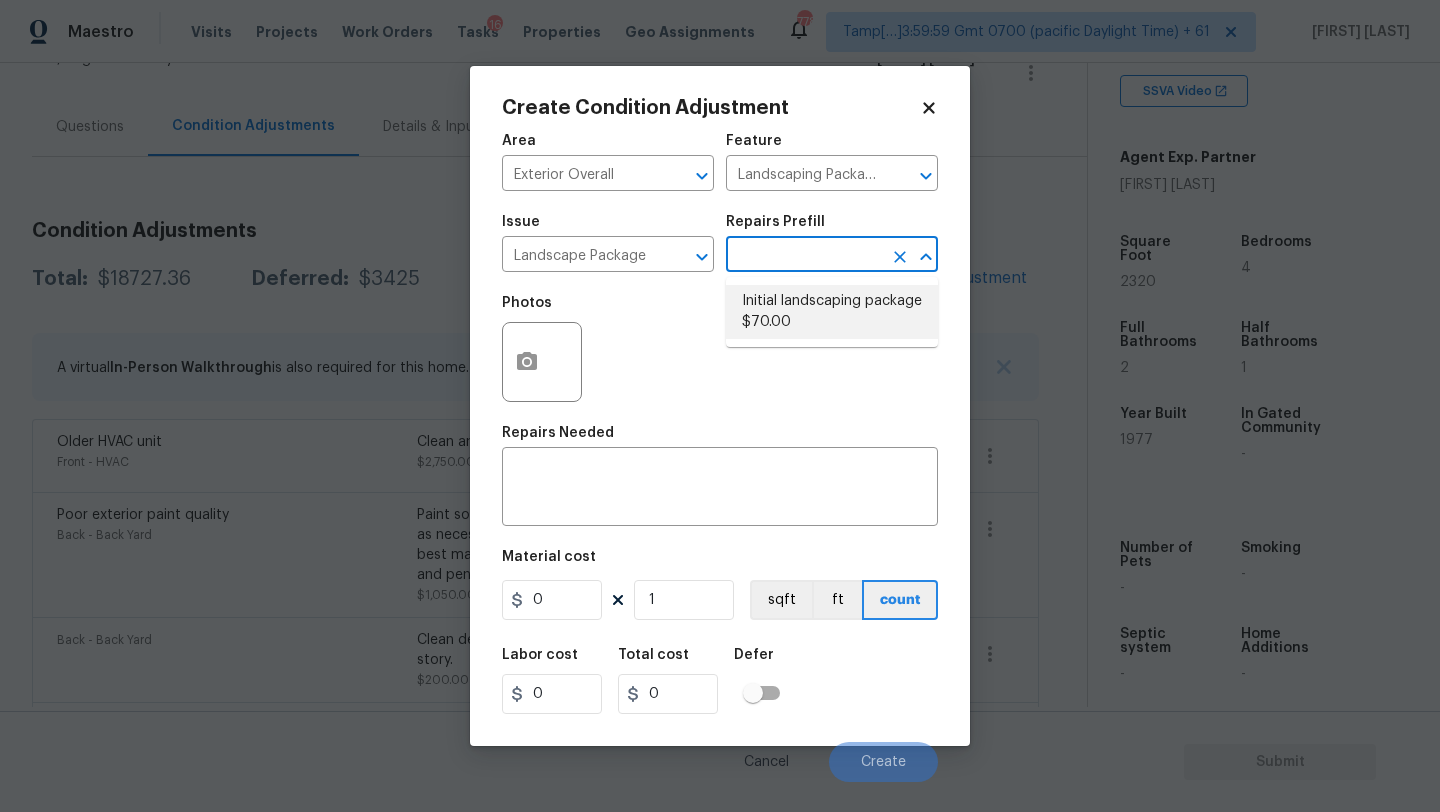 click on "Initial landscaping package $70.00" at bounding box center [832, 312] 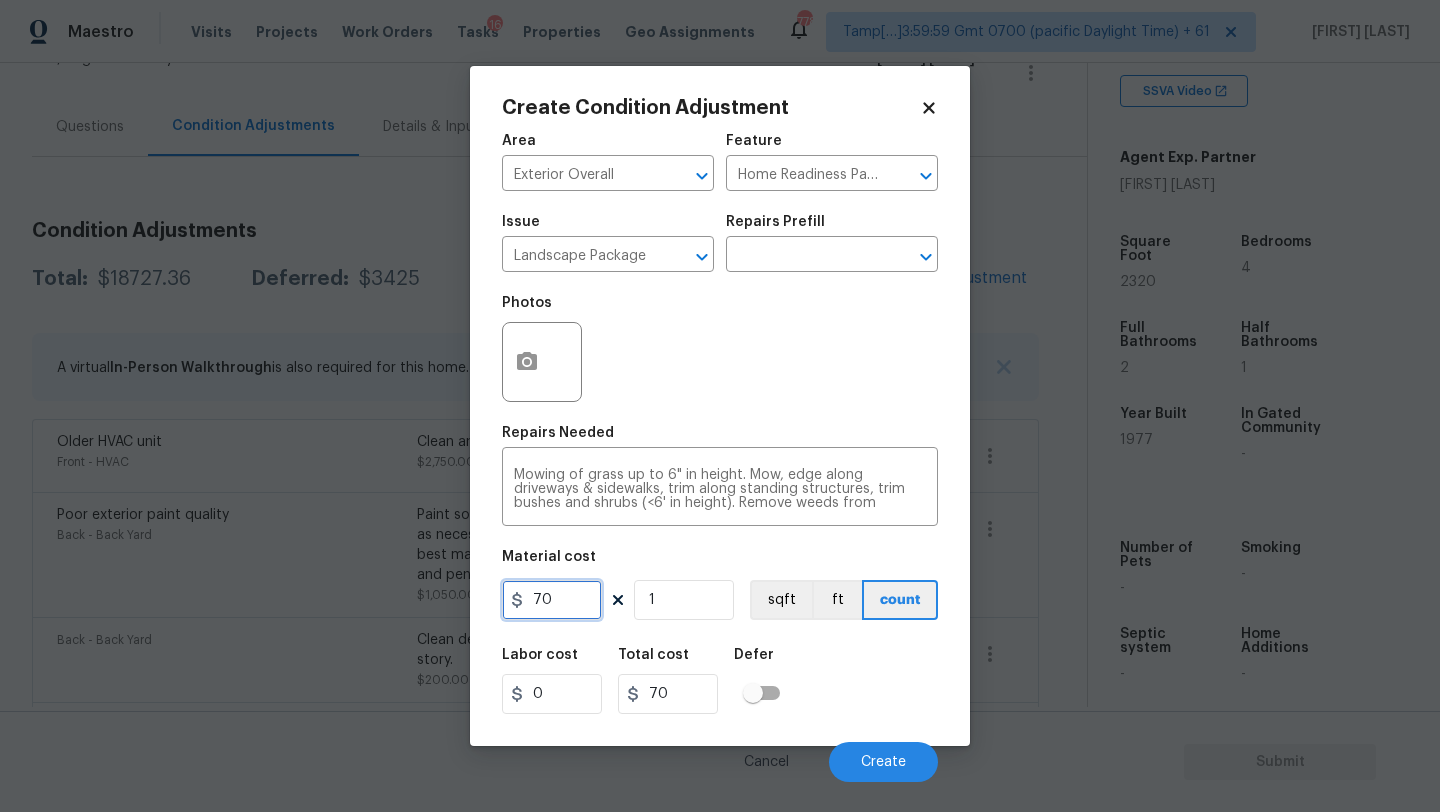 click on "70" at bounding box center (552, 600) 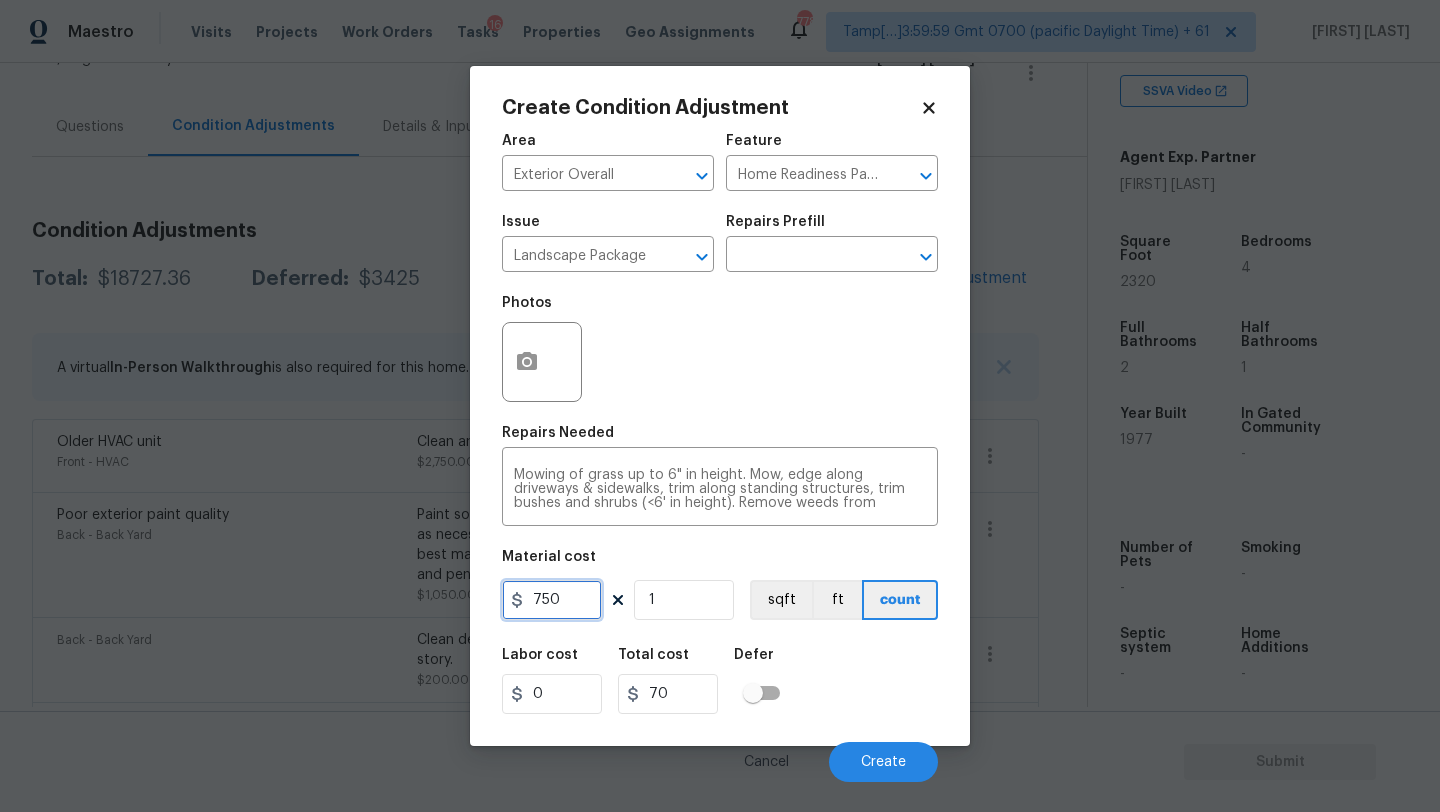 type on "750" 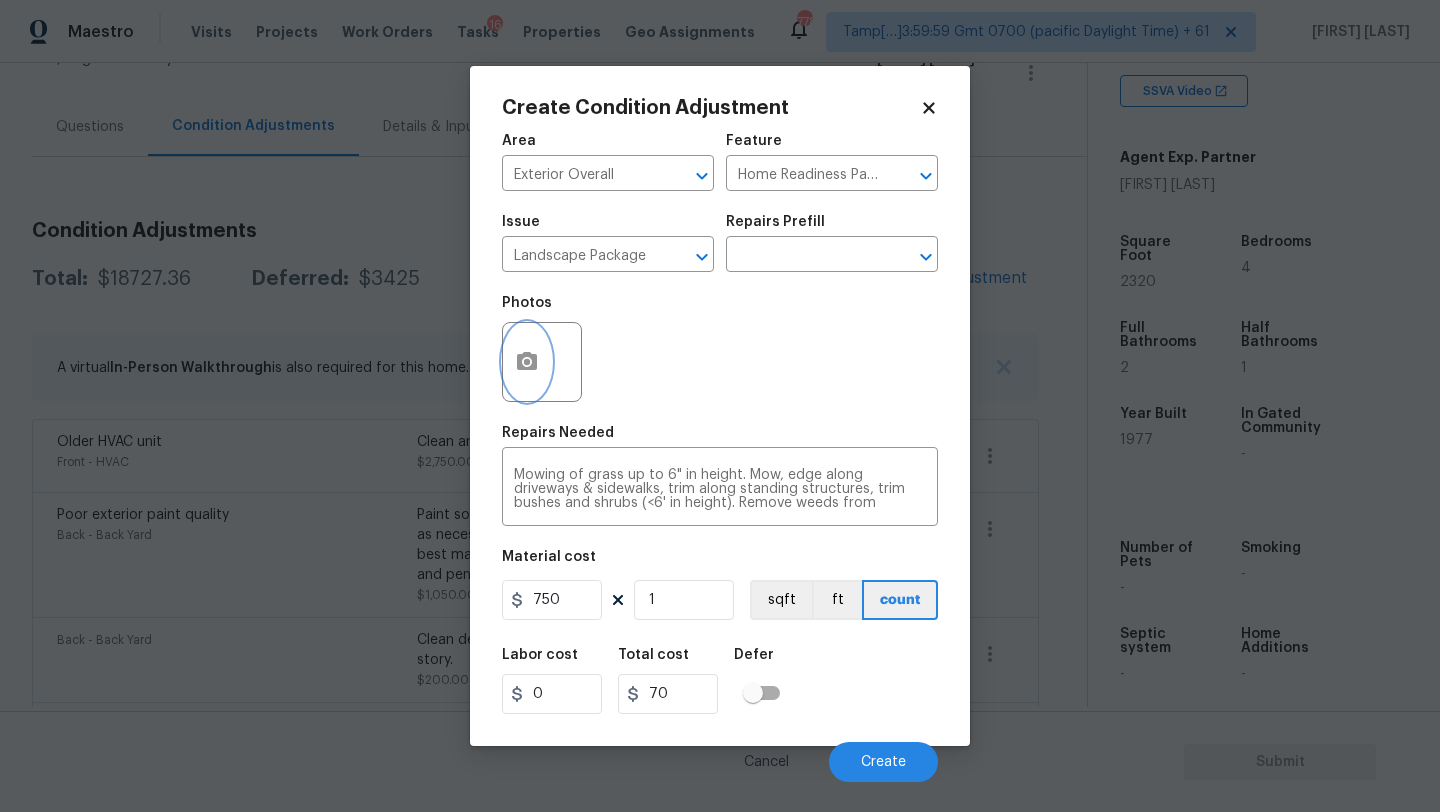 type on "750" 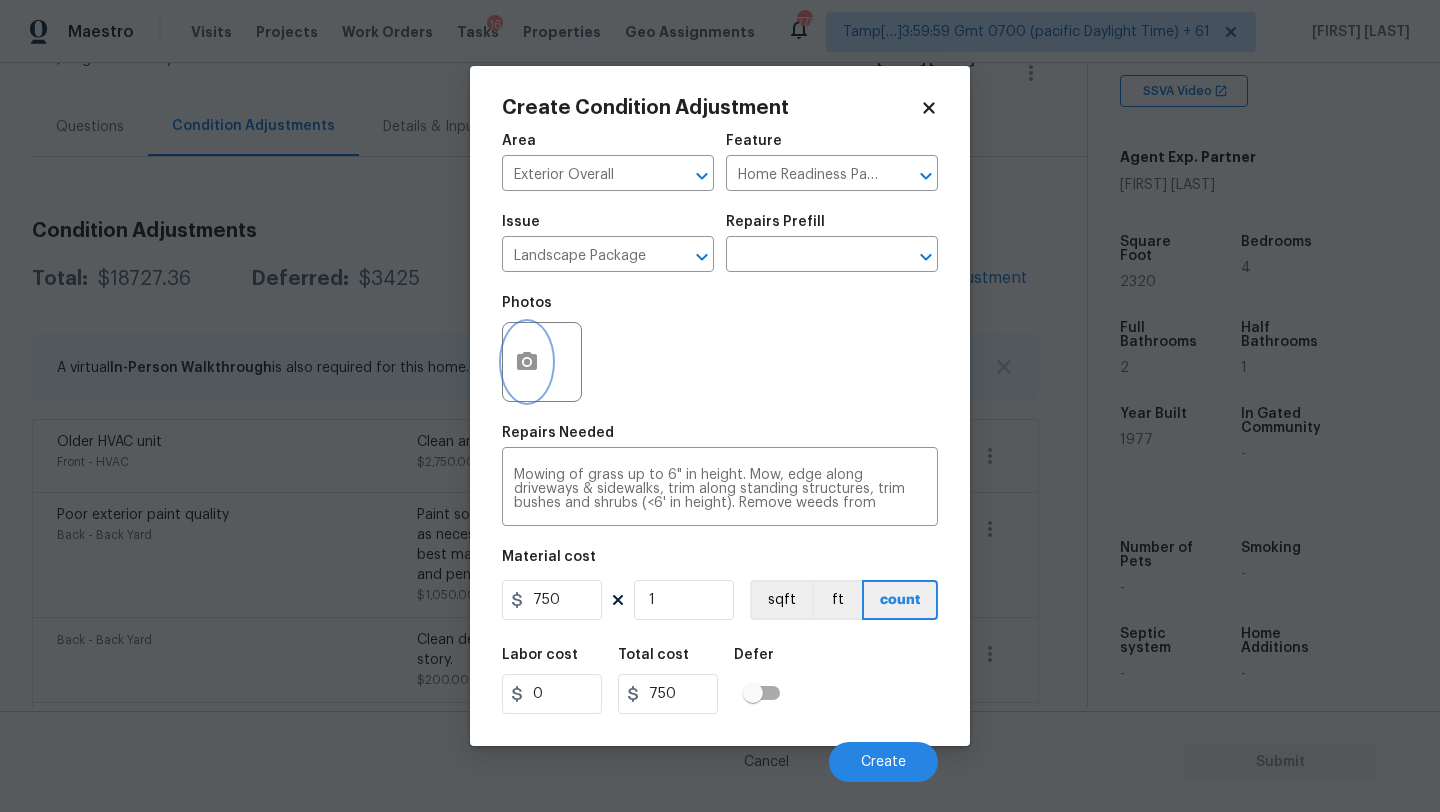 click at bounding box center (527, 362) 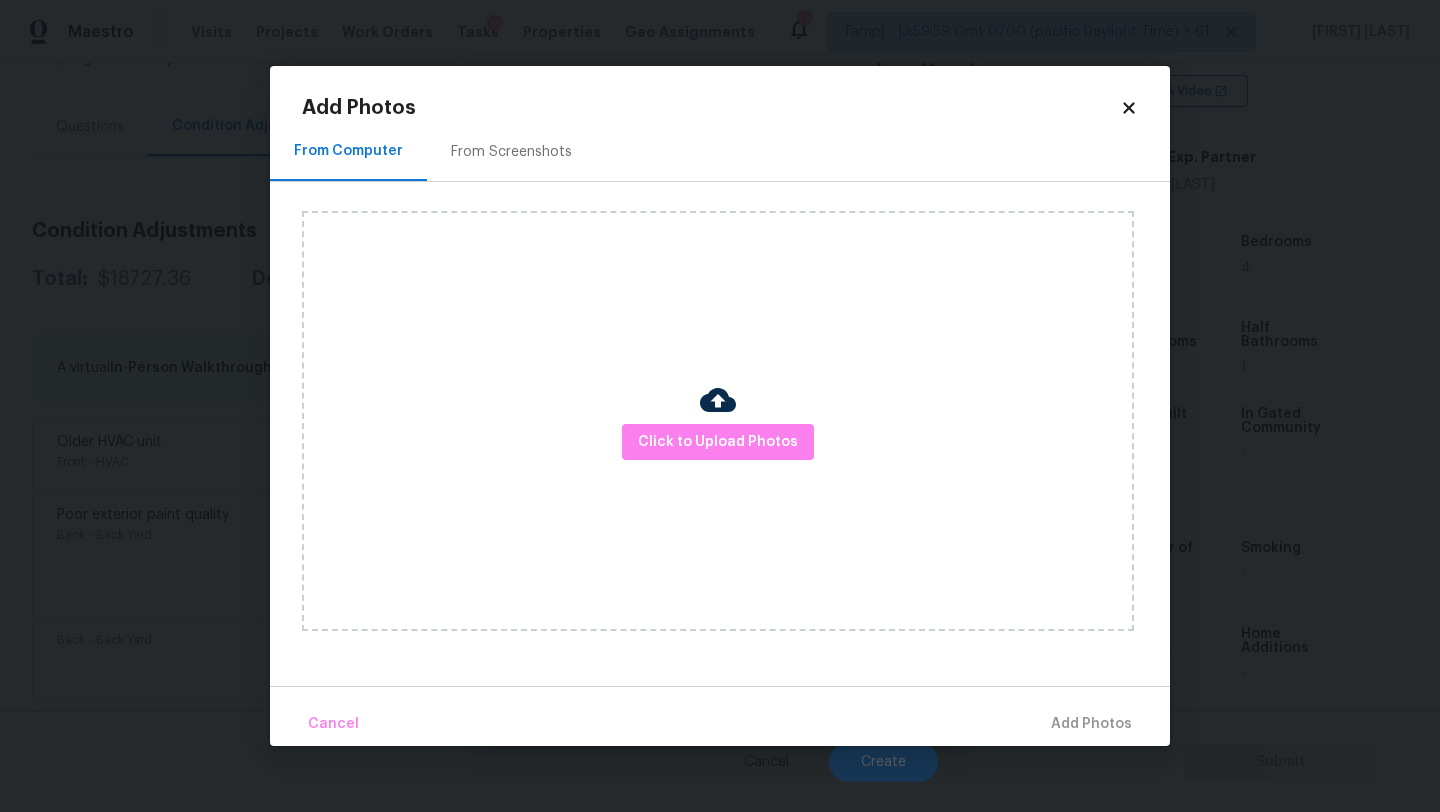 click on "Add Photos" at bounding box center [711, 108] 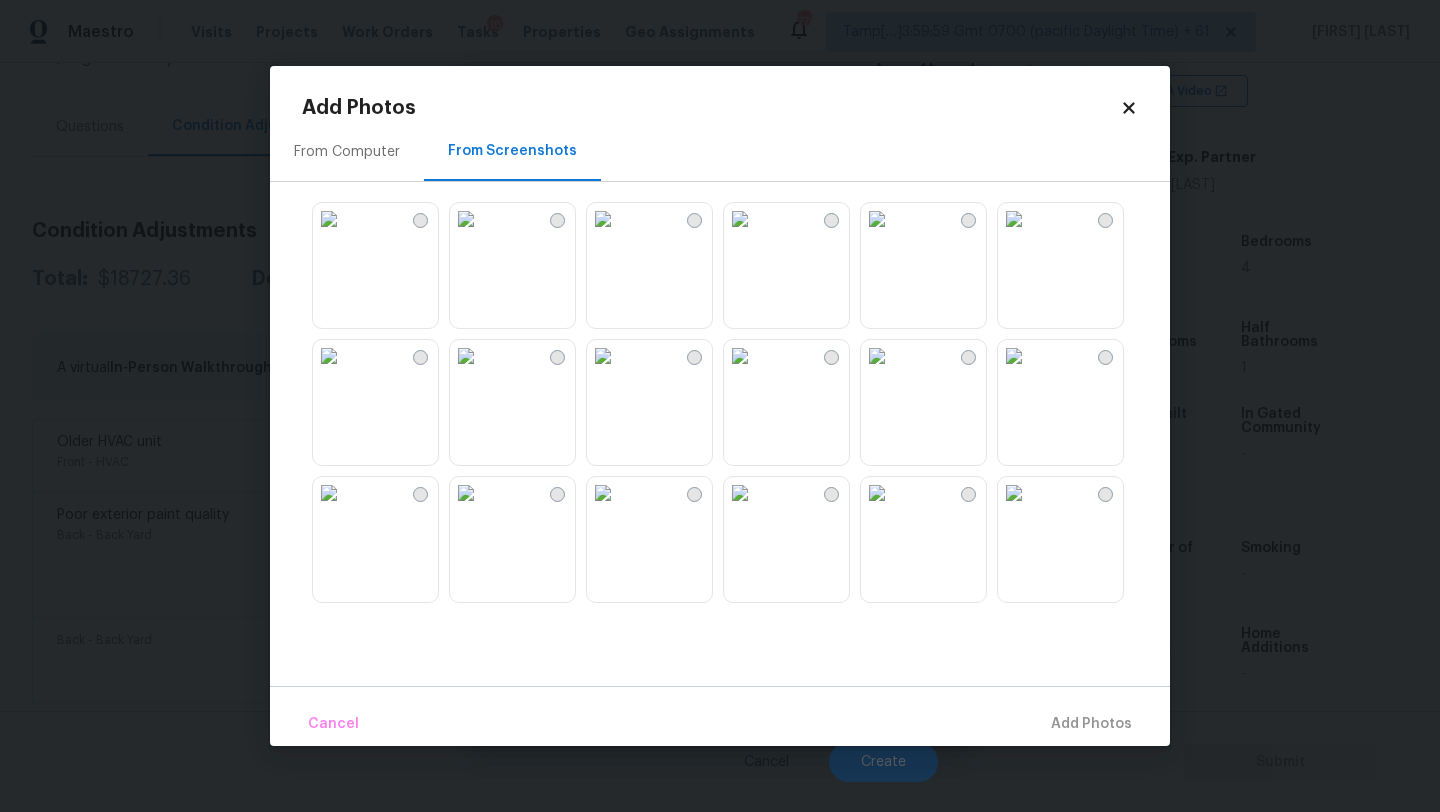 click at bounding box center (466, 219) 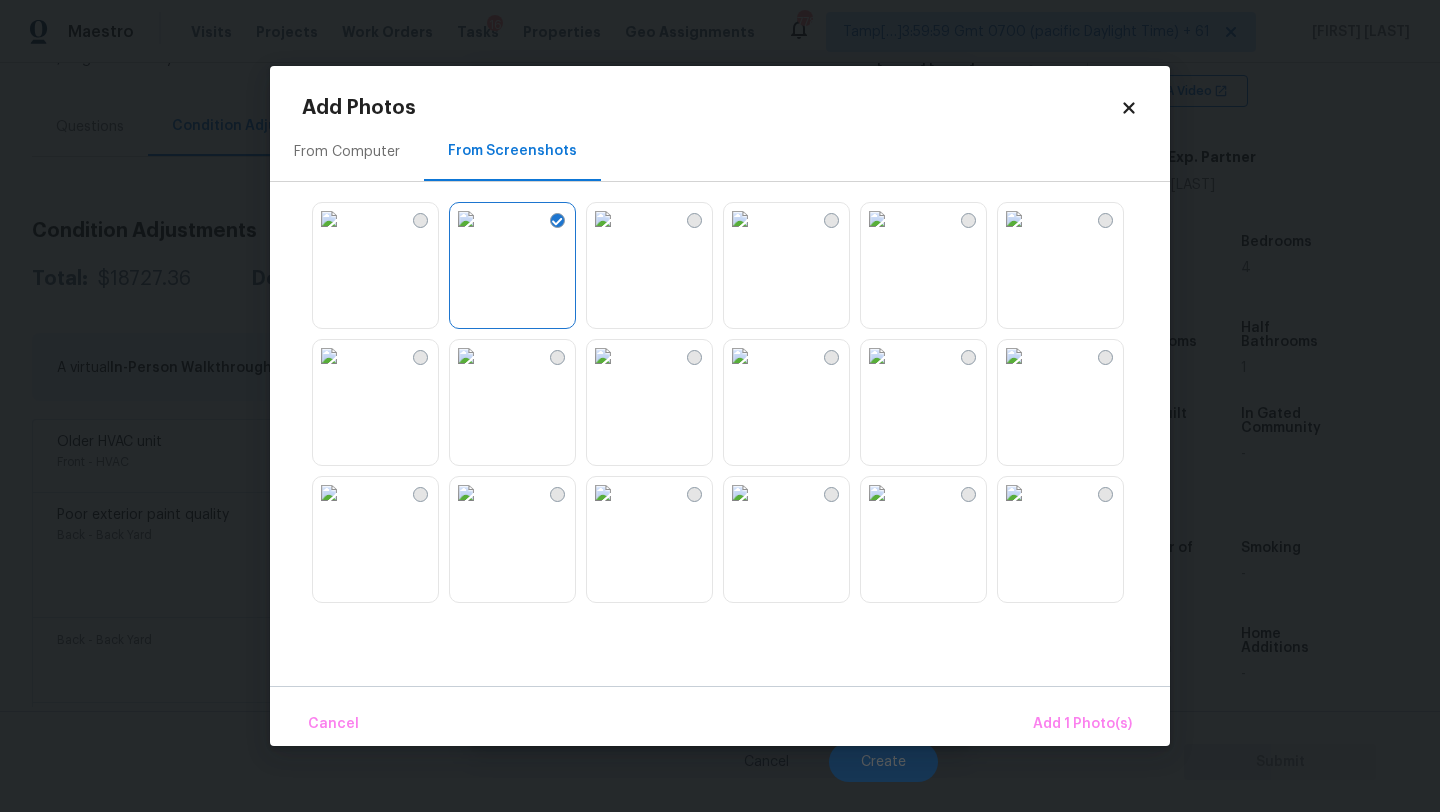 click at bounding box center (877, 356) 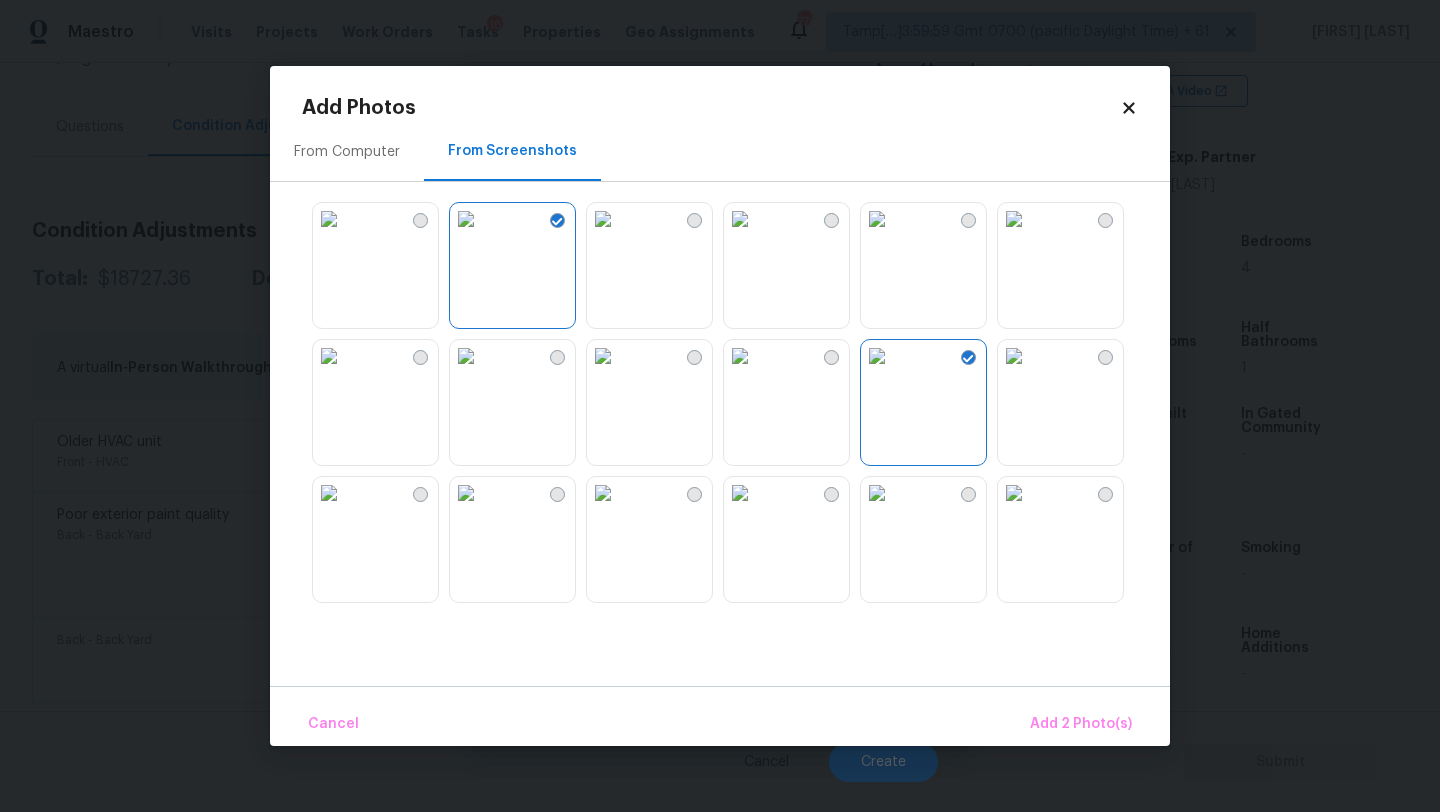 click at bounding box center [877, 493] 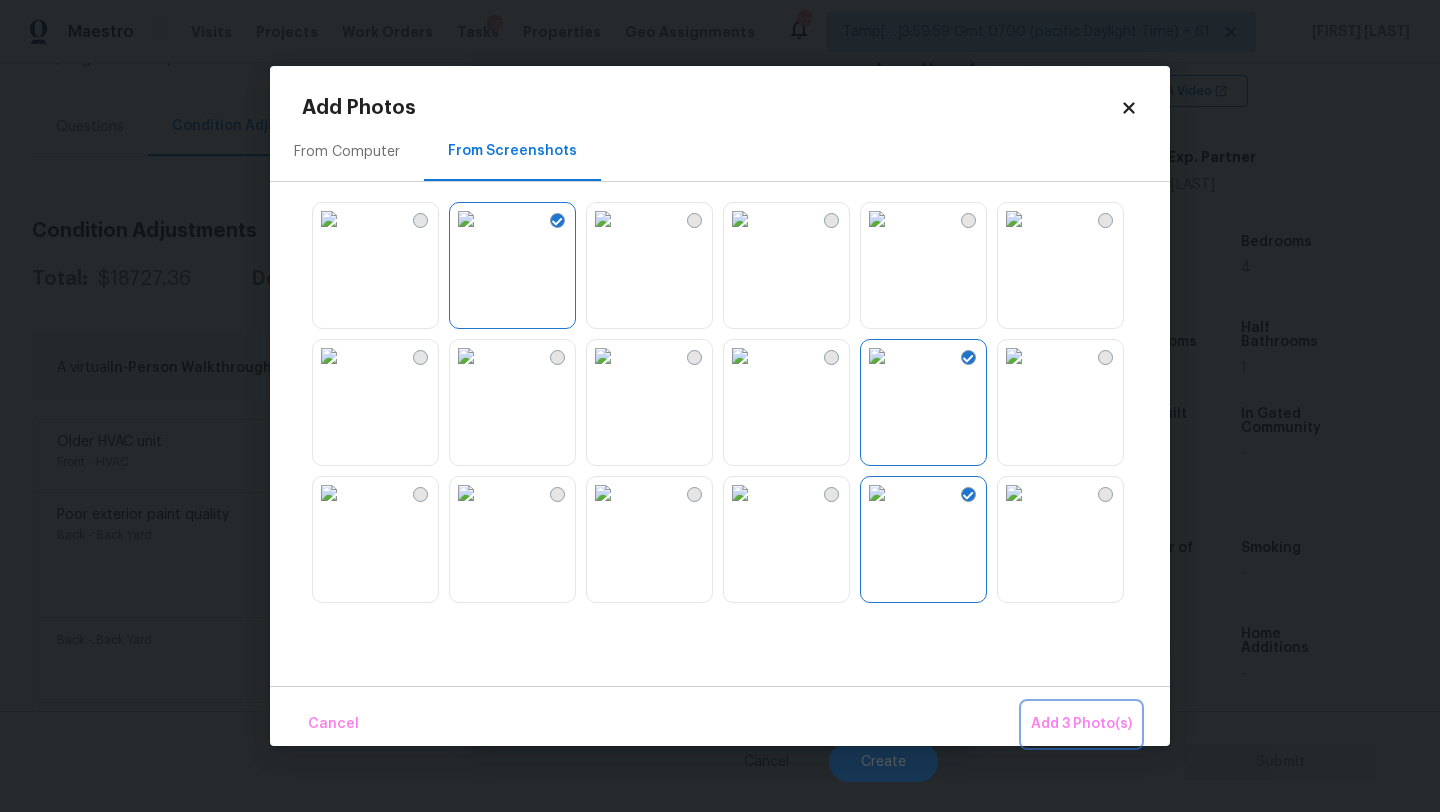 click on "Add 3 Photo(s)" at bounding box center [1081, 724] 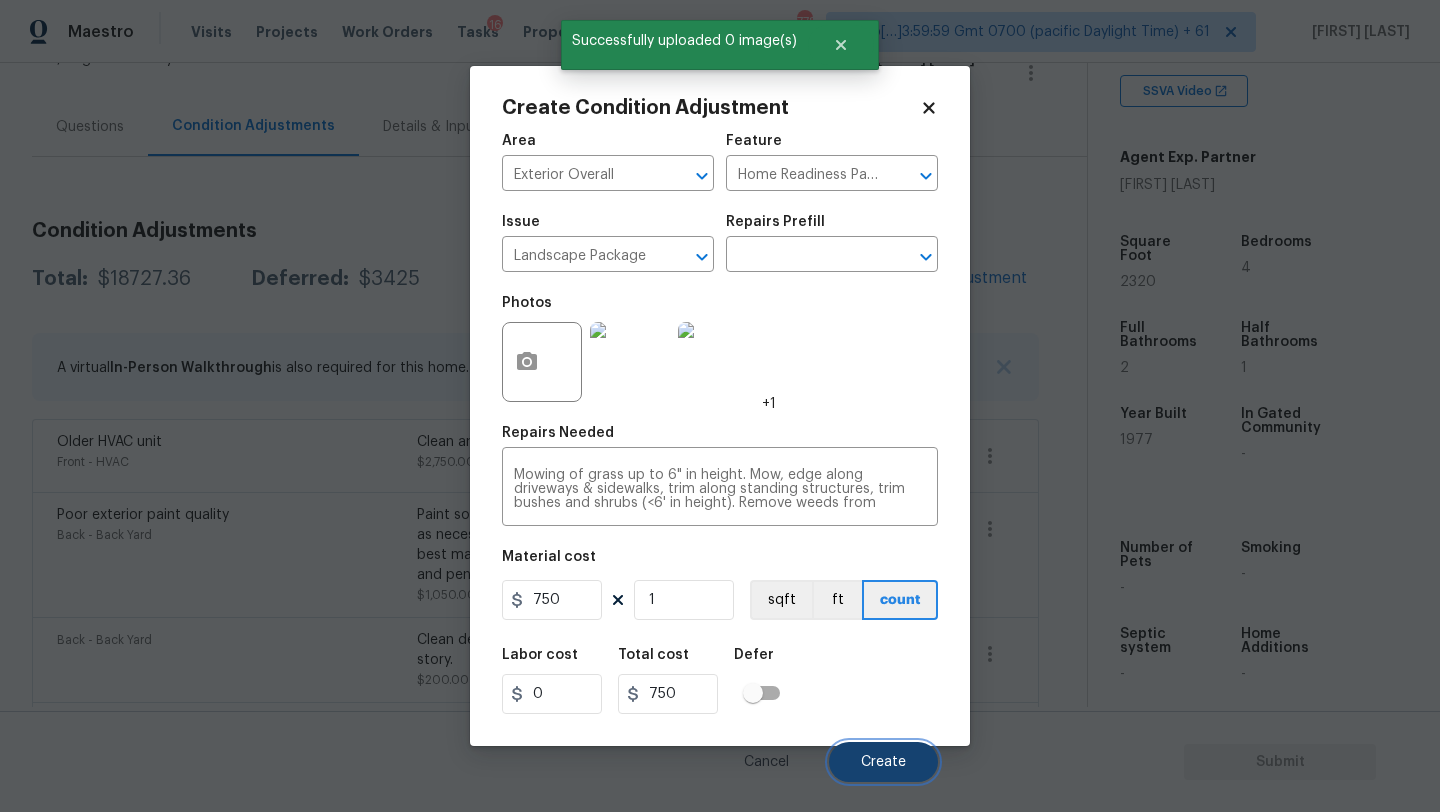 click on "Create" at bounding box center (883, 762) 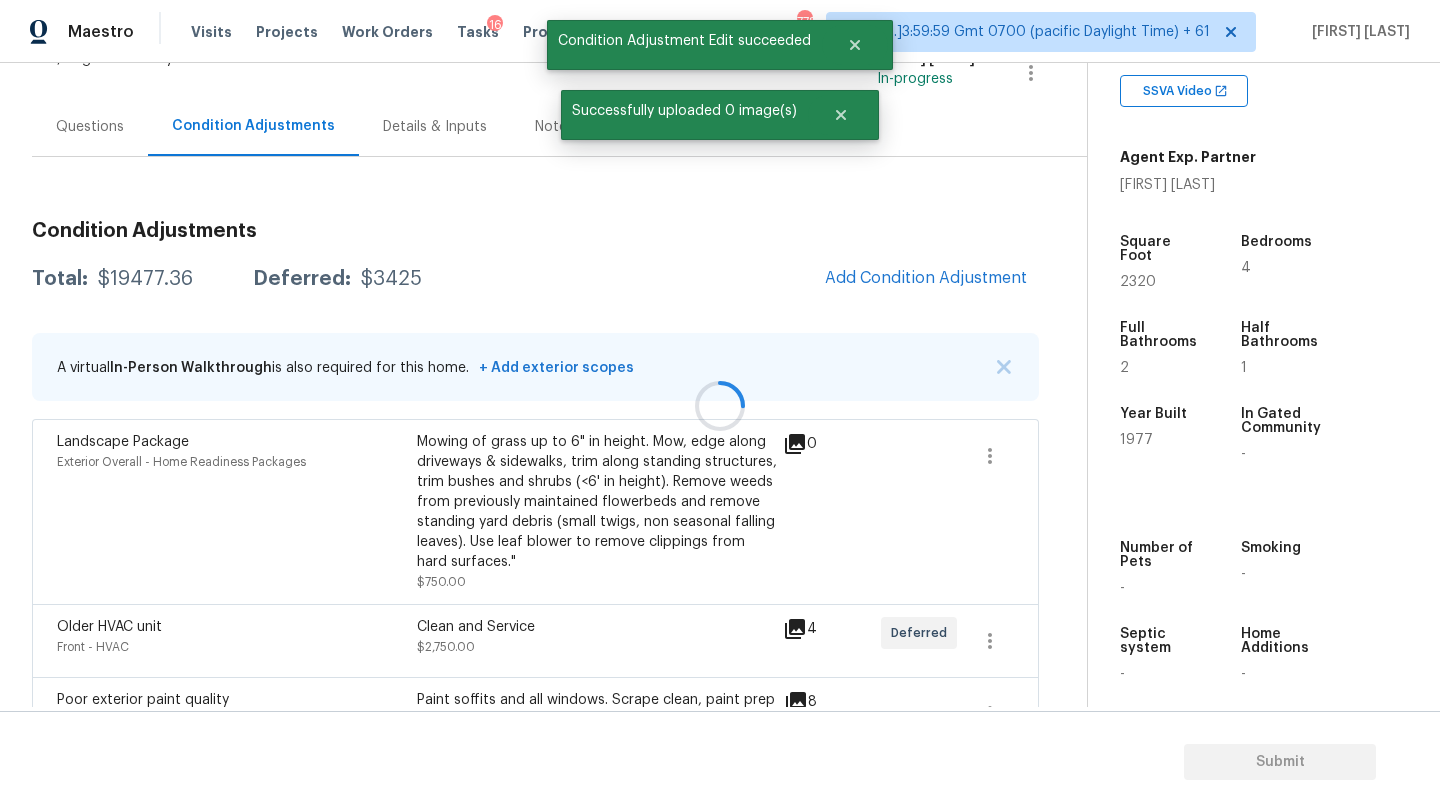 click at bounding box center [720, 406] 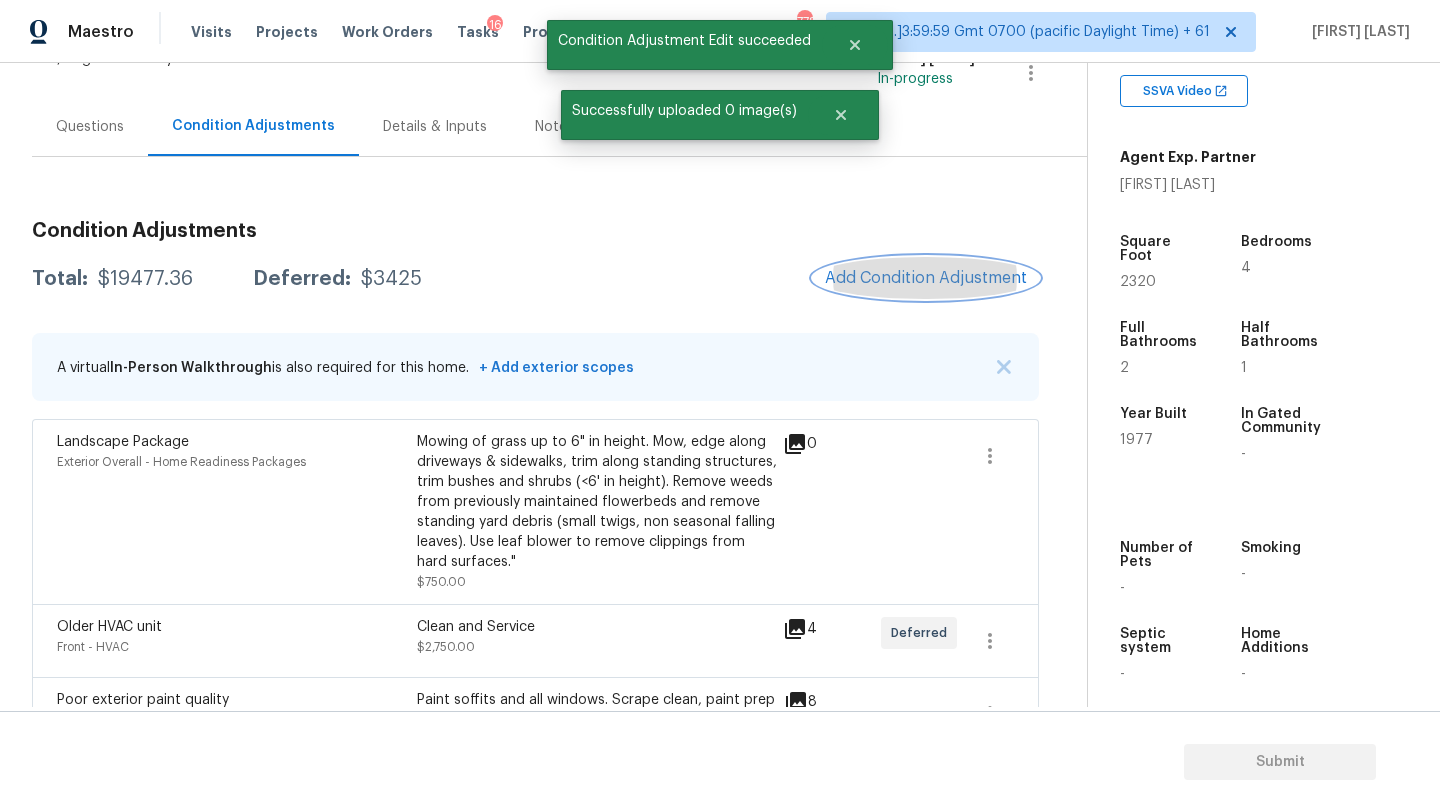 click on "Add Condition Adjustment" at bounding box center [926, 278] 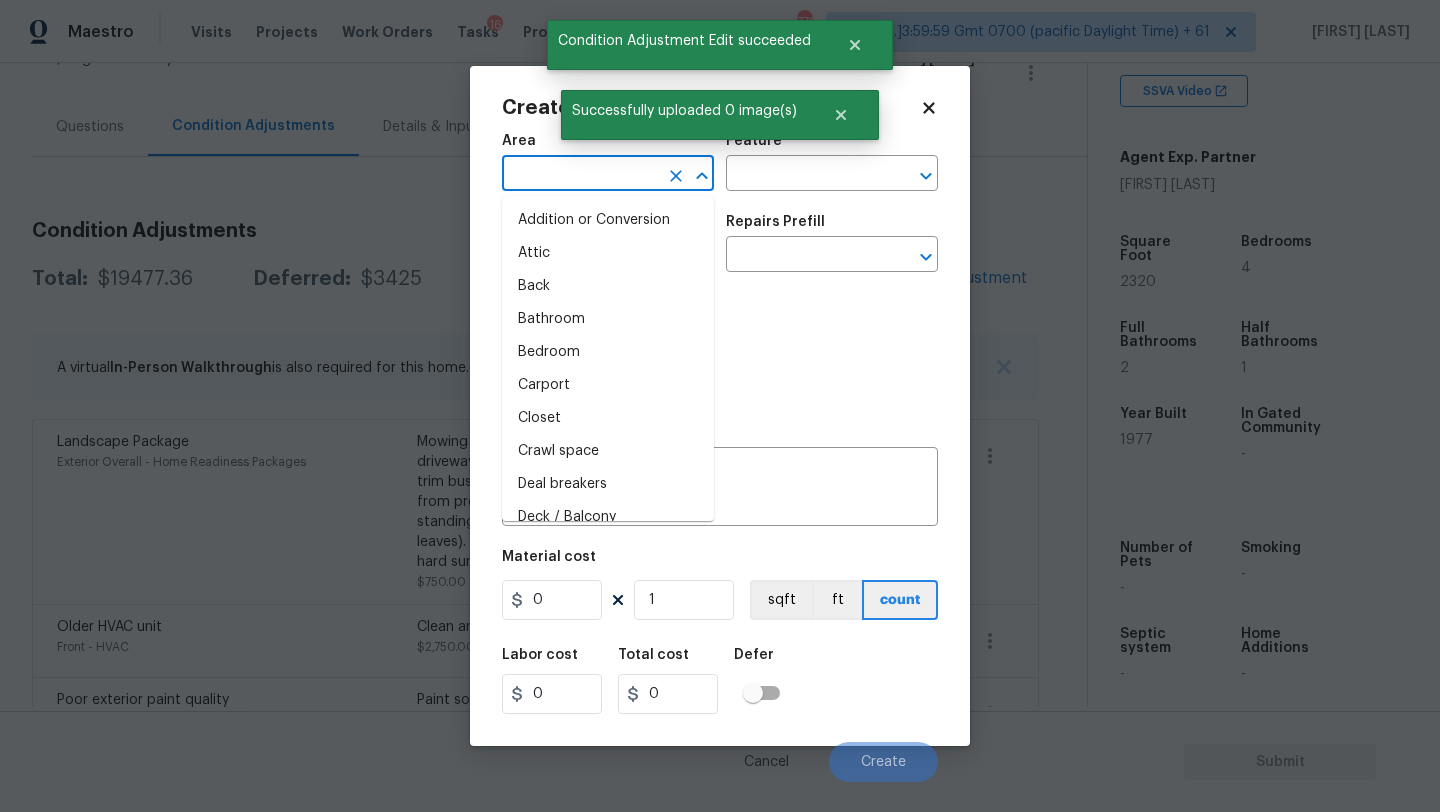 click at bounding box center [580, 175] 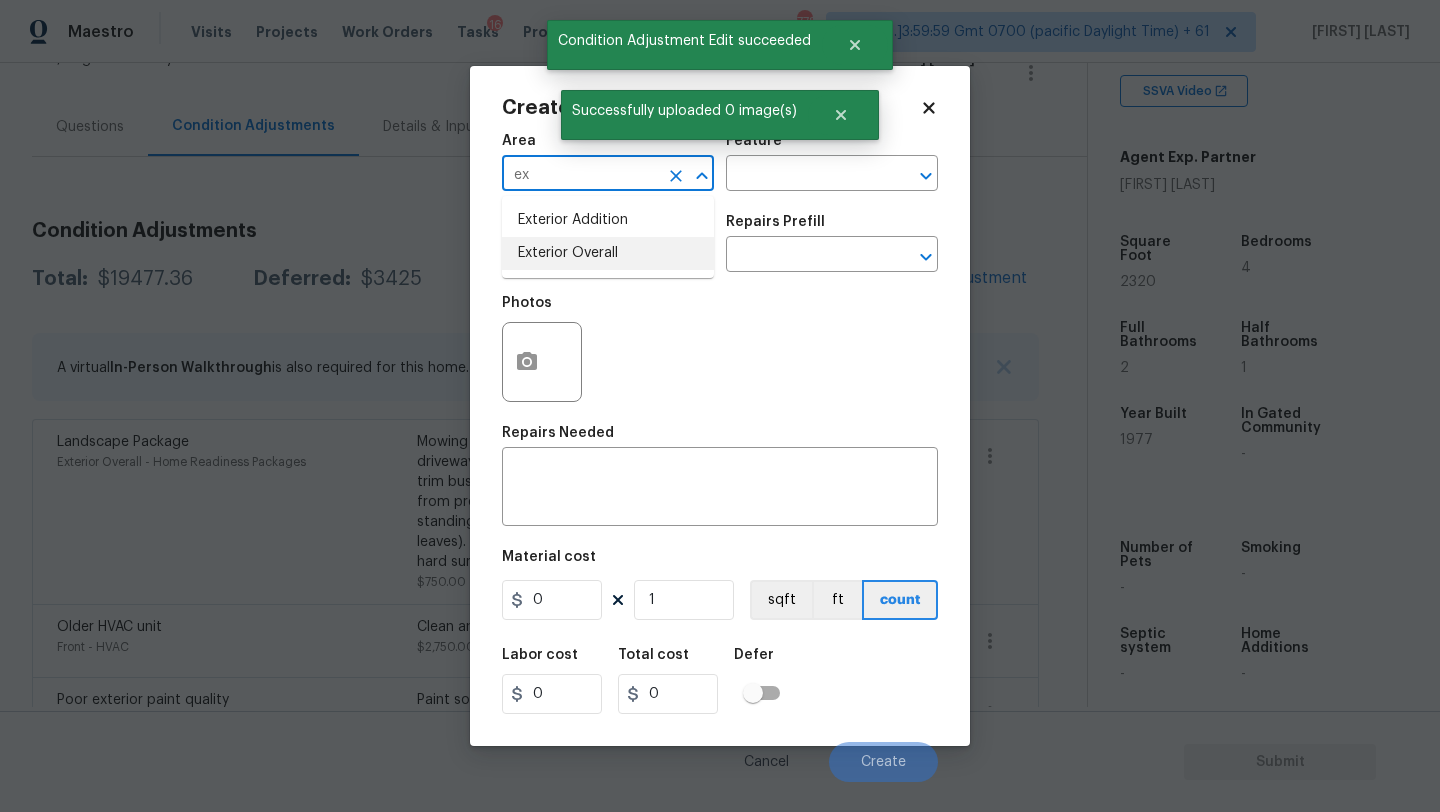 drag, startPoint x: 579, startPoint y: 248, endPoint x: 723, endPoint y: 183, distance: 157.99051 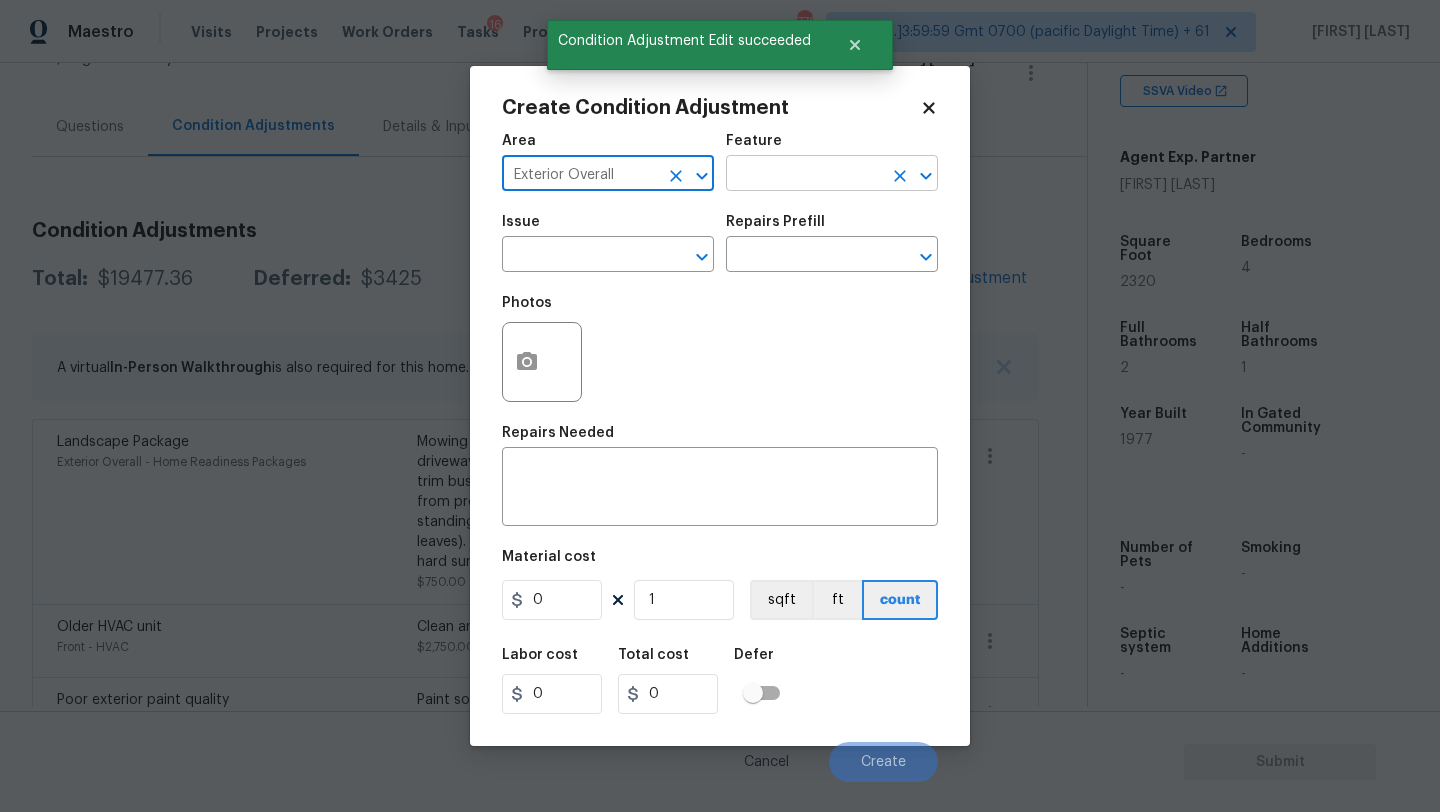 type on "Exterior Overall" 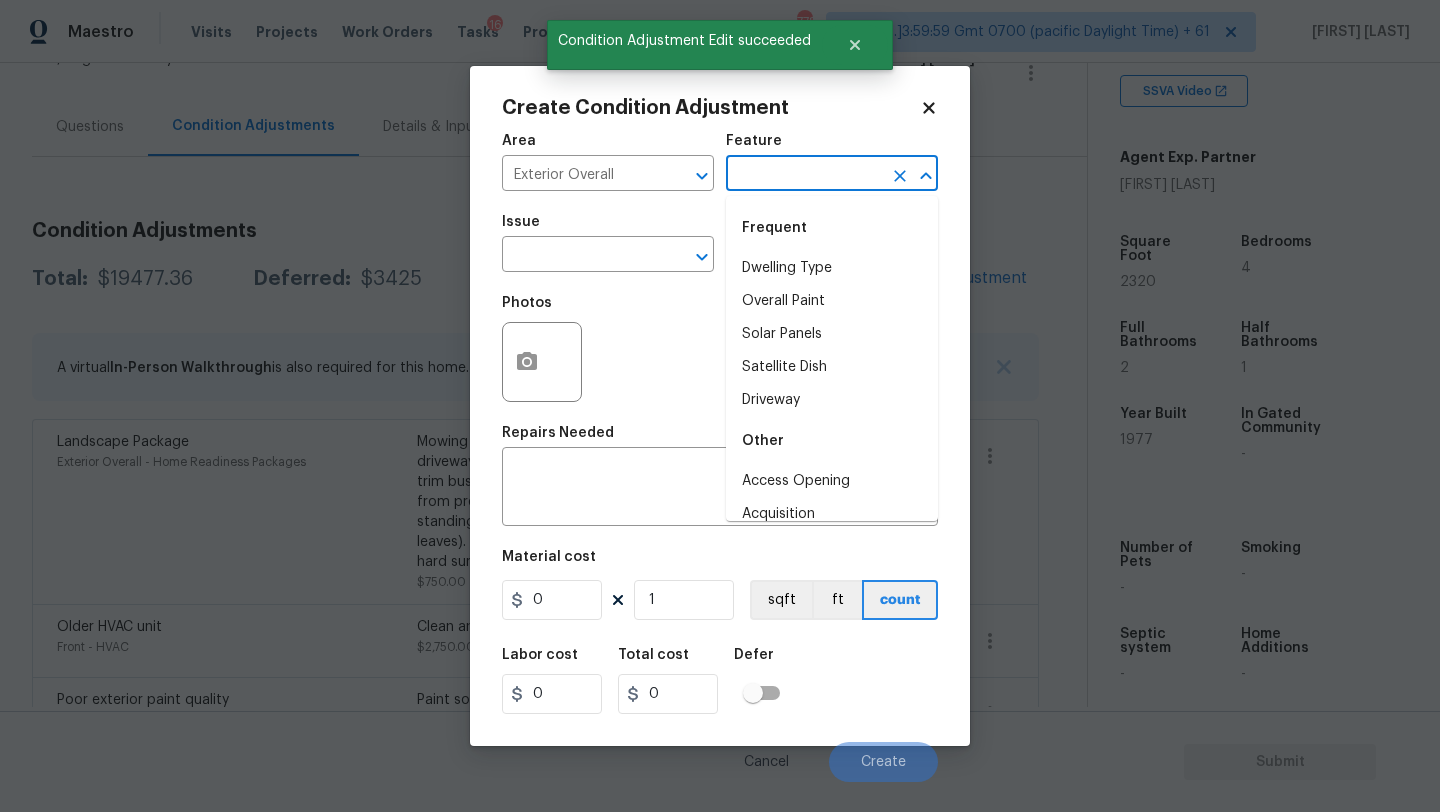 click at bounding box center [804, 175] 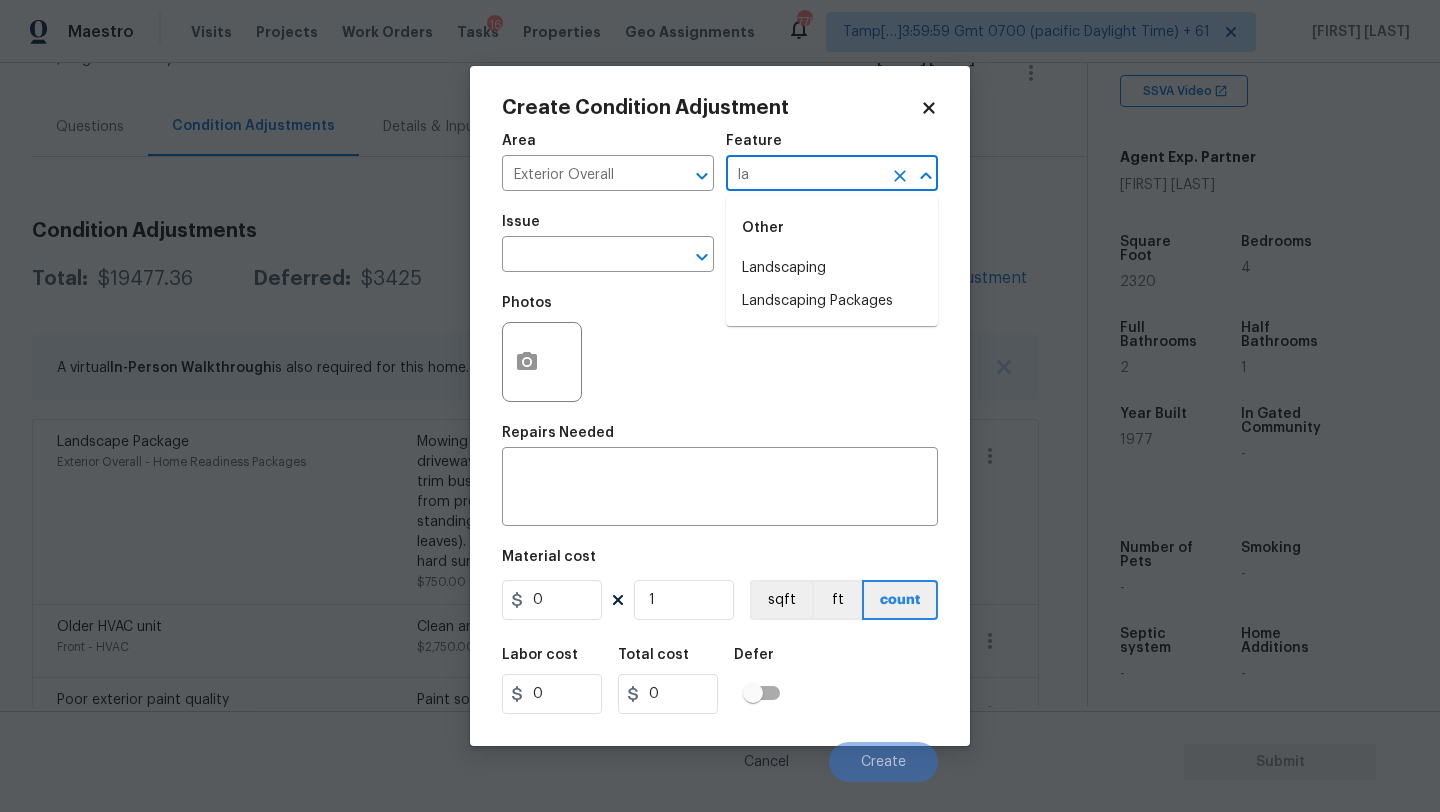 type on "l" 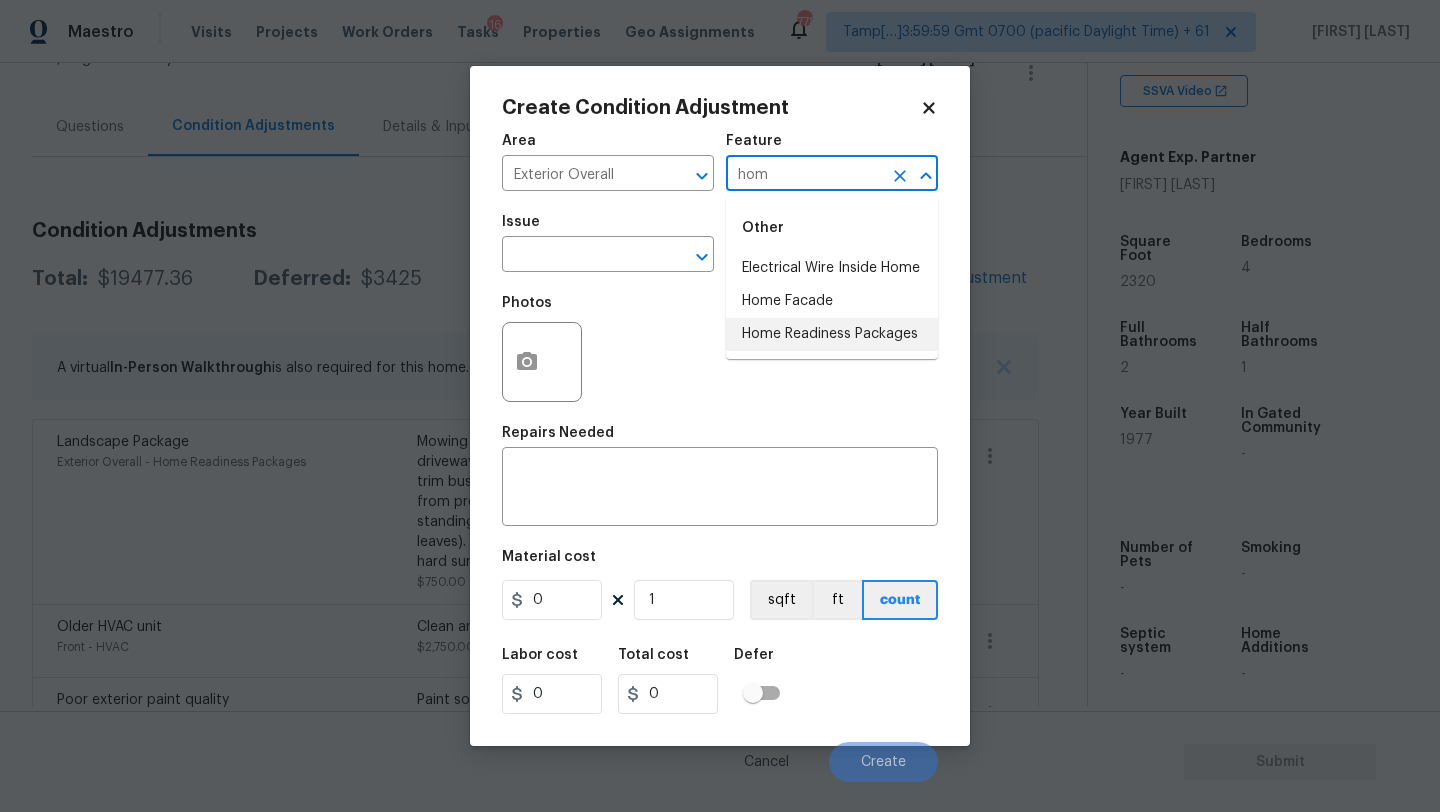 drag, startPoint x: 815, startPoint y: 323, endPoint x: 701, endPoint y: 301, distance: 116.1034 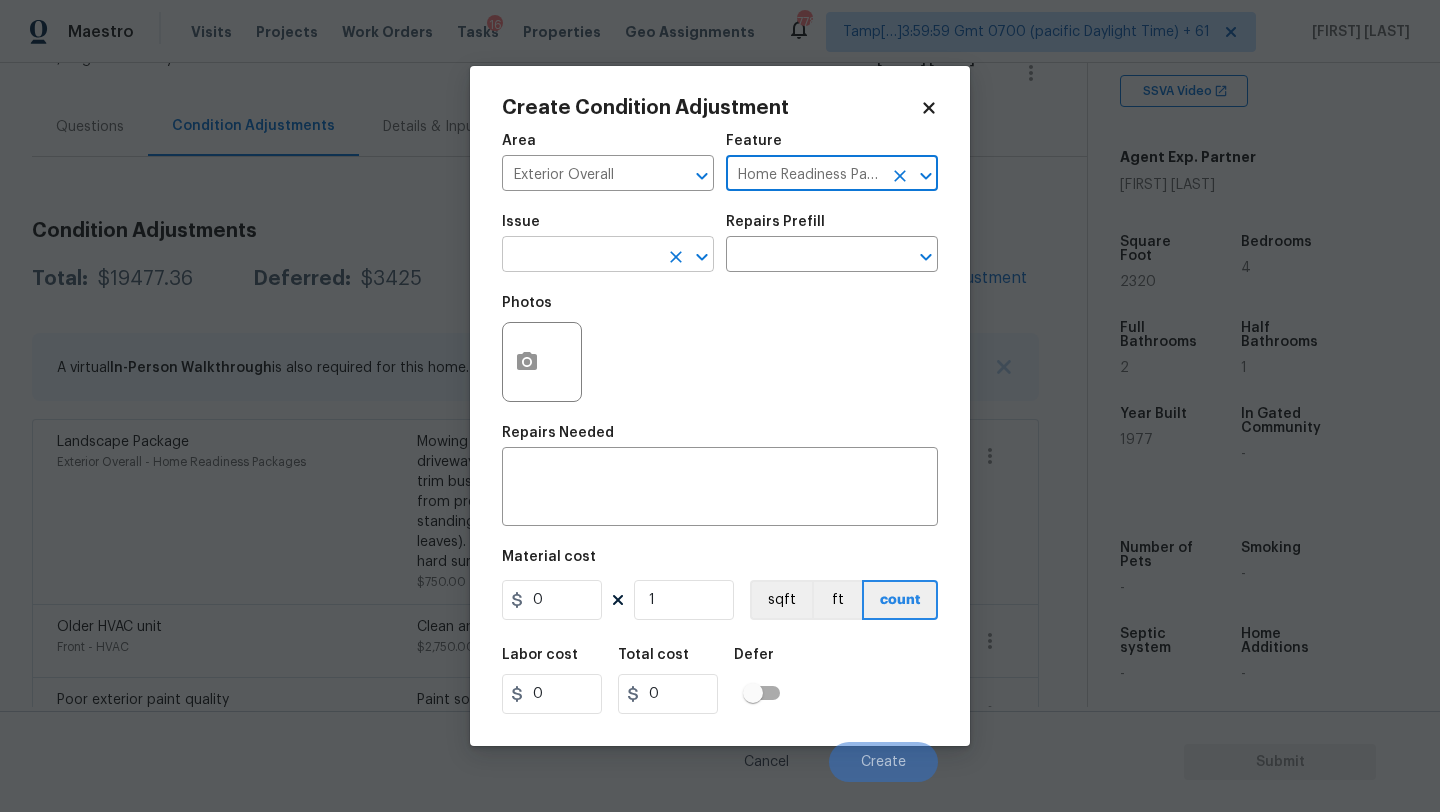 type on "Home Readiness Packages" 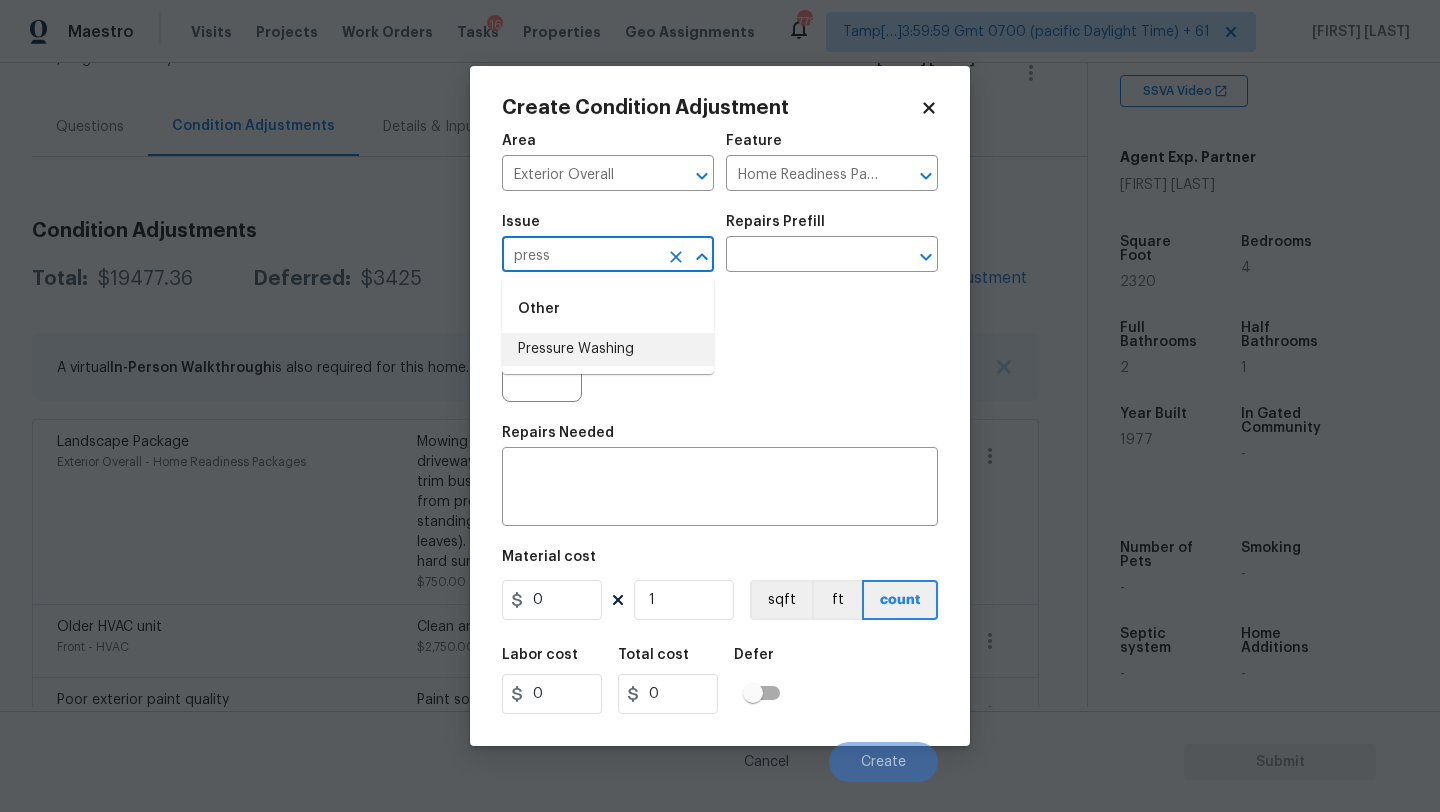 type on "press" 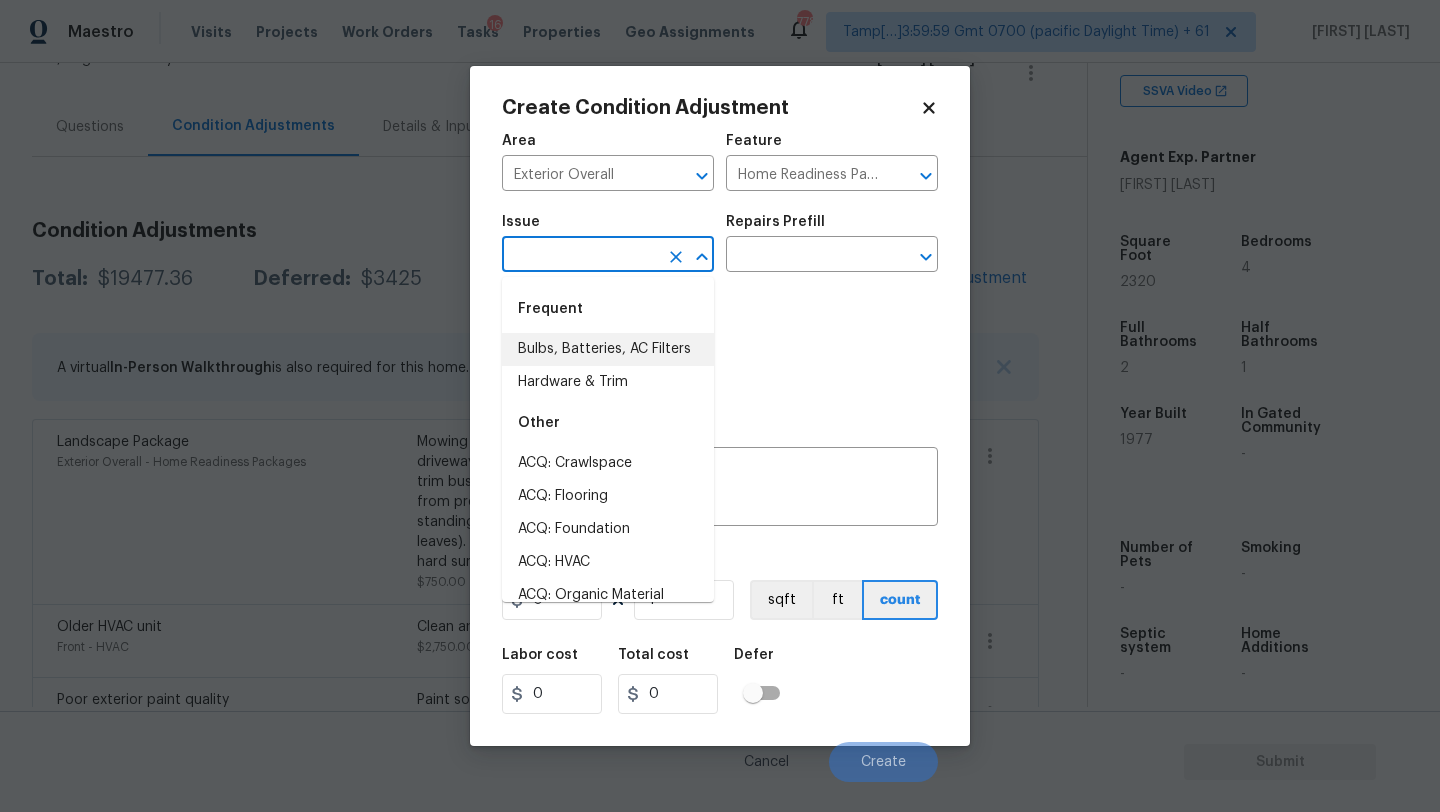 click at bounding box center [580, 256] 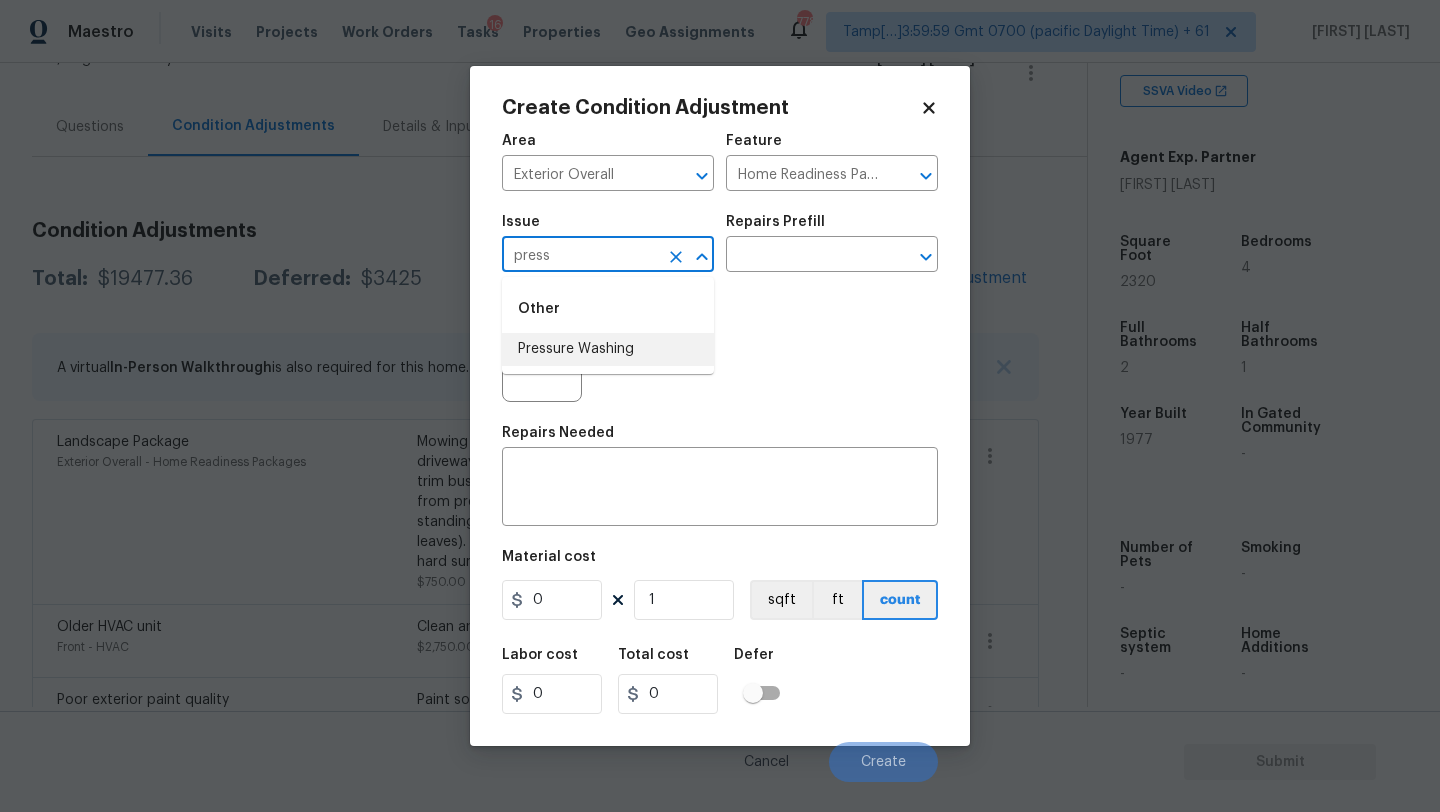 click on "Pressure Washing" at bounding box center [608, 349] 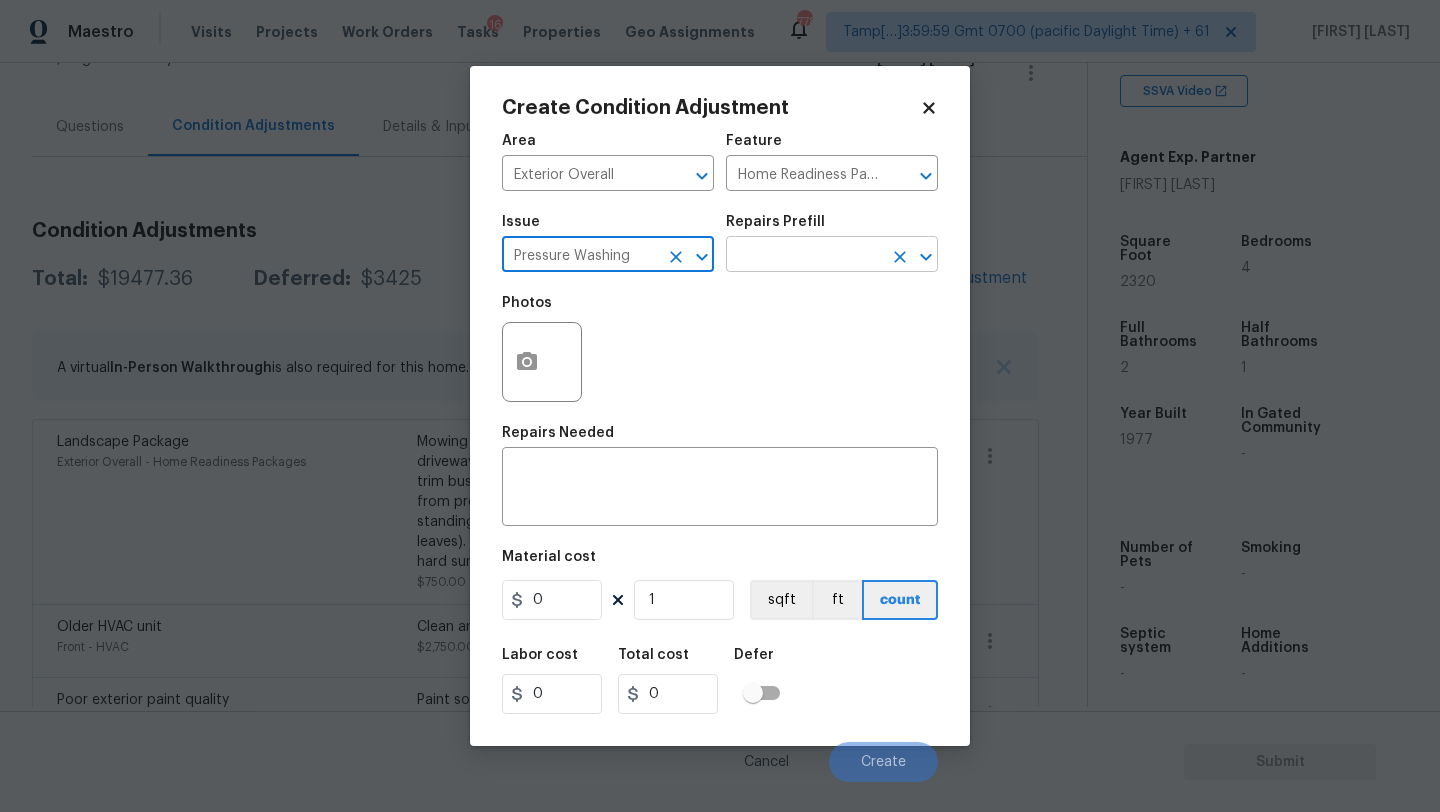 type on "Pressure Washing" 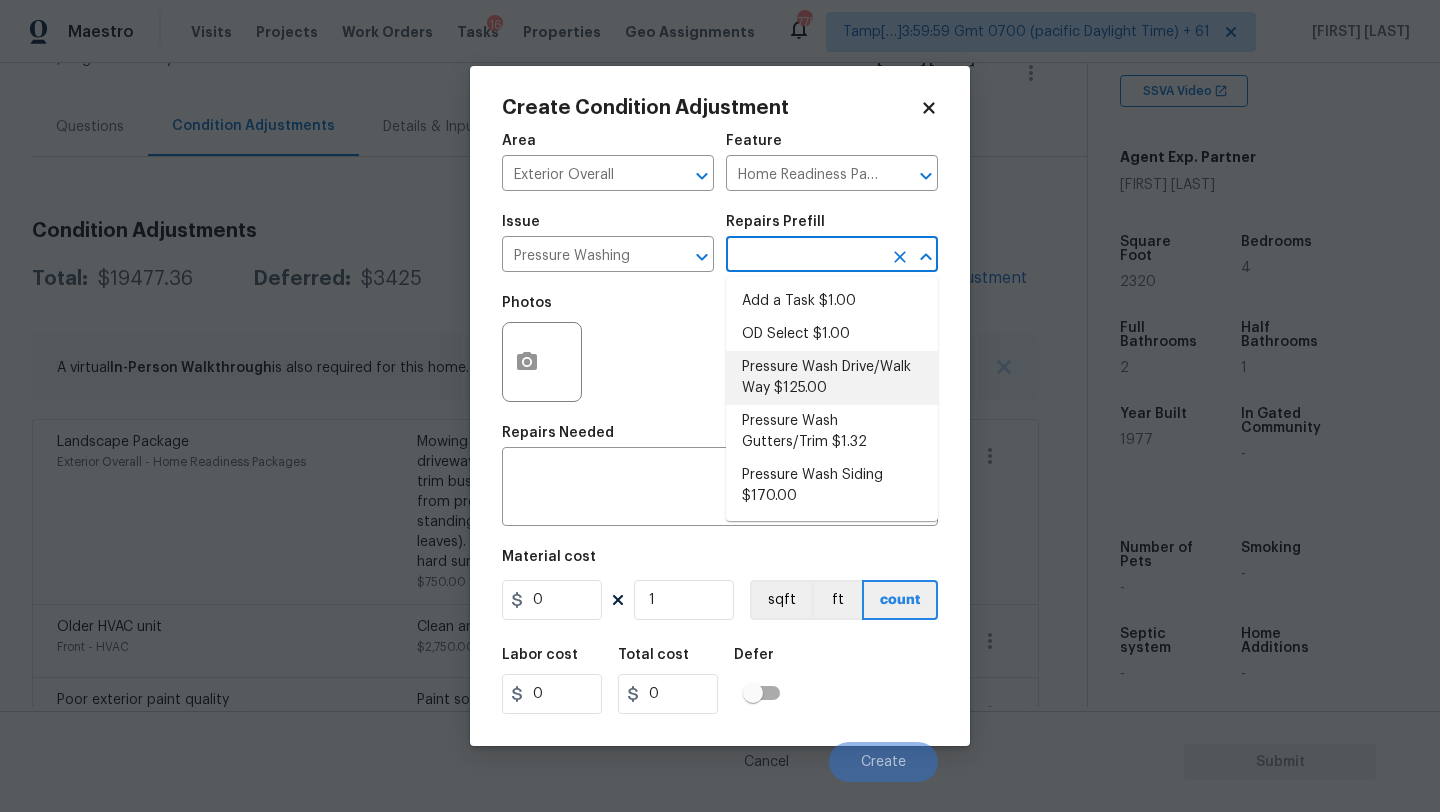 click on "Pressure Wash Drive/Walk Way $125.00" at bounding box center (832, 378) 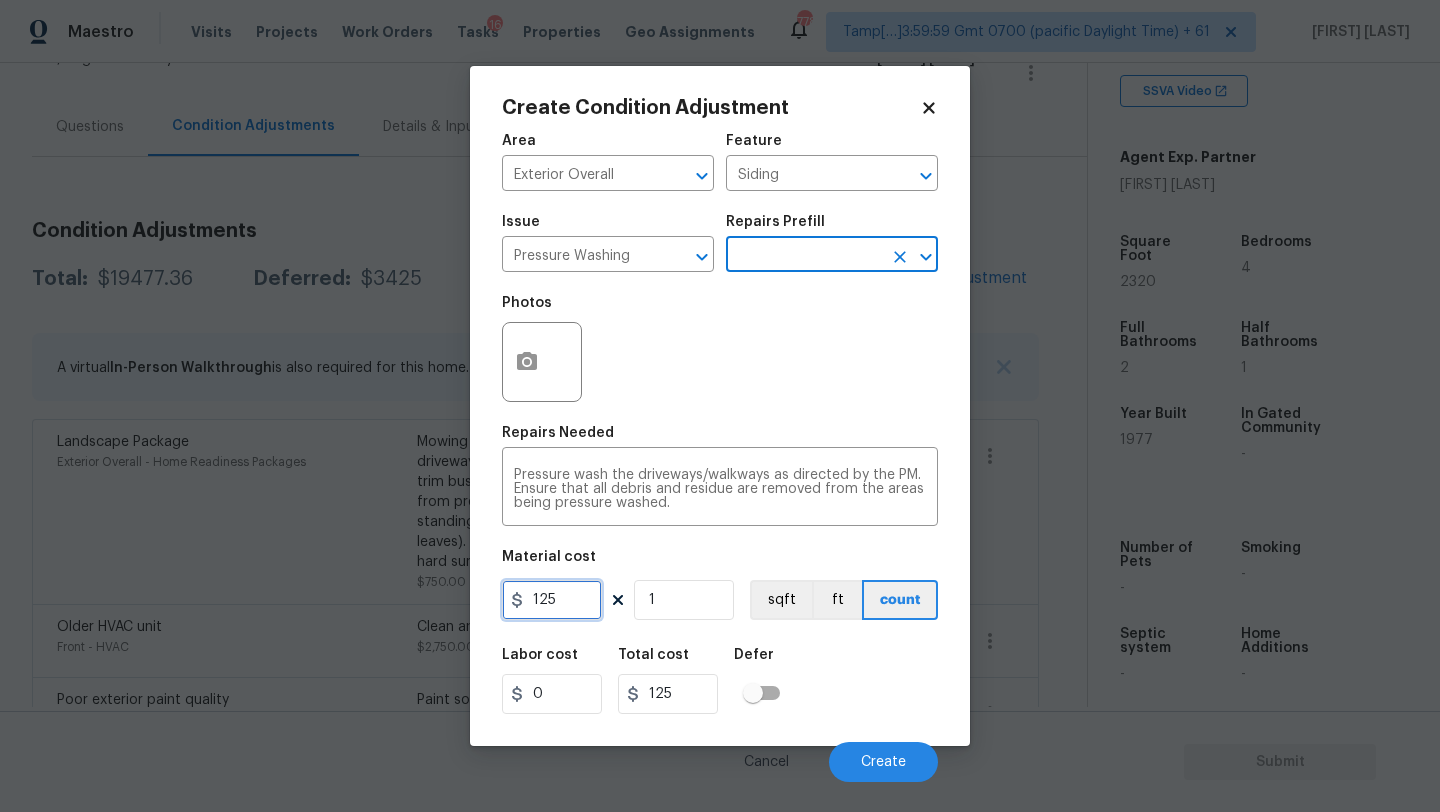 click on "125" at bounding box center [552, 600] 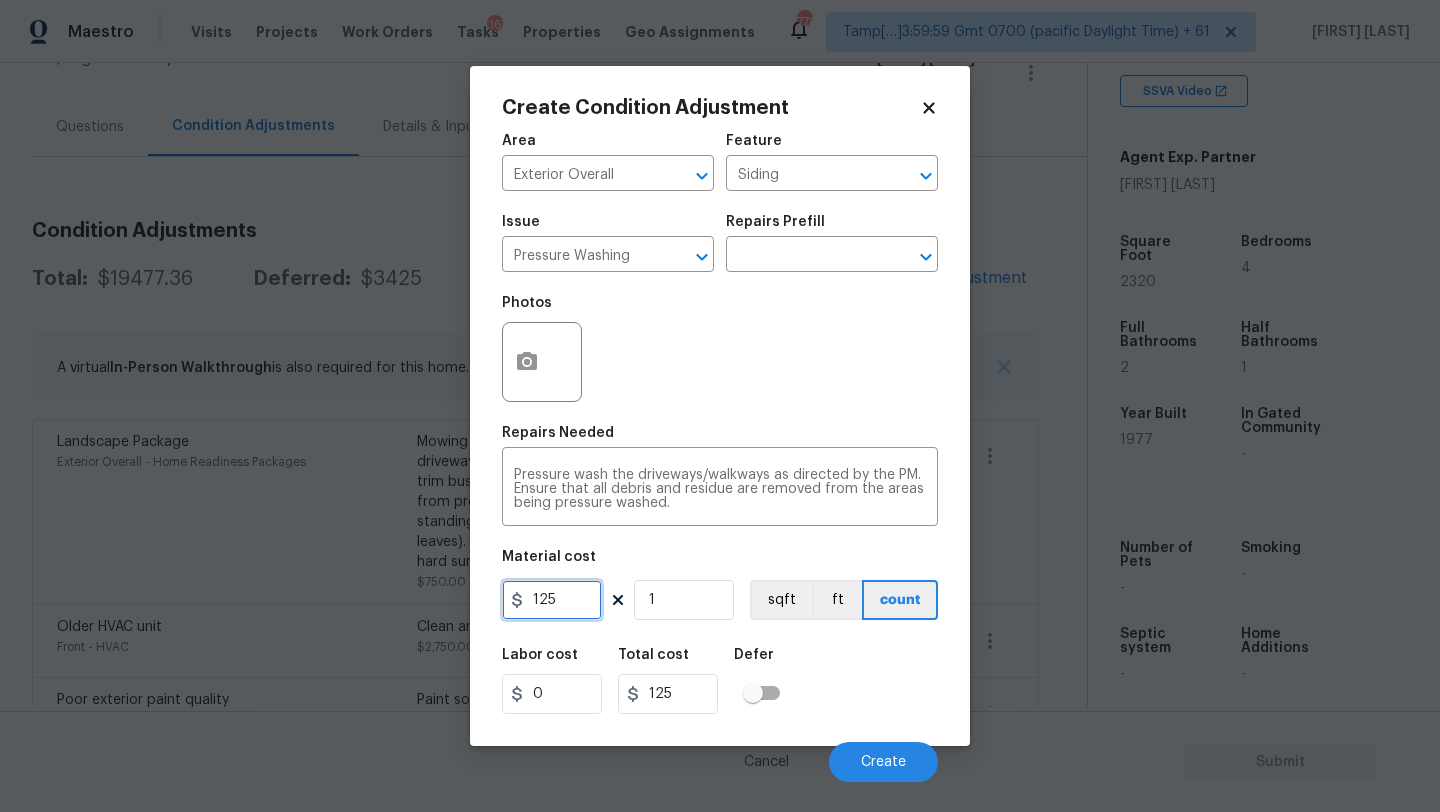 click on "125" at bounding box center [552, 600] 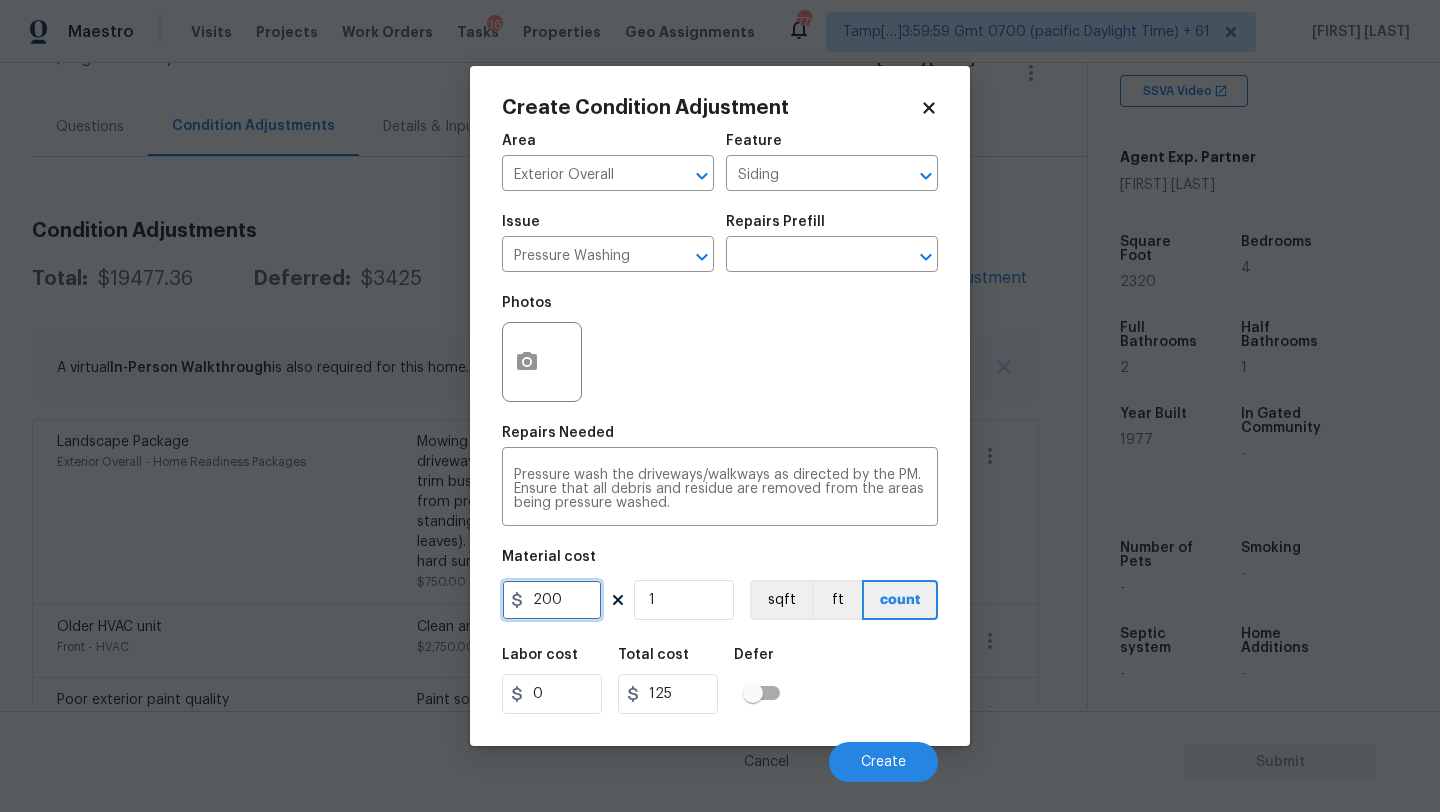 type on "200" 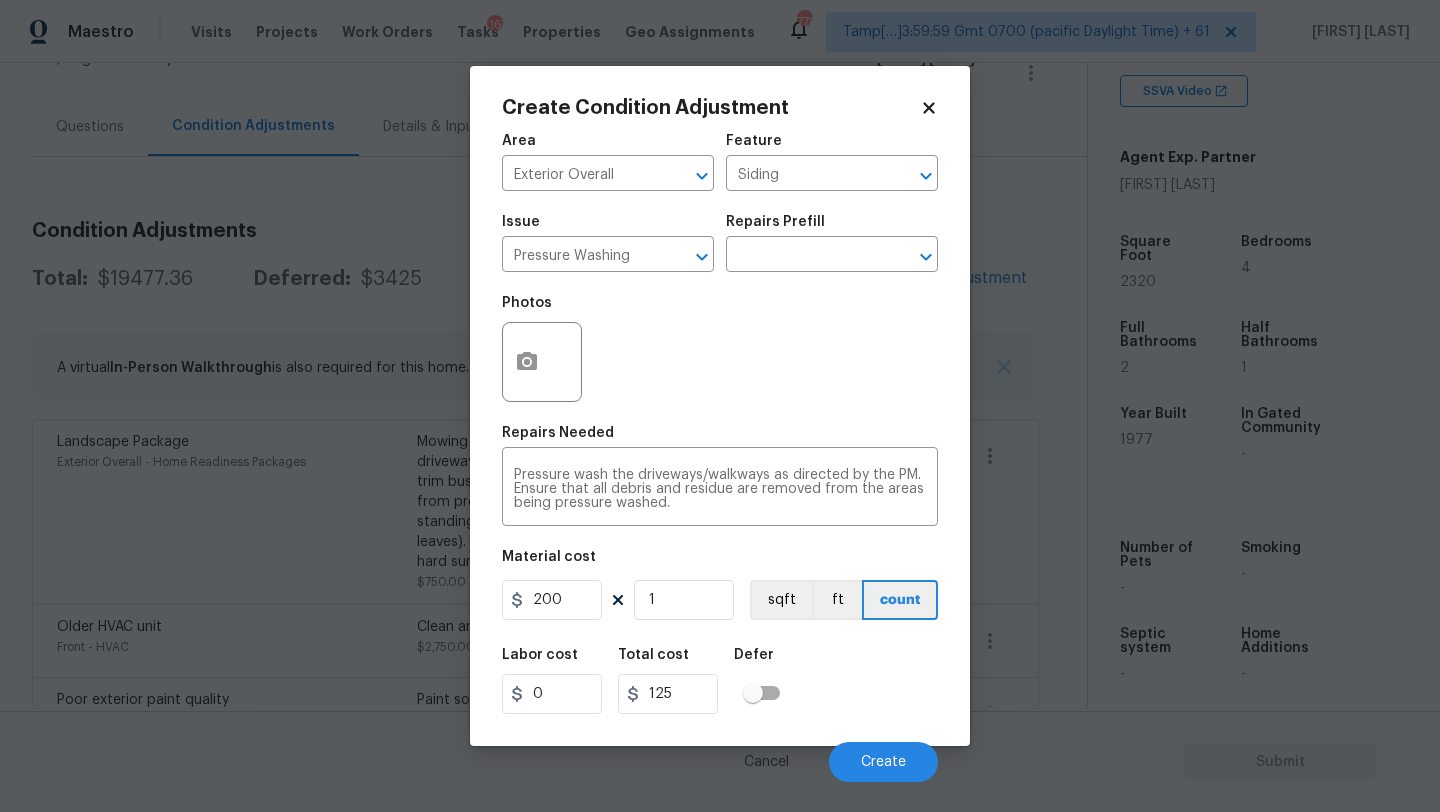 type on "200" 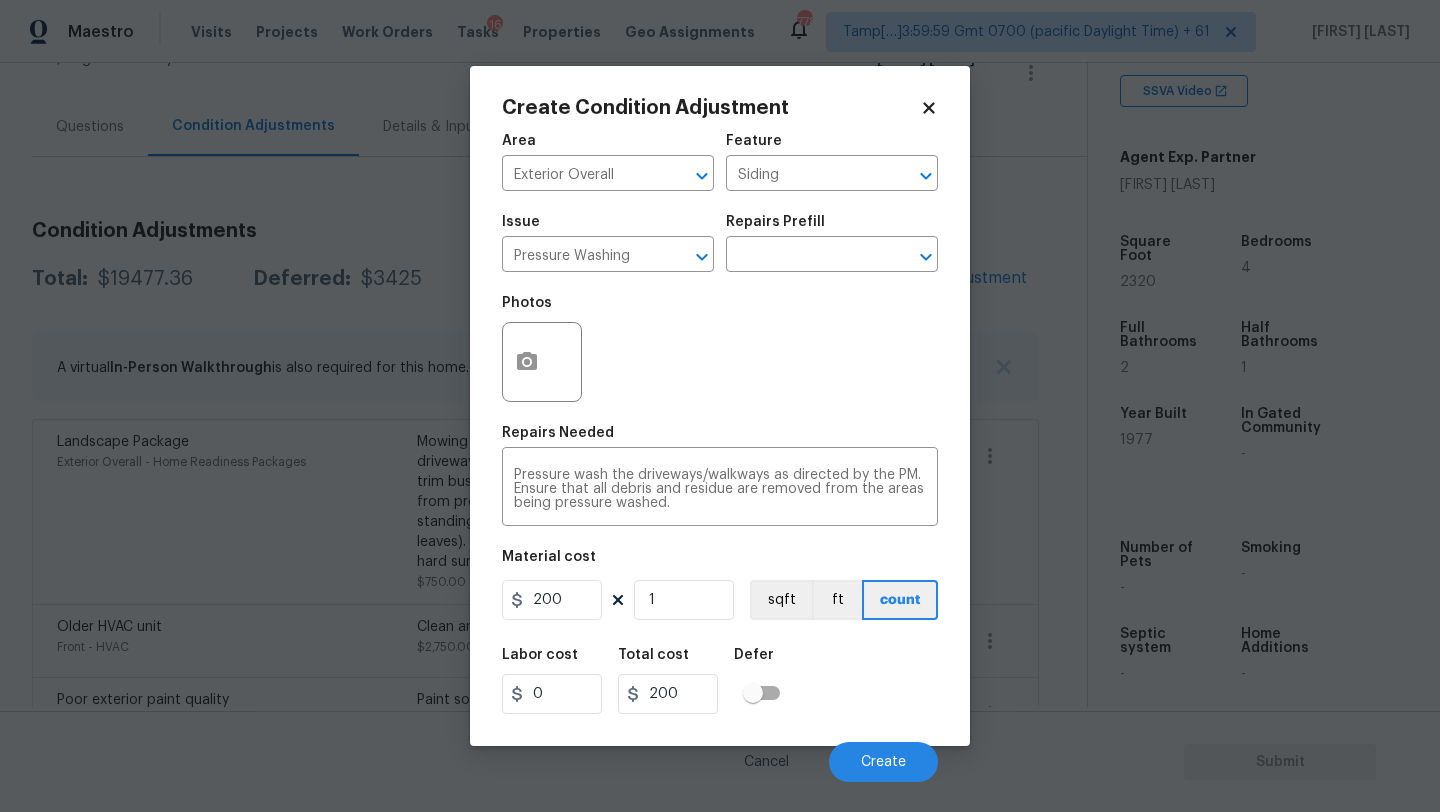 click on "Labor cost 0 Total cost 200 Defer" at bounding box center (720, 681) 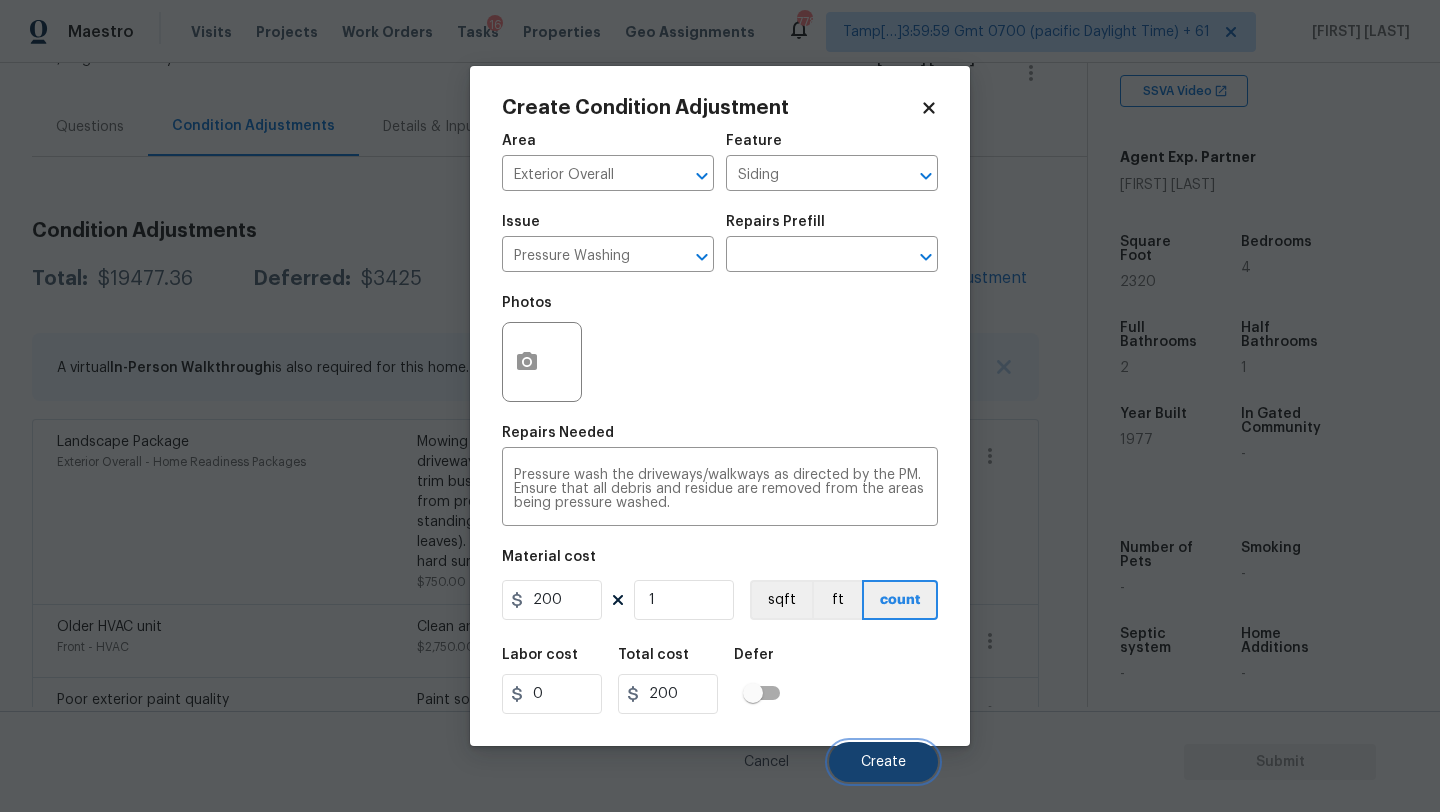 click on "Create" at bounding box center (883, 762) 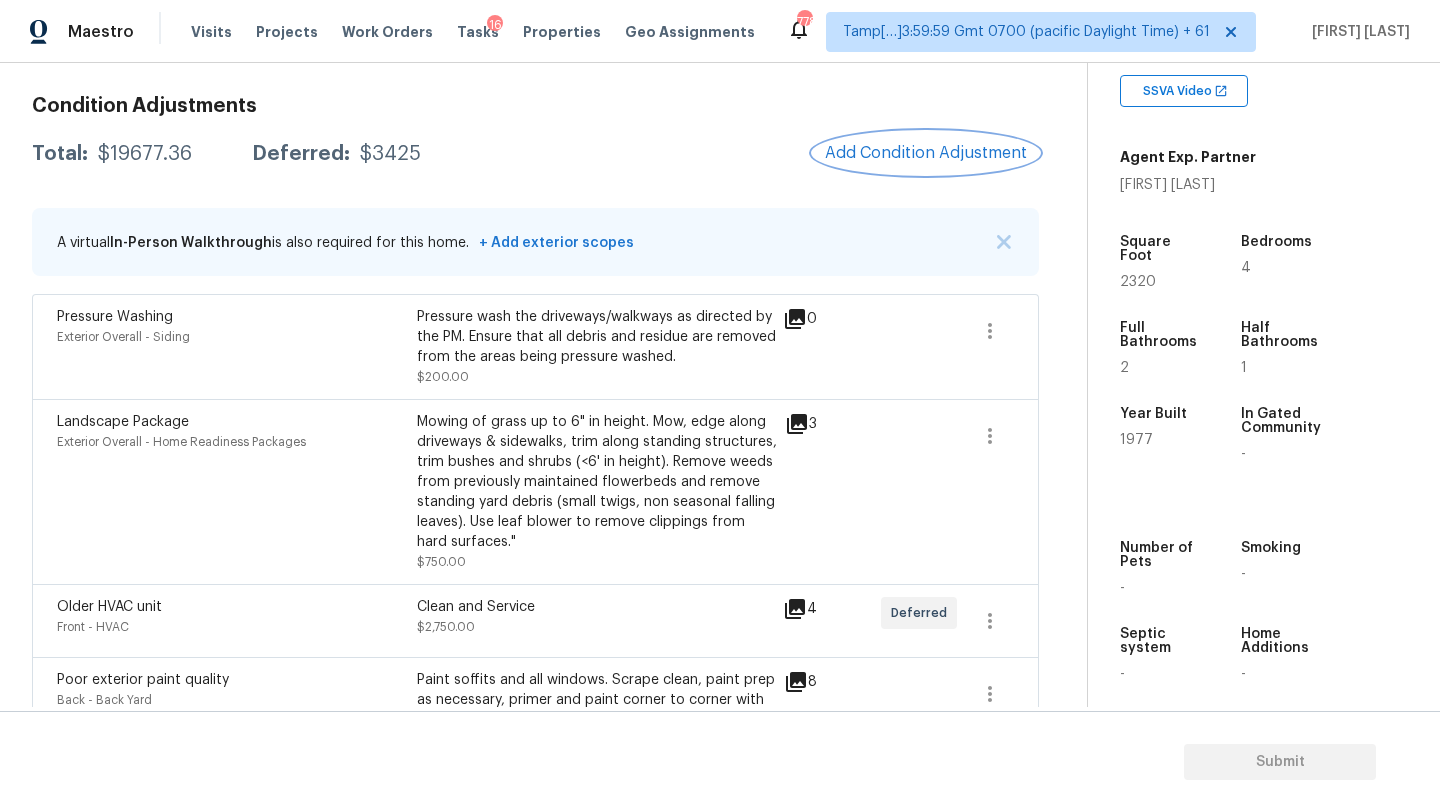 scroll, scrollTop: 253, scrollLeft: 0, axis: vertical 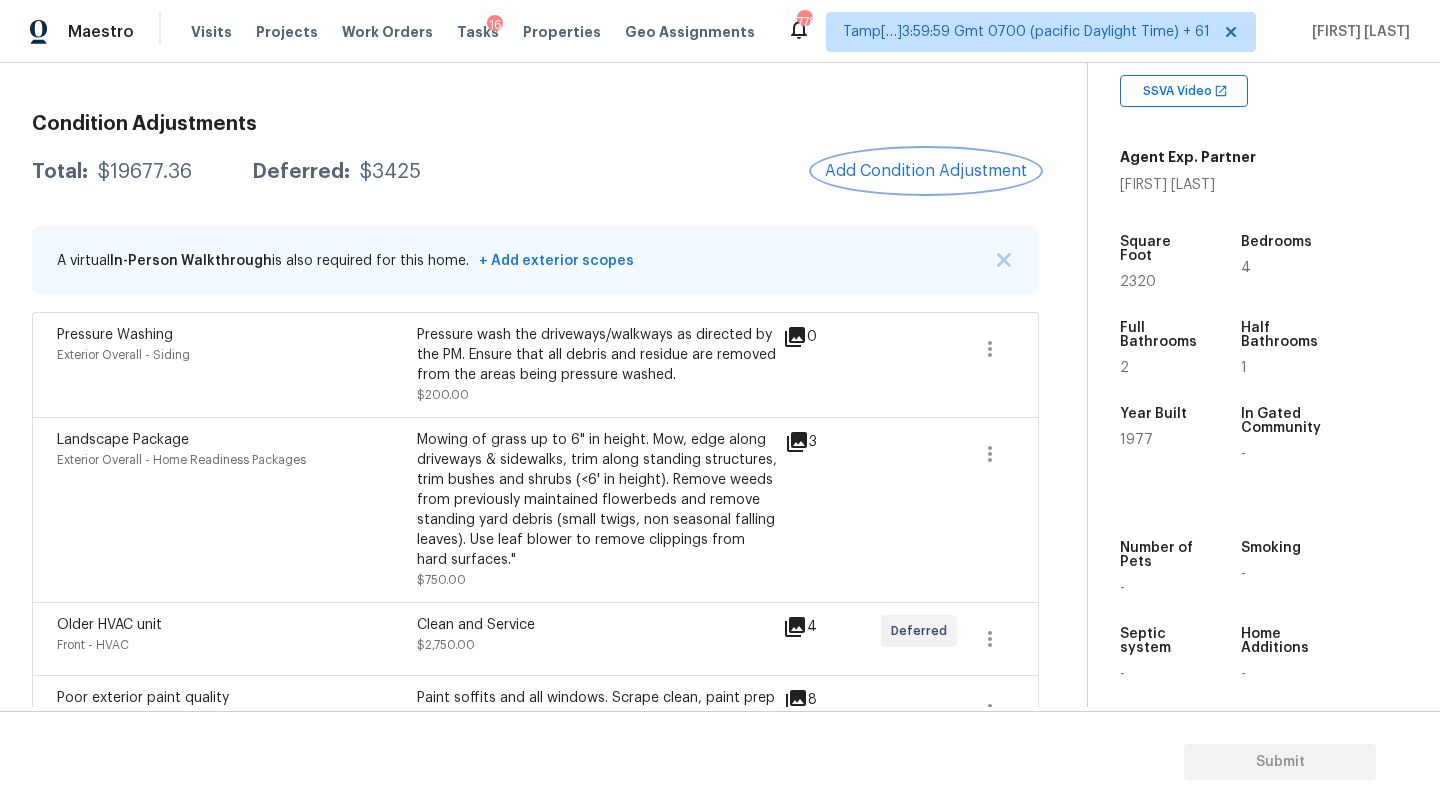 click on "Add Condition Adjustment" at bounding box center [926, 171] 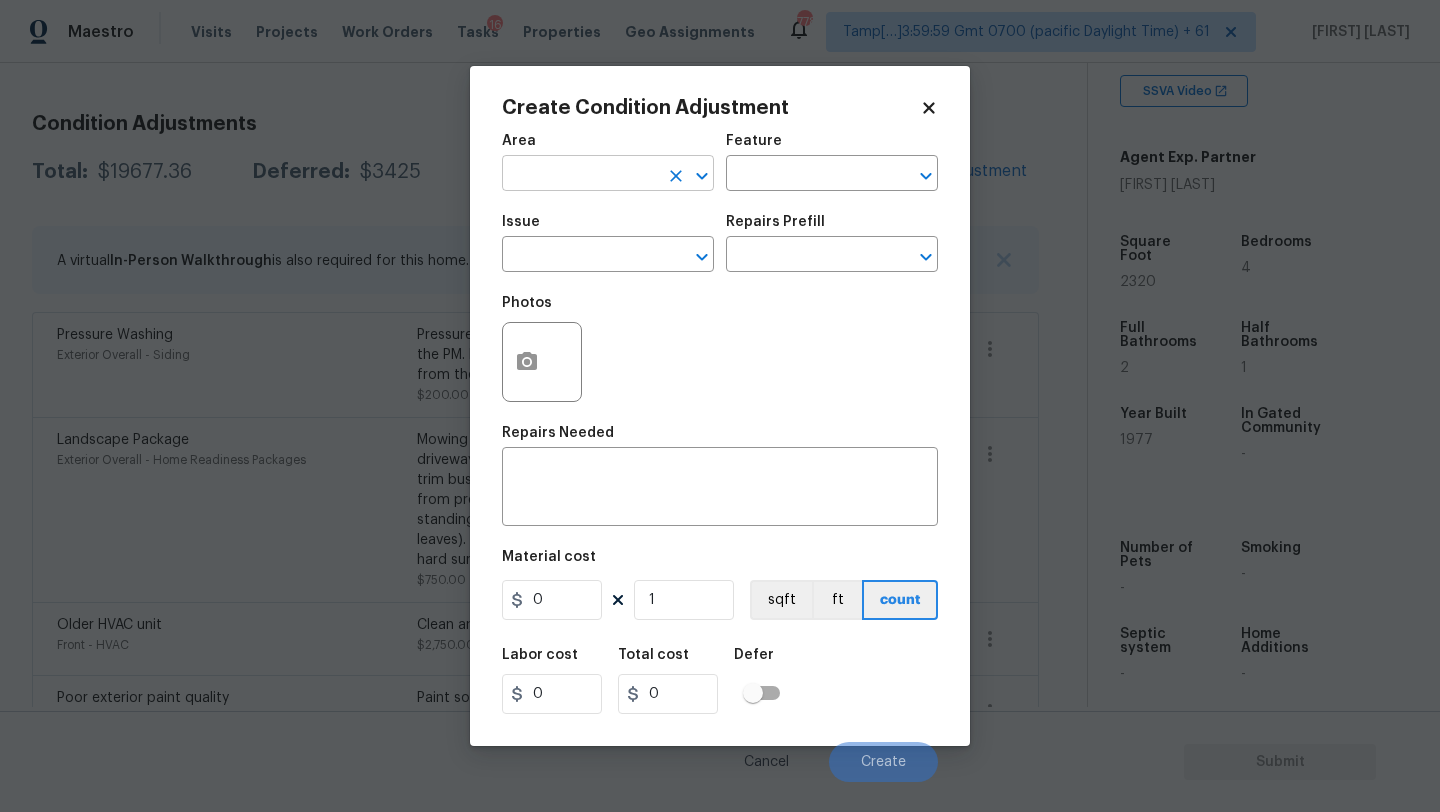 click at bounding box center [580, 175] 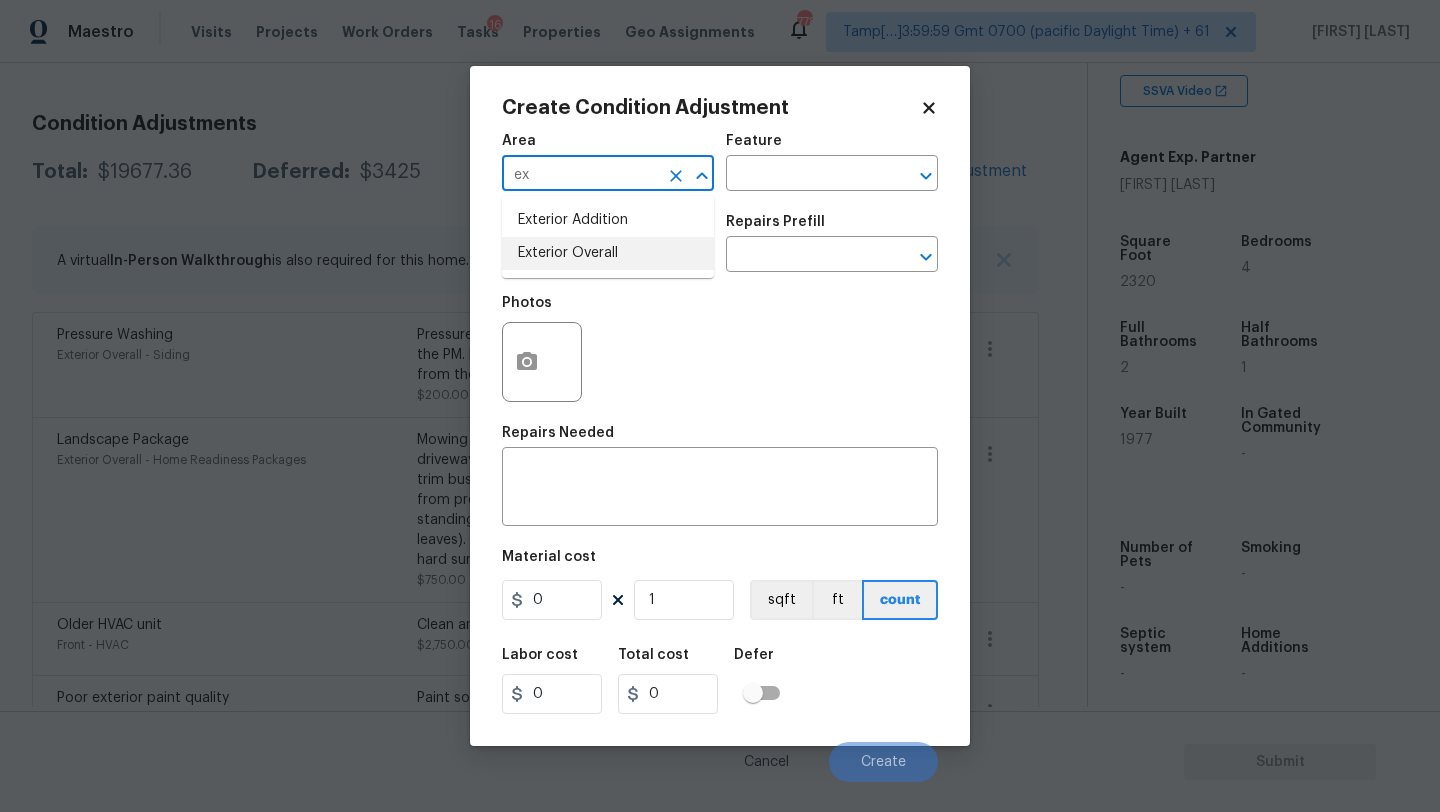 click on "Exterior Overall" at bounding box center [608, 253] 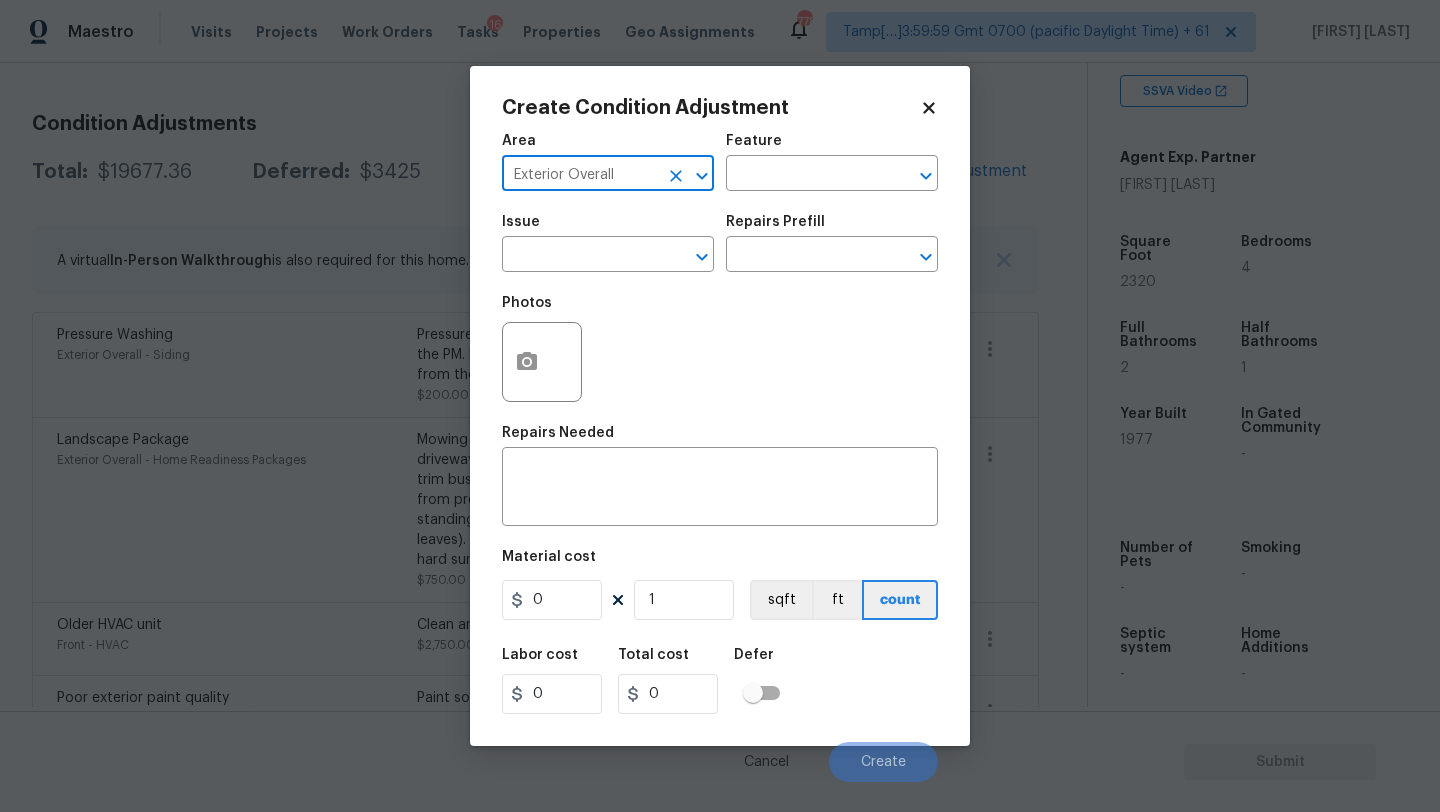 type on "Exterior Overall" 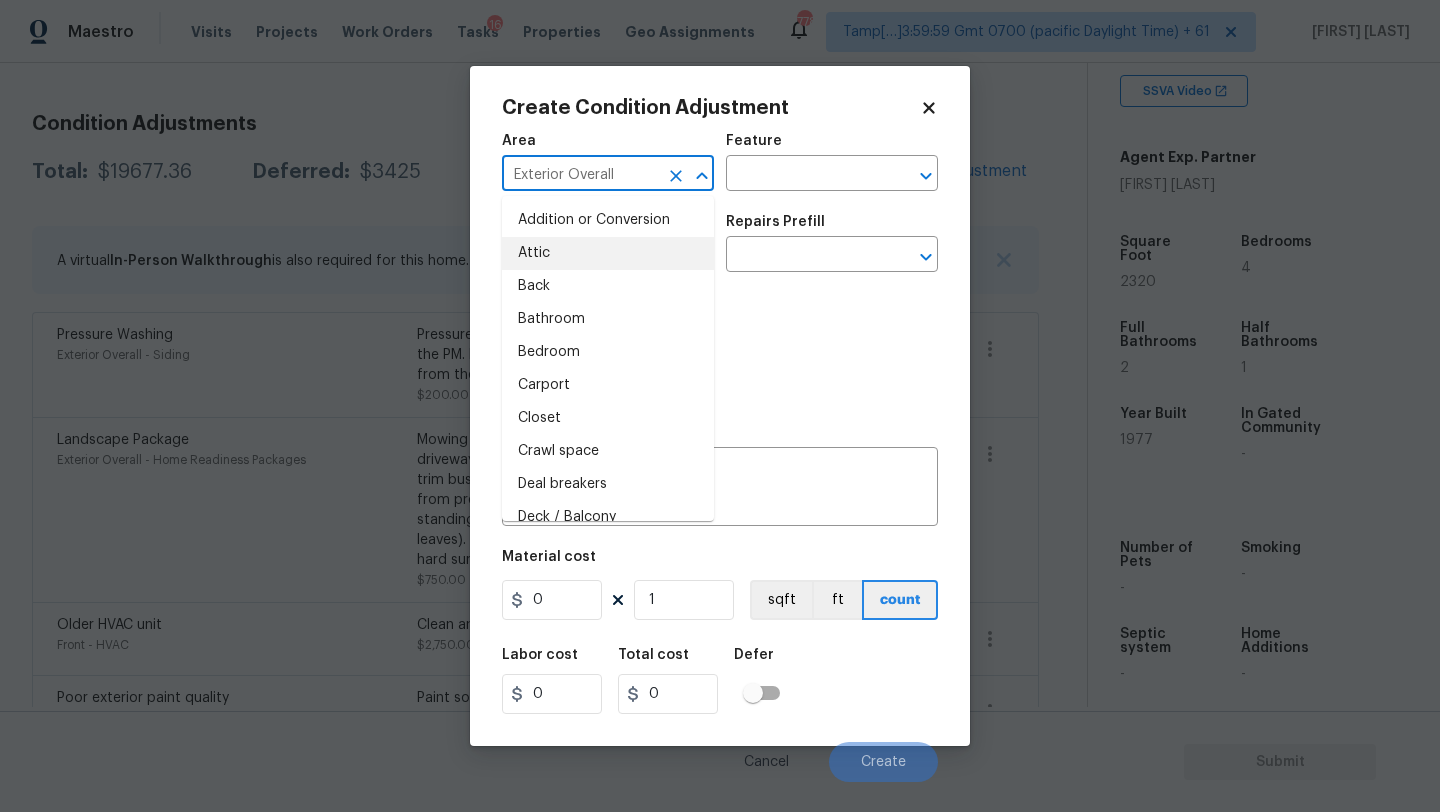 click on "Photos" at bounding box center [720, 349] 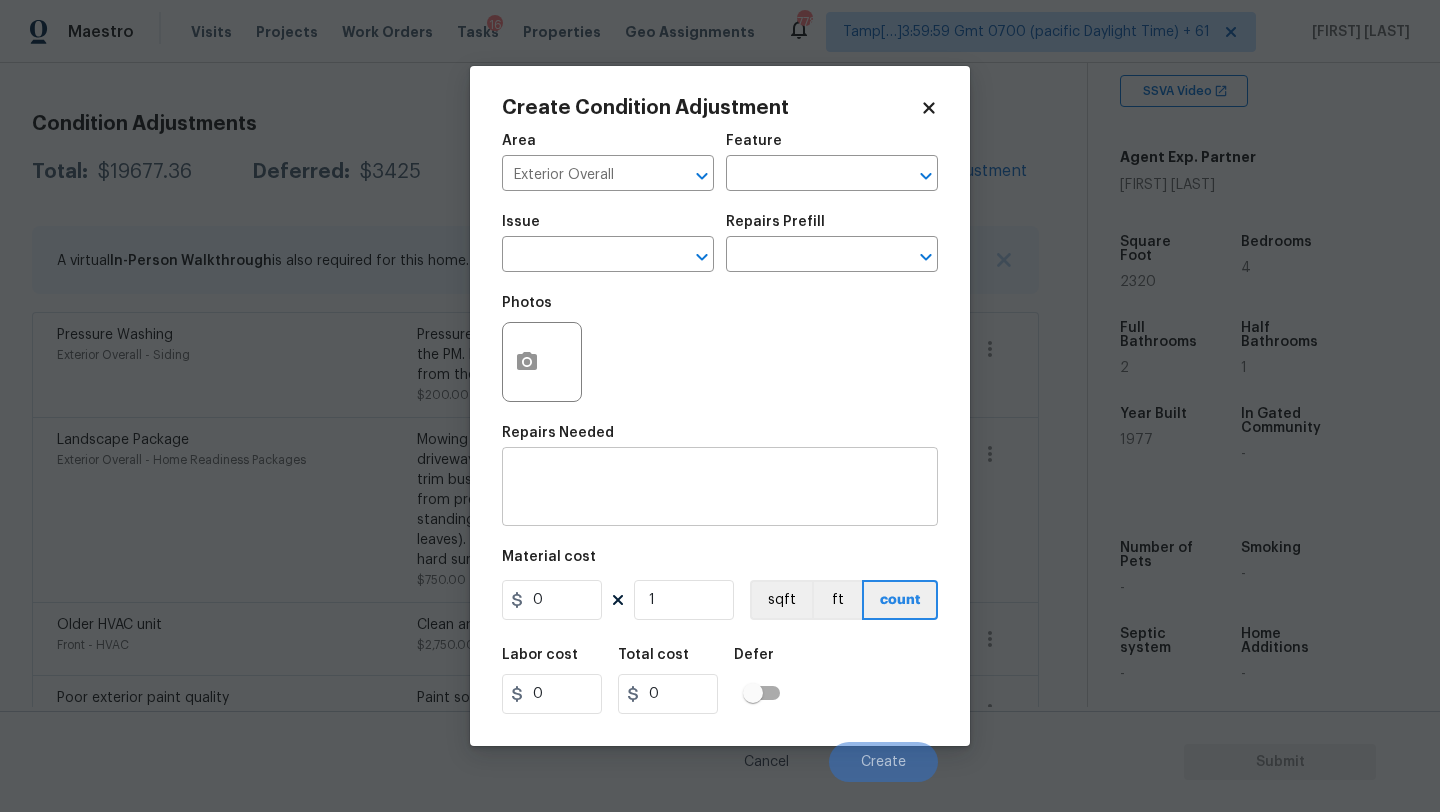 click at bounding box center (720, 489) 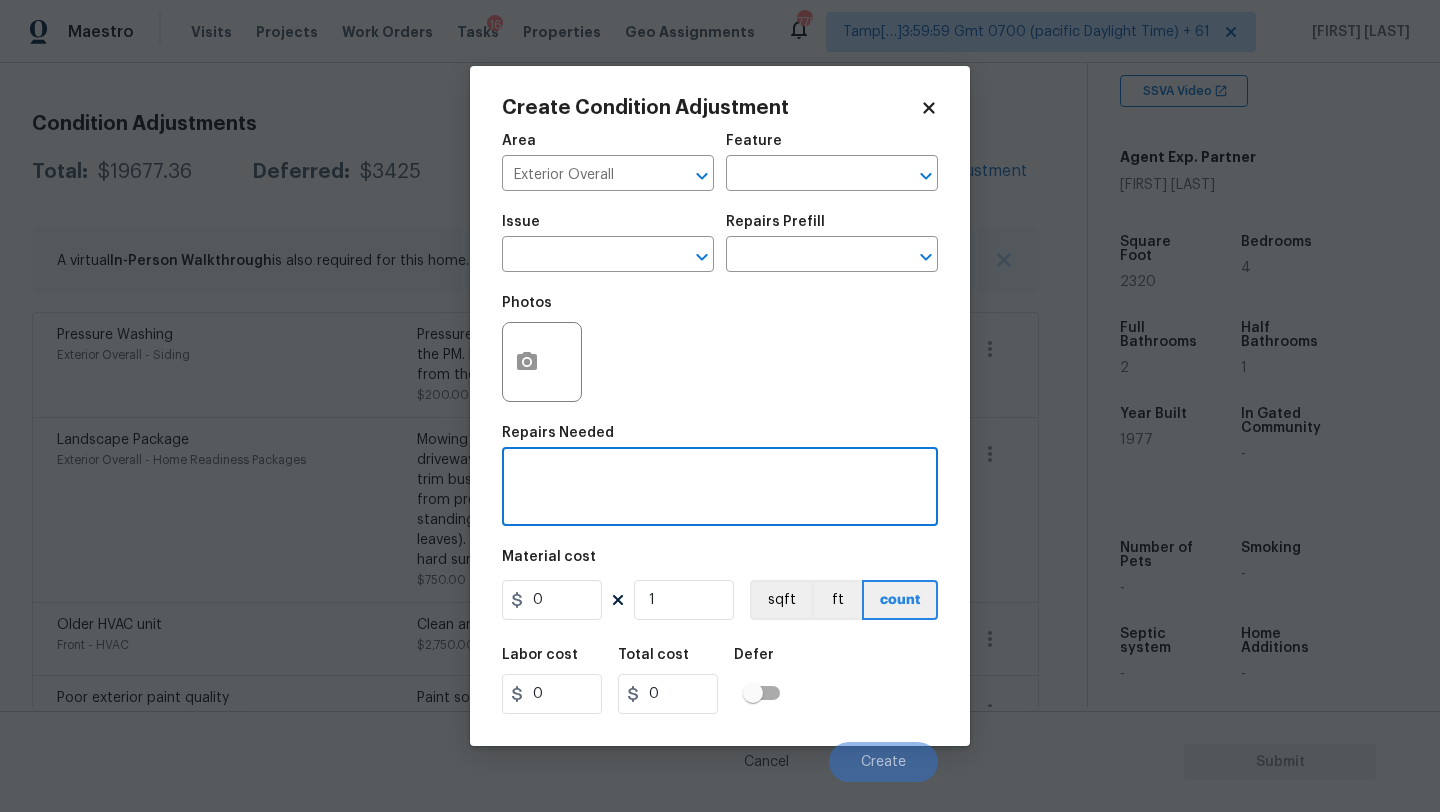 paste on "Repairs to siding, stucco, or paint" 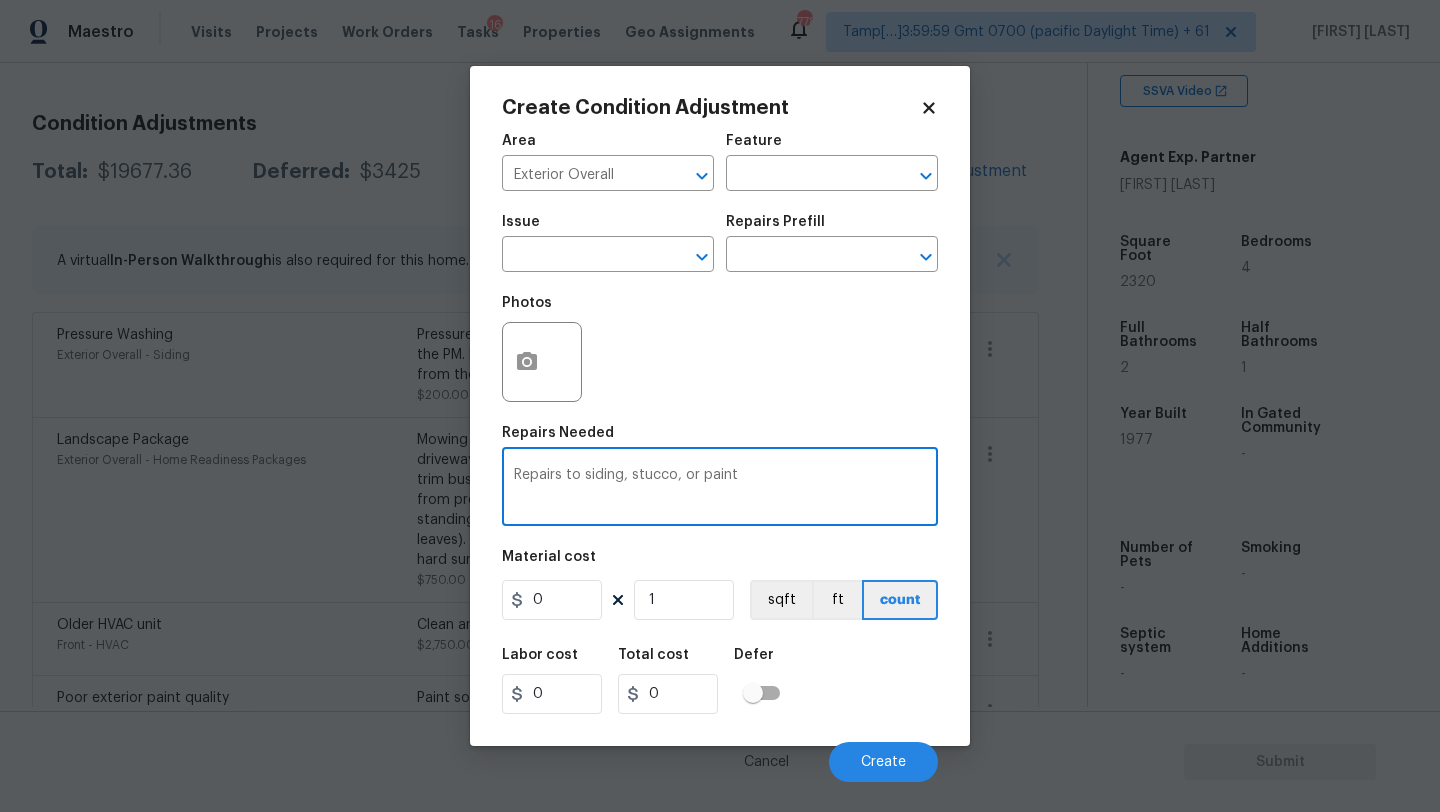 type on "Repairs to siding, stucco, or paint" 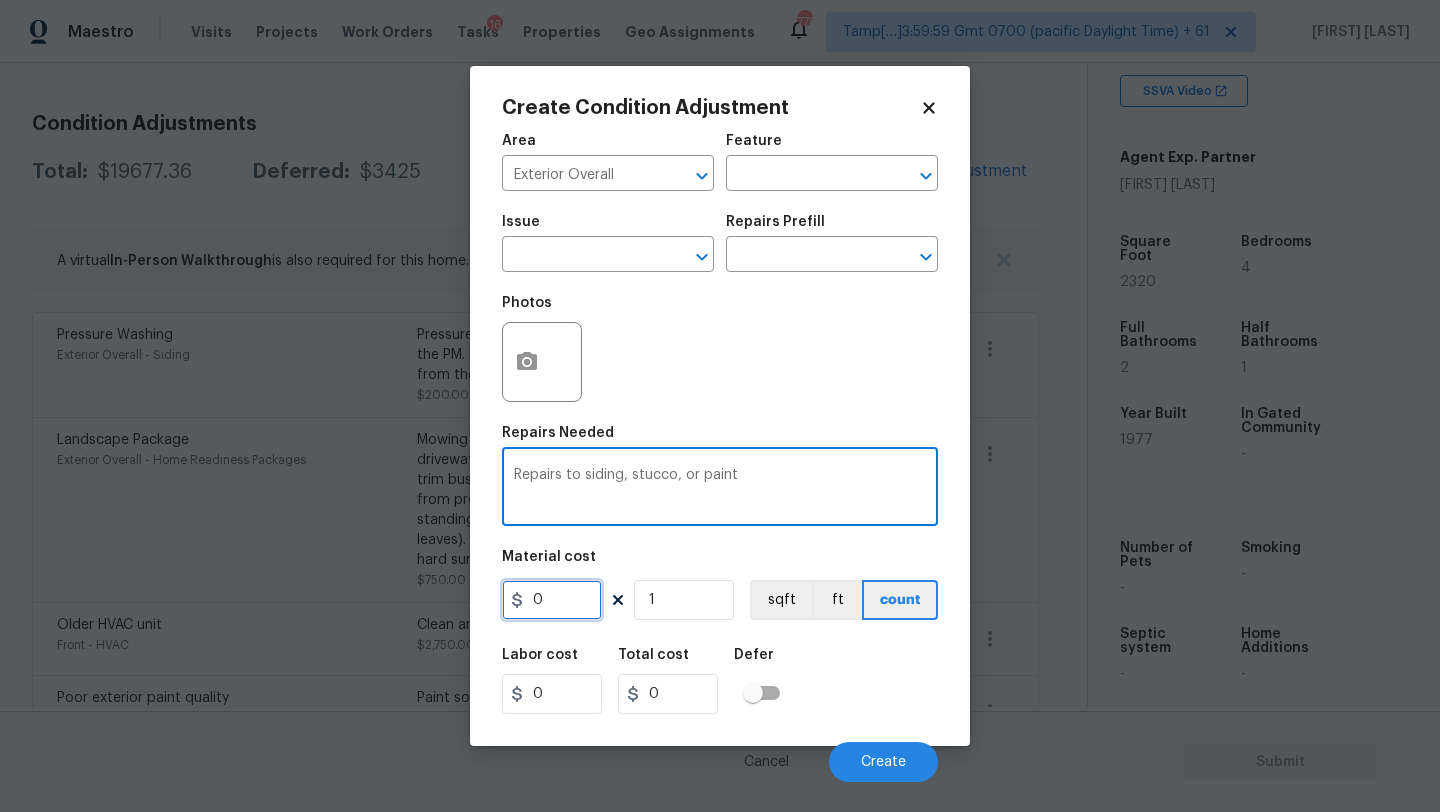 click on "0" at bounding box center (552, 600) 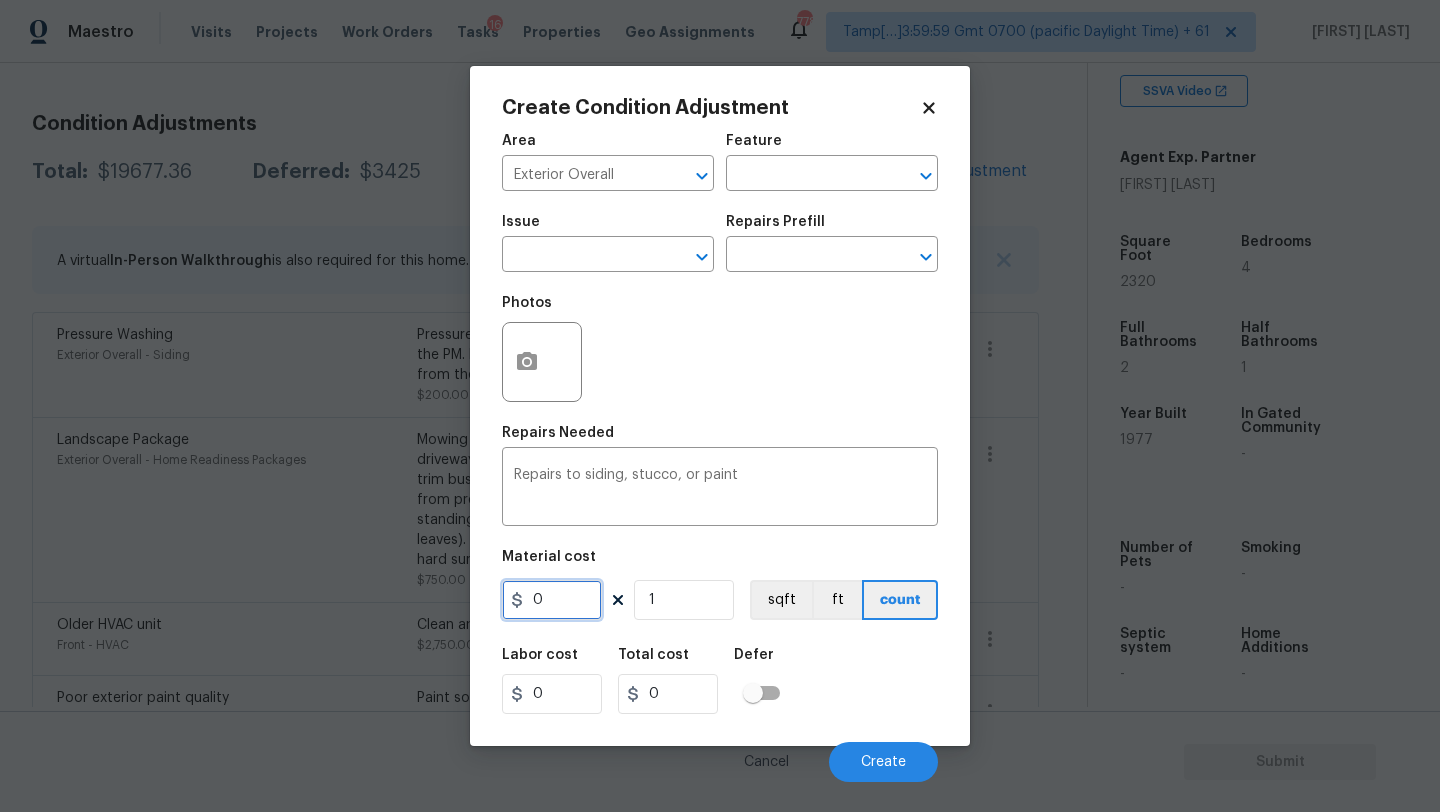 click on "0" at bounding box center [552, 600] 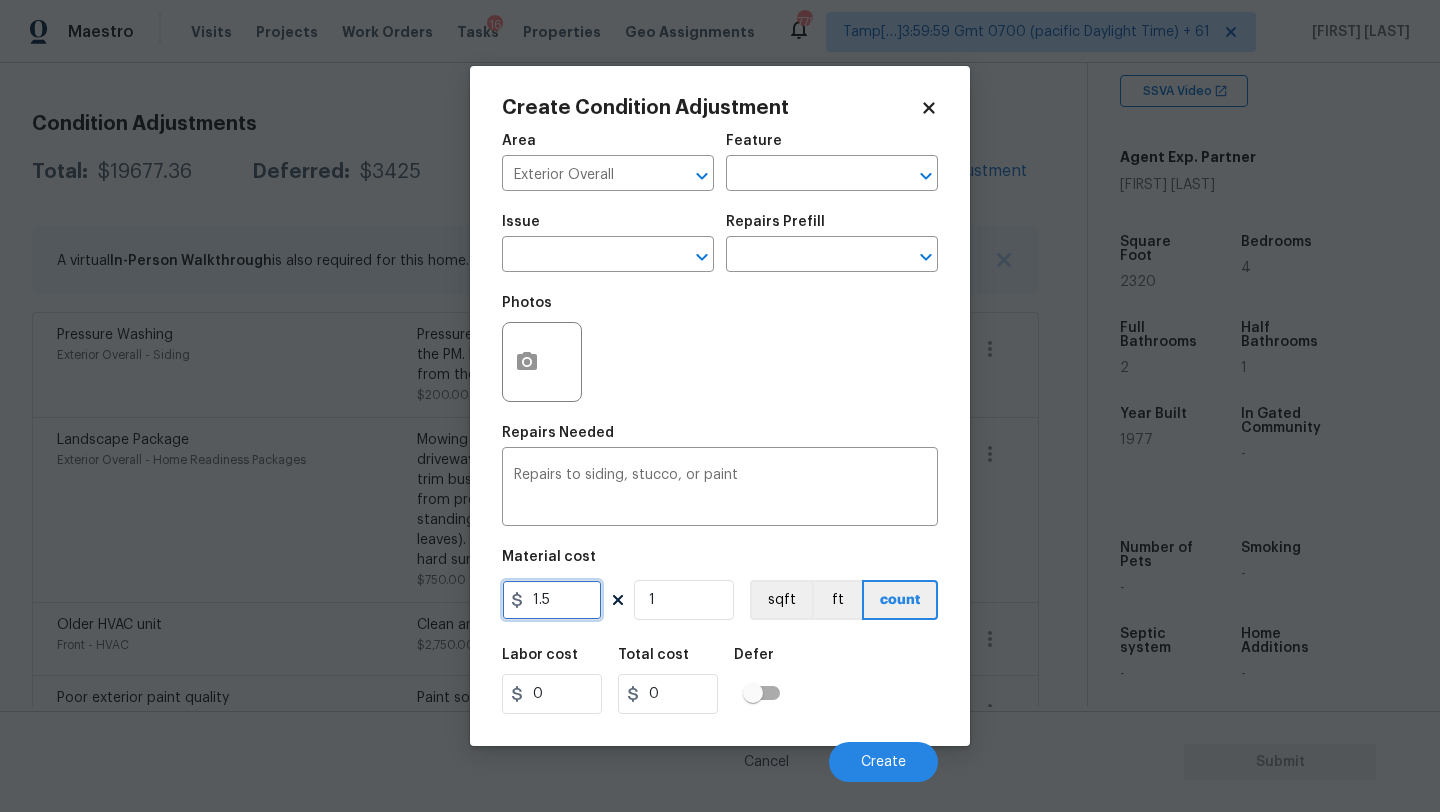 type on "1.5" 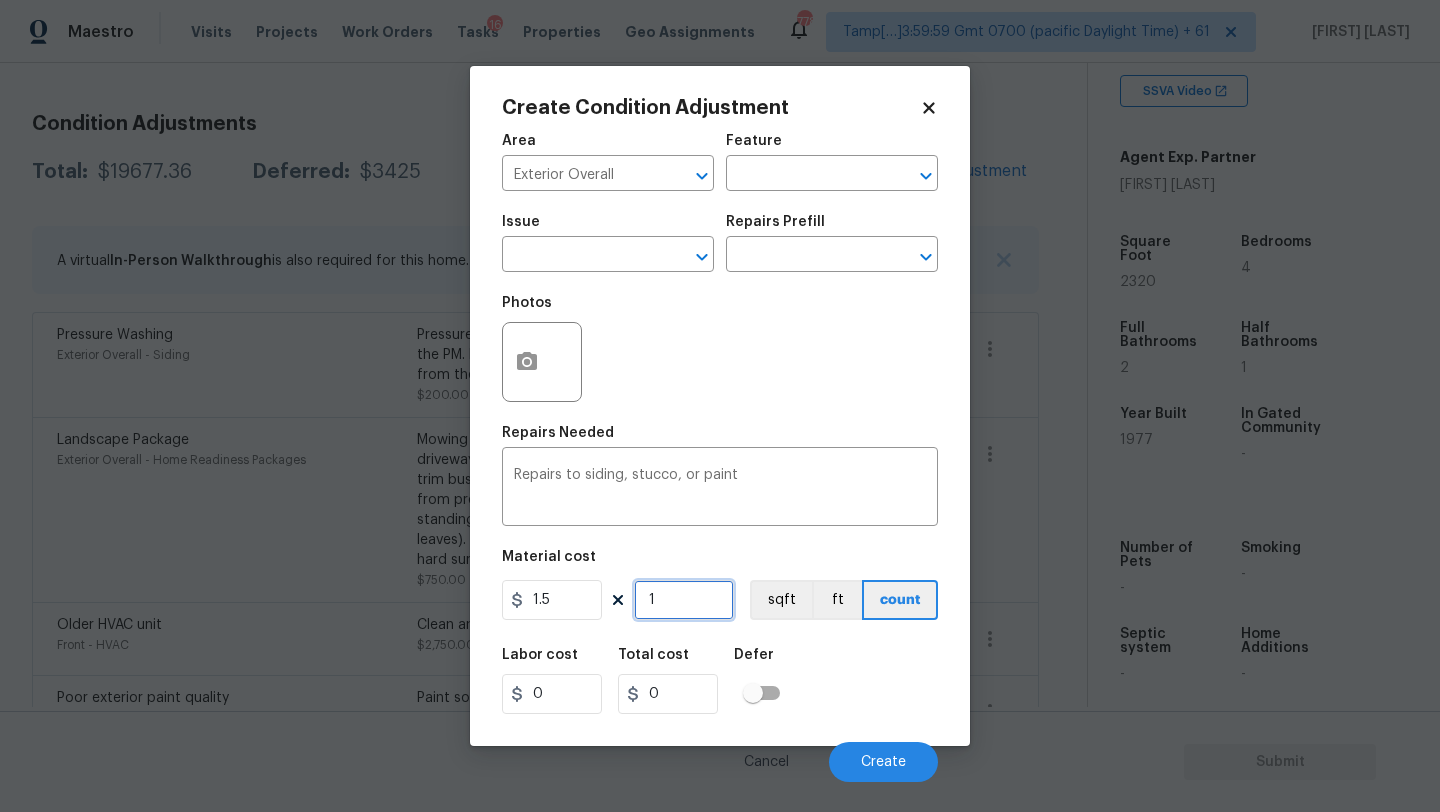 type on "1.5" 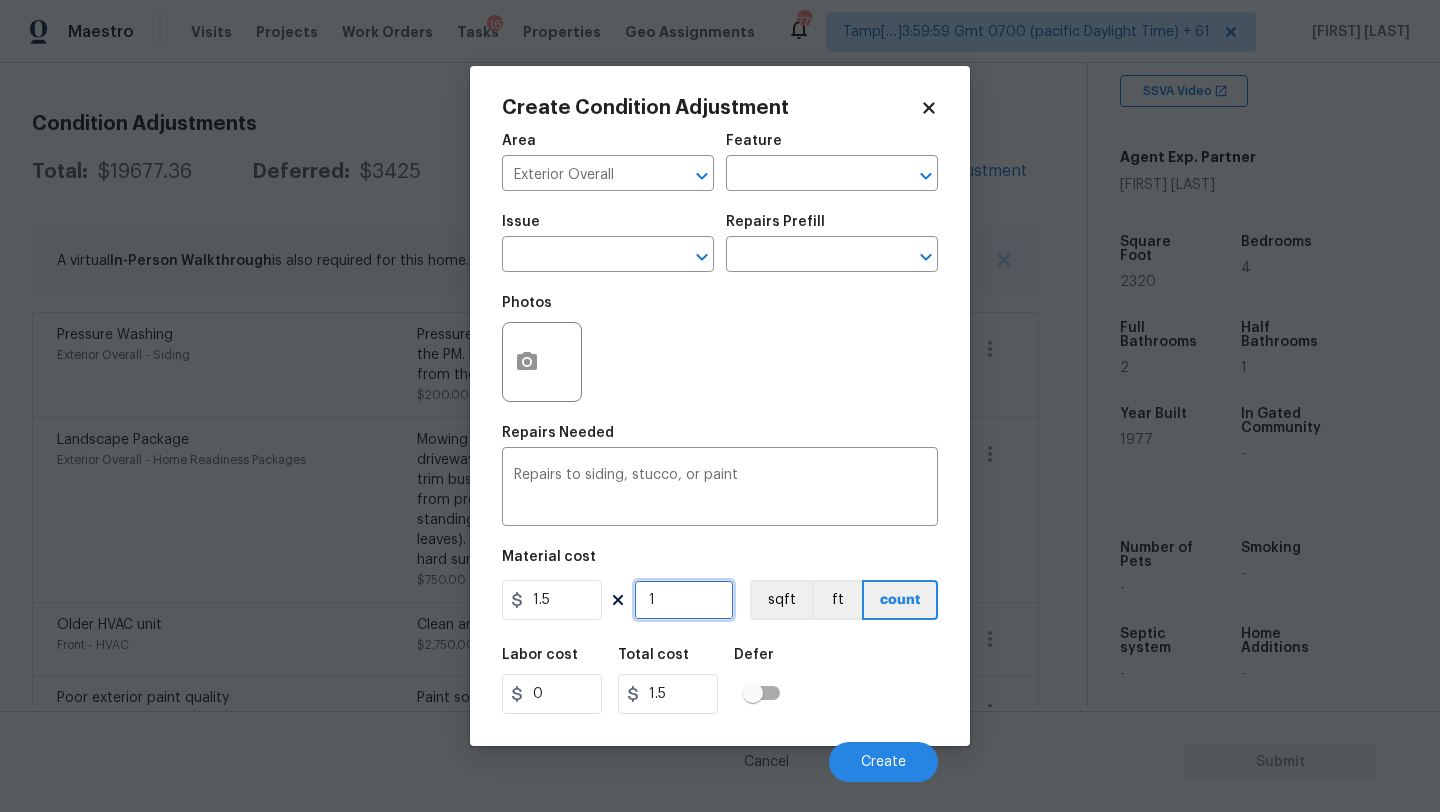 click on "1" at bounding box center [684, 600] 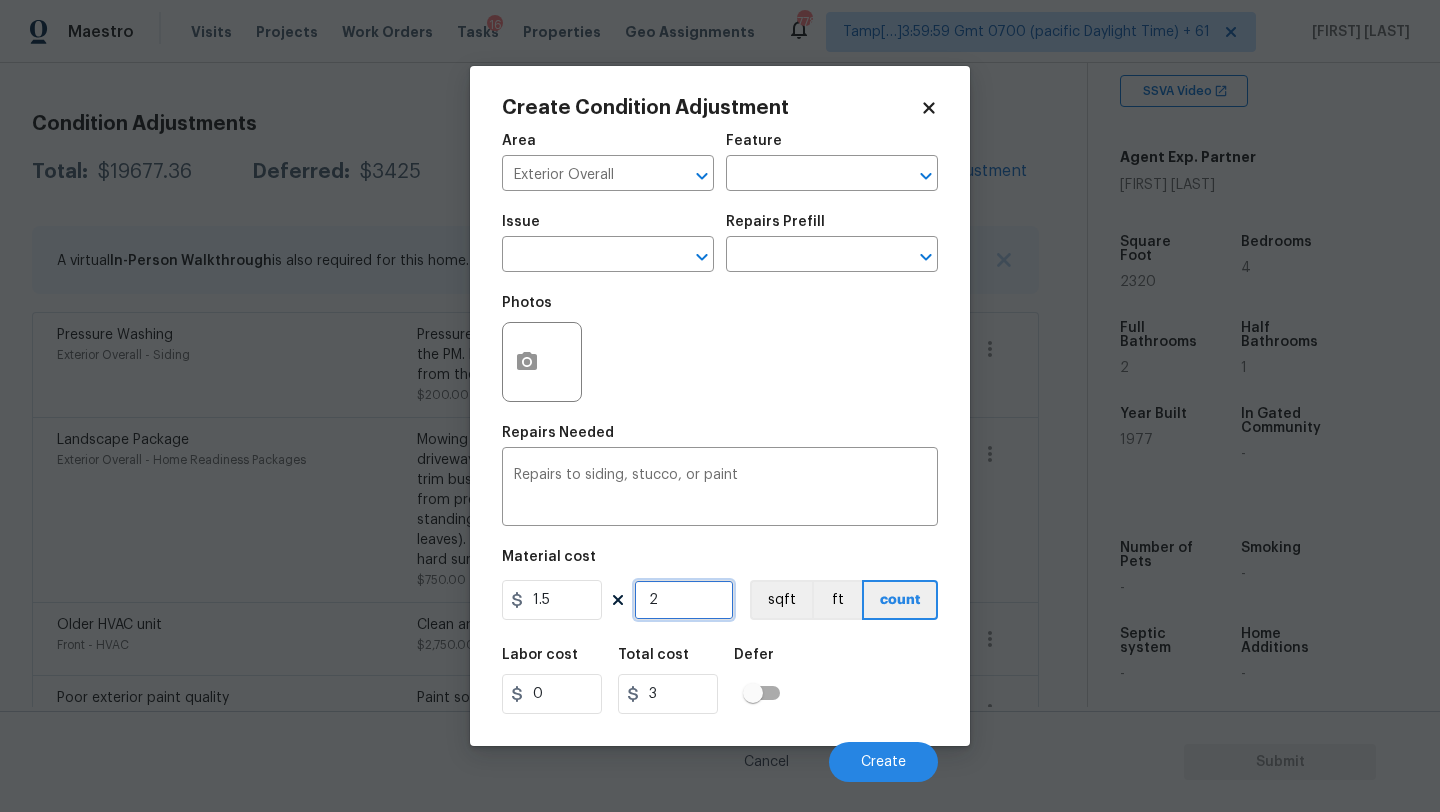 type on "23" 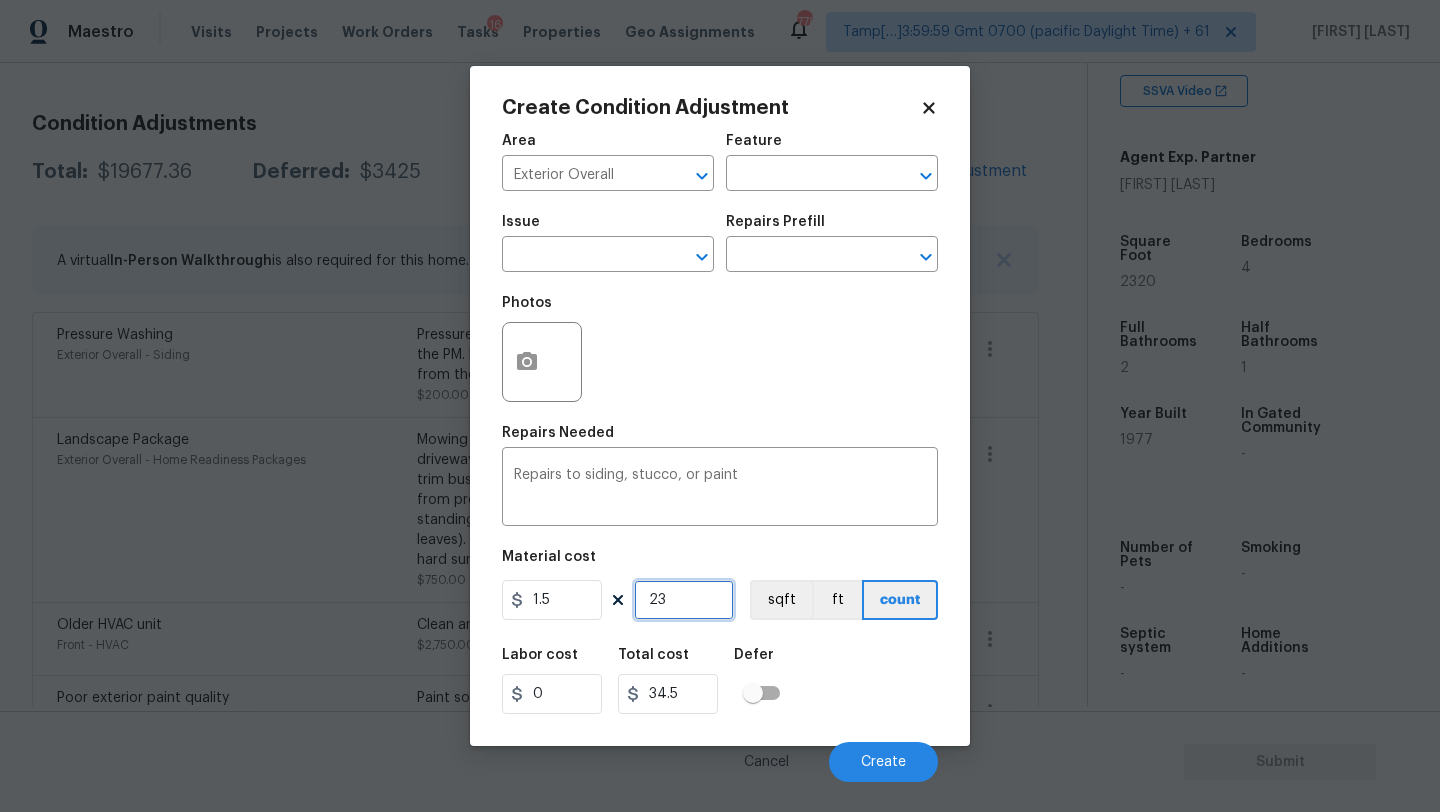 type on "232" 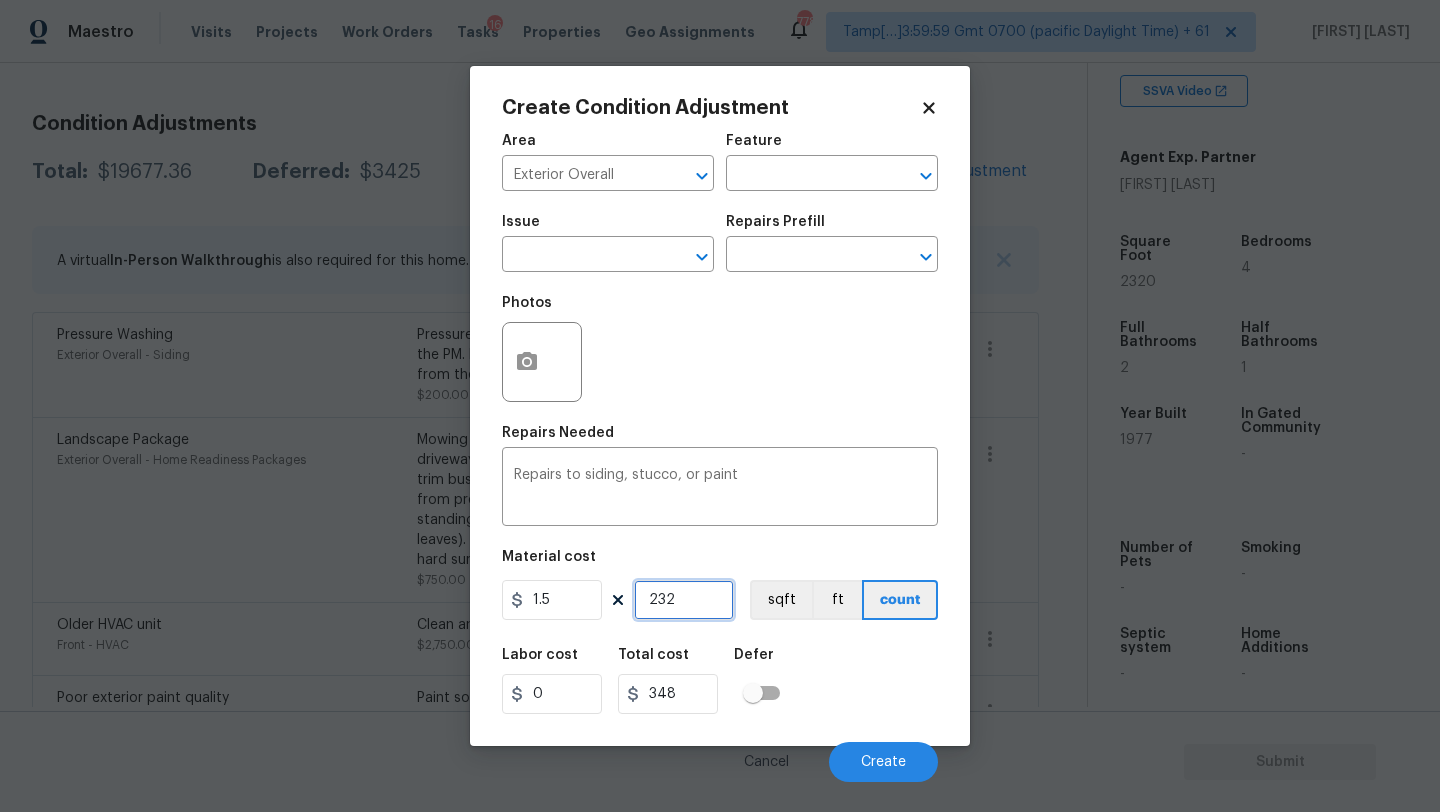 type on "2320" 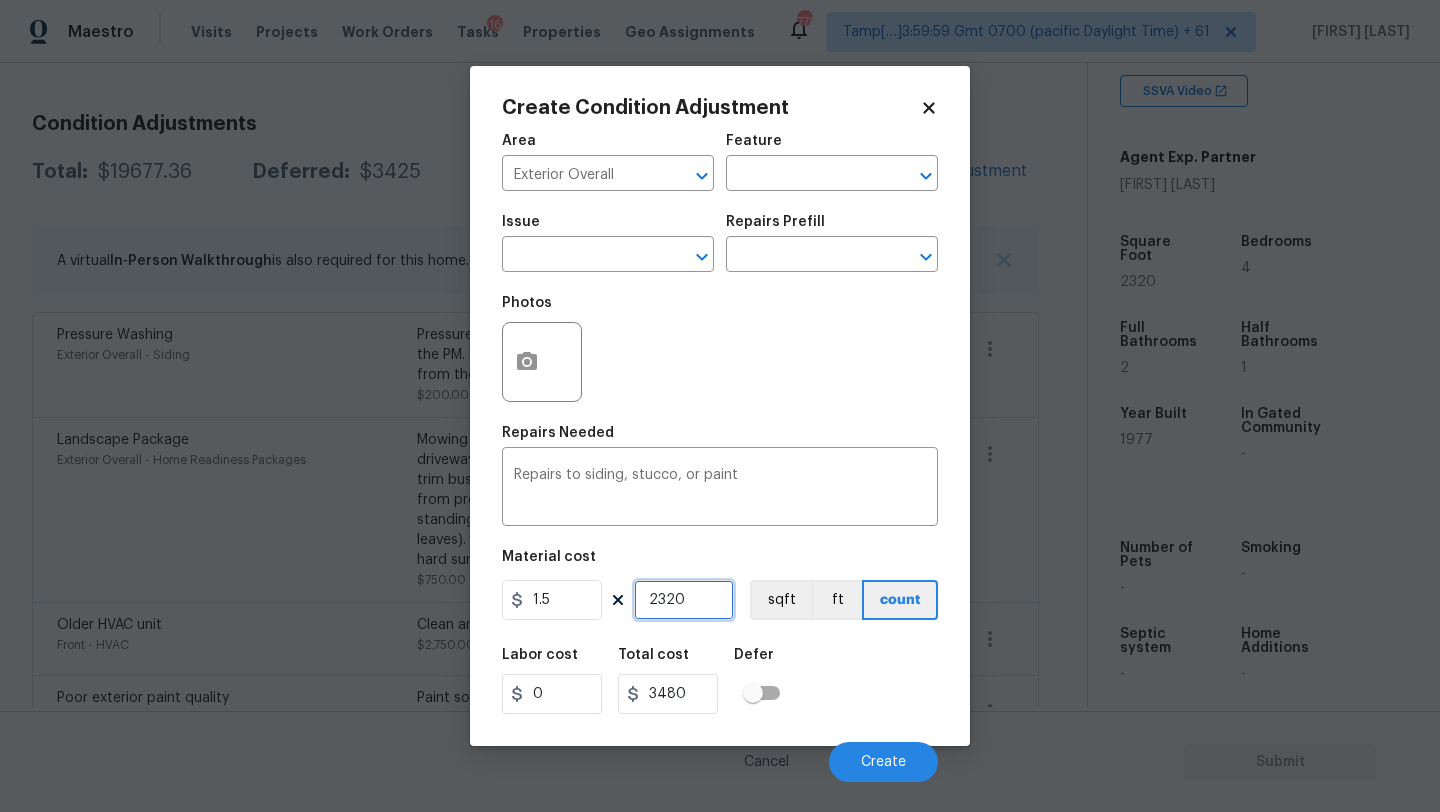 type on "2320" 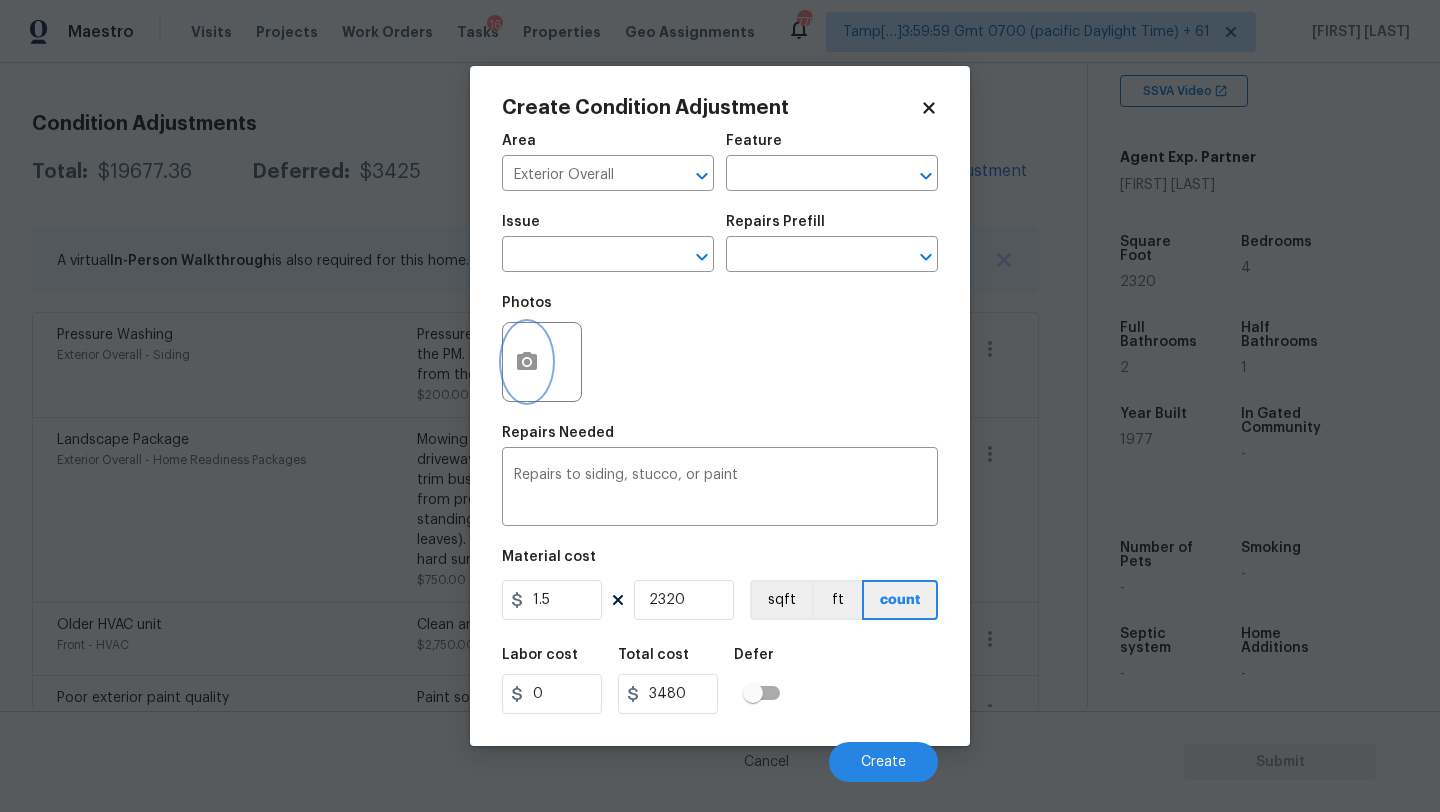 click at bounding box center (527, 362) 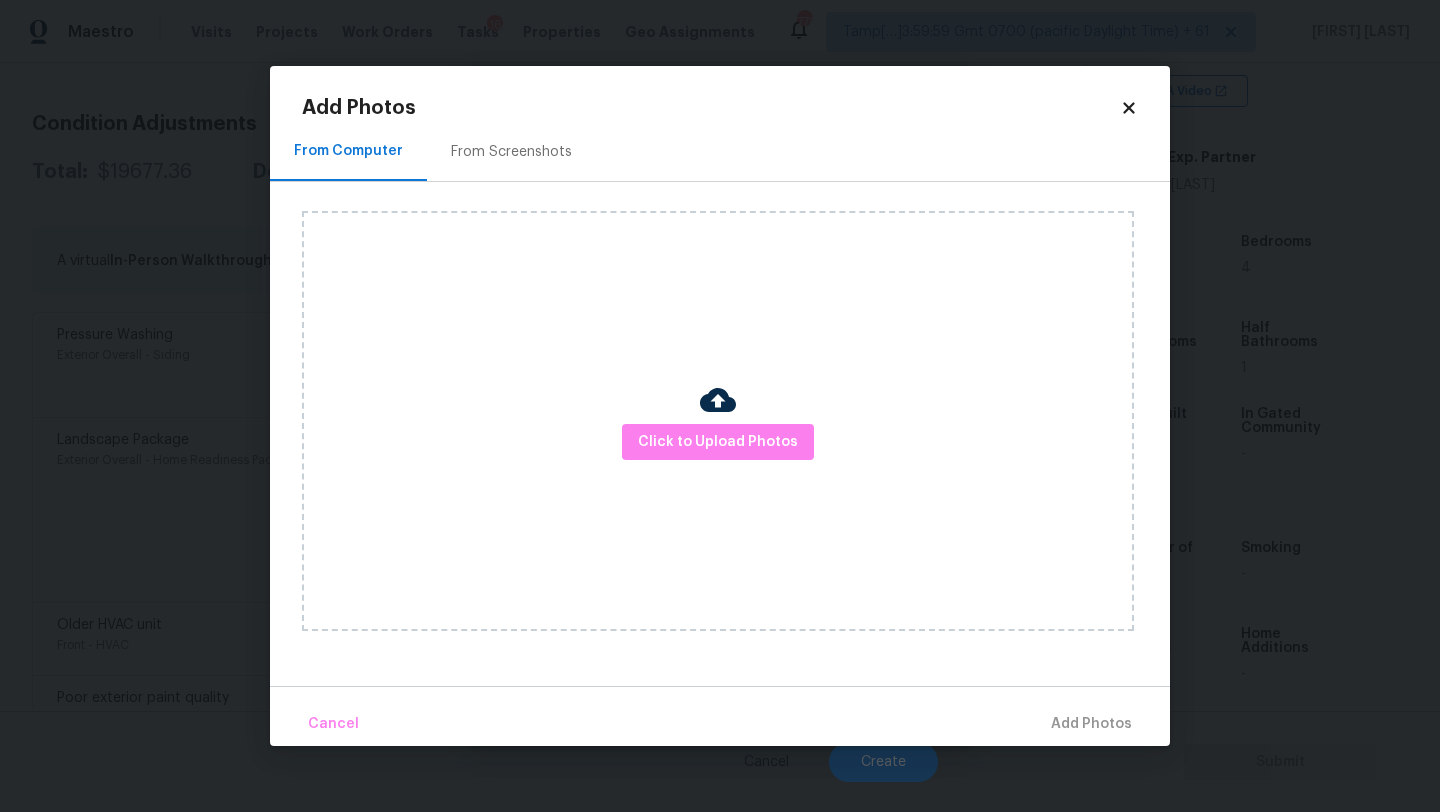 click on "From Screenshots" at bounding box center [511, 151] 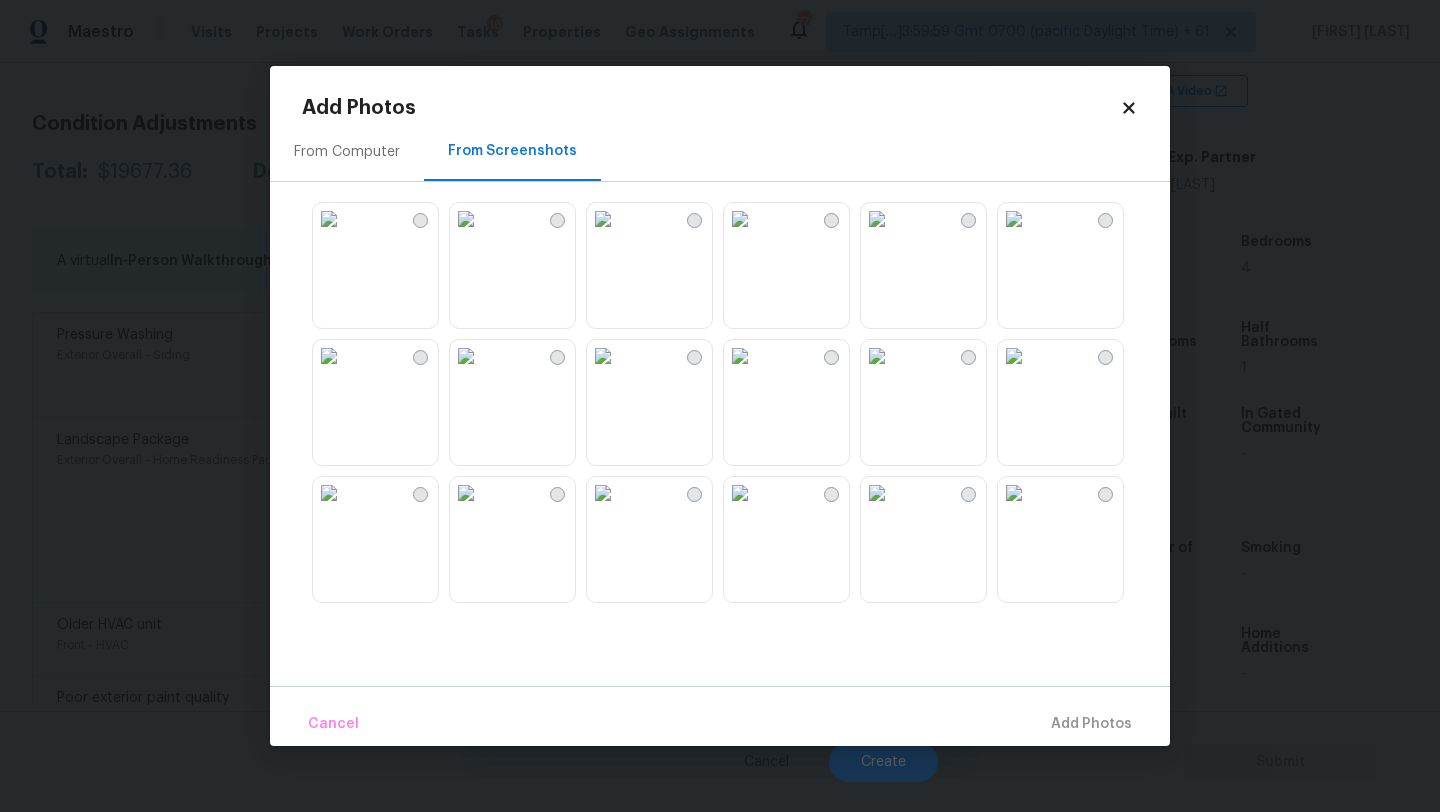 click at bounding box center (877, 356) 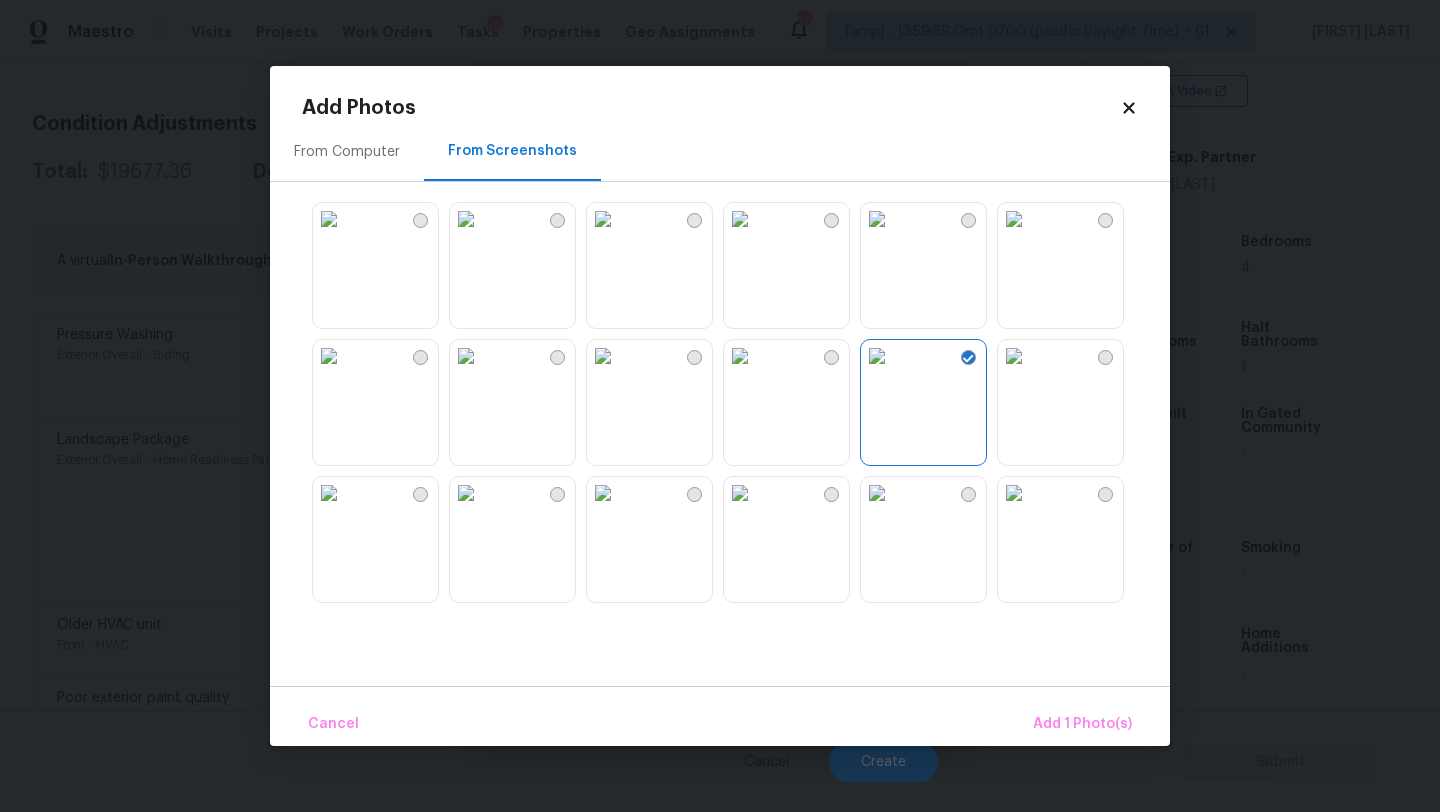 click at bounding box center [877, 493] 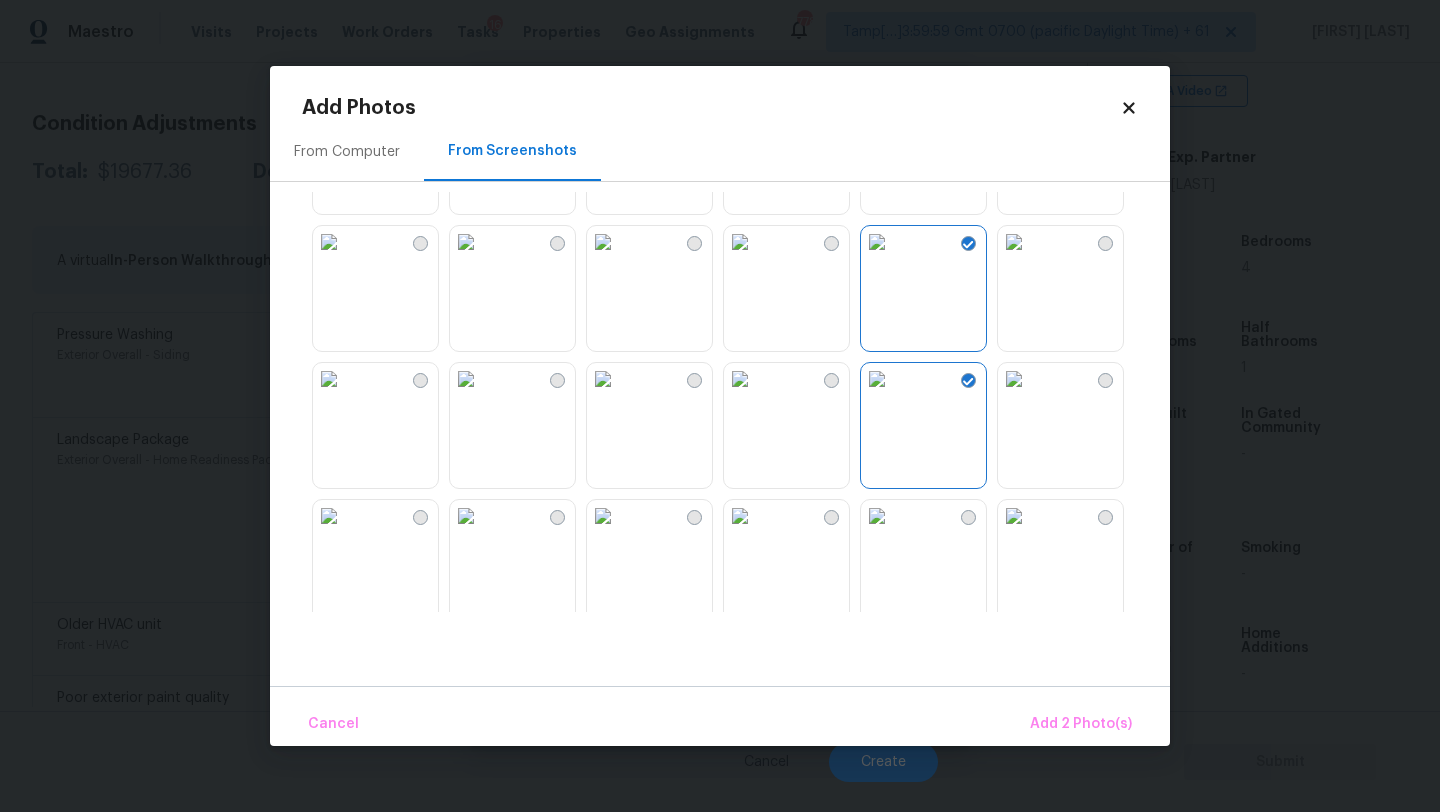 scroll, scrollTop: 136, scrollLeft: 0, axis: vertical 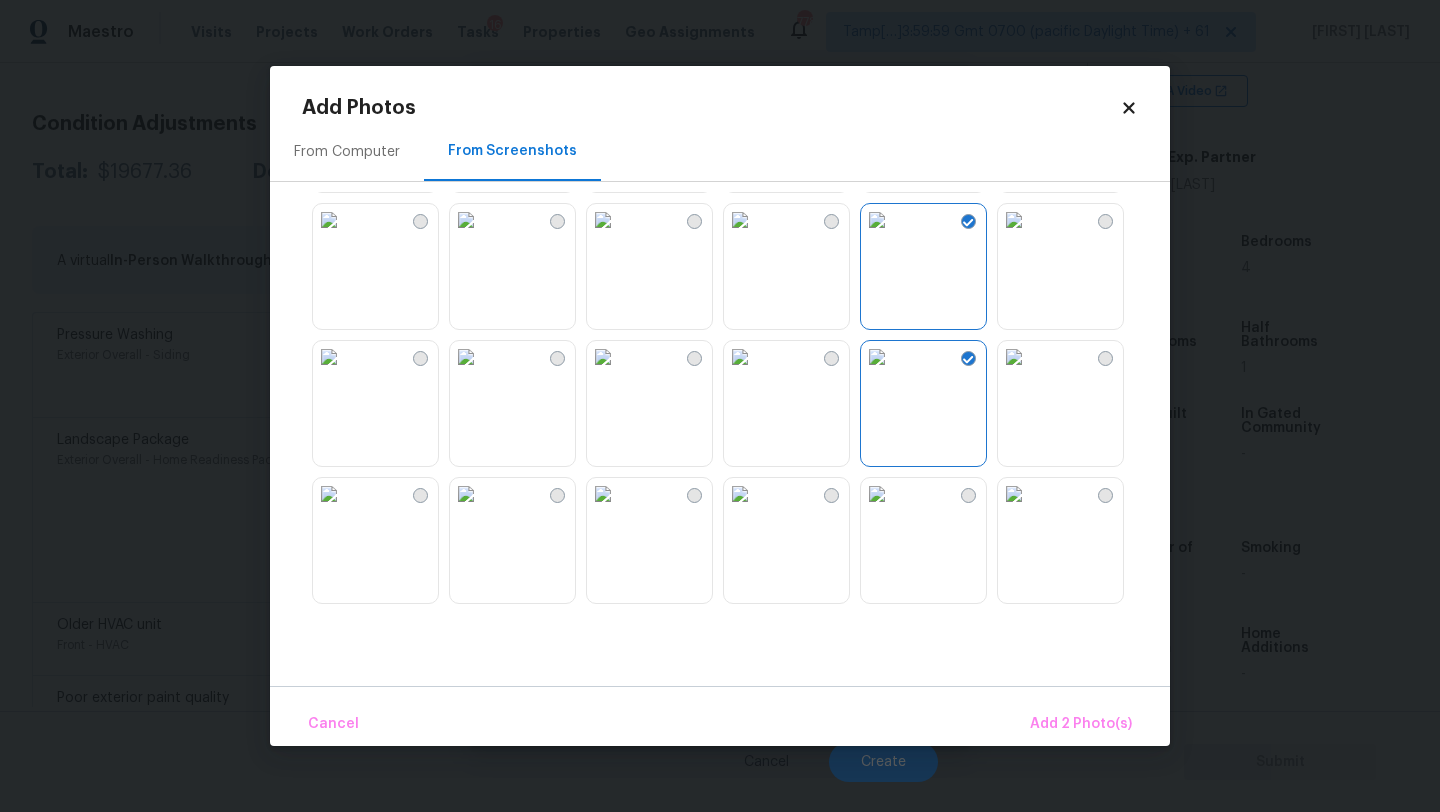 click at bounding box center [877, 494] 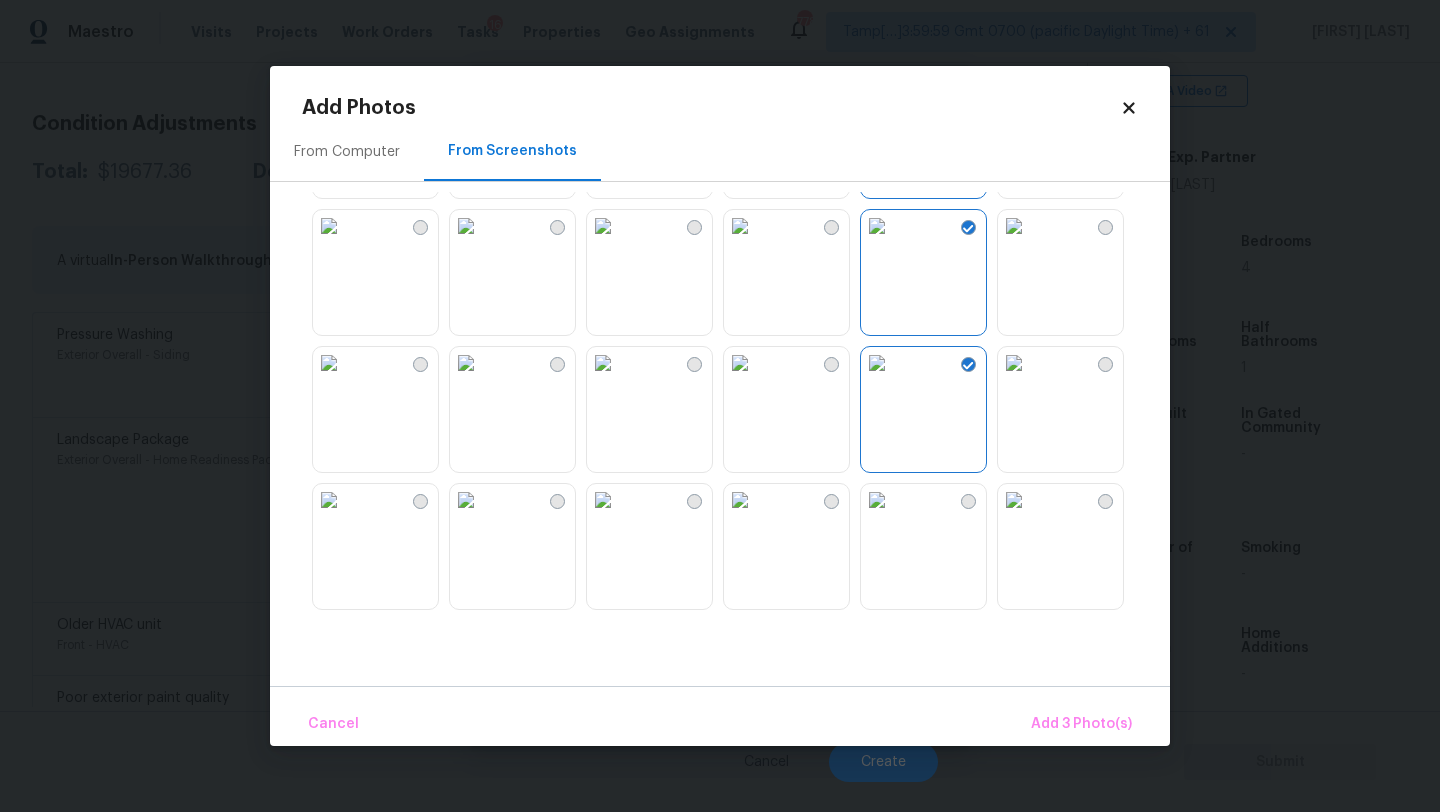 scroll, scrollTop: 350, scrollLeft: 0, axis: vertical 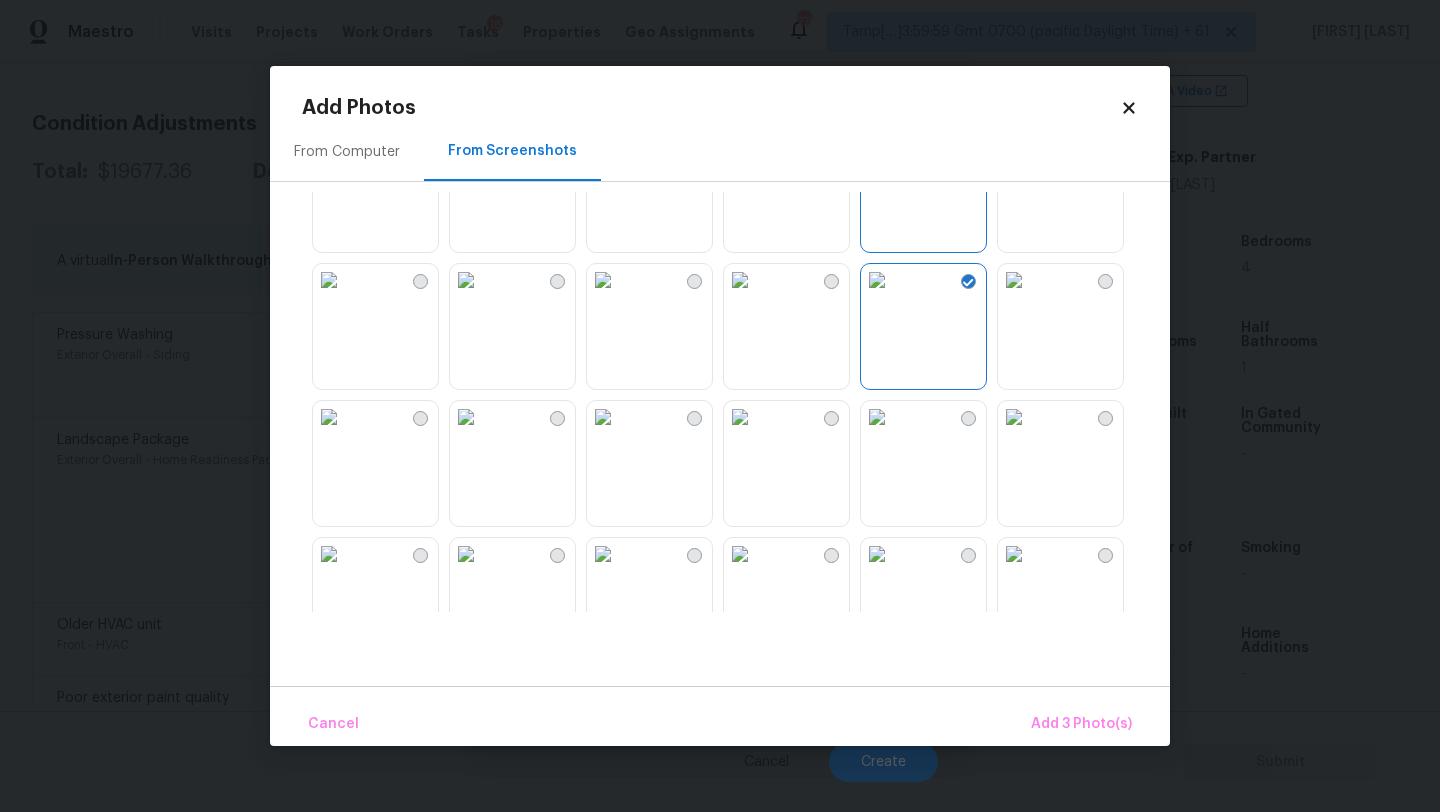 click at bounding box center [877, 554] 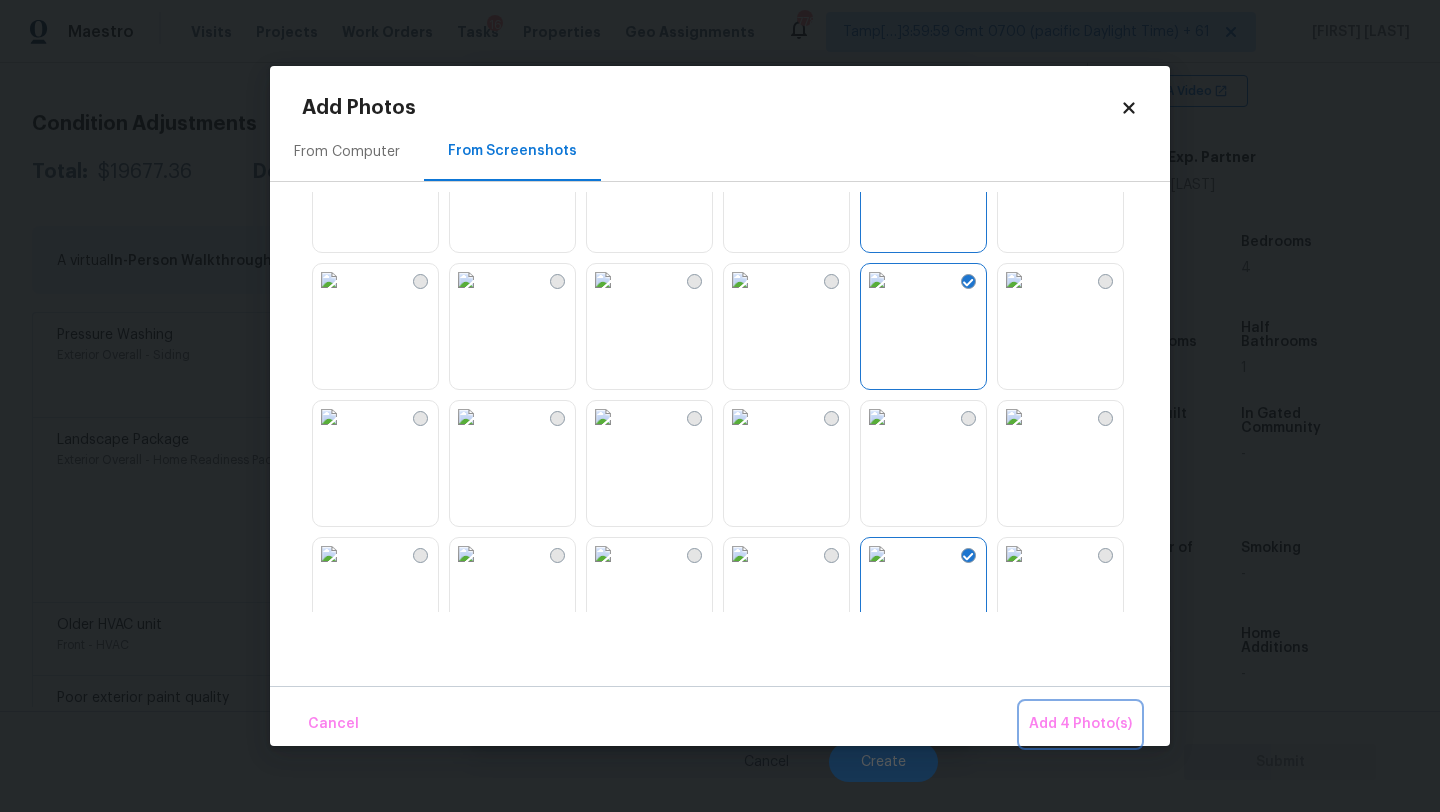 click on "Add 4 Photo(s)" at bounding box center (1080, 724) 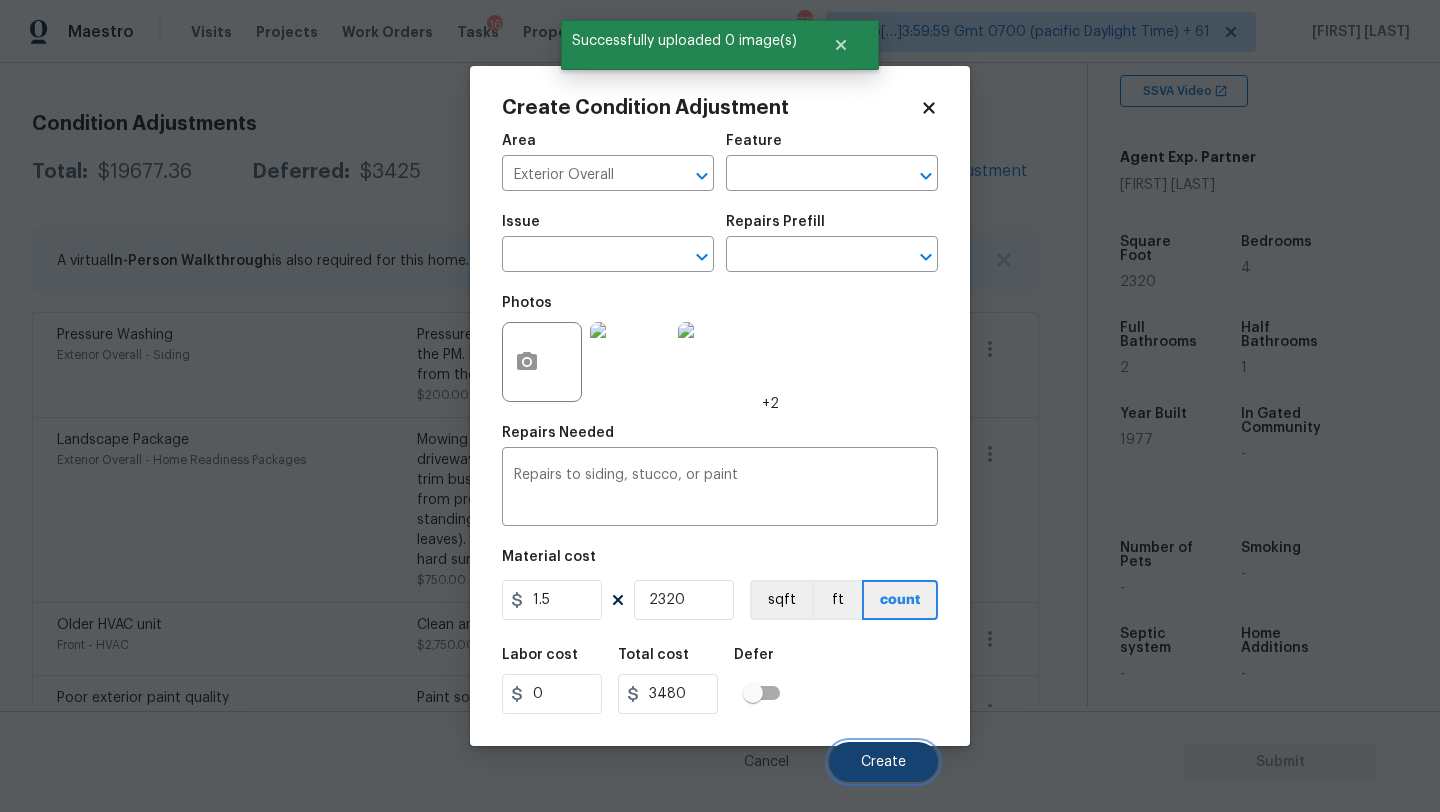 click on "Create" at bounding box center [883, 762] 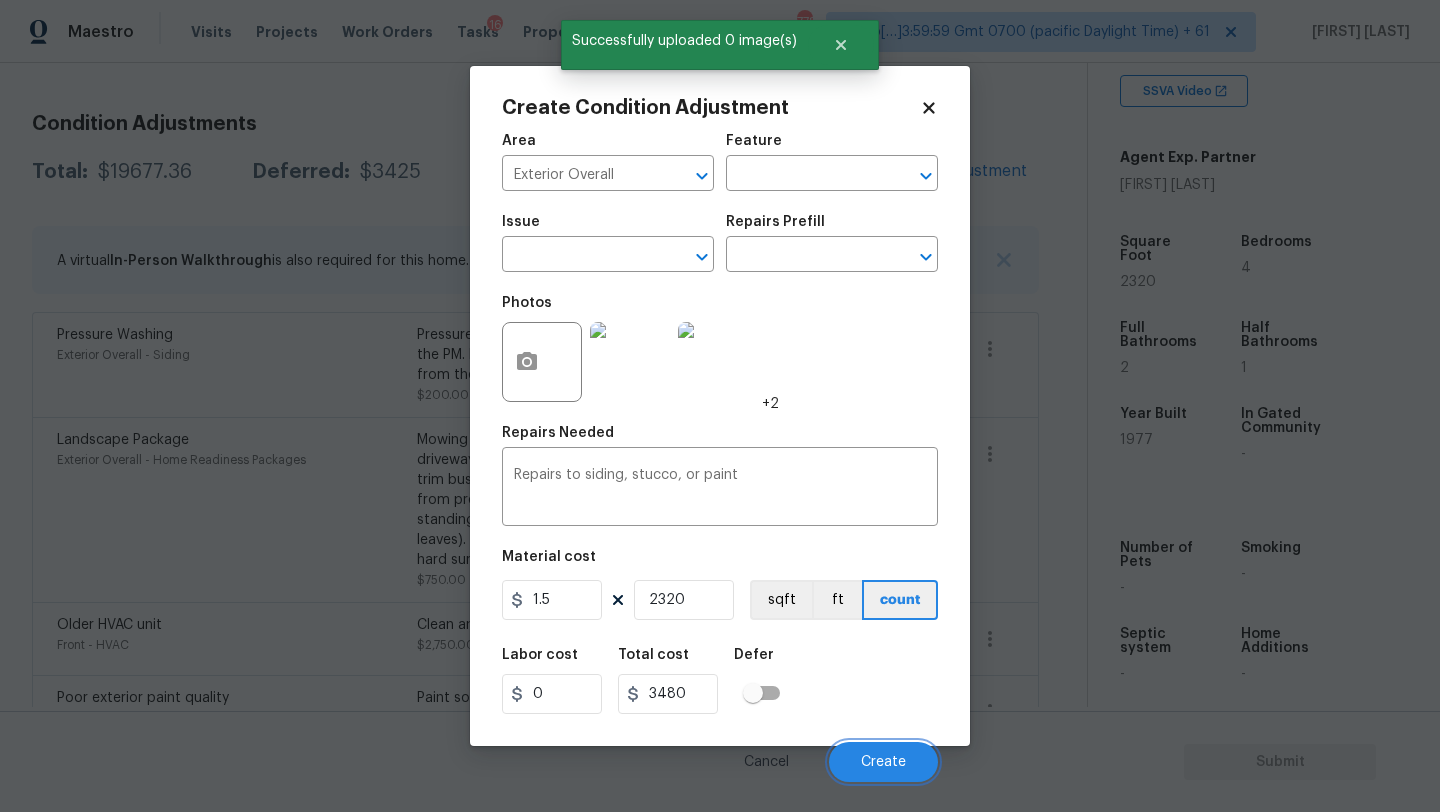 scroll, scrollTop: 299, scrollLeft: 0, axis: vertical 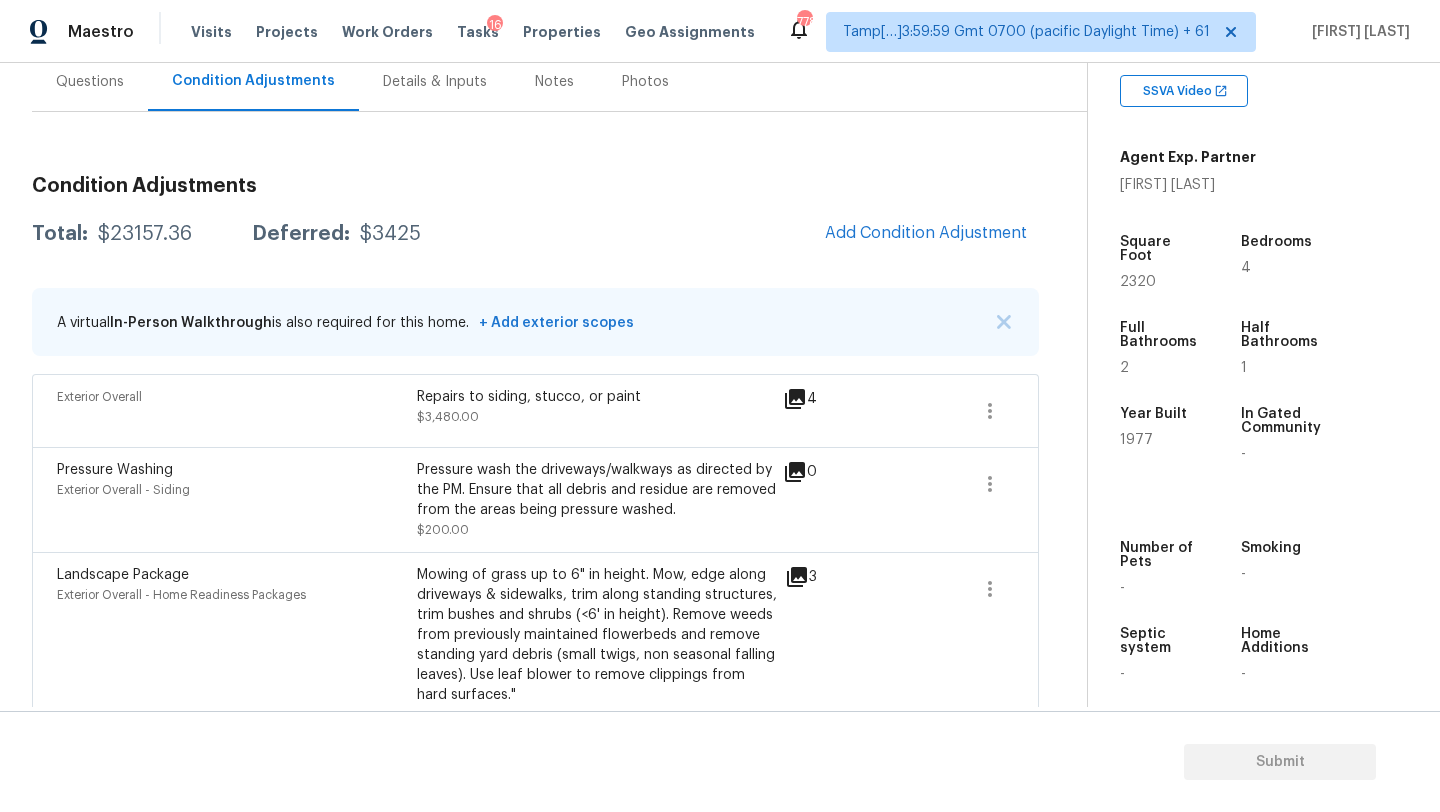 click on "Questions" at bounding box center [90, 81] 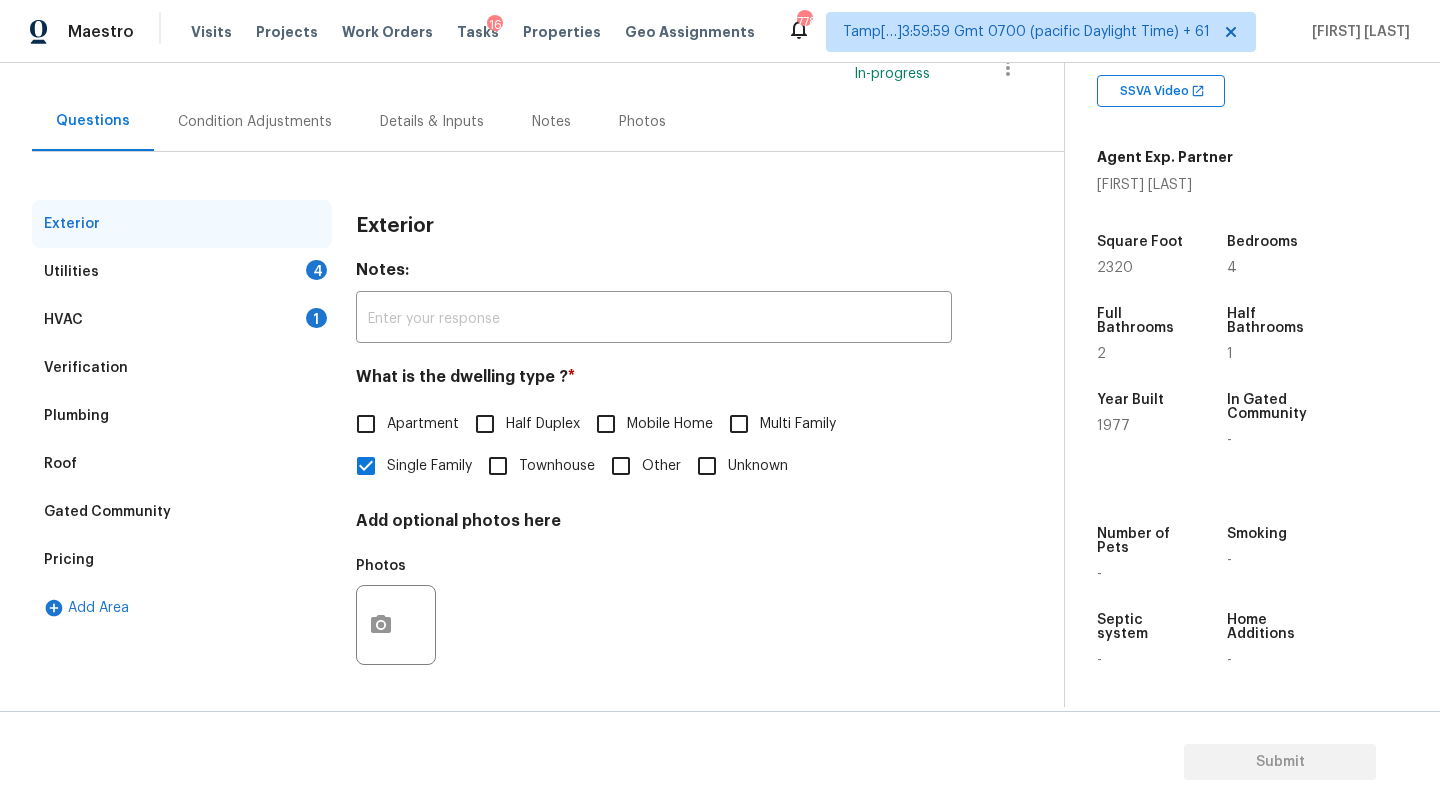 scroll, scrollTop: 151, scrollLeft: 0, axis: vertical 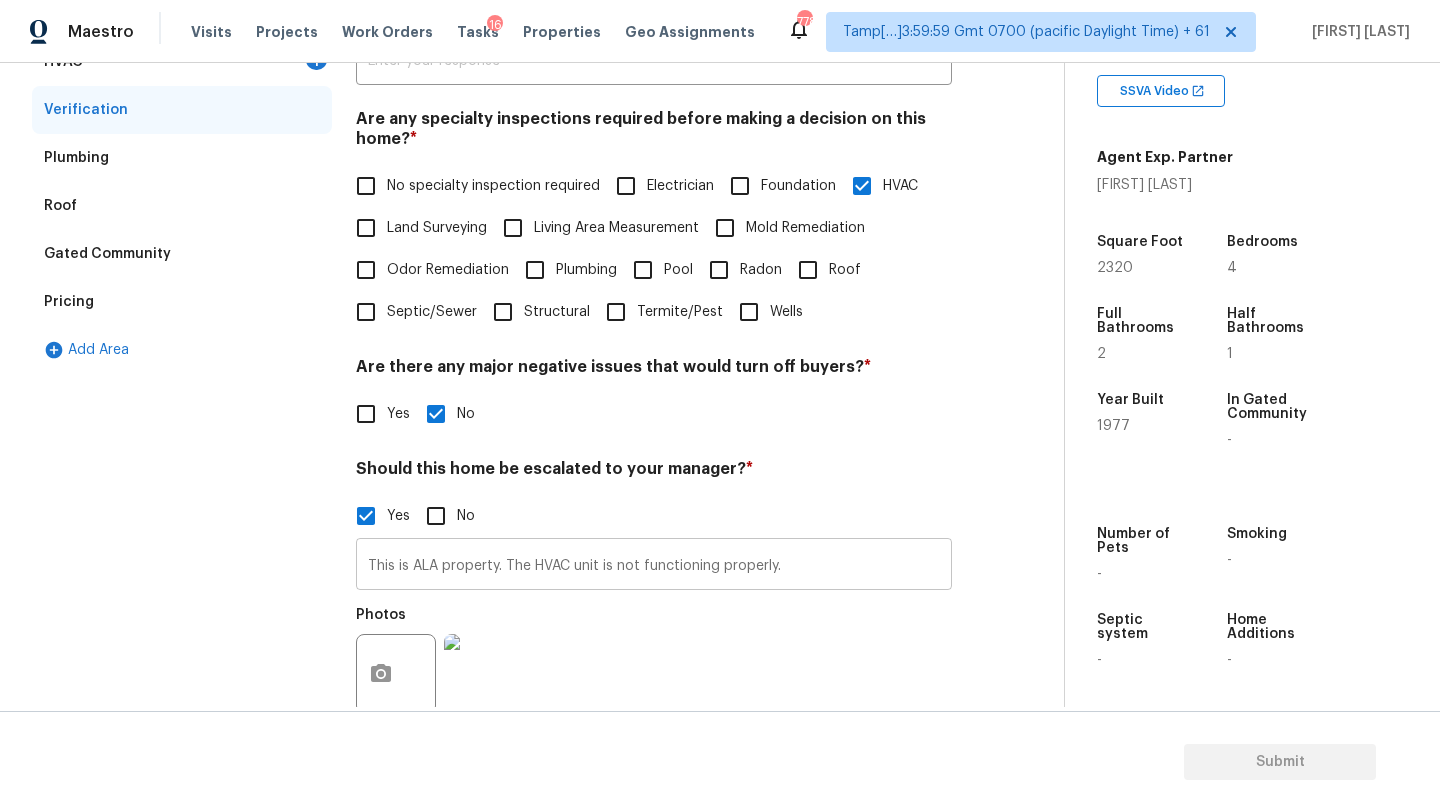 click on "This is ALA property. The HVAC unit is not functioning properly." at bounding box center (654, 566) 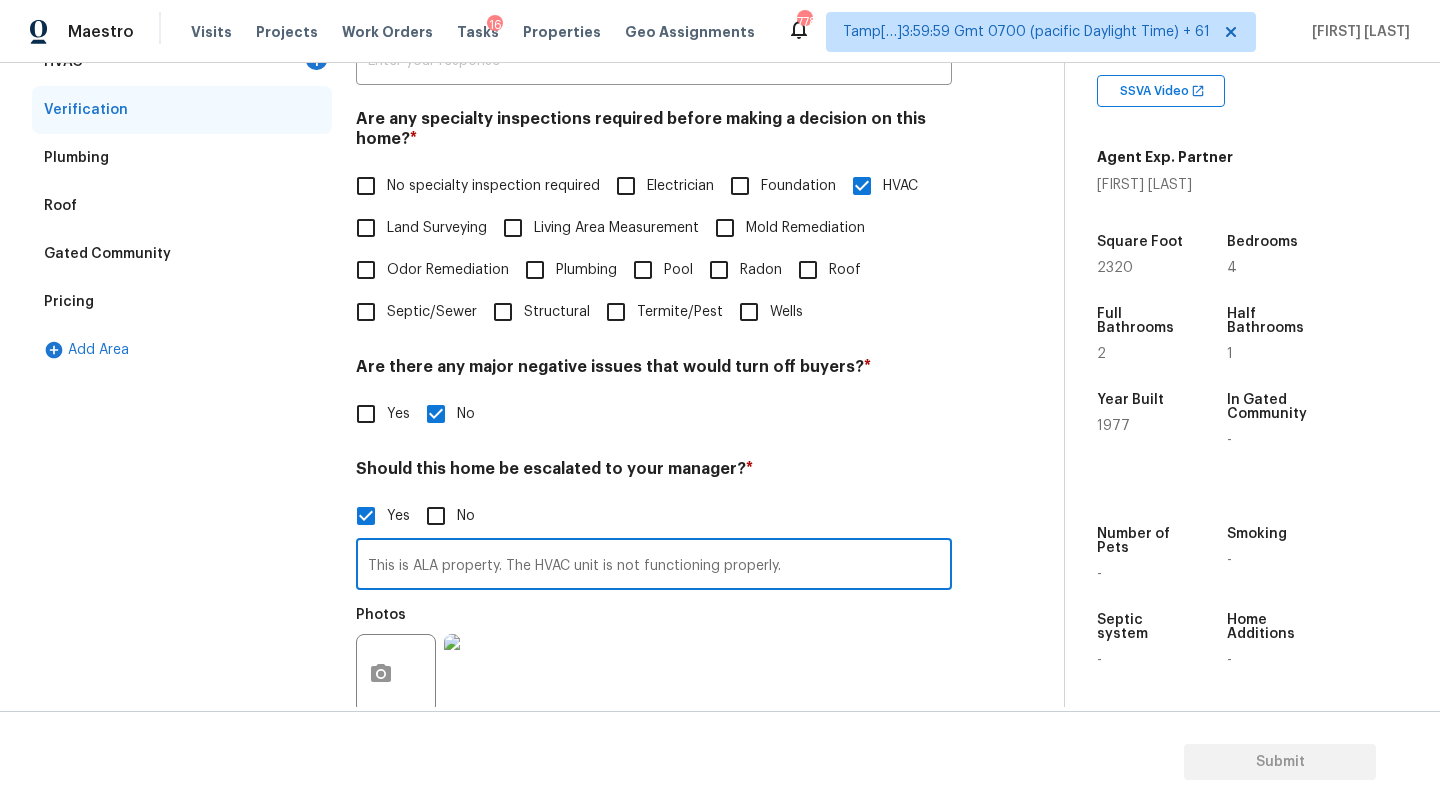 click on "This is ALA property. The HVAC unit is not functioning properly." at bounding box center (654, 566) 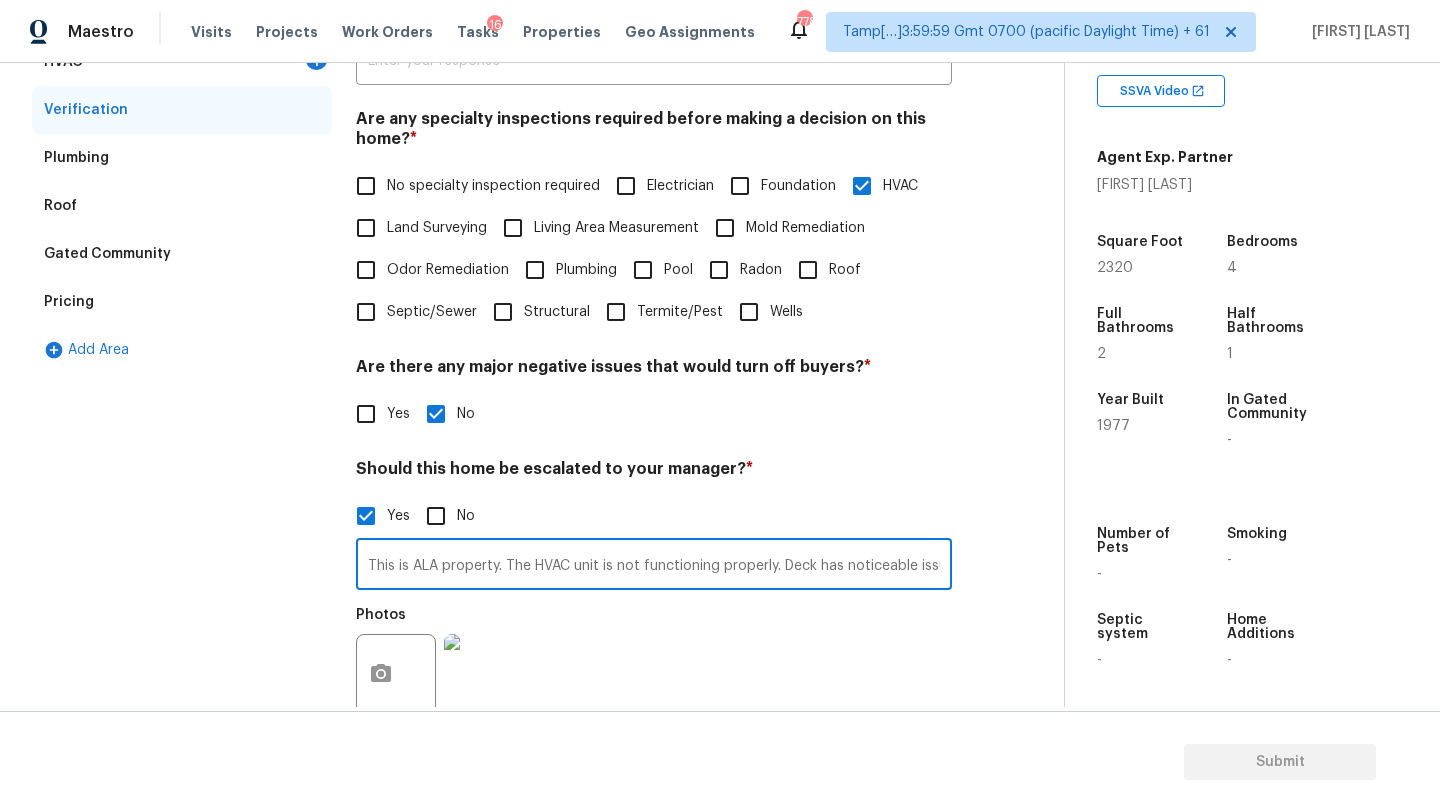 scroll, scrollTop: 0, scrollLeft: 477, axis: horizontal 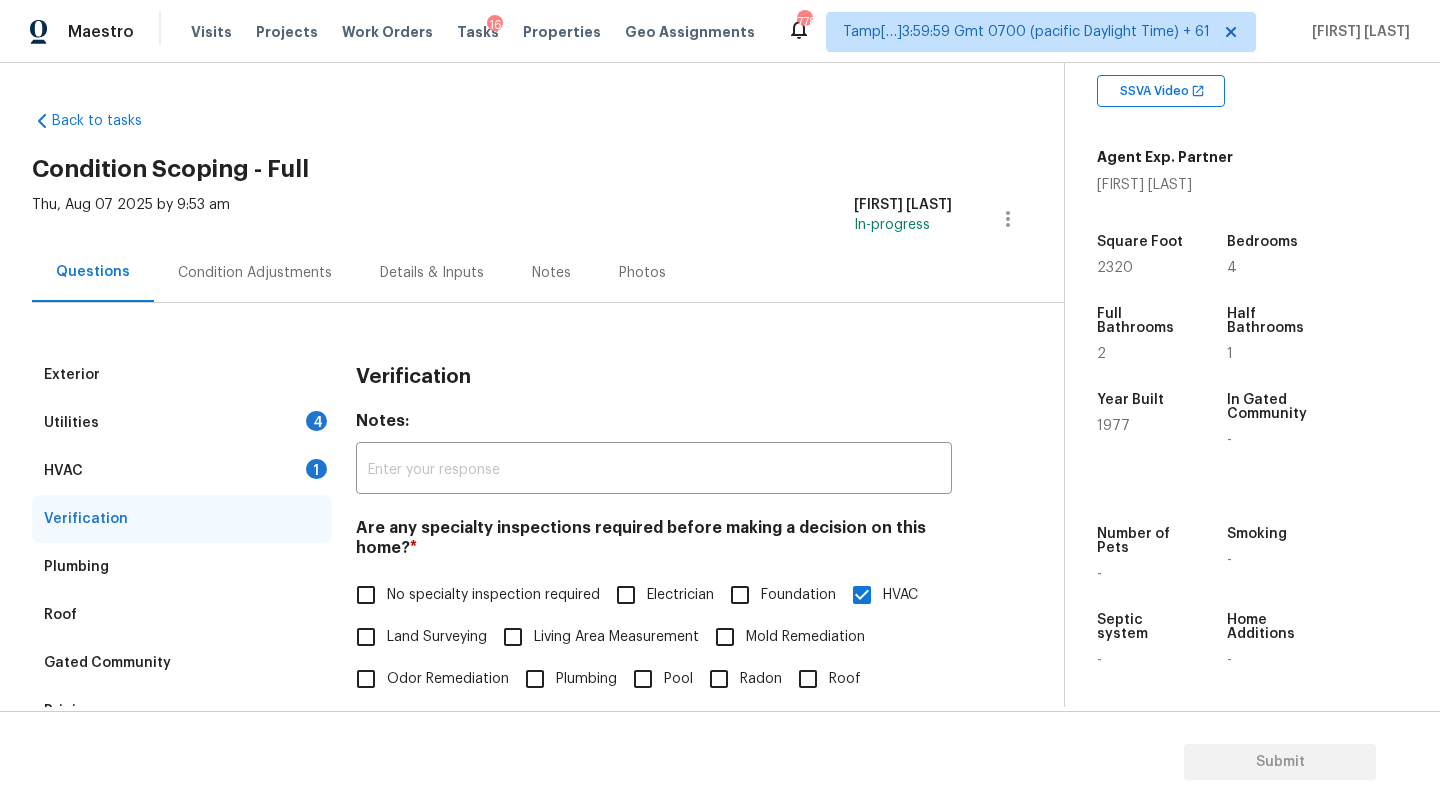 type on "This is ALA property. The HVAC unit is not functioning properly. Deck has noticeable issues such as limited soft or rotten wood, minor warping, or uneven boards" 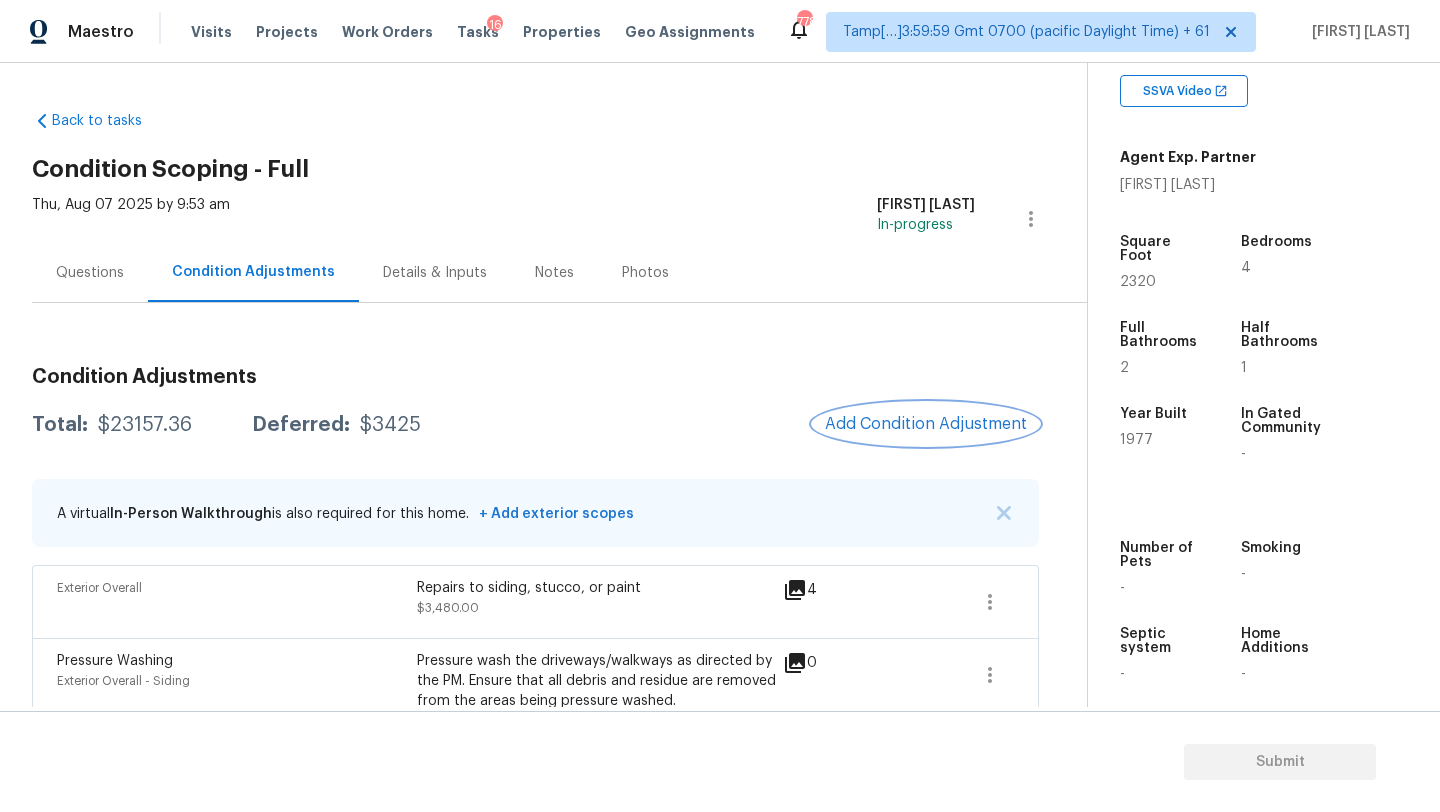 click on "Add Condition Adjustment" at bounding box center [926, 424] 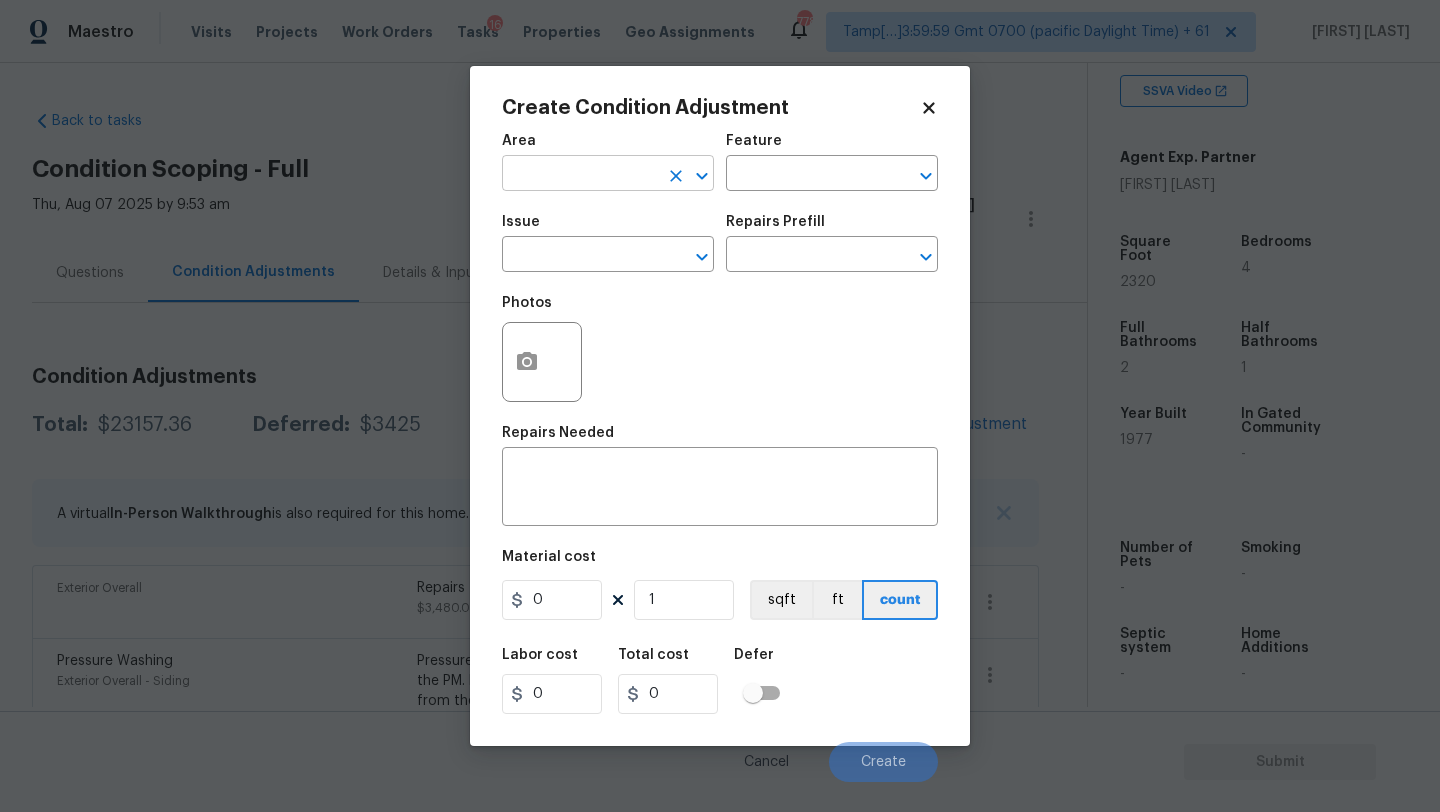 click at bounding box center (580, 175) 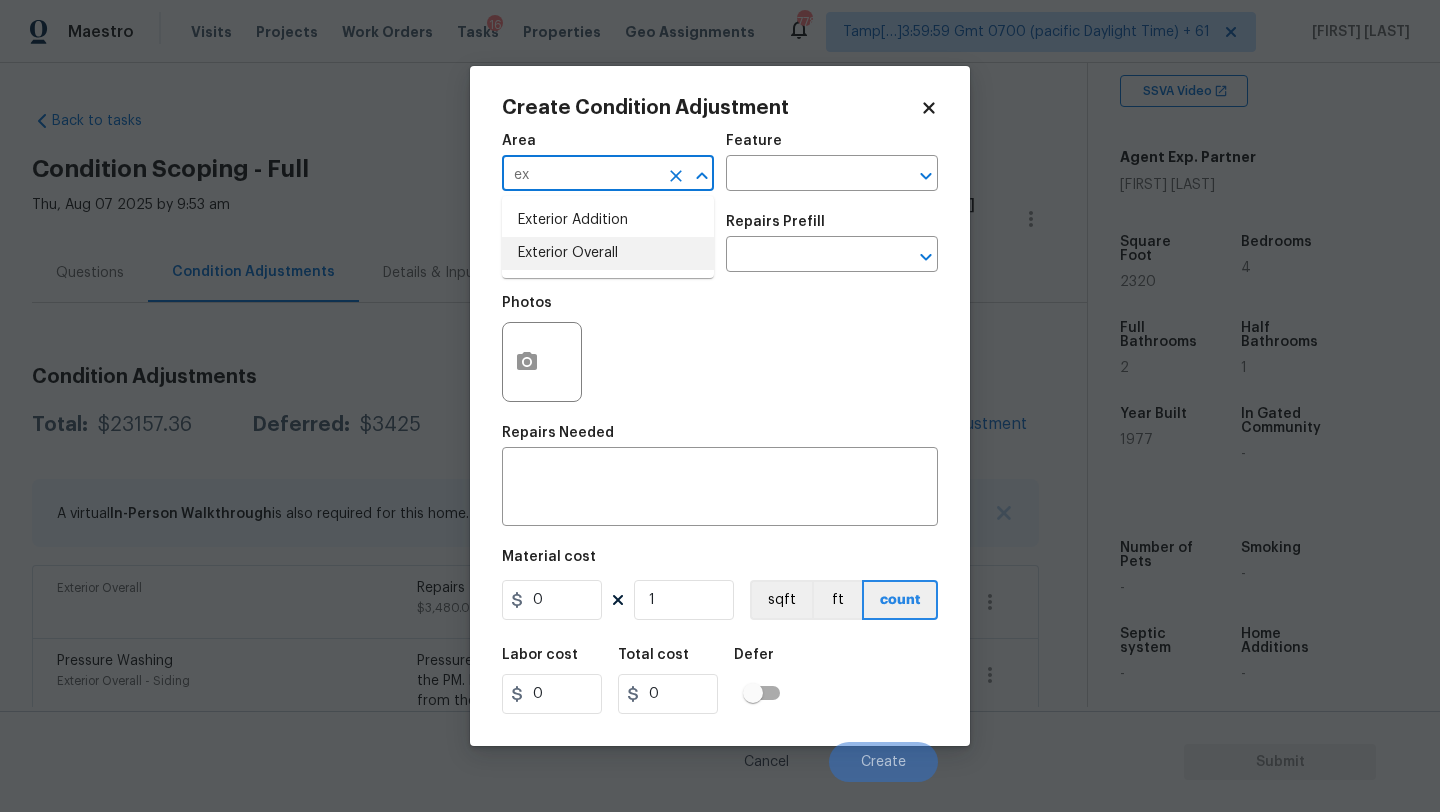 drag, startPoint x: 577, startPoint y: 257, endPoint x: 706, endPoint y: 209, distance: 137.64084 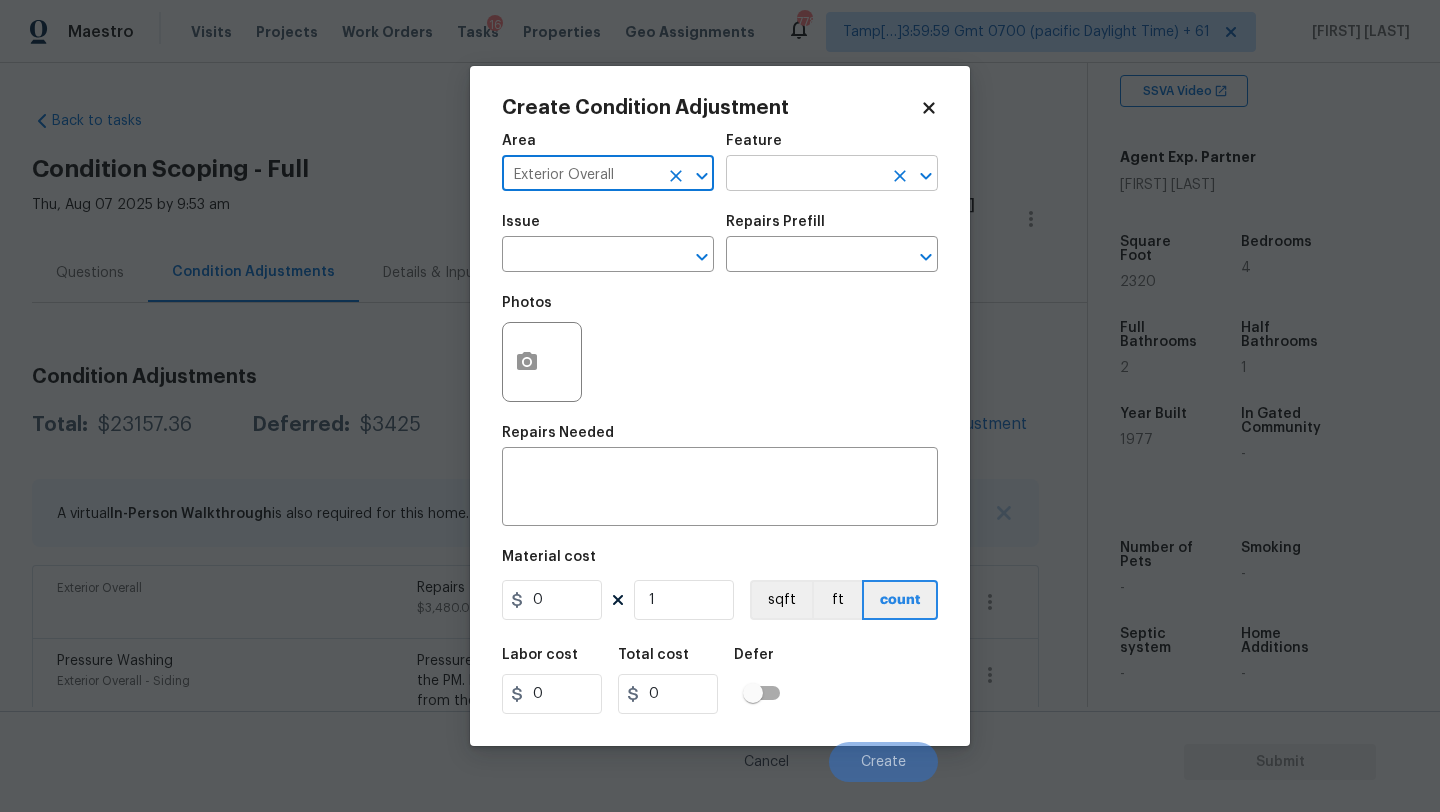 type on "Exterior Overall" 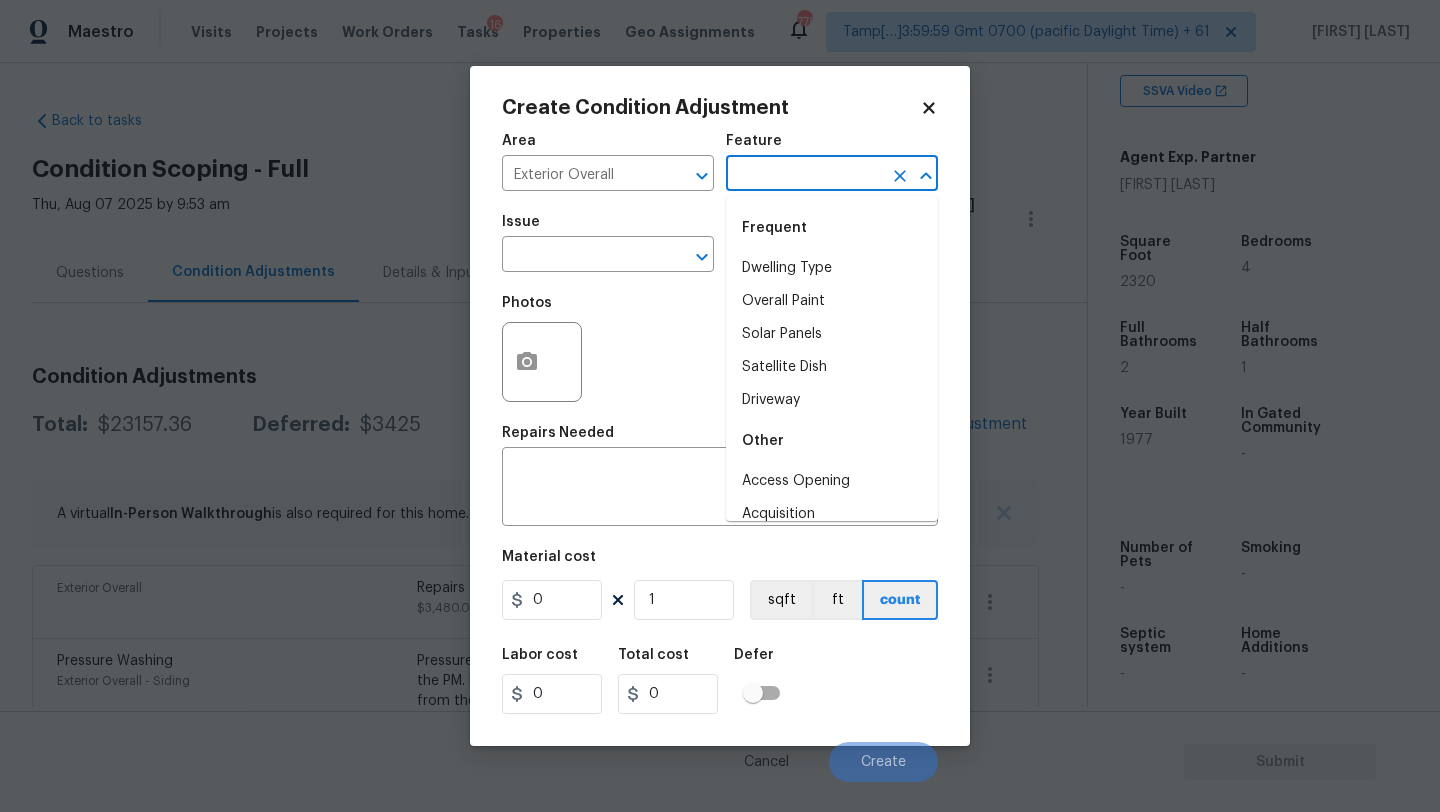 click at bounding box center [804, 175] 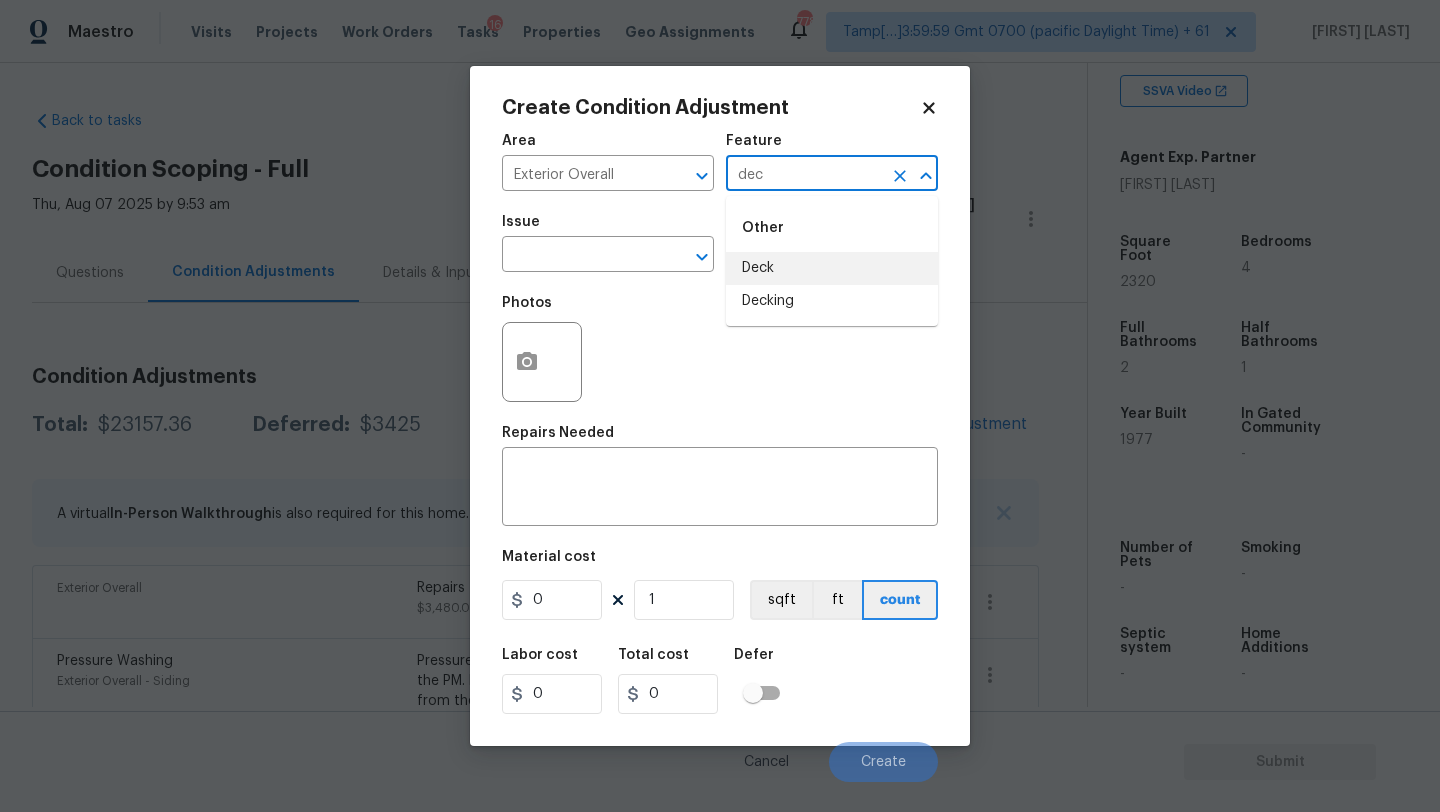 drag, startPoint x: 818, startPoint y: 260, endPoint x: 787, endPoint y: 351, distance: 96.13532 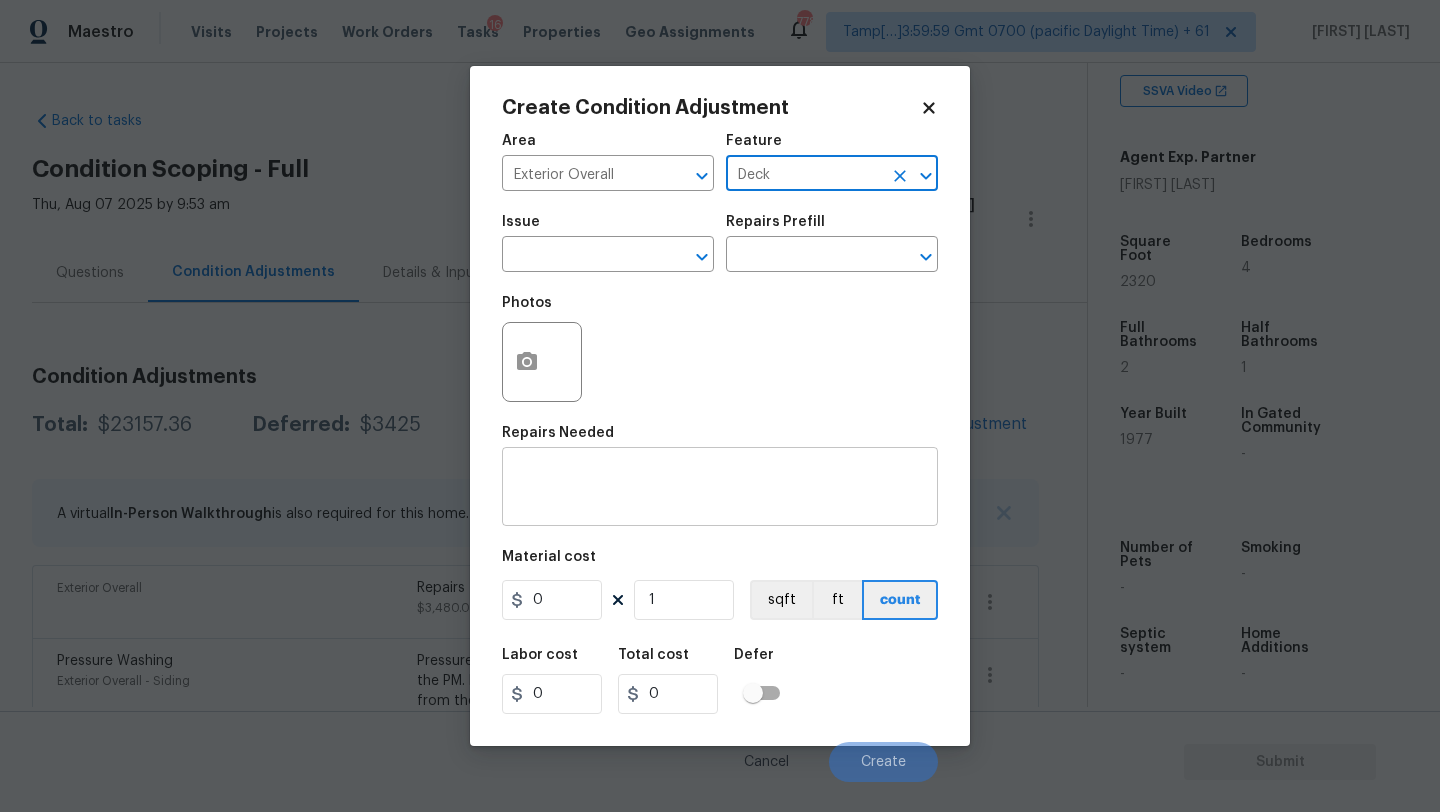 type on "Deck" 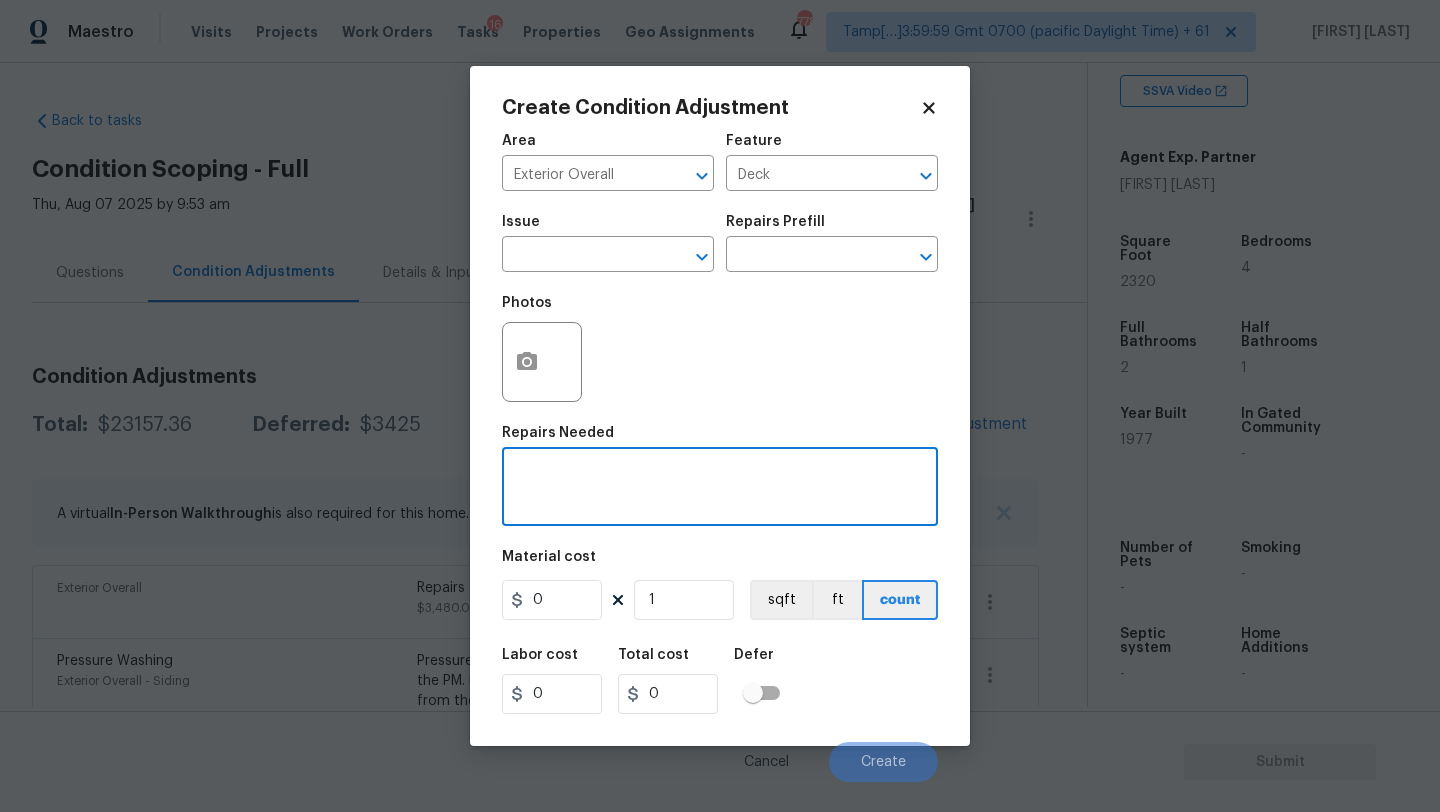 click at bounding box center (720, 489) 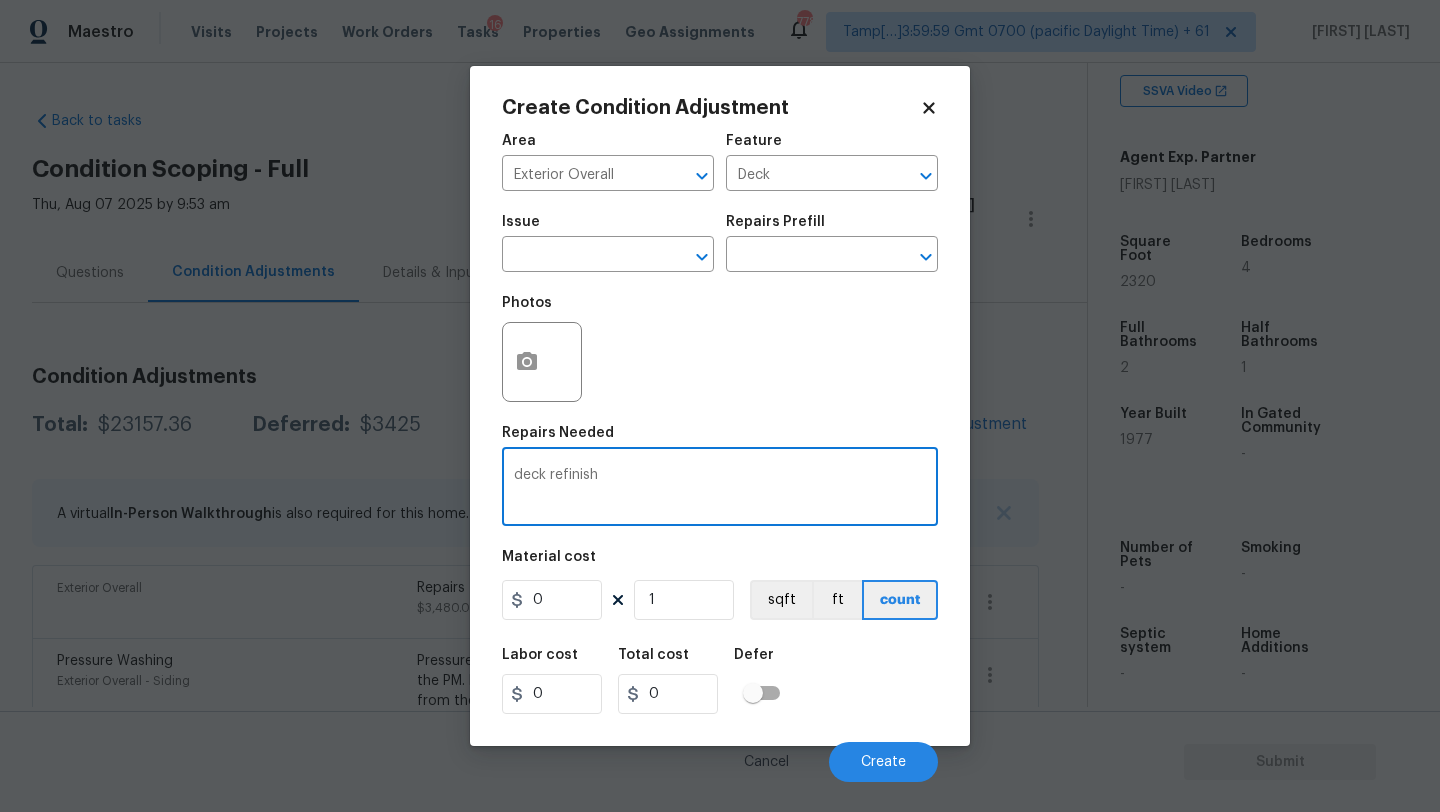 type on "deck refinish" 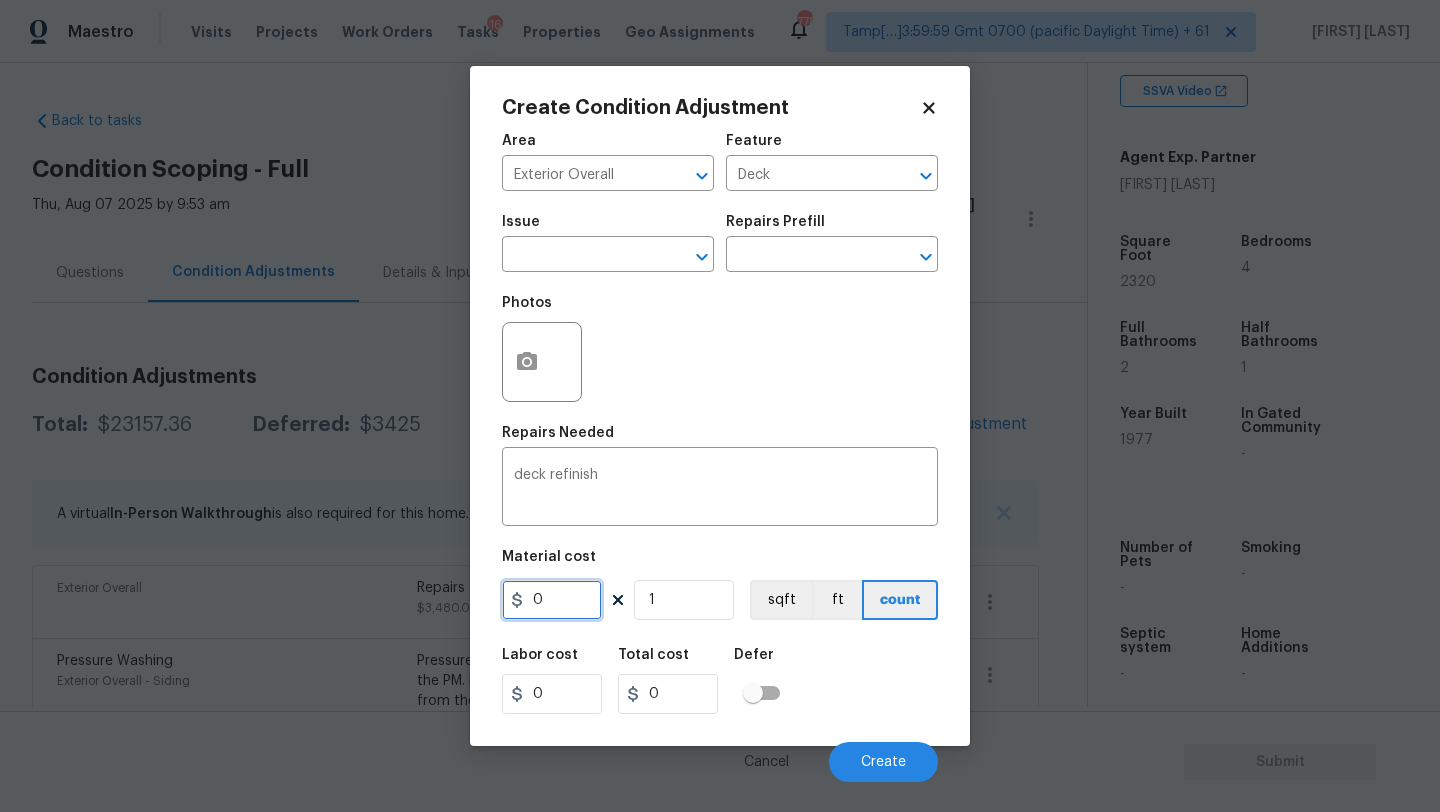 click on "0" at bounding box center [552, 600] 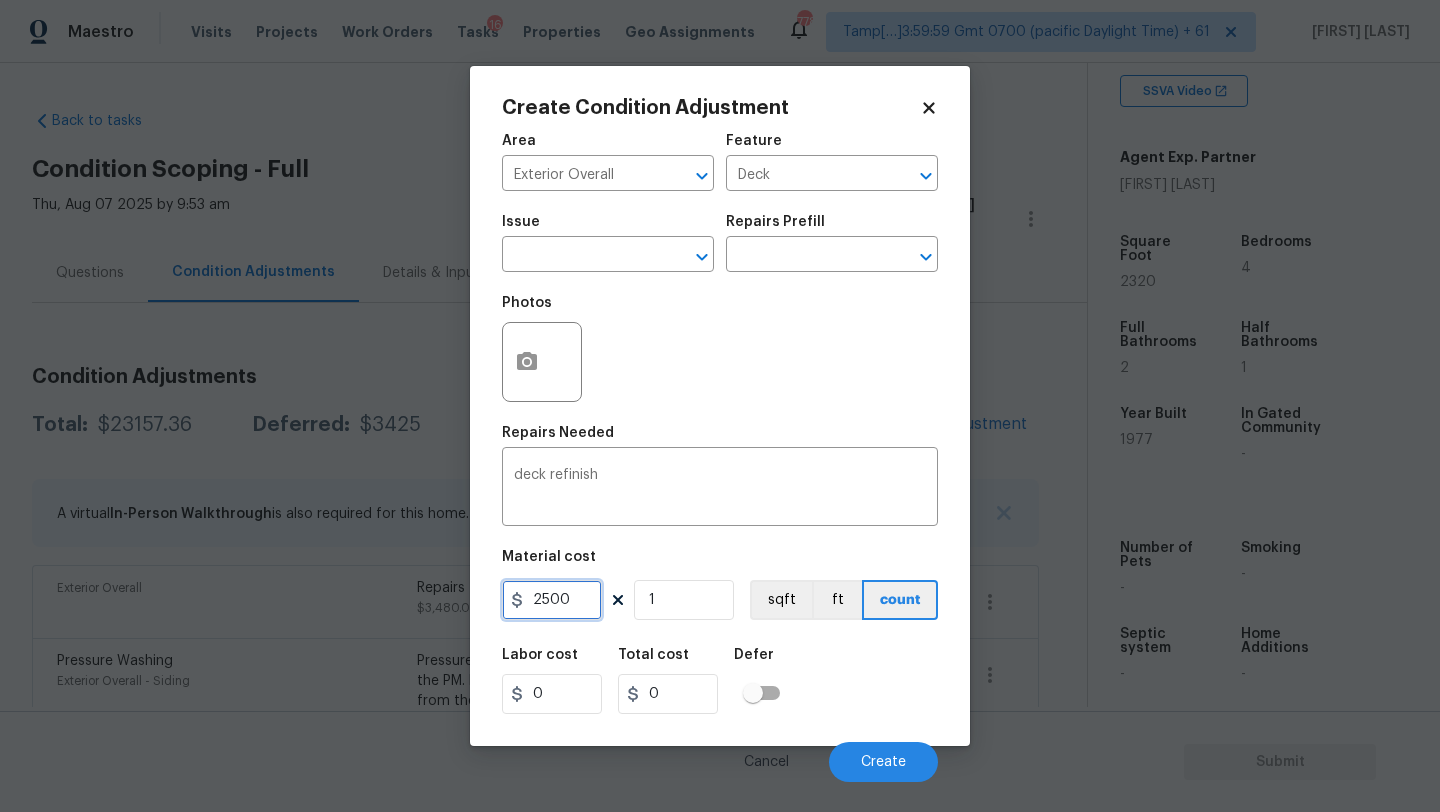 type on "2500" 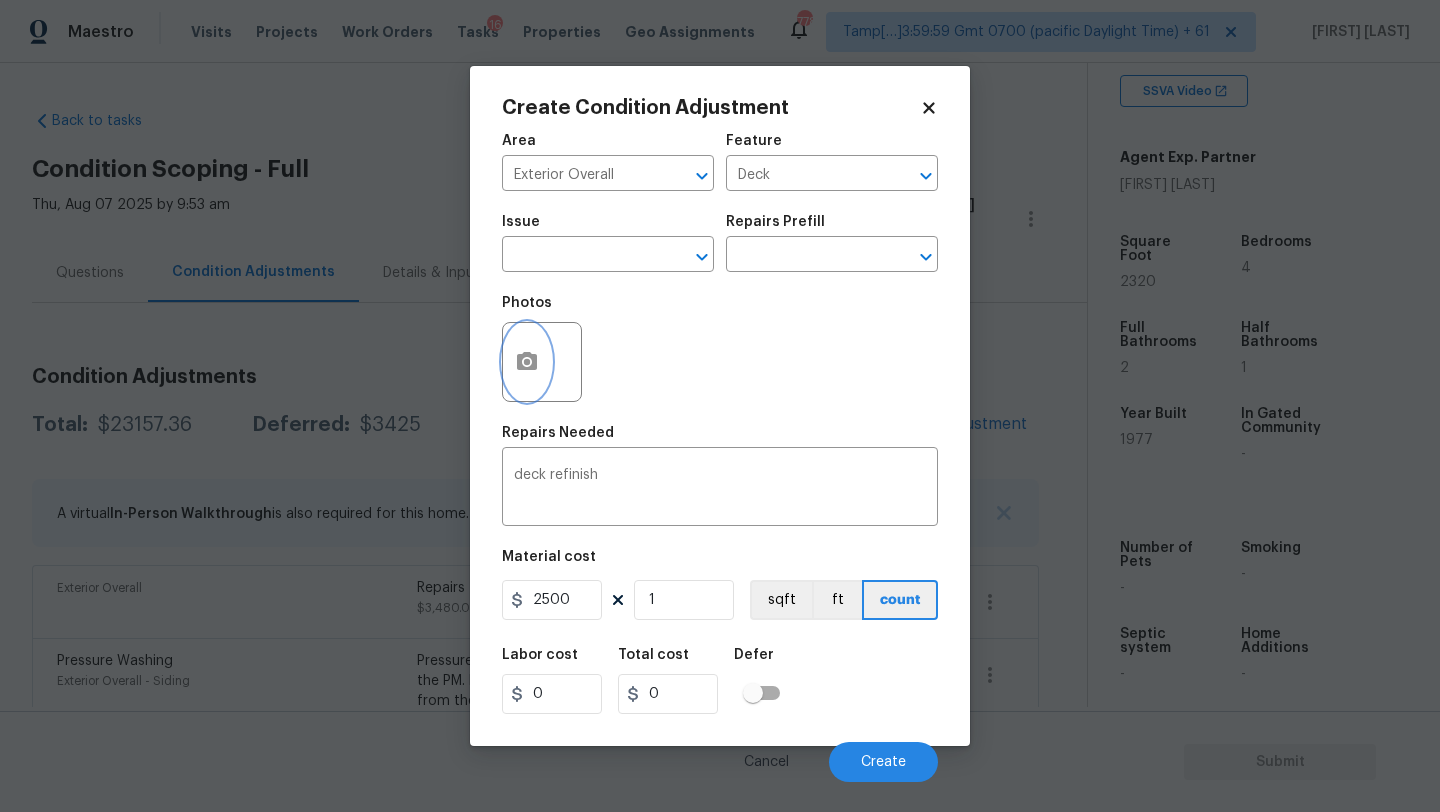 type on "2500" 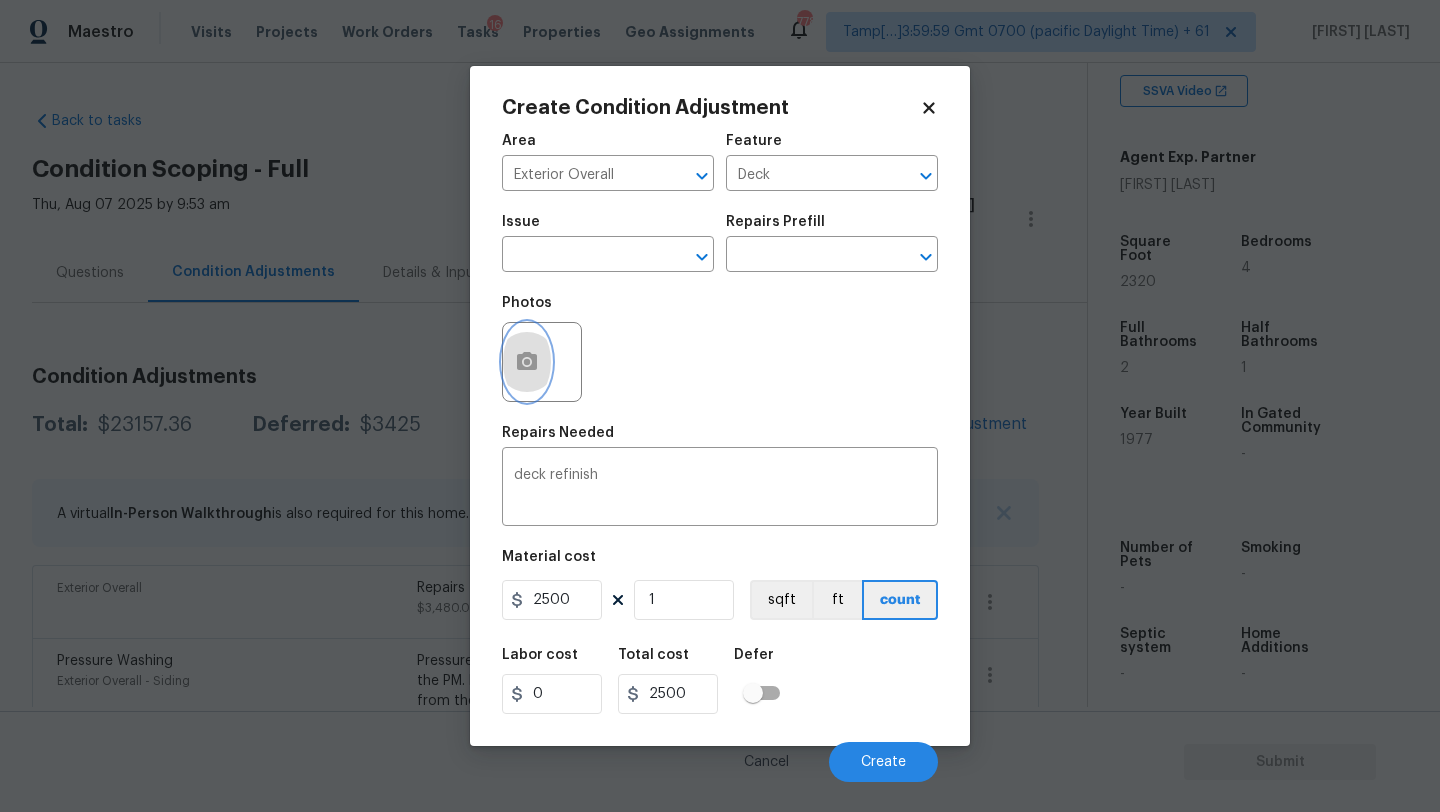 click at bounding box center [527, 362] 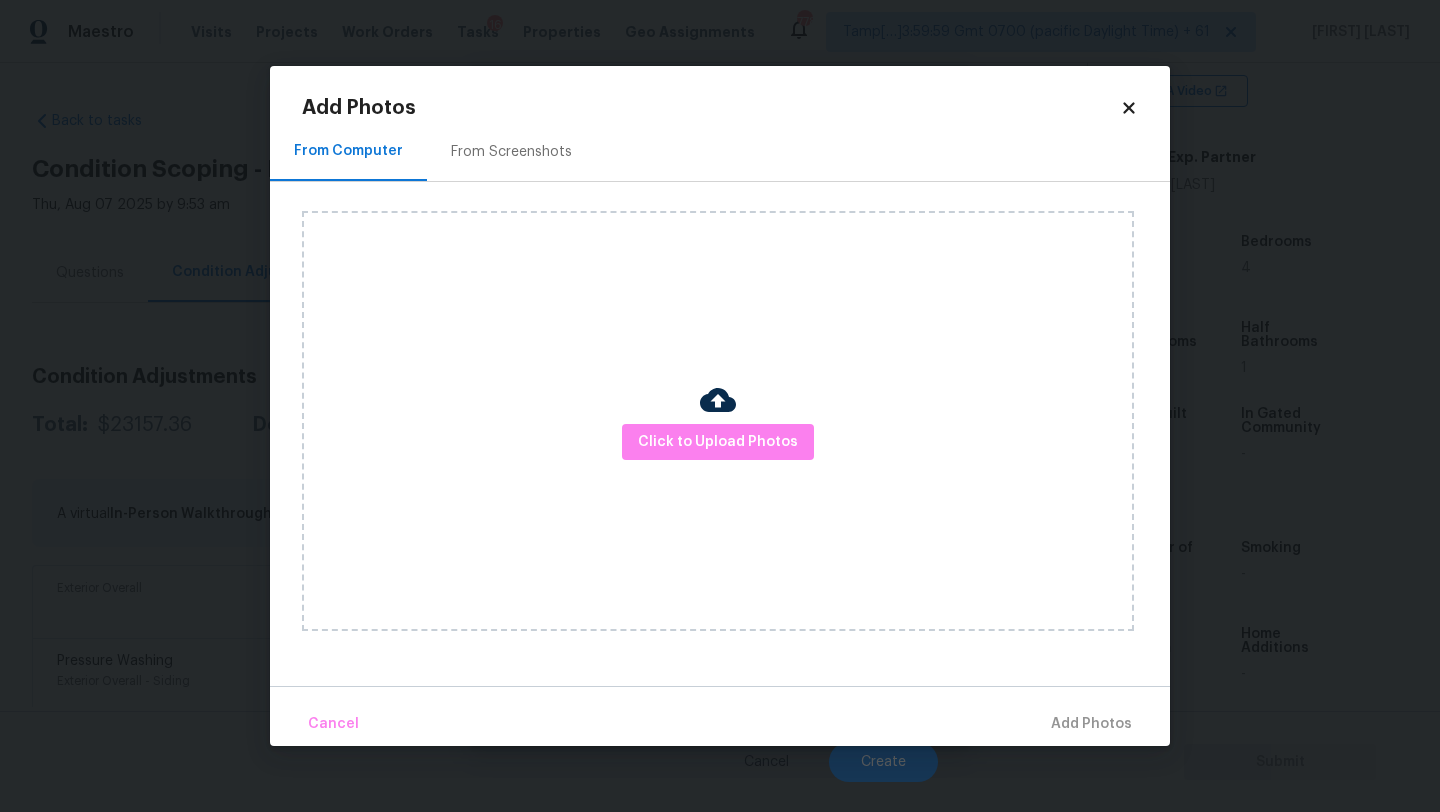 click on "From Screenshots" at bounding box center [511, 152] 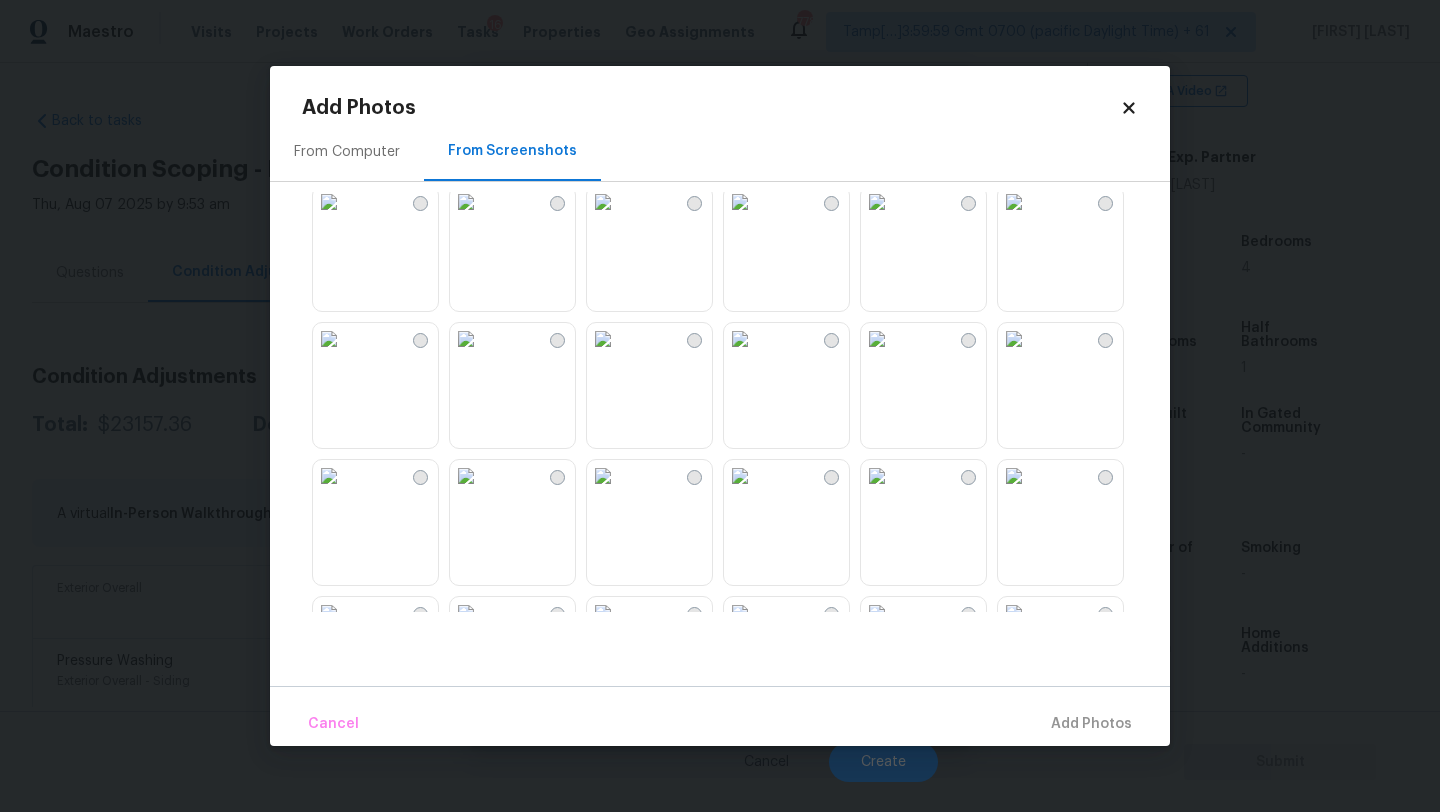 scroll, scrollTop: 435, scrollLeft: 0, axis: vertical 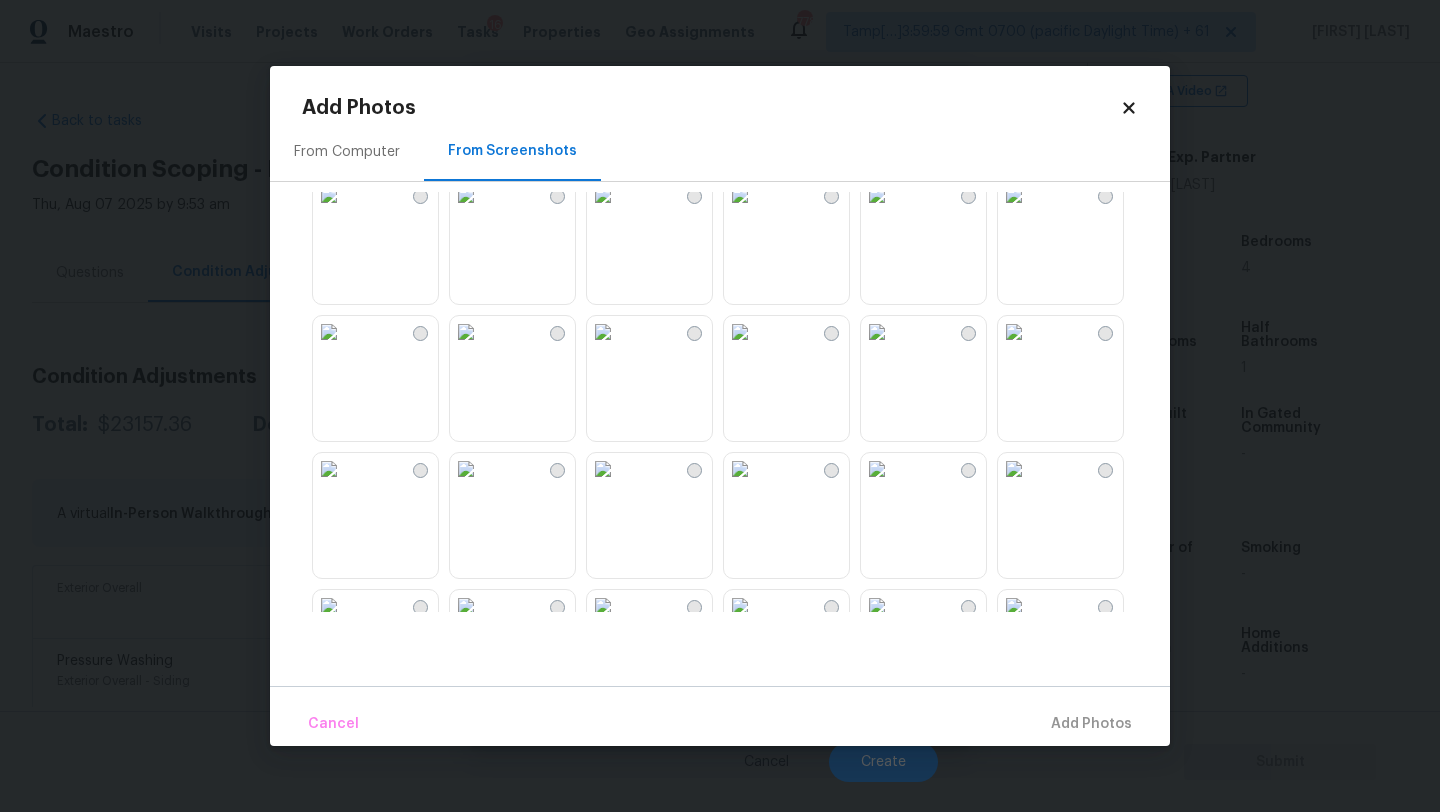 click at bounding box center (603, 332) 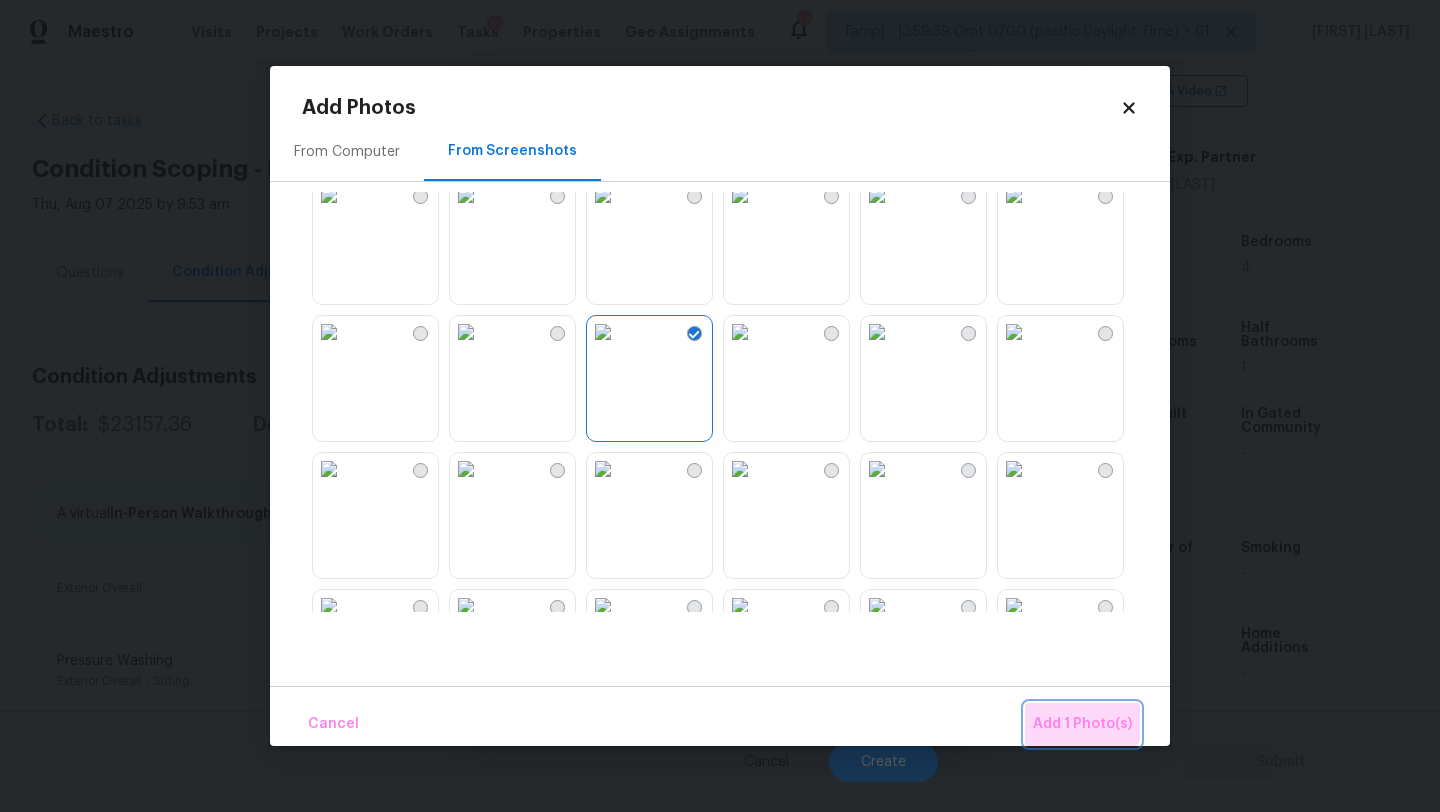 click on "Add 1 Photo(s)" at bounding box center (1082, 724) 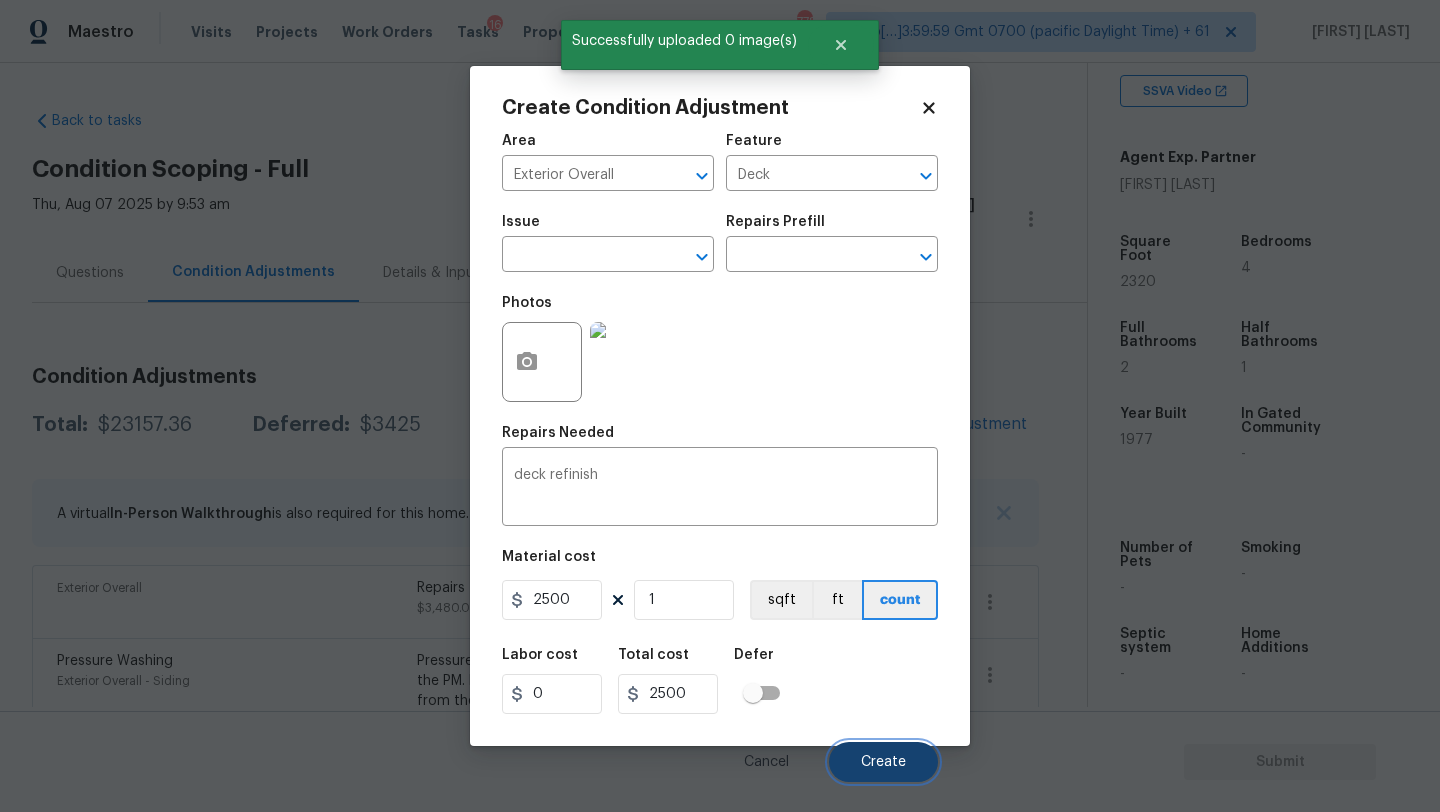 click on "Create" at bounding box center (883, 762) 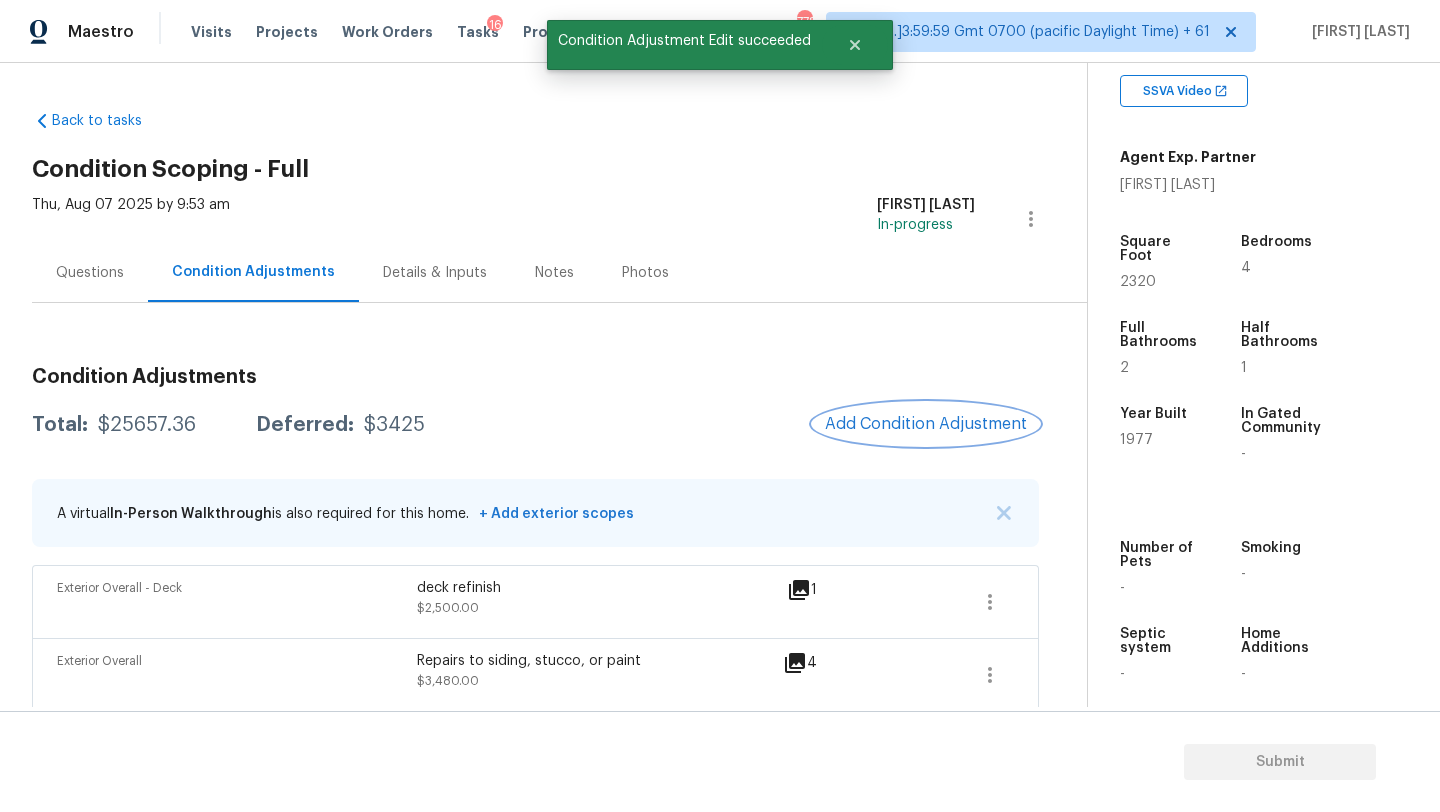 click on "Add Condition Adjustment" at bounding box center [926, 424] 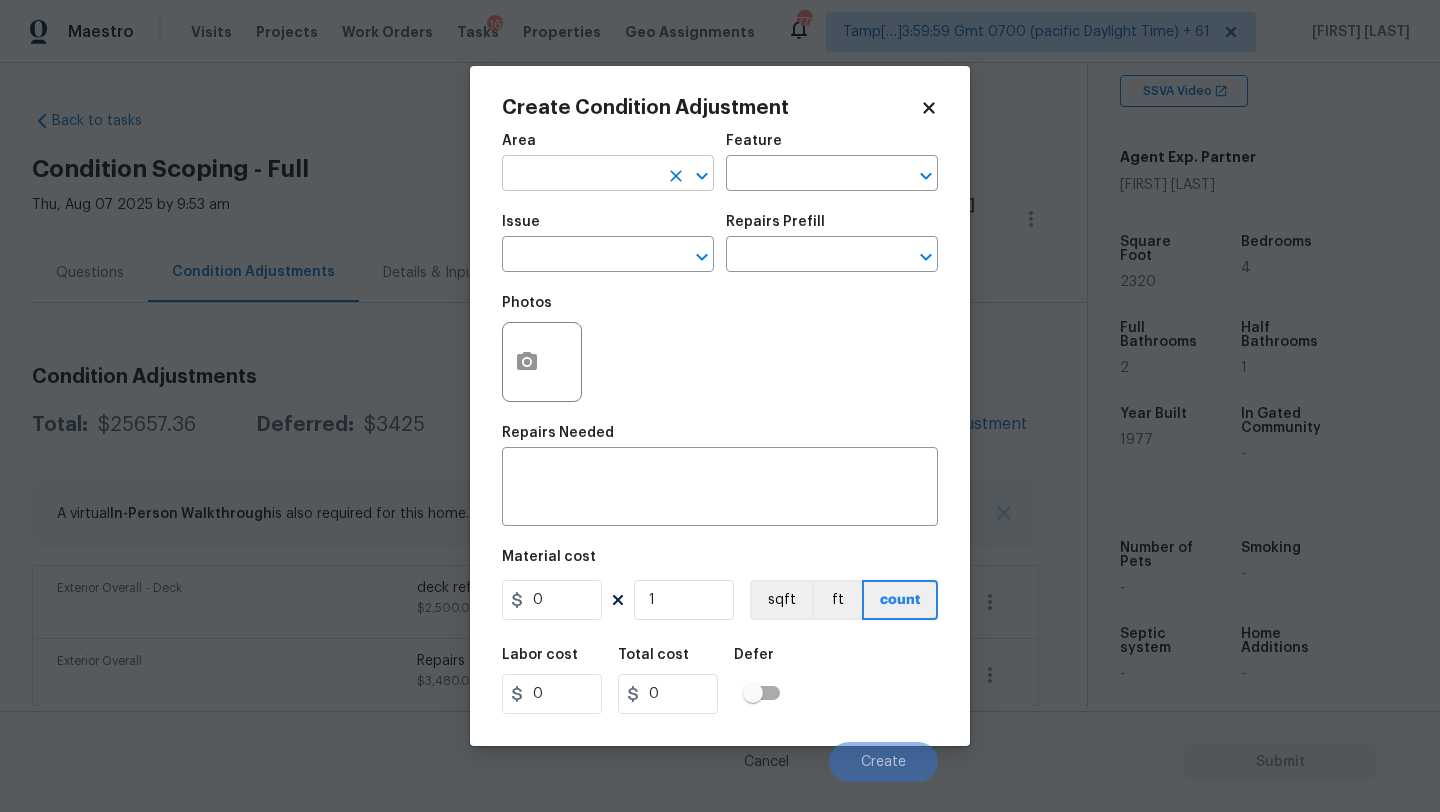 click at bounding box center (580, 175) 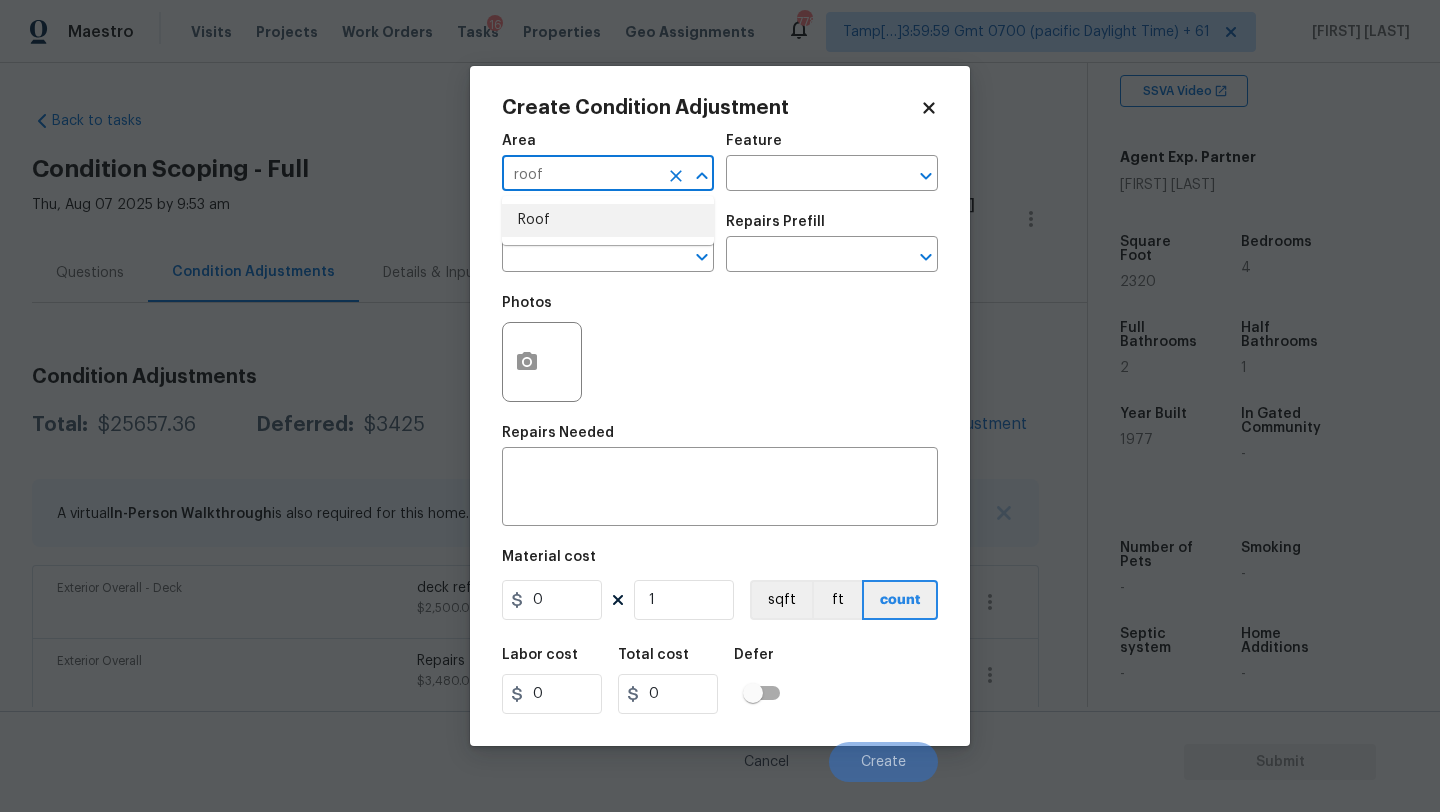 click on "Roof" at bounding box center [608, 220] 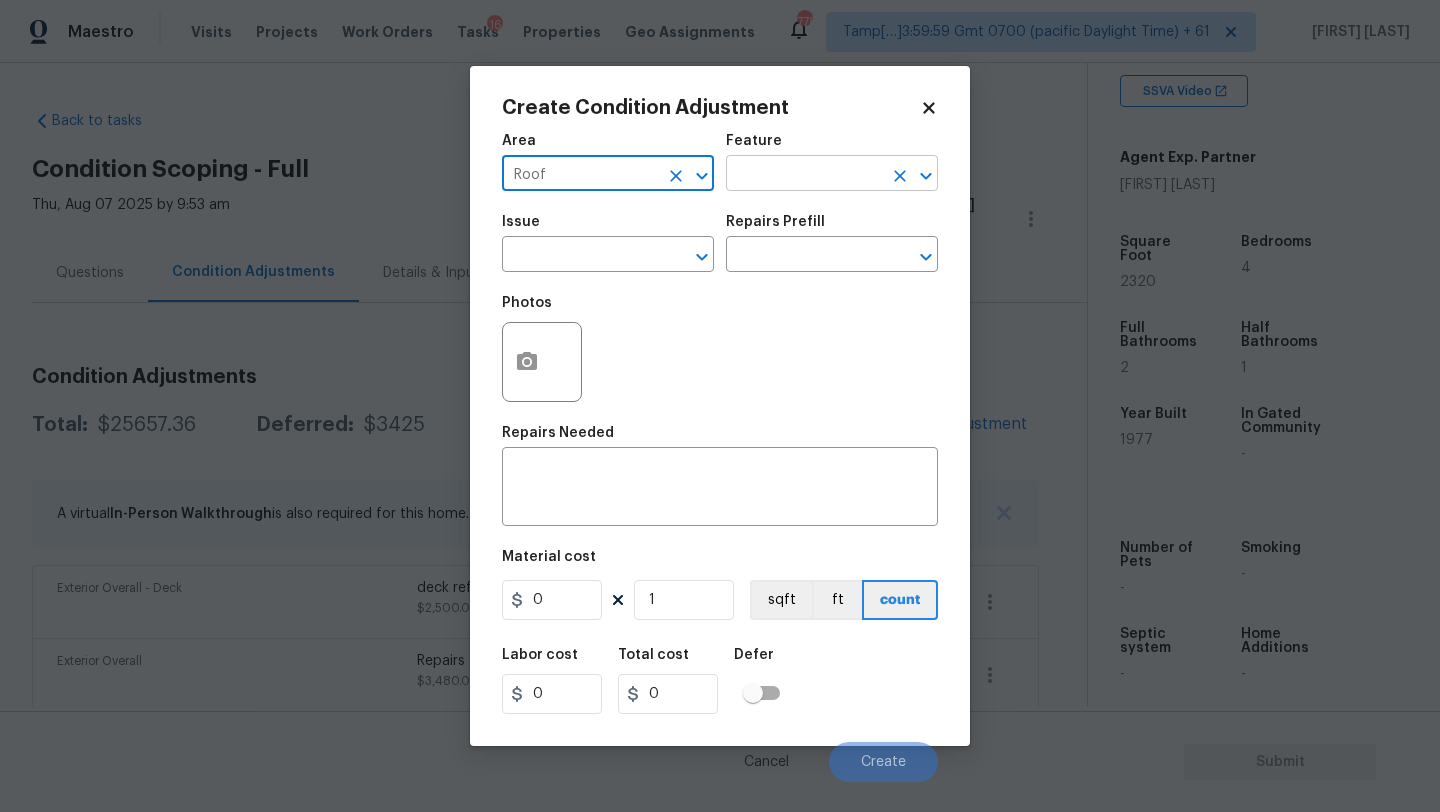 type on "Roof" 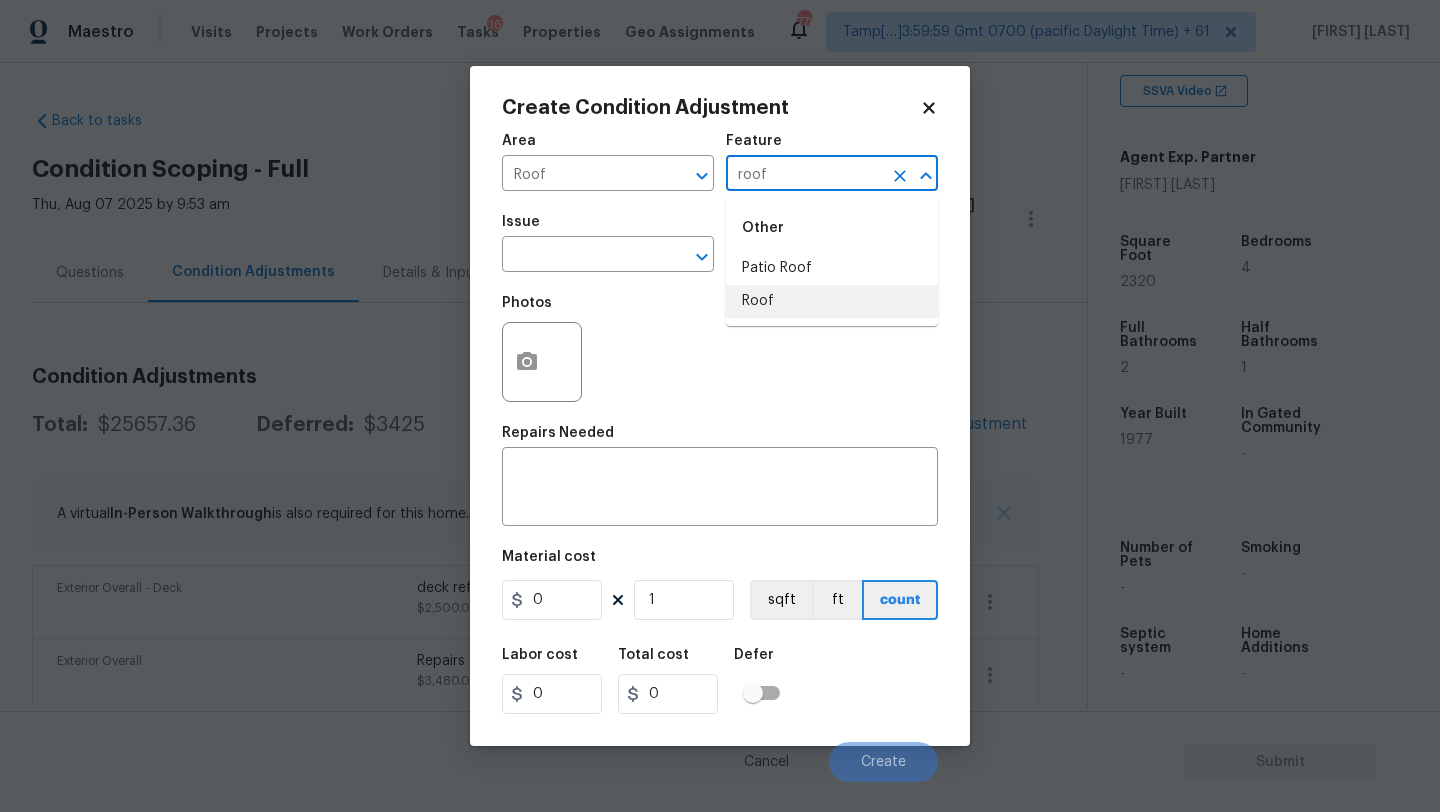 click on "Roof" at bounding box center [832, 301] 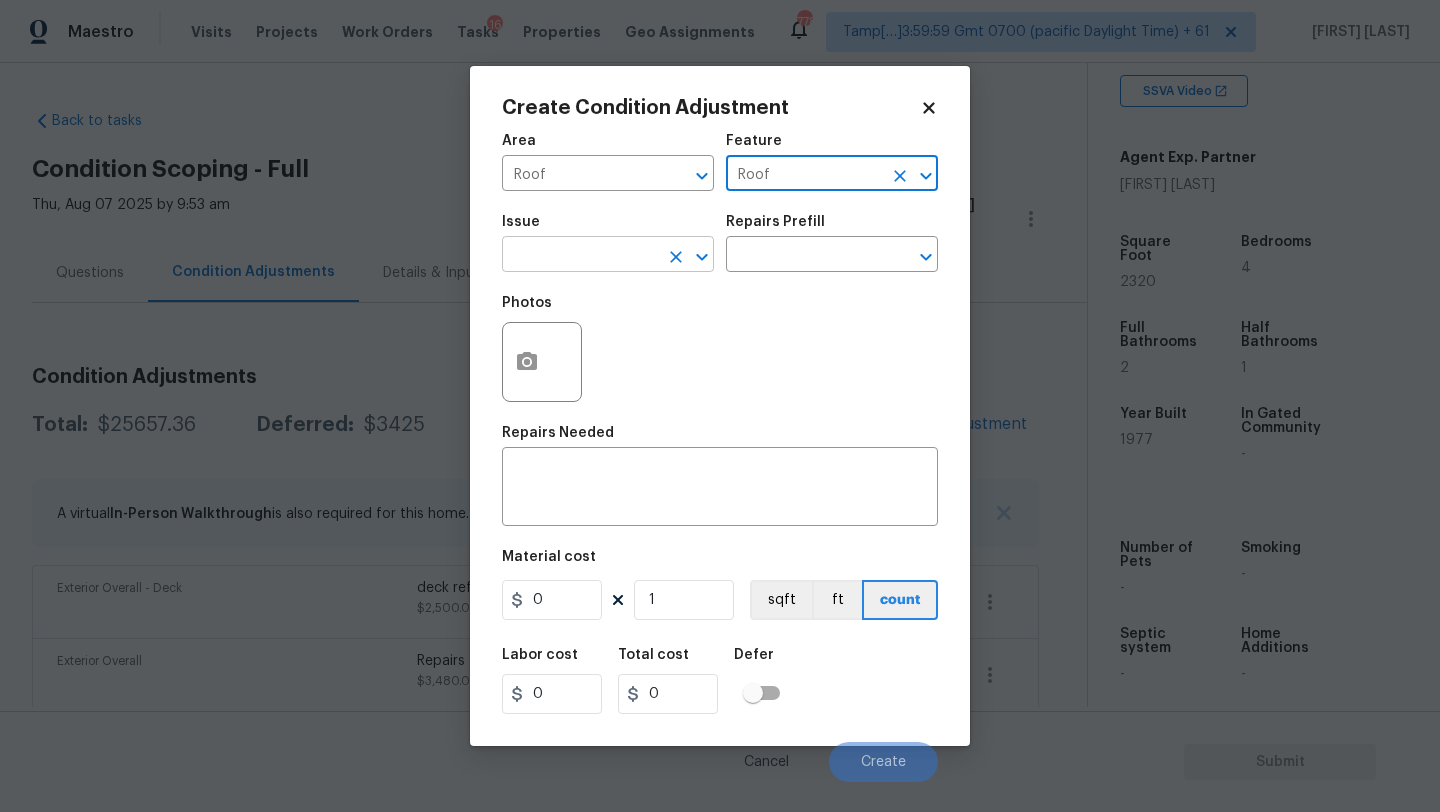 type on "Roof" 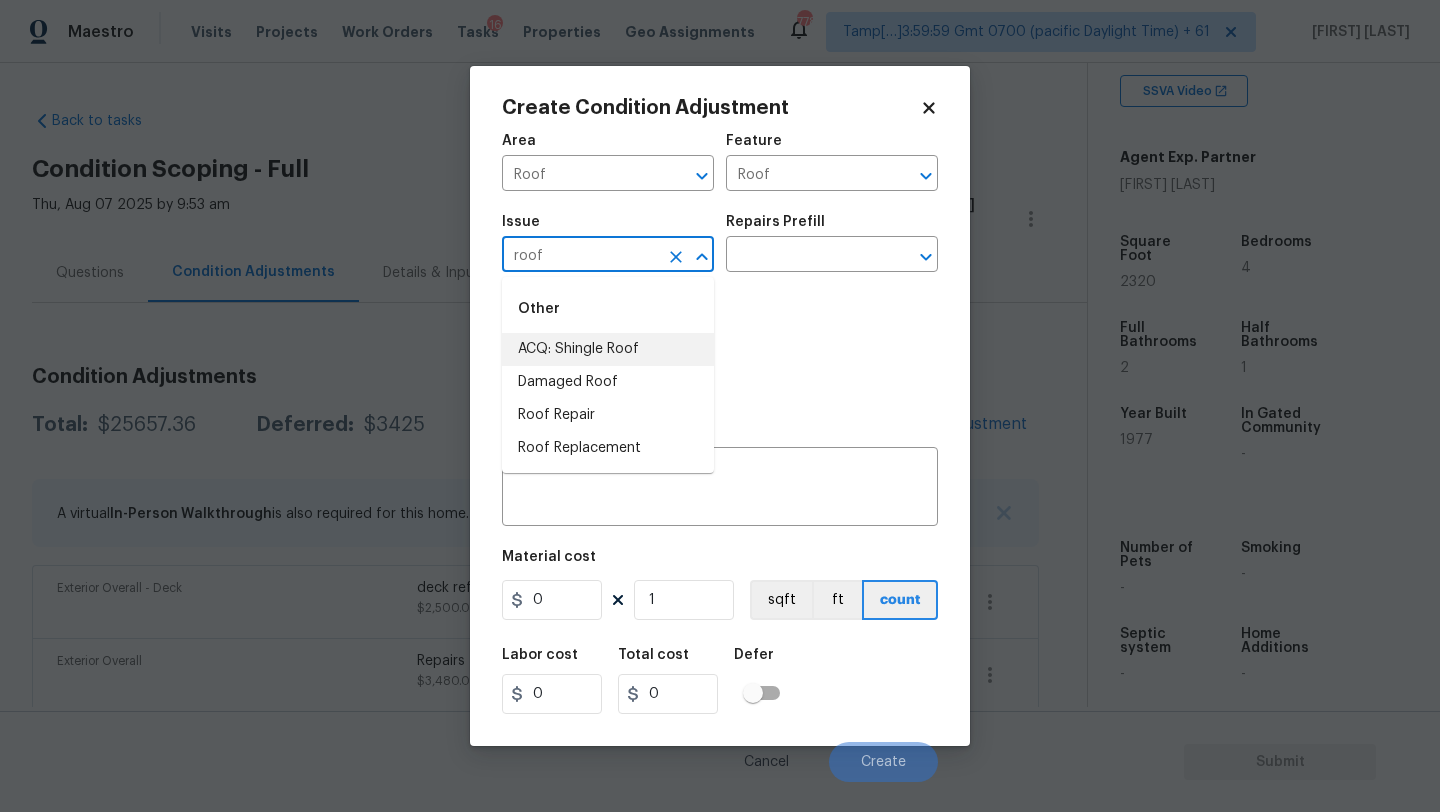 click on "ACQ: Shingle Roof" at bounding box center [608, 349] 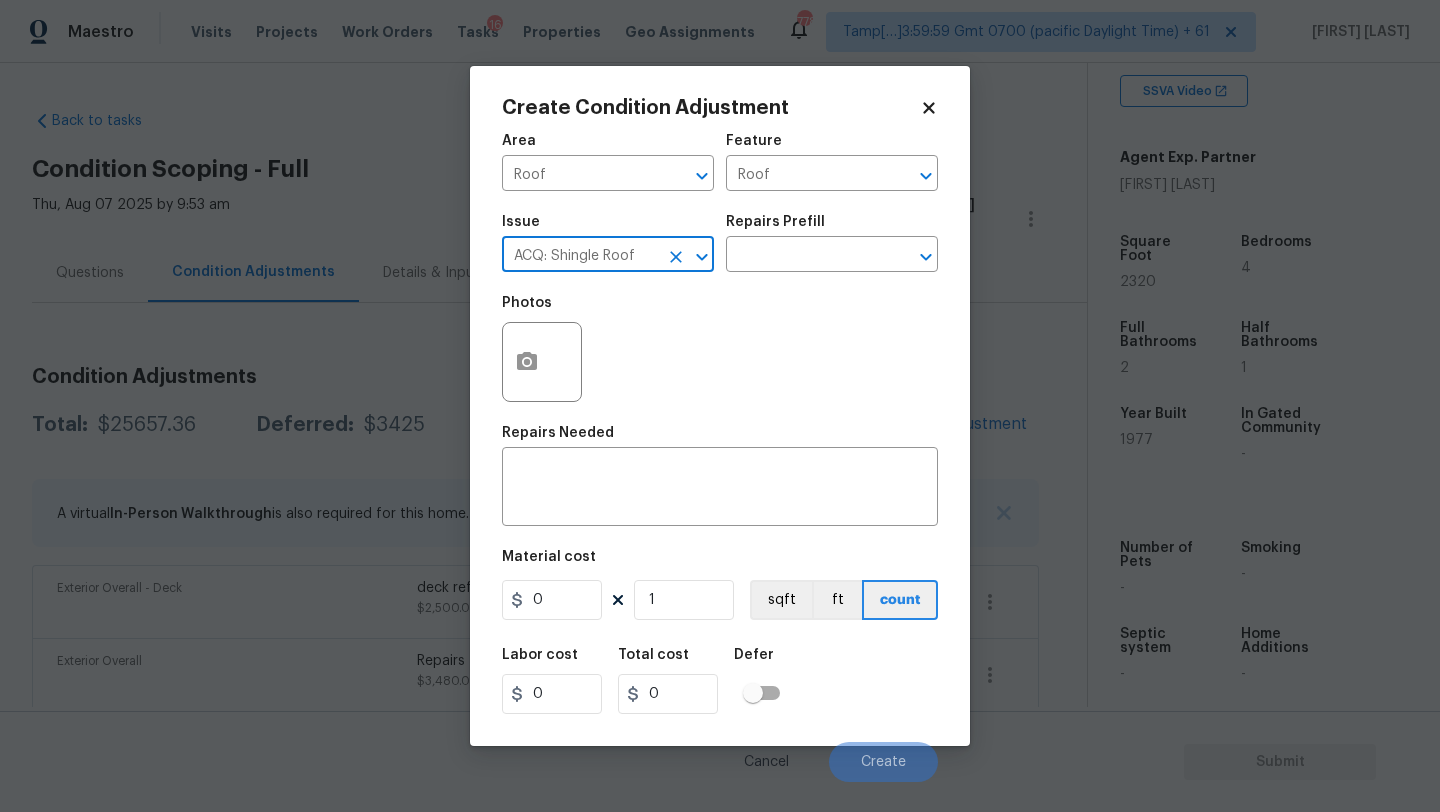 type on "ACQ: Shingle Roof" 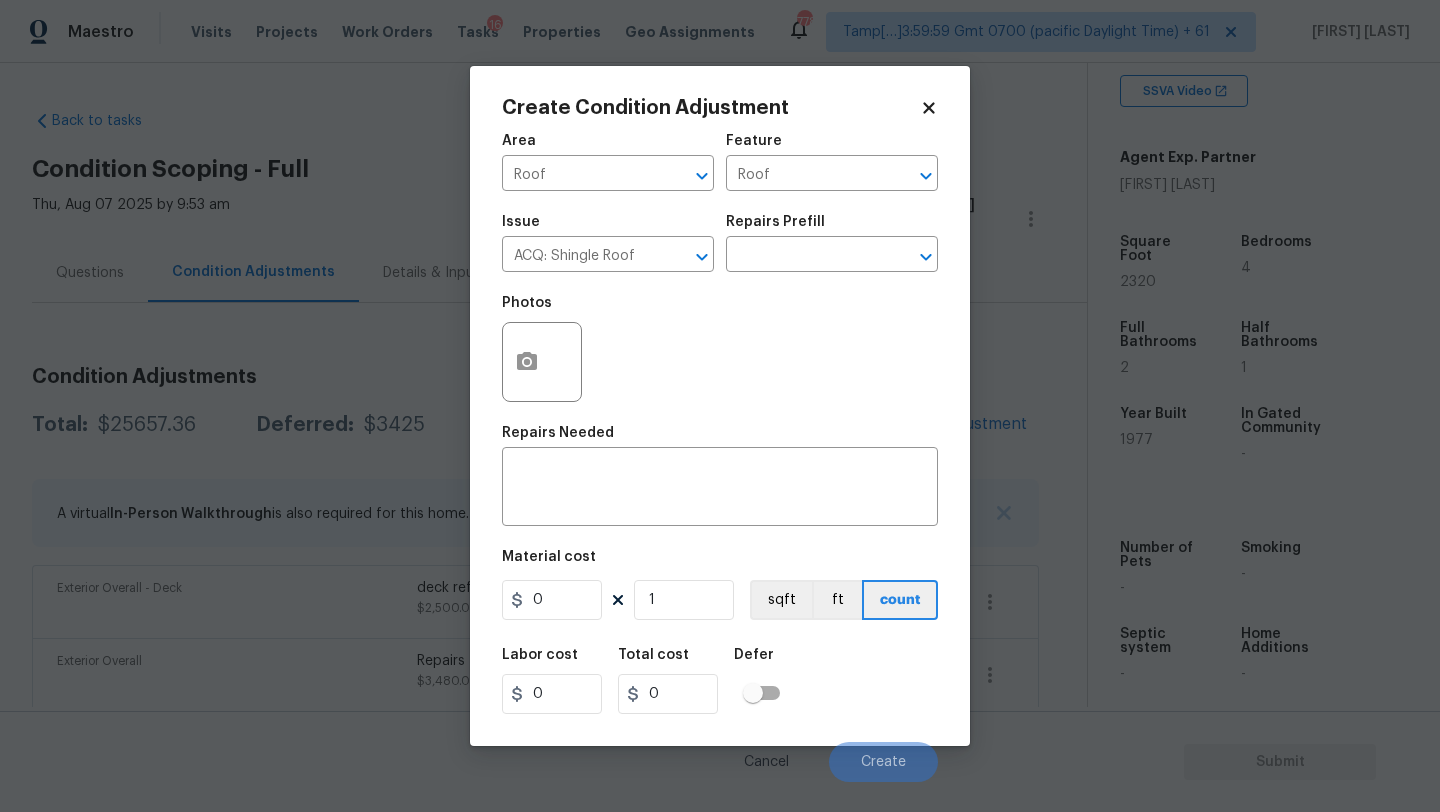 click on "Issue ACQ: Shingle Roof ​ Repairs Prefill ​" at bounding box center [720, 243] 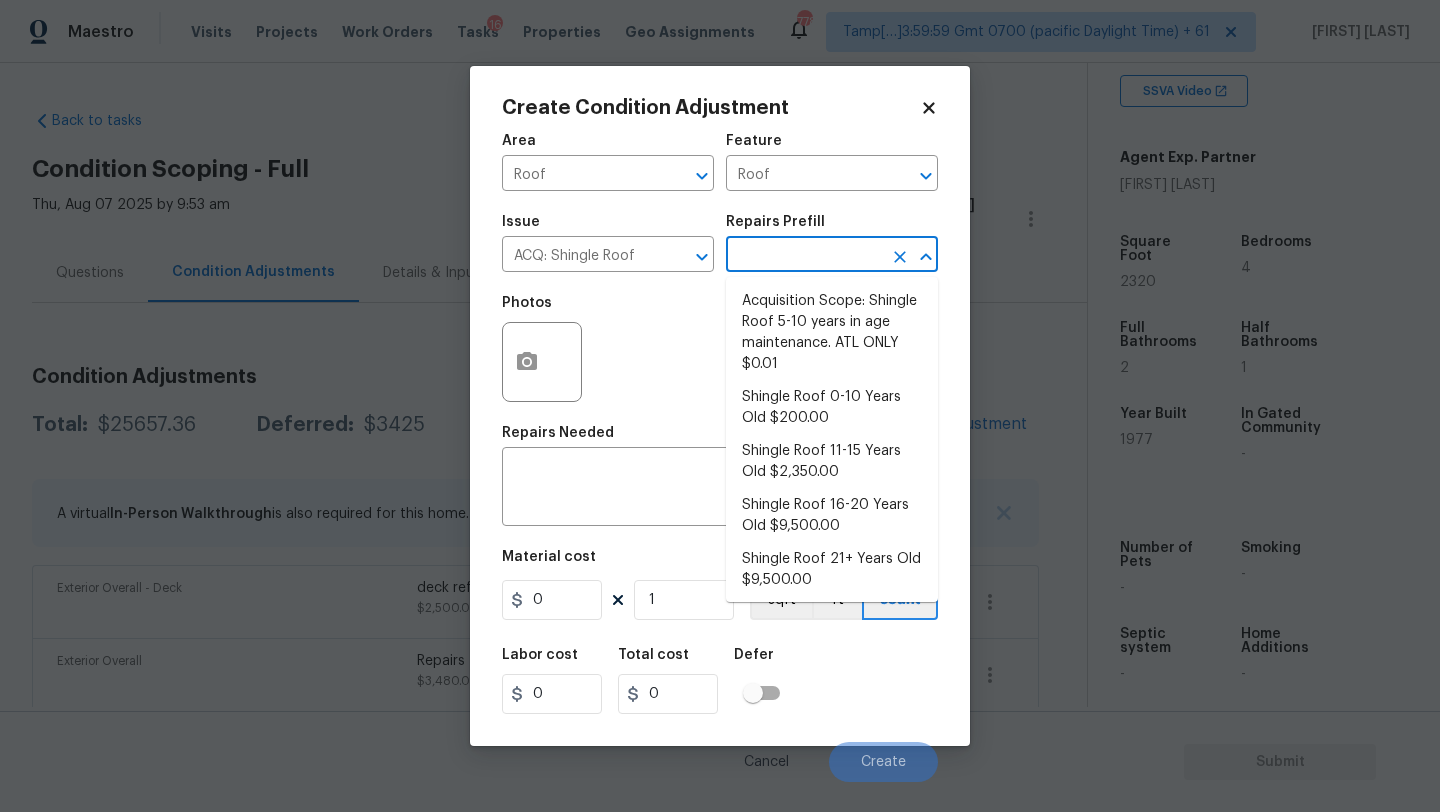 click at bounding box center (804, 256) 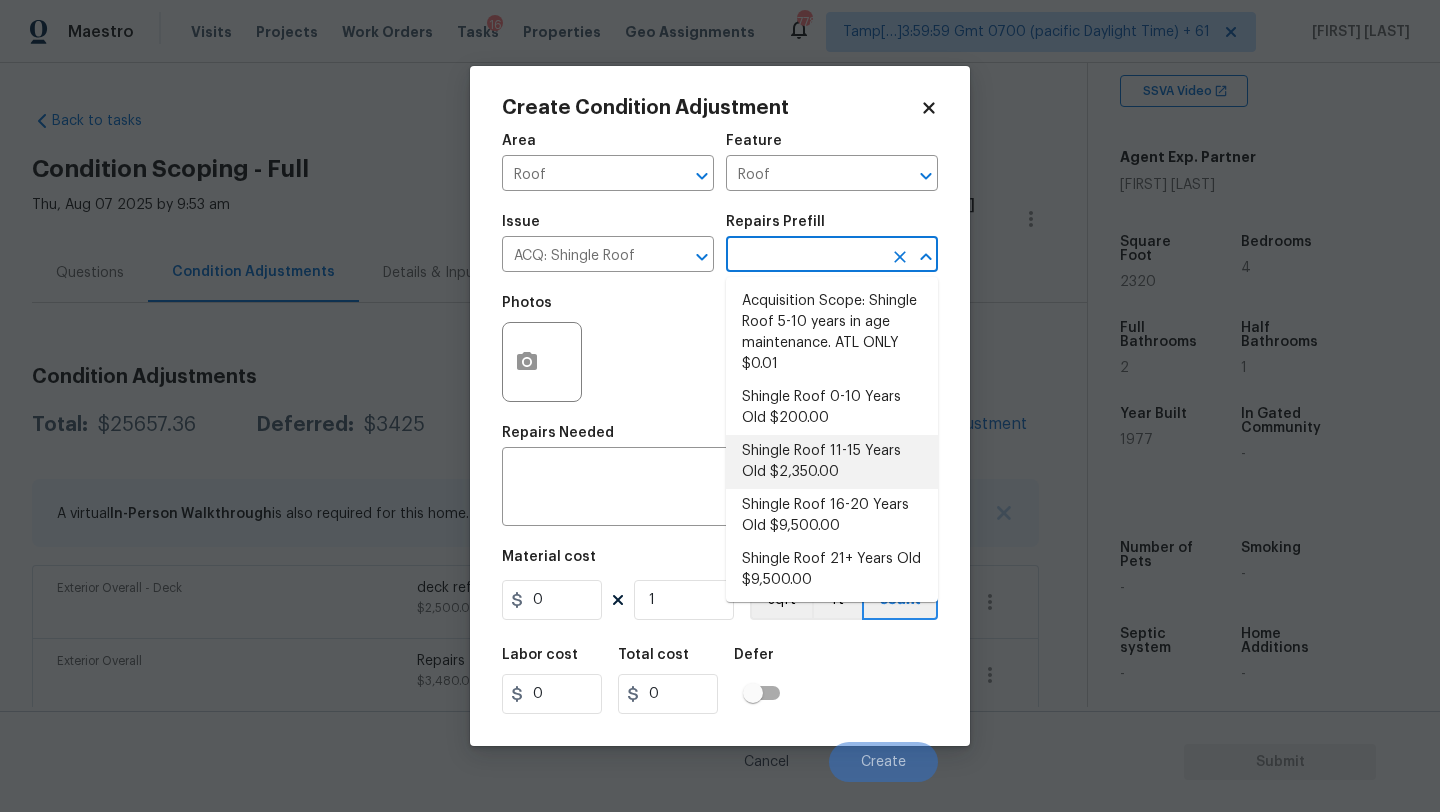 click on "Shingle Roof 11-15 Years Old $2,350.00" at bounding box center [832, 462] 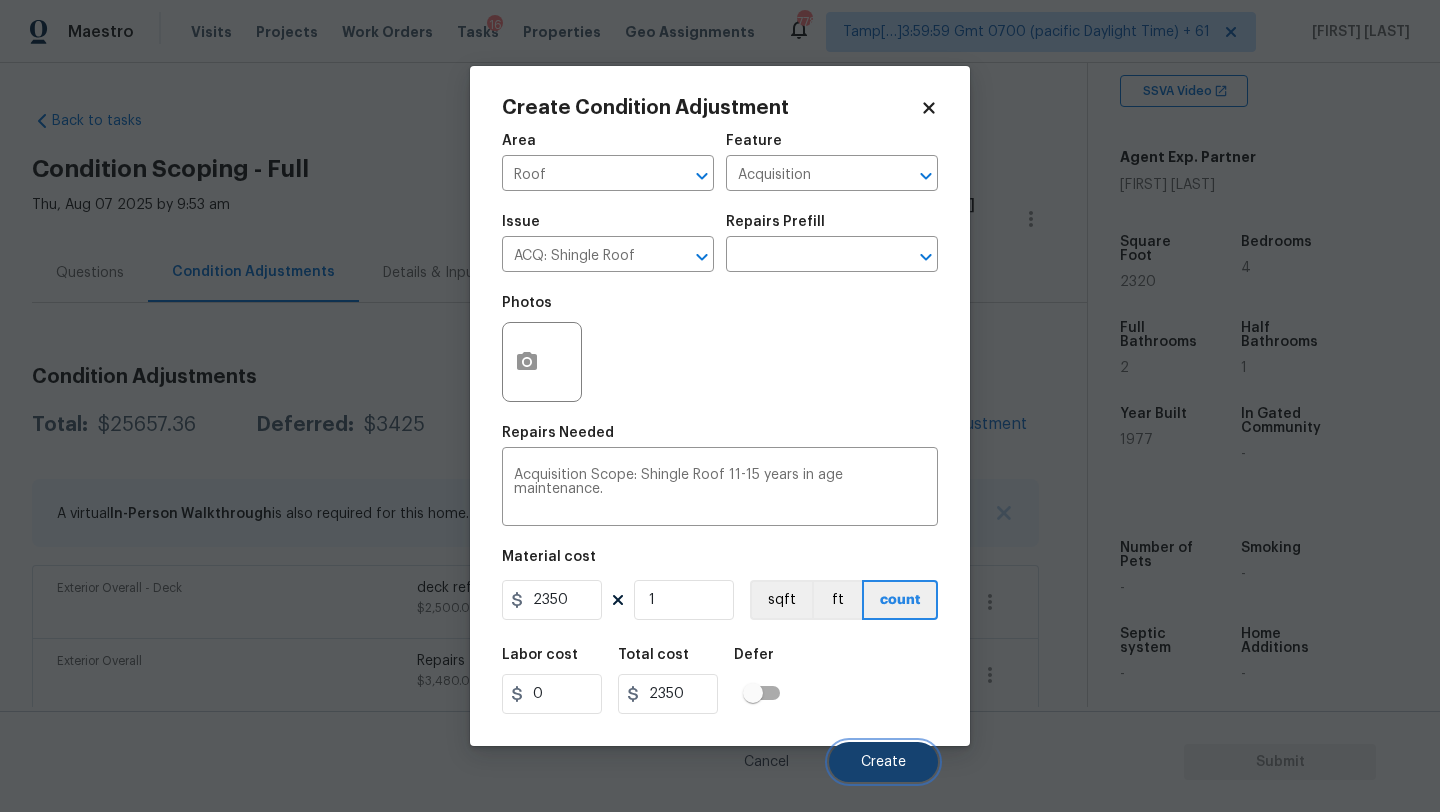 click on "Create" at bounding box center (883, 762) 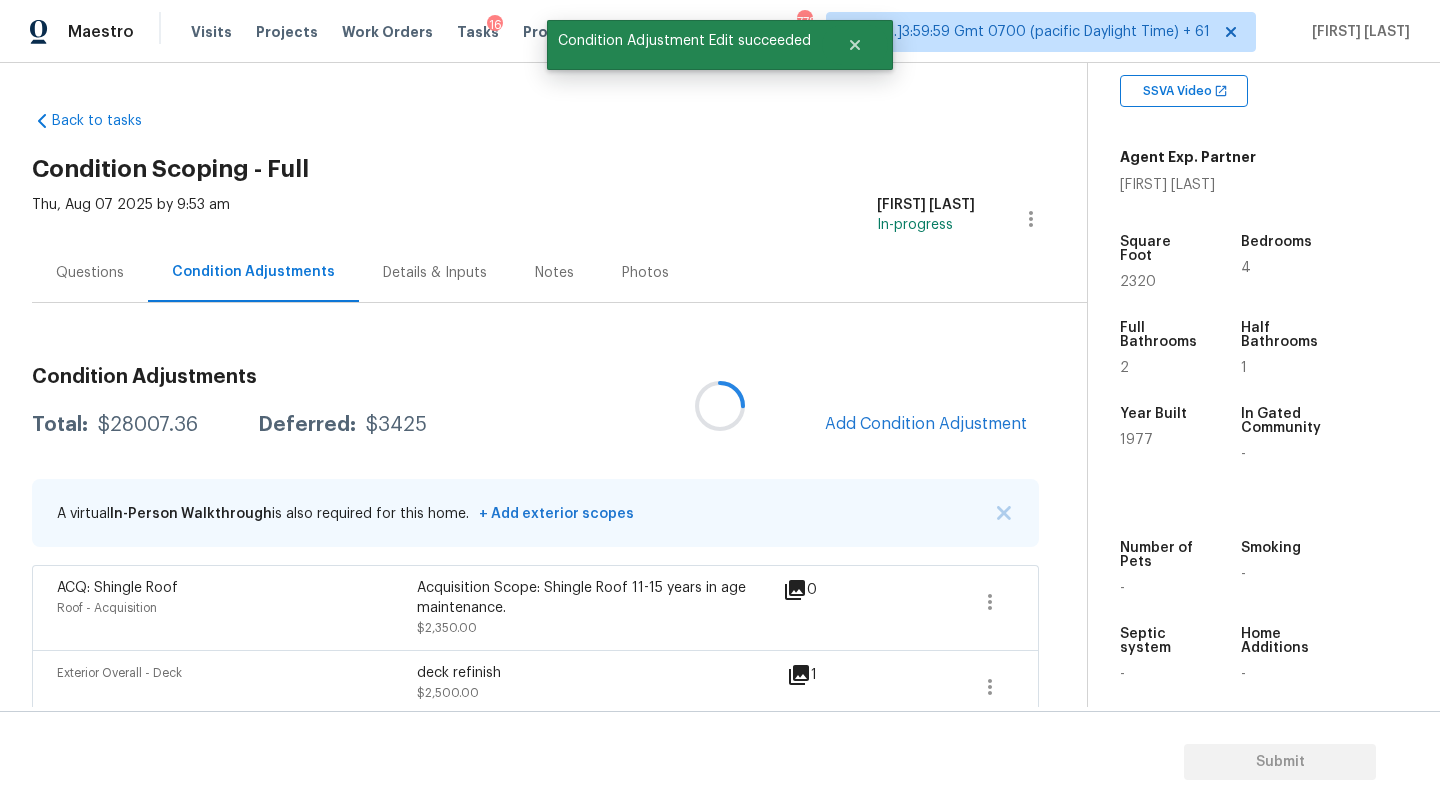 click at bounding box center [720, 406] 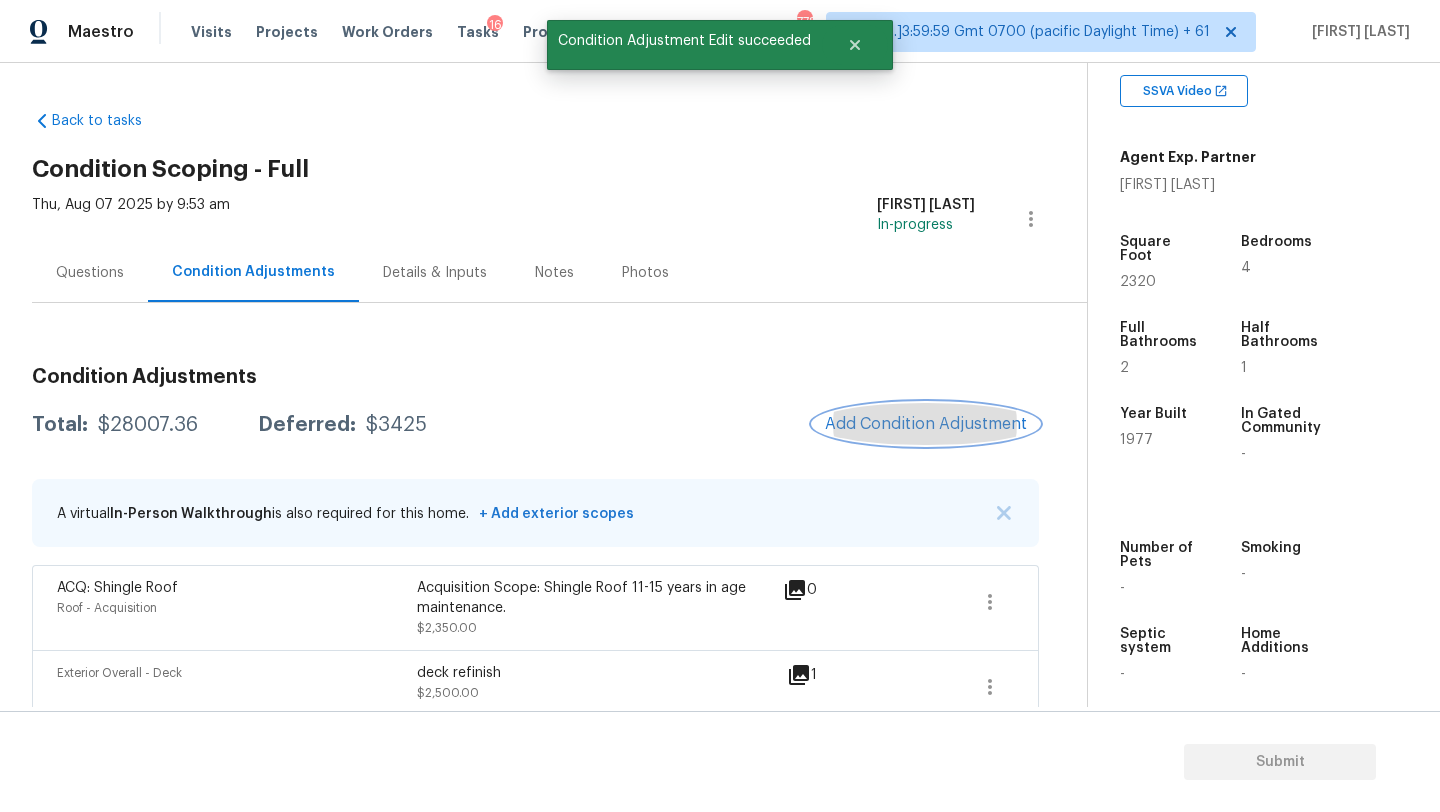 click on "Add Condition Adjustment" at bounding box center (926, 424) 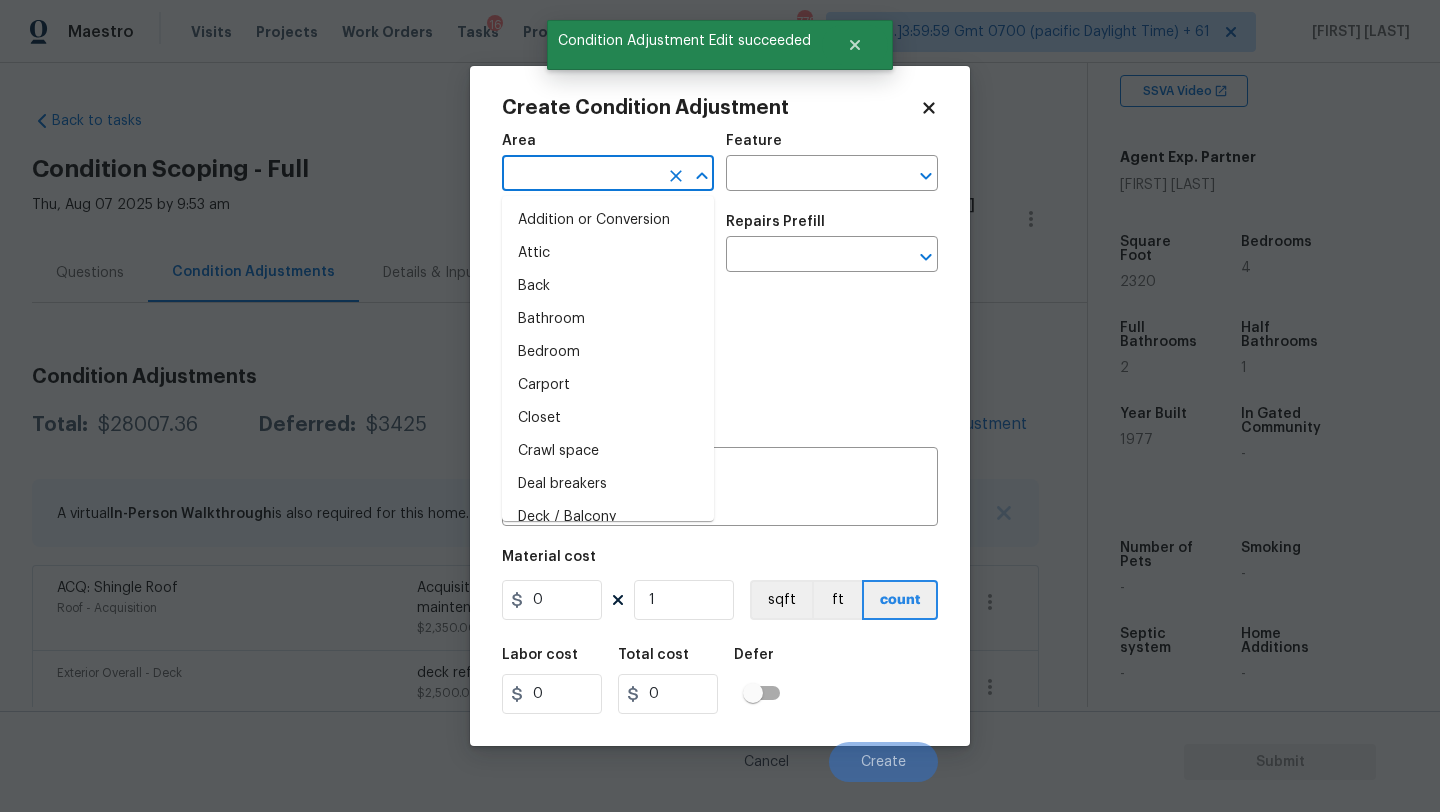 click at bounding box center [580, 175] 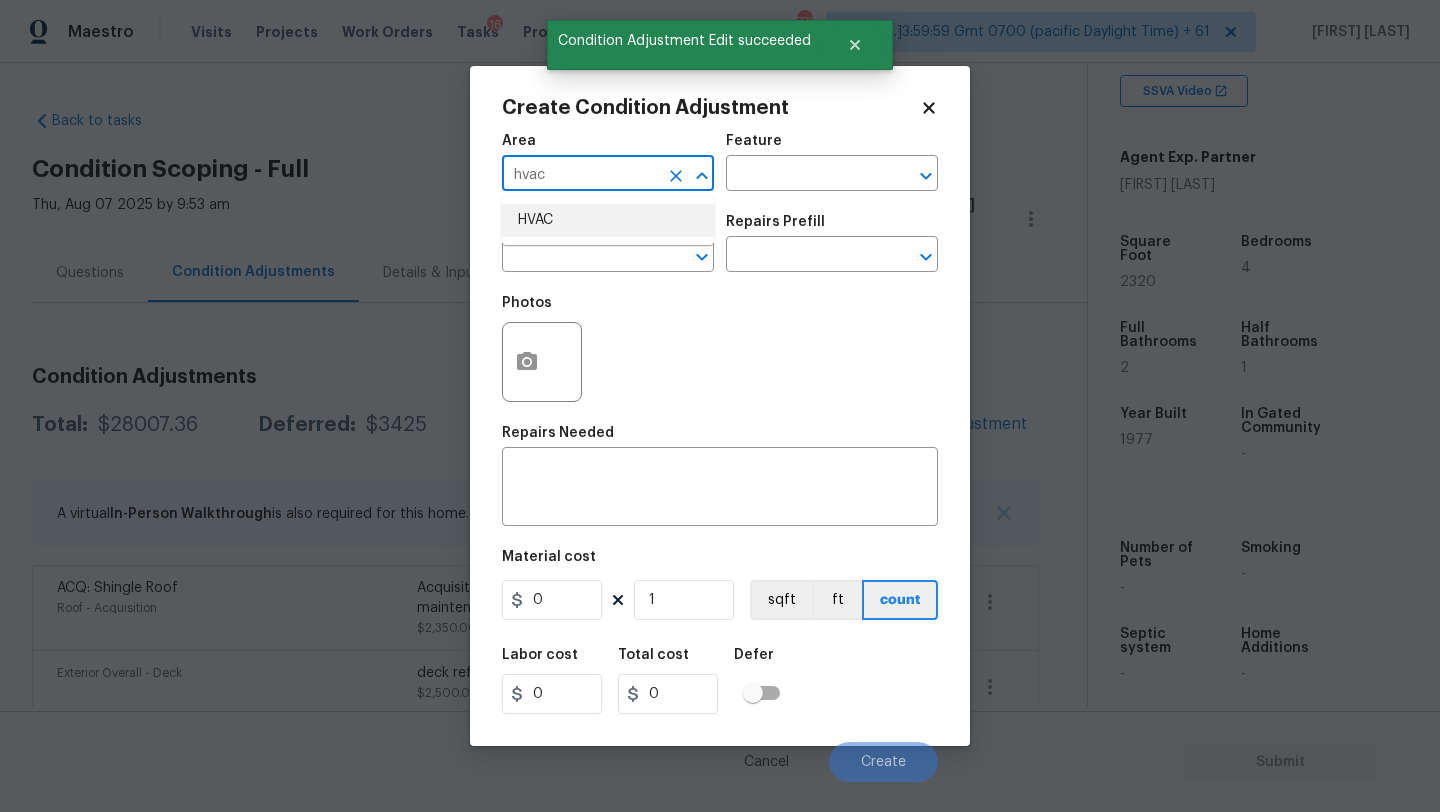 click on "HVAC" at bounding box center (608, 220) 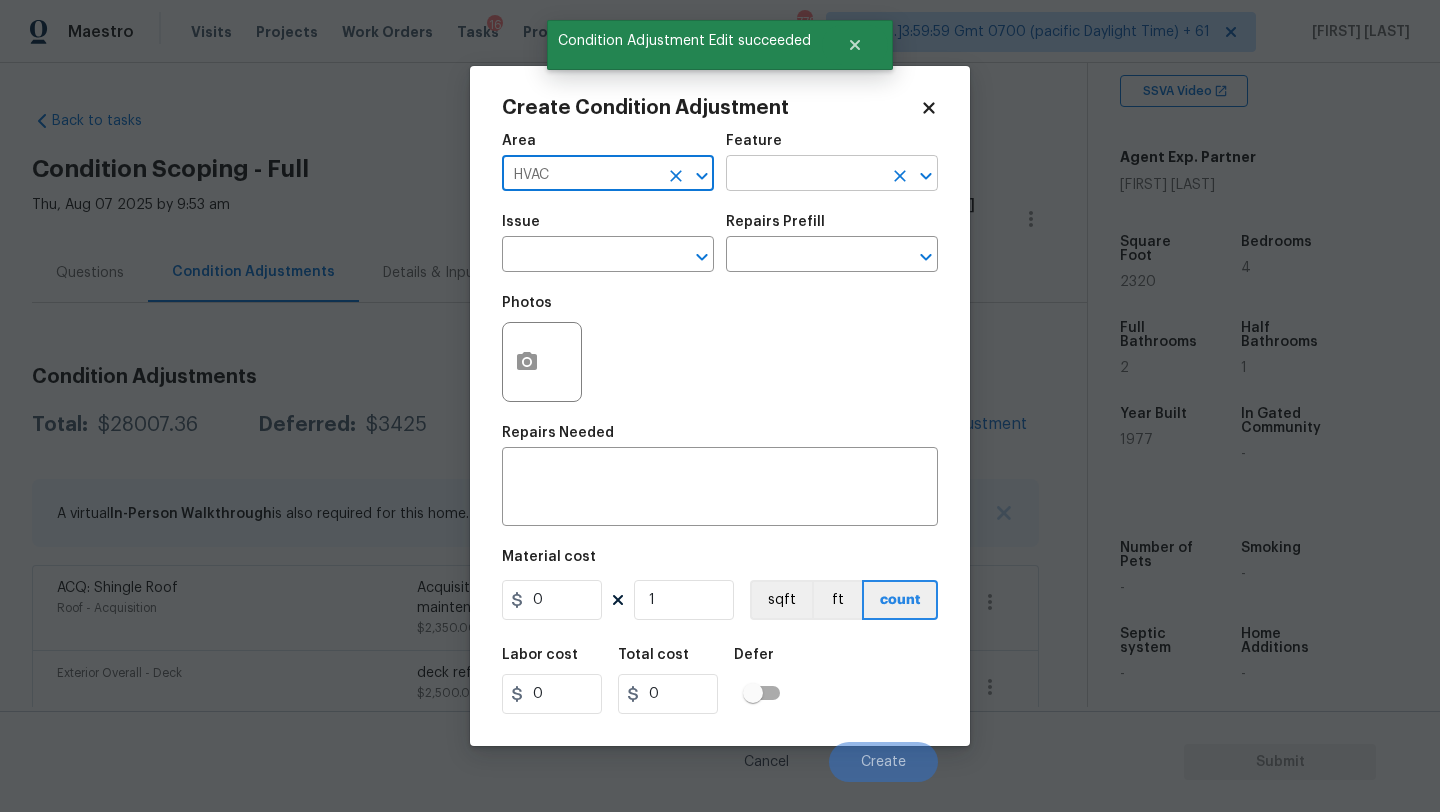 type on "HVAC" 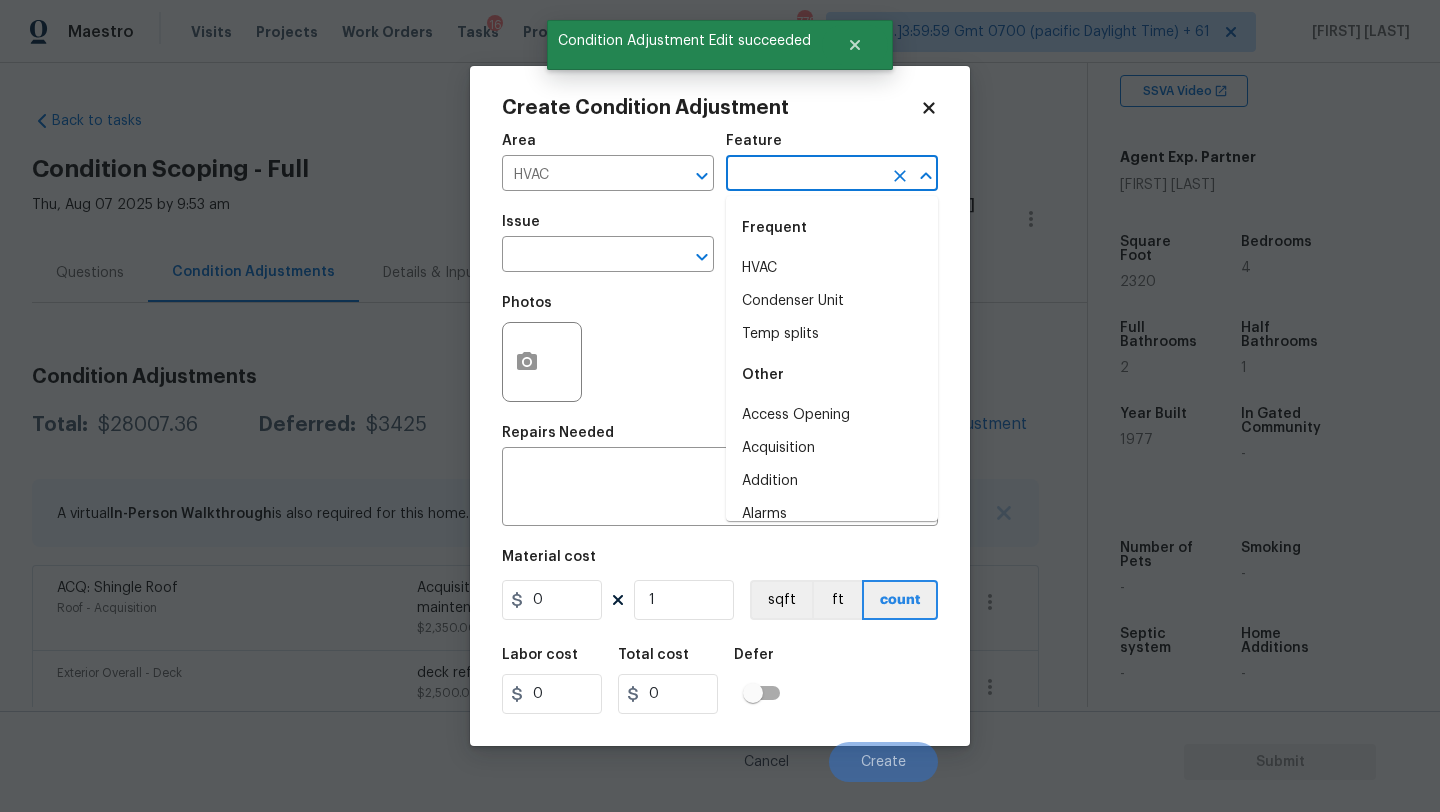 click at bounding box center [804, 175] 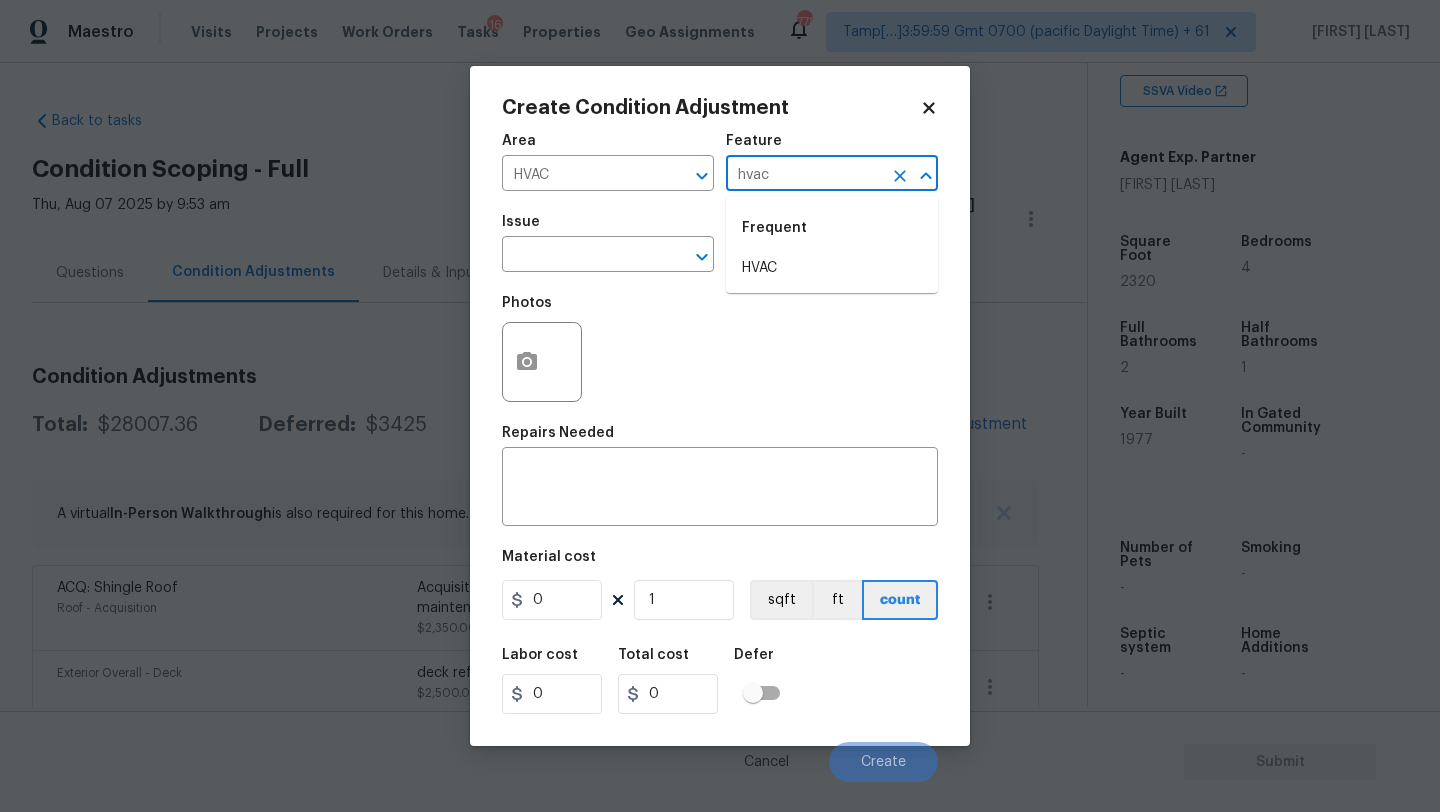 click on "Frequent HVAC" at bounding box center [832, 244] 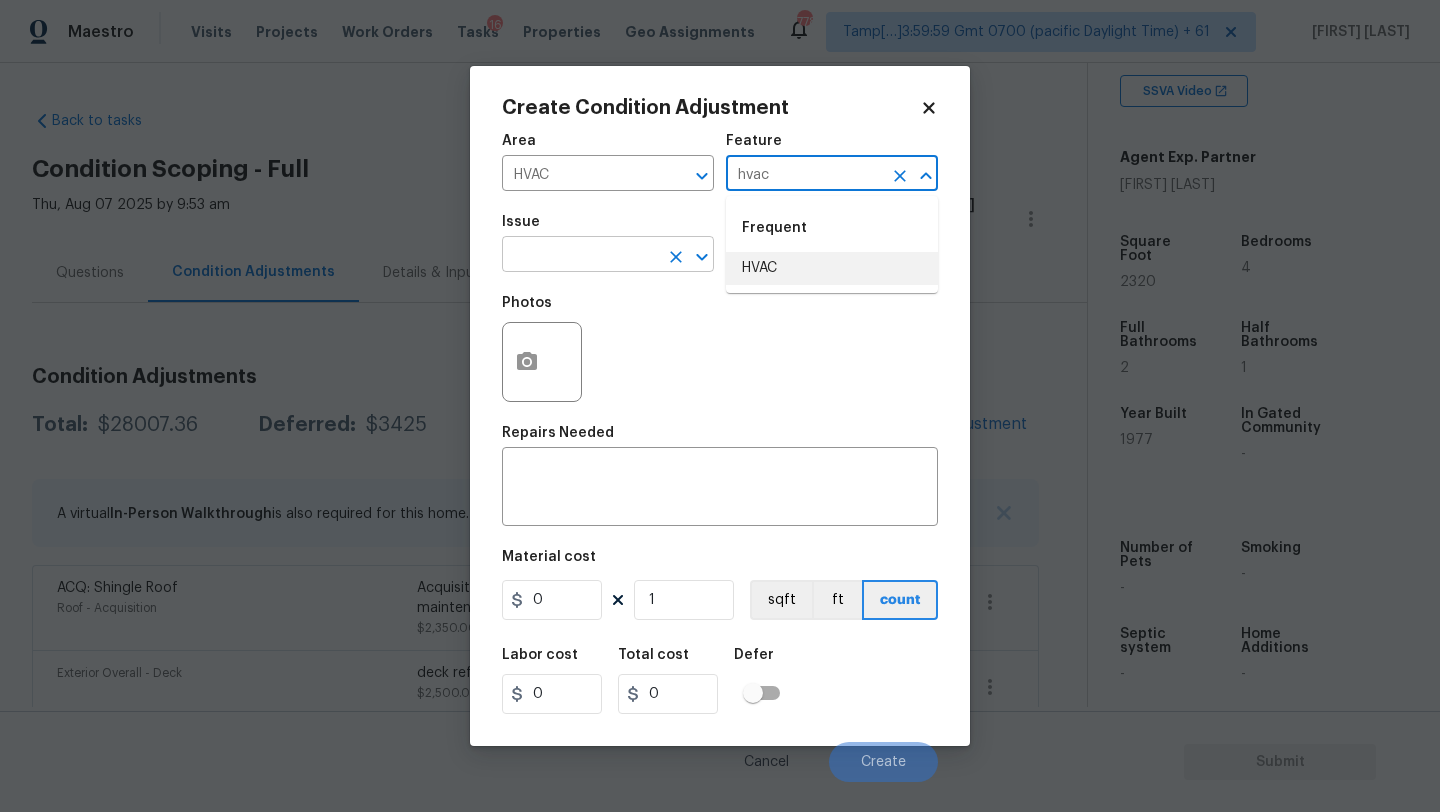 drag, startPoint x: 818, startPoint y: 269, endPoint x: 557, endPoint y: 248, distance: 261.84348 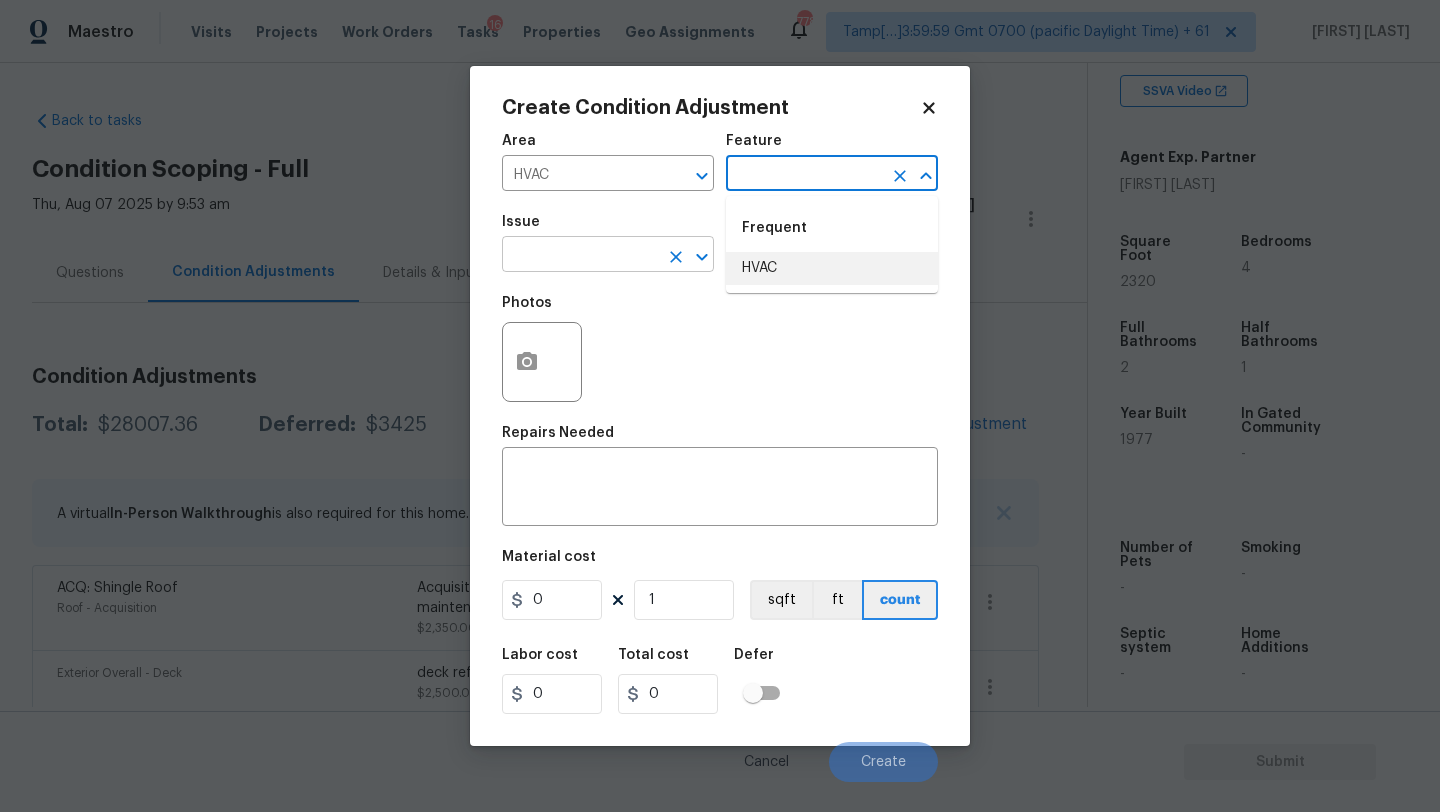 click at bounding box center (580, 256) 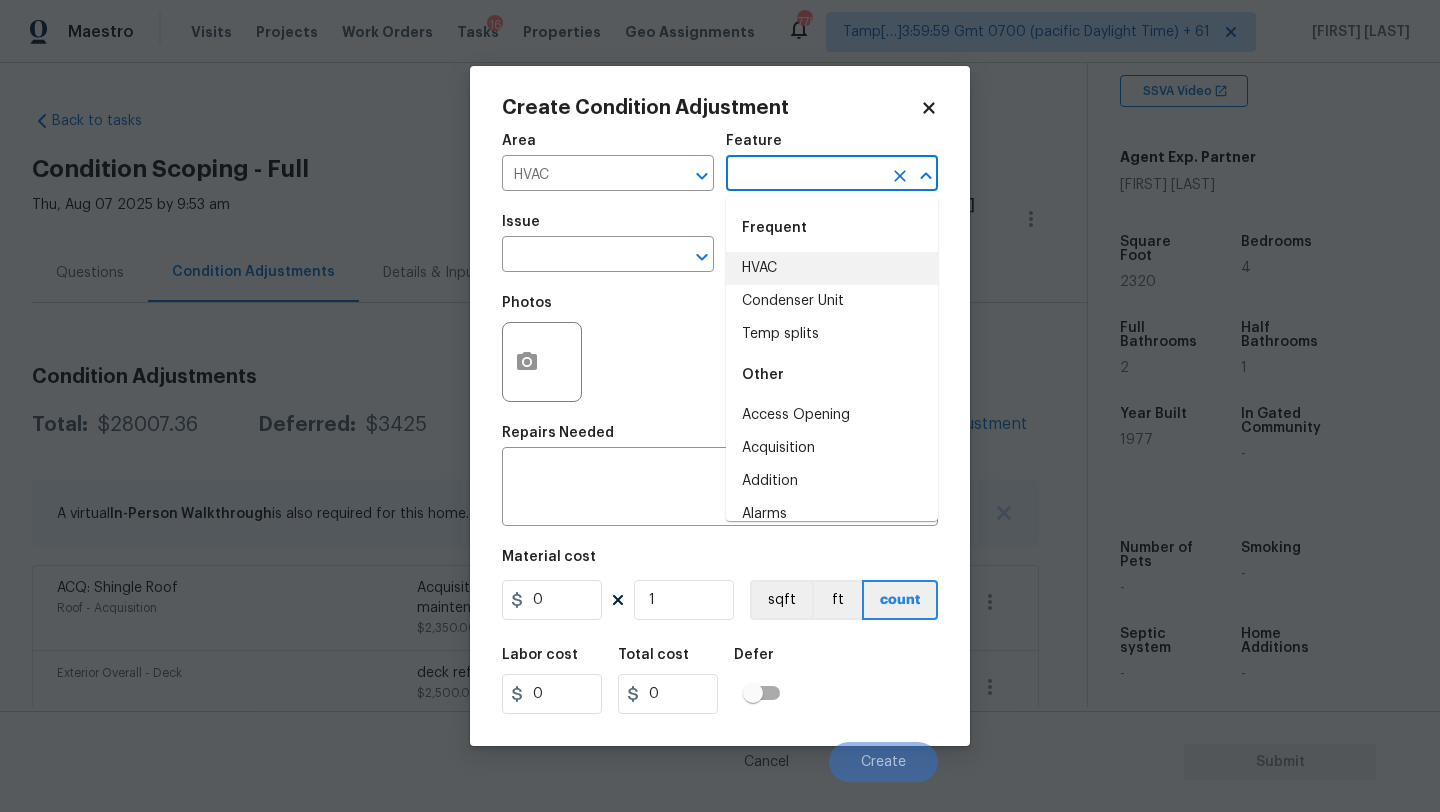click at bounding box center (804, 175) 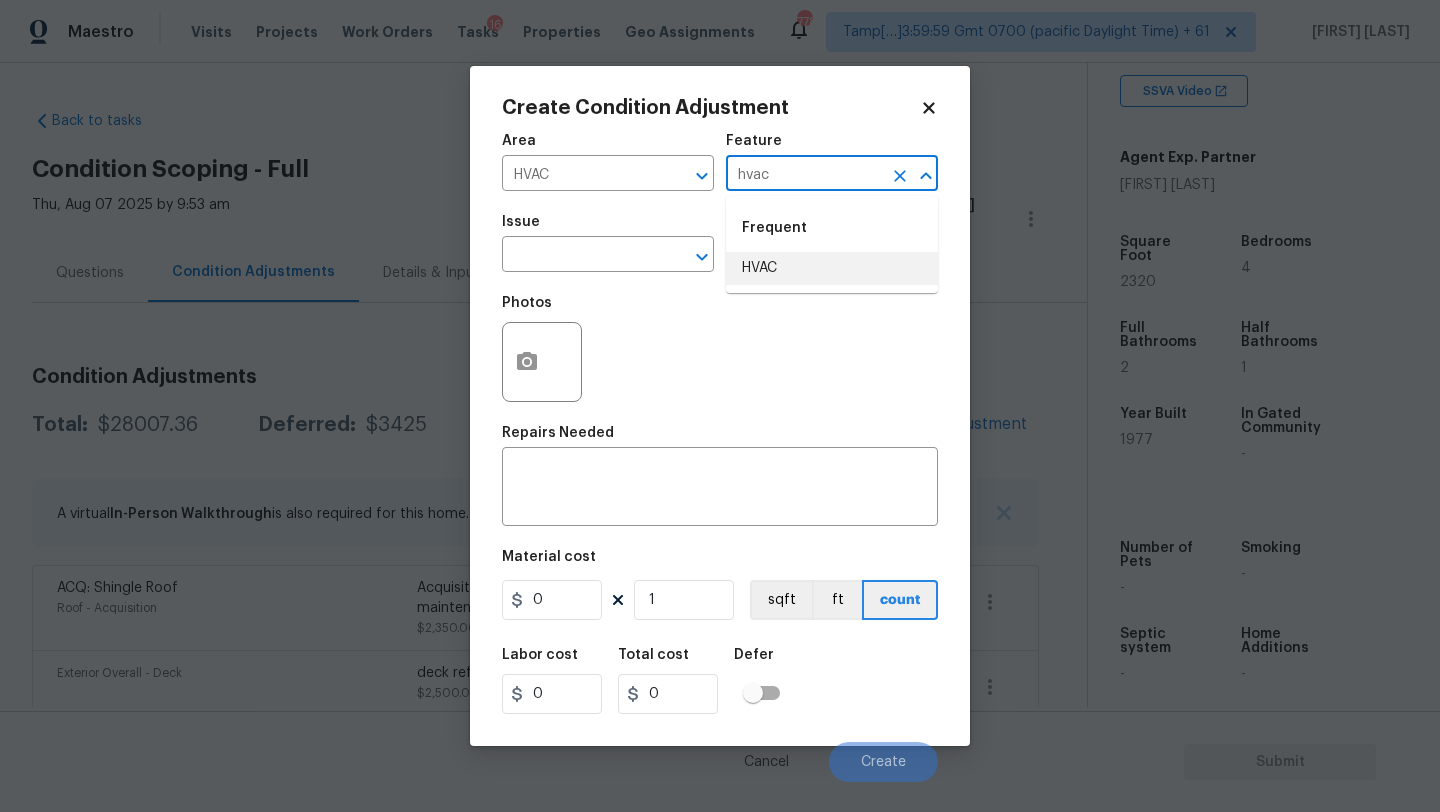 drag, startPoint x: 806, startPoint y: 273, endPoint x: 624, endPoint y: 273, distance: 182 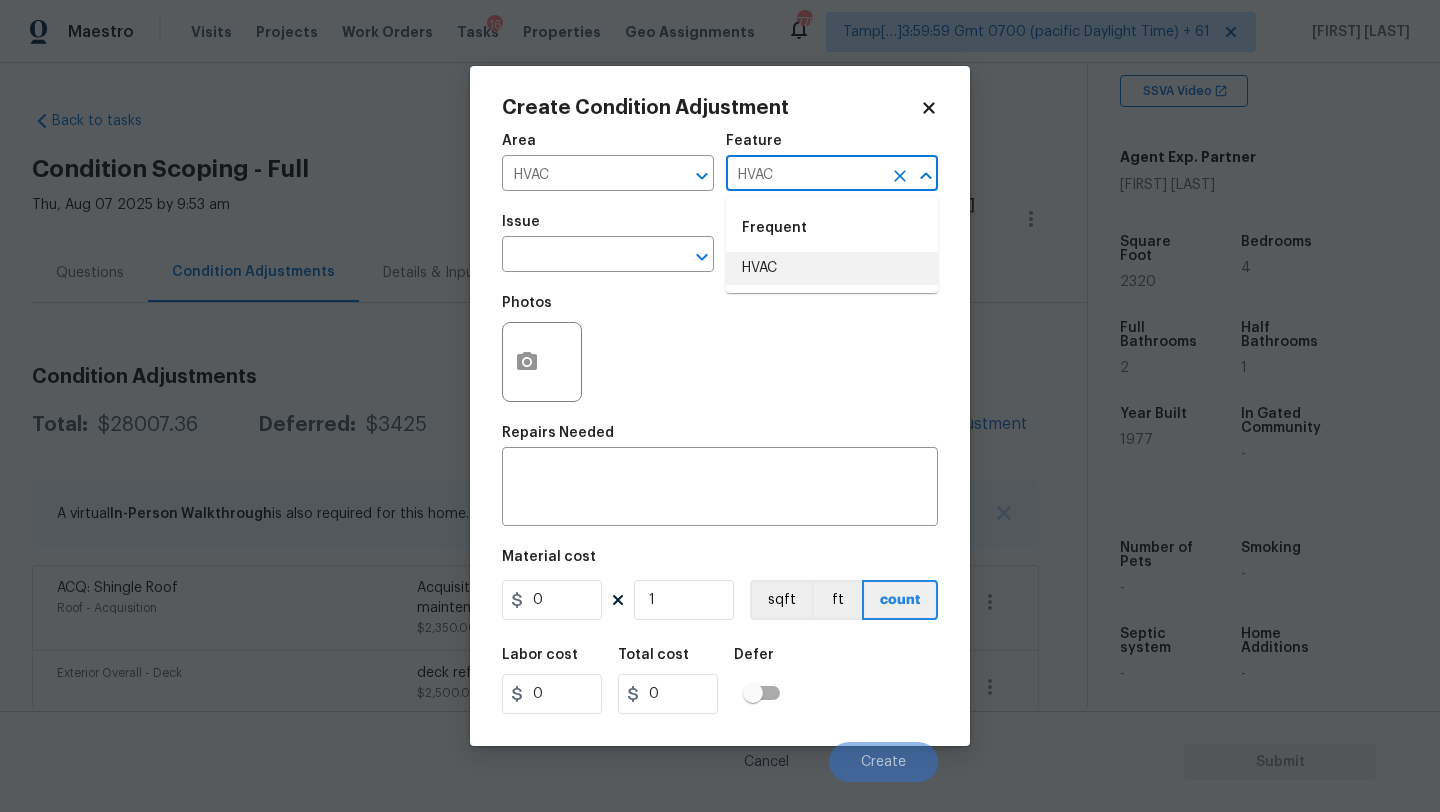 type on "HVAC" 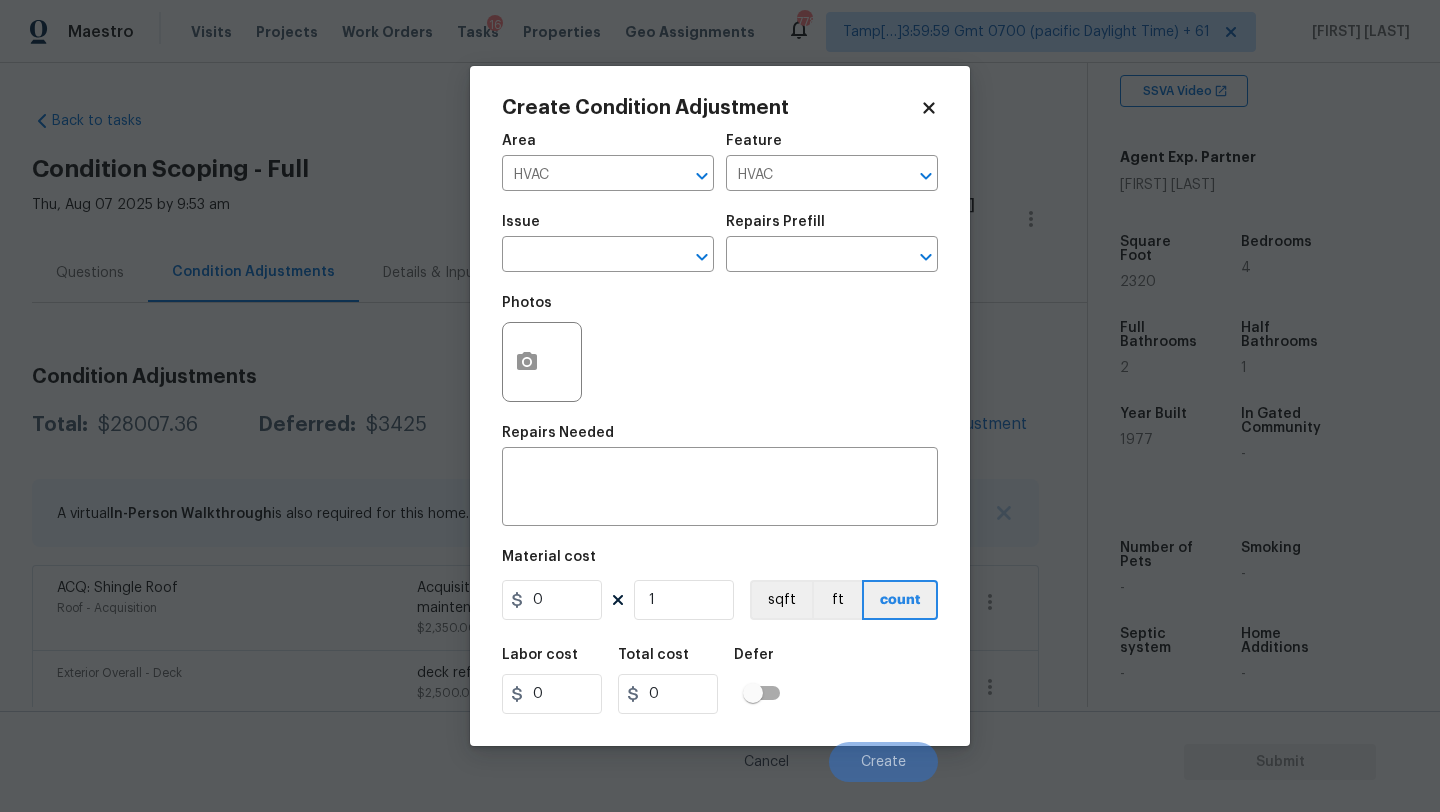 click on "Issue ​" at bounding box center (608, 243) 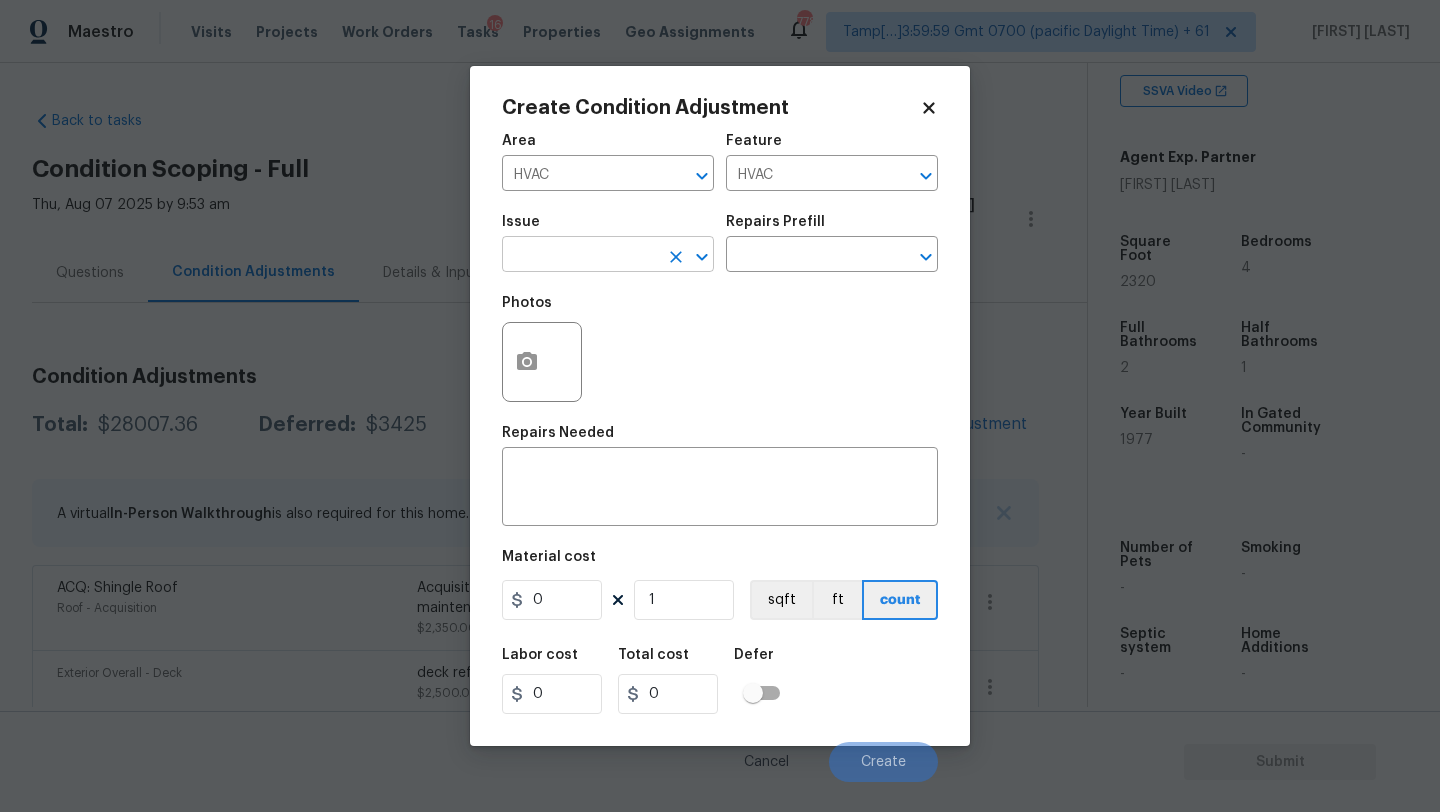 click at bounding box center [580, 256] 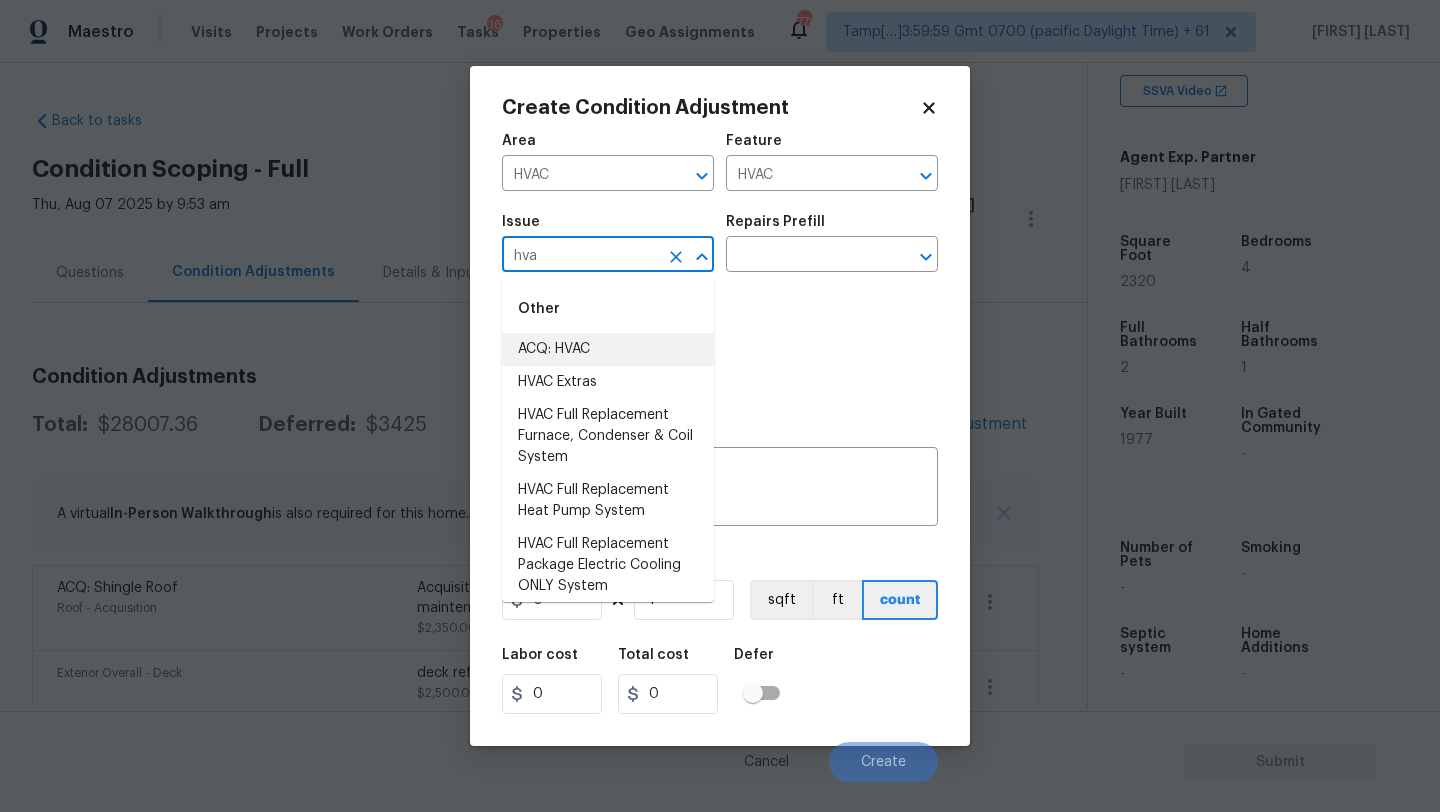 click on "ACQ: HVAC" at bounding box center (608, 349) 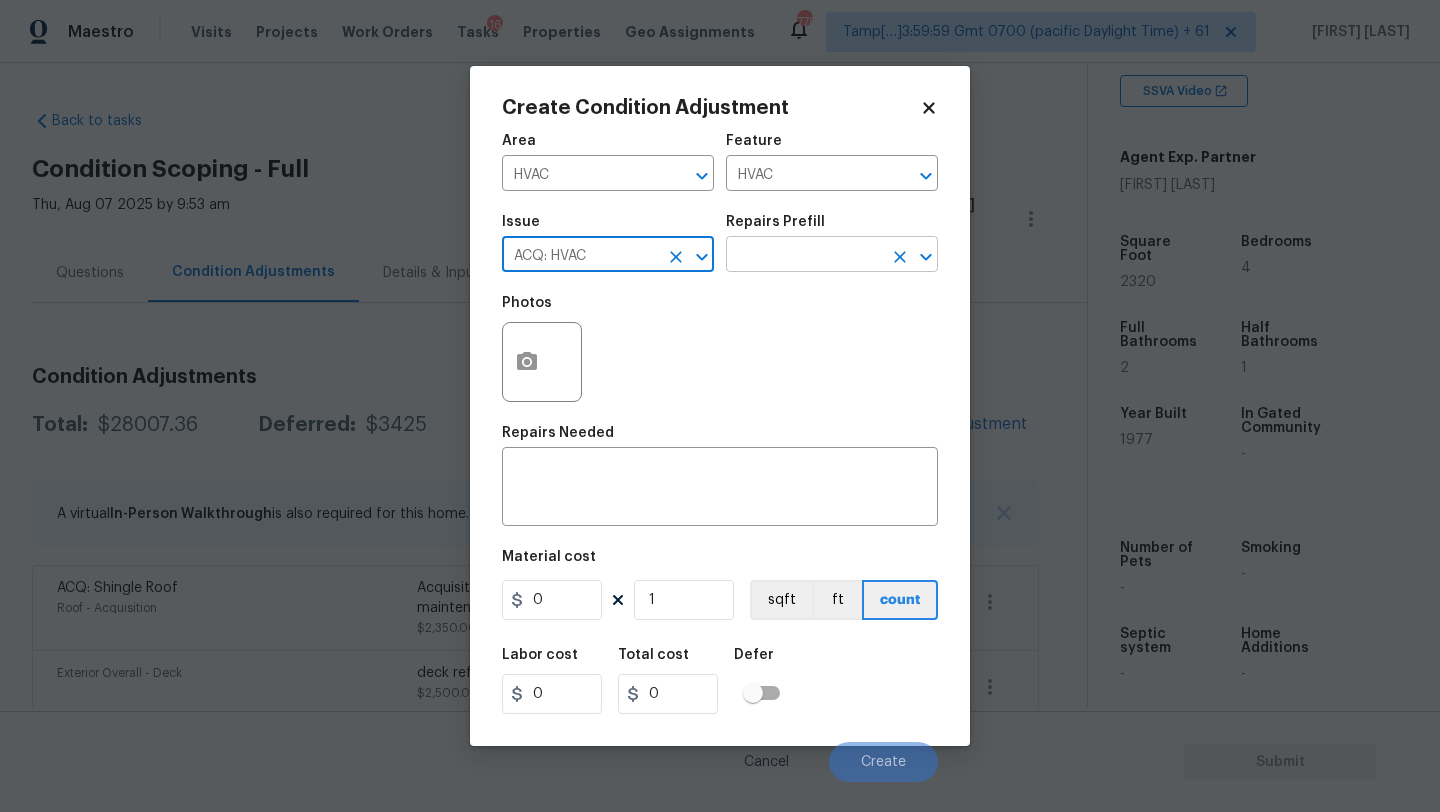 type on "ACQ: HVAC" 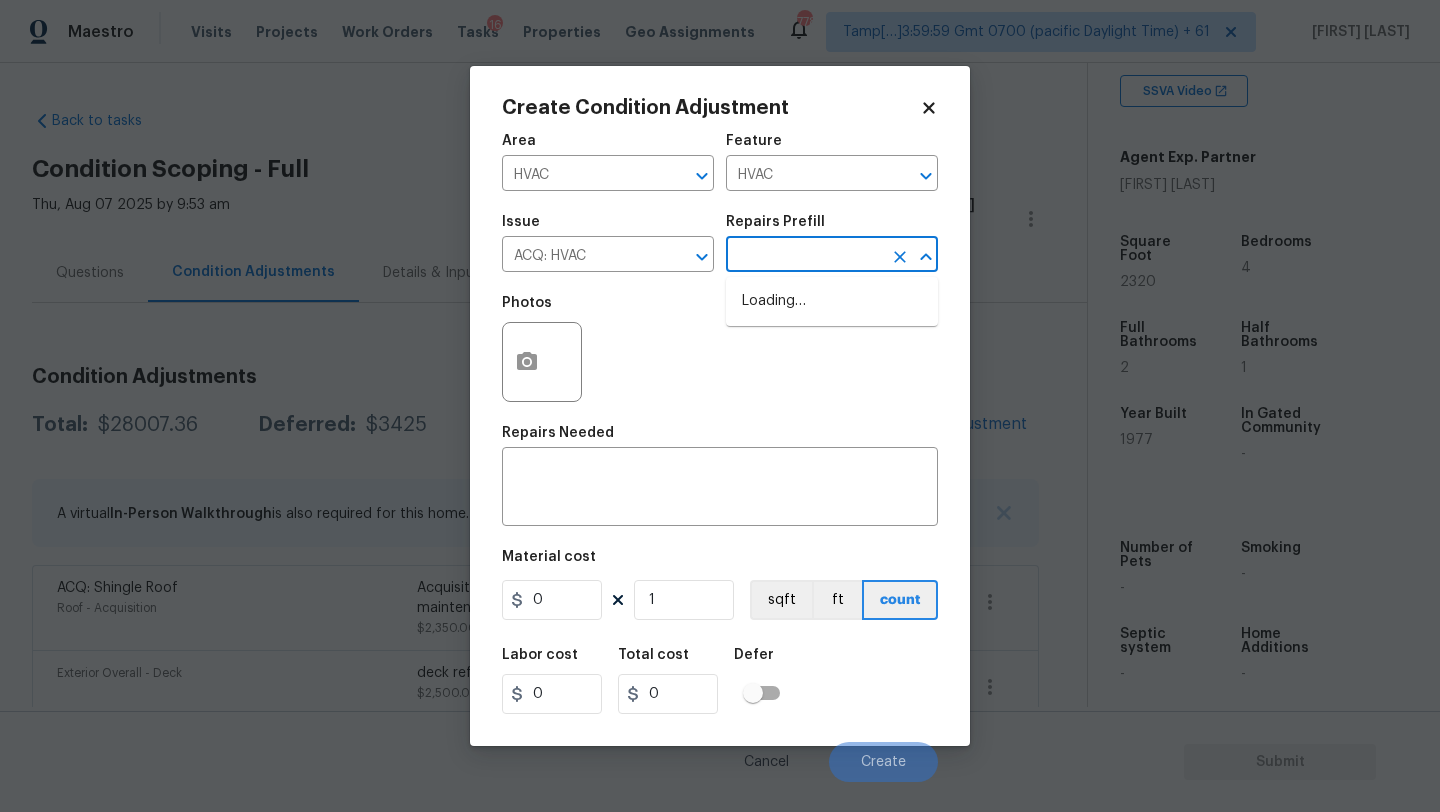 click at bounding box center [804, 256] 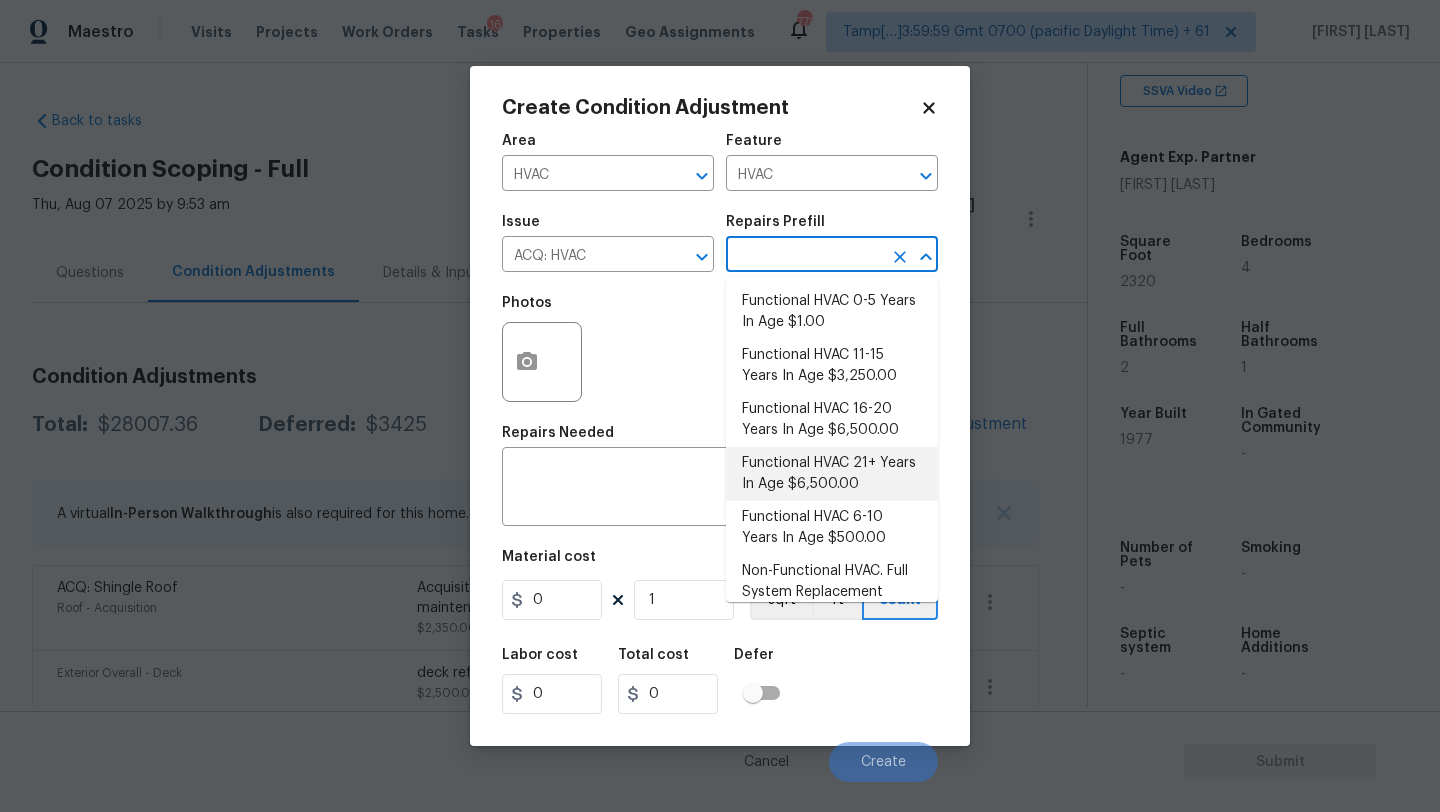scroll, scrollTop: 36, scrollLeft: 0, axis: vertical 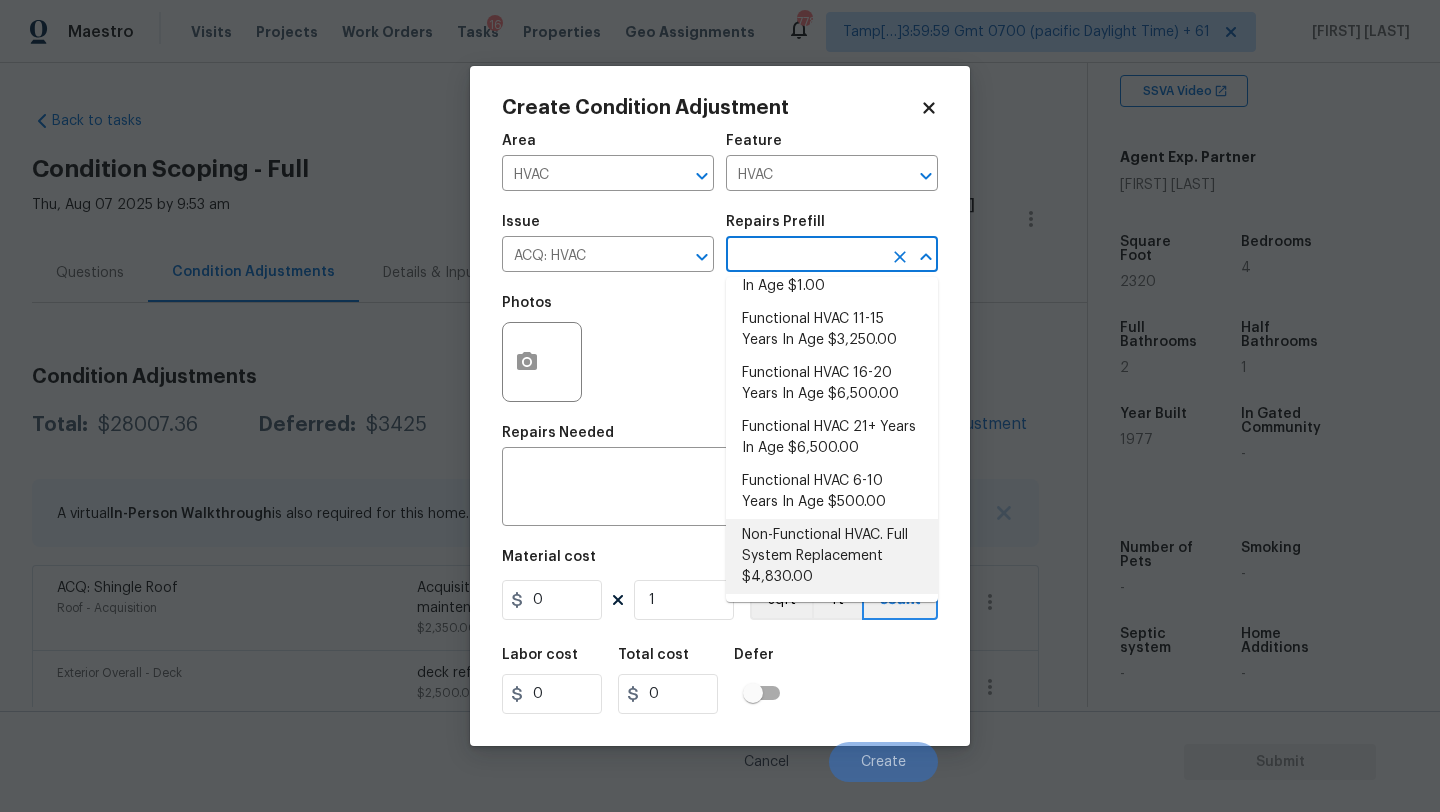 click on "Non-Functional HVAC. Full System Replacement $4,830.00" at bounding box center [832, 556] 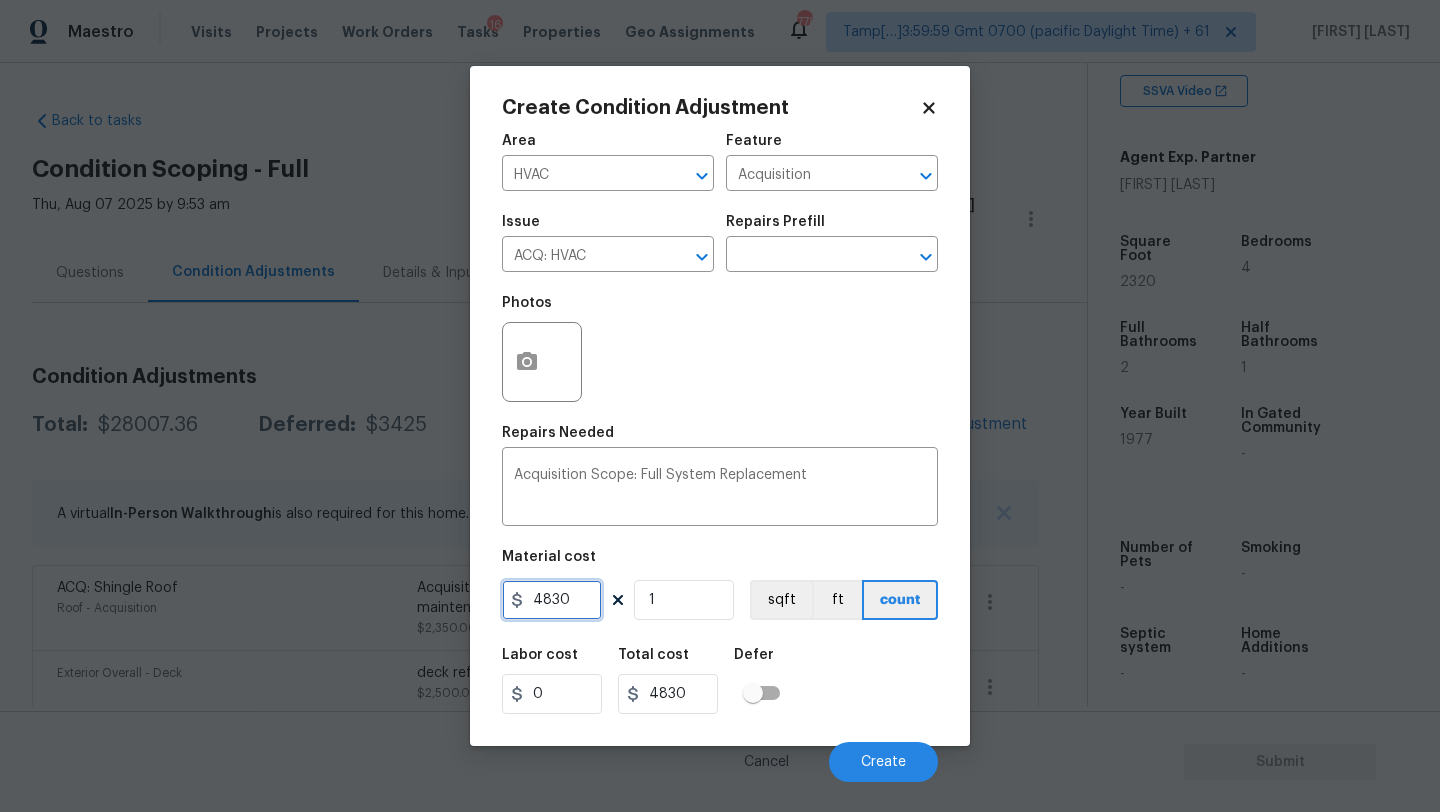 drag, startPoint x: 574, startPoint y: 603, endPoint x: 465, endPoint y: 602, distance: 109.004585 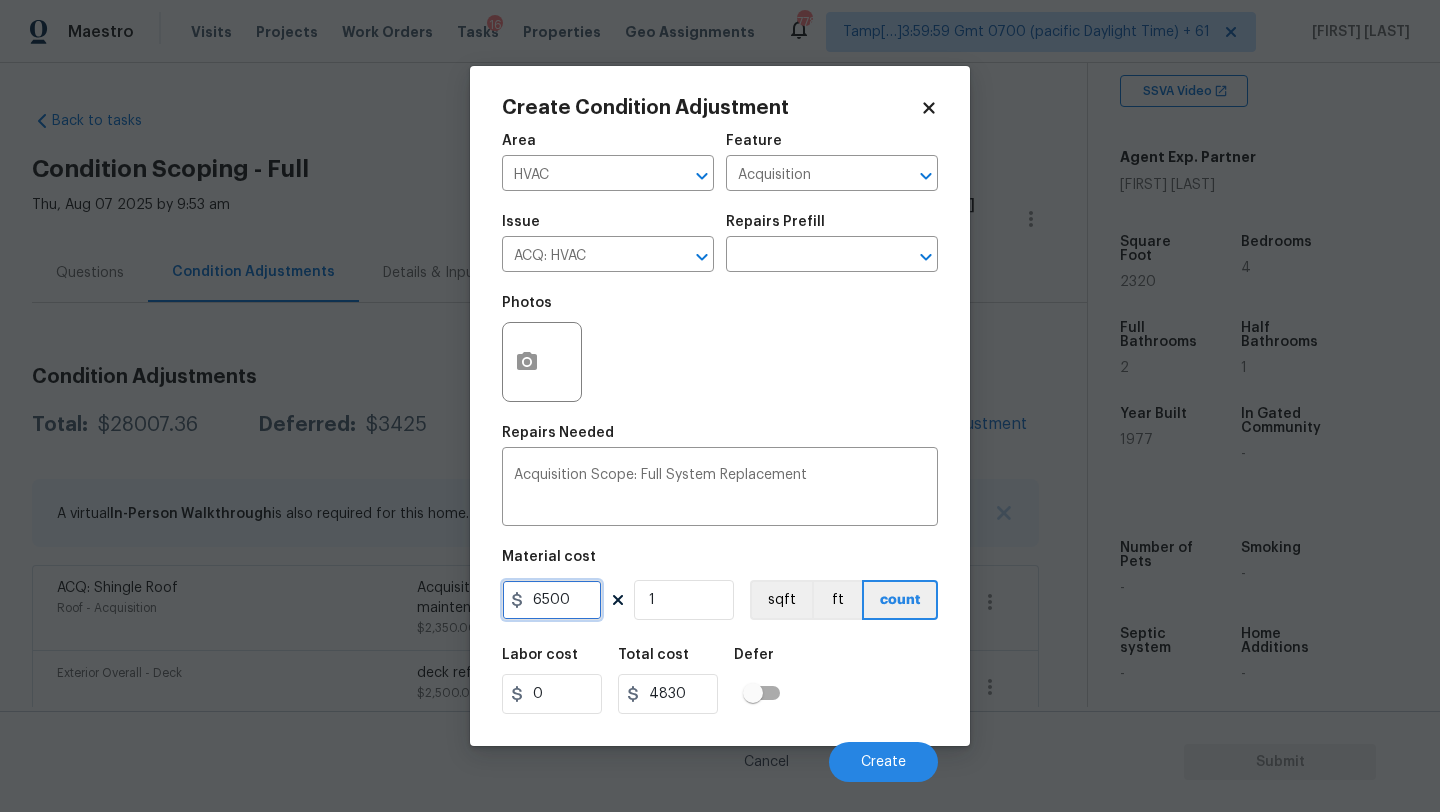 type on "6500" 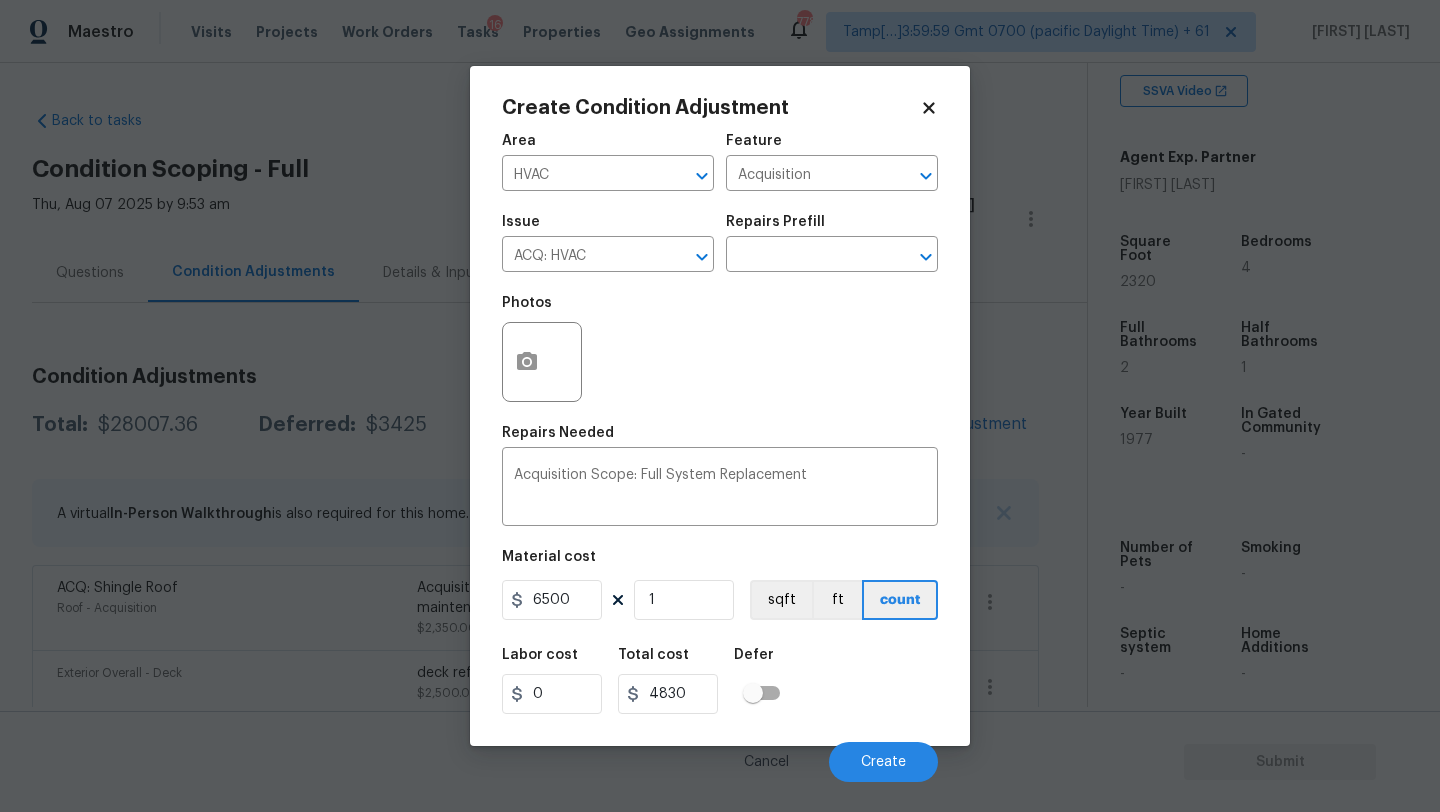 type on "6500" 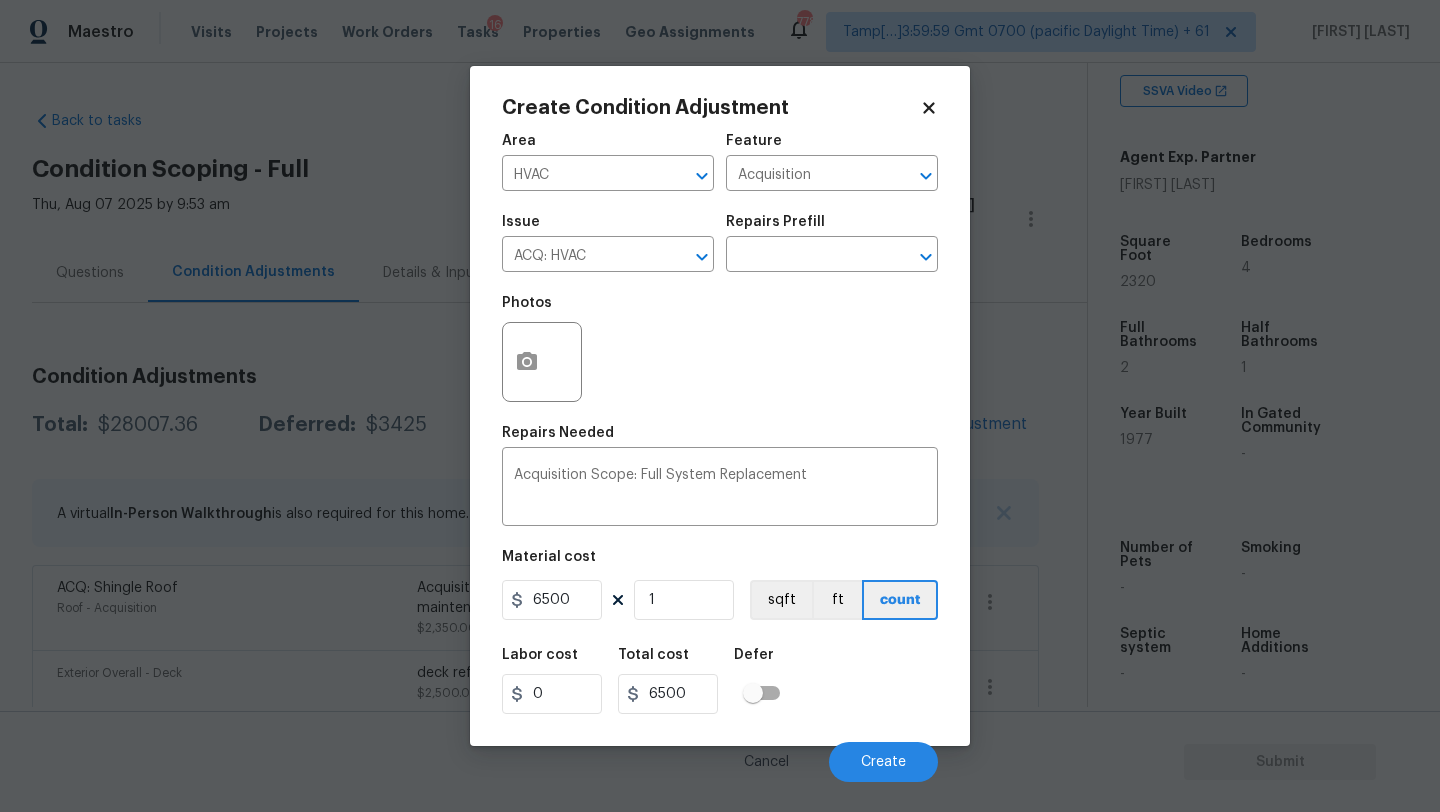 click on "Labor cost 0 Total cost 6500 Defer" at bounding box center [720, 681] 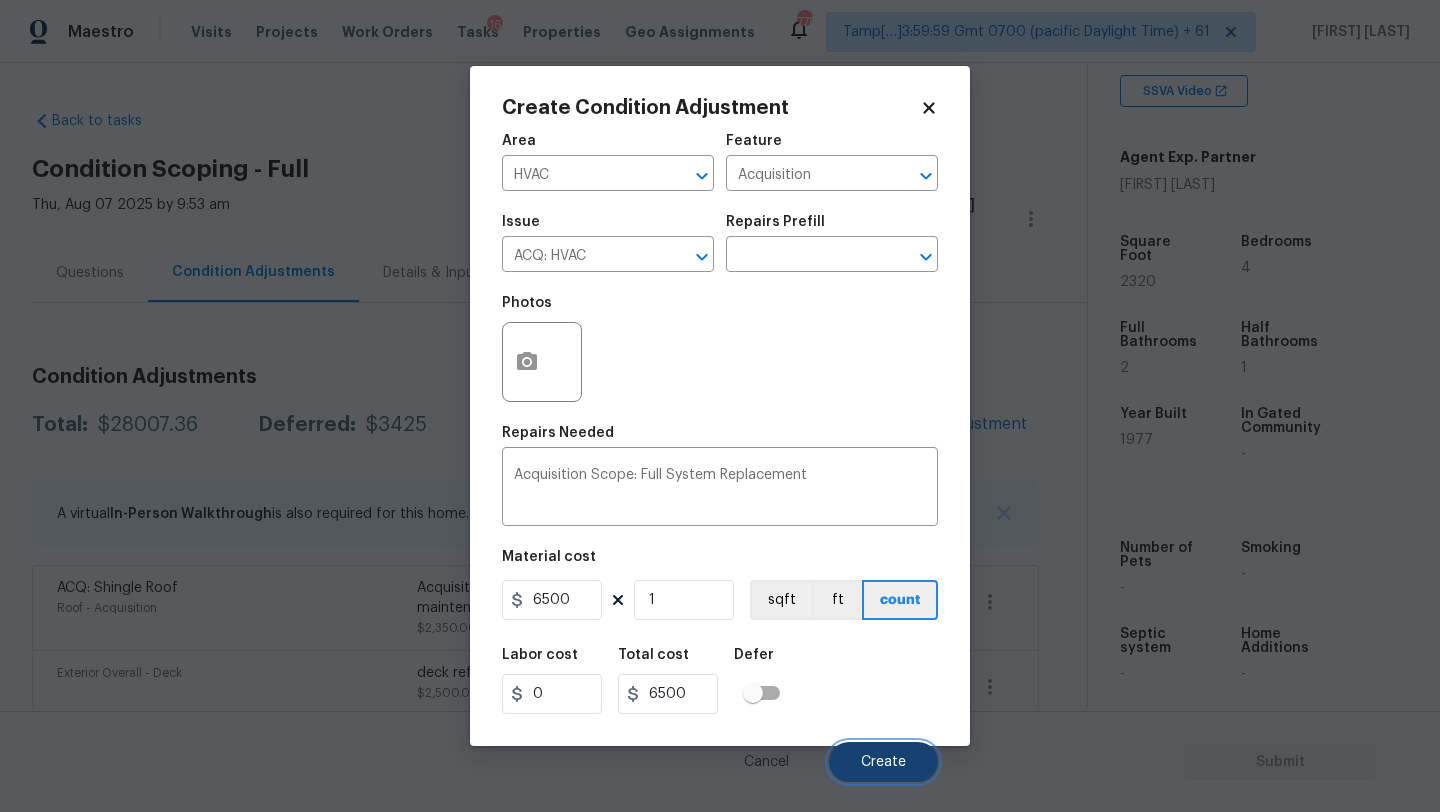 click on "Create" at bounding box center (883, 762) 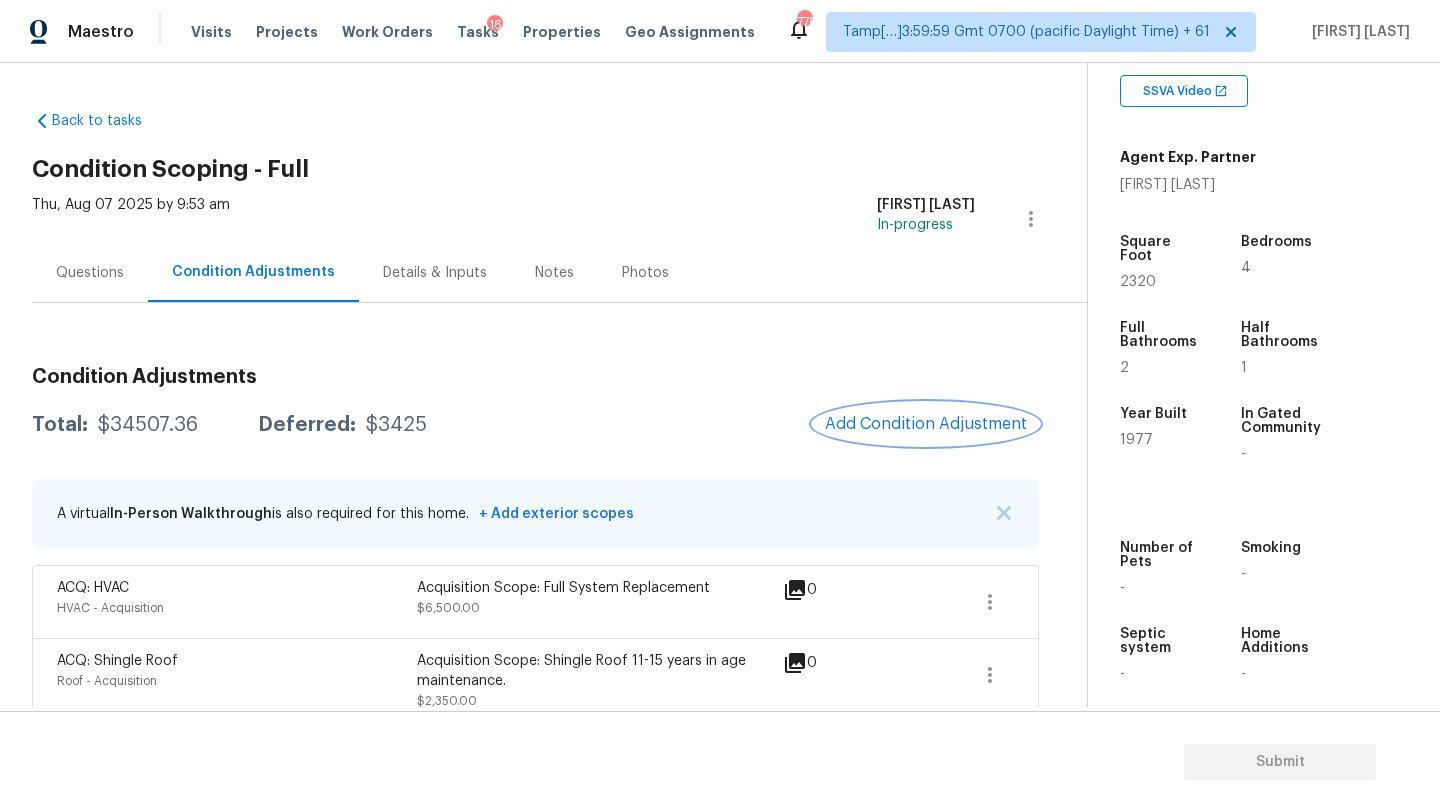 scroll, scrollTop: 366, scrollLeft: 0, axis: vertical 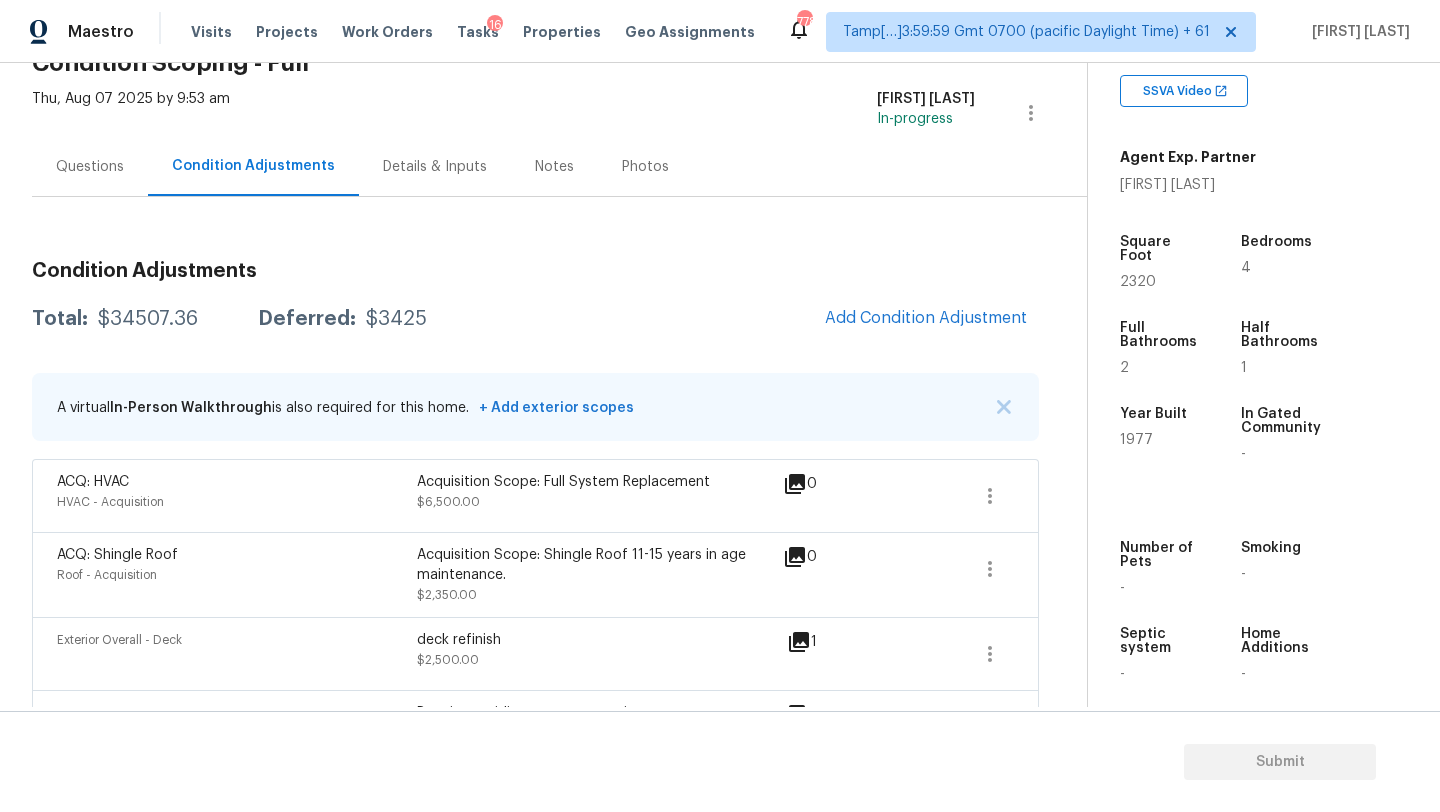 click on "Questions" at bounding box center (90, 167) 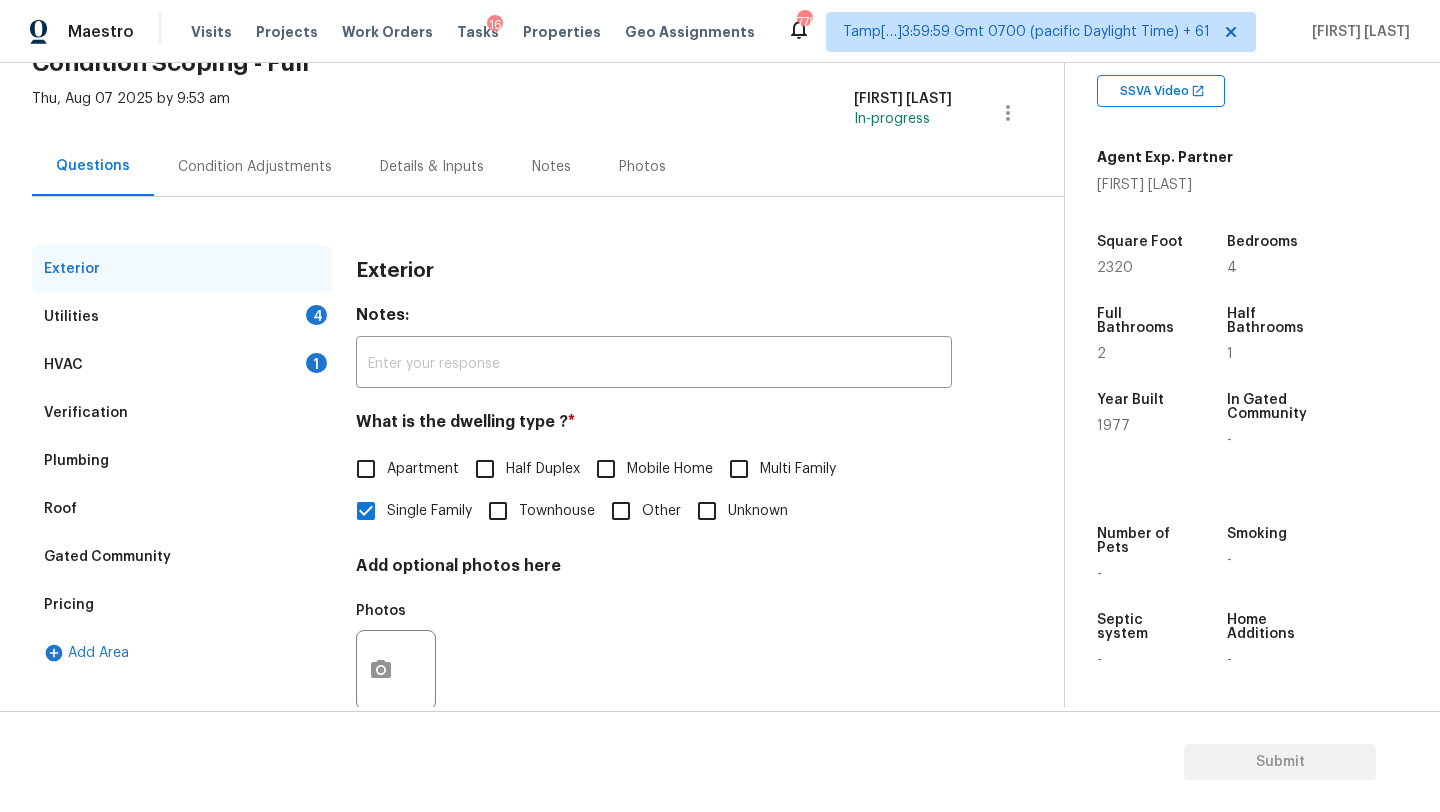 scroll, scrollTop: 151, scrollLeft: 0, axis: vertical 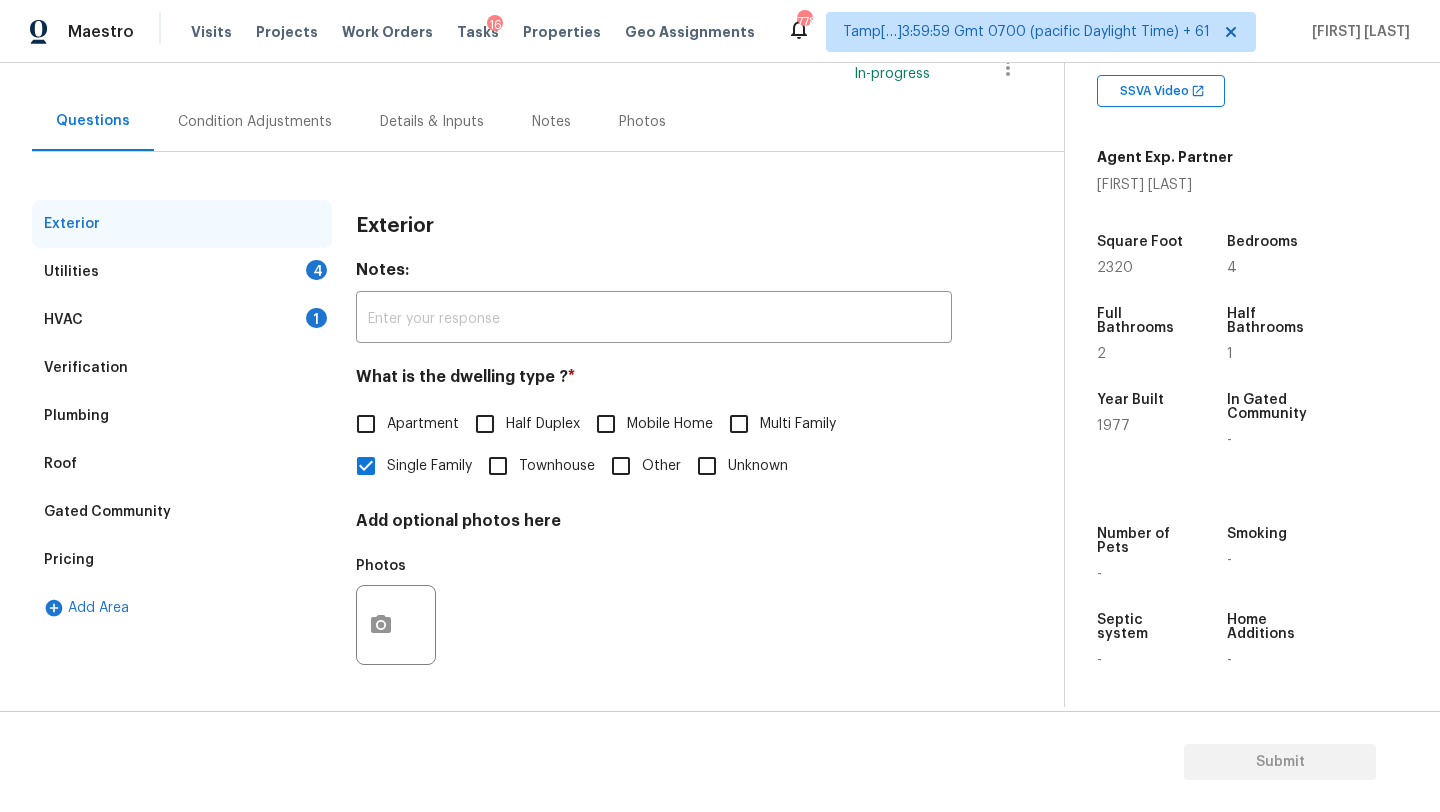 click on "Pricing" at bounding box center (182, 560) 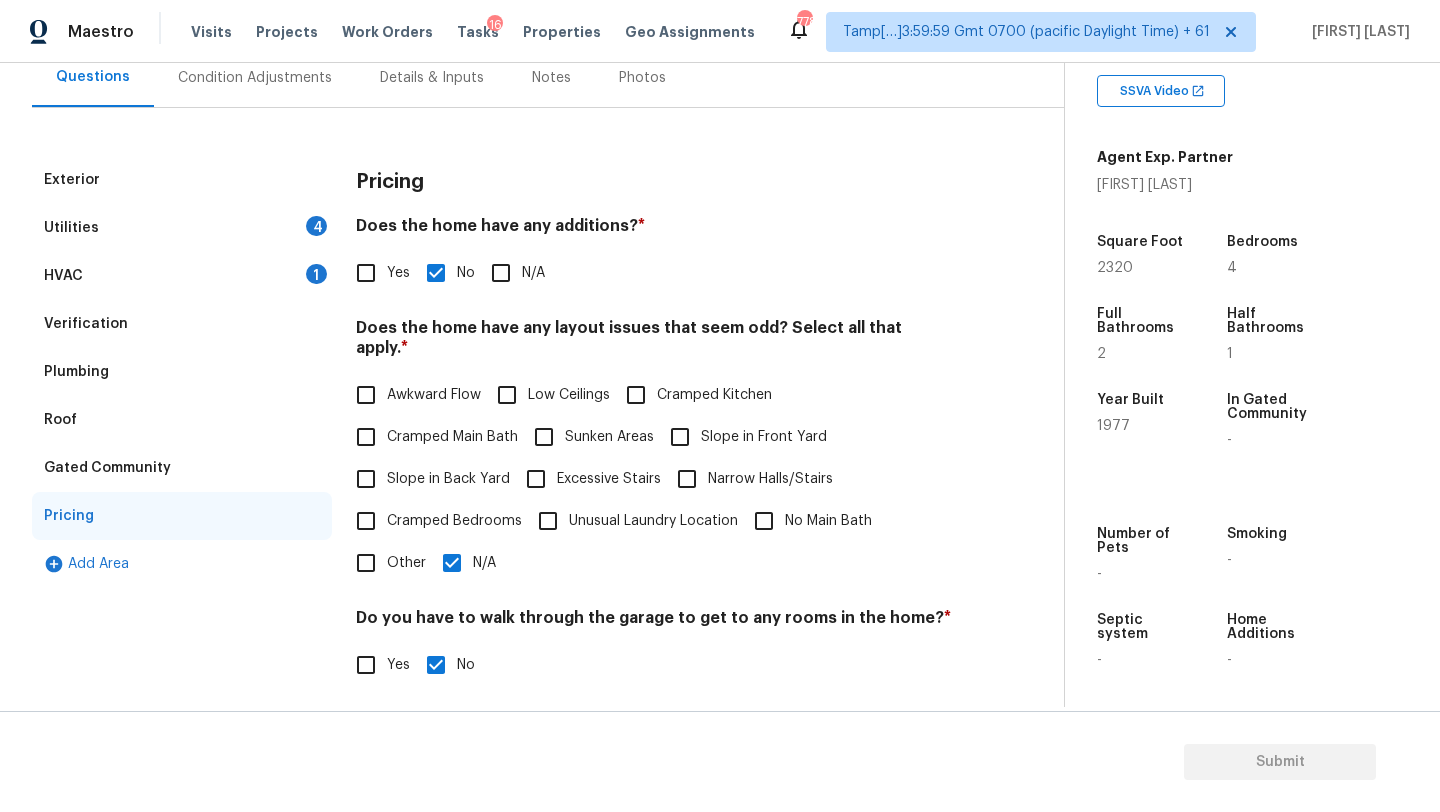 scroll, scrollTop: 228, scrollLeft: 0, axis: vertical 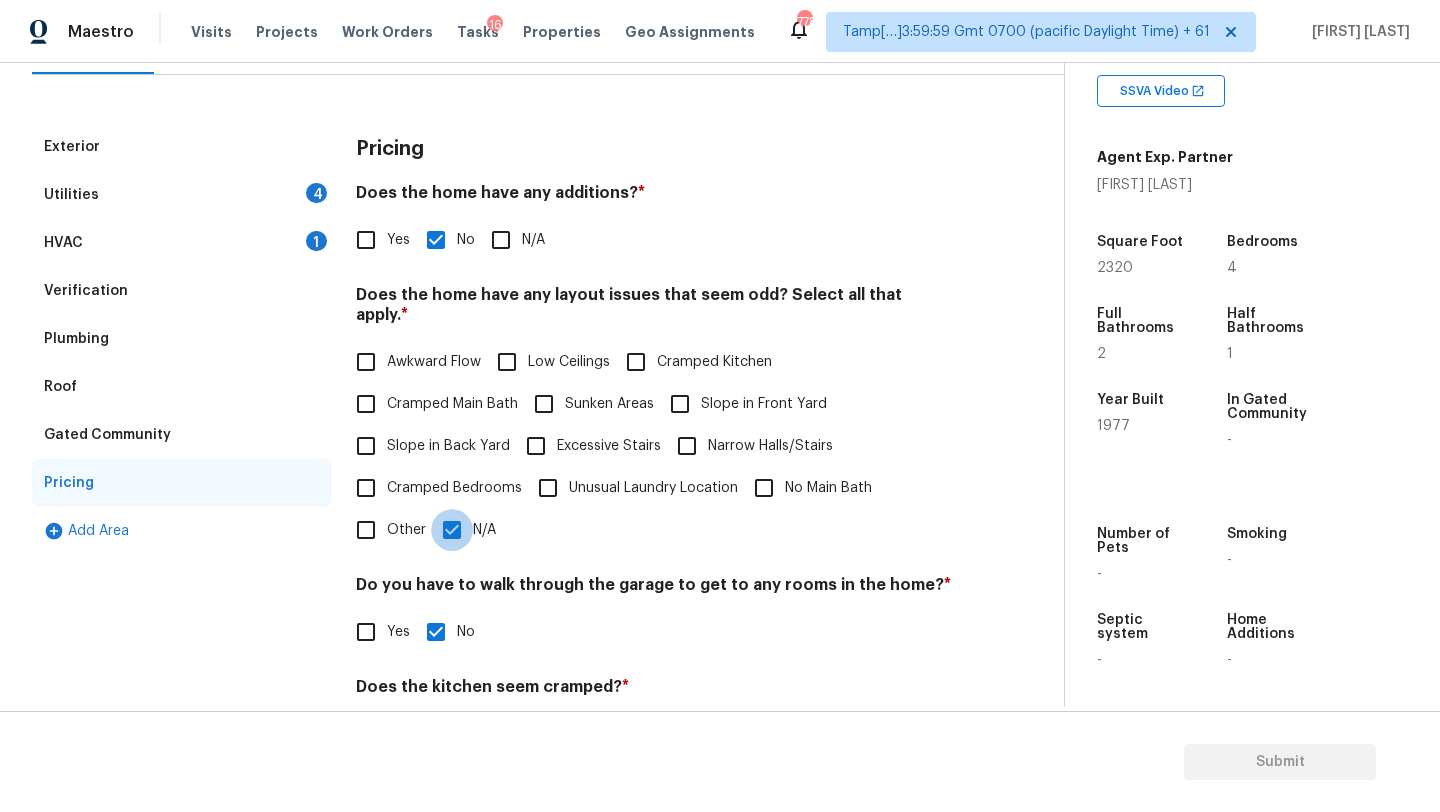 click on "N/A" at bounding box center [452, 530] 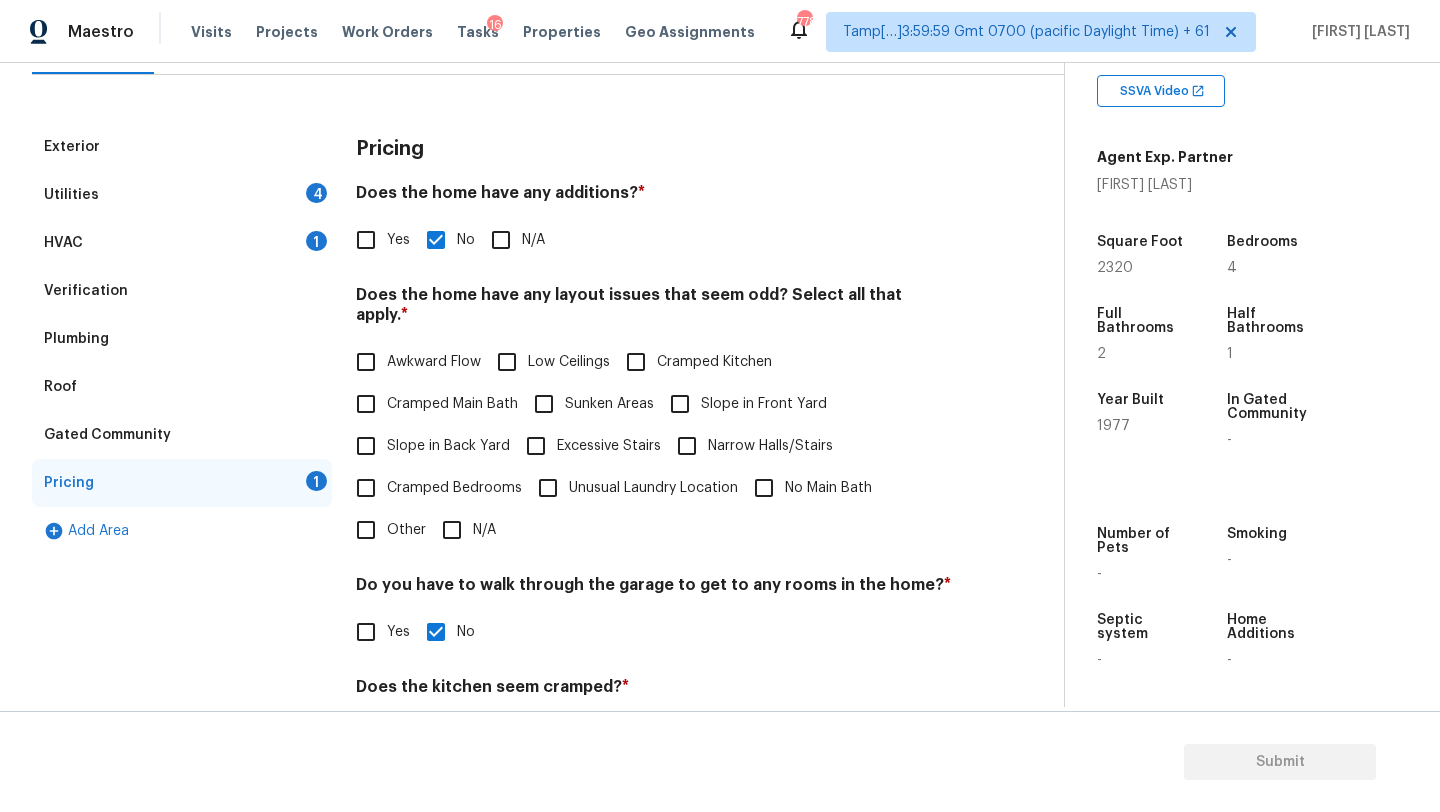 click on "Slope in Back Yard" at bounding box center [366, 446] 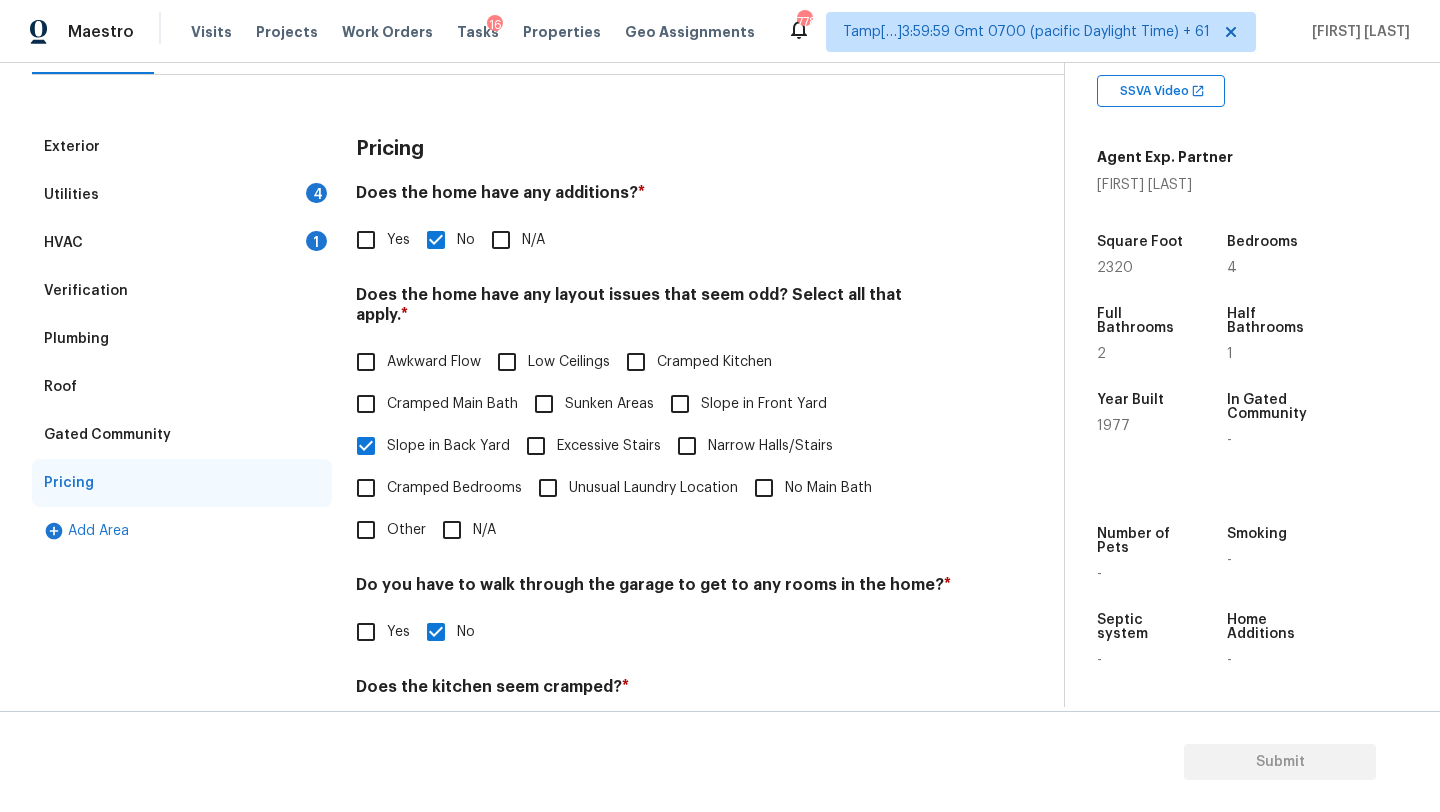 click on "Slope in Front Yard" at bounding box center (680, 404) 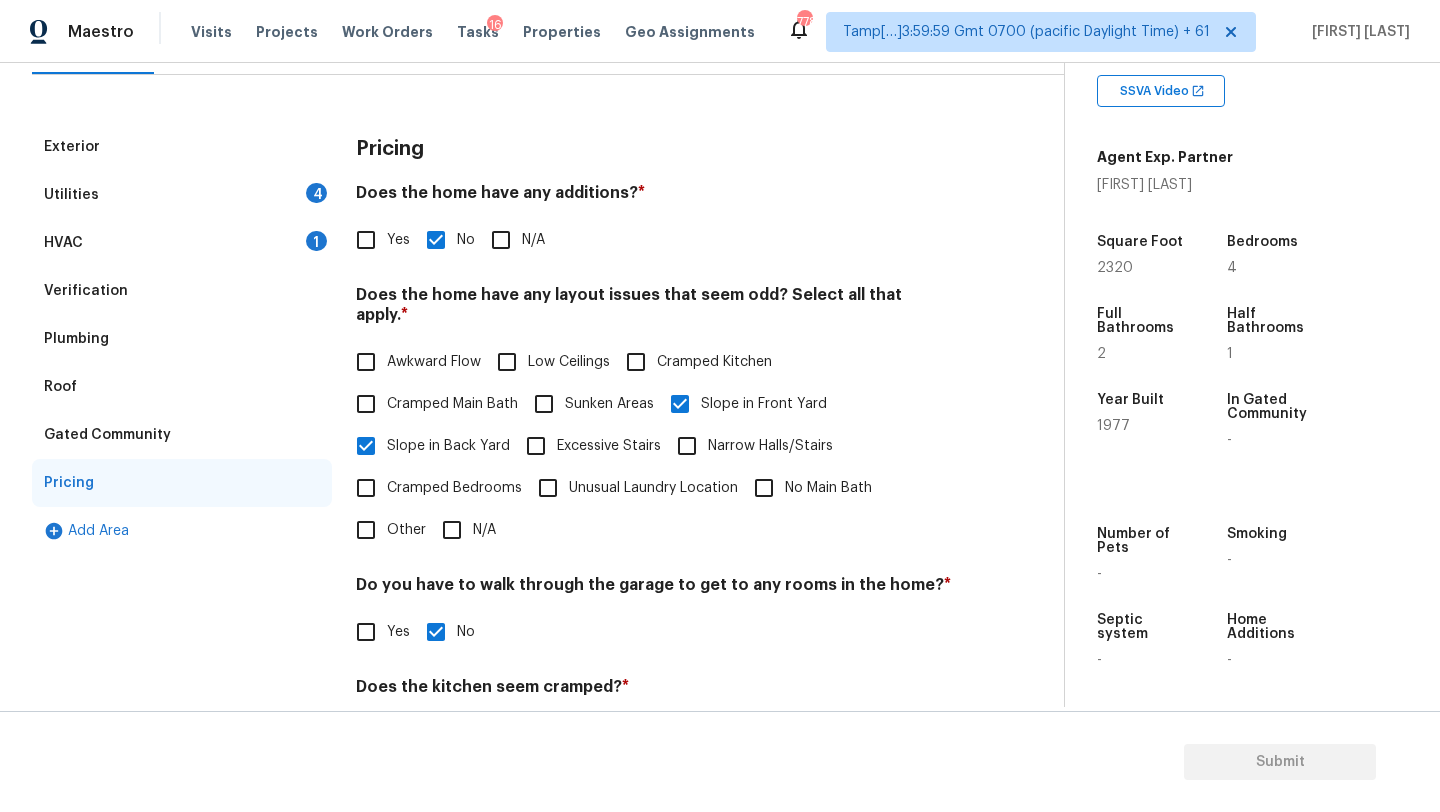 click on "HVAC 1" at bounding box center [182, 243] 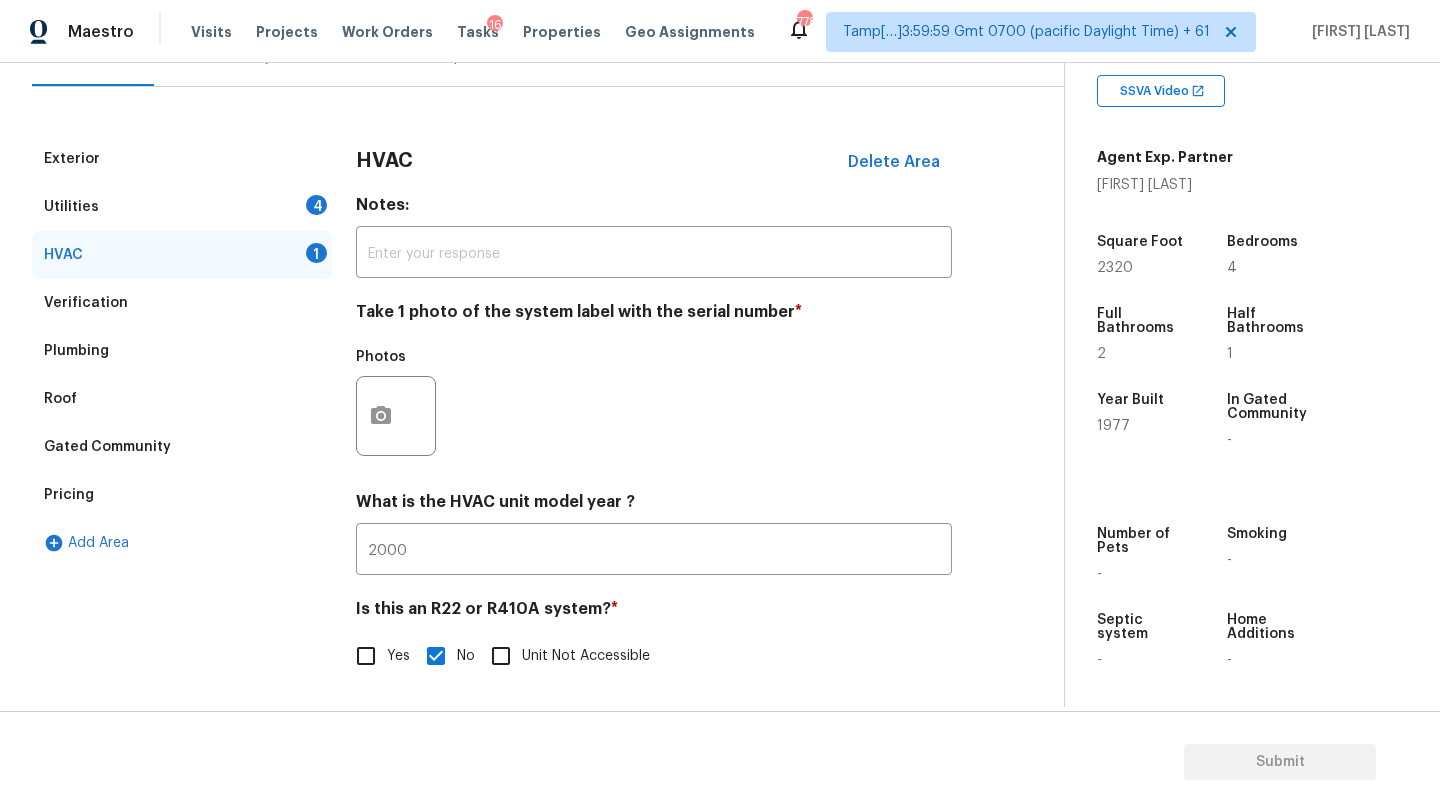 click on "Verification" at bounding box center [182, 303] 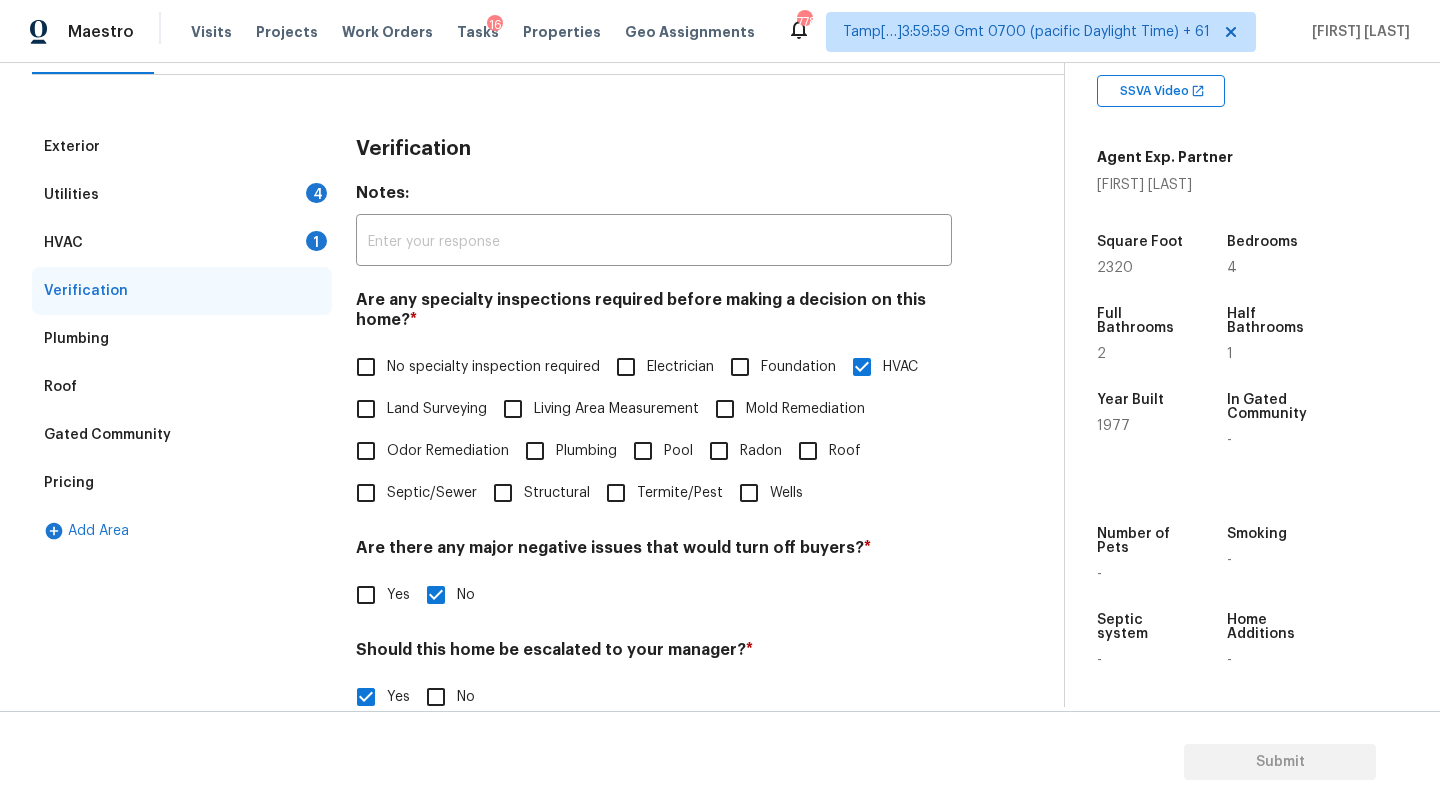 scroll, scrollTop: 581, scrollLeft: 0, axis: vertical 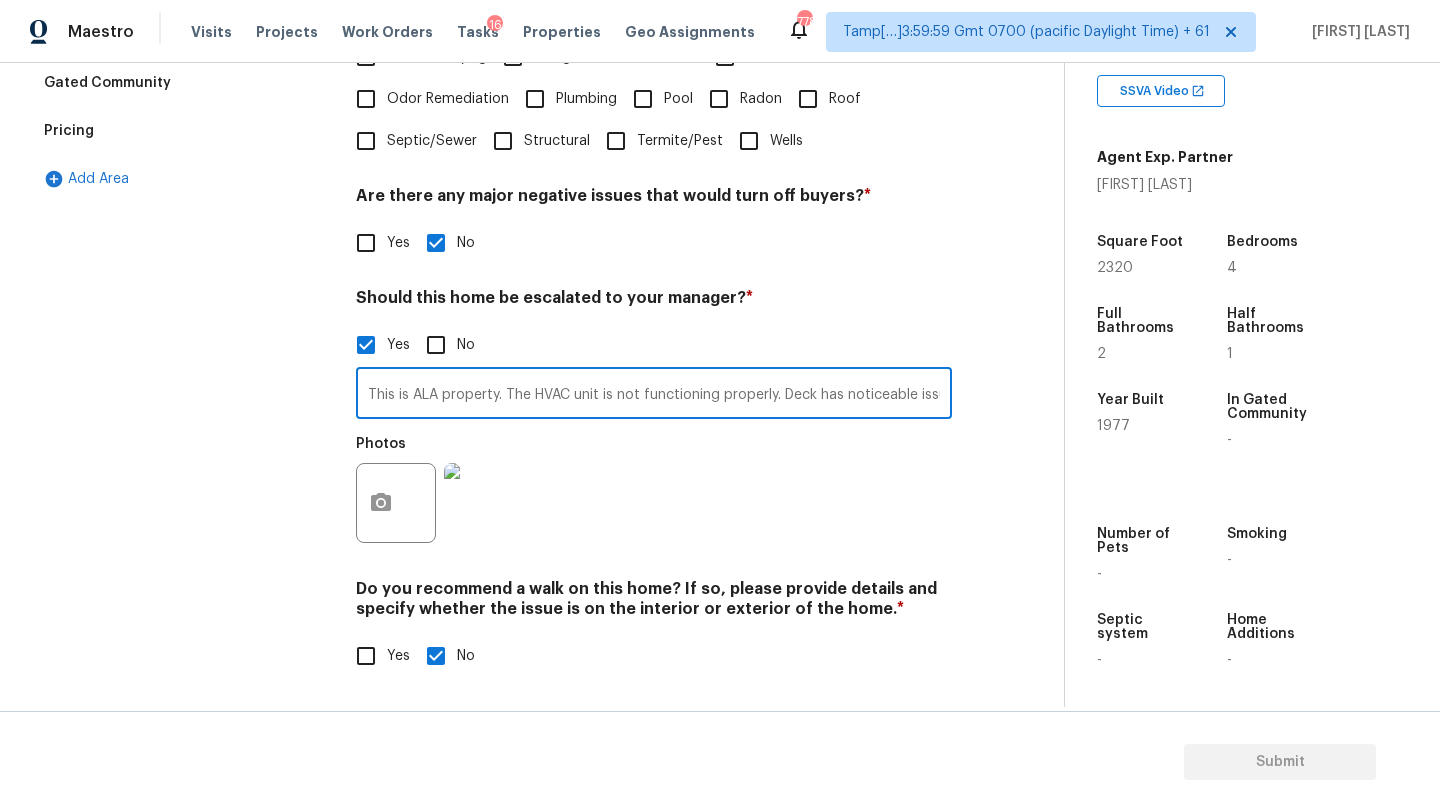 click on "This is ALA property. The HVAC unit is not functioning properly. Deck has noticeable issues such as limited soft or rotten wood, minor warping, or uneven boards" at bounding box center [654, 395] 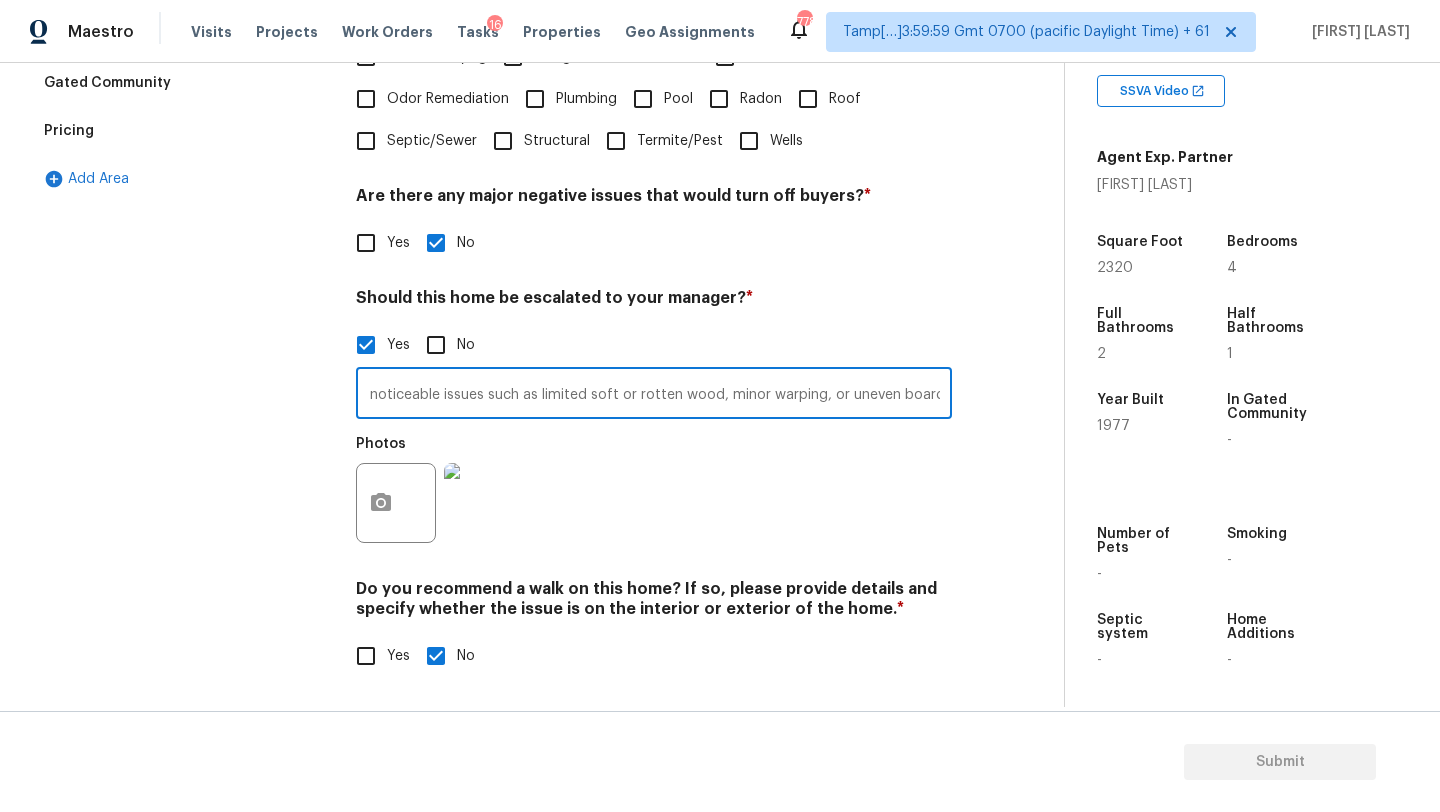 click on "This is ALA property. The HVAC unit is not functioning properly. Deck has noticeable issues such as limited soft or rotten wood, minor warping, or uneven boards" at bounding box center [654, 395] 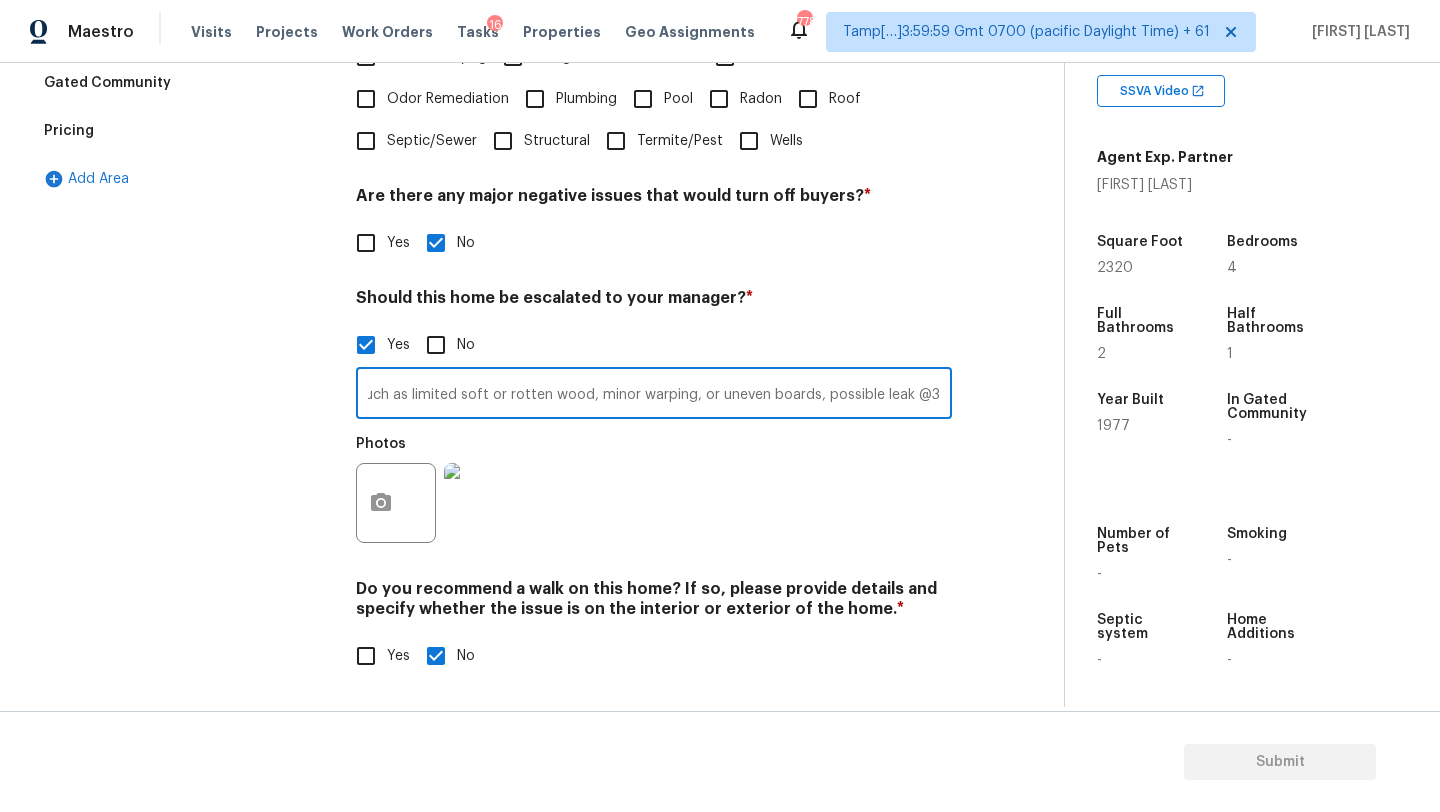 scroll, scrollTop: 0, scrollLeft: 617, axis: horizontal 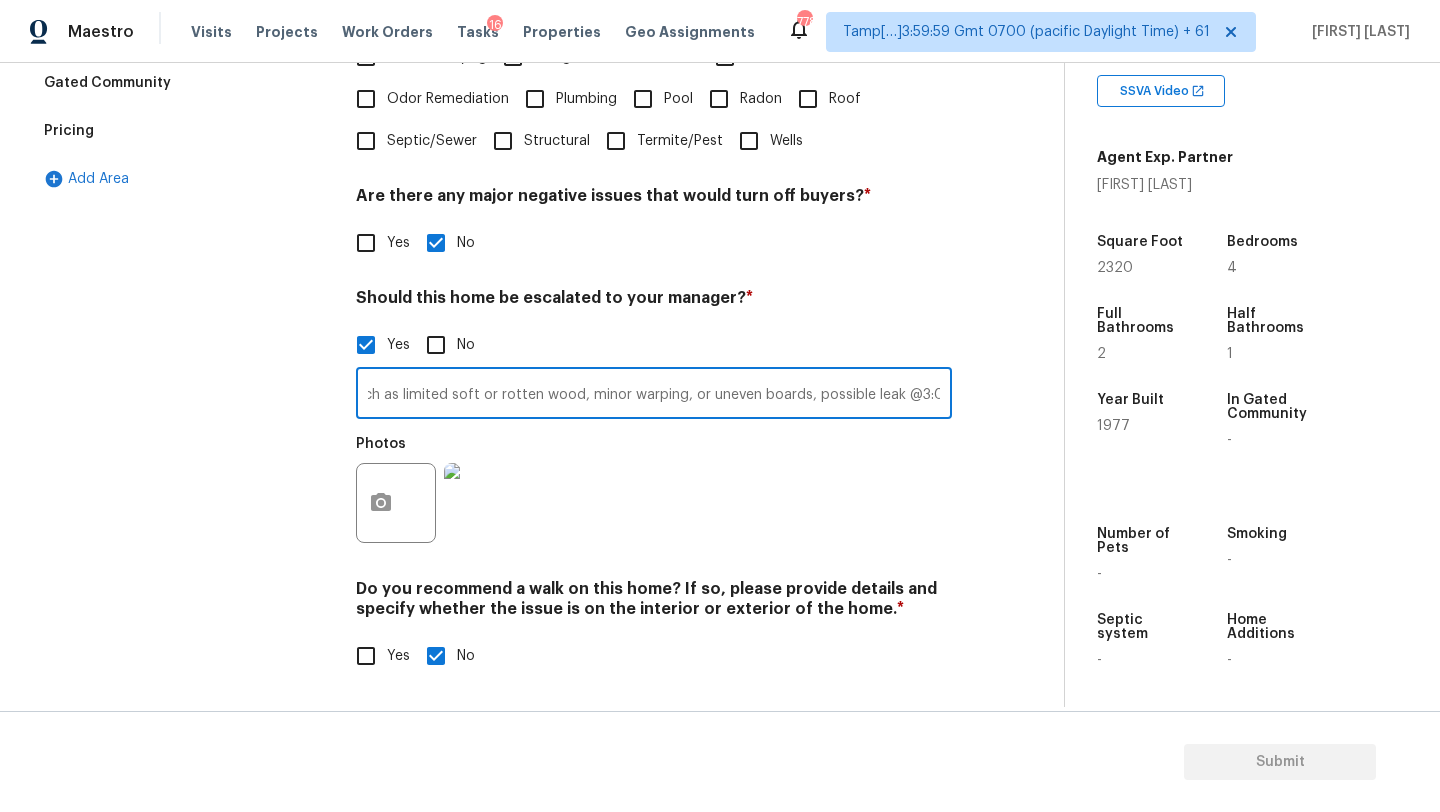 type on "This is ALA property. The HVAC unit is not functioning properly. Deck has noticeable issues such as limited soft or rotten wood, minor warping, or uneven boards, possible leak @3:03" 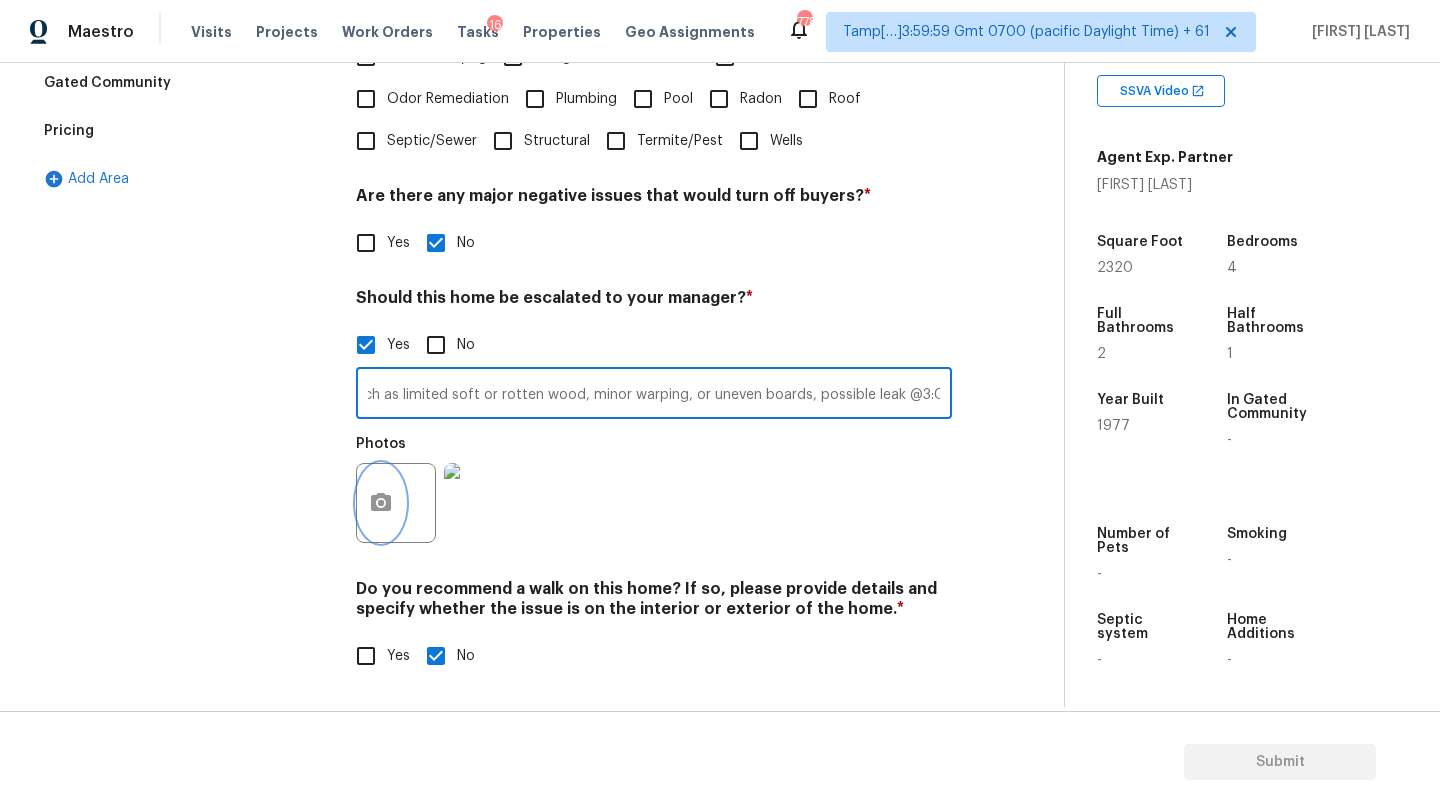 scroll, scrollTop: 0, scrollLeft: 0, axis: both 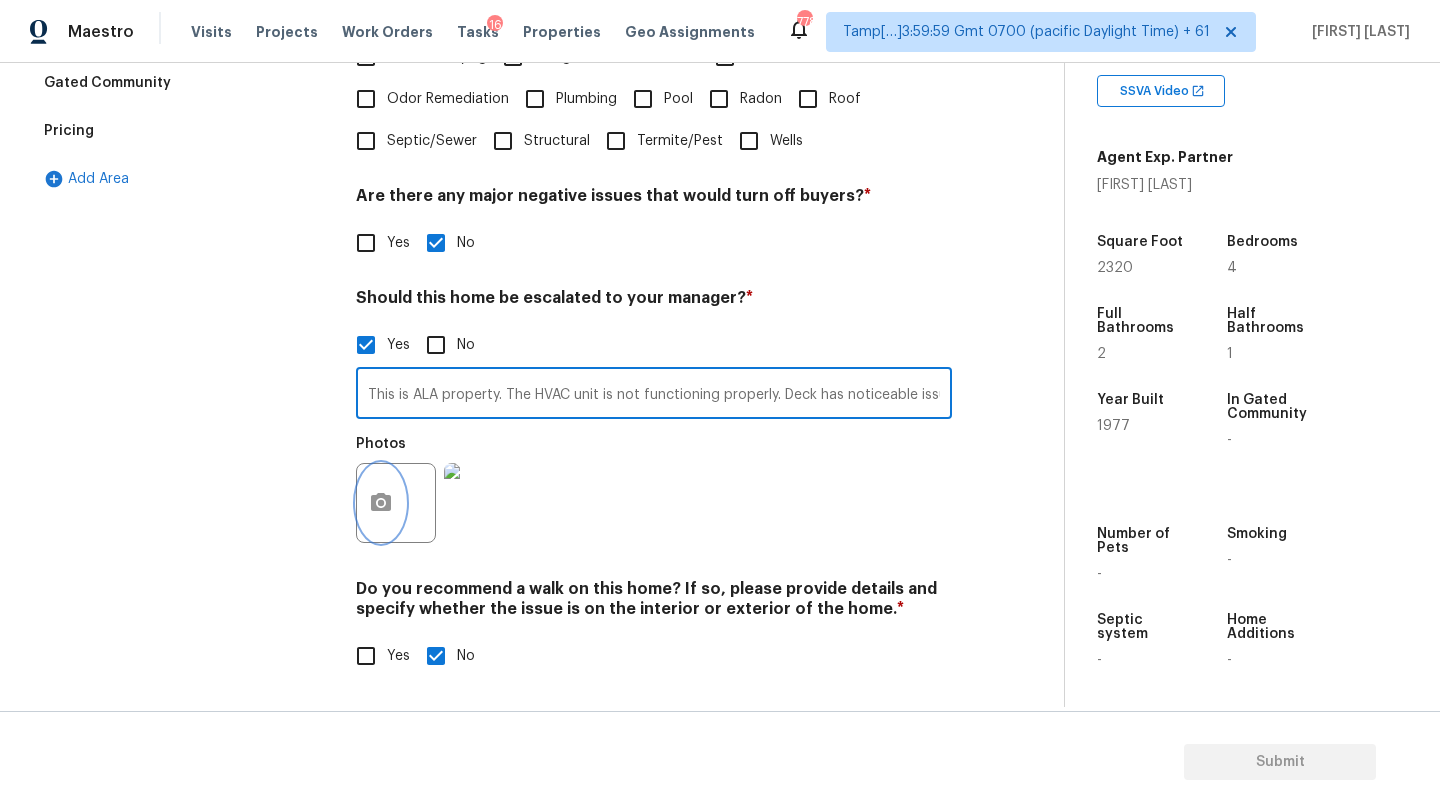 click 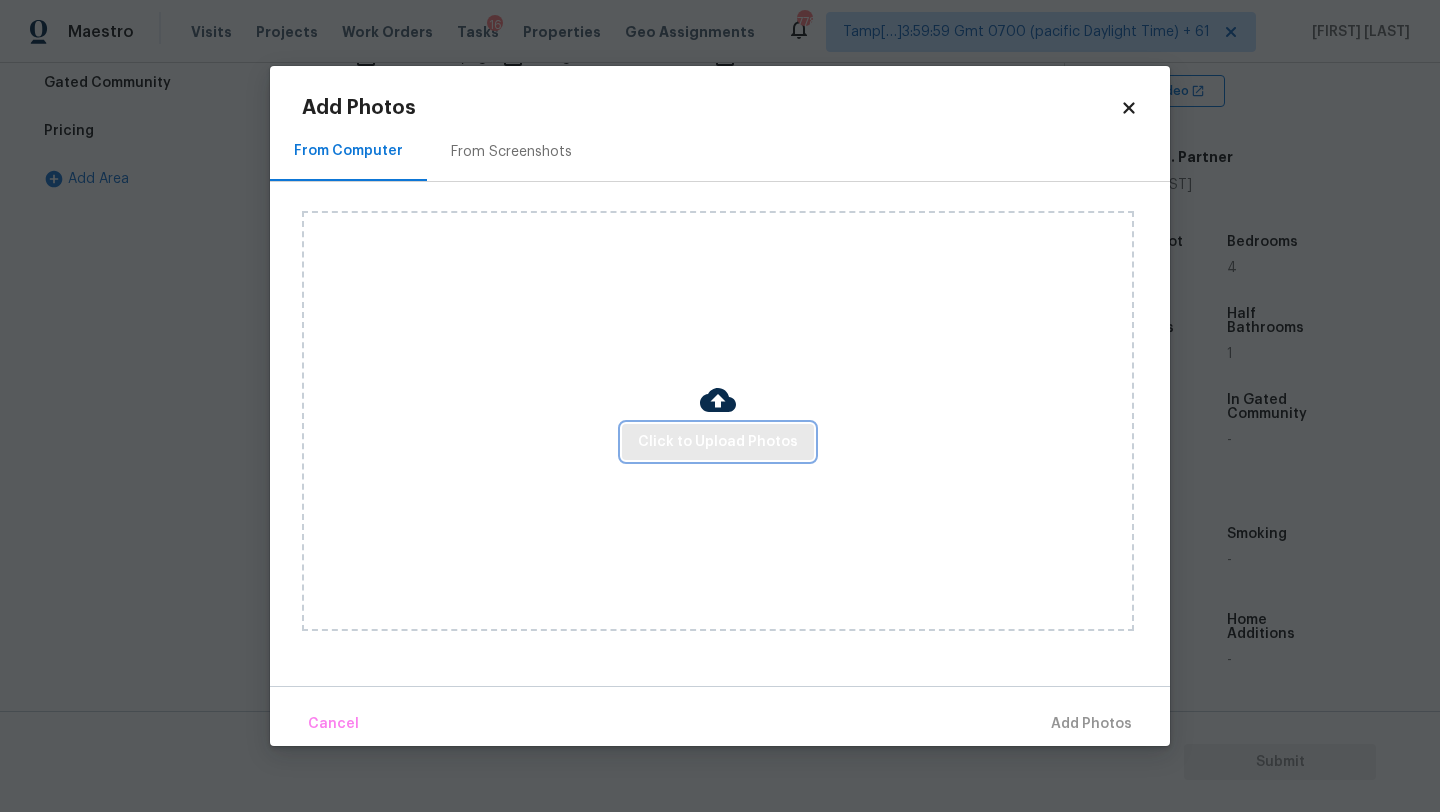 click on "Click to Upload Photos" at bounding box center (718, 442) 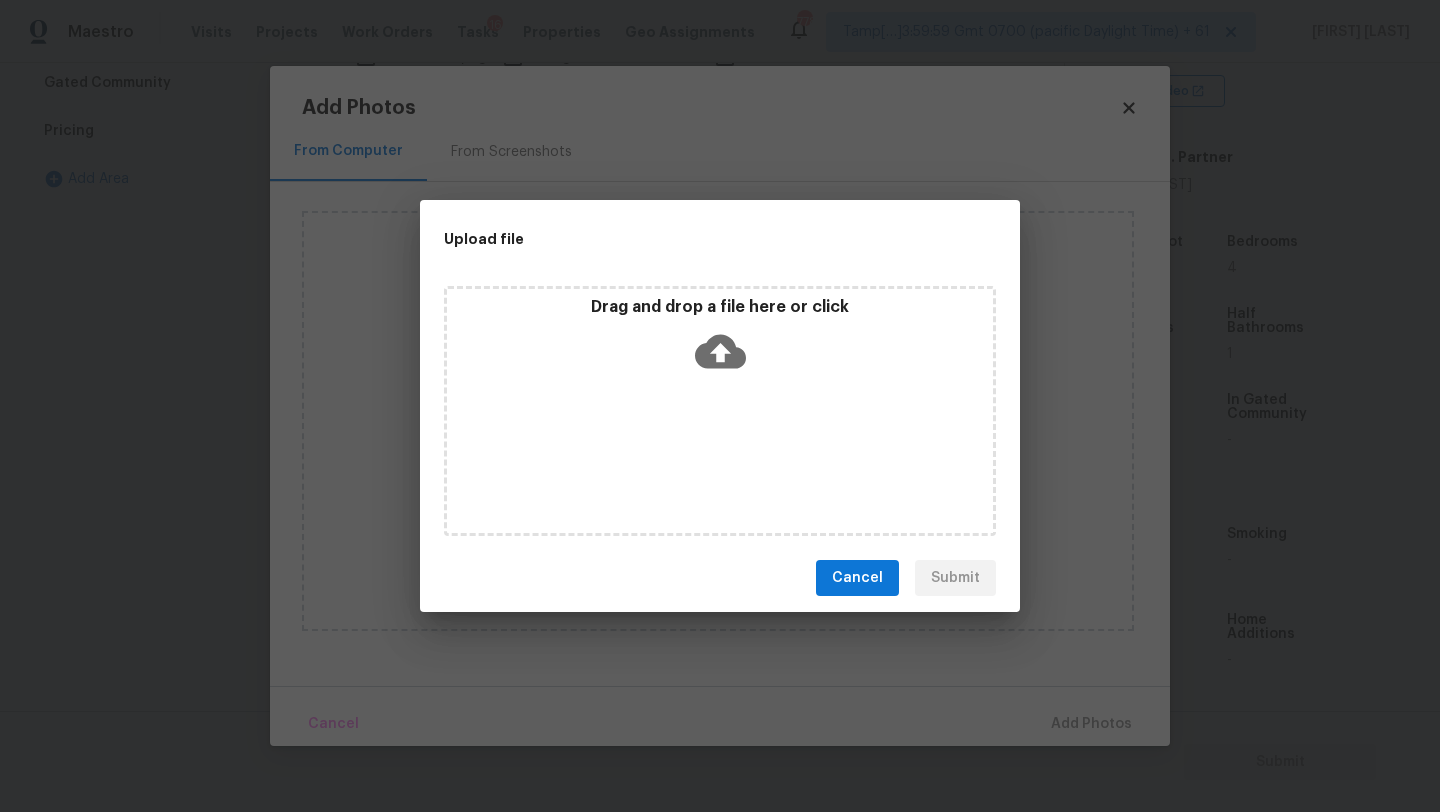 click on "Drag and drop a file here or click" at bounding box center (720, 340) 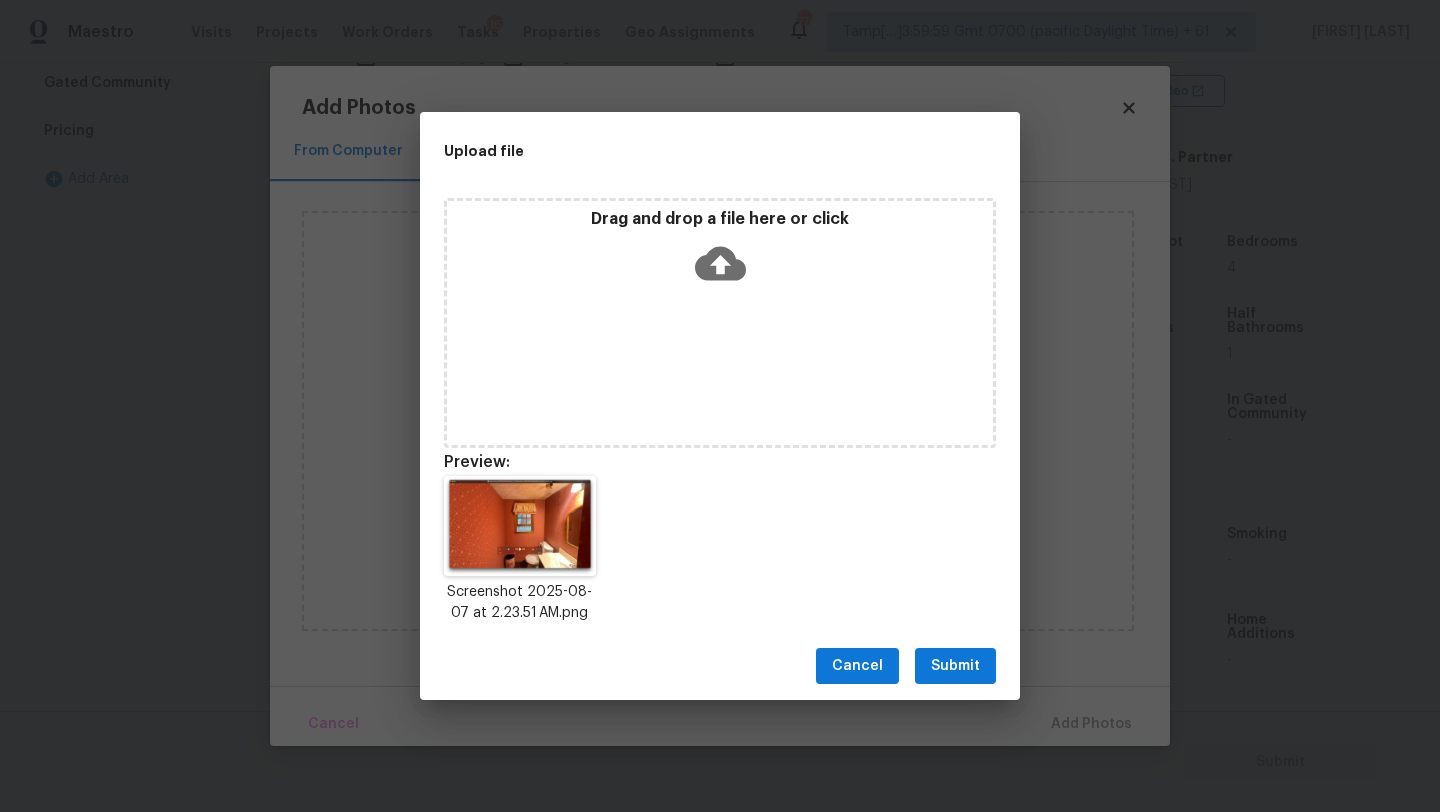 click on "Submit" at bounding box center [955, 666] 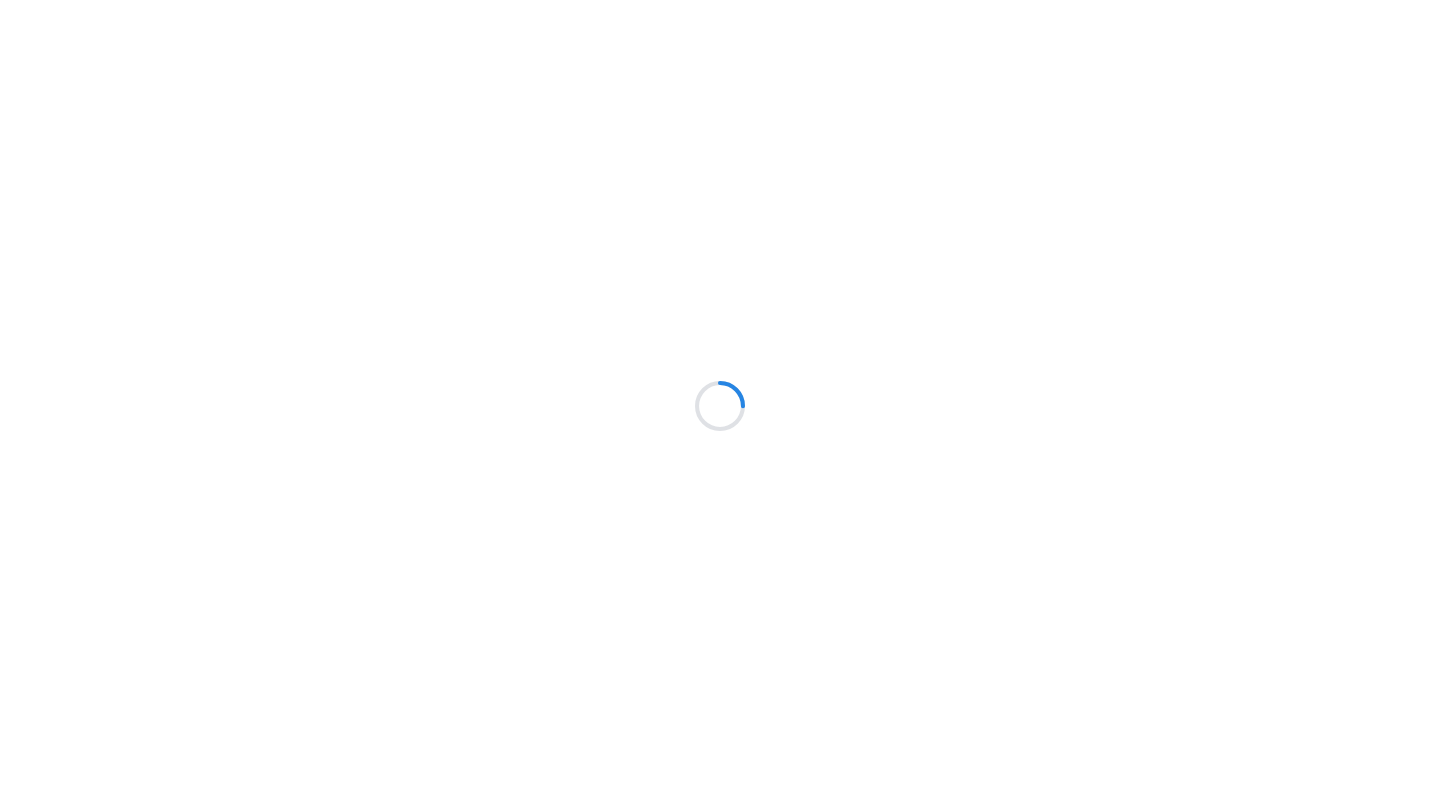 scroll, scrollTop: 0, scrollLeft: 0, axis: both 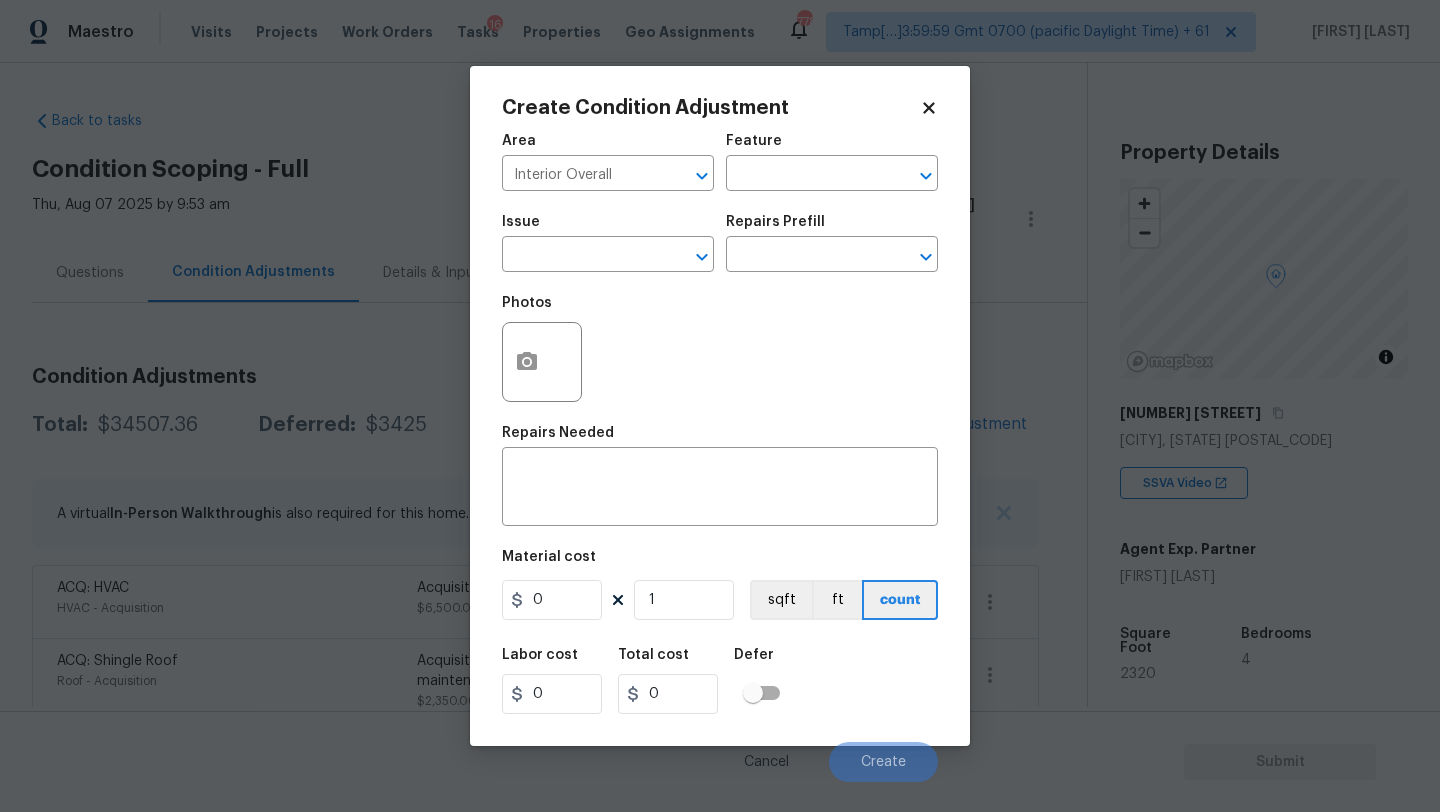 click on "Feature" at bounding box center (832, 147) 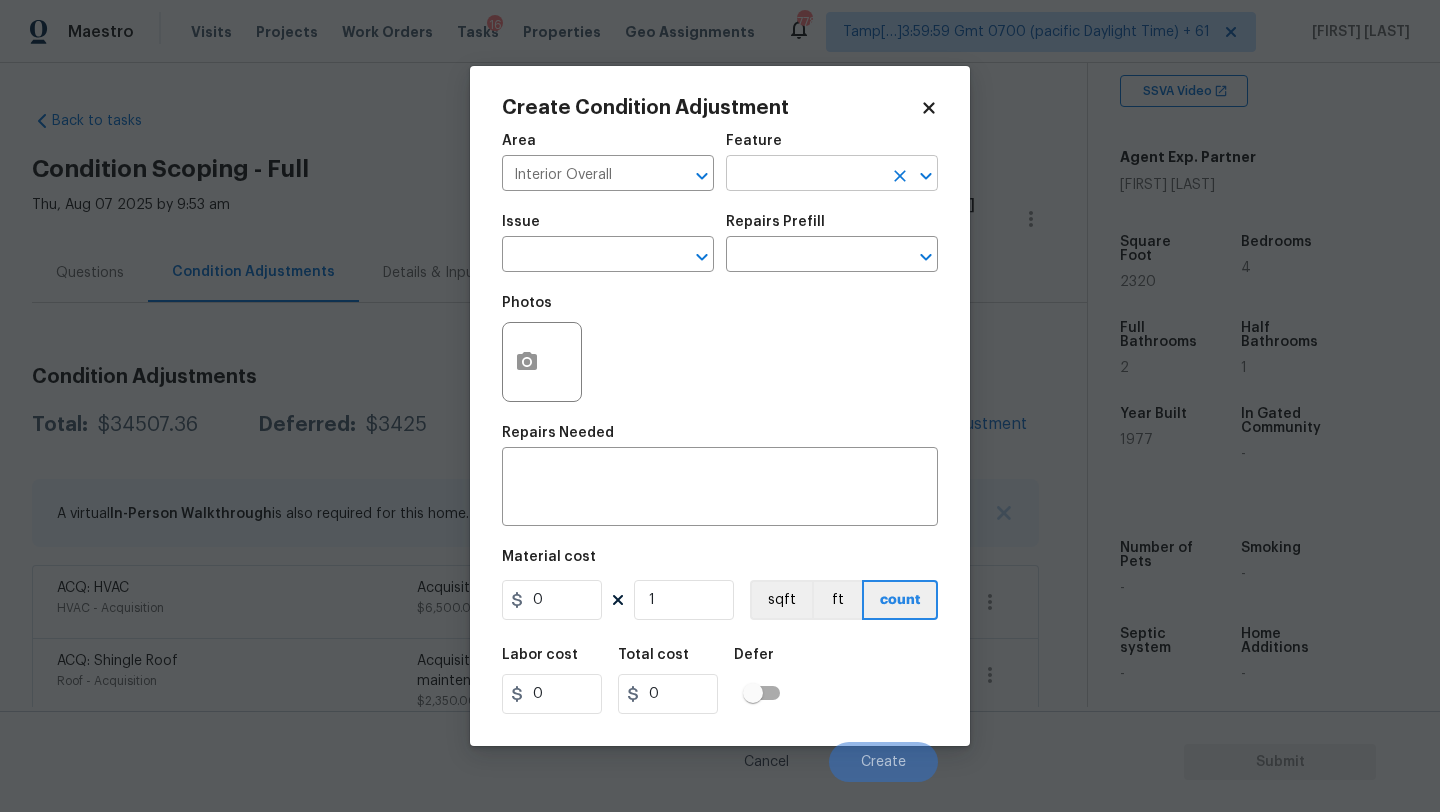 click at bounding box center [804, 175] 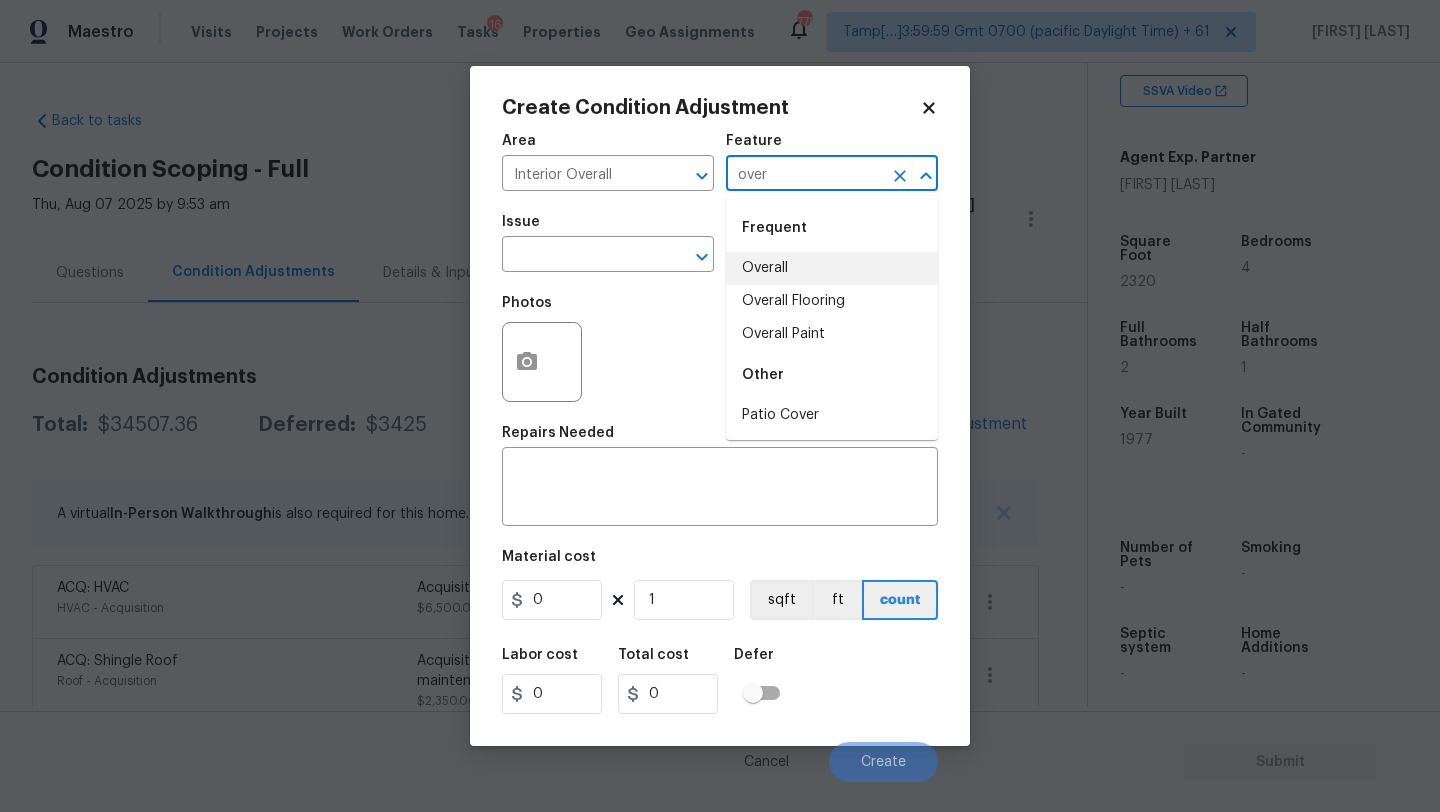 click on "Overall" at bounding box center [832, 268] 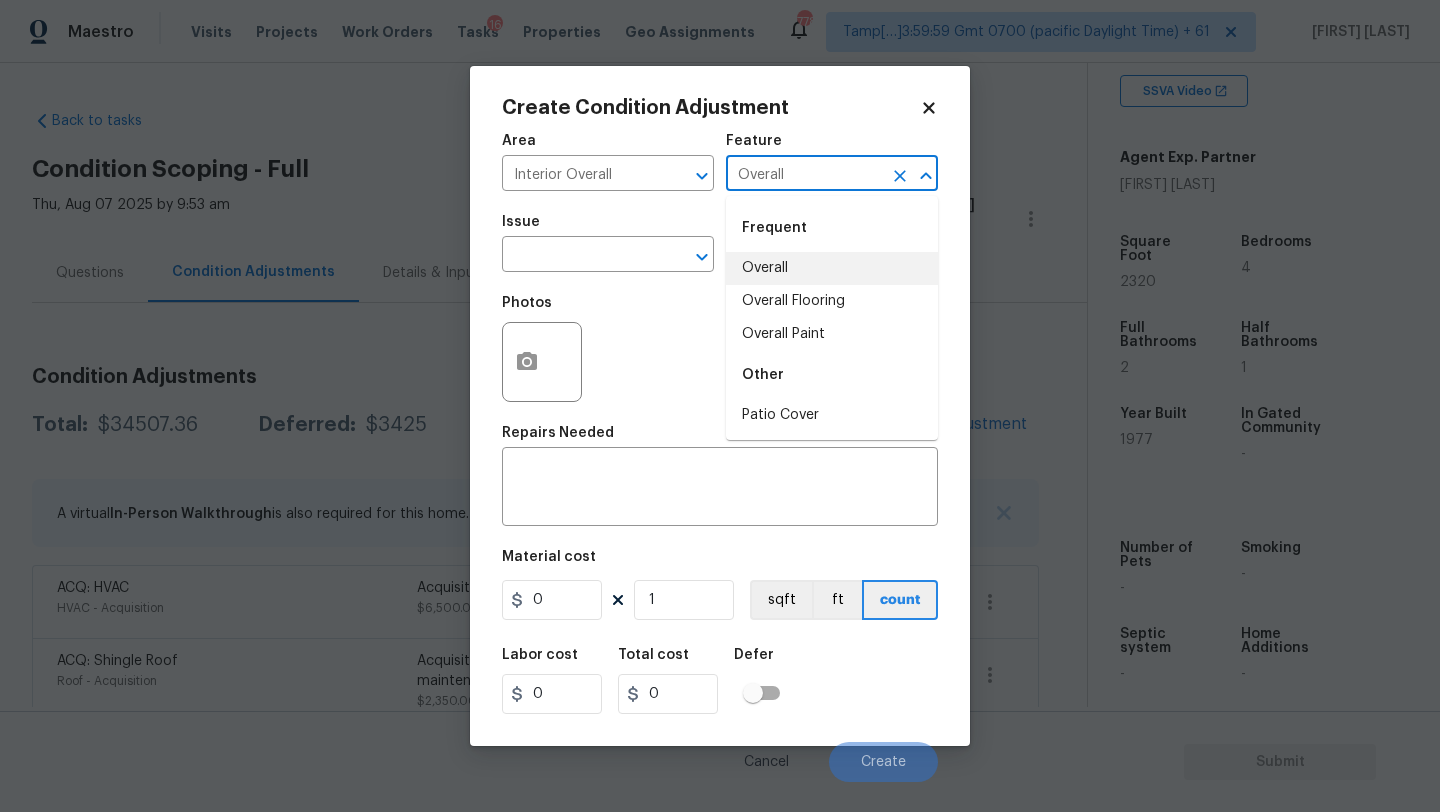 type on "Overall" 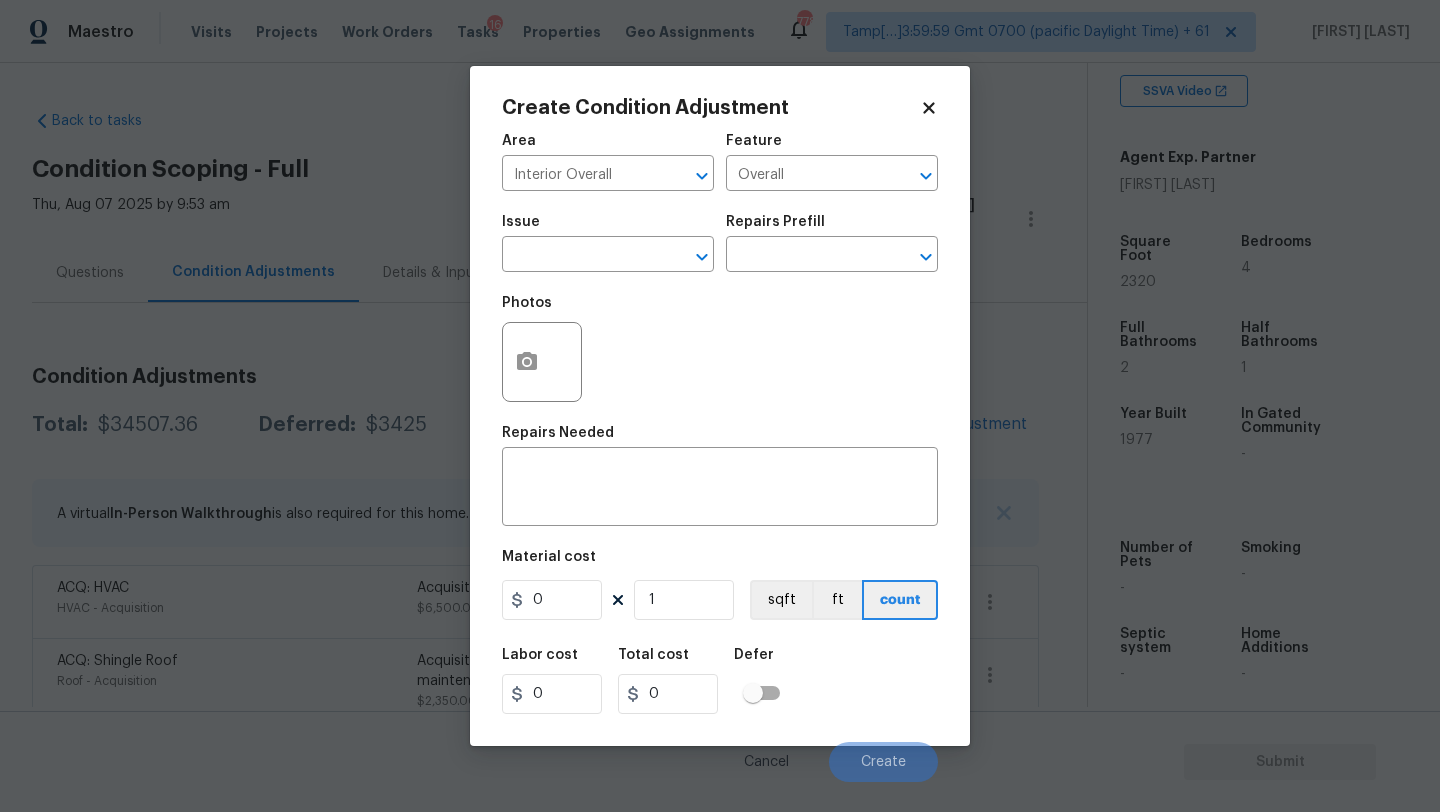 click on "Issue ​" at bounding box center [608, 243] 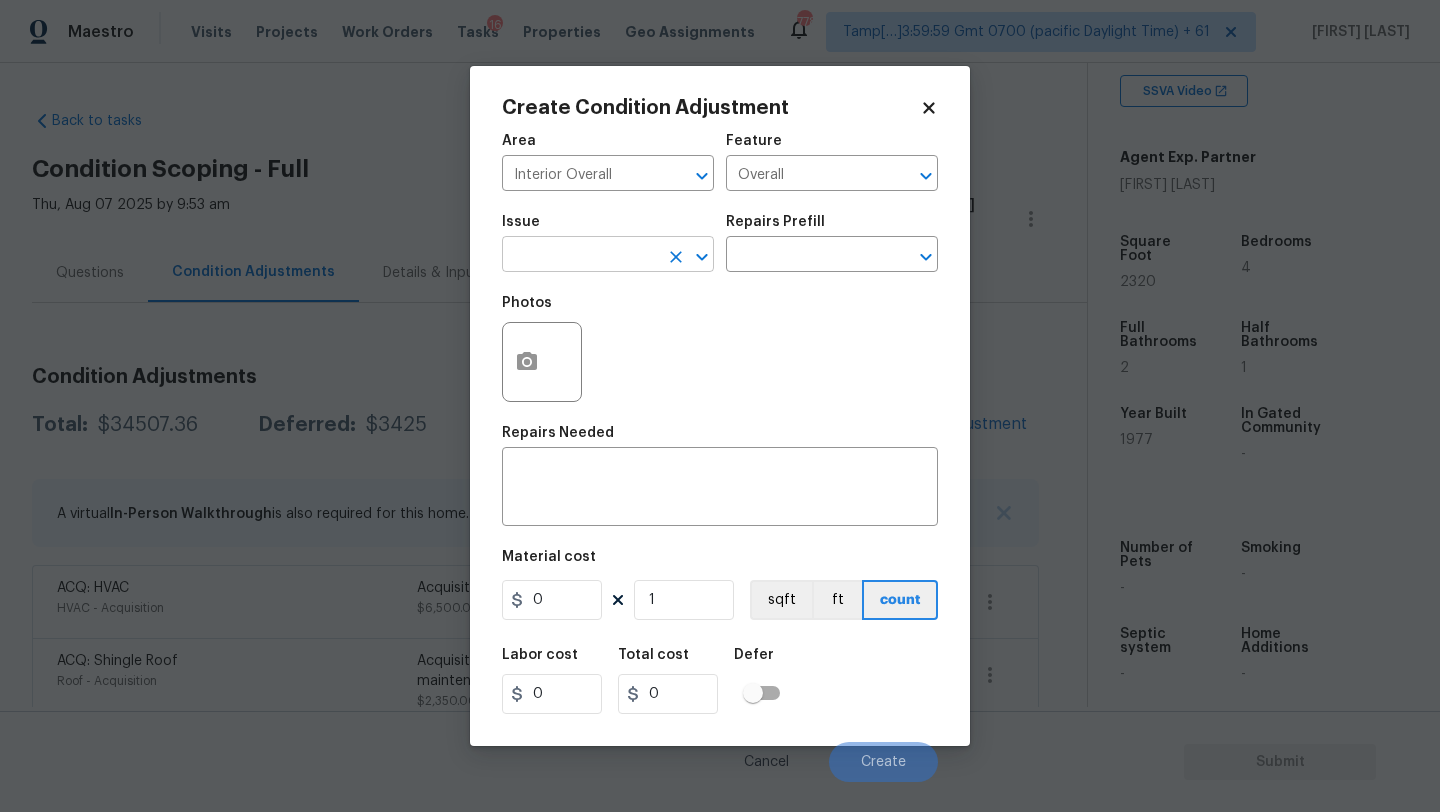 click at bounding box center (580, 256) 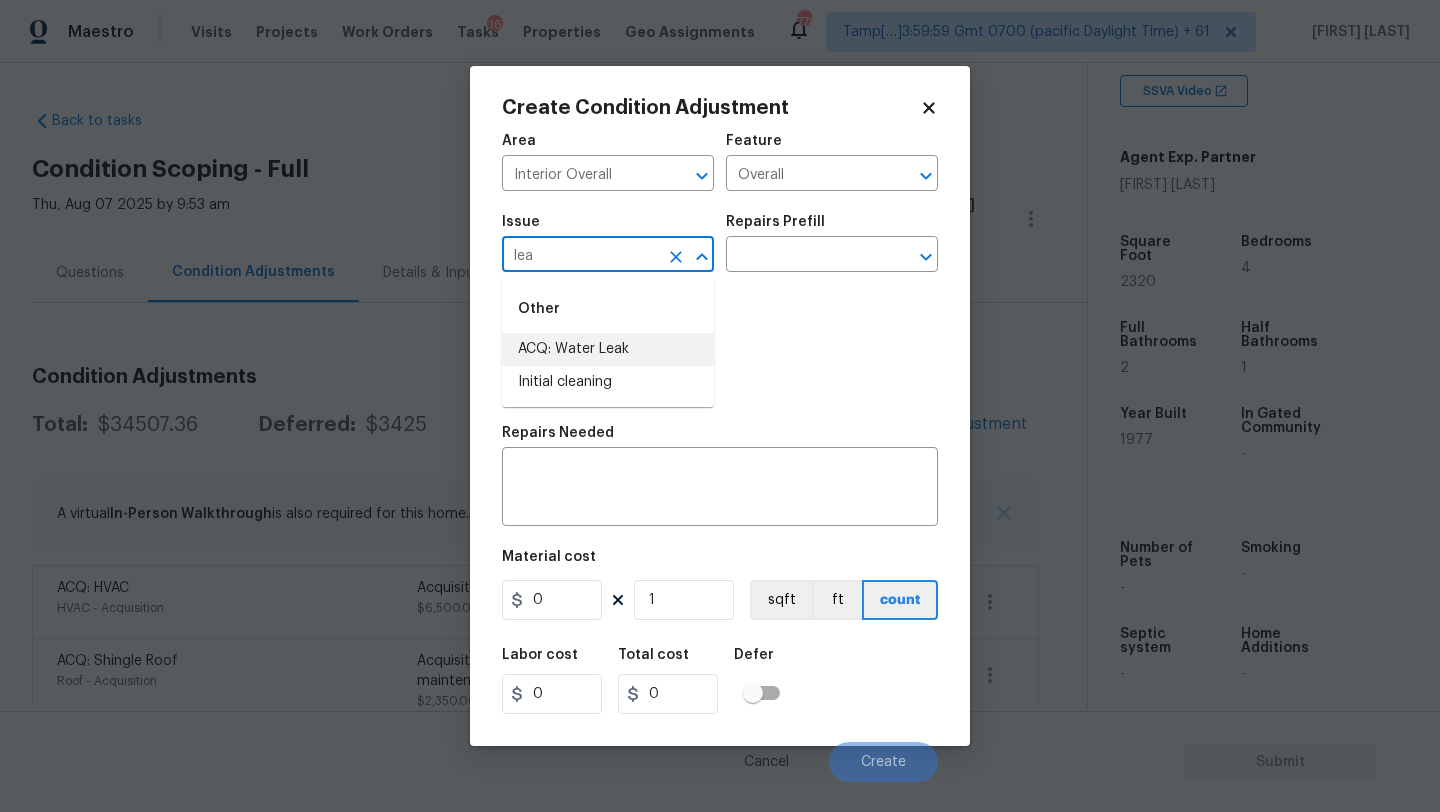 drag, startPoint x: 566, startPoint y: 343, endPoint x: 702, endPoint y: 271, distance: 153.88307 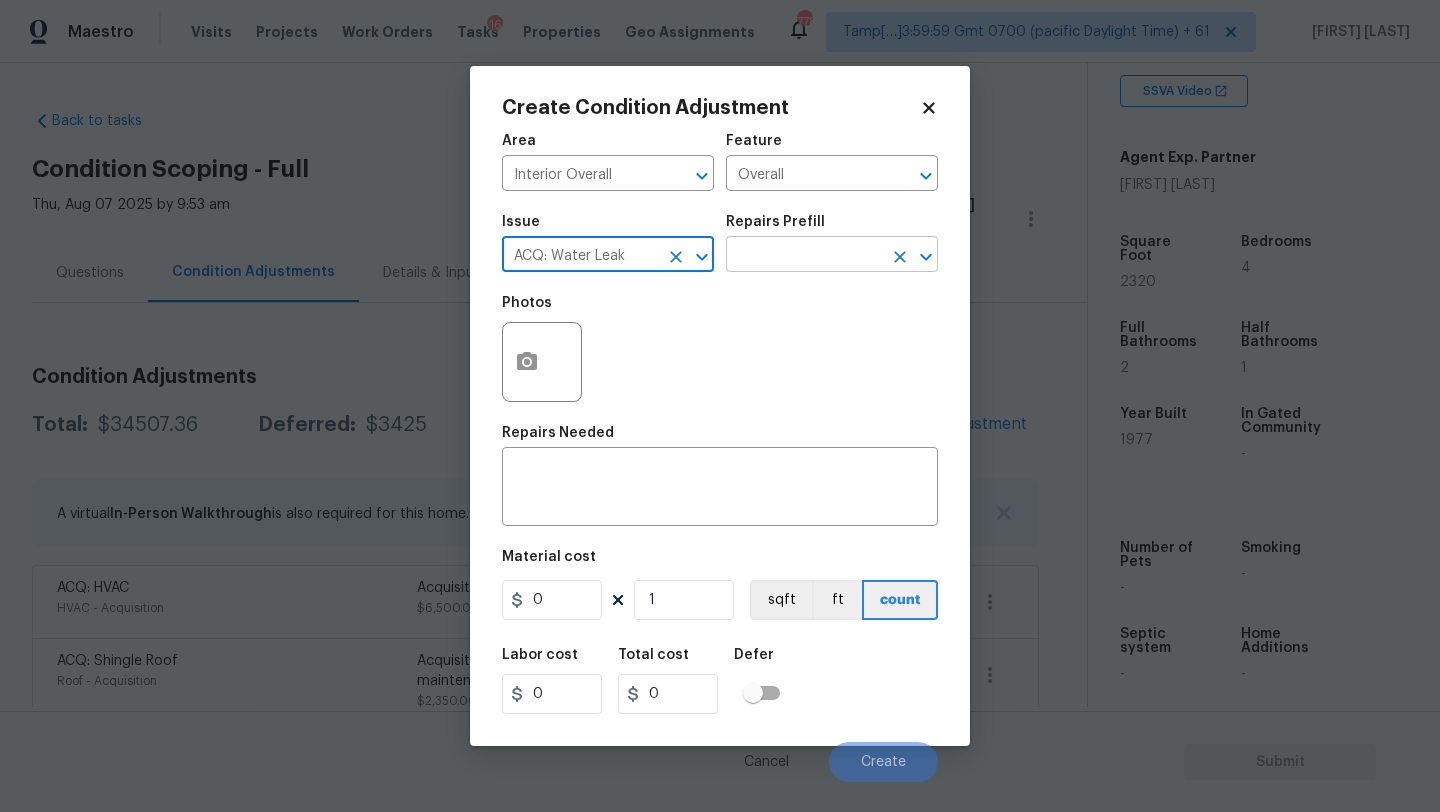 type on "ACQ: Water Leak" 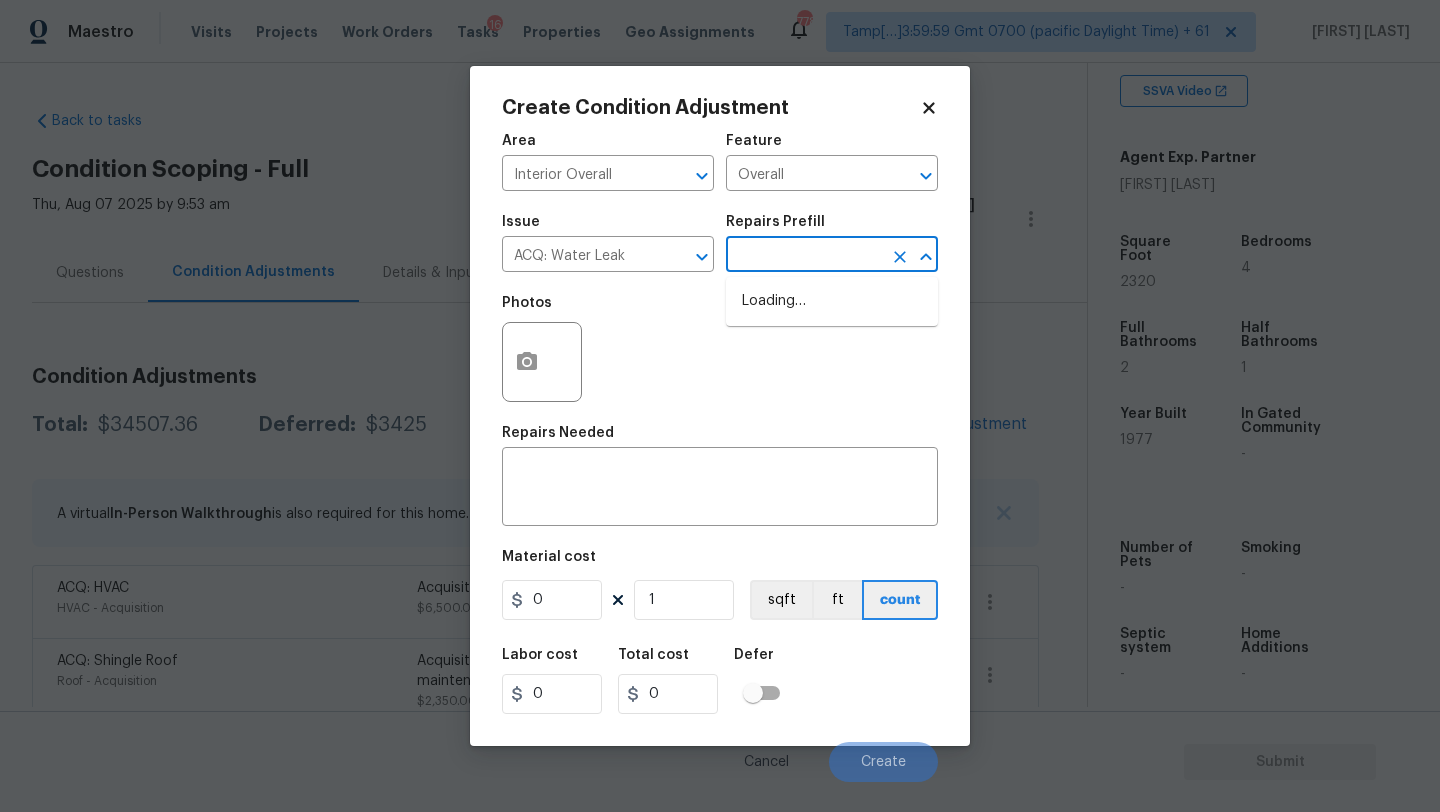 click at bounding box center (804, 256) 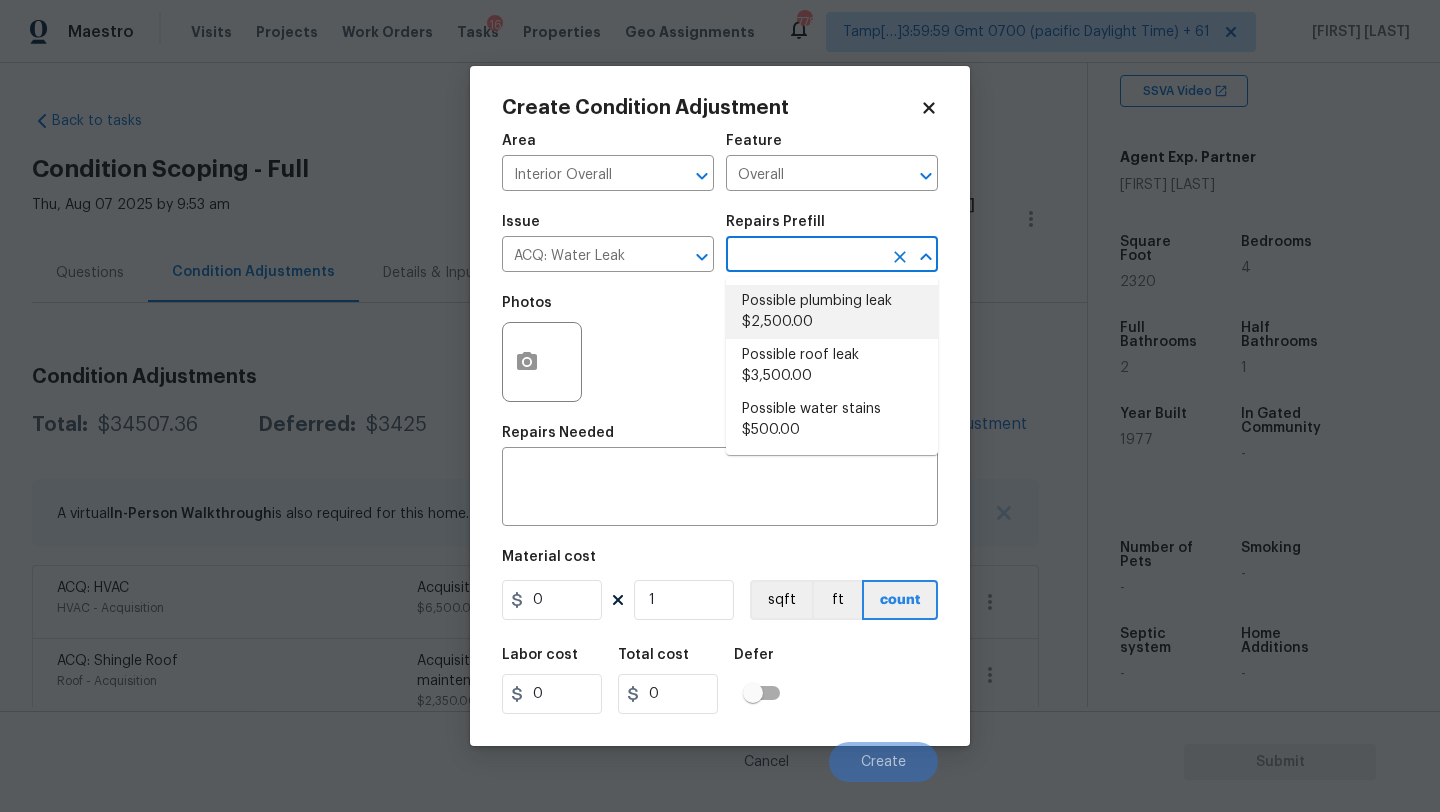 click on "Possible plumbing leak $2,500.00" at bounding box center (832, 312) 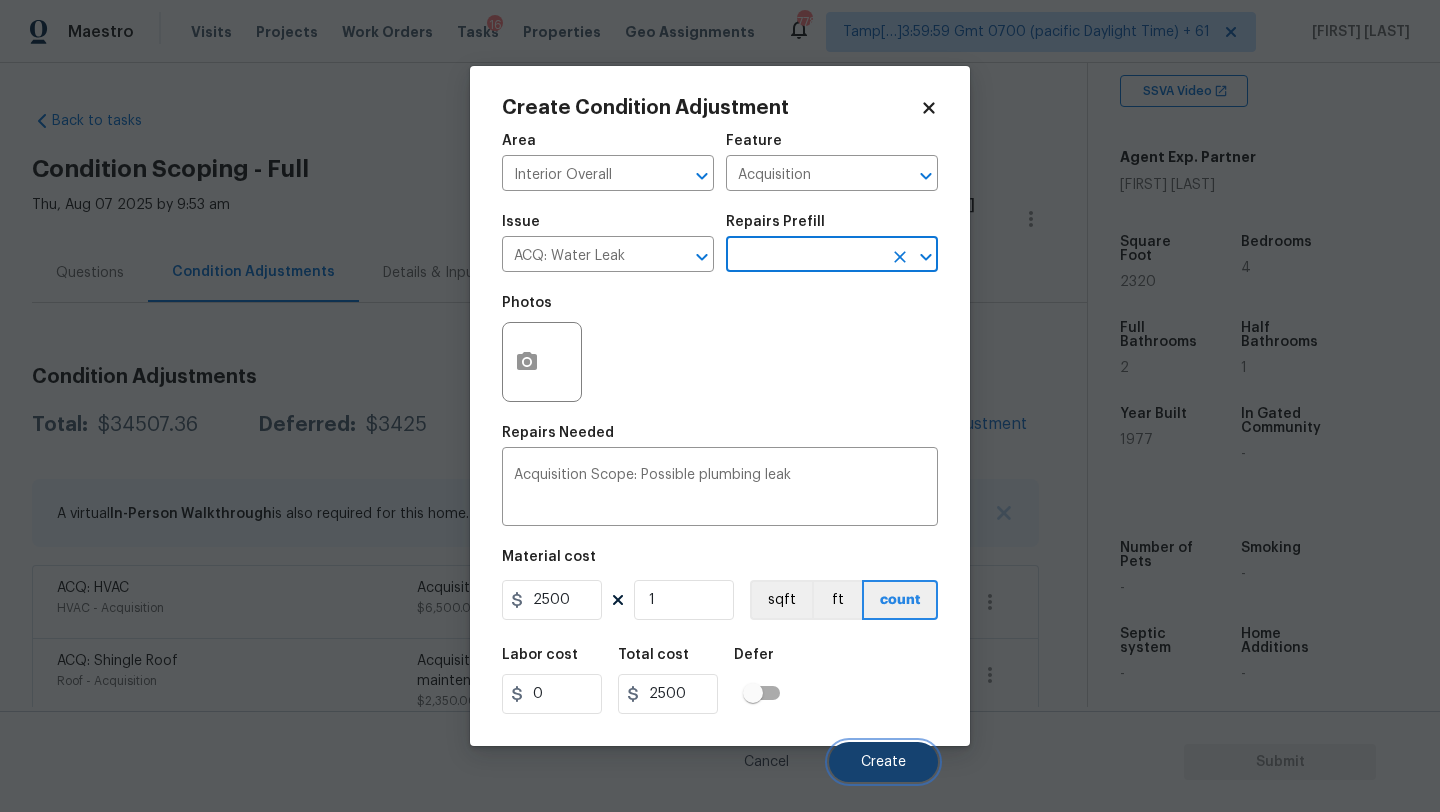 click on "Create" at bounding box center (883, 762) 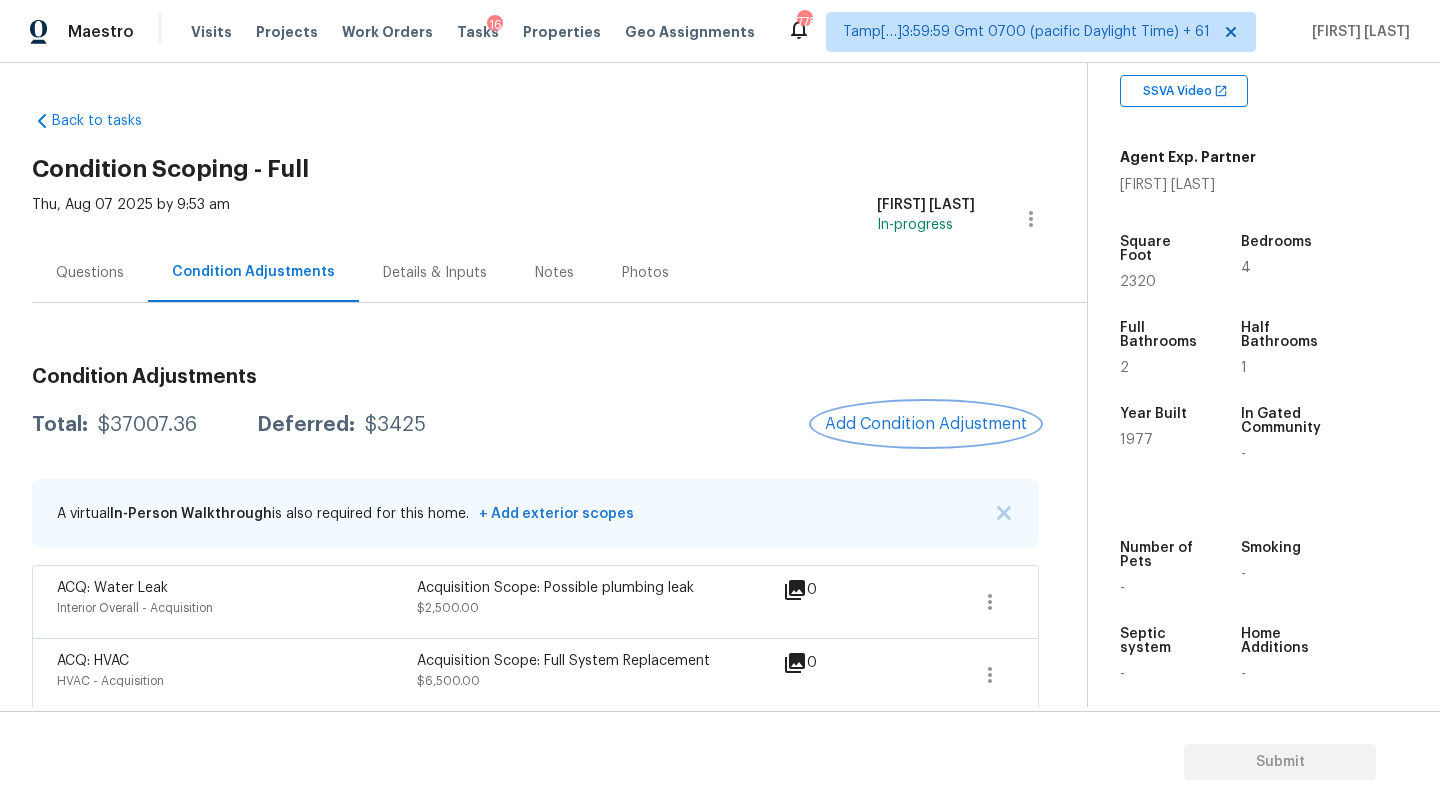 click on "Add Condition Adjustment" at bounding box center [926, 424] 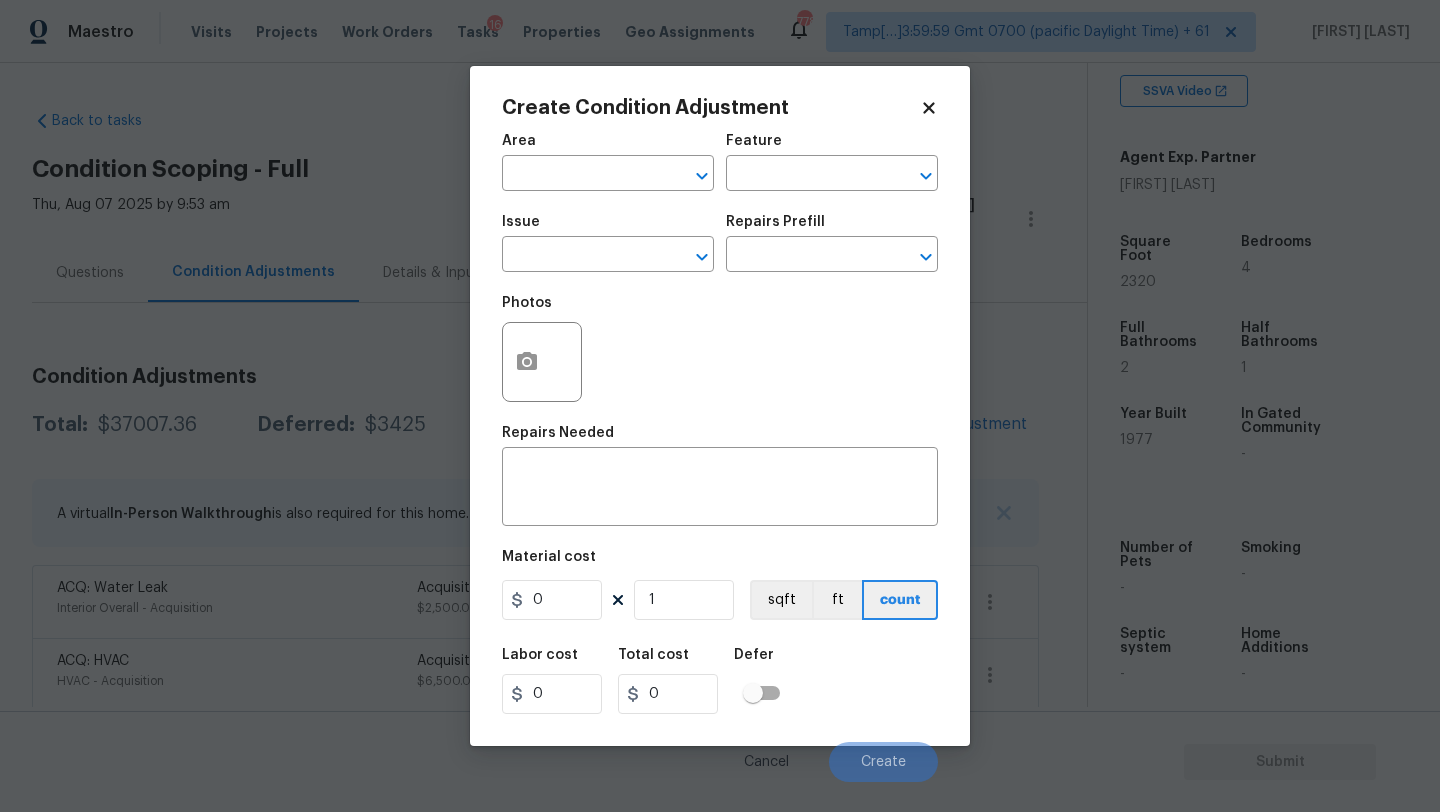 click on "Area ​" at bounding box center (608, 162) 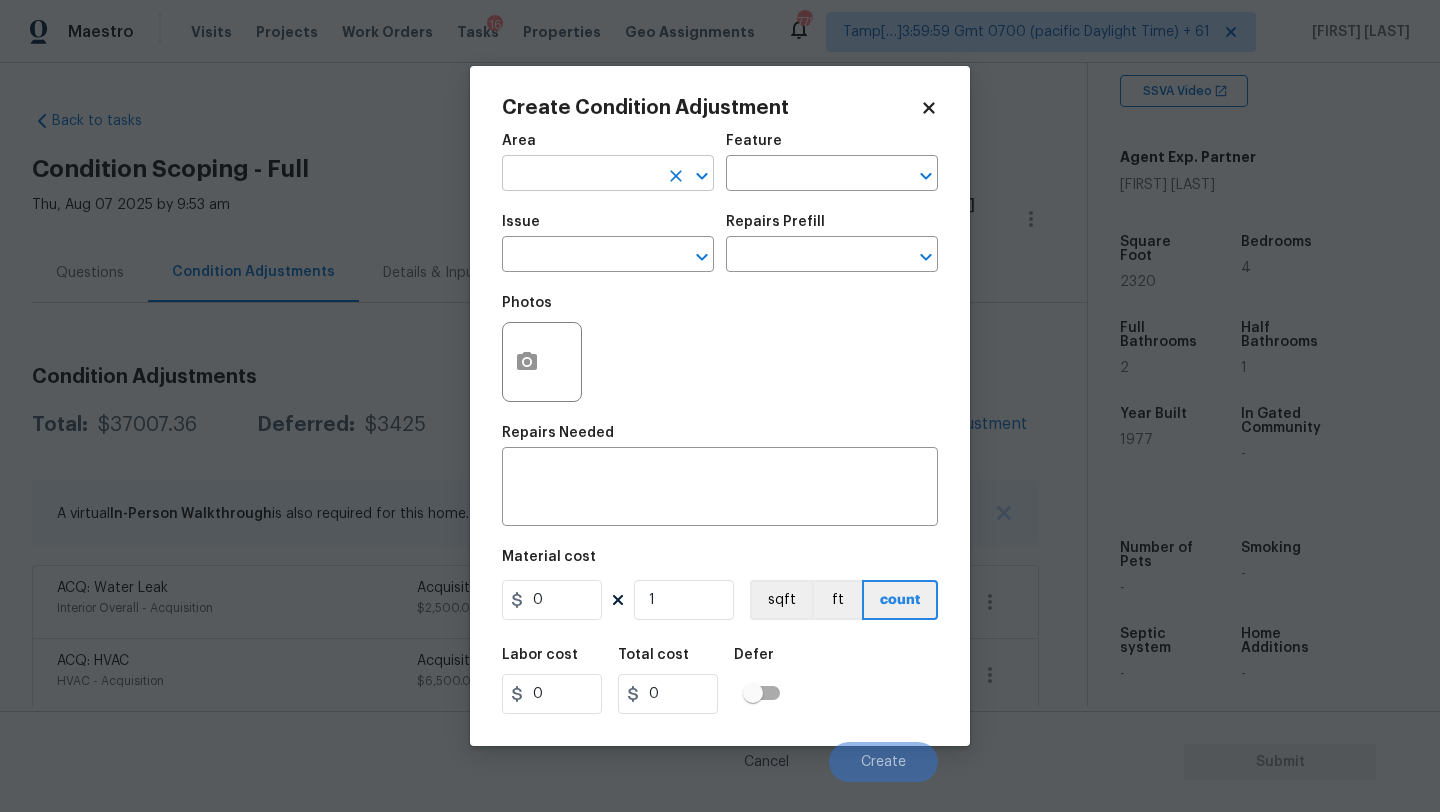 click at bounding box center (580, 175) 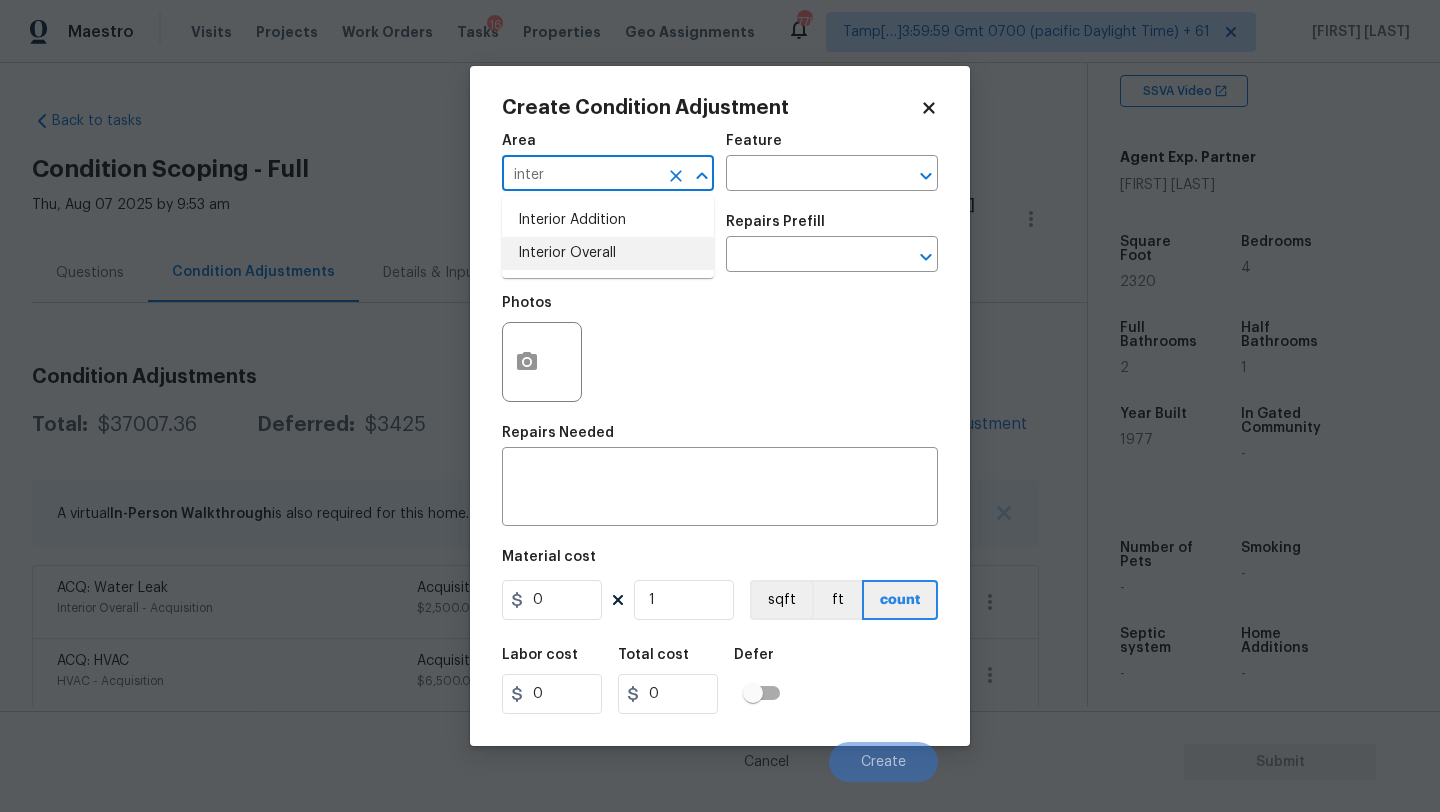 click on "Interior Overall" at bounding box center [608, 253] 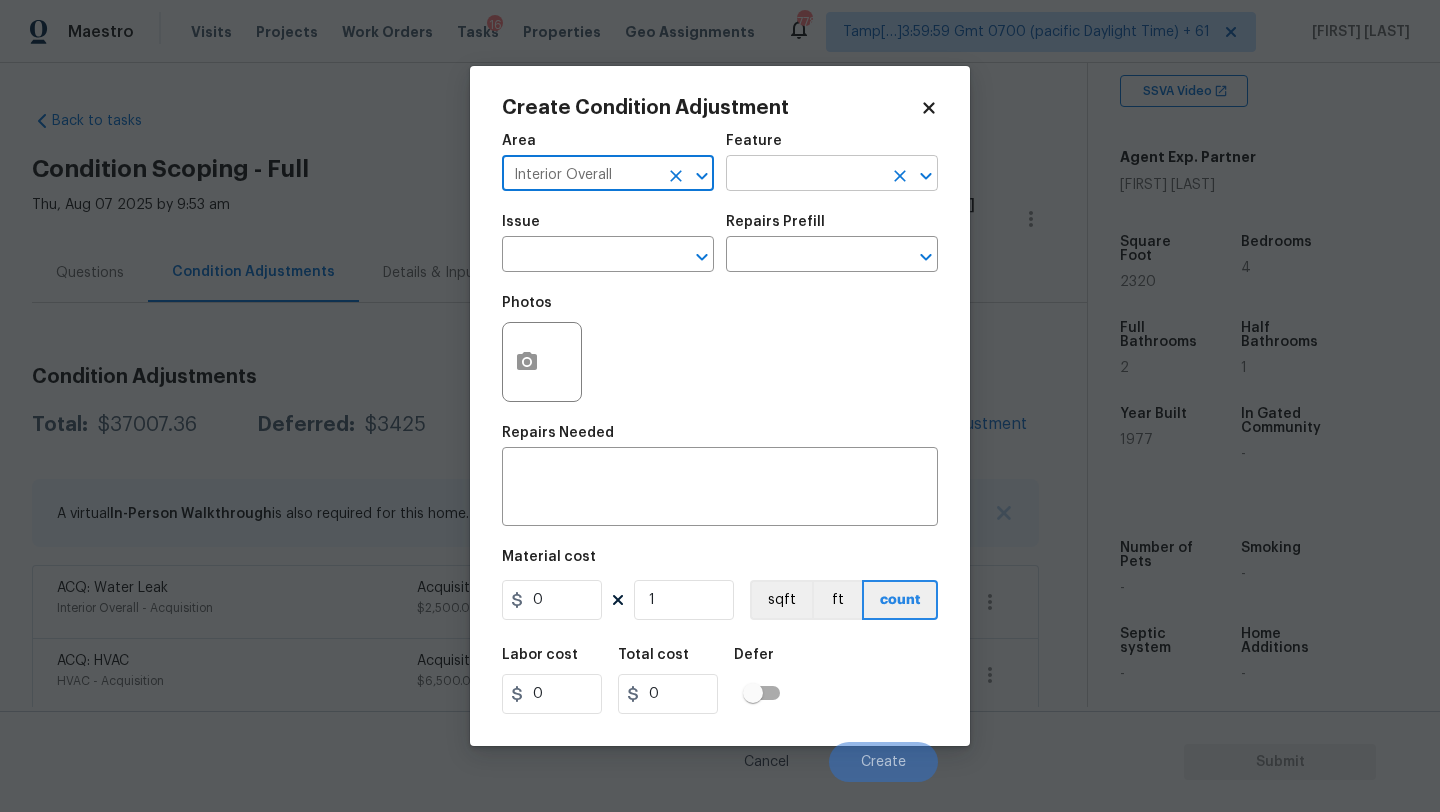 type on "Interior Overall" 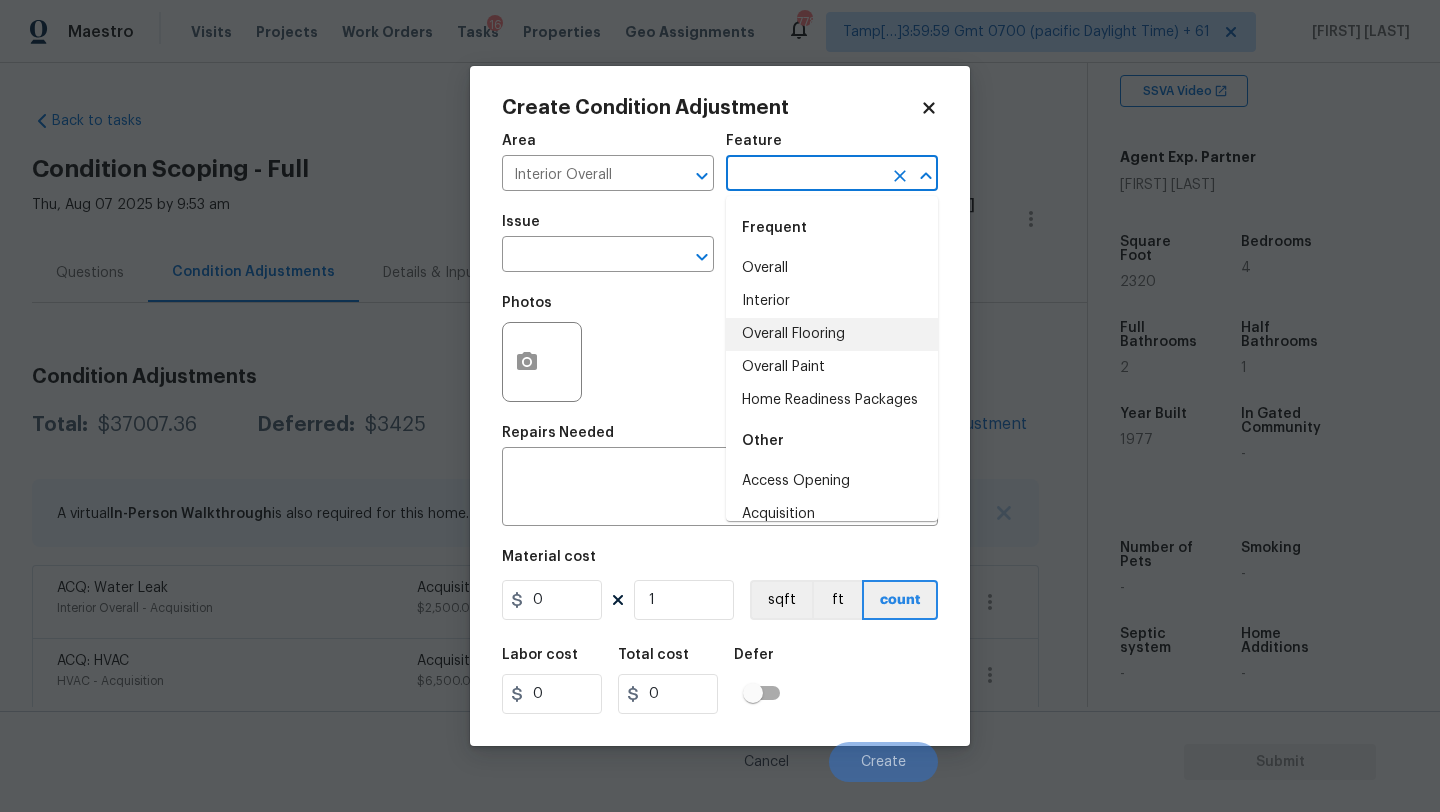 click on "Overall Flooring" at bounding box center (832, 334) 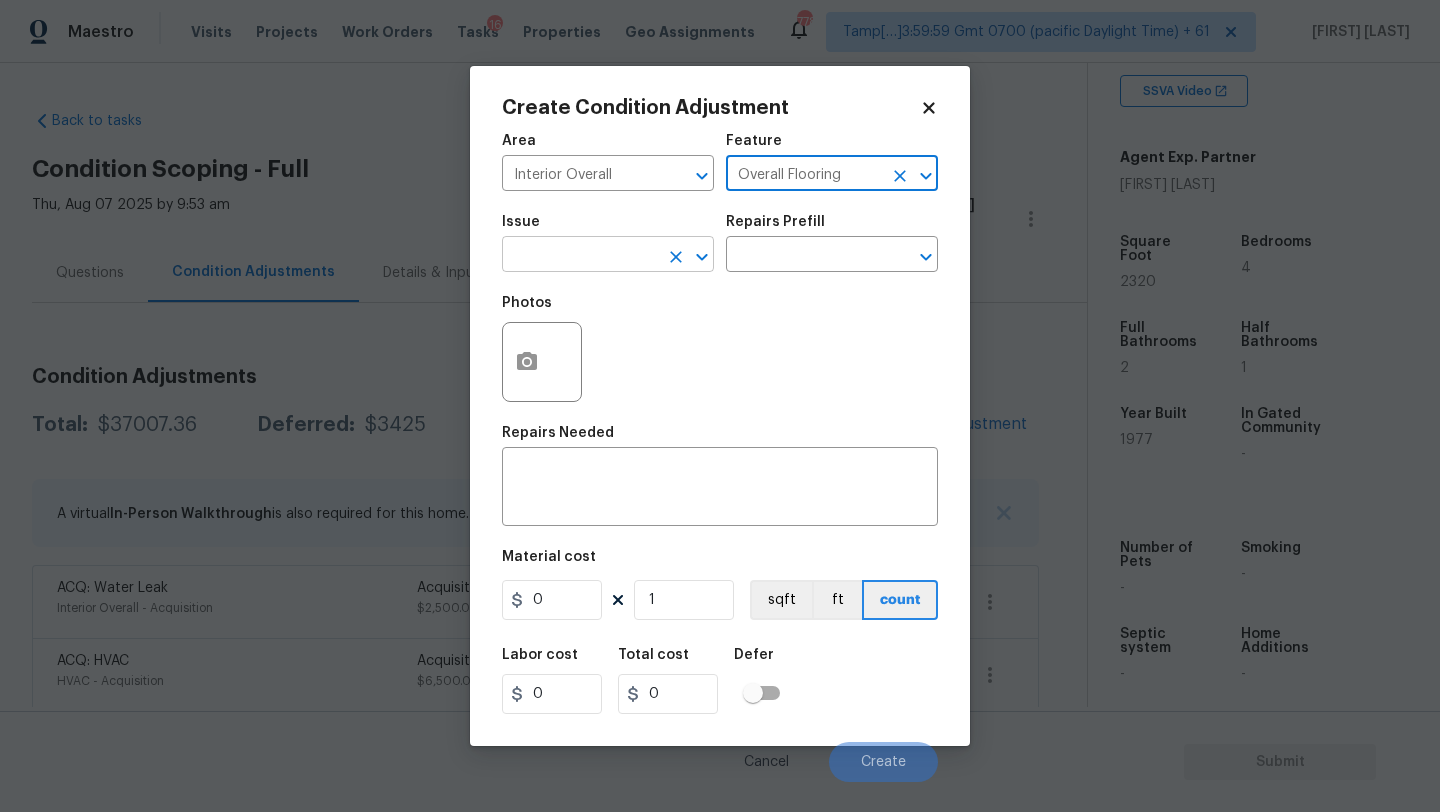 click at bounding box center [580, 256] 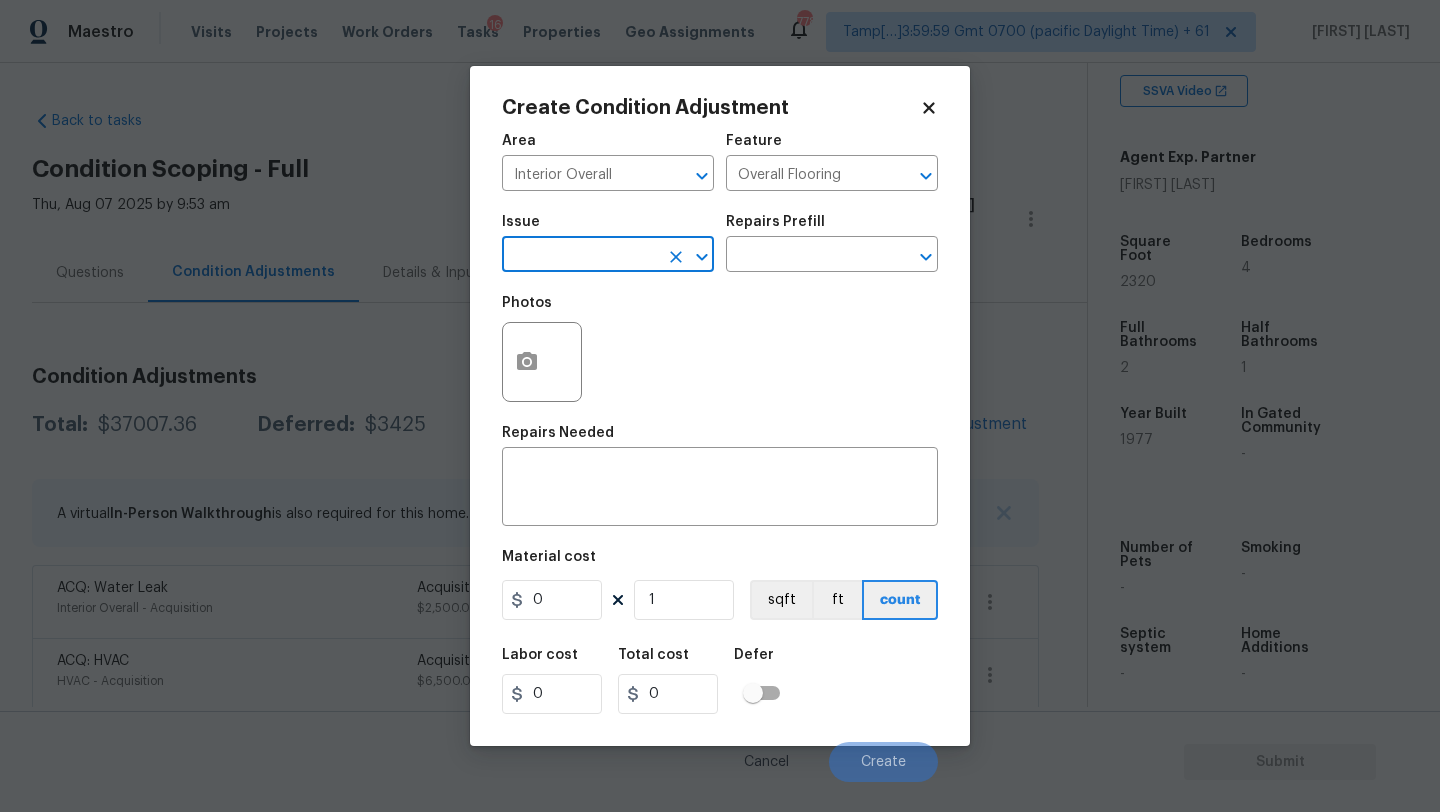 click at bounding box center (580, 256) 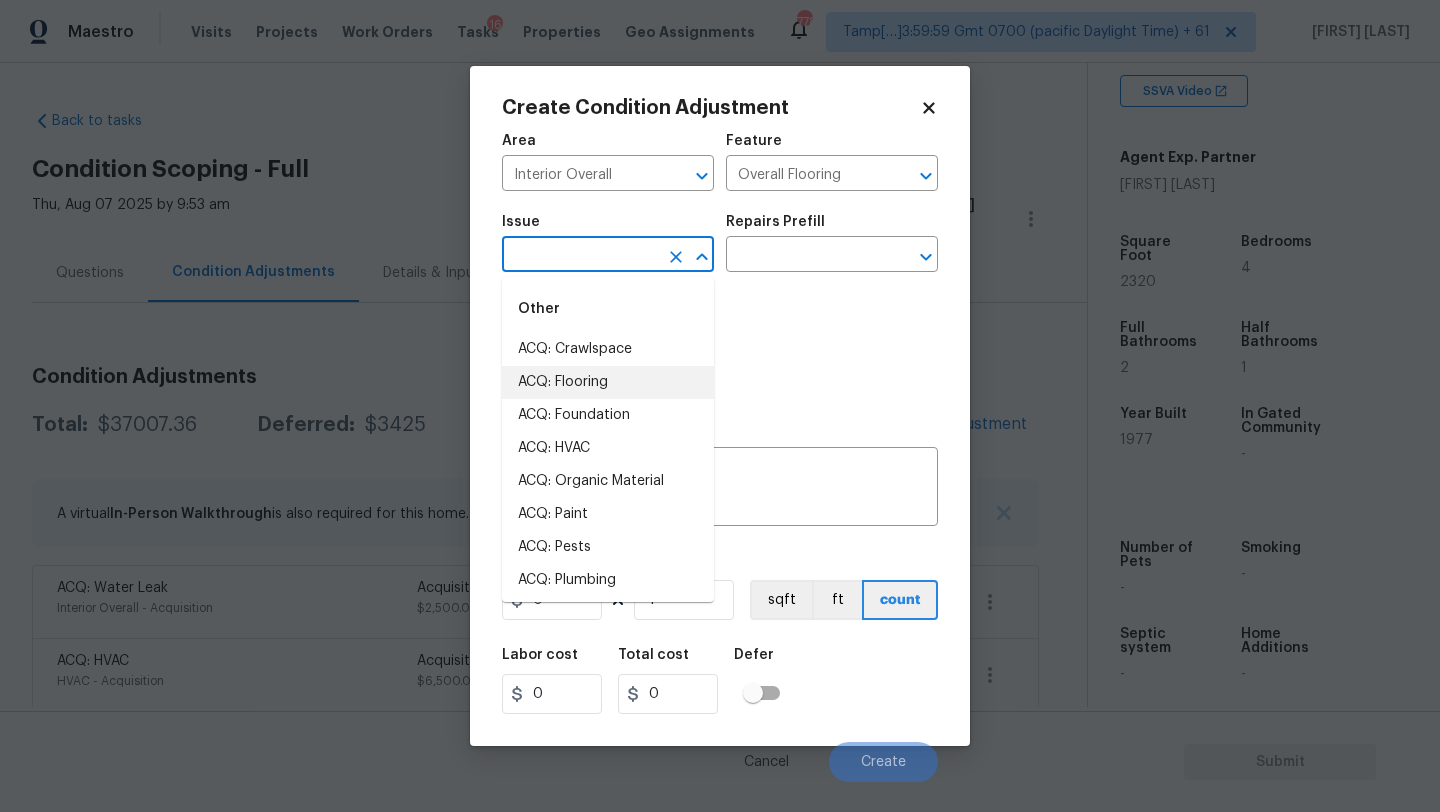 click on "ACQ: Flooring" at bounding box center (608, 382) 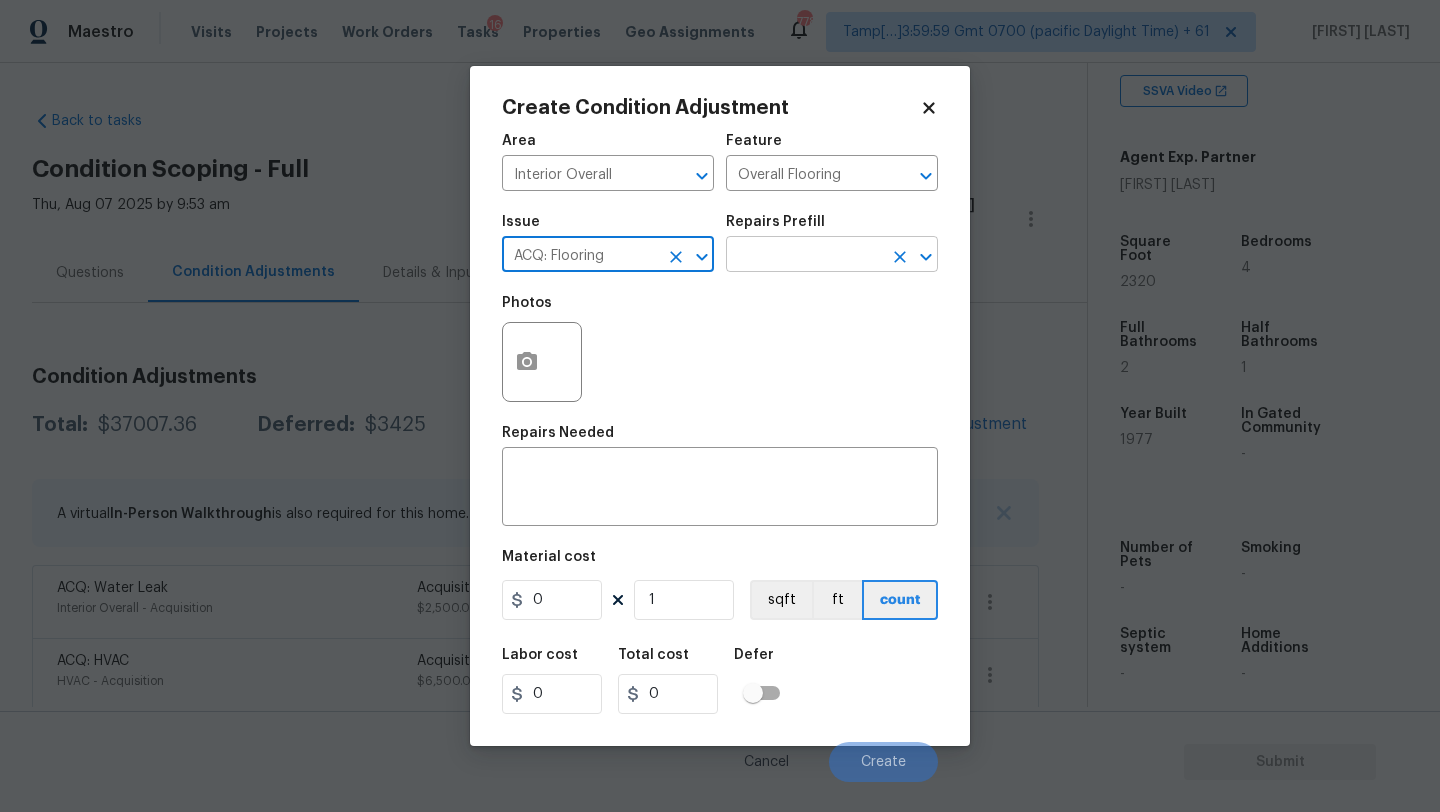 click at bounding box center (804, 256) 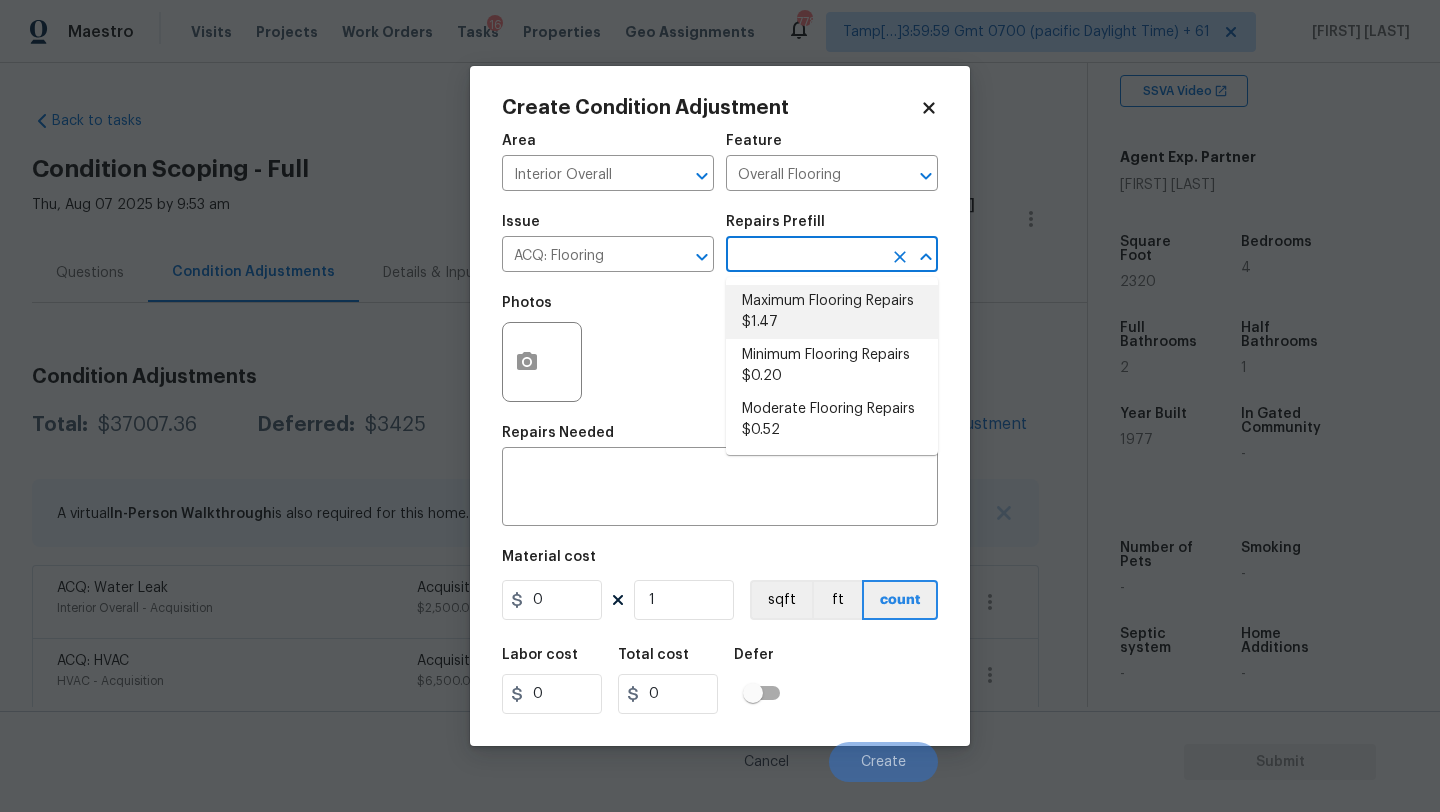 click on "Maximum Flooring Repairs $1.47" at bounding box center [832, 312] 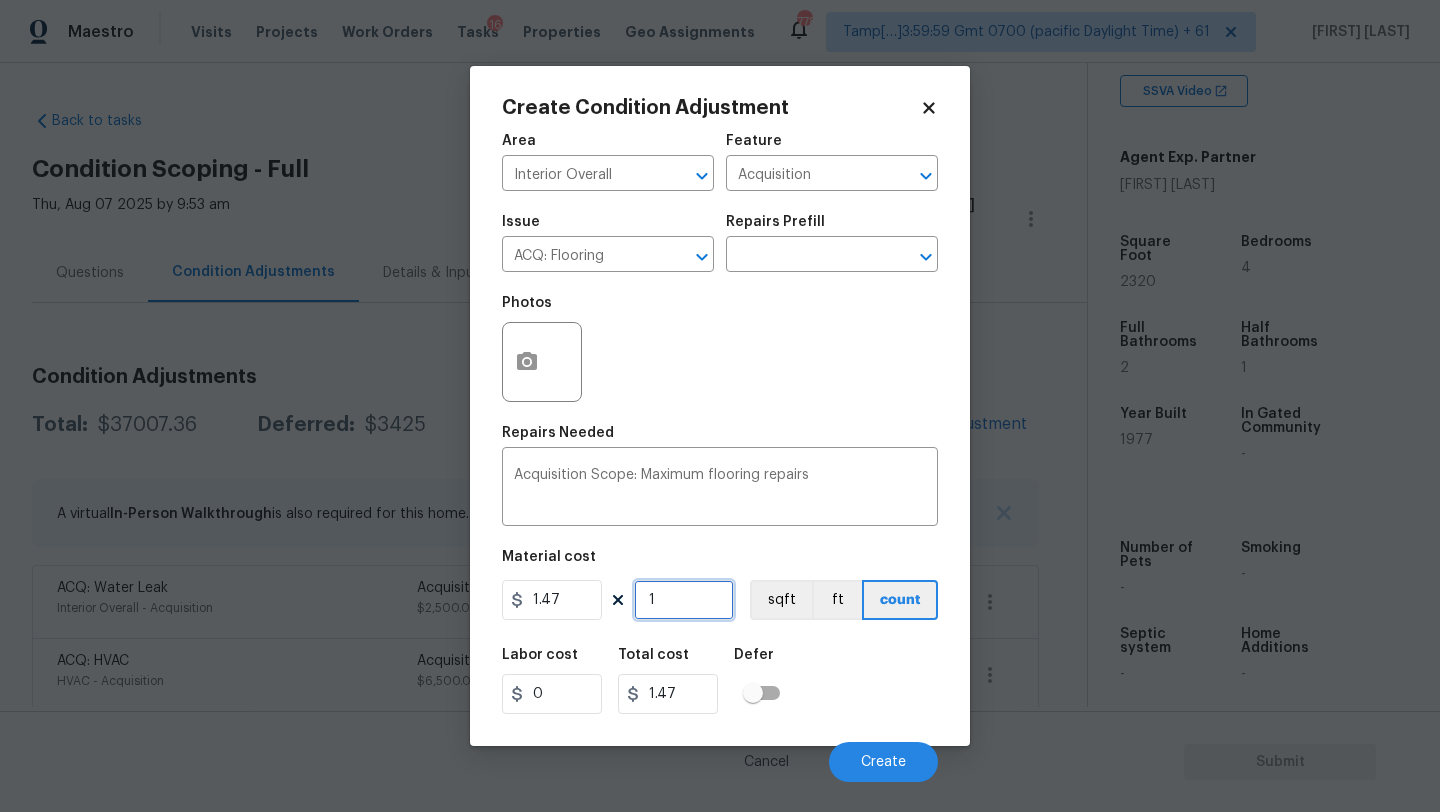 click on "1" at bounding box center (684, 600) 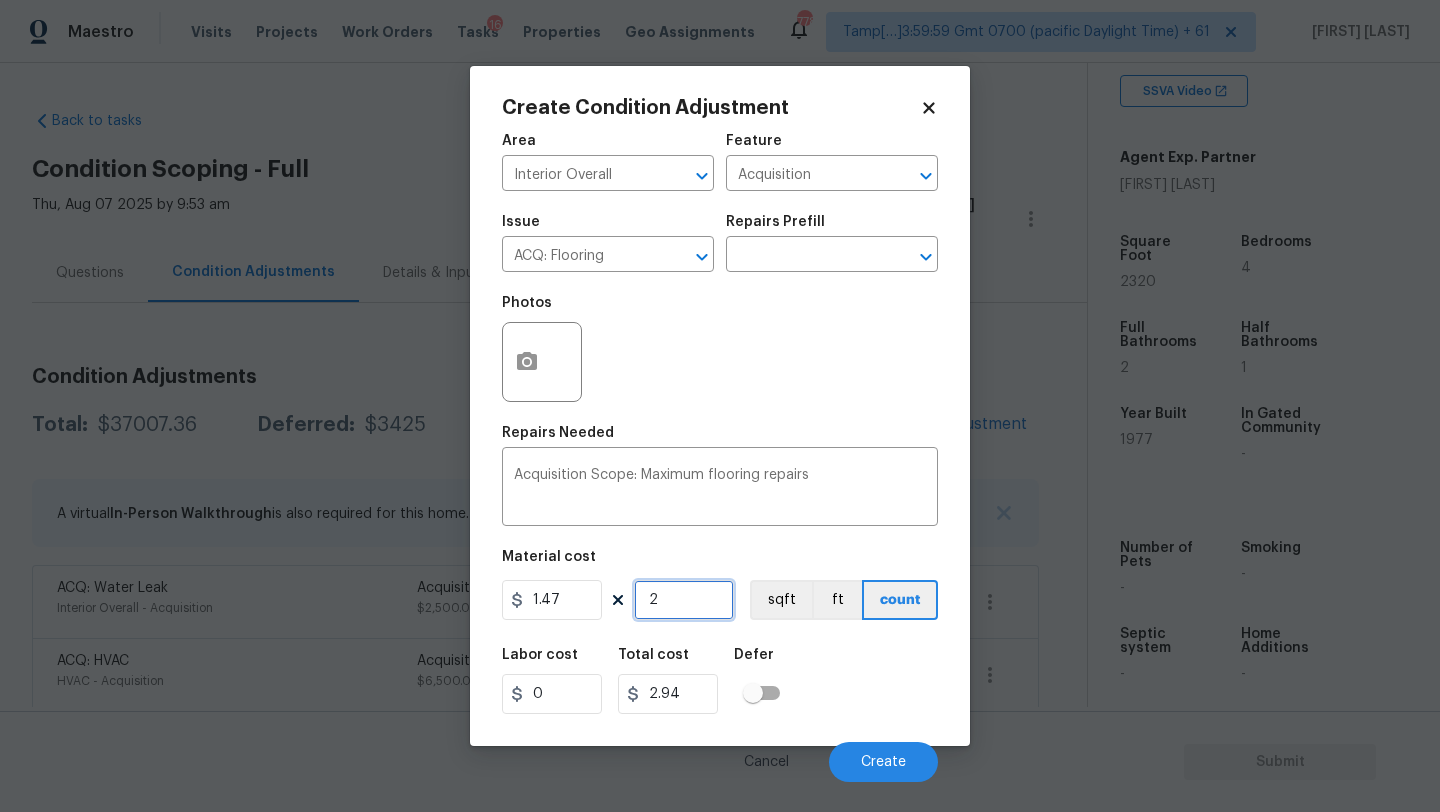 type on "23" 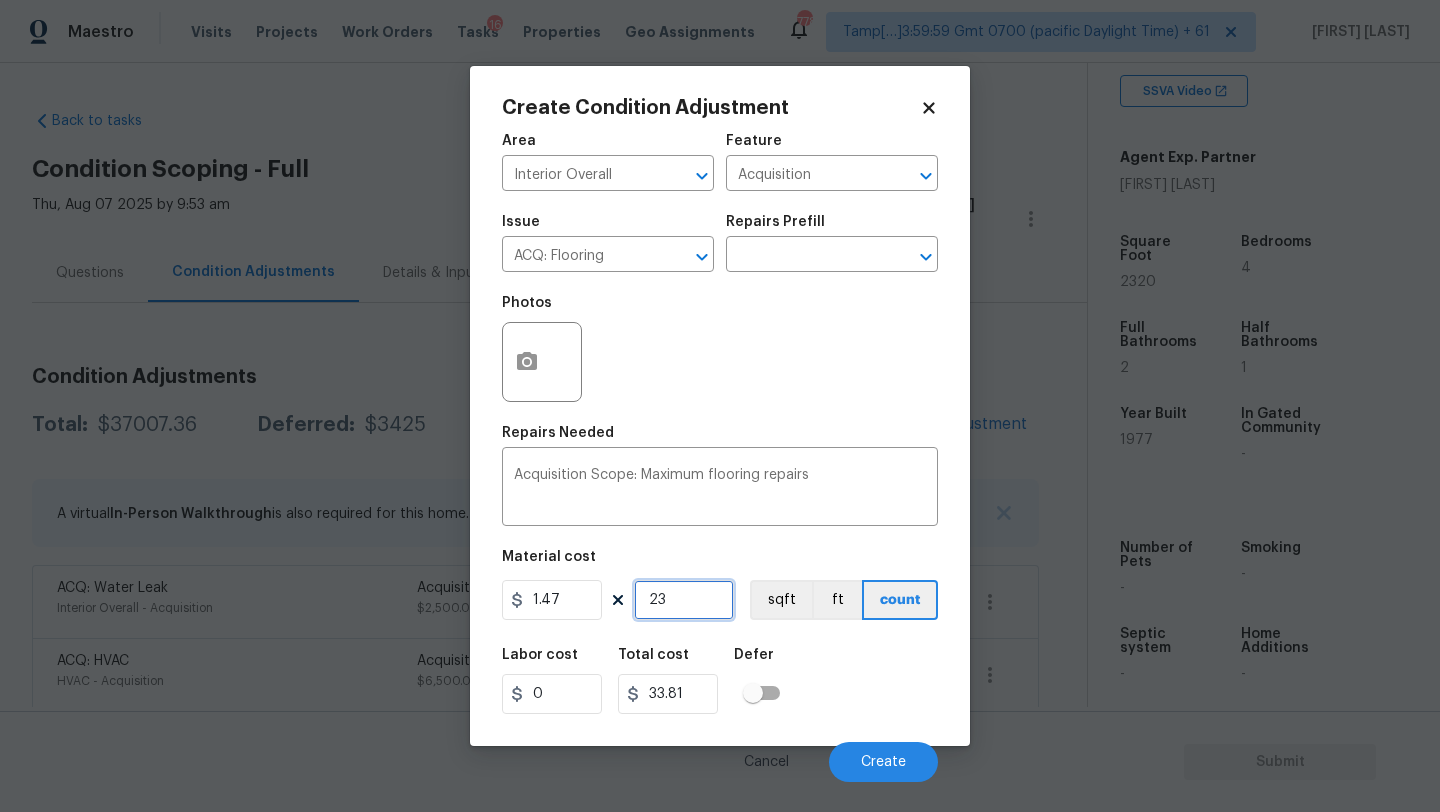 type on "232" 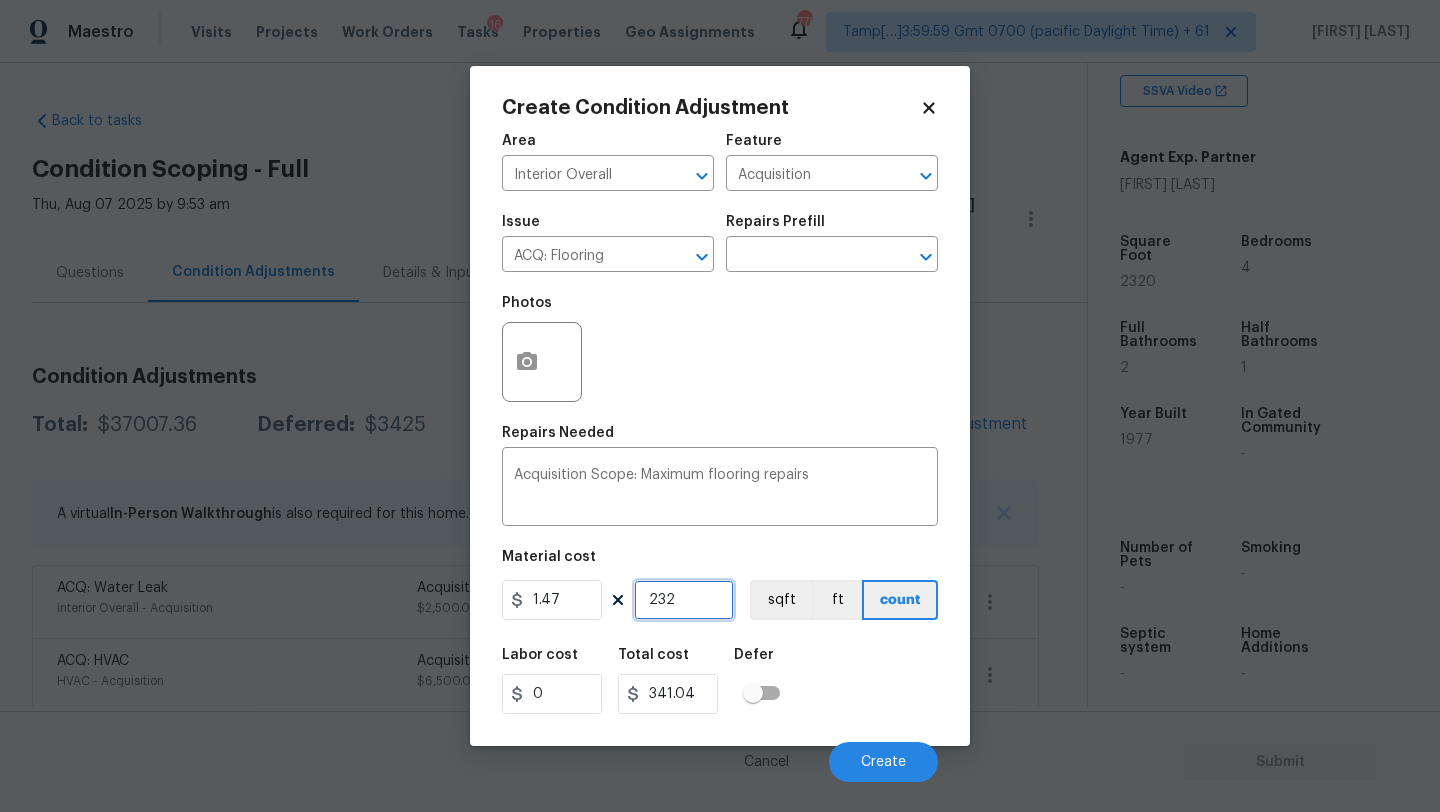 type on "2320" 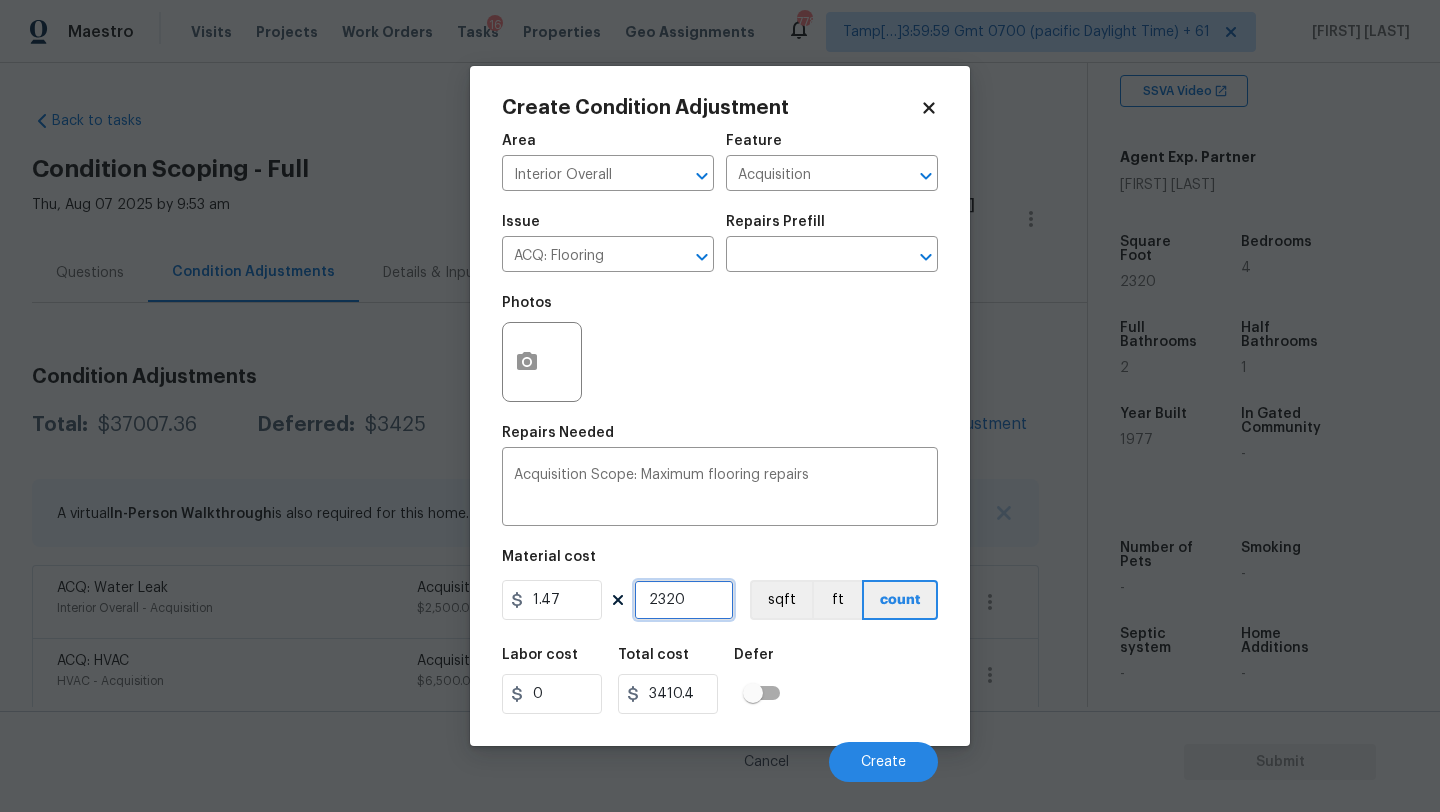 type on "2320" 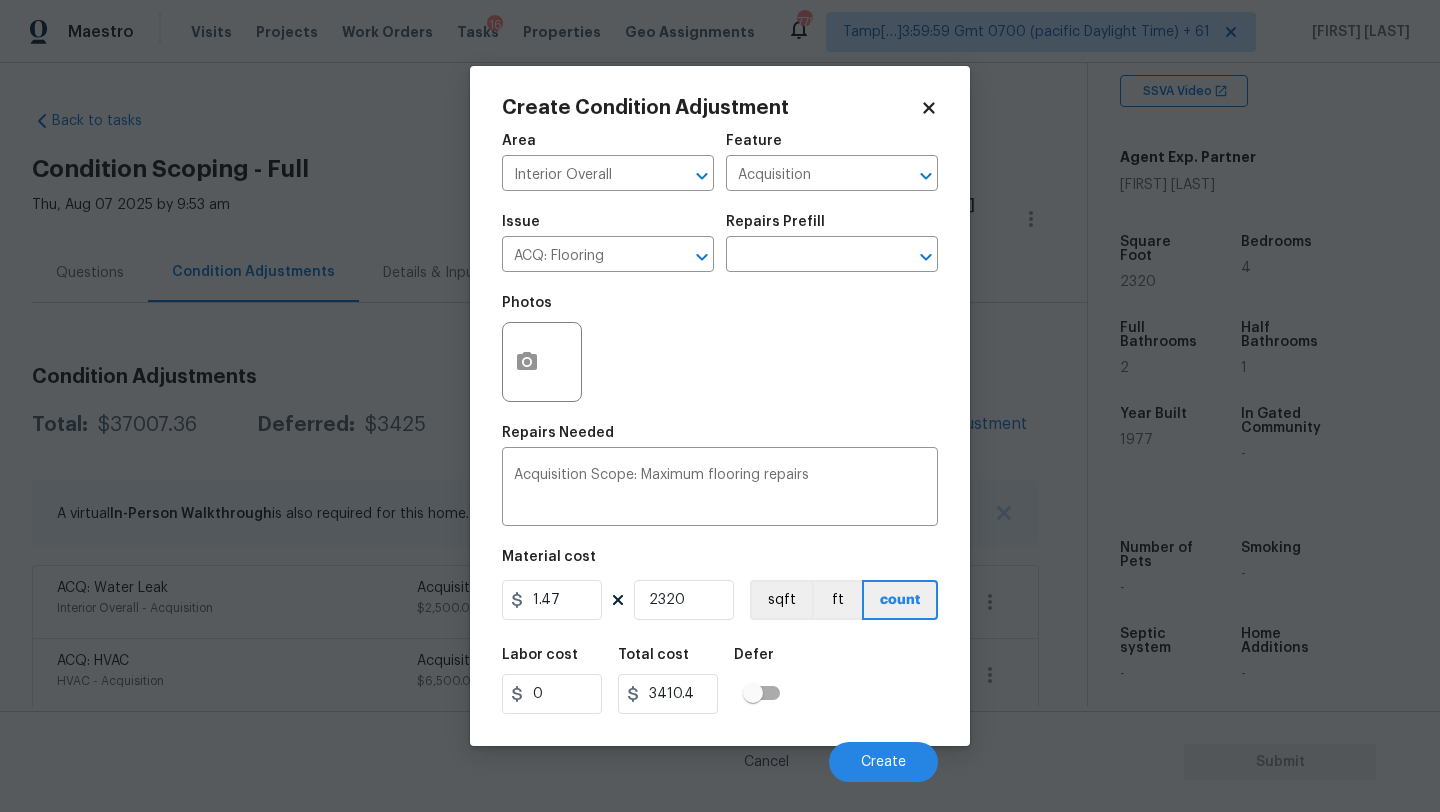 click on "Photos" at bounding box center [720, 349] 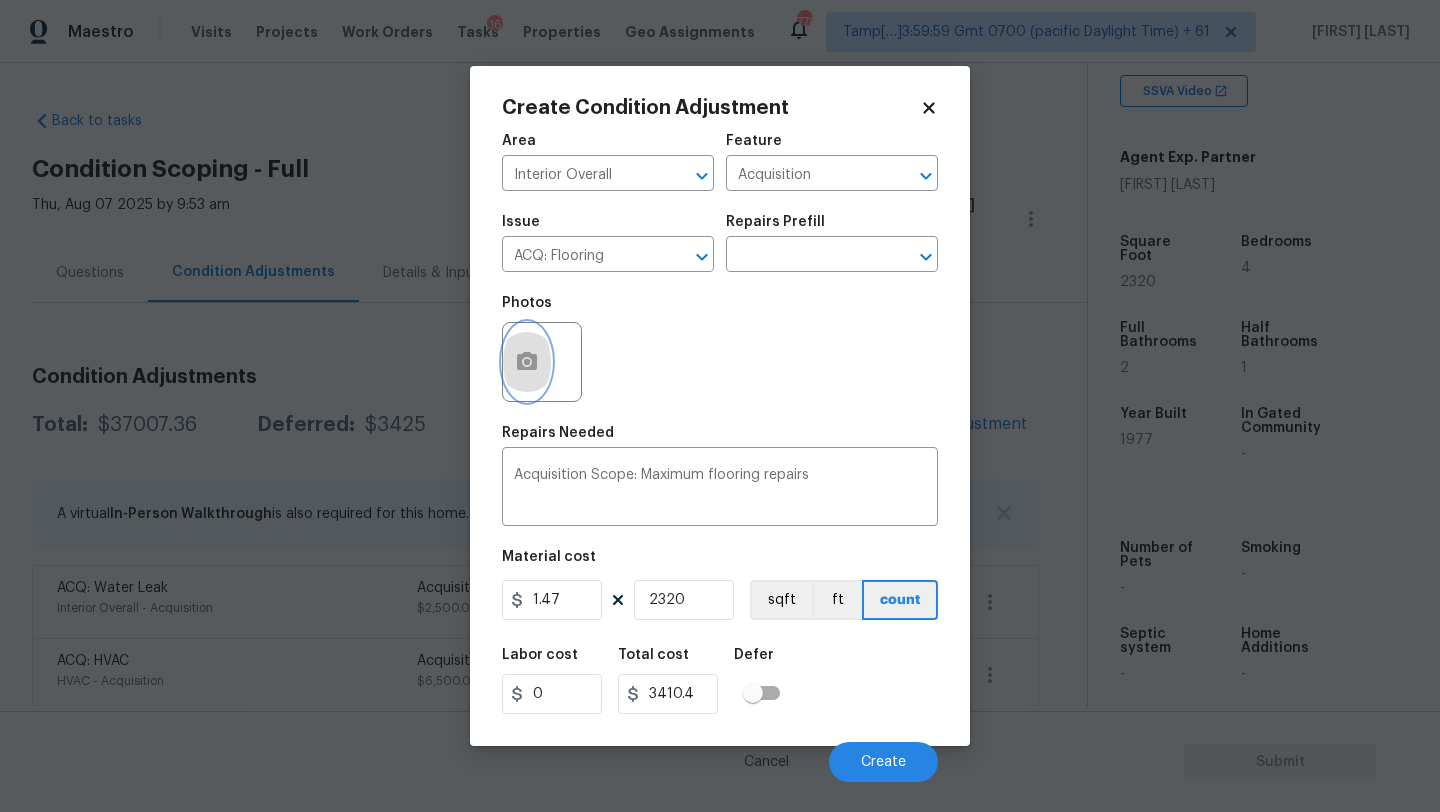 click at bounding box center (527, 362) 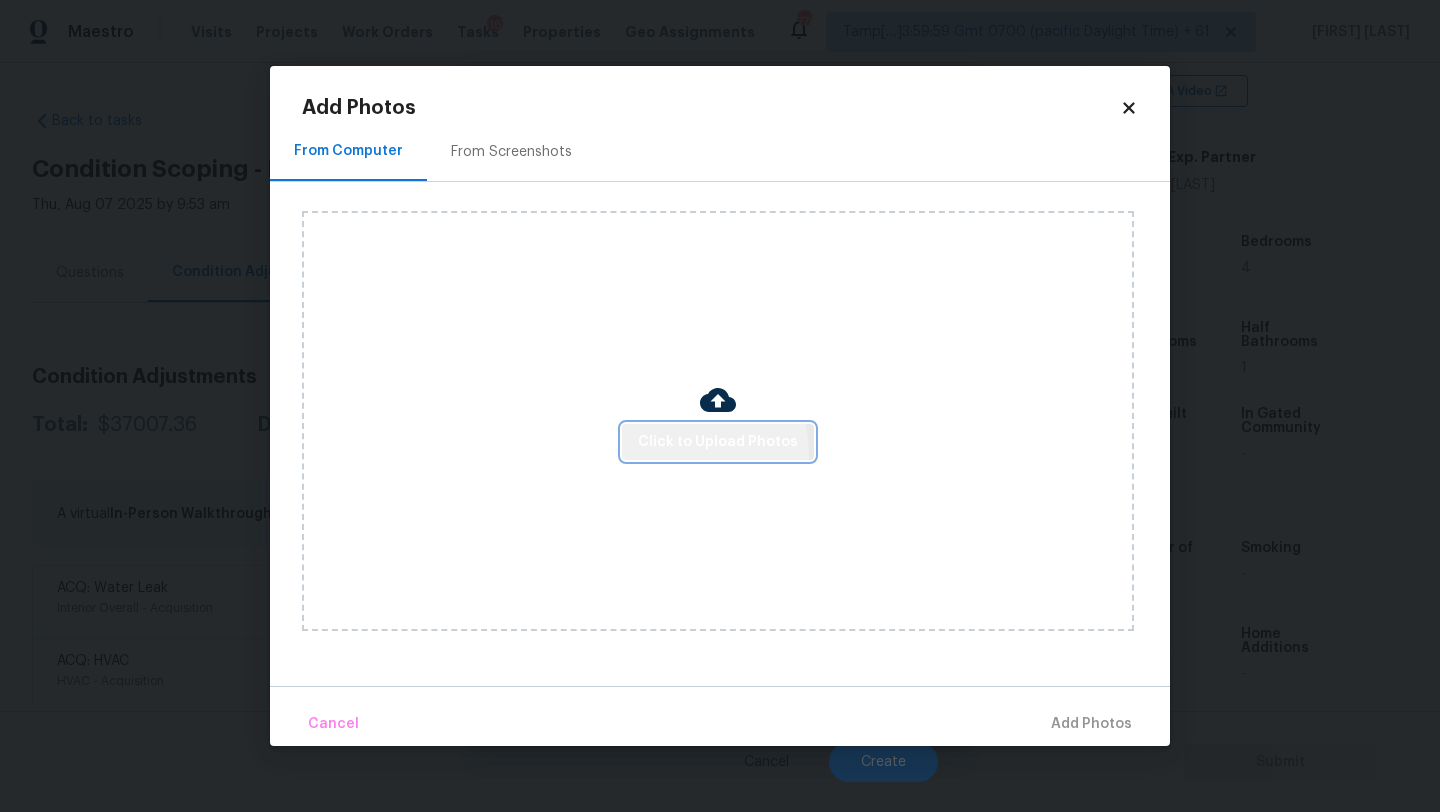 click on "Click to Upload Photos" at bounding box center (718, 442) 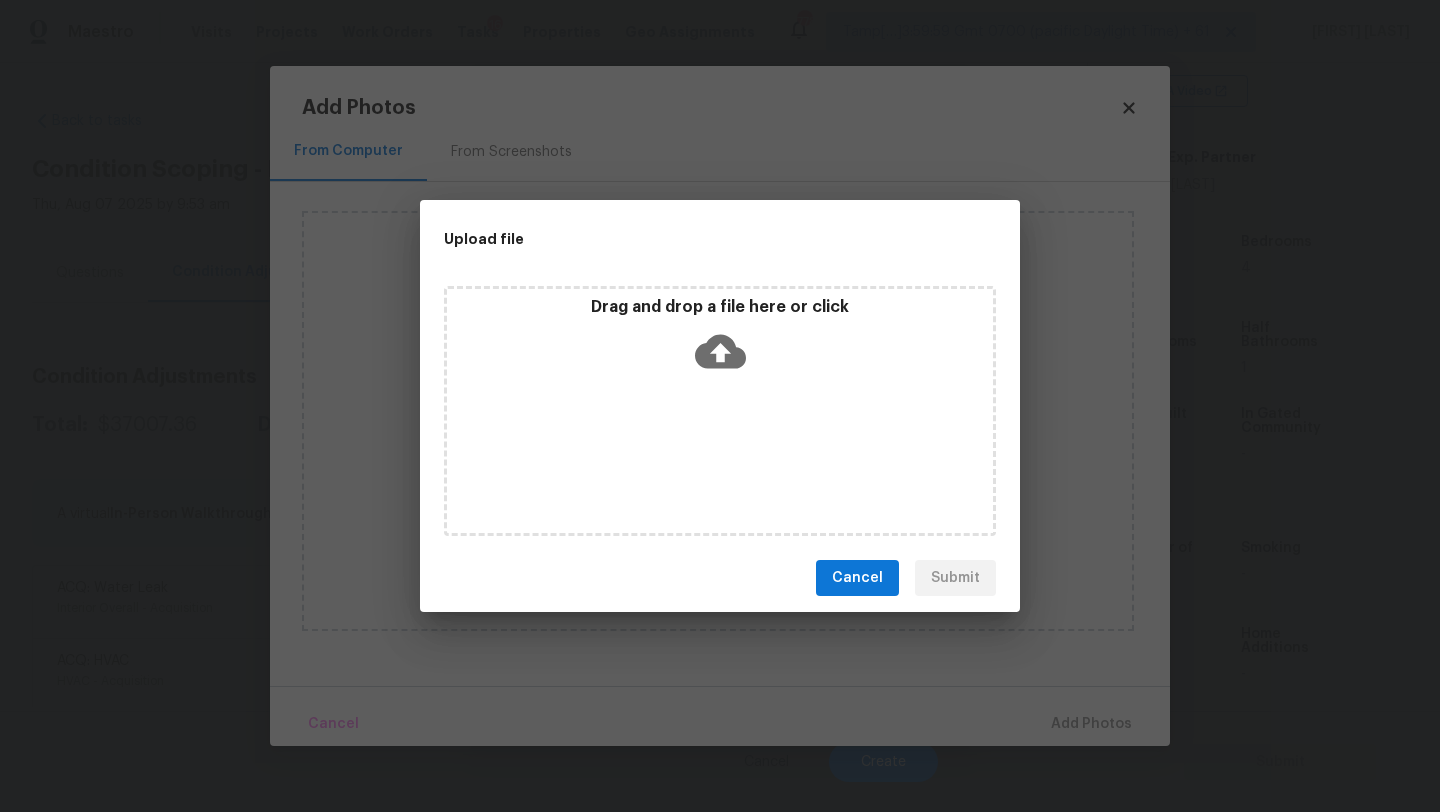 click on "Drag and drop a file here or click" at bounding box center (720, 411) 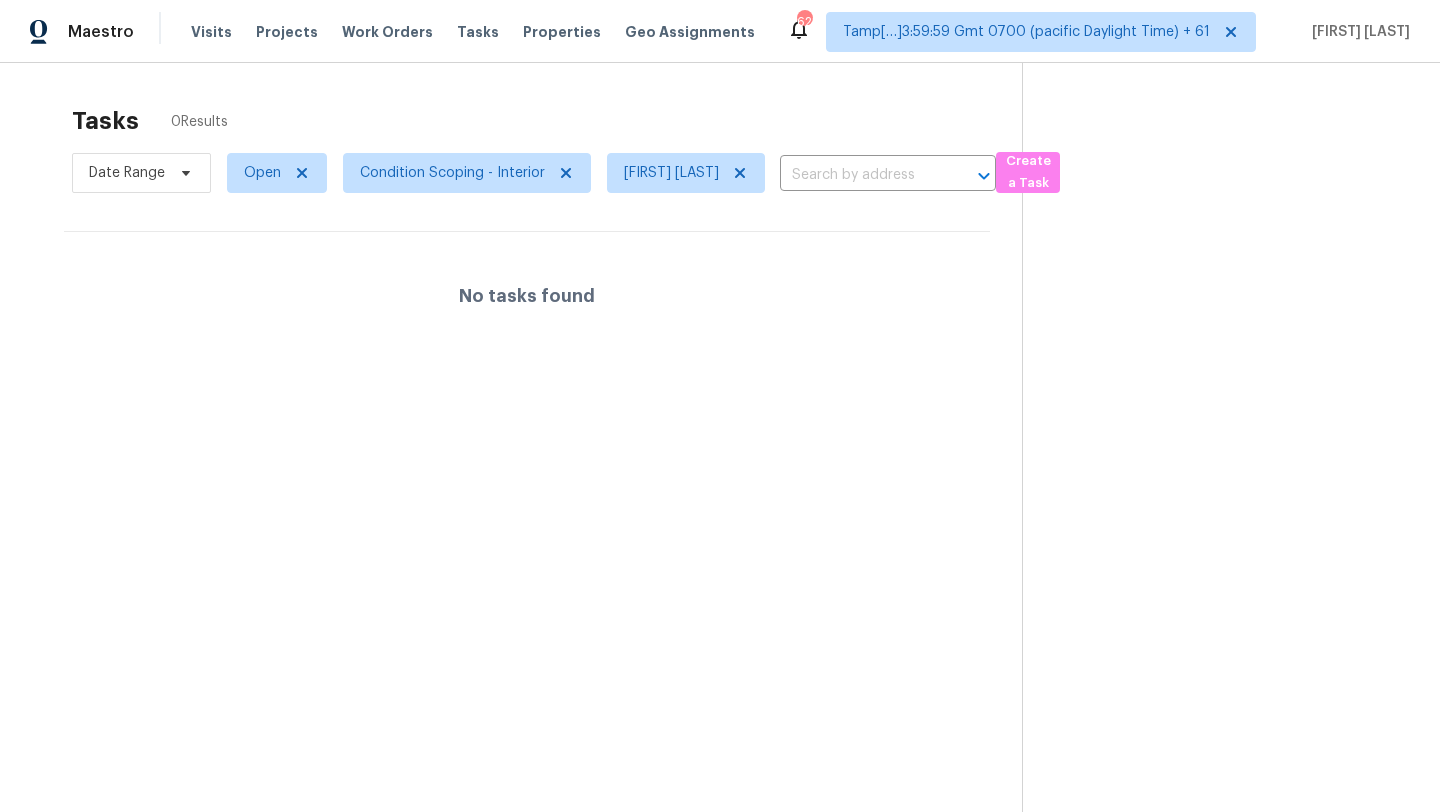 scroll, scrollTop: 0, scrollLeft: 0, axis: both 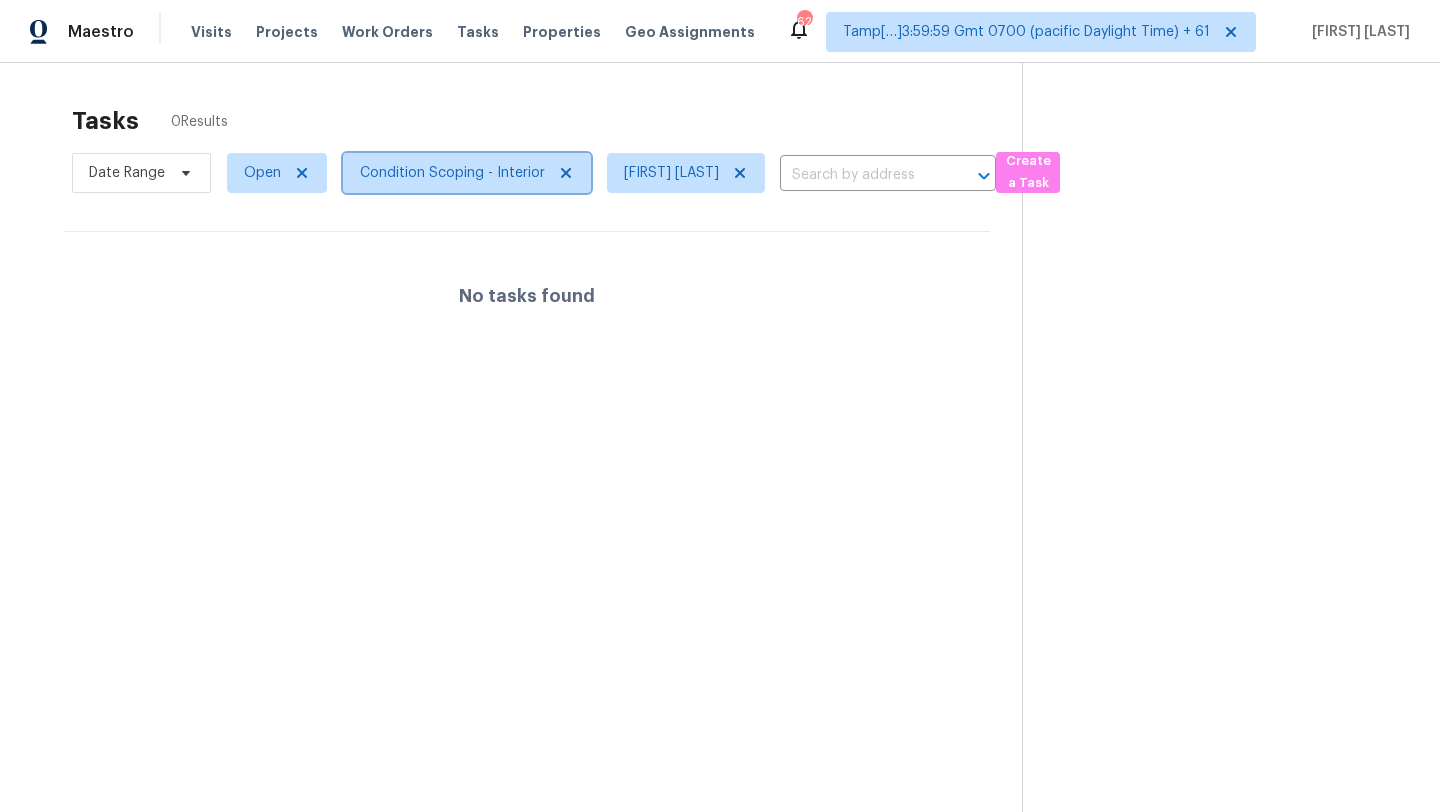 click on "Condition Scoping - Interior" at bounding box center [467, 173] 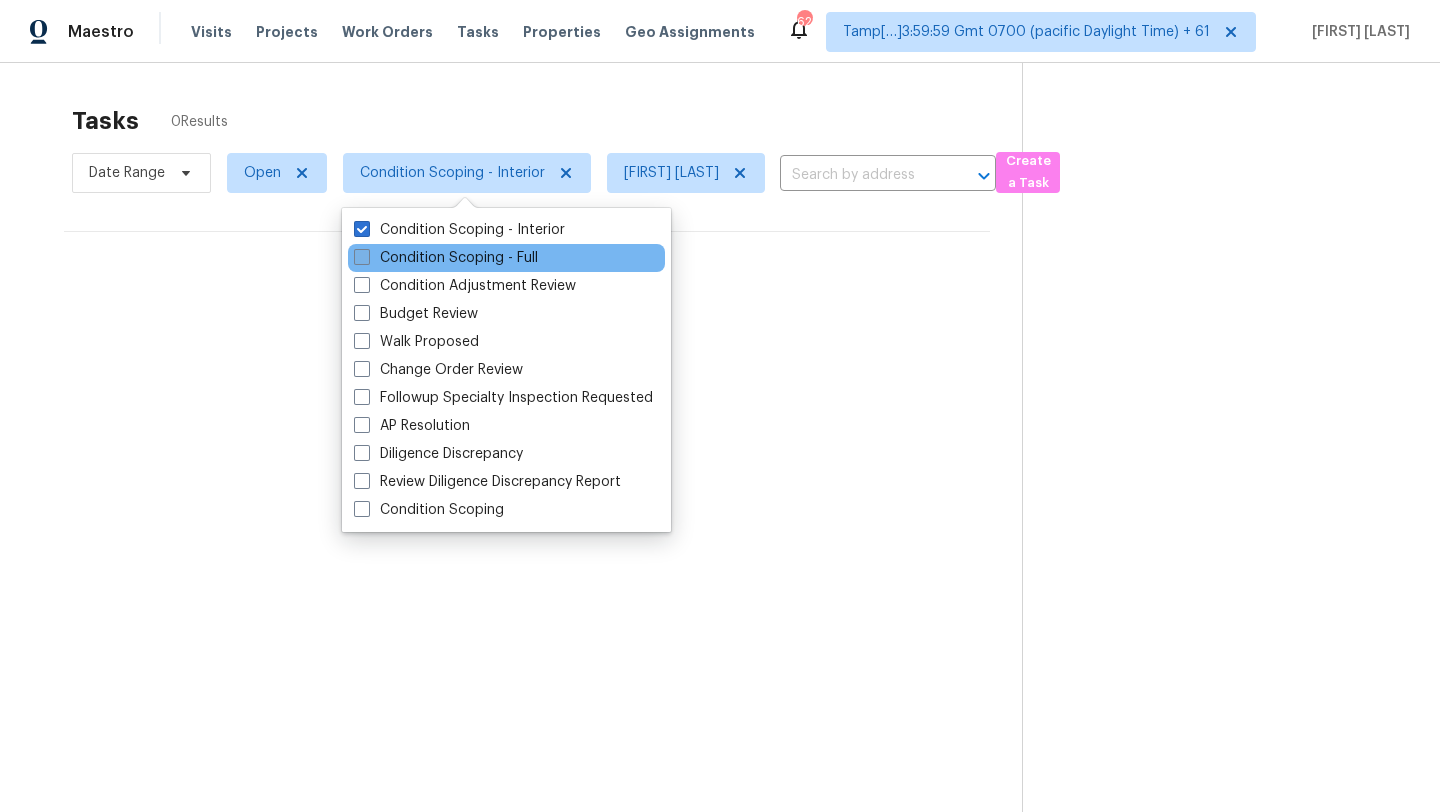 click on "Condition Scoping - Full" at bounding box center (446, 258) 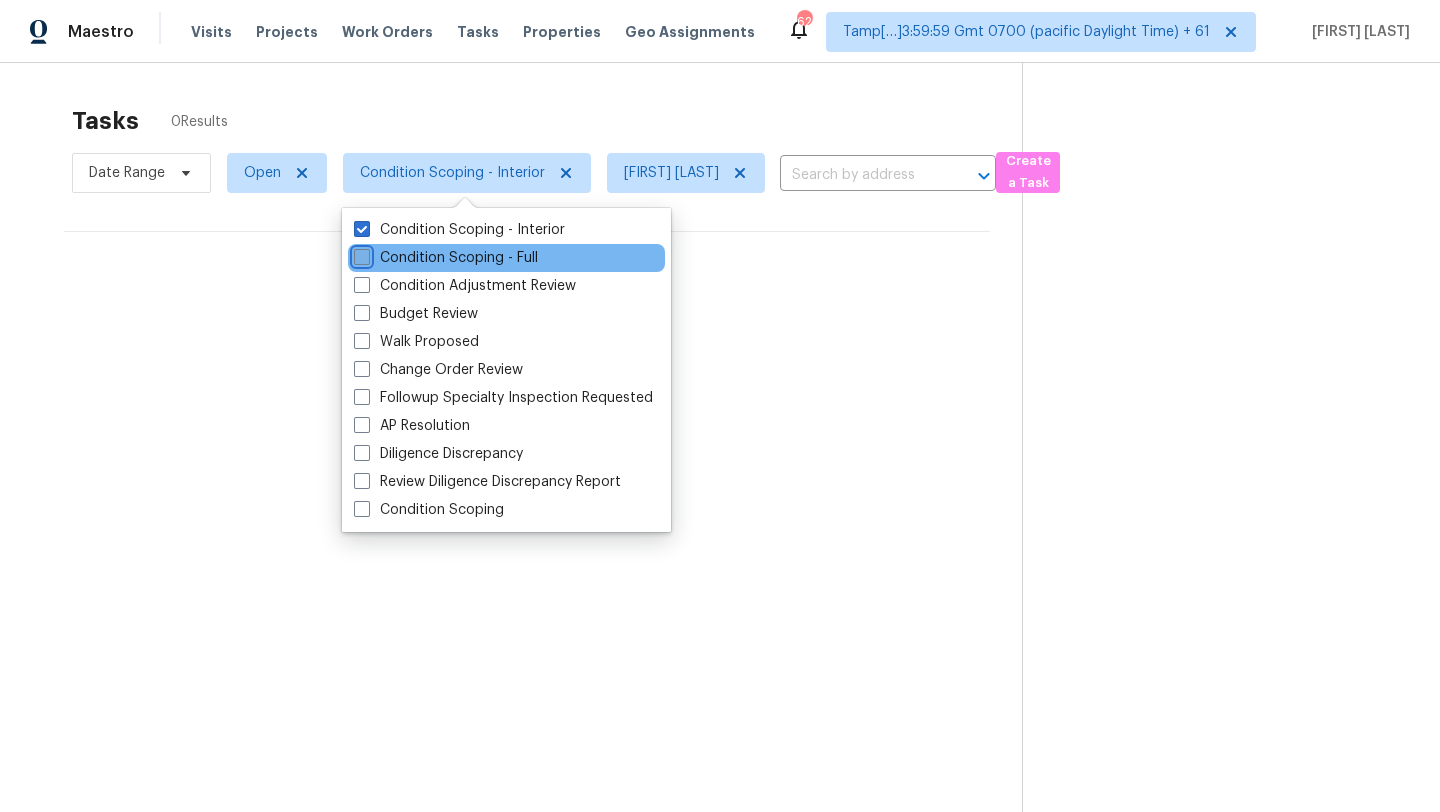 click on "Condition Scoping - Full" at bounding box center (360, 254) 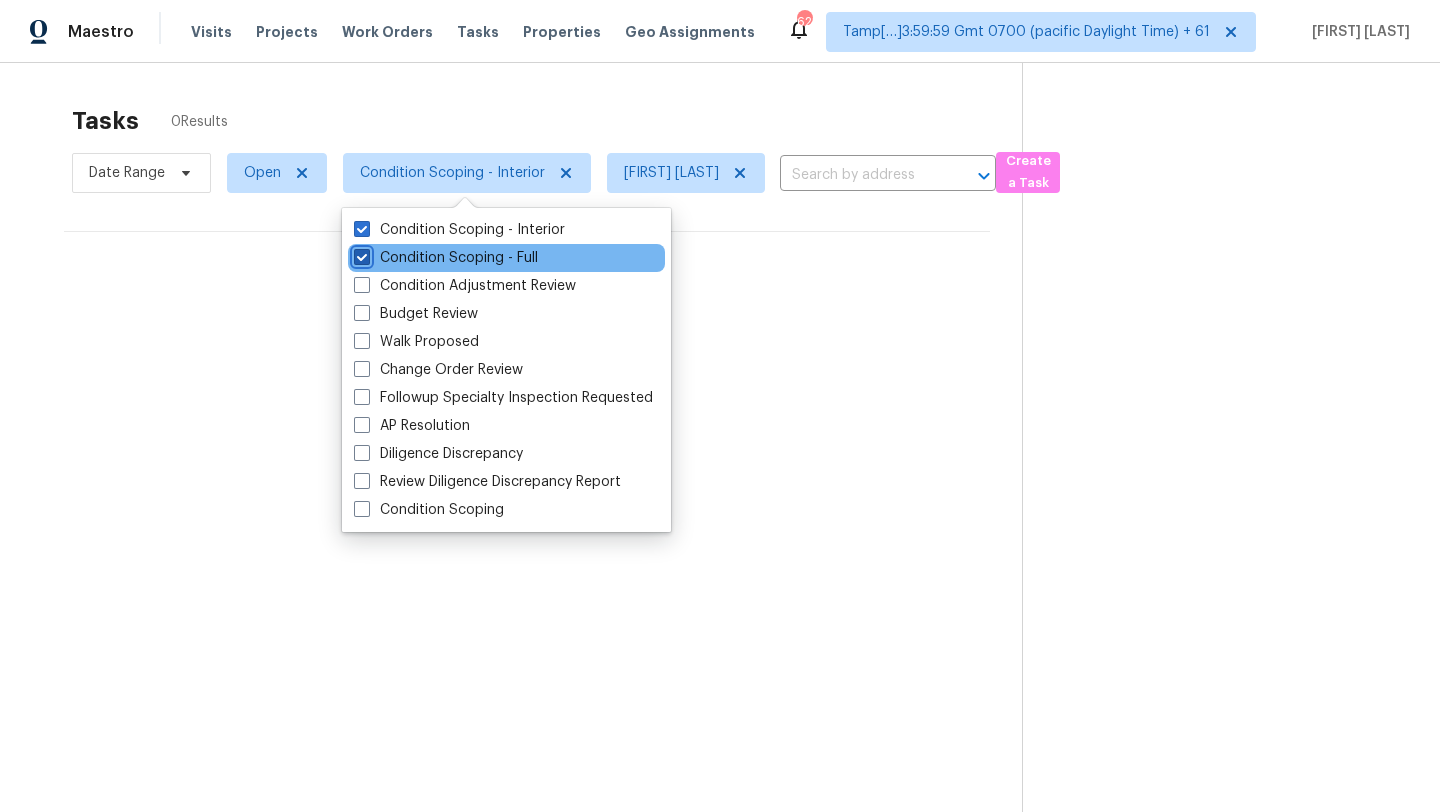 checkbox on "true" 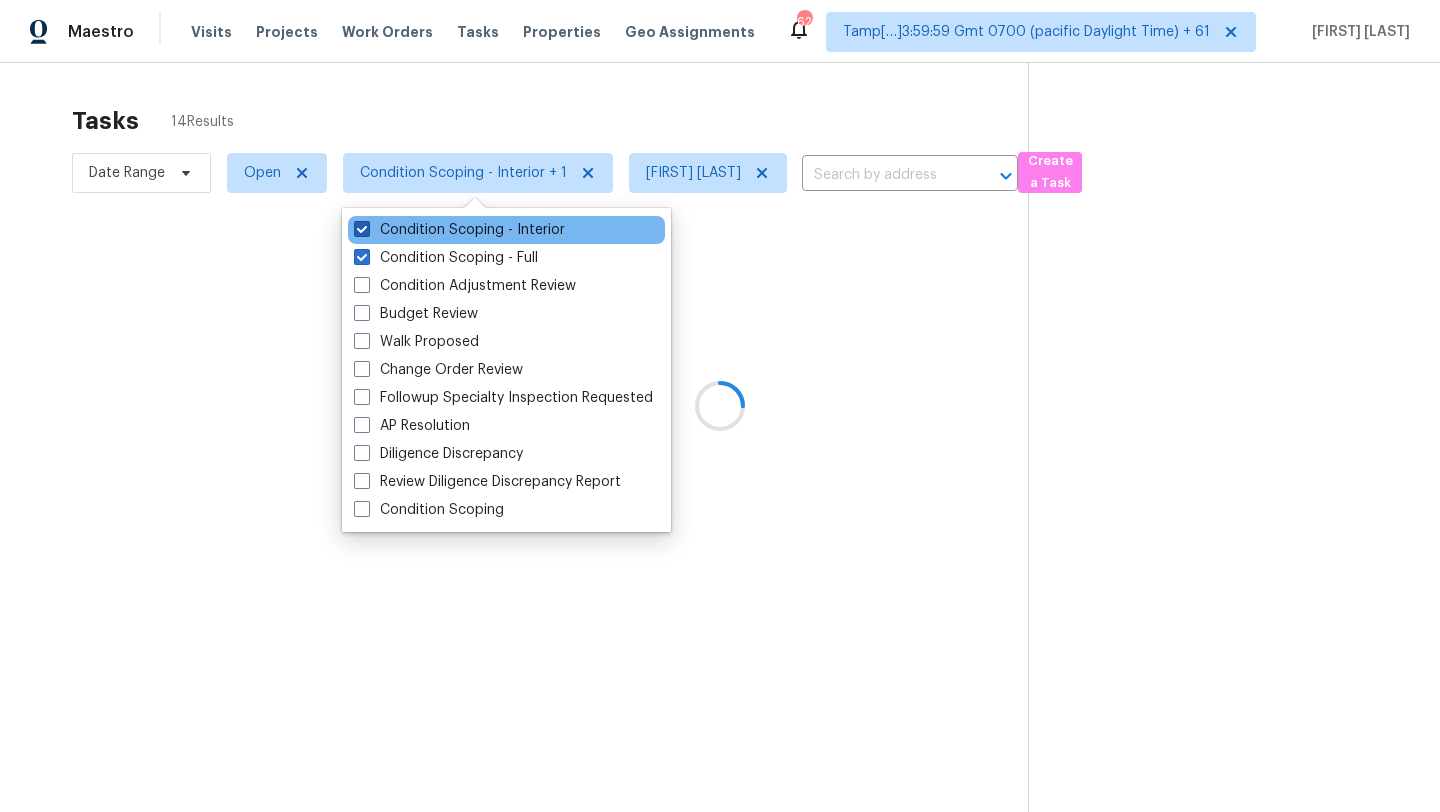 click on "Condition Scoping - Interior" at bounding box center [459, 230] 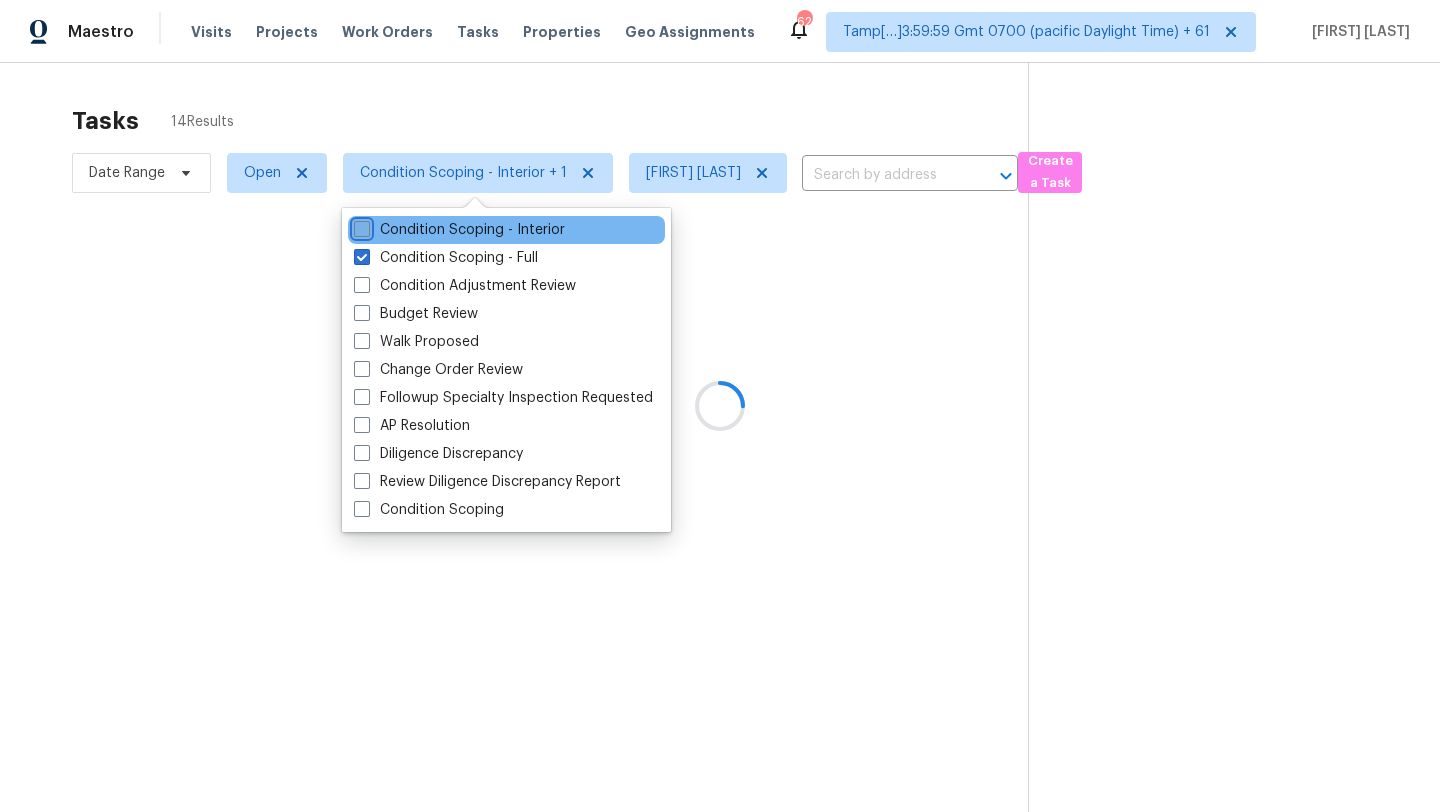 checkbox on "false" 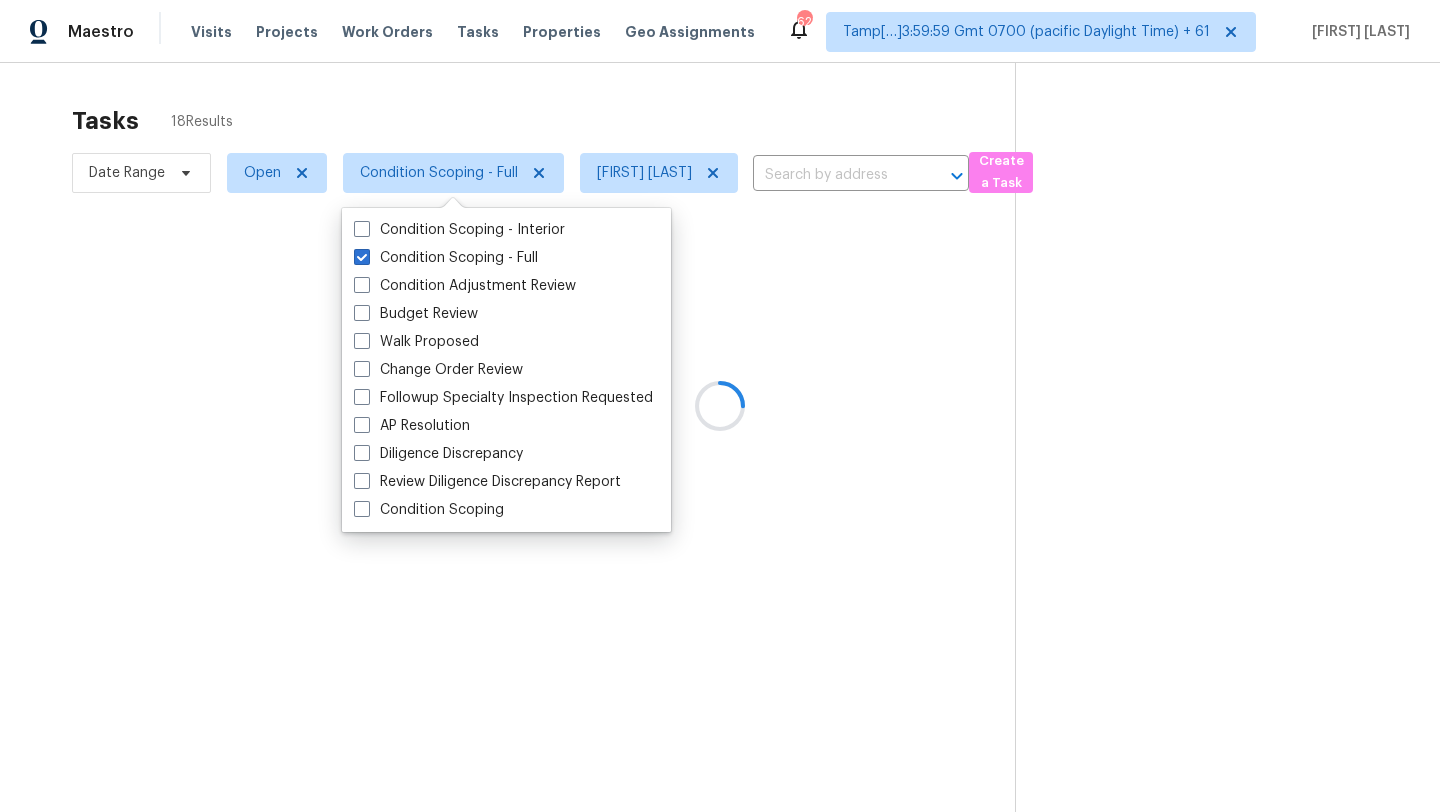 click at bounding box center [720, 406] 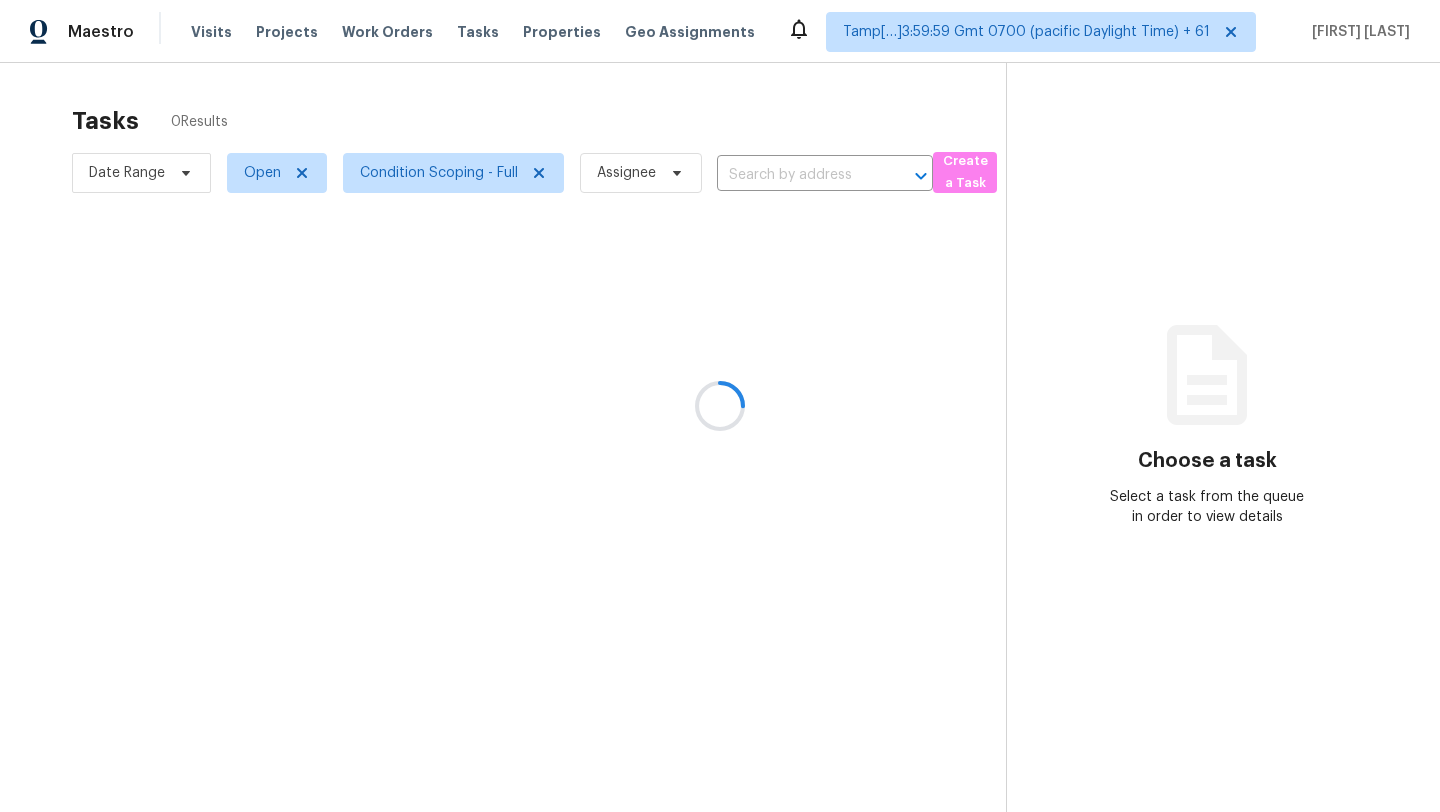scroll, scrollTop: 0, scrollLeft: 0, axis: both 